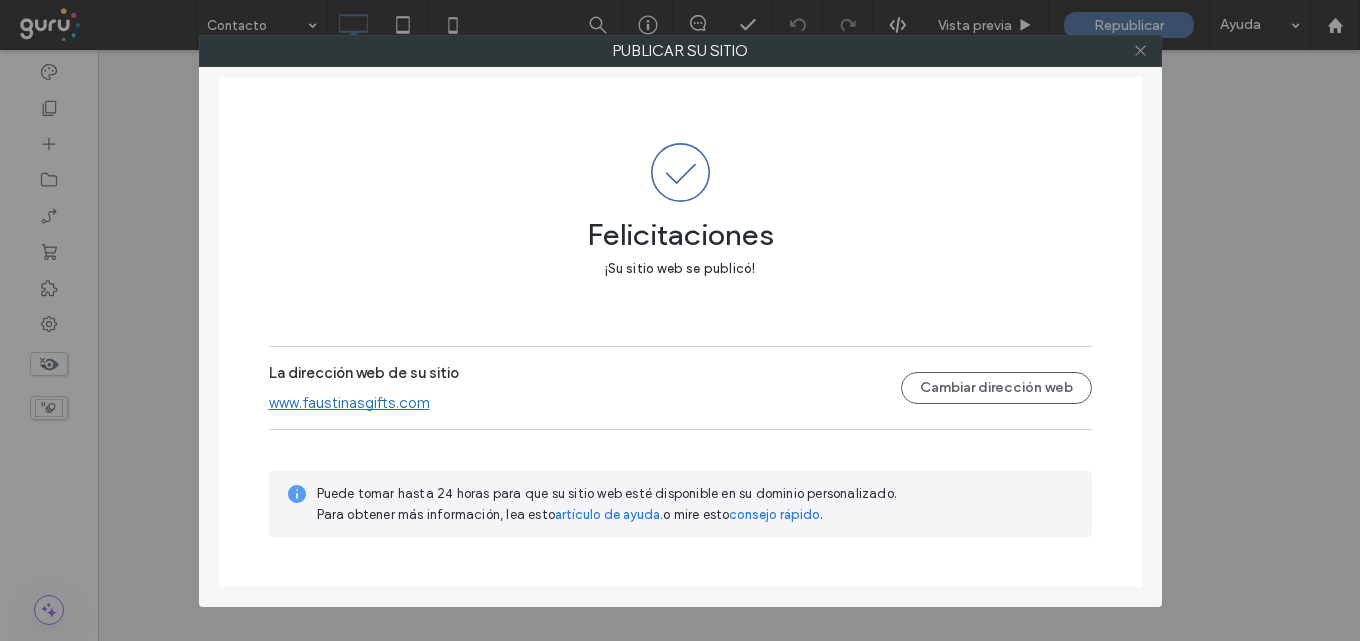 scroll, scrollTop: 0, scrollLeft: 0, axis: both 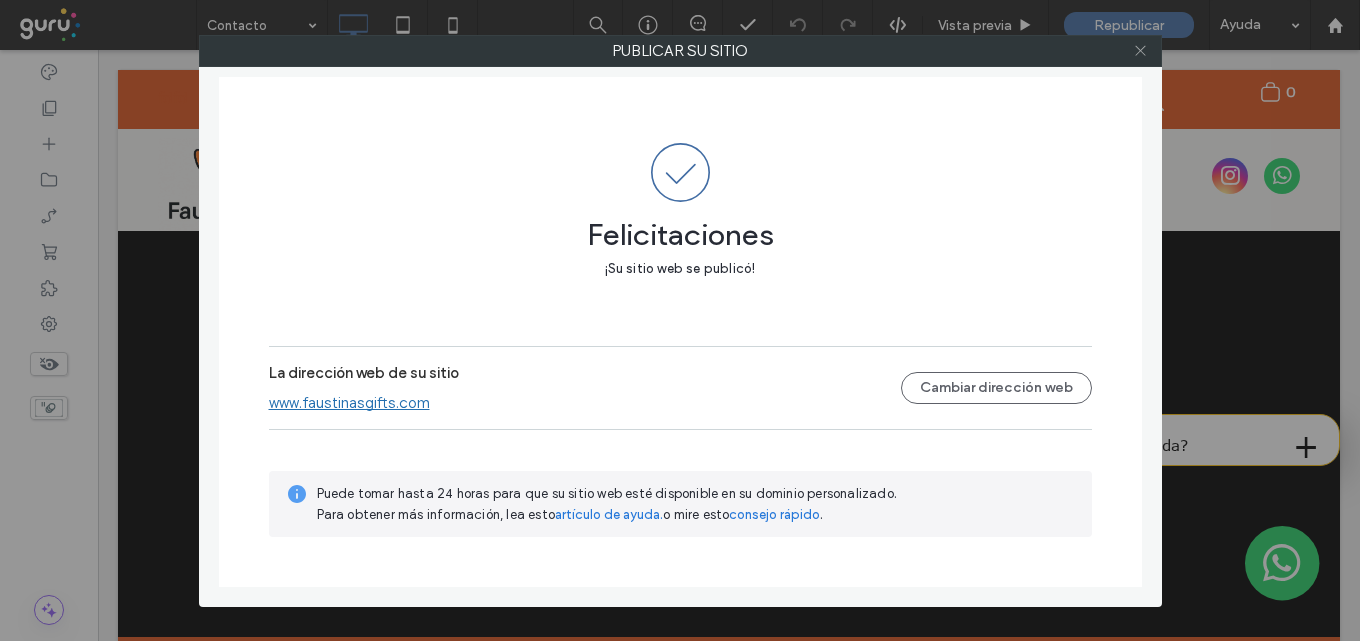 click 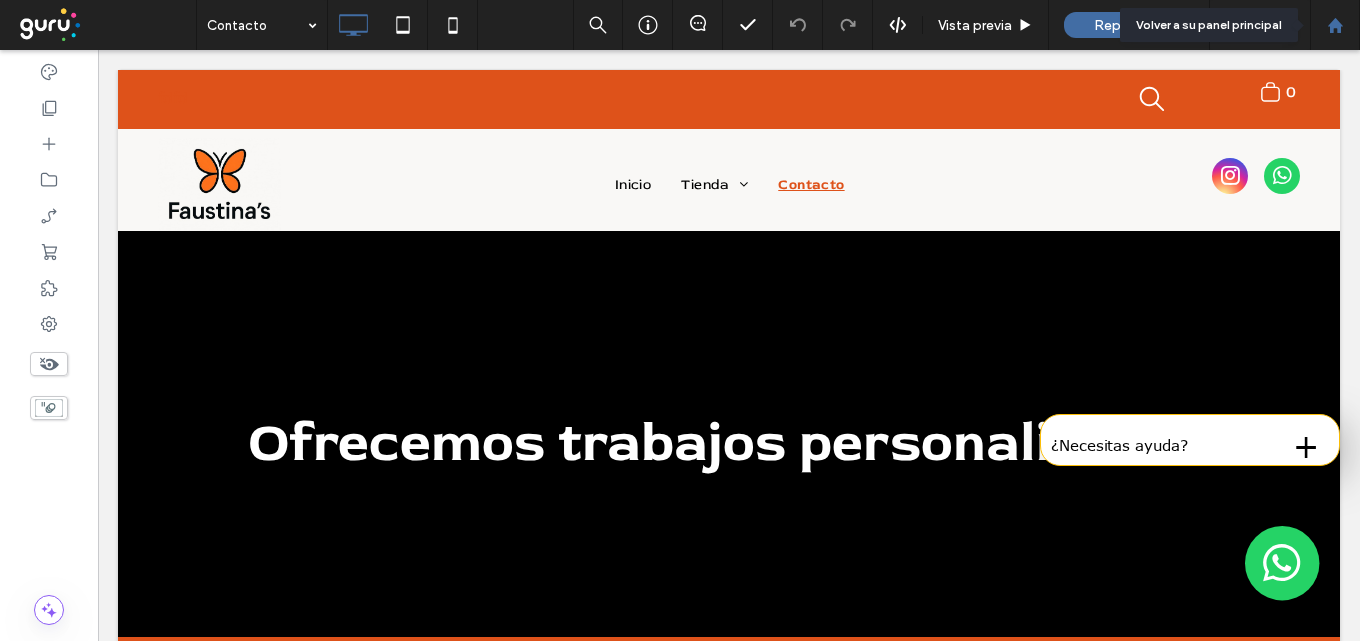 click at bounding box center [1335, 25] 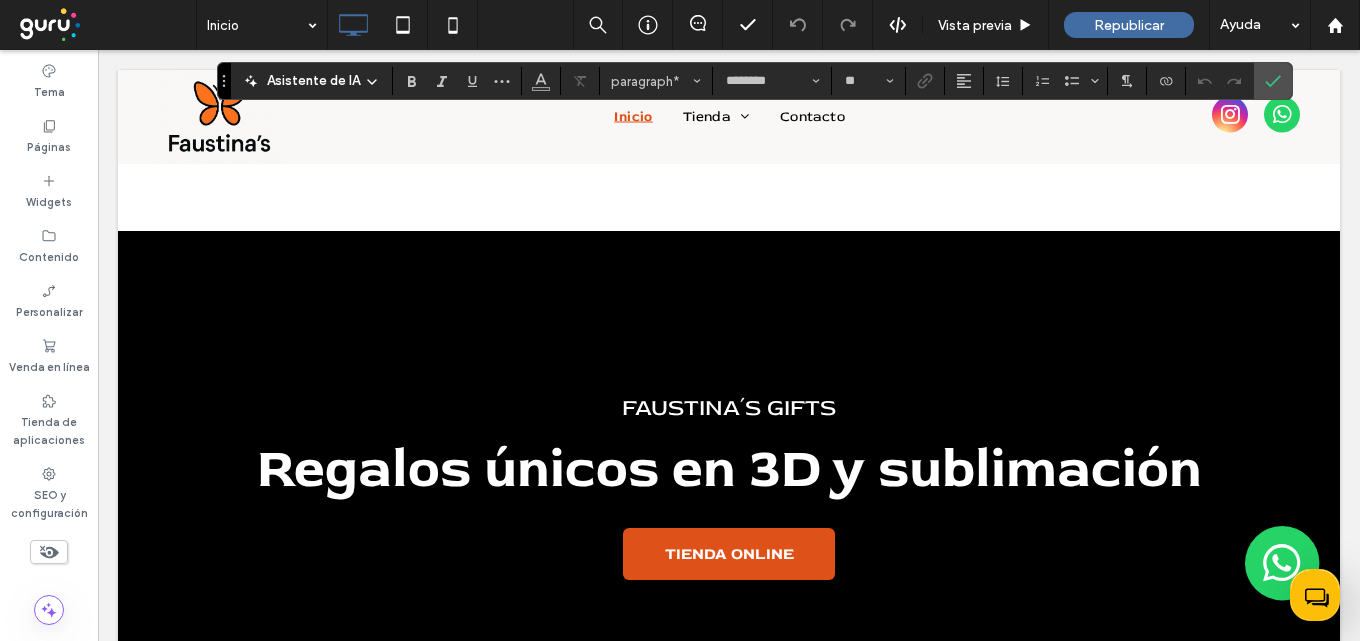 scroll, scrollTop: 864, scrollLeft: 0, axis: vertical 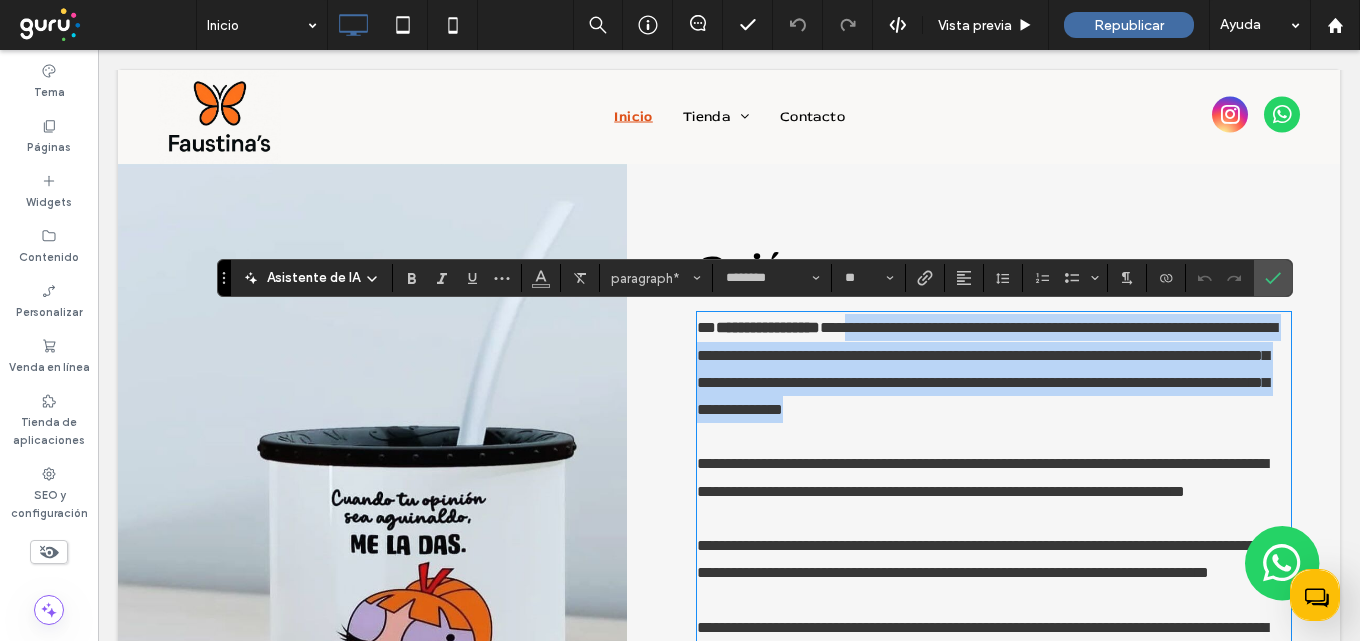 drag, startPoint x: 793, startPoint y: 559, endPoint x: 869, endPoint y: 332, distance: 239.38463 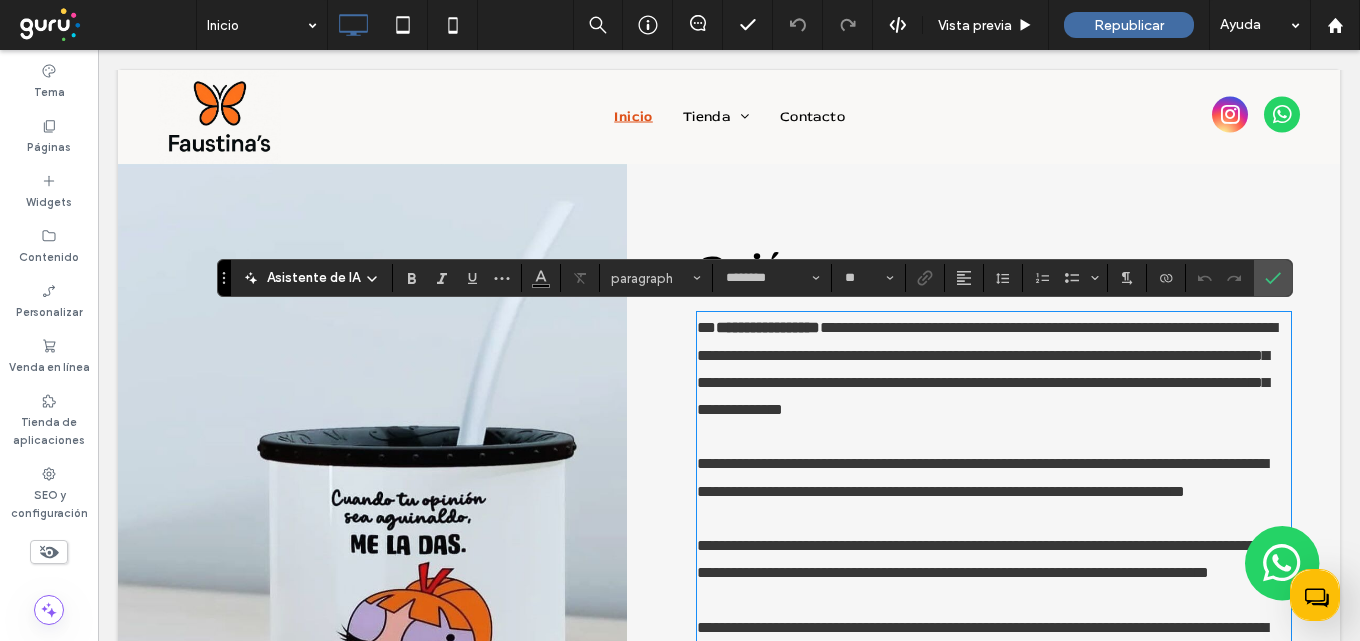 click at bounding box center [994, 436] 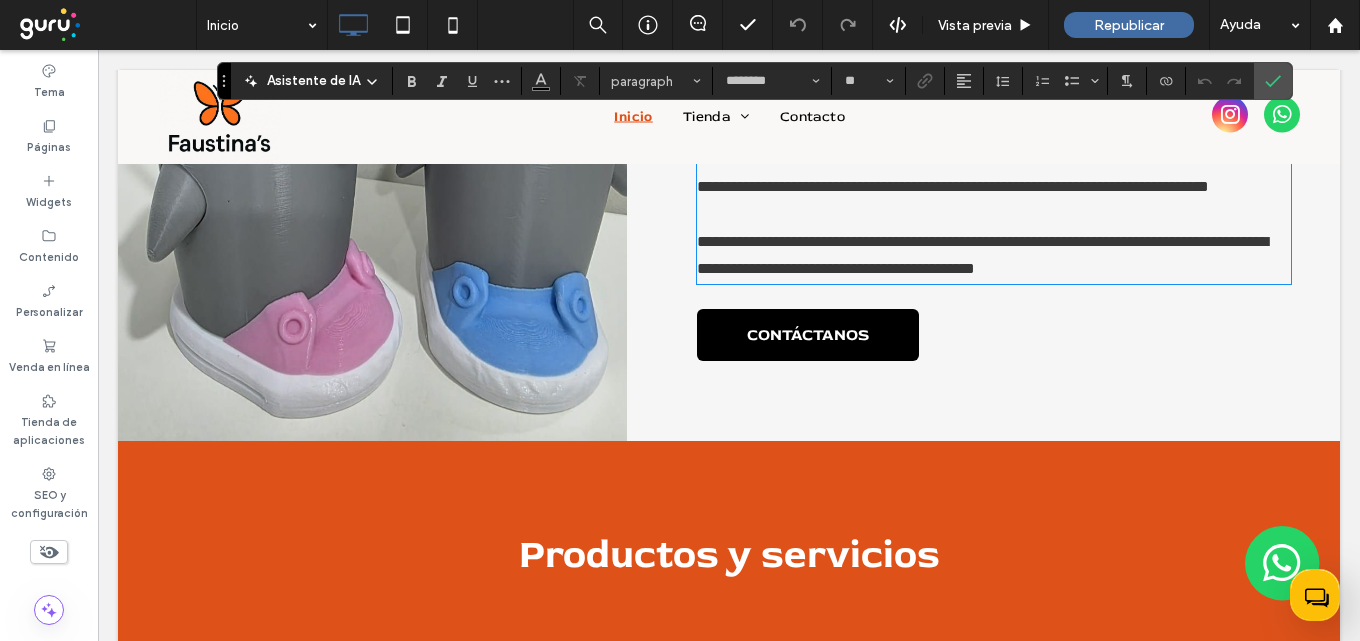 scroll, scrollTop: 1064, scrollLeft: 0, axis: vertical 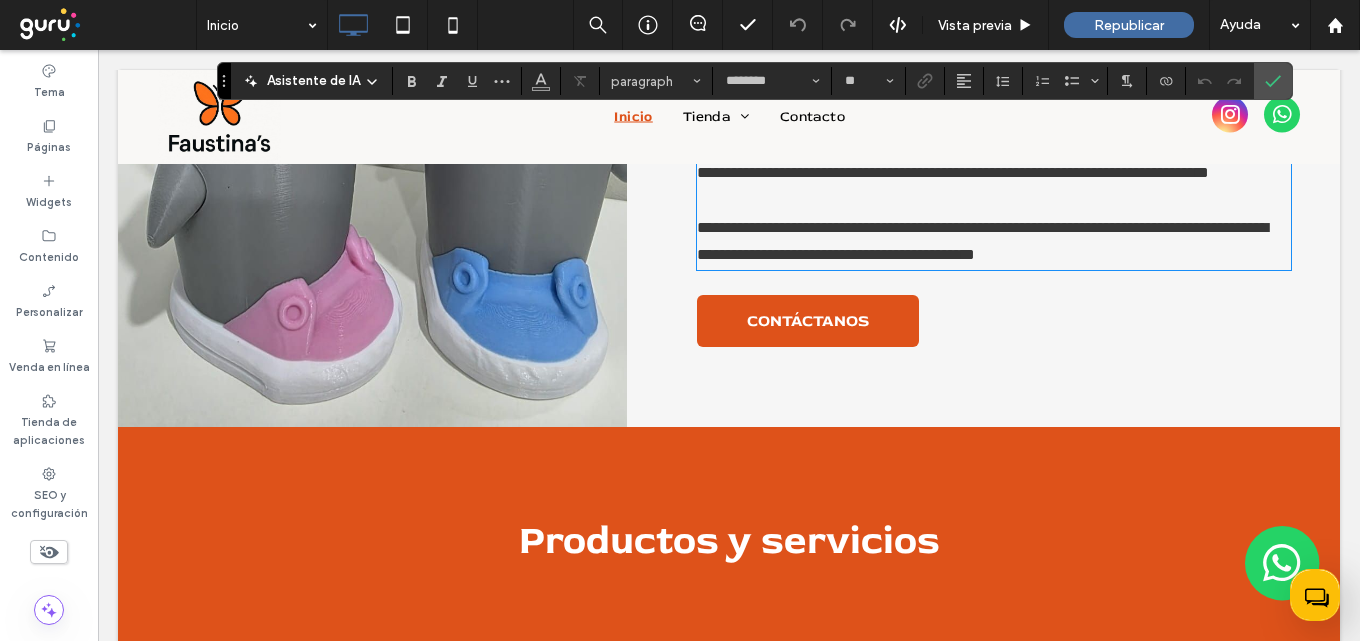 click on "**********" at bounding box center [994, 241] 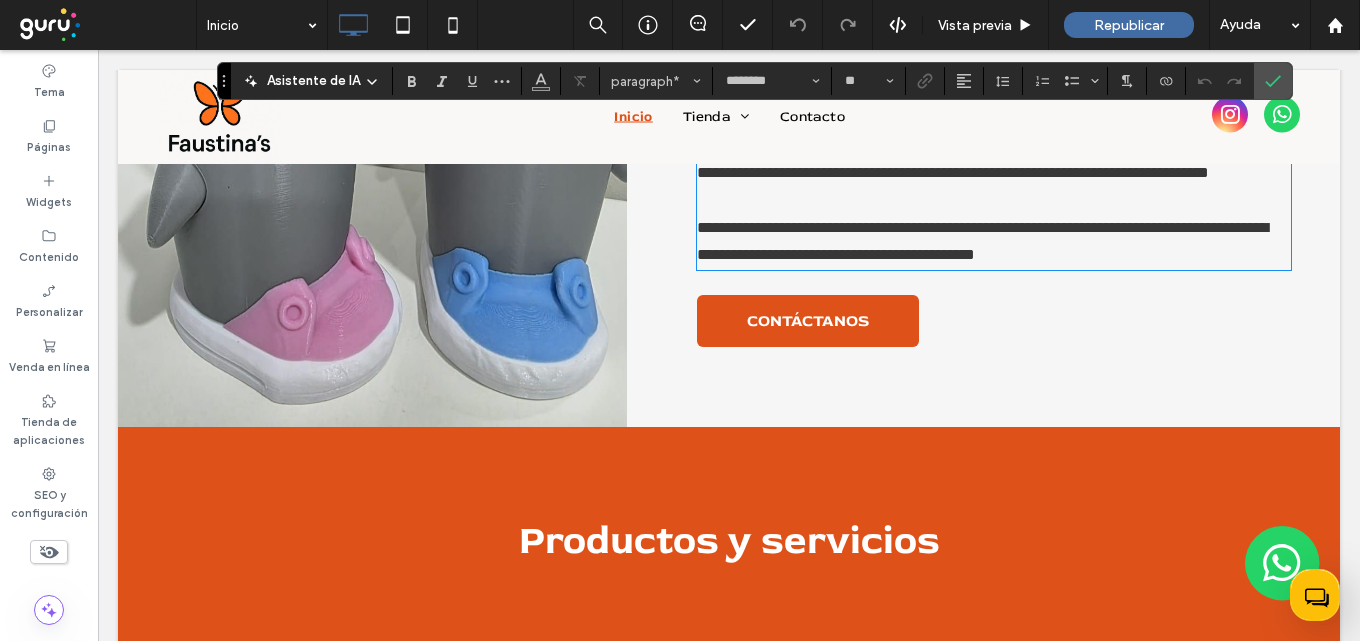 type 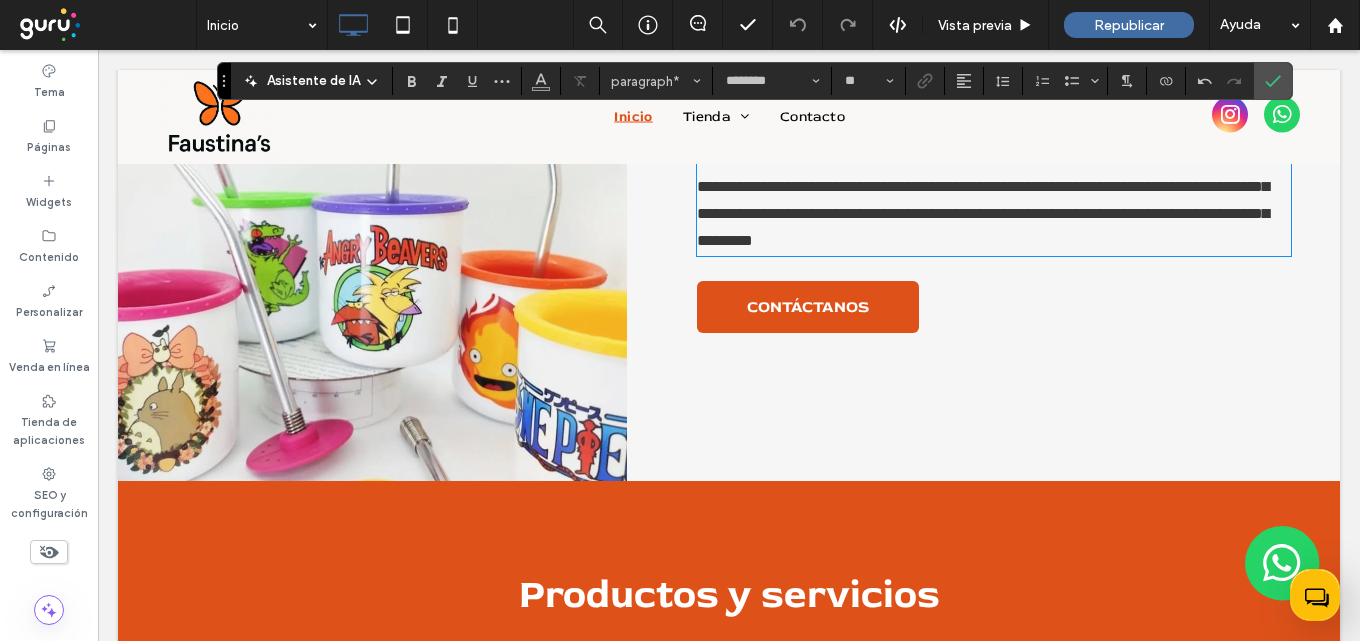 scroll, scrollTop: 564, scrollLeft: 0, axis: vertical 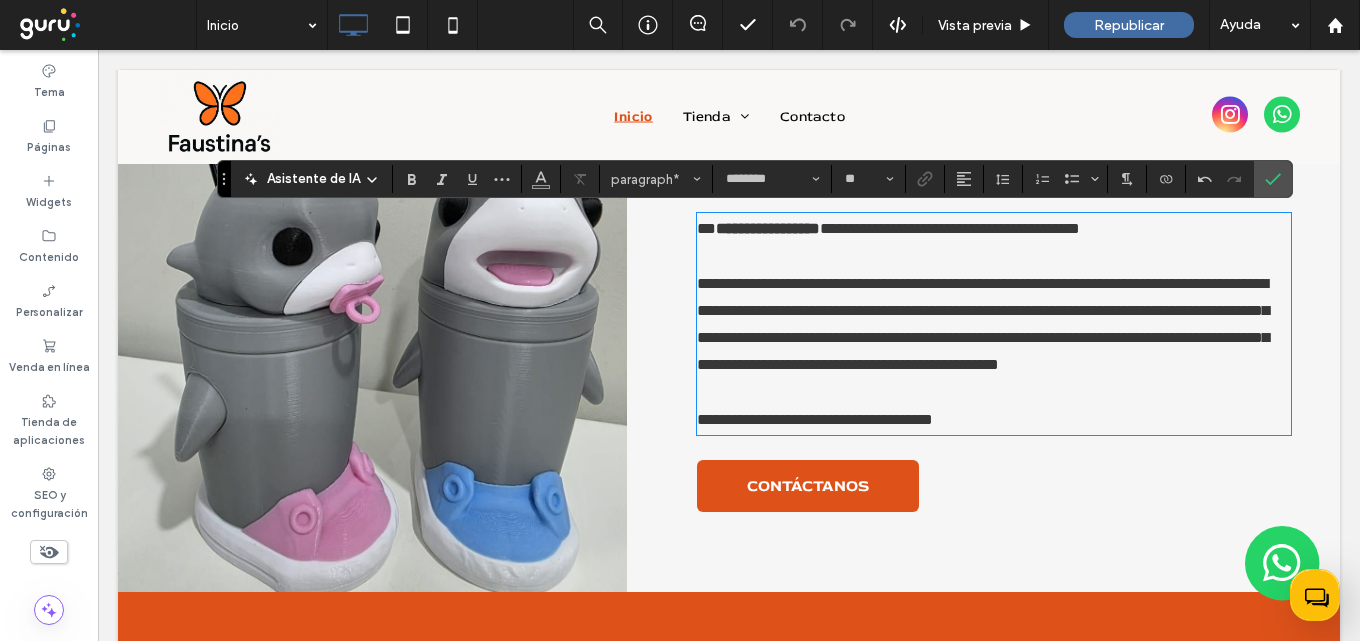 click on "**********" at bounding box center [983, 324] 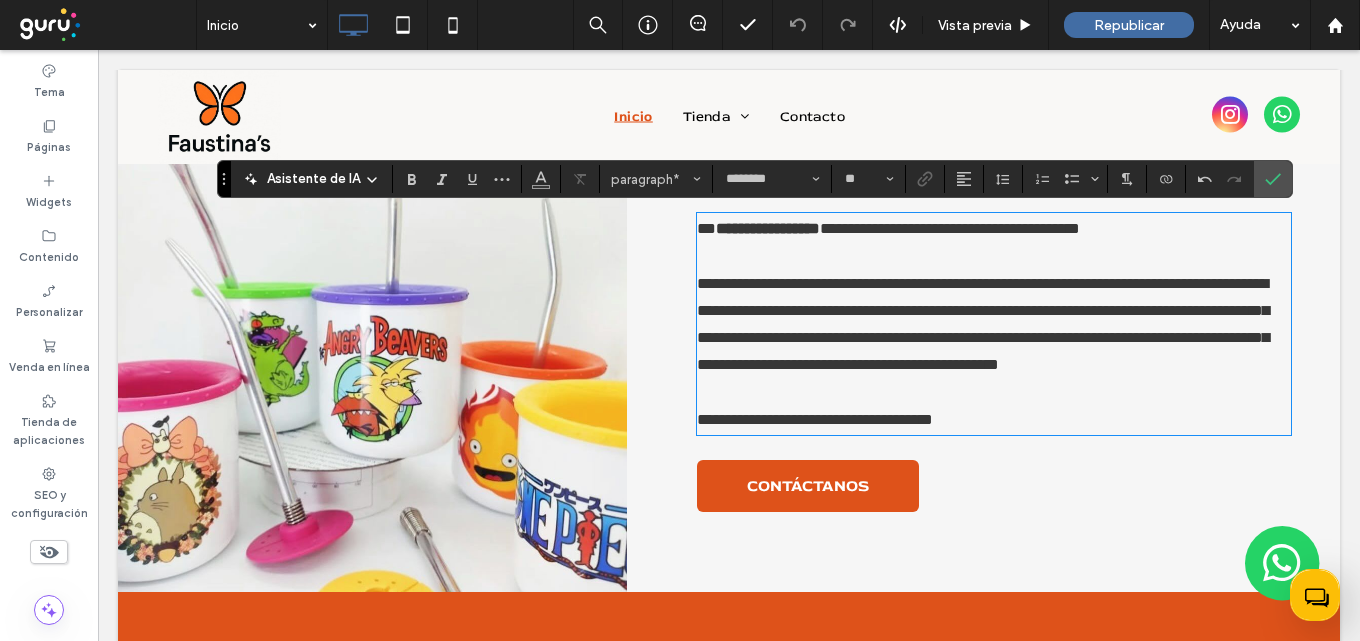 click on "**********" at bounding box center (950, 228) 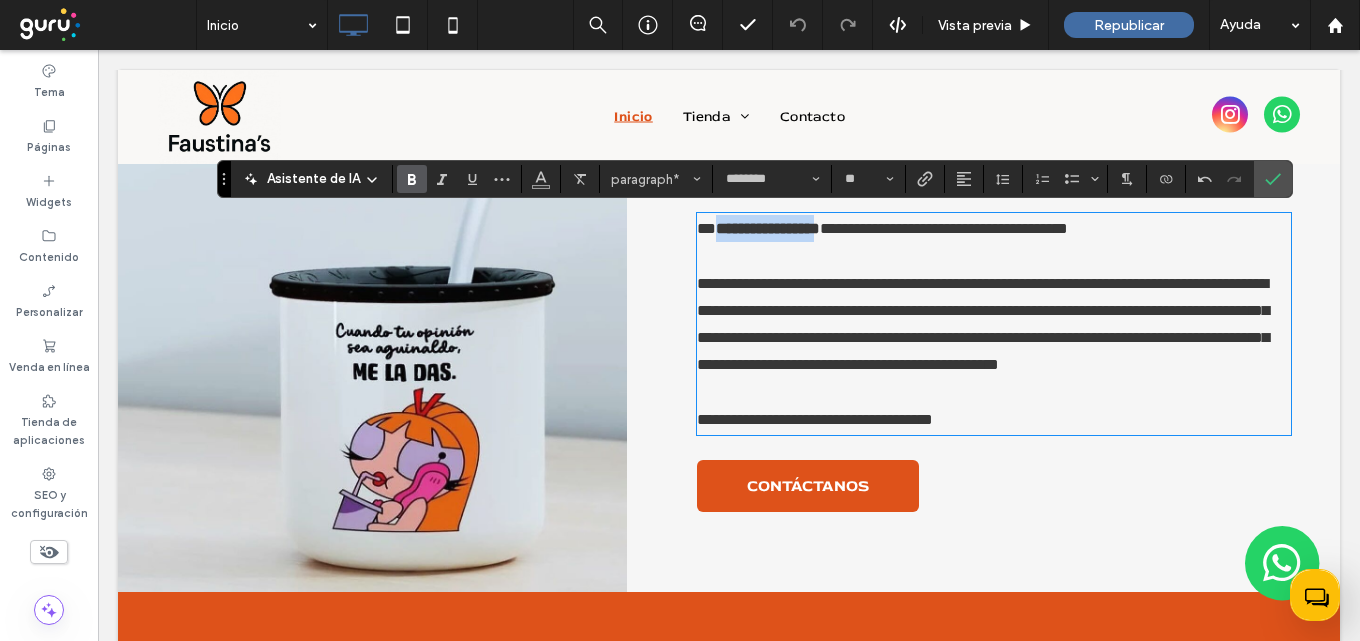 drag, startPoint x: 839, startPoint y: 231, endPoint x: 719, endPoint y: 225, distance: 120.14991 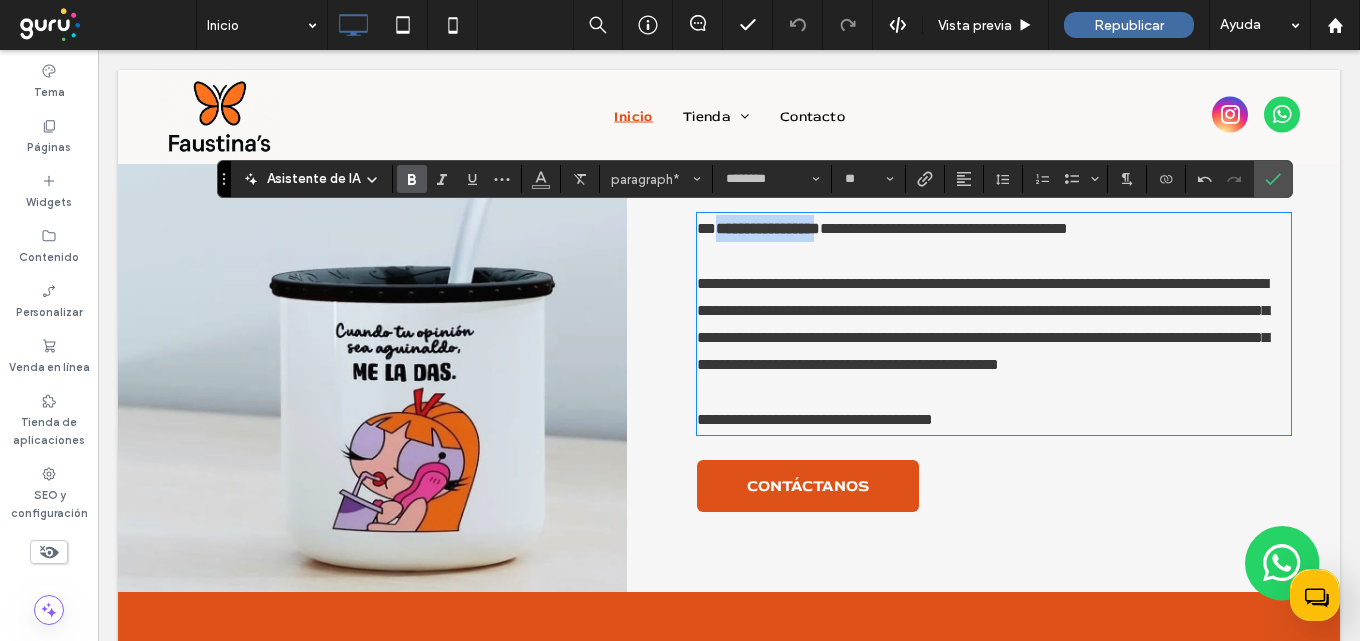 copy on "**********" 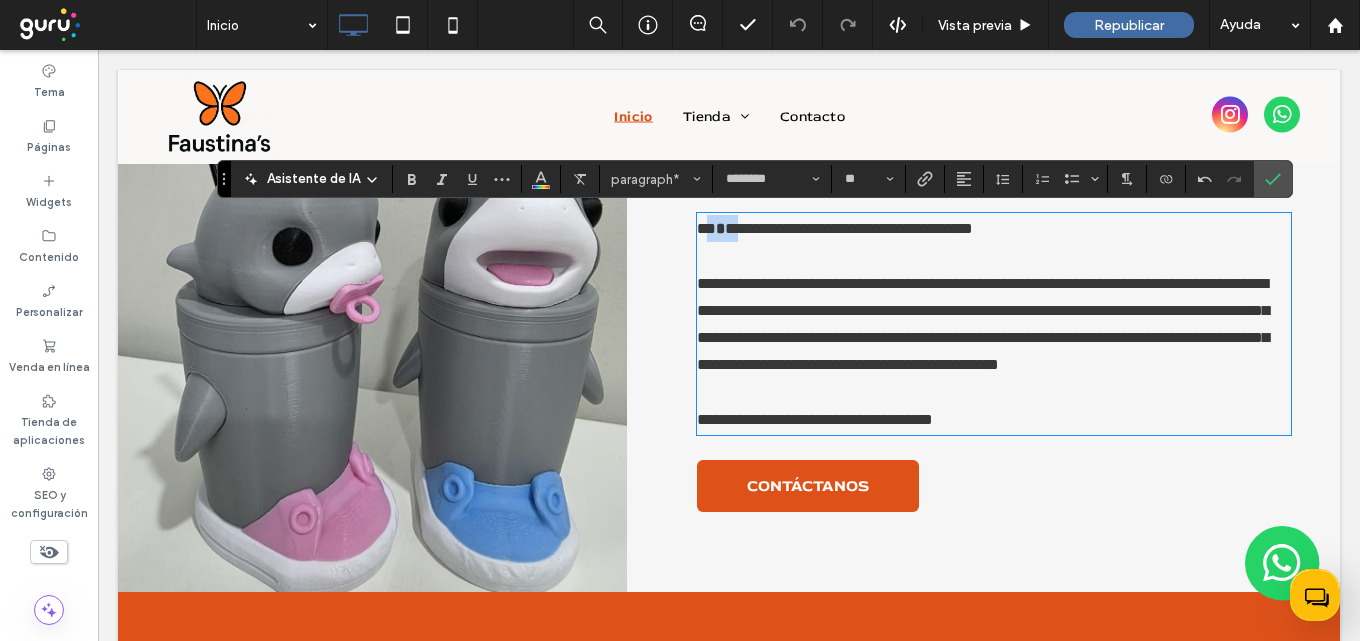 drag, startPoint x: 727, startPoint y: 234, endPoint x: 698, endPoint y: 227, distance: 29.832869 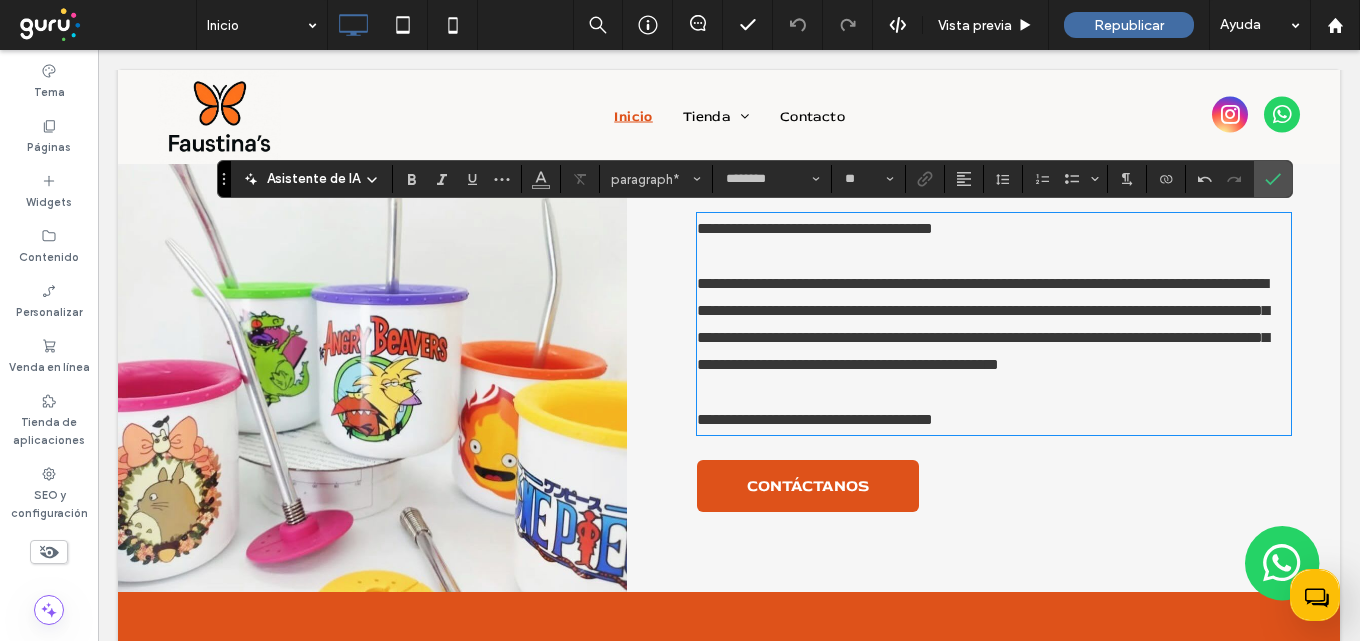 click on "**********" at bounding box center [994, 228] 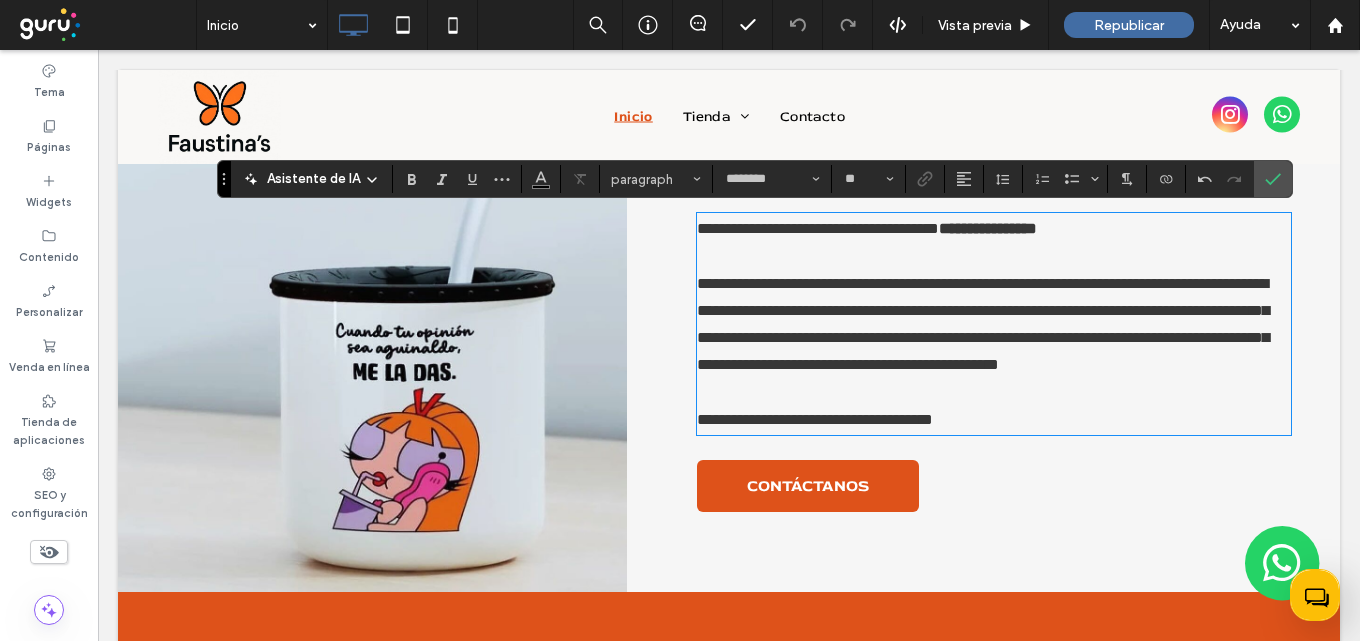 scroll, scrollTop: 0, scrollLeft: 0, axis: both 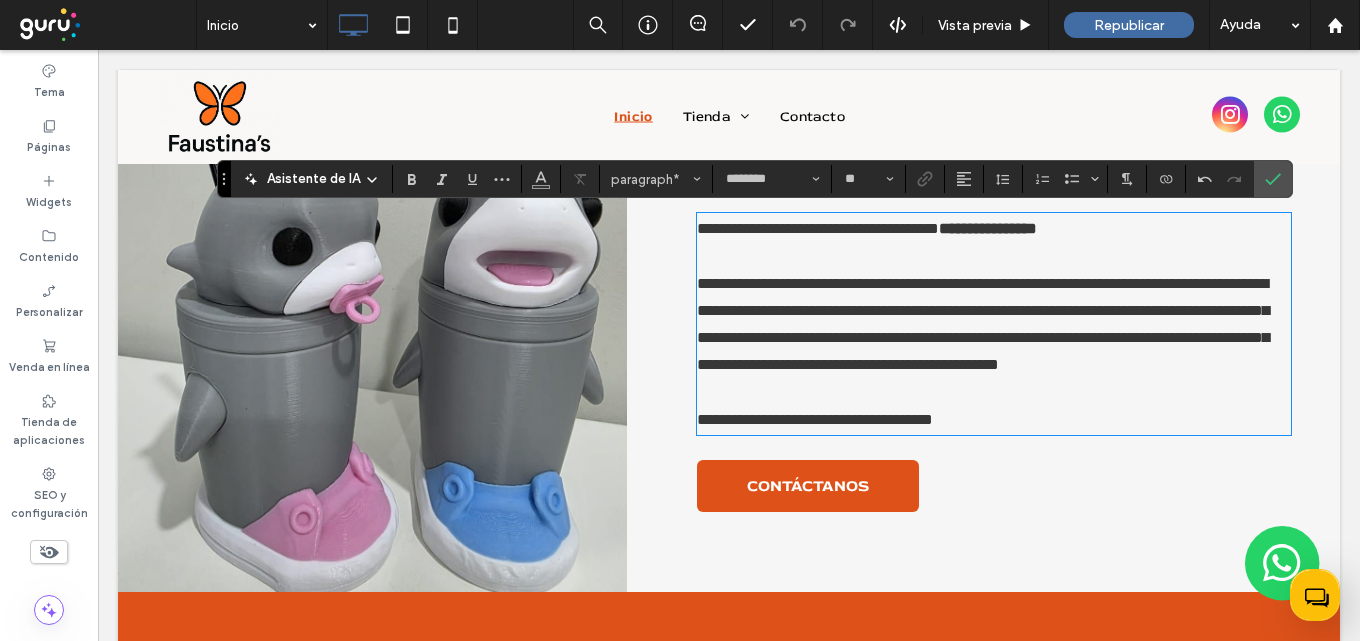 click on "**********" at bounding box center (818, 228) 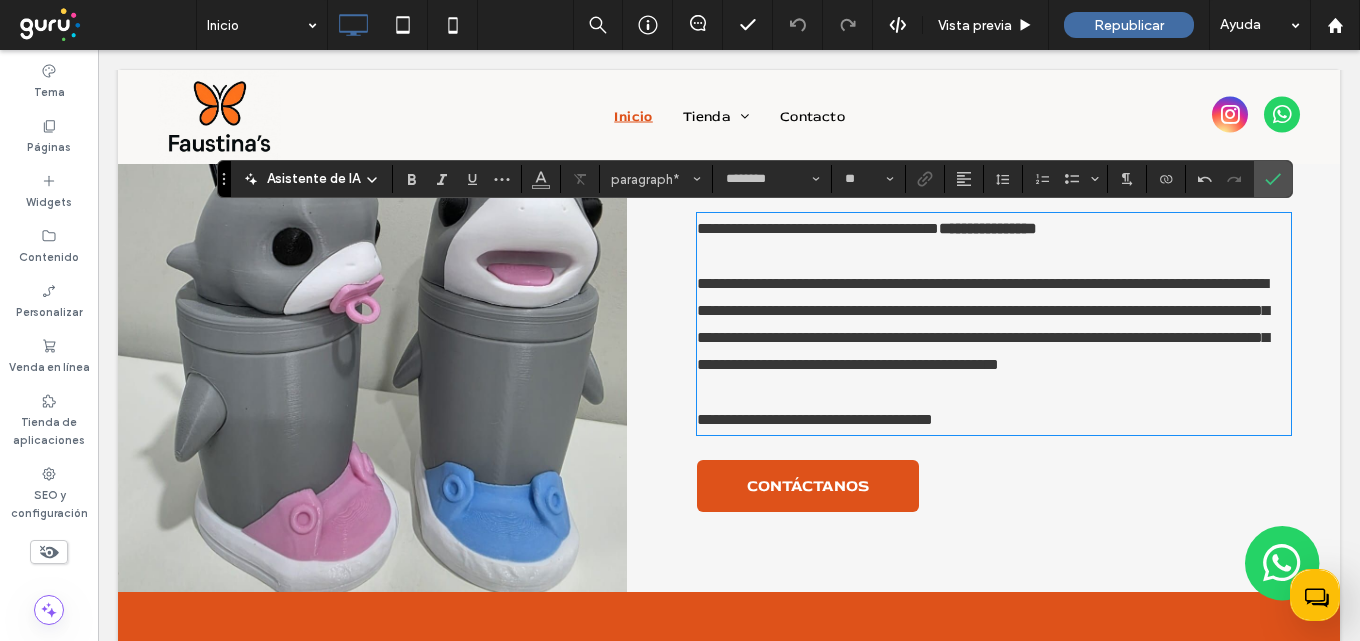 click on "**********" 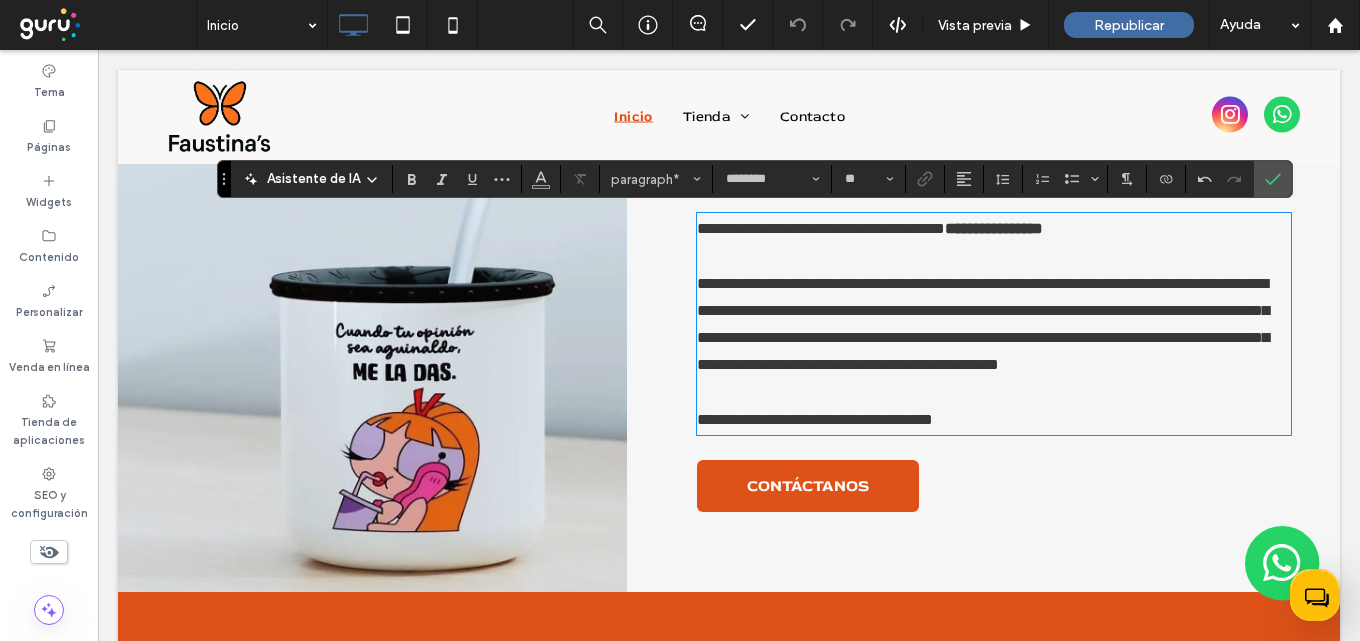 click on "**********" at bounding box center [983, 324] 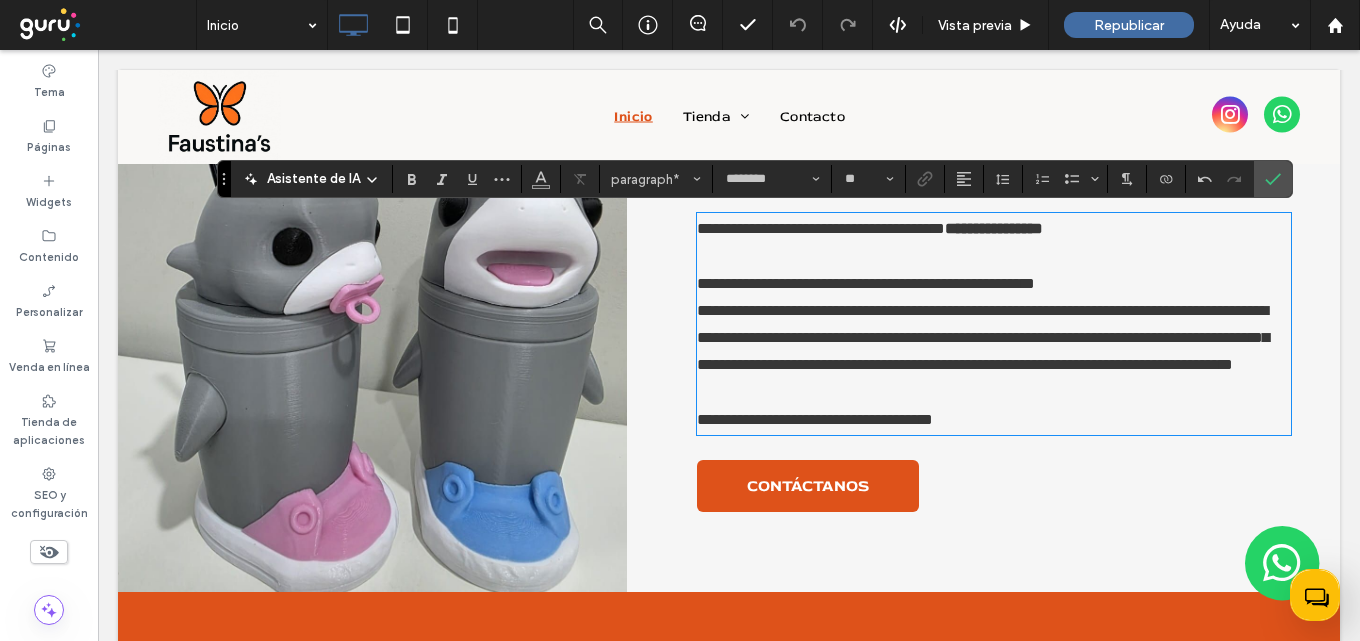 click on "**********" at bounding box center (983, 337) 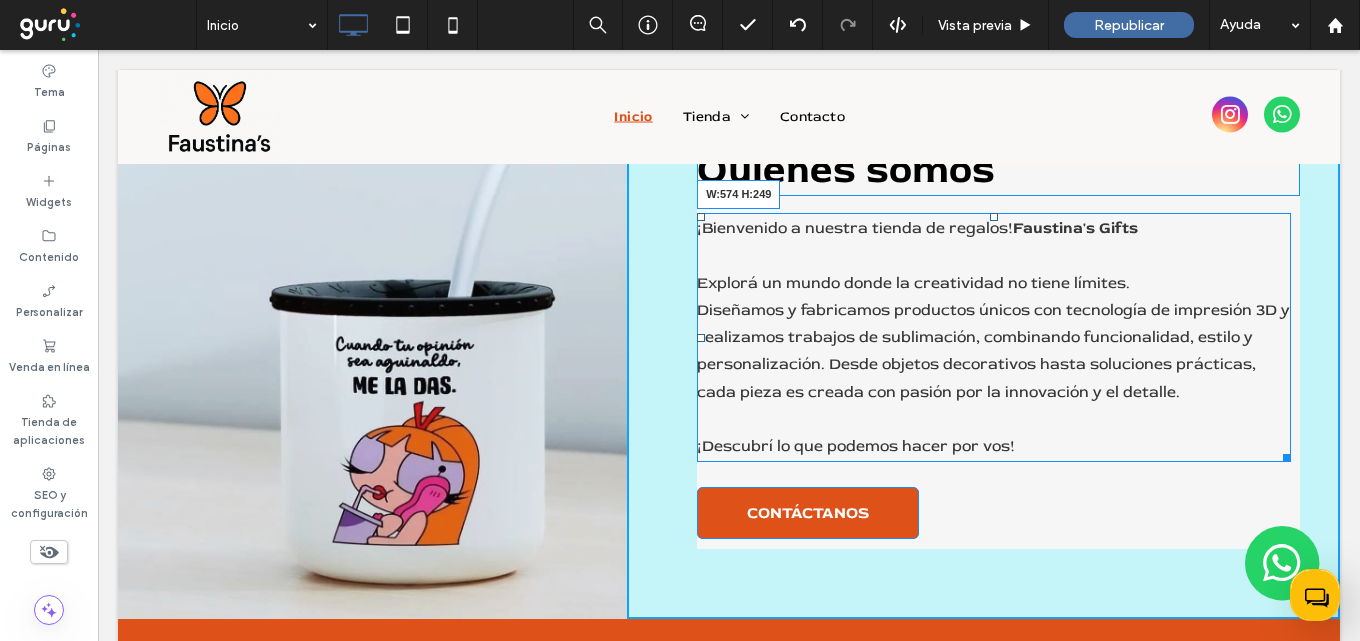 drag, startPoint x: 1281, startPoint y: 456, endPoint x: 1261, endPoint y: 456, distance: 20 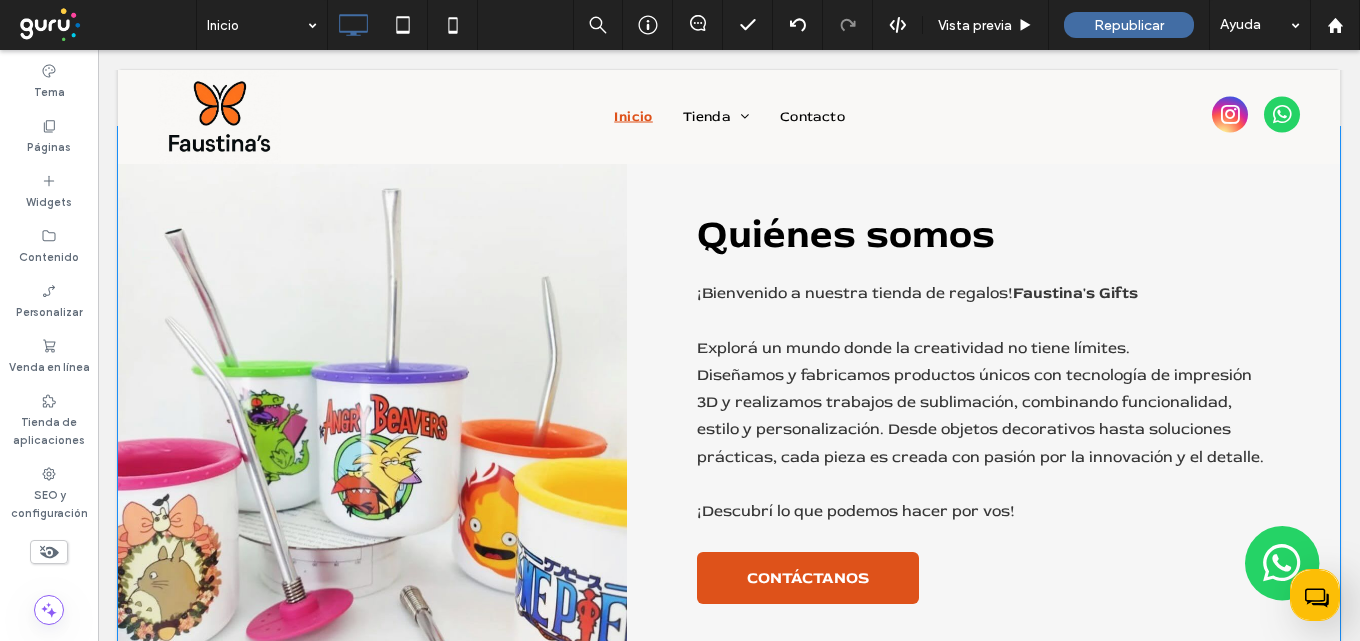scroll, scrollTop: 663, scrollLeft: 0, axis: vertical 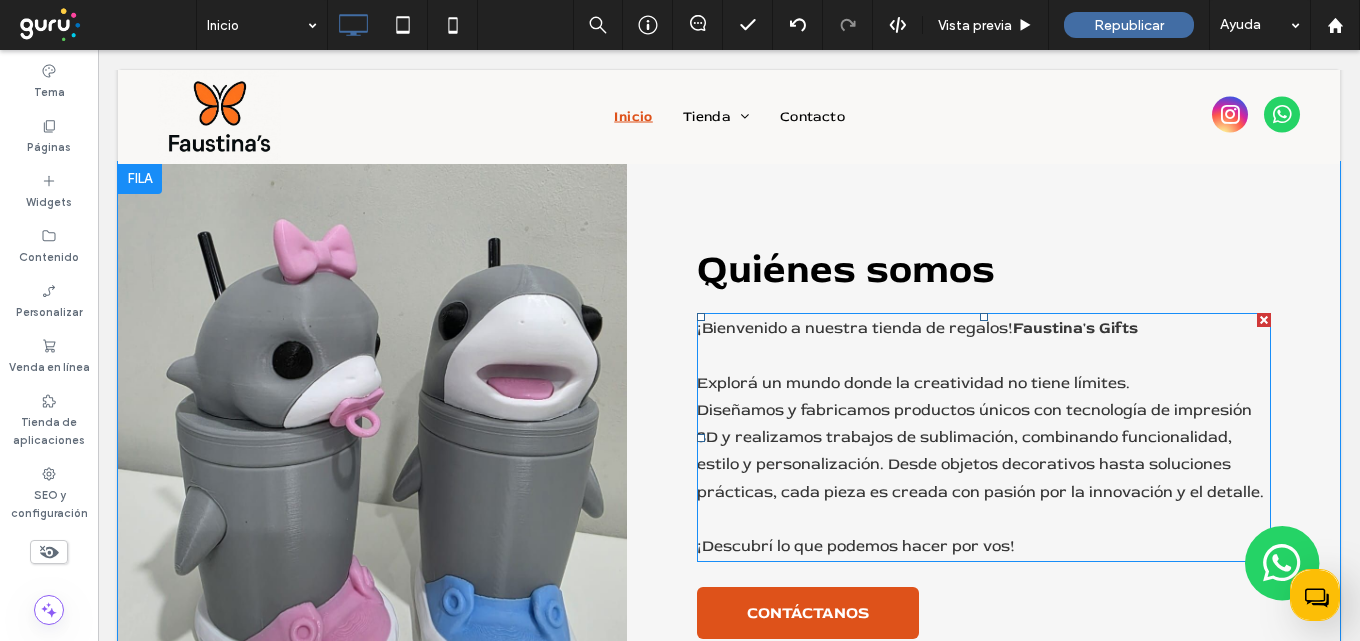click on "¡Descubrí lo que podemos hacer por vos!" at bounding box center [984, 546] 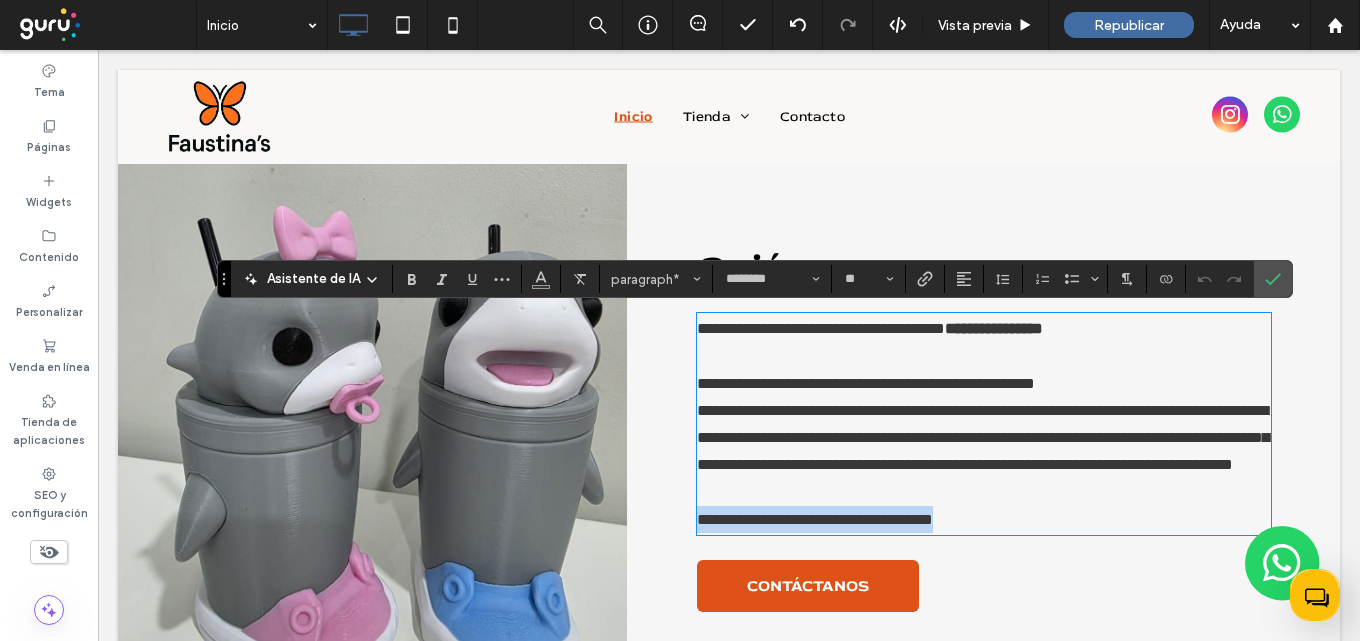 drag, startPoint x: 1008, startPoint y: 540, endPoint x: 692, endPoint y: 538, distance: 316.00632 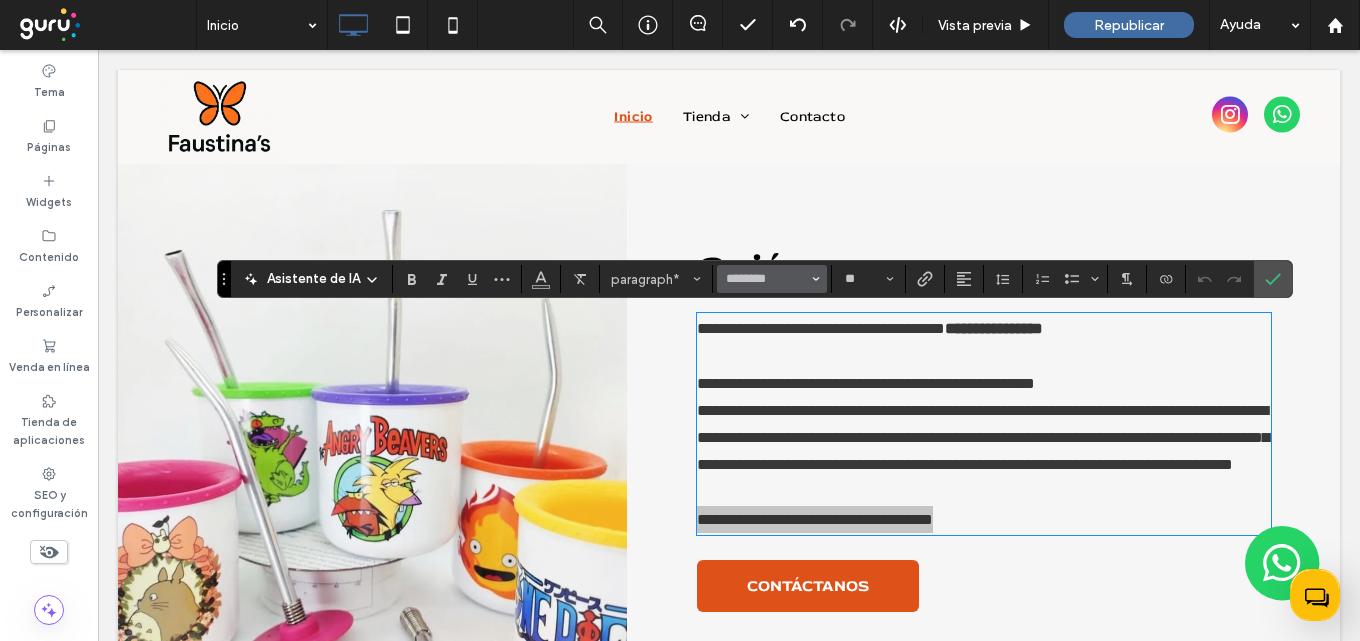 click at bounding box center (816, 279) 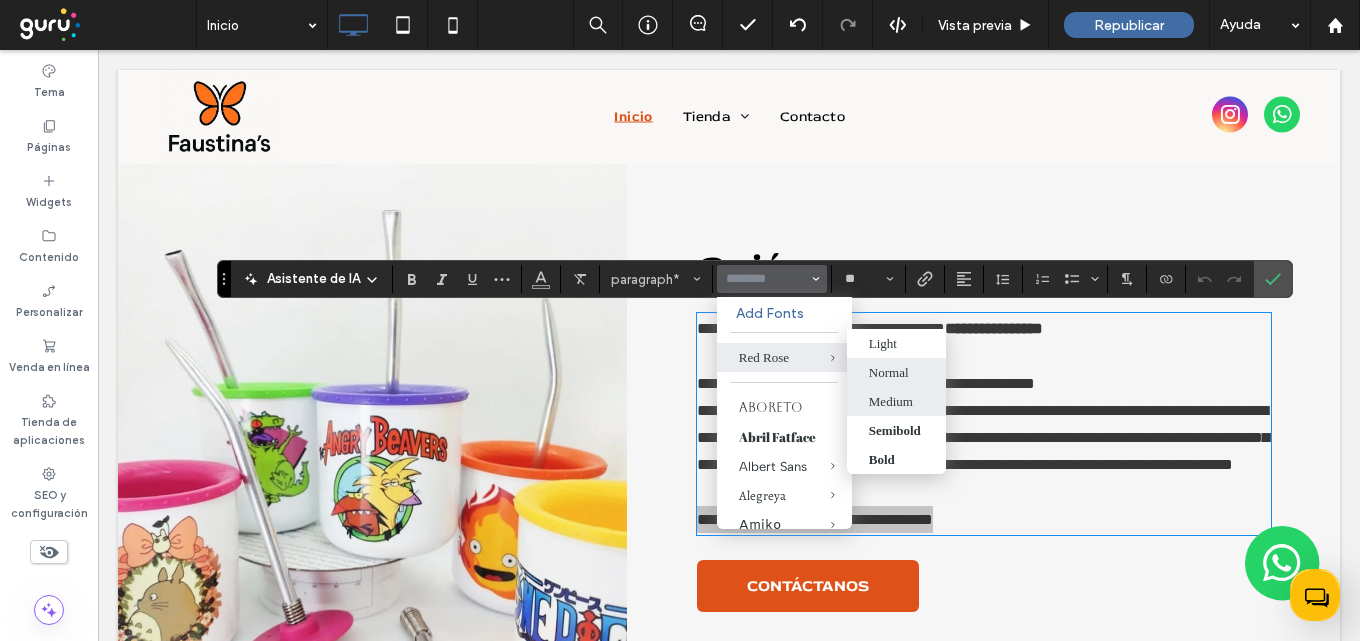 click on "Medium" at bounding box center (891, 402) 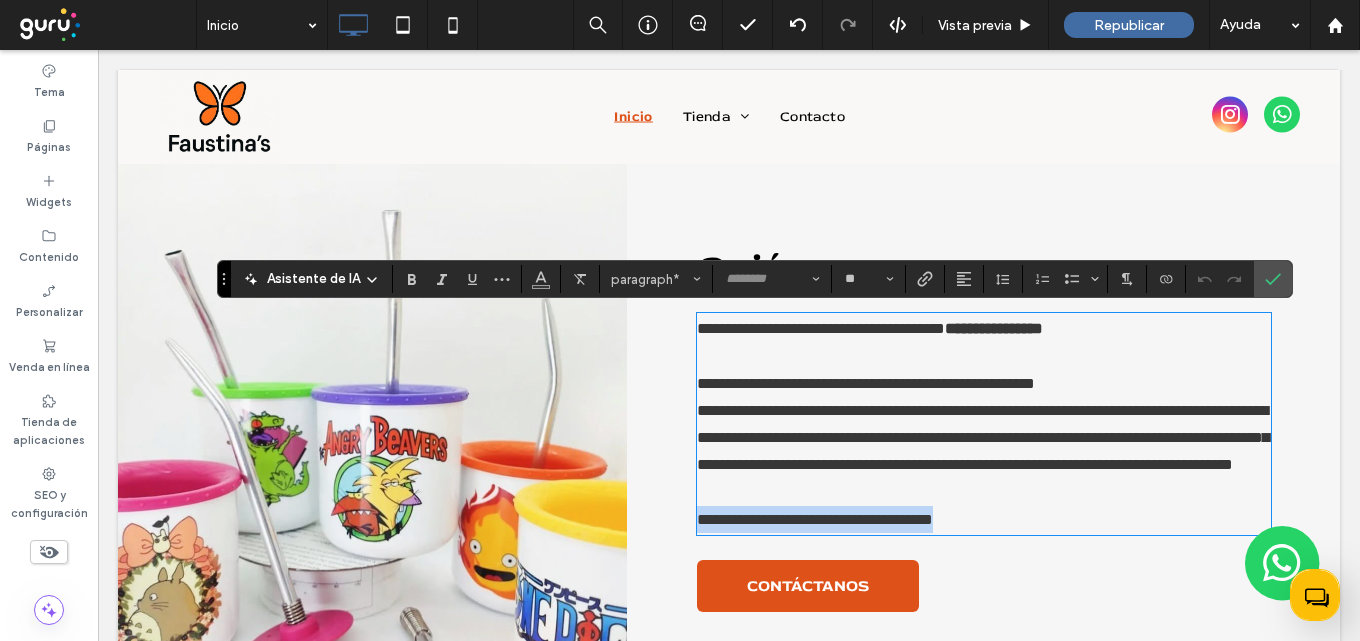 type on "********" 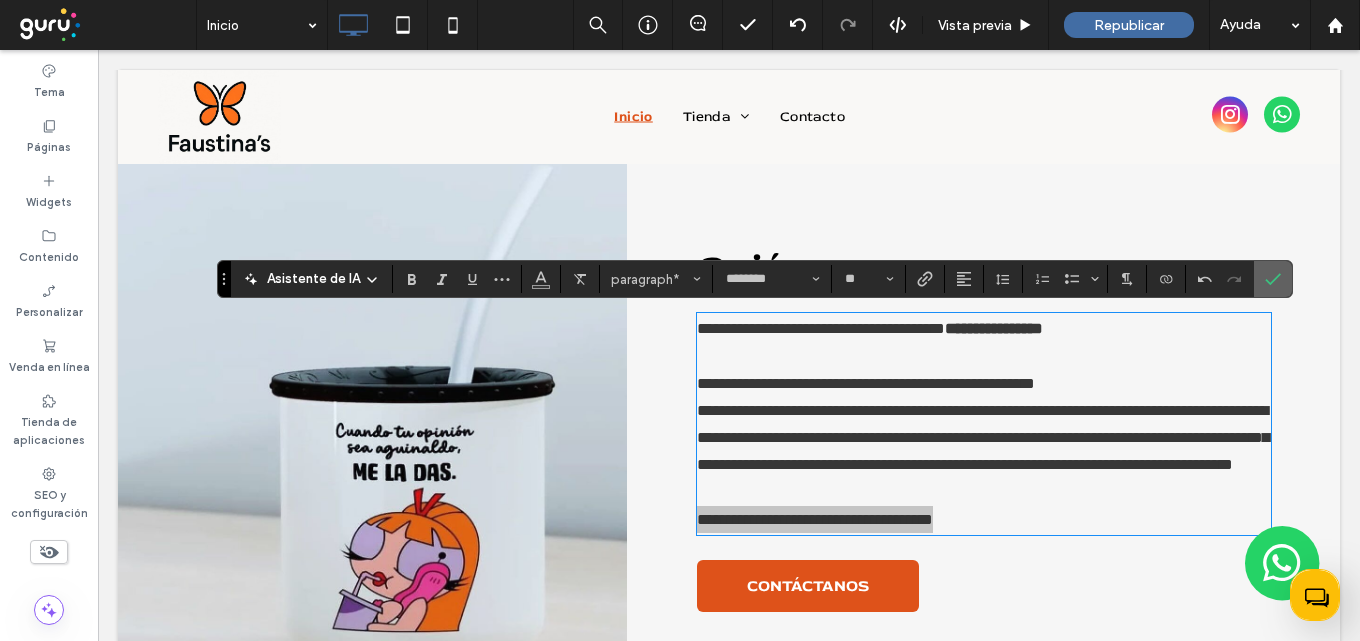 click at bounding box center [1269, 279] 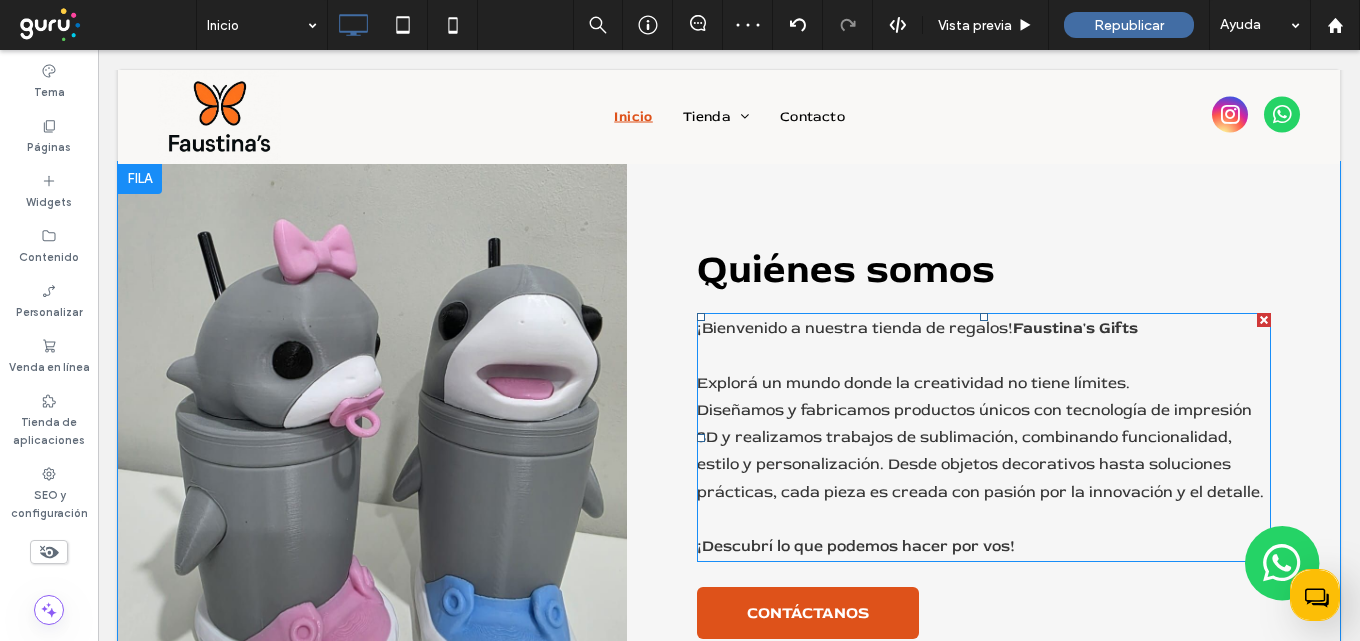 click on "¡Descubrí lo que podemos hacer por vos!" at bounding box center (984, 546) 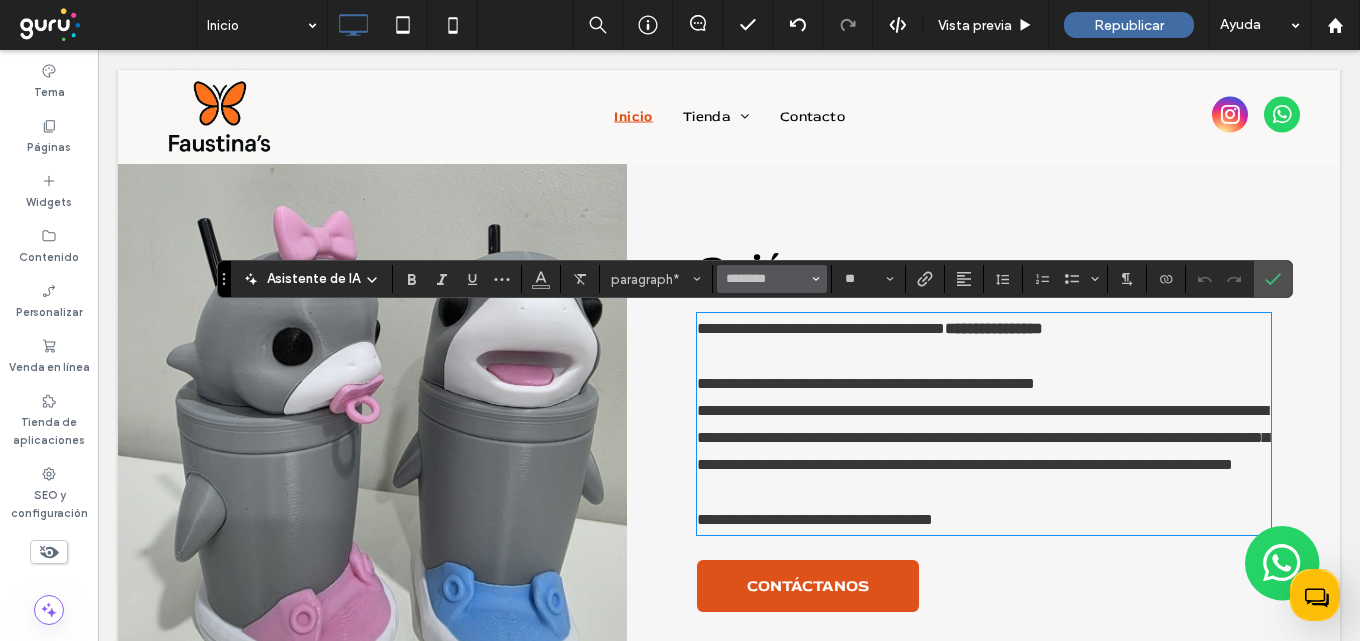 click 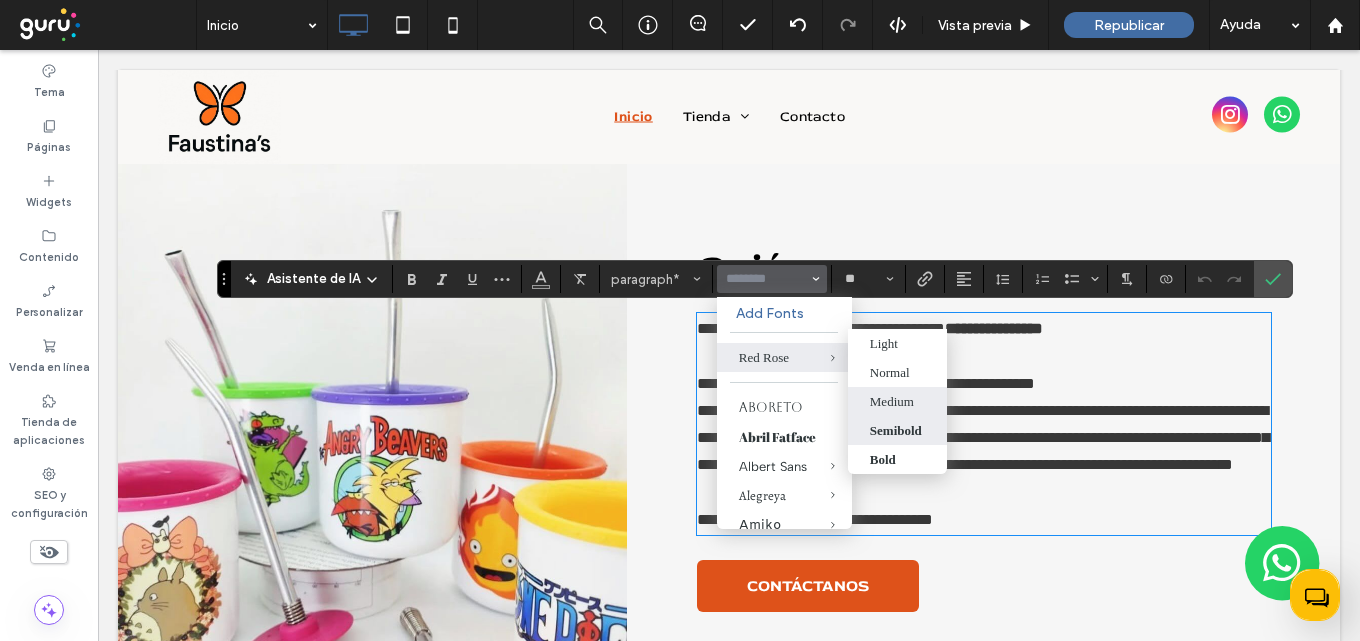 drag, startPoint x: 884, startPoint y: 428, endPoint x: 1002, endPoint y: 373, distance: 130.18832 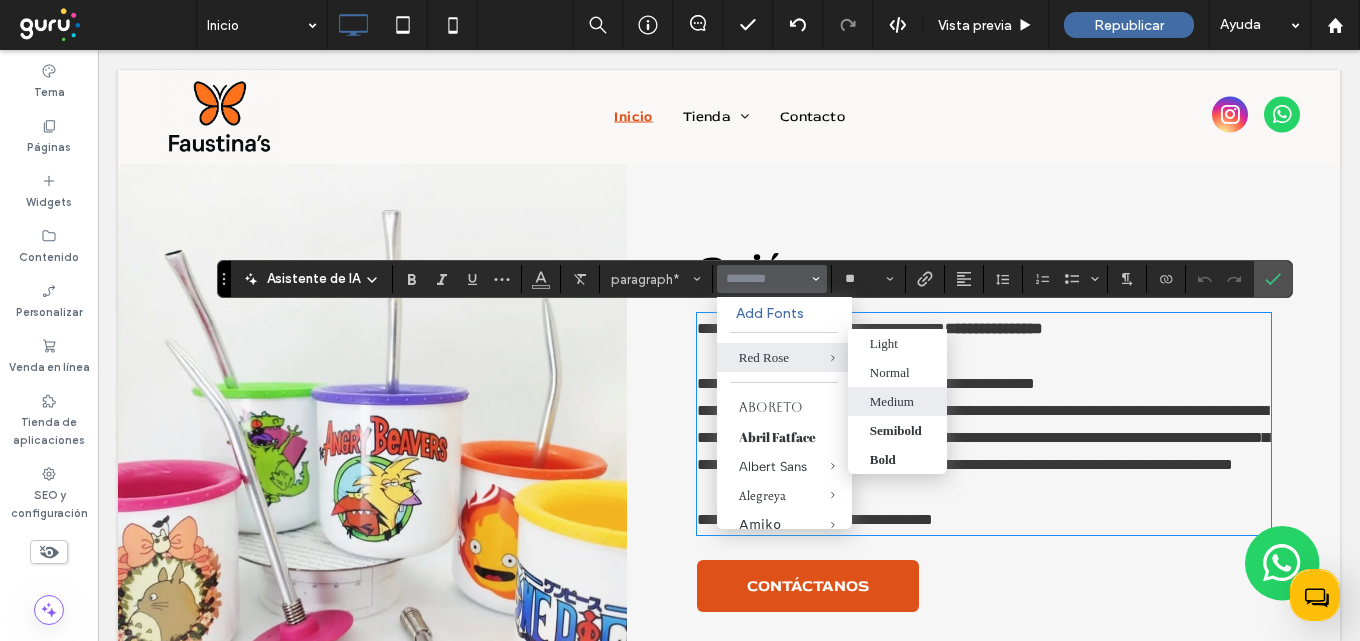 type on "********" 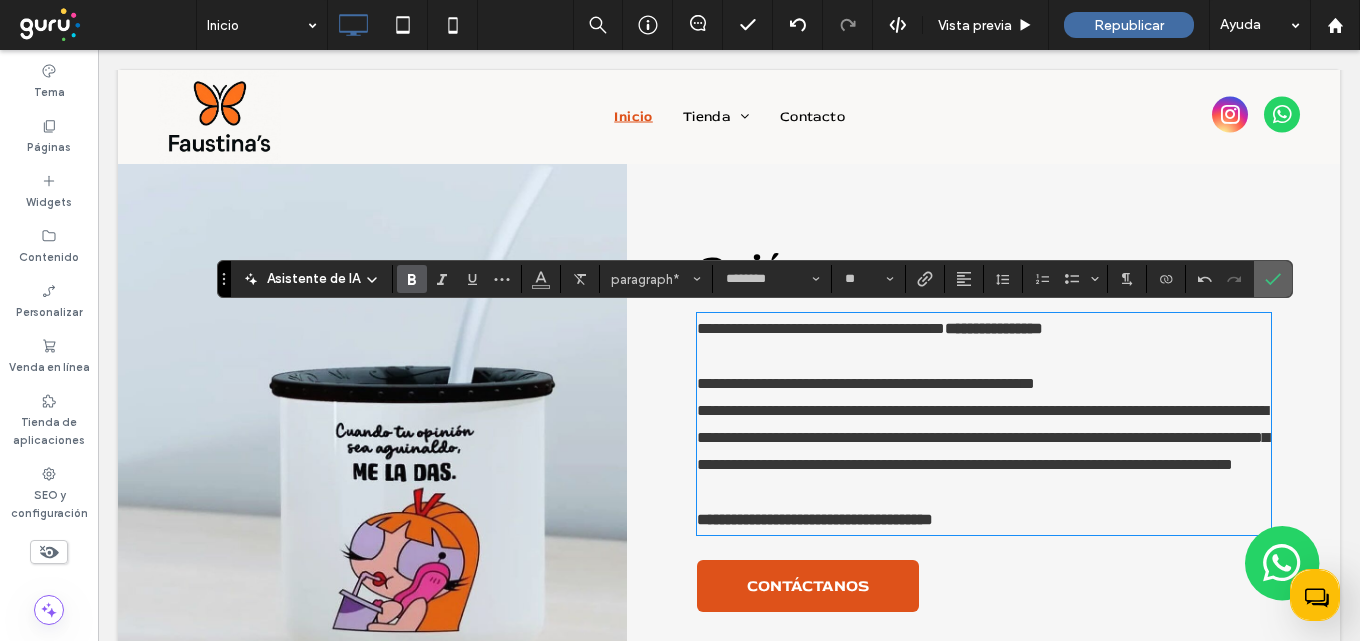 drag, startPoint x: 1273, startPoint y: 283, endPoint x: 1119, endPoint y: 312, distance: 156.70673 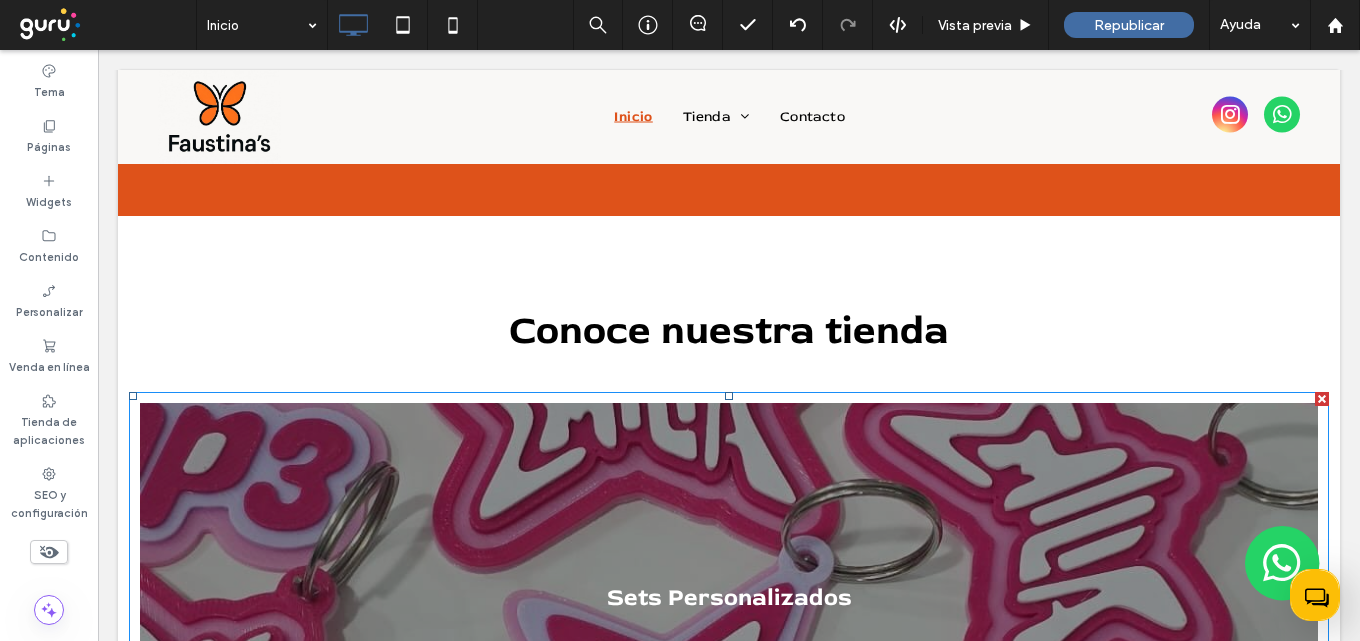 scroll, scrollTop: 2063, scrollLeft: 0, axis: vertical 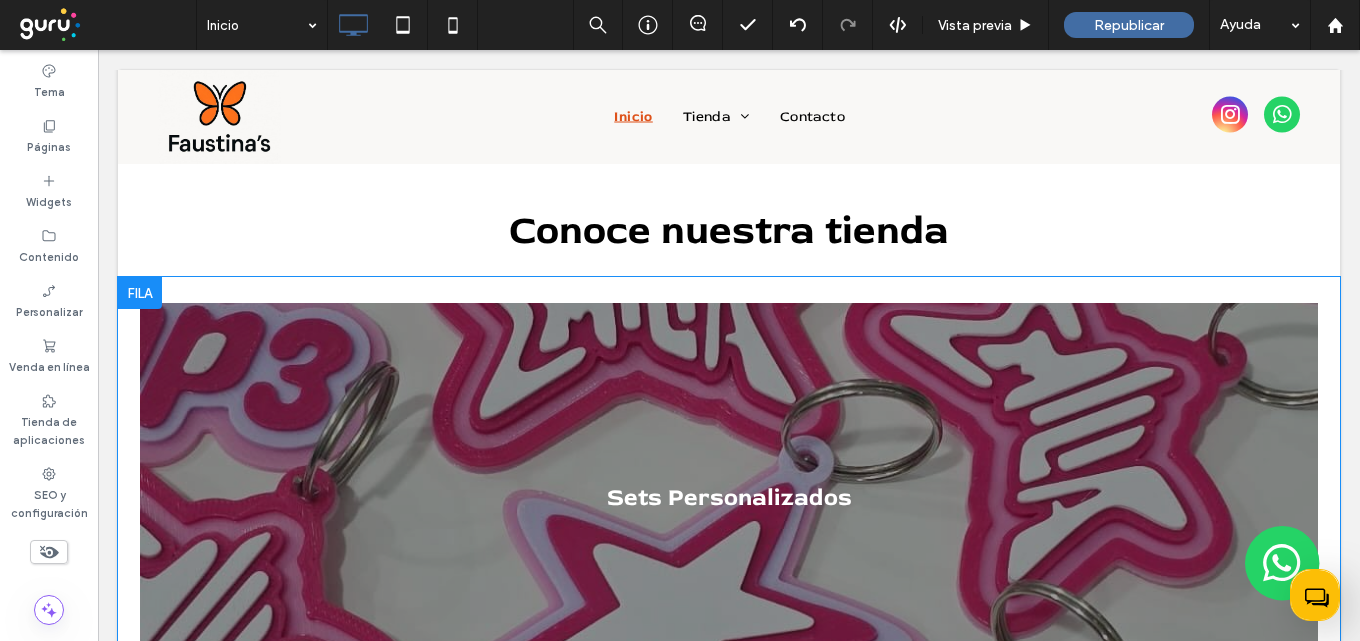 click at bounding box center [140, 293] 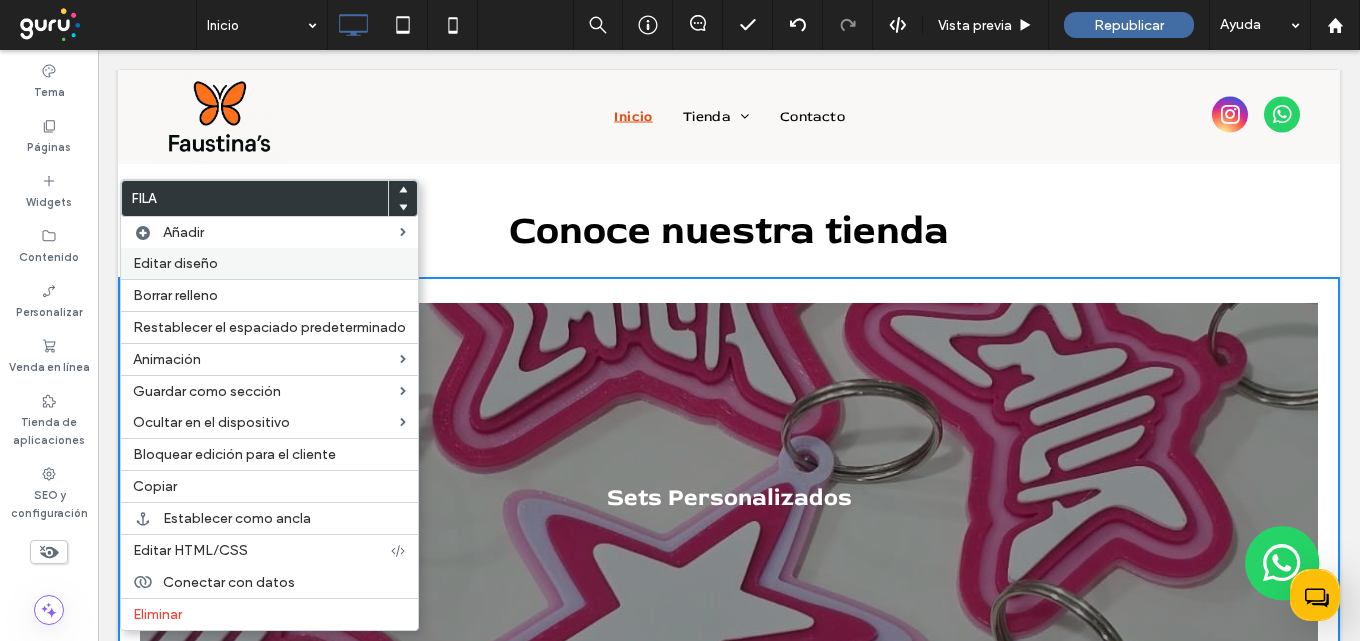 click on "Editar diseño" at bounding box center [175, 263] 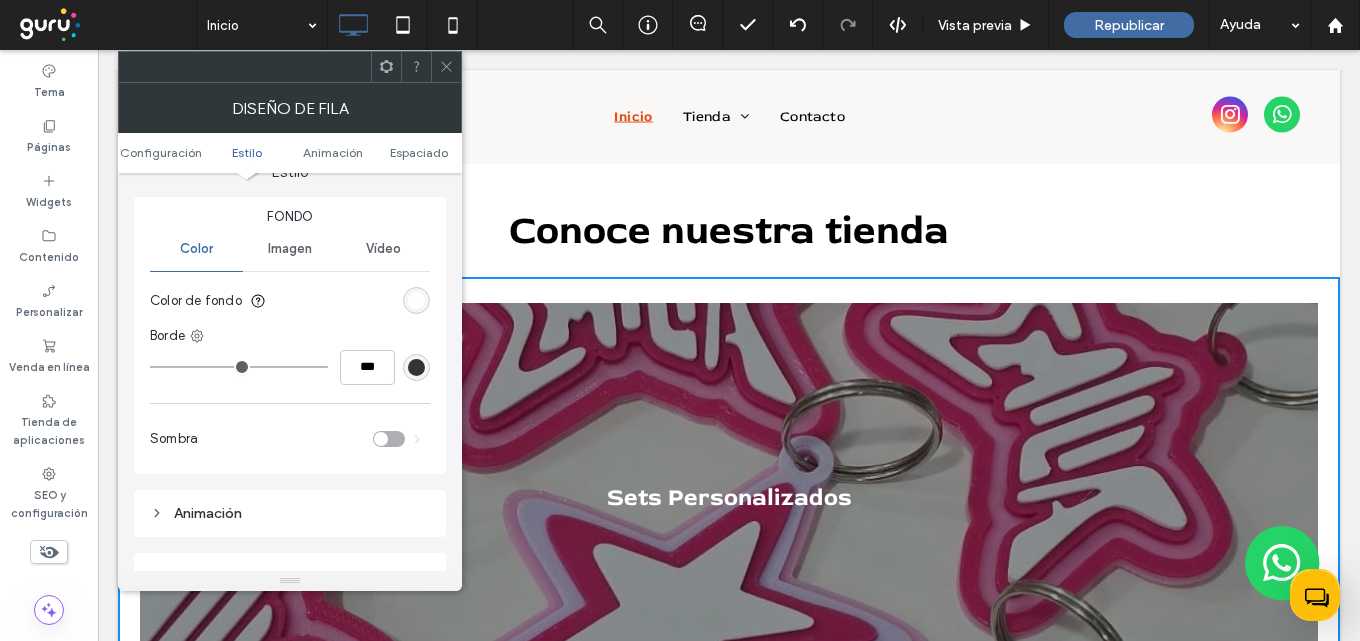 scroll, scrollTop: 200, scrollLeft: 0, axis: vertical 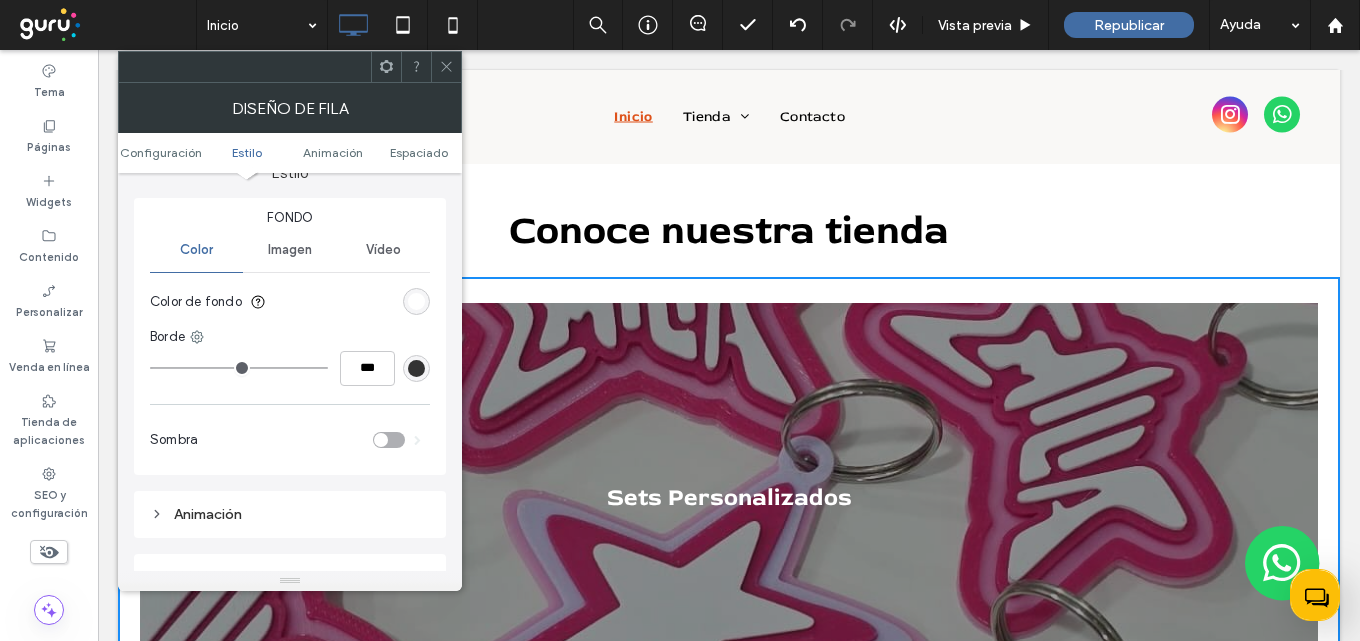 click 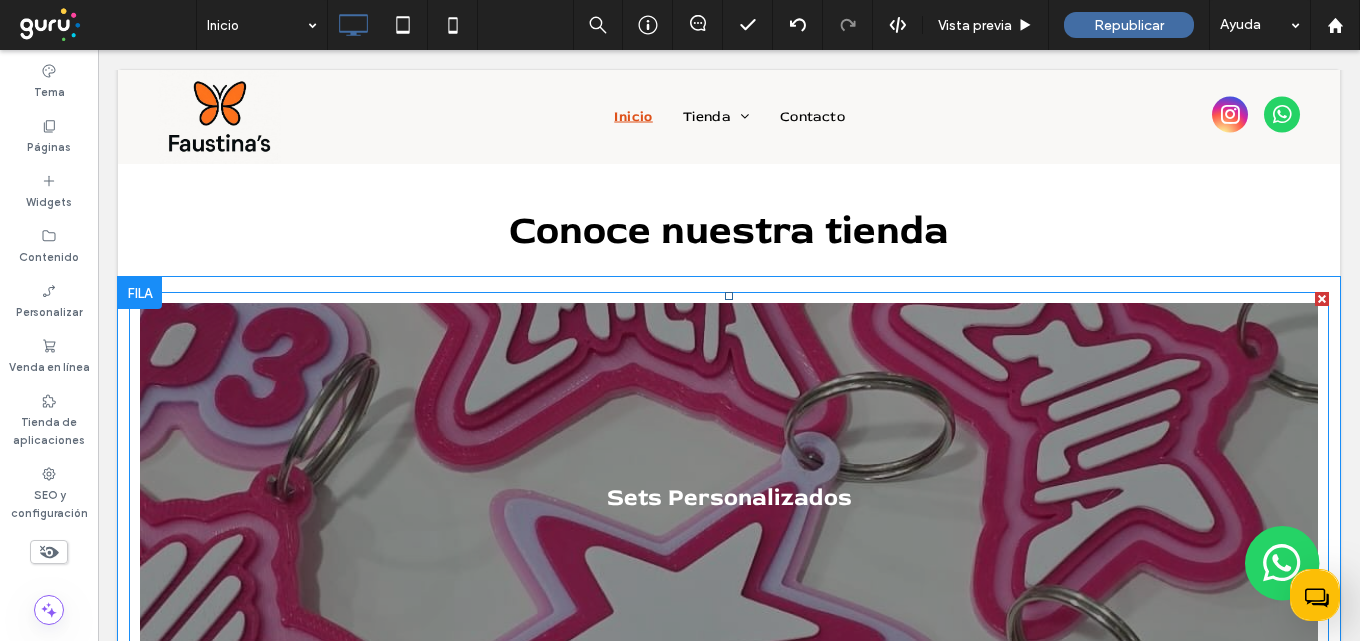 click at bounding box center (729, 497) 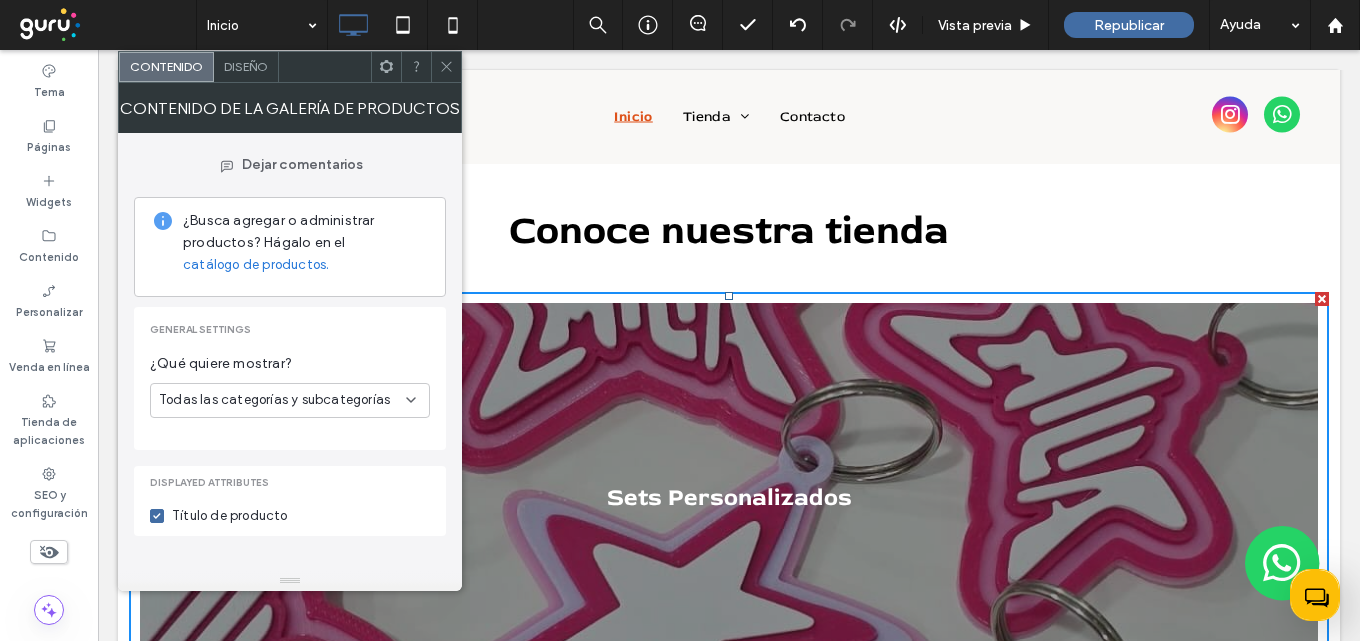 click on "Diseño" at bounding box center (246, 66) 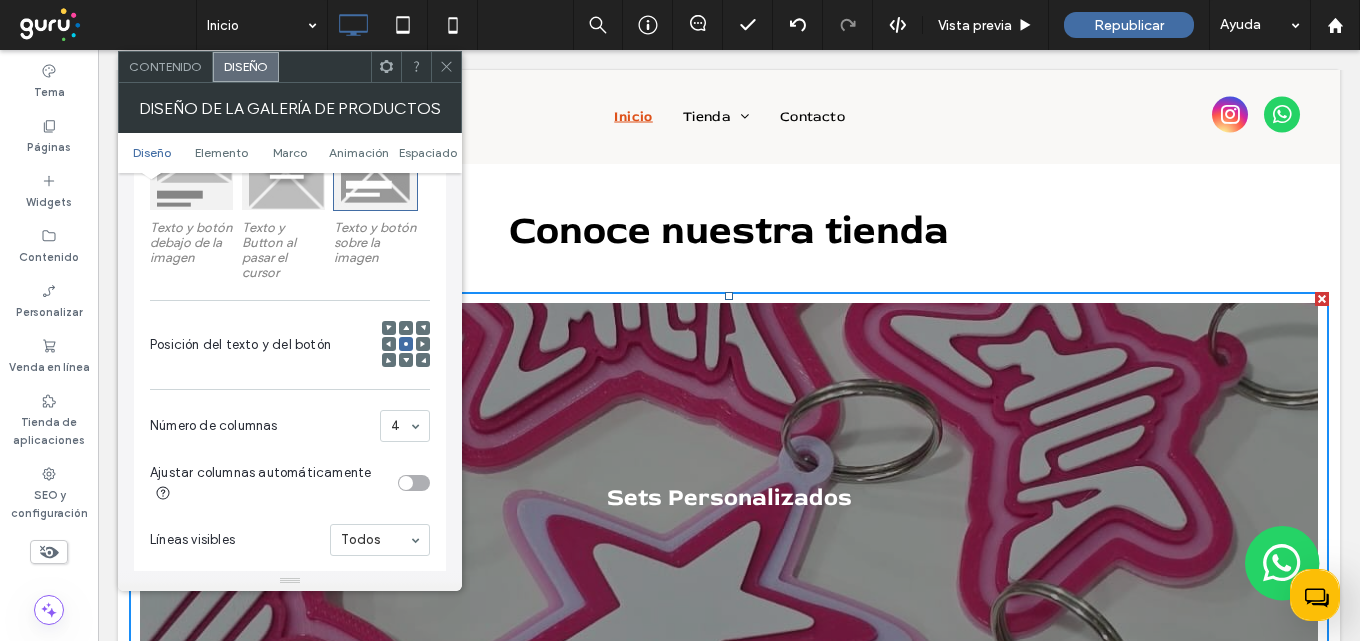 scroll, scrollTop: 400, scrollLeft: 0, axis: vertical 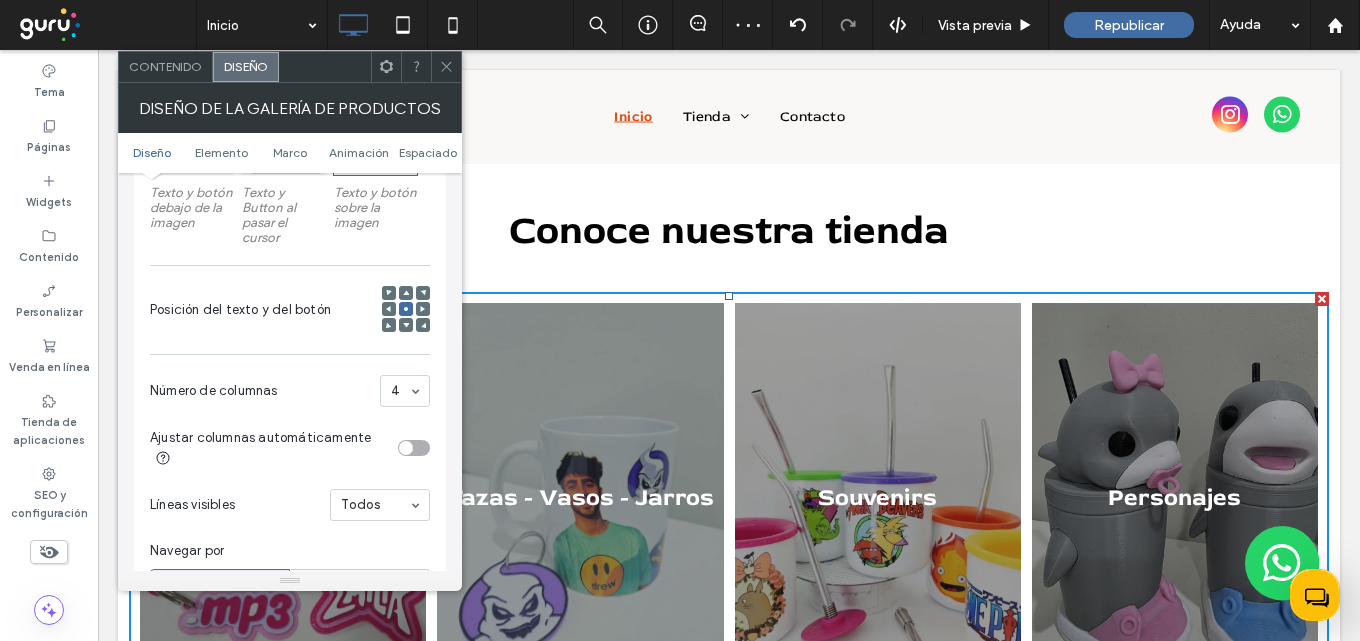 click 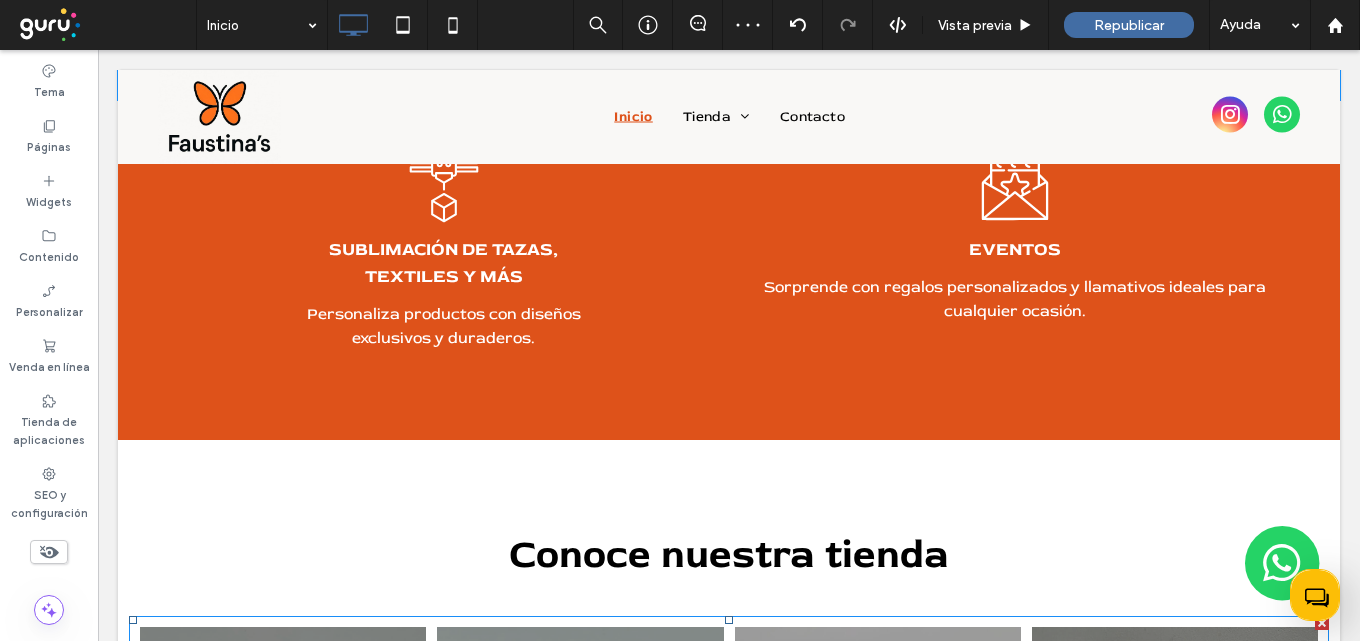 scroll, scrollTop: 1663, scrollLeft: 0, axis: vertical 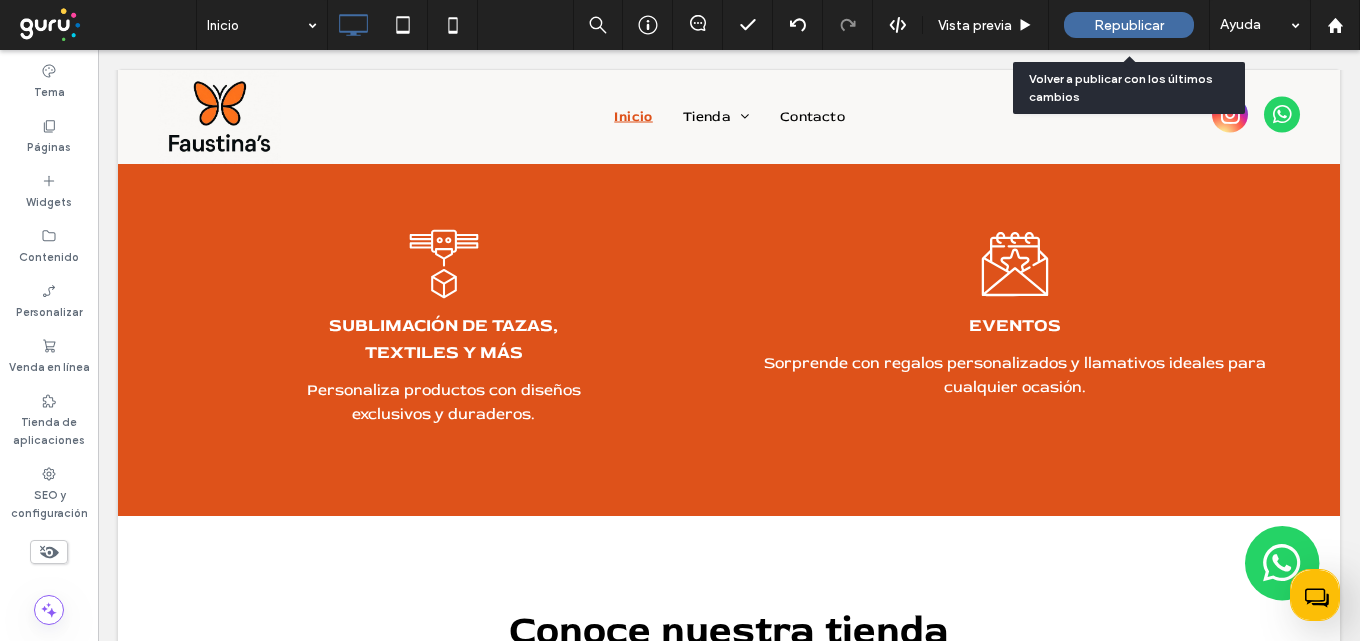 click on "Republicar" at bounding box center [1129, 25] 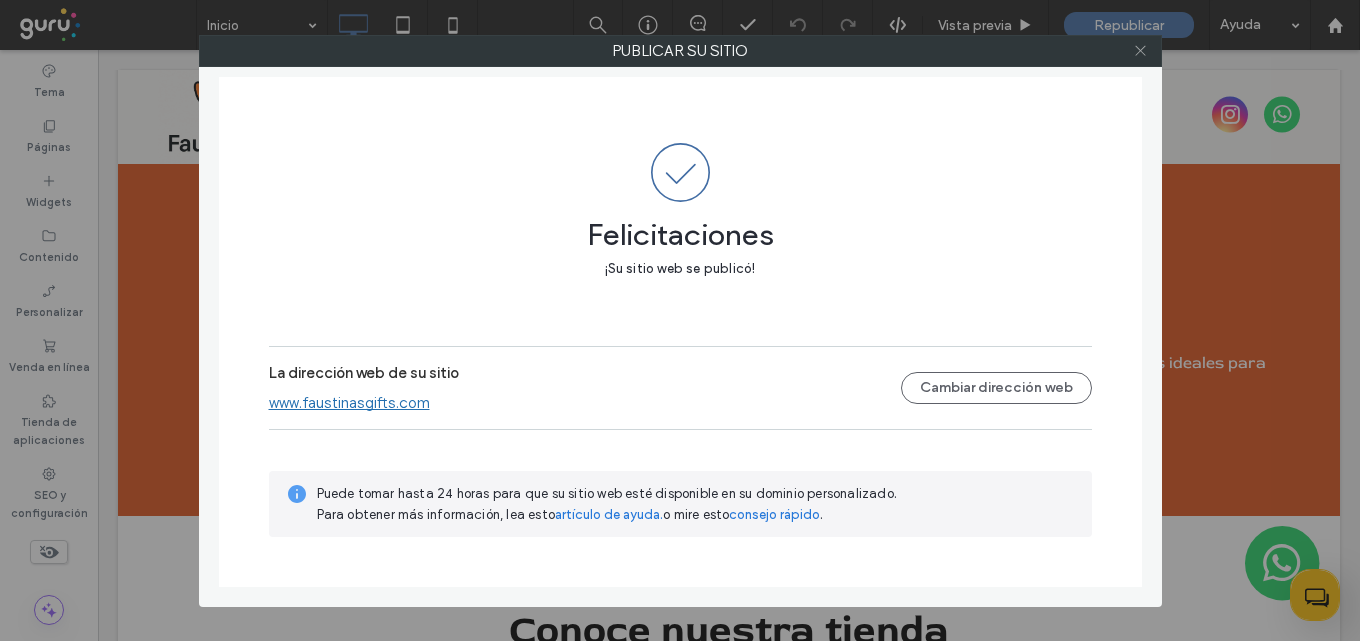 click 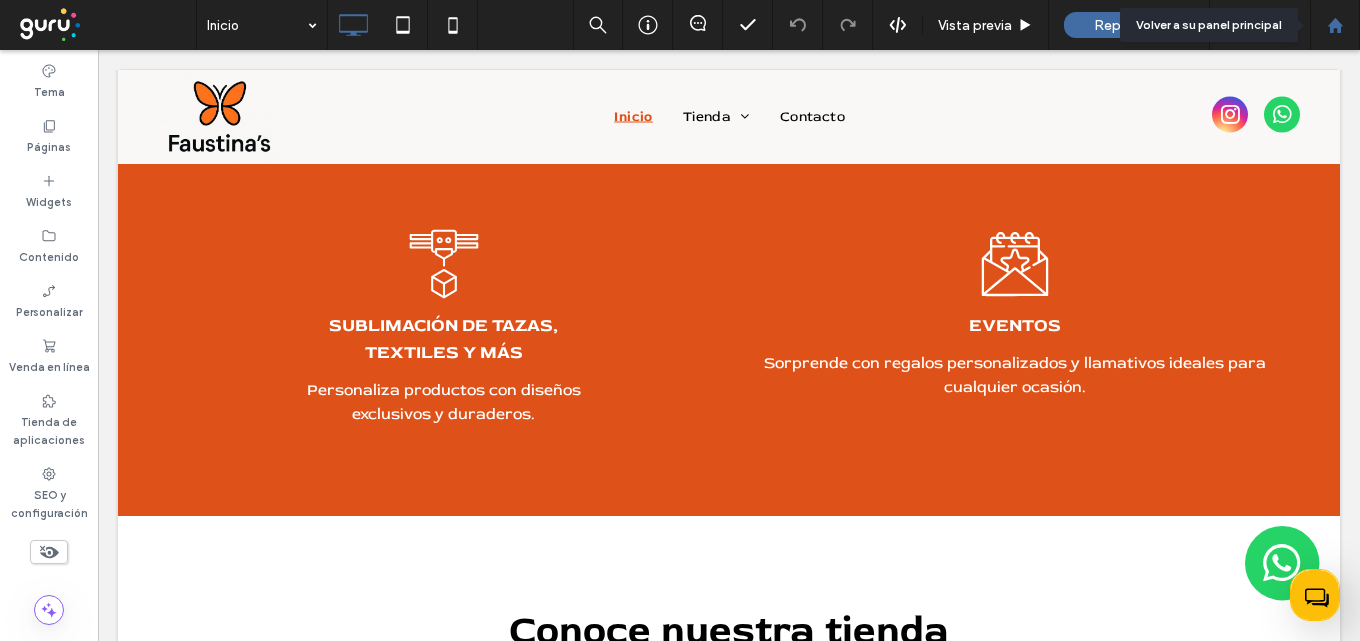 click at bounding box center (1335, 25) 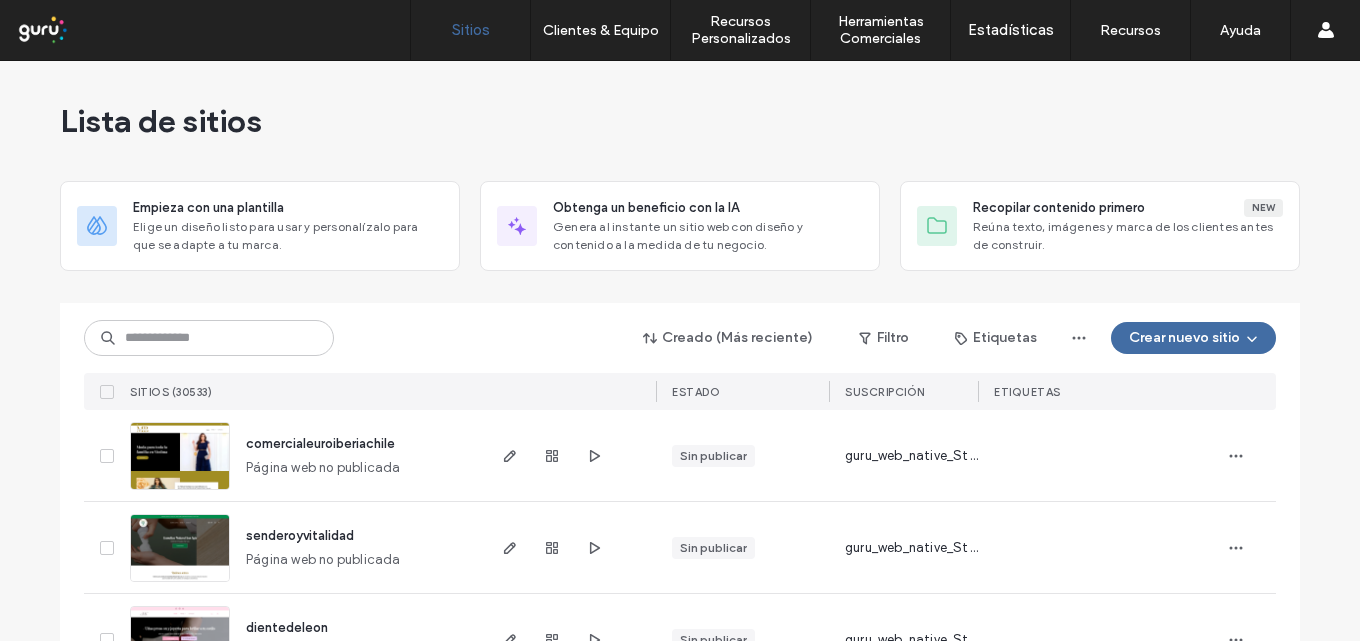 scroll, scrollTop: 0, scrollLeft: 0, axis: both 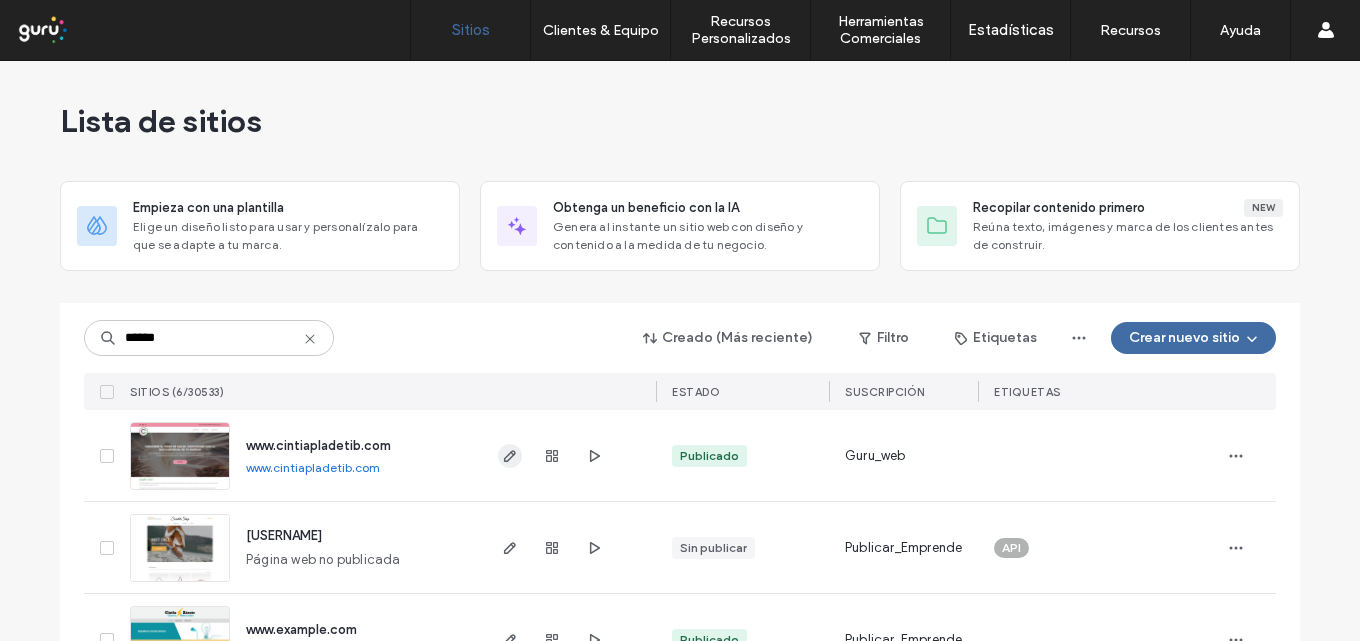 type on "******" 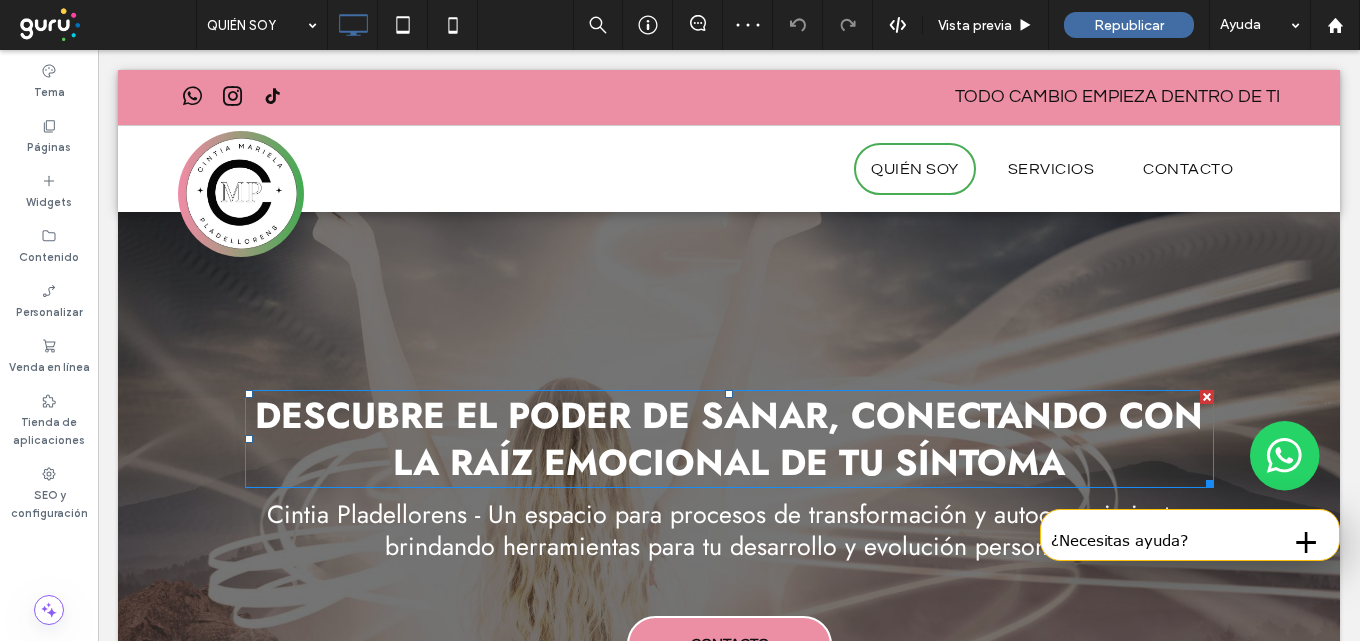 scroll, scrollTop: 0, scrollLeft: 0, axis: both 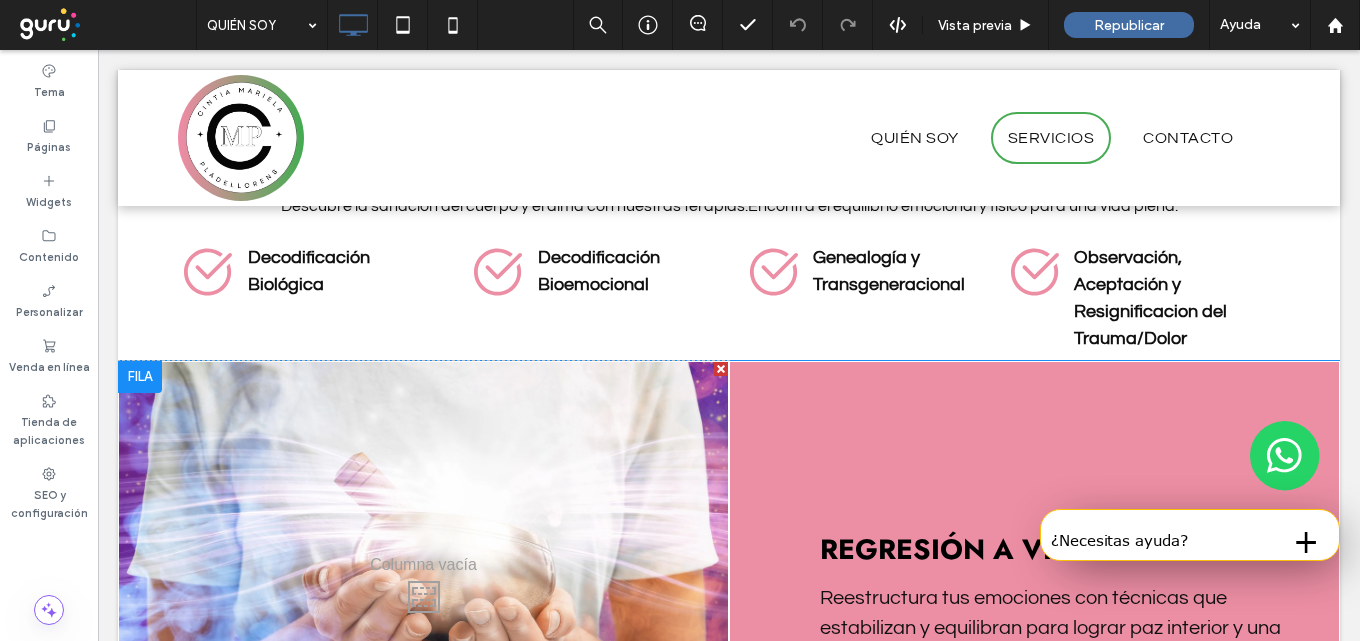 click at bounding box center [140, 377] 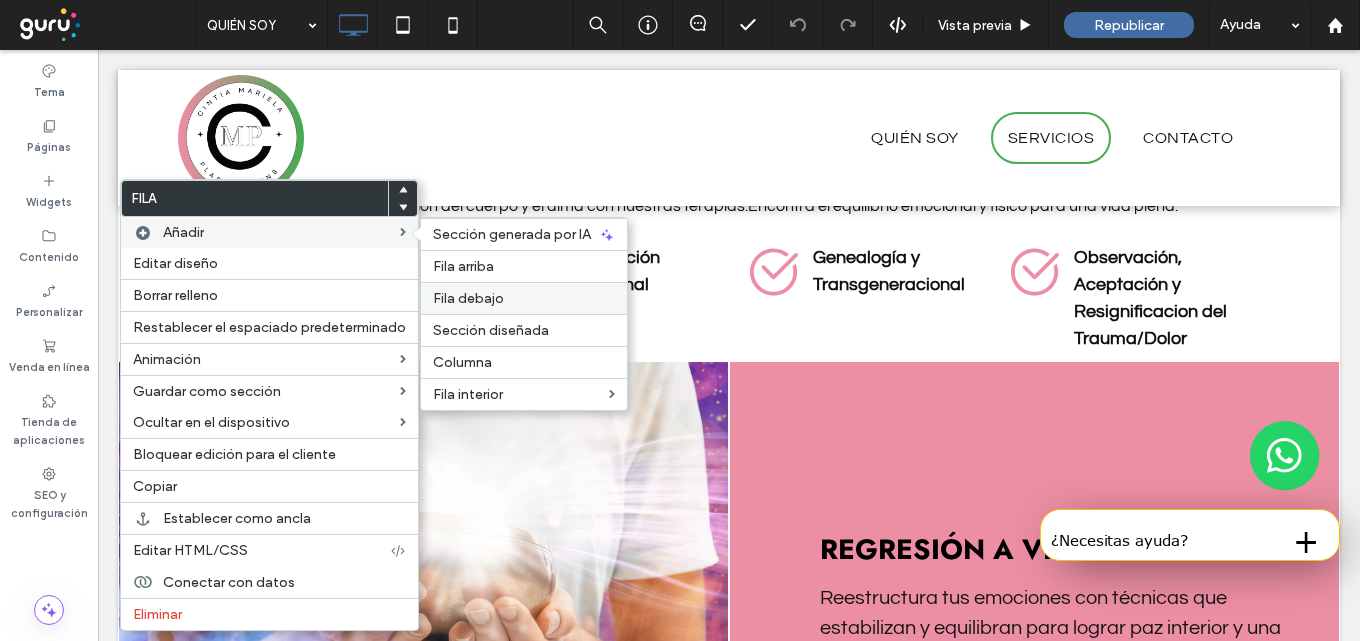 click on "Fila debajo" at bounding box center [468, 298] 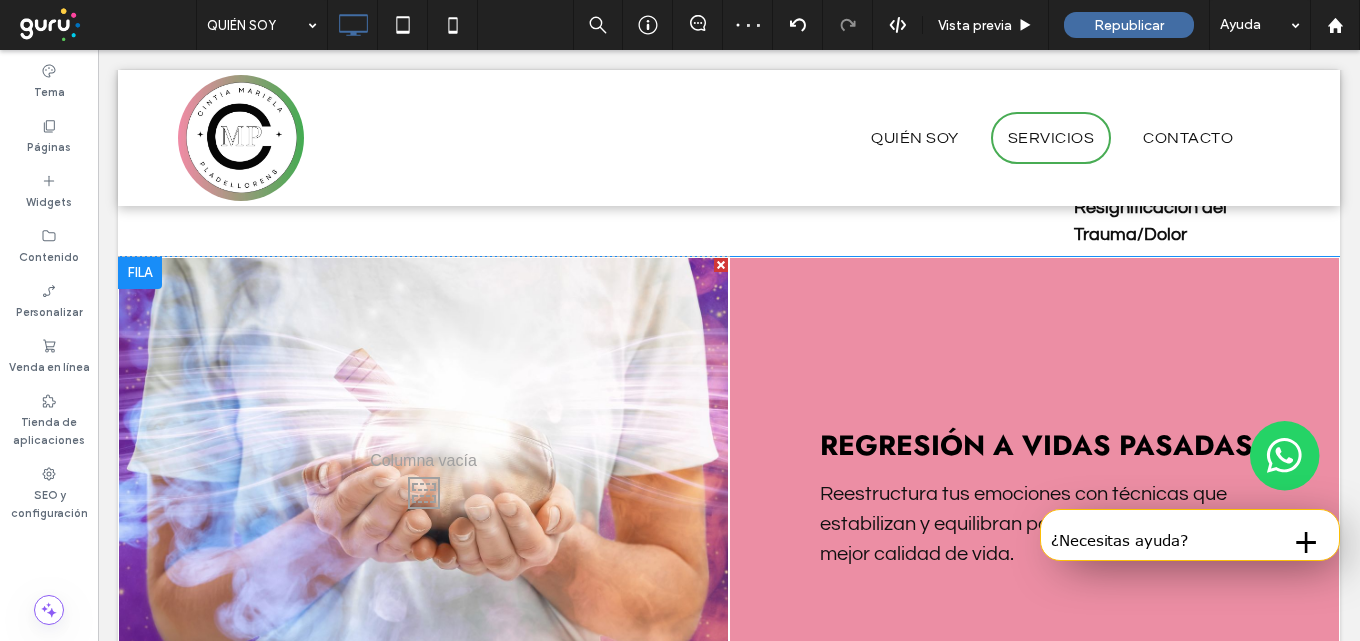 scroll, scrollTop: 2600, scrollLeft: 0, axis: vertical 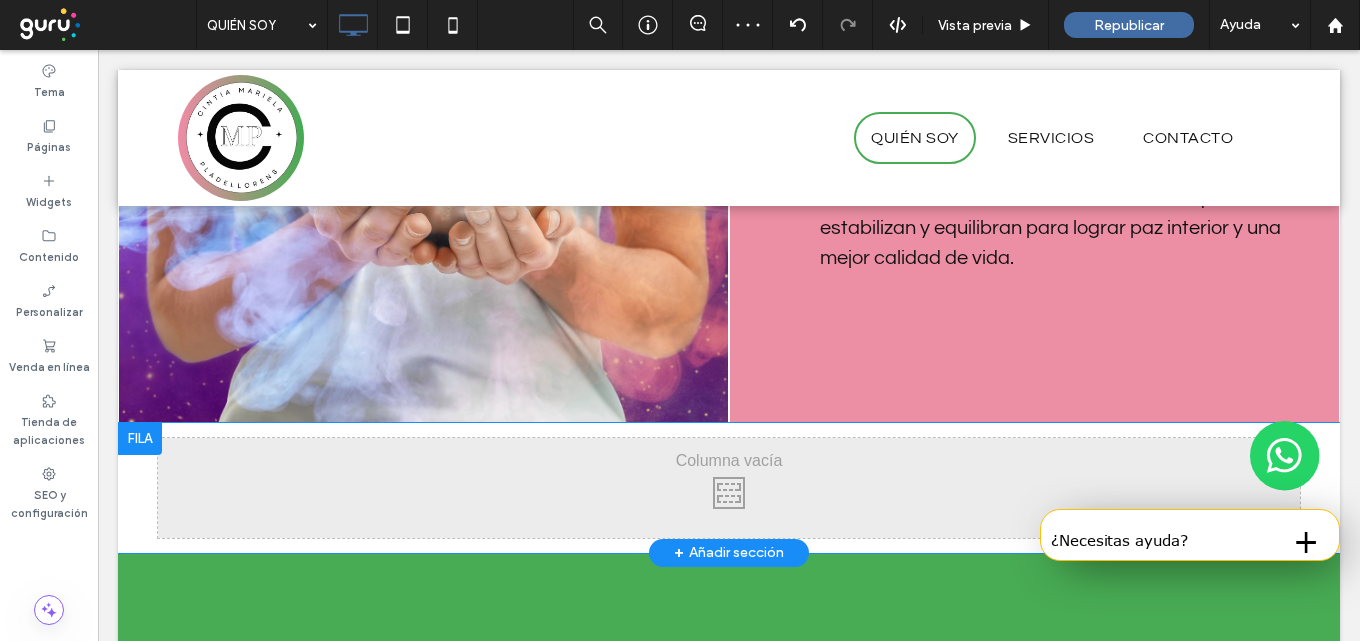 click on "Click To Paste     Click To Paste" at bounding box center [729, 488] 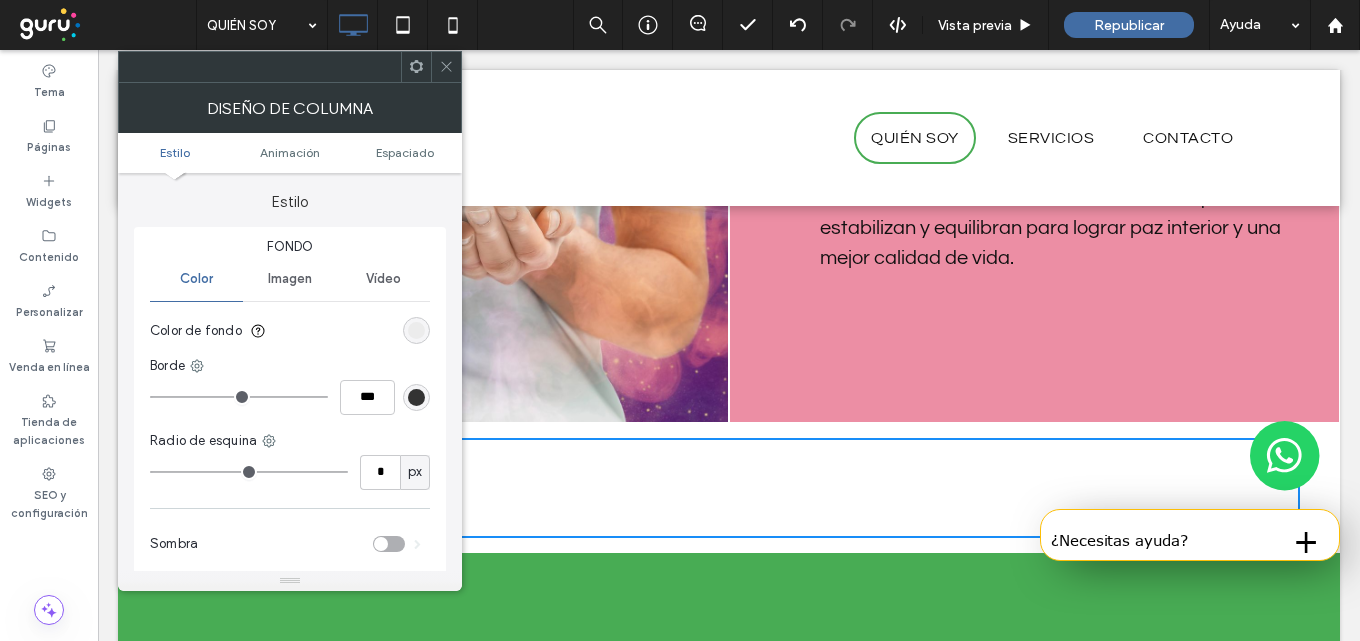 click on "Imagen" at bounding box center (289, 279) 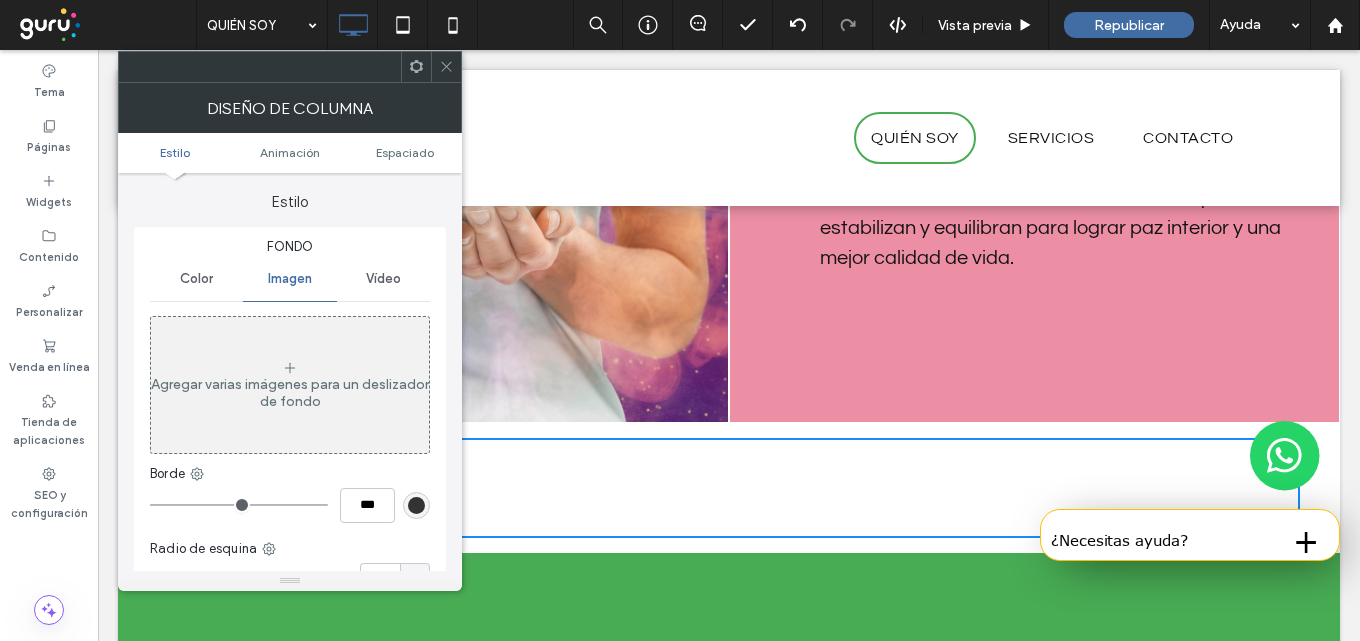click on "Agregar varias imágenes para un deslizador de fondo" at bounding box center (290, 393) 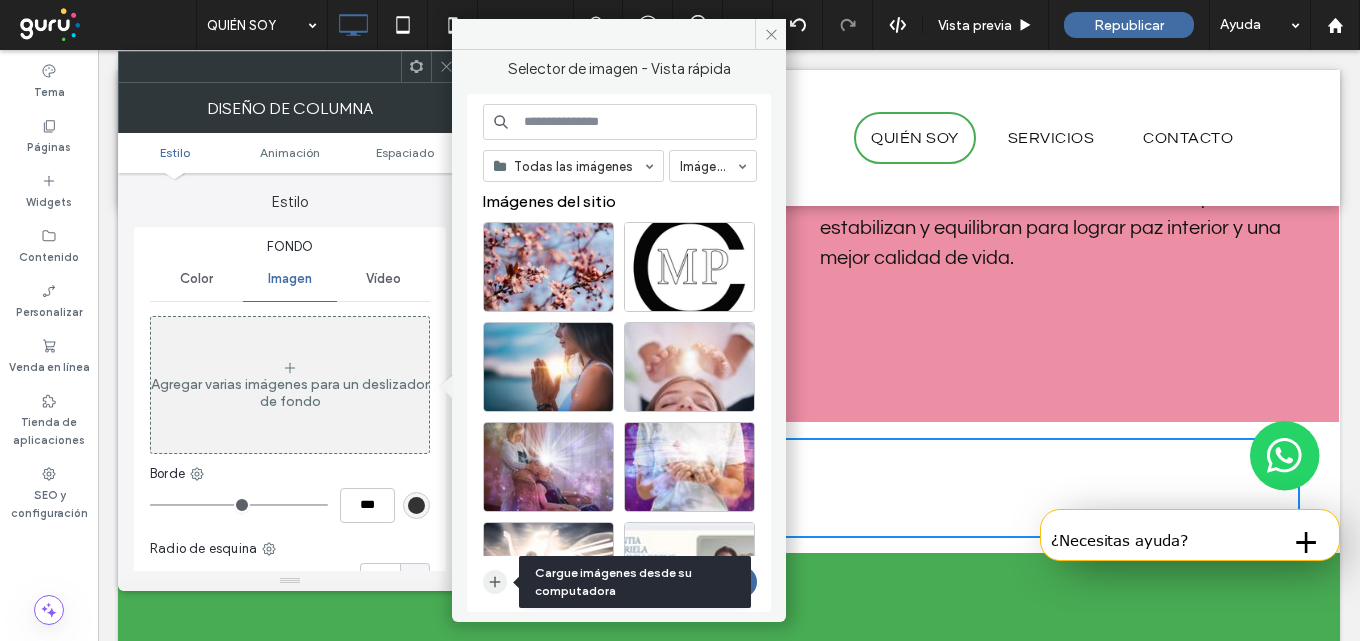 click at bounding box center (495, 582) 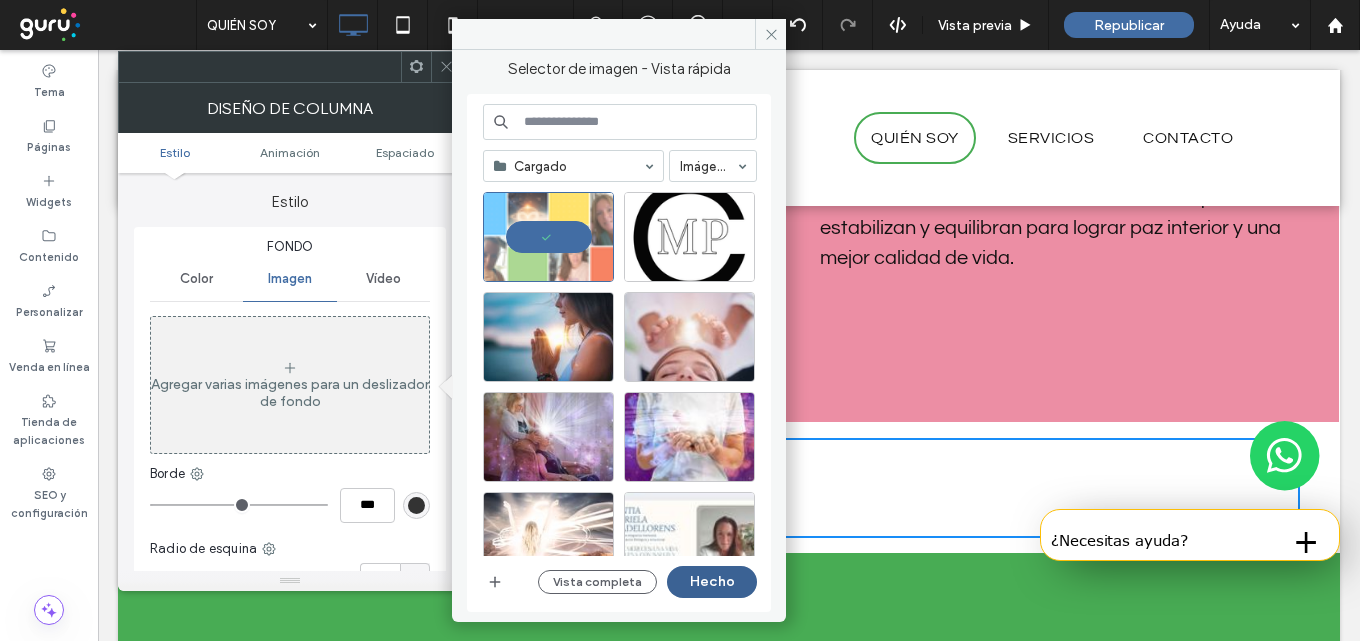 drag, startPoint x: 629, startPoint y: 533, endPoint x: 727, endPoint y: 583, distance: 110.01818 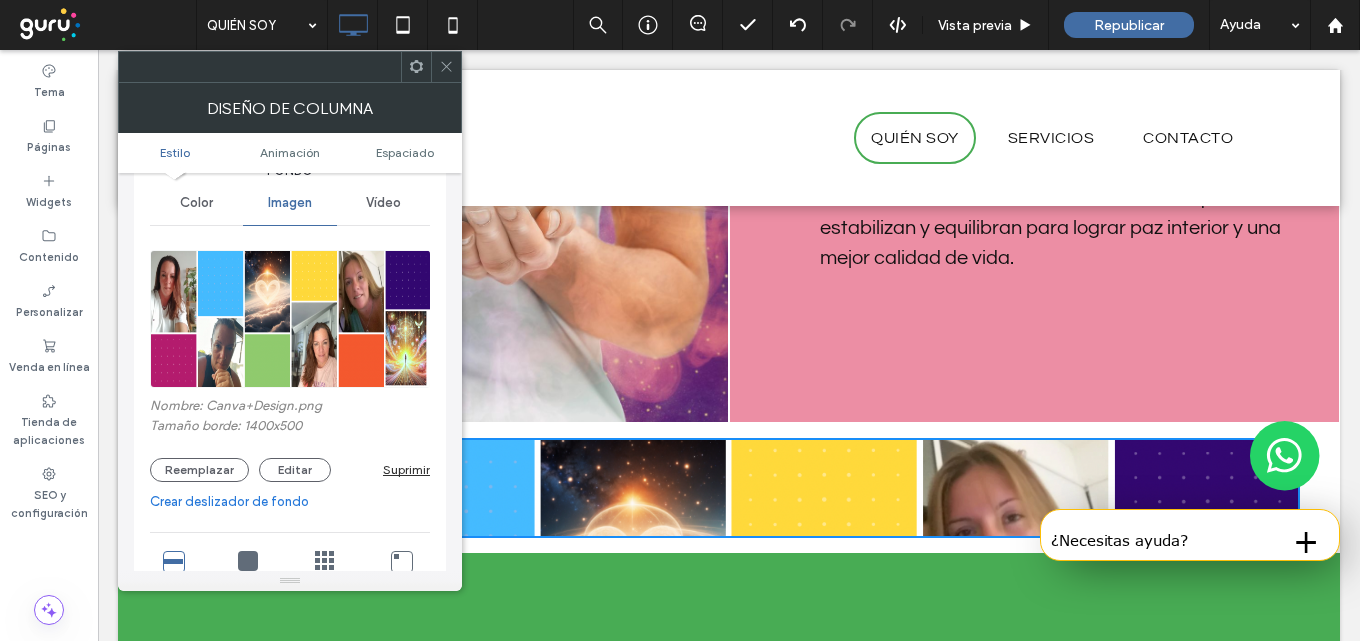 scroll, scrollTop: 300, scrollLeft: 0, axis: vertical 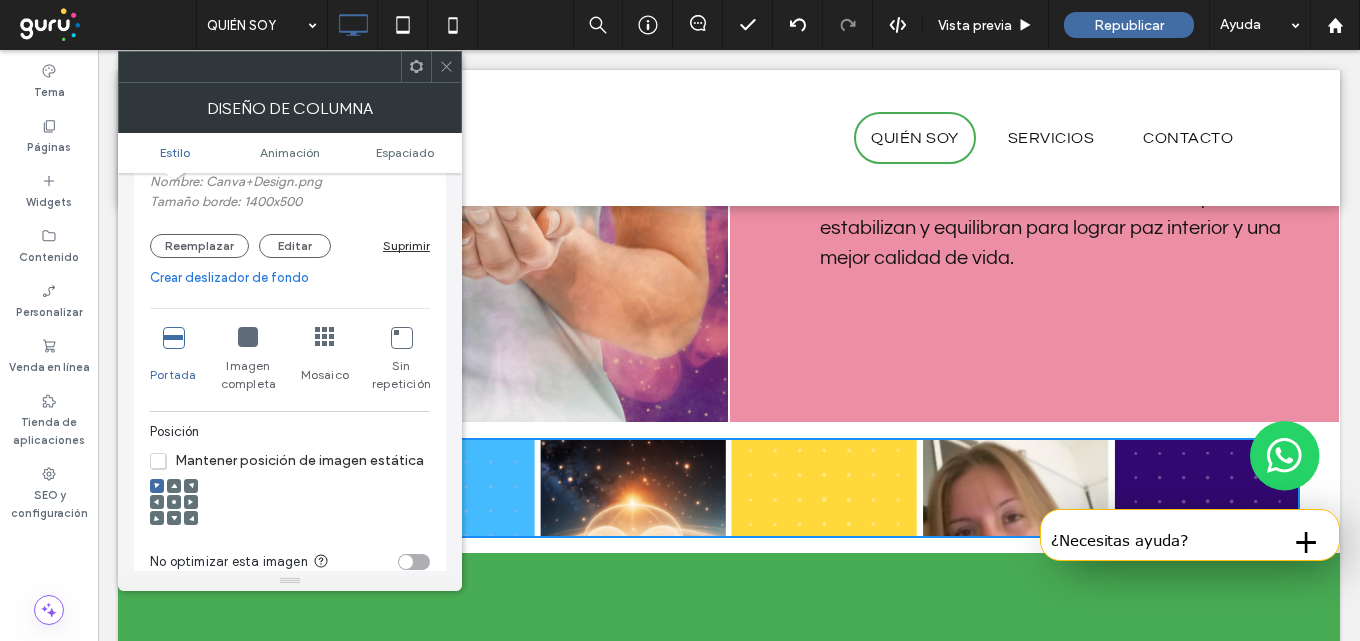 click at bounding box center [248, 337] 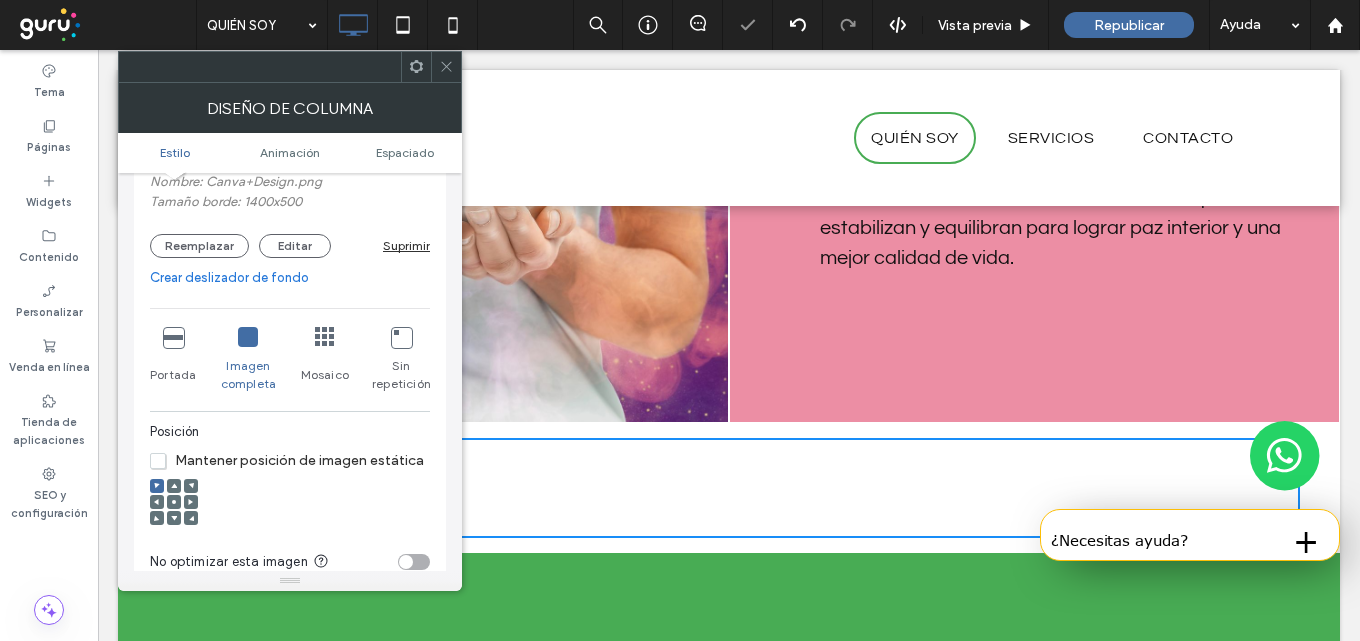 click at bounding box center [173, 337] 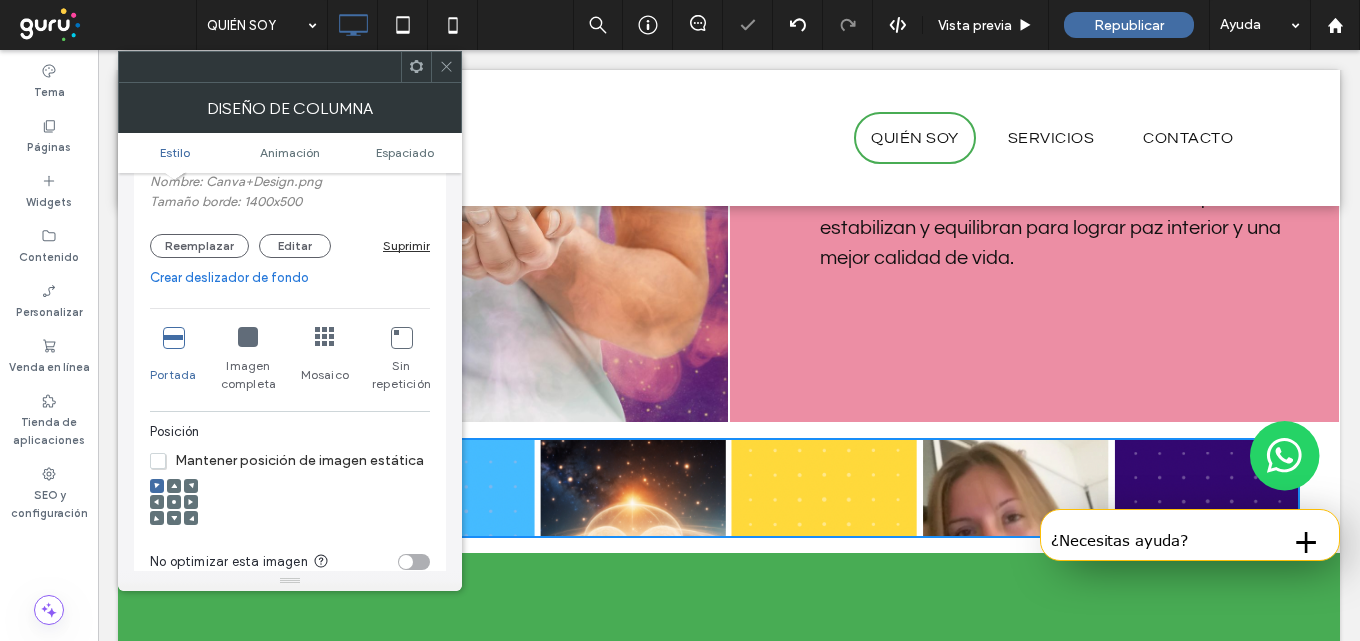 click 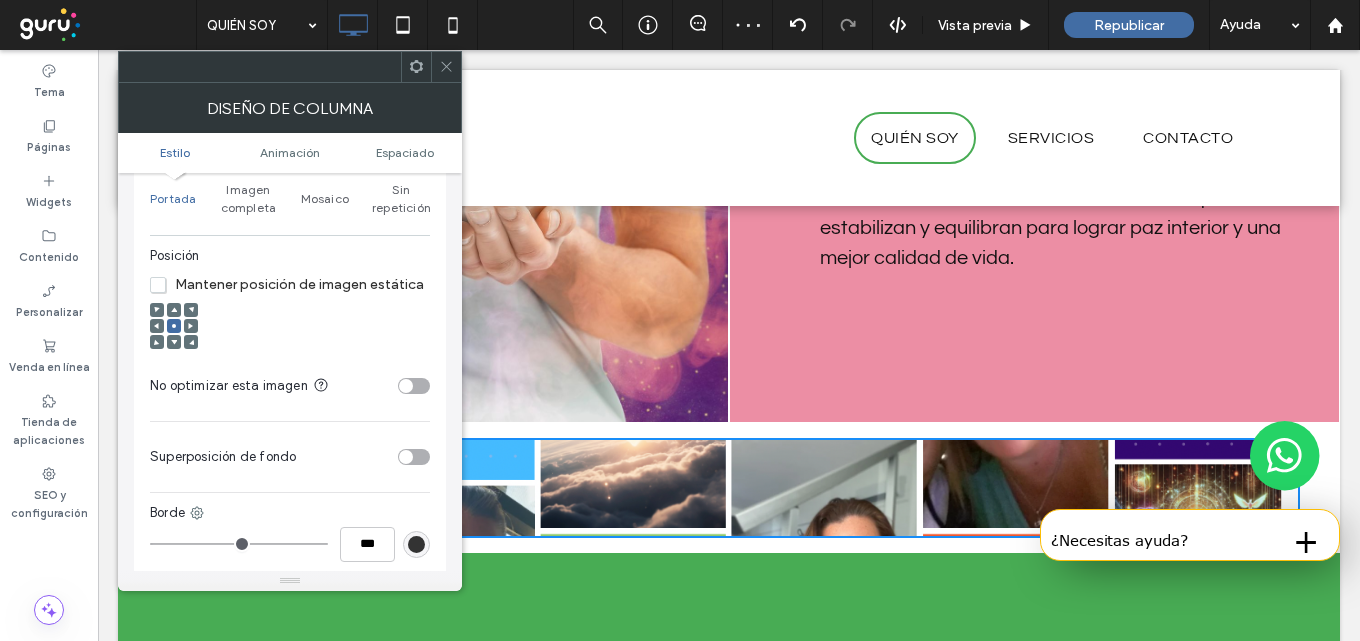 scroll, scrollTop: 500, scrollLeft: 0, axis: vertical 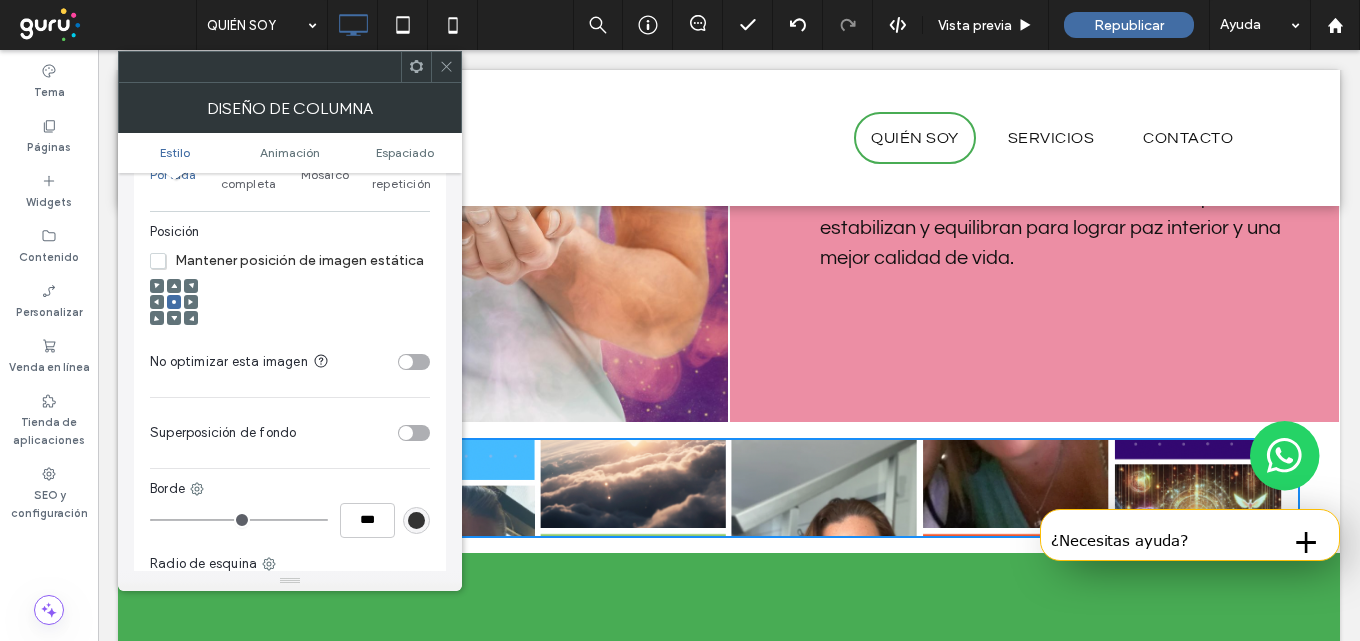 click 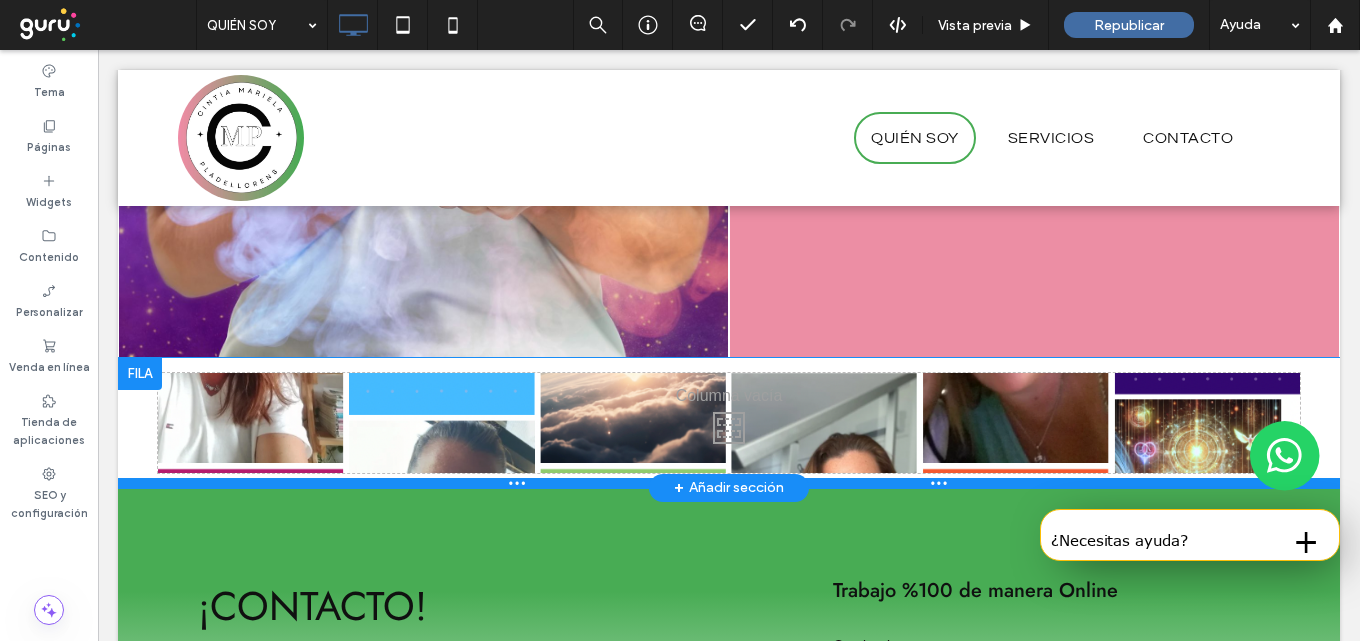 scroll, scrollTop: 2700, scrollLeft: 0, axis: vertical 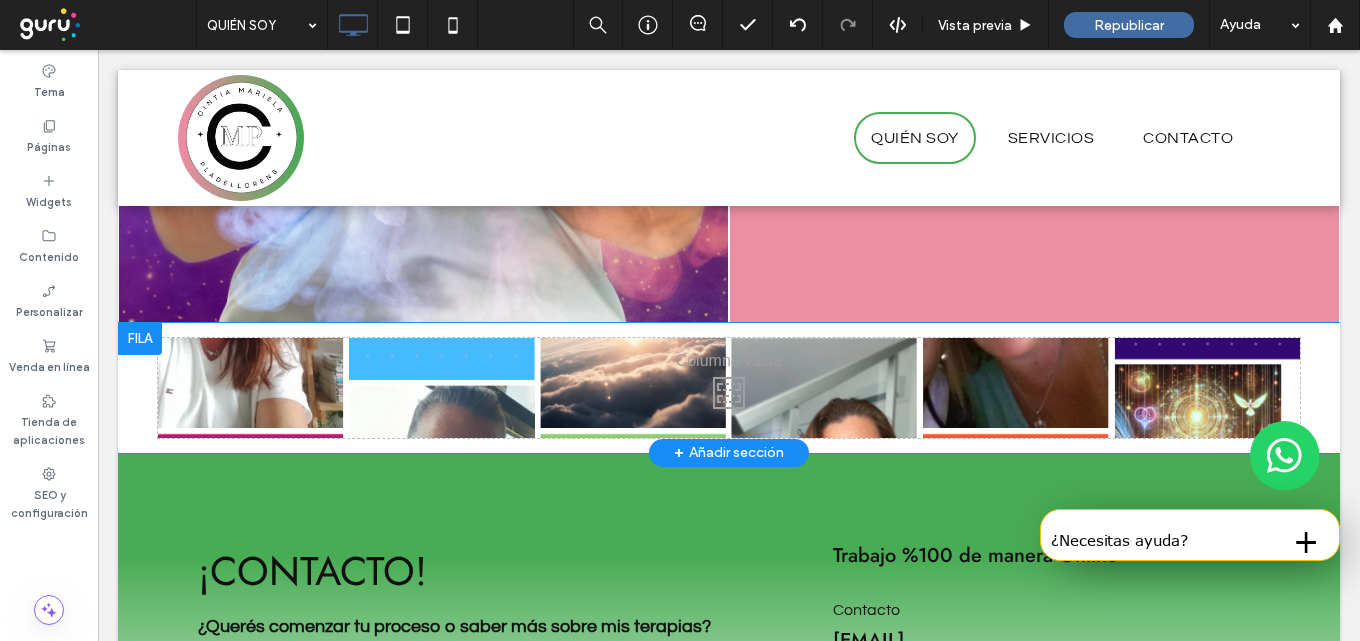 click on "Click To Paste     Click To Paste" at bounding box center [729, 388] 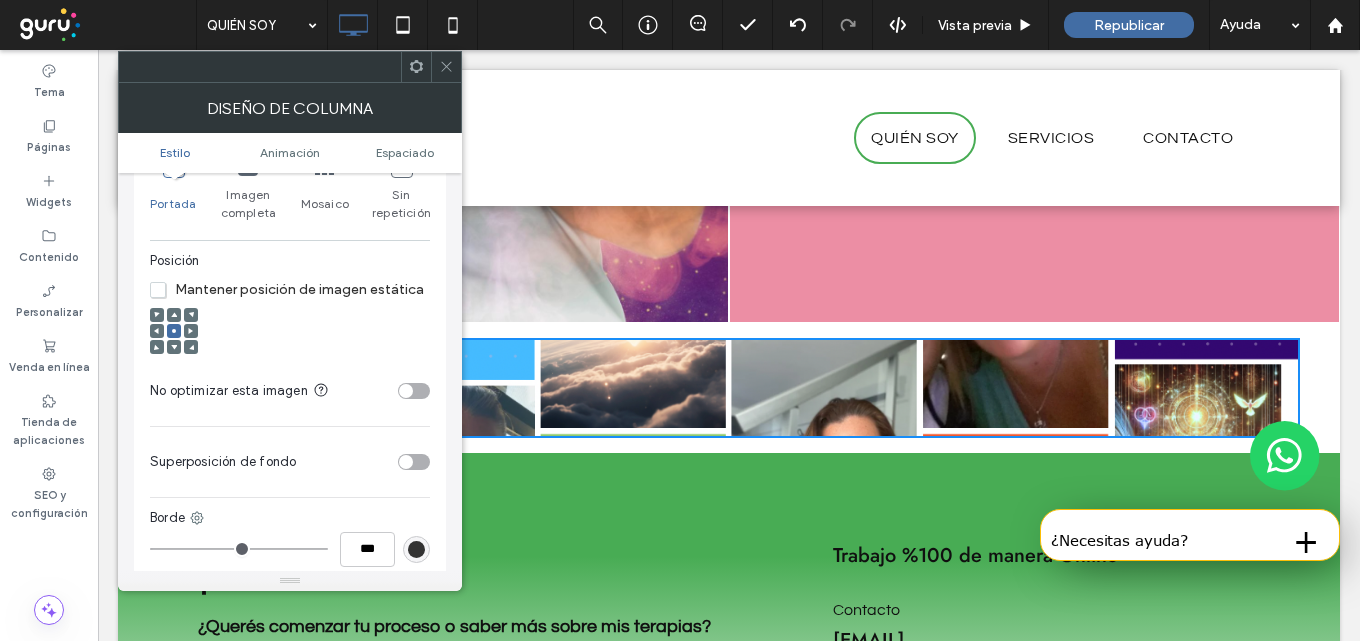scroll, scrollTop: 500, scrollLeft: 0, axis: vertical 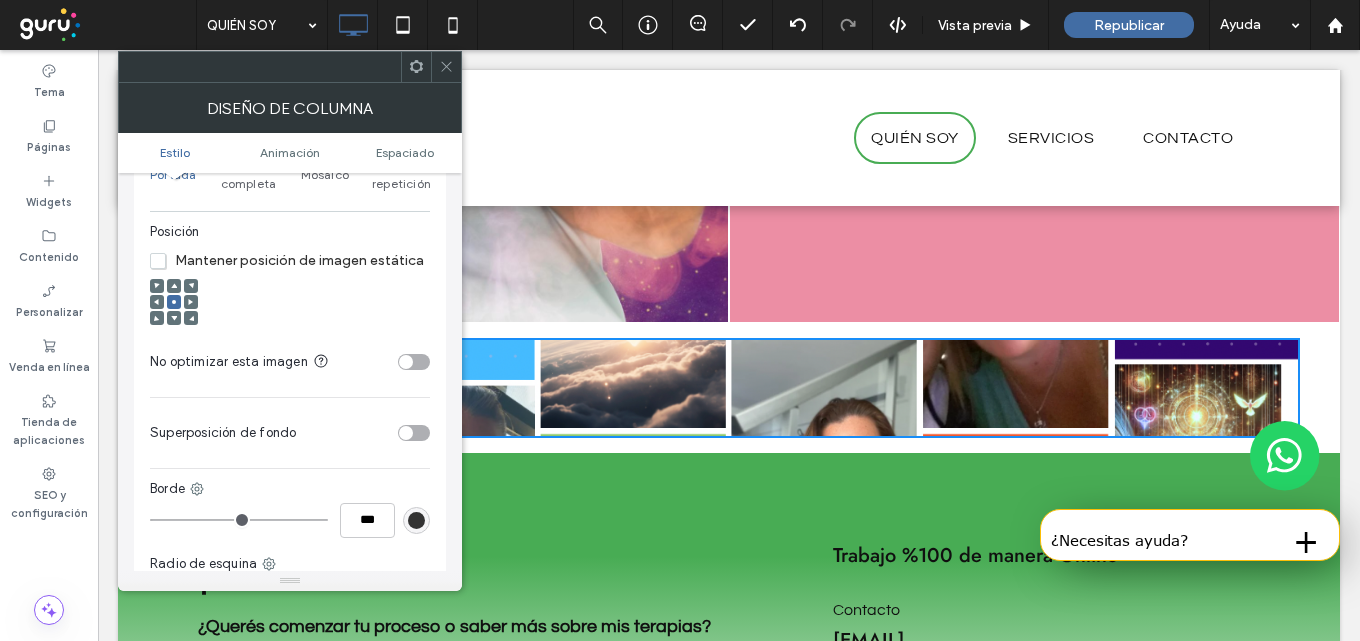 click at bounding box center [414, 362] 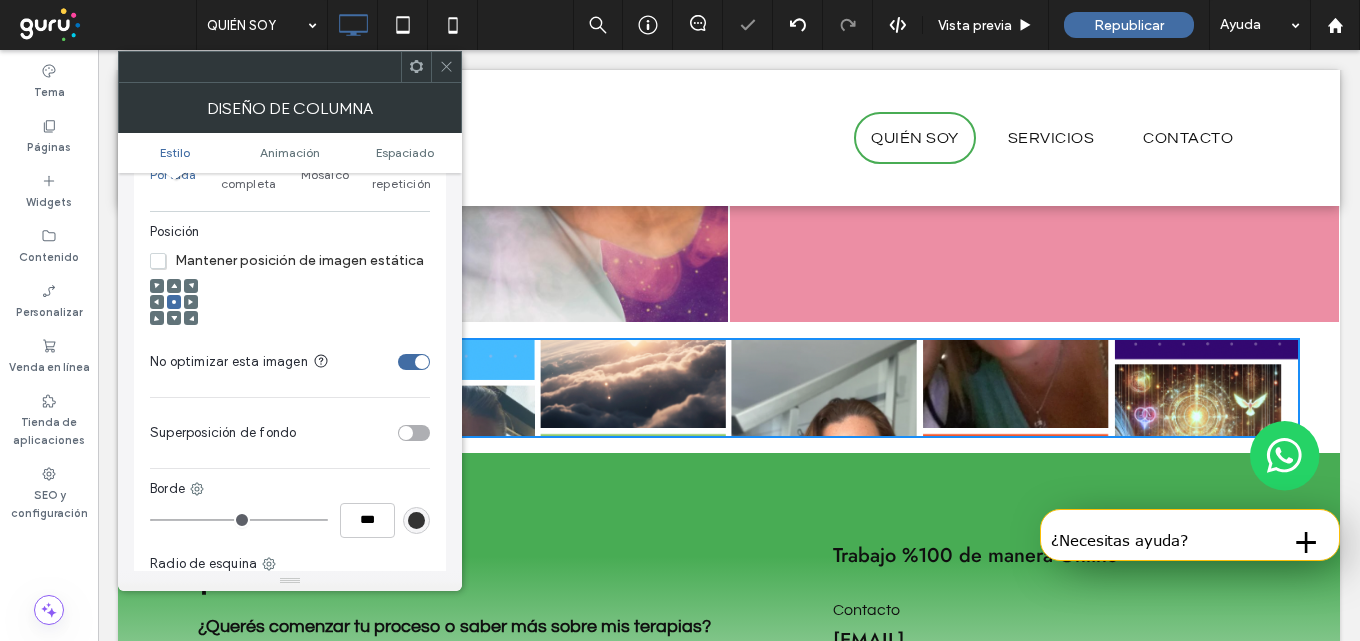 click at bounding box center [422, 362] 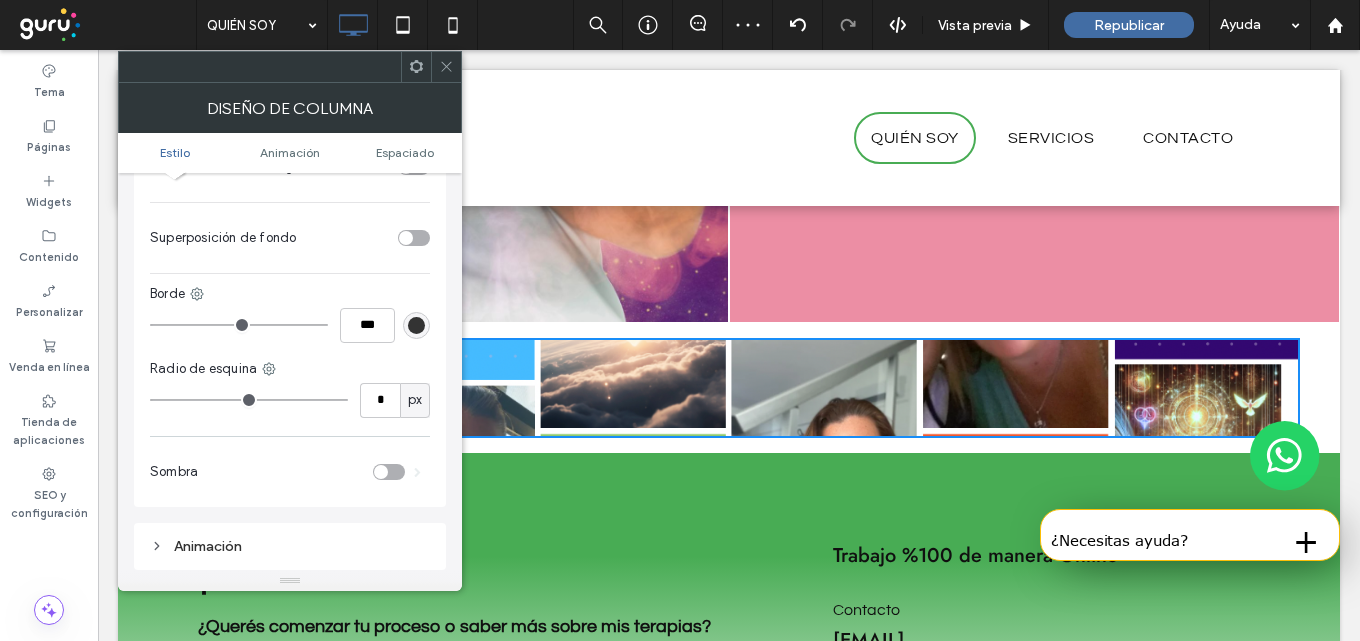scroll, scrollTop: 700, scrollLeft: 0, axis: vertical 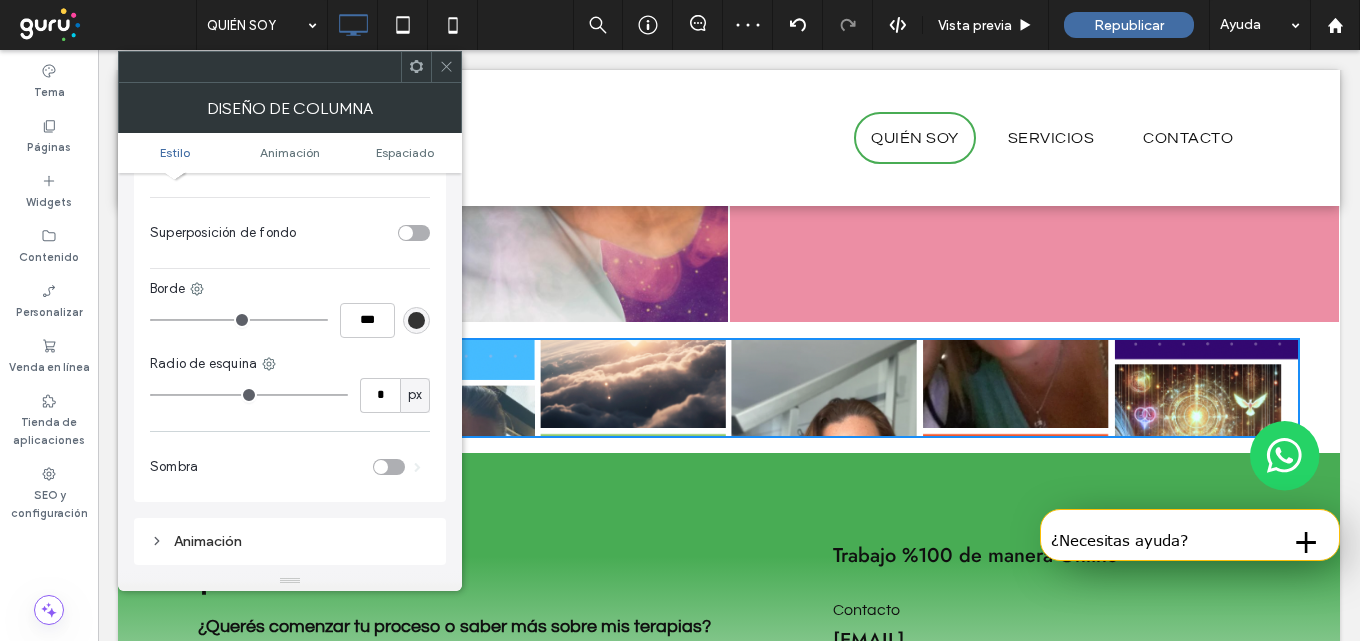 click 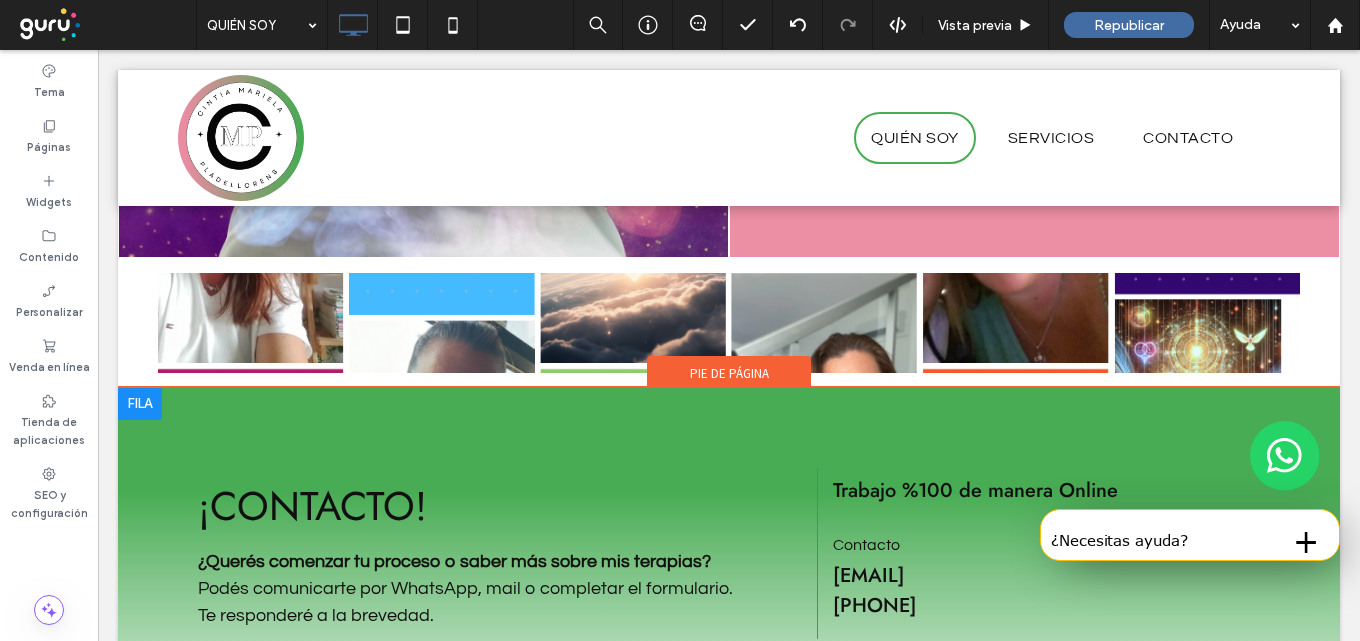 scroll, scrollTop: 2800, scrollLeft: 0, axis: vertical 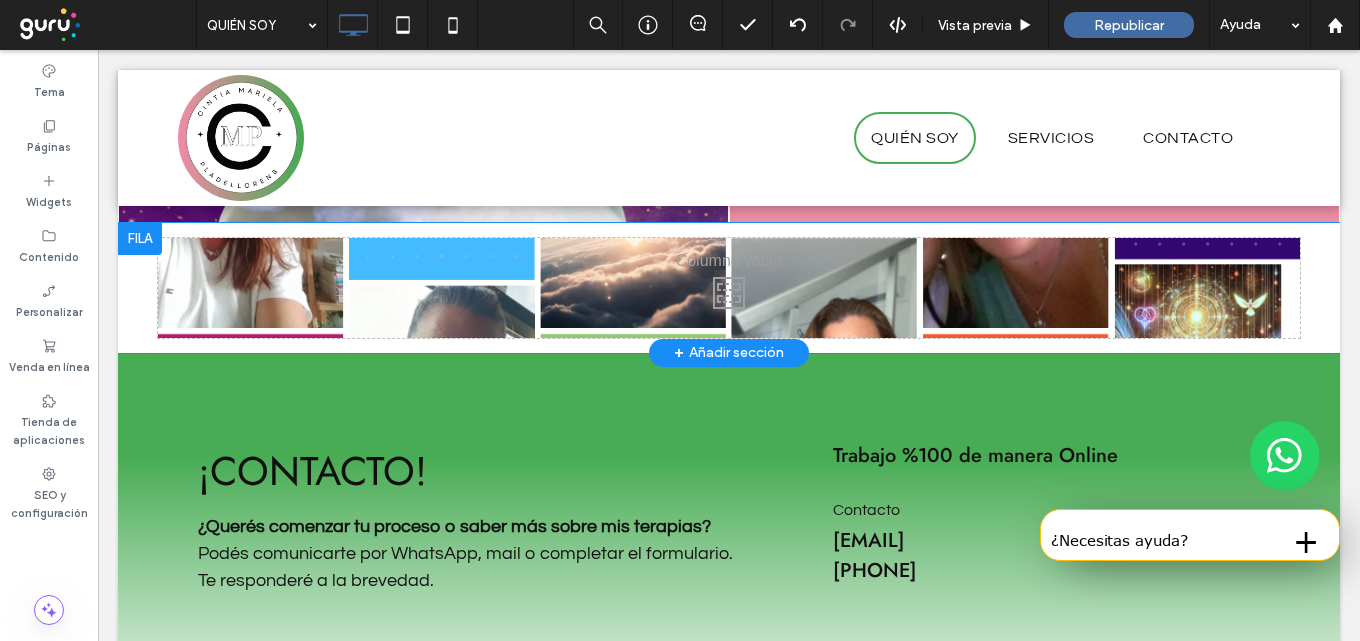 click on "Click To Paste     Click To Paste" at bounding box center (729, 288) 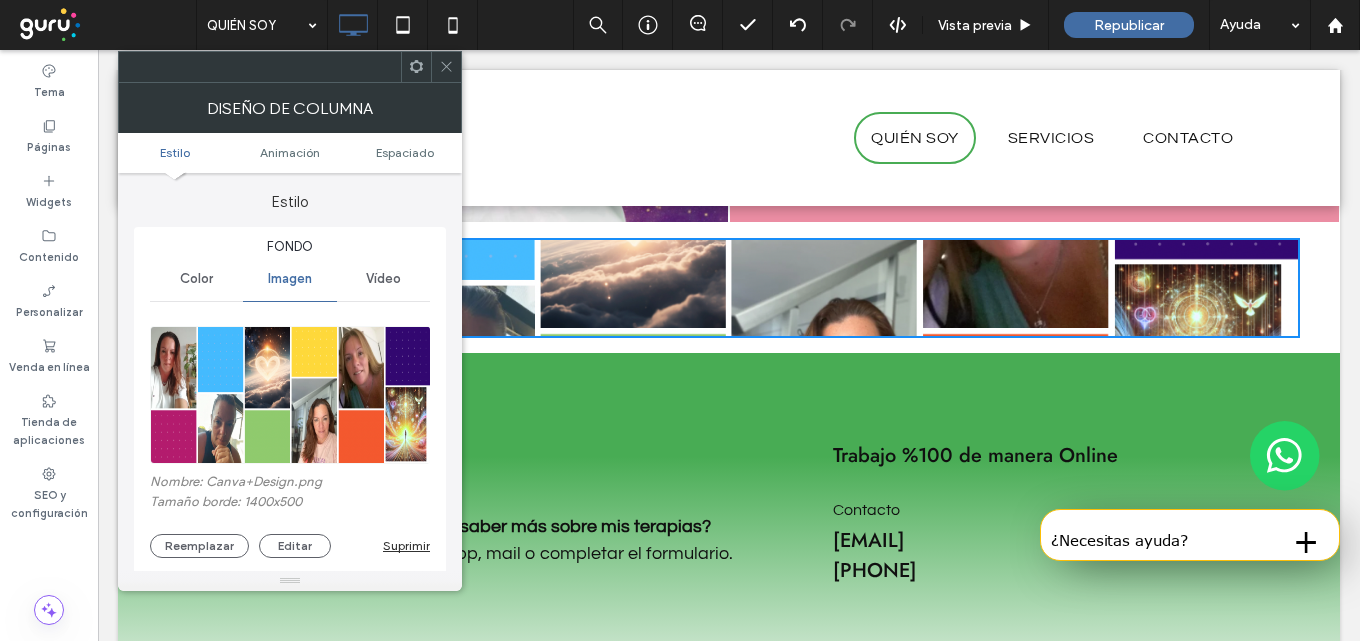 drag, startPoint x: 450, startPoint y: 72, endPoint x: 455, endPoint y: 93, distance: 21.587032 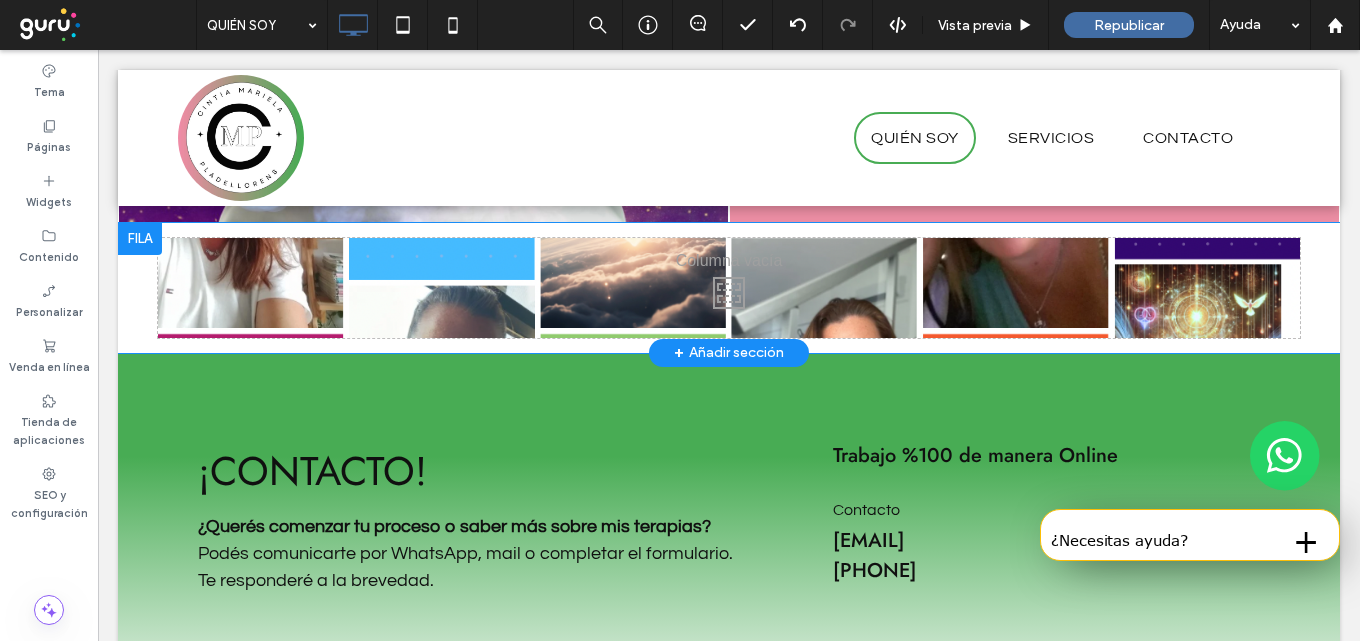 click on "Click To Paste     Click To Paste
Fila + Añadir sección" at bounding box center (729, 288) 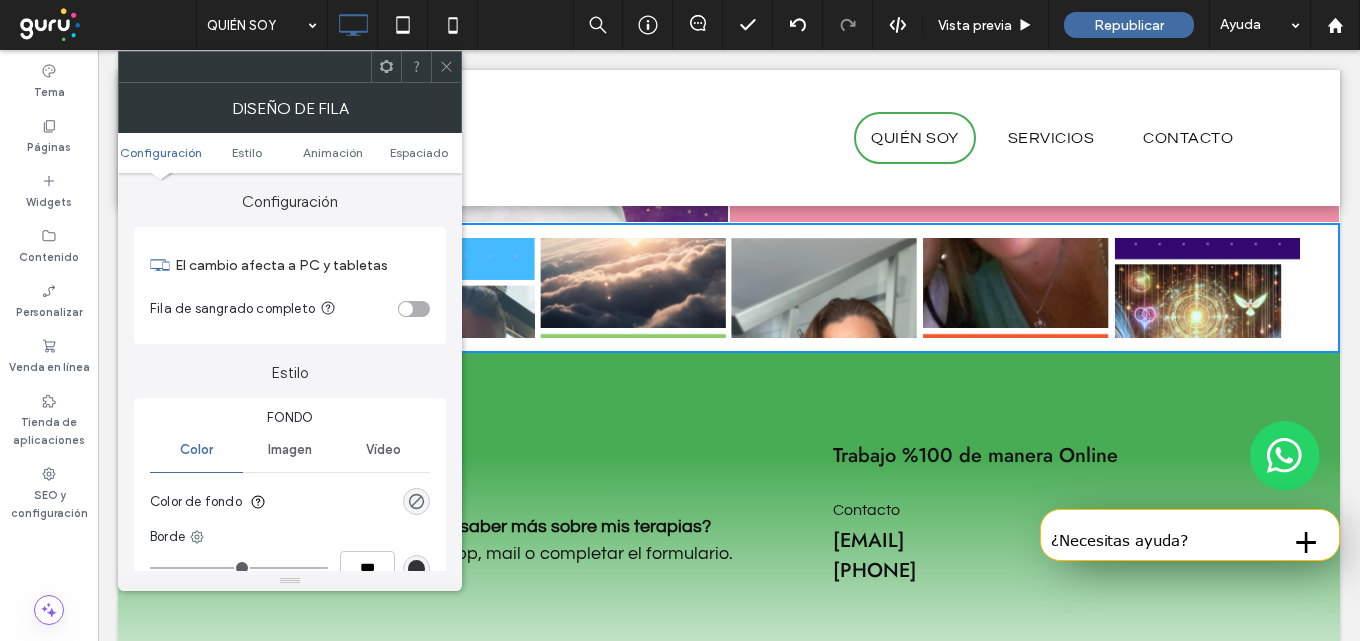 click 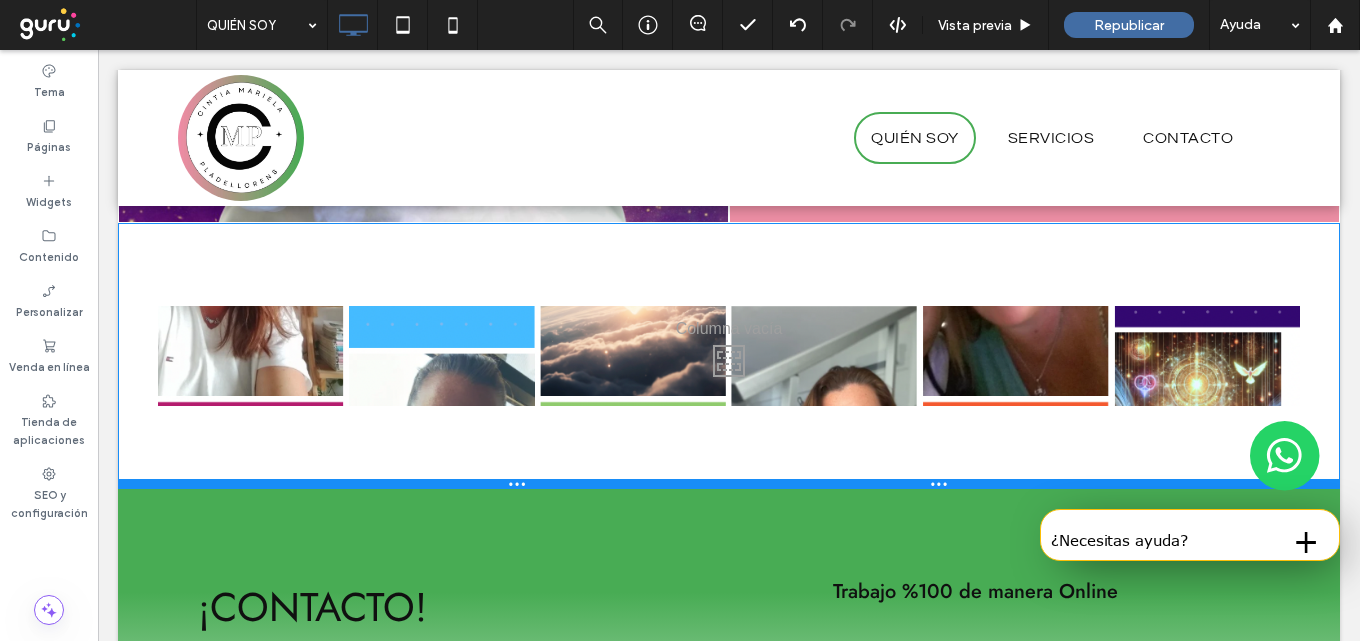 drag, startPoint x: 134, startPoint y: 349, endPoint x: 76, endPoint y: 485, distance: 147.85127 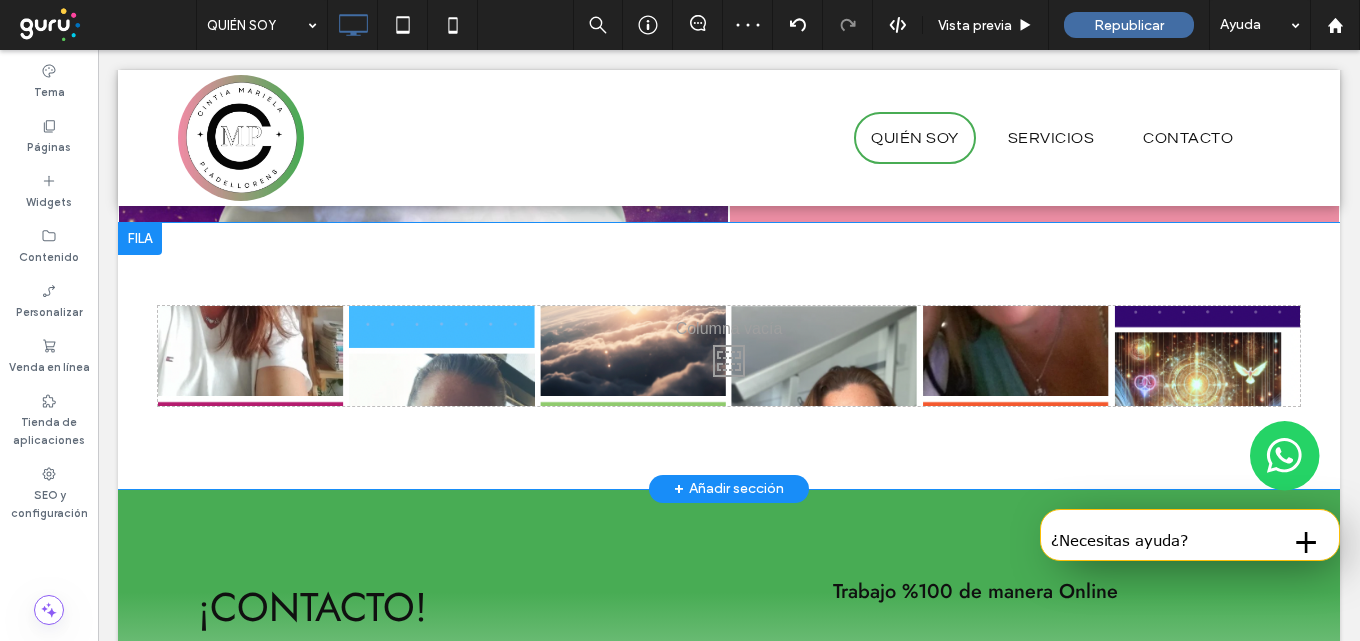 click on "Click To Paste     Click To Paste" at bounding box center (729, 356) 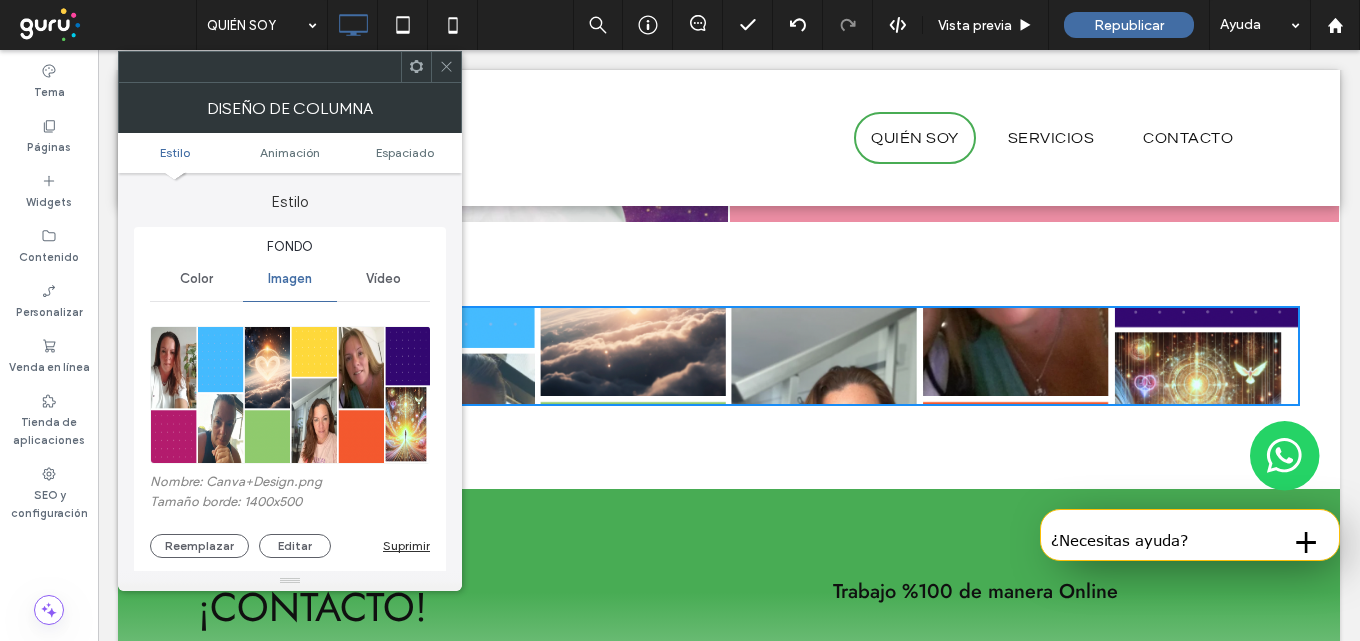 click 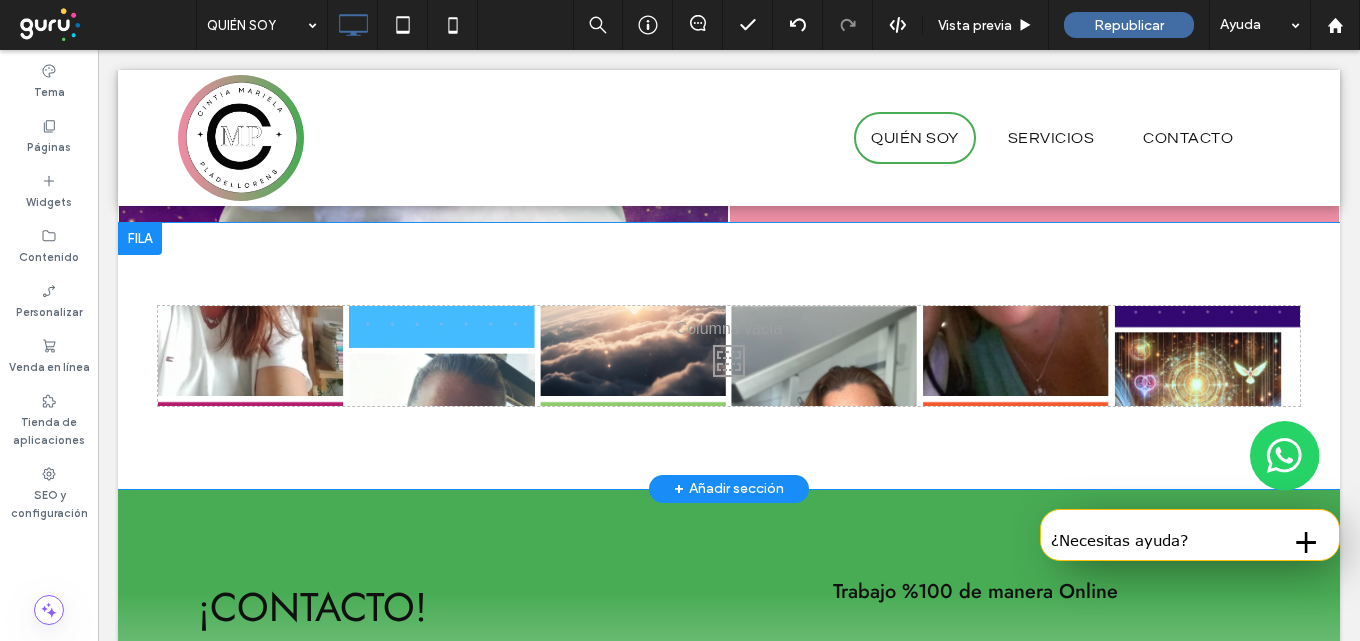click on "Click To Paste     Click To Paste" at bounding box center (729, 356) 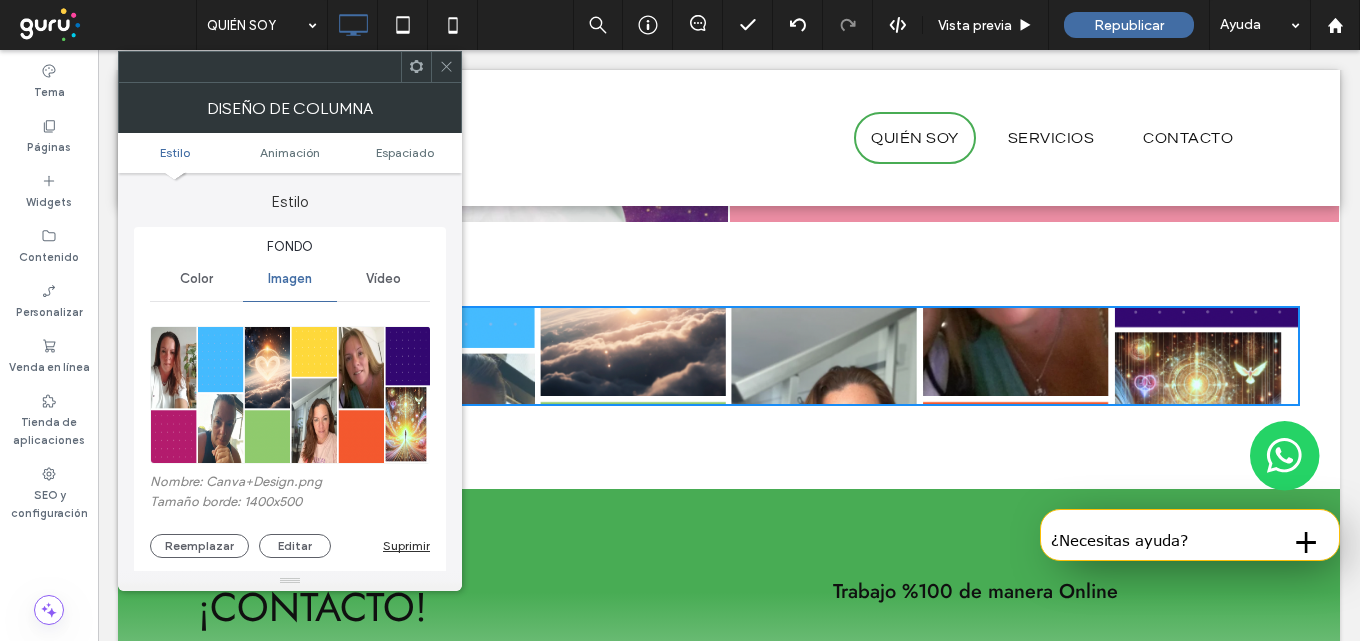 click on "Reemplazar Editar" at bounding box center (266, 546) 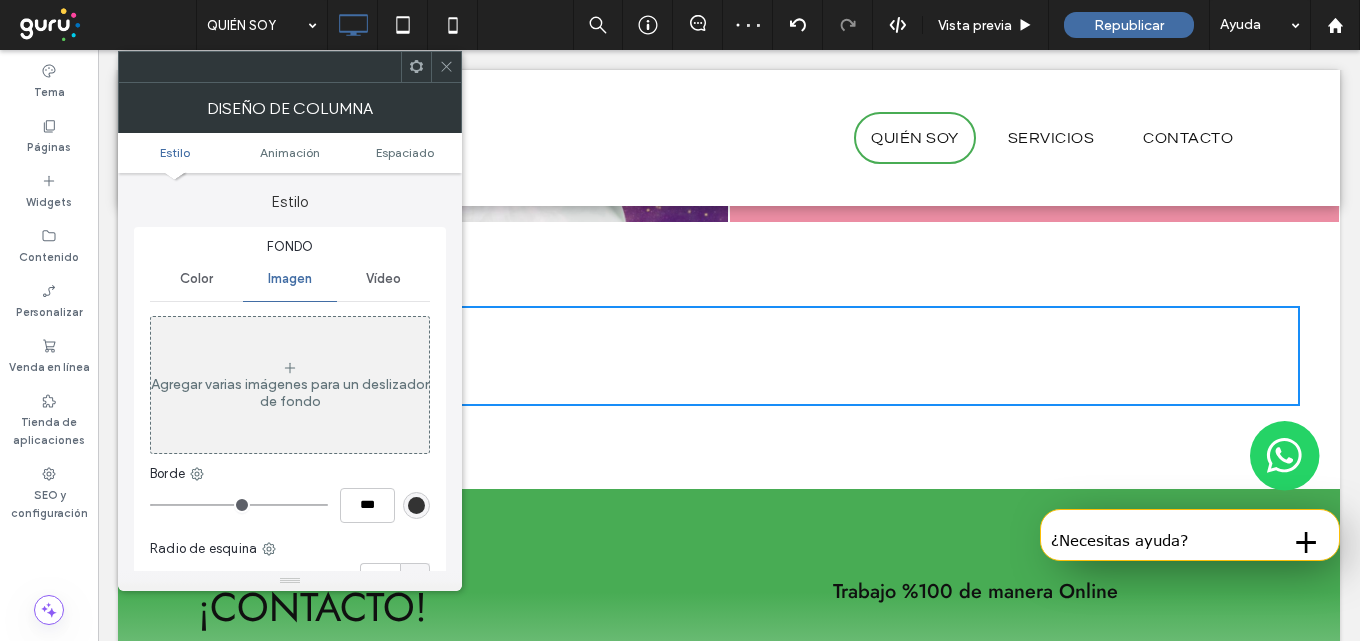 click at bounding box center [446, 67] 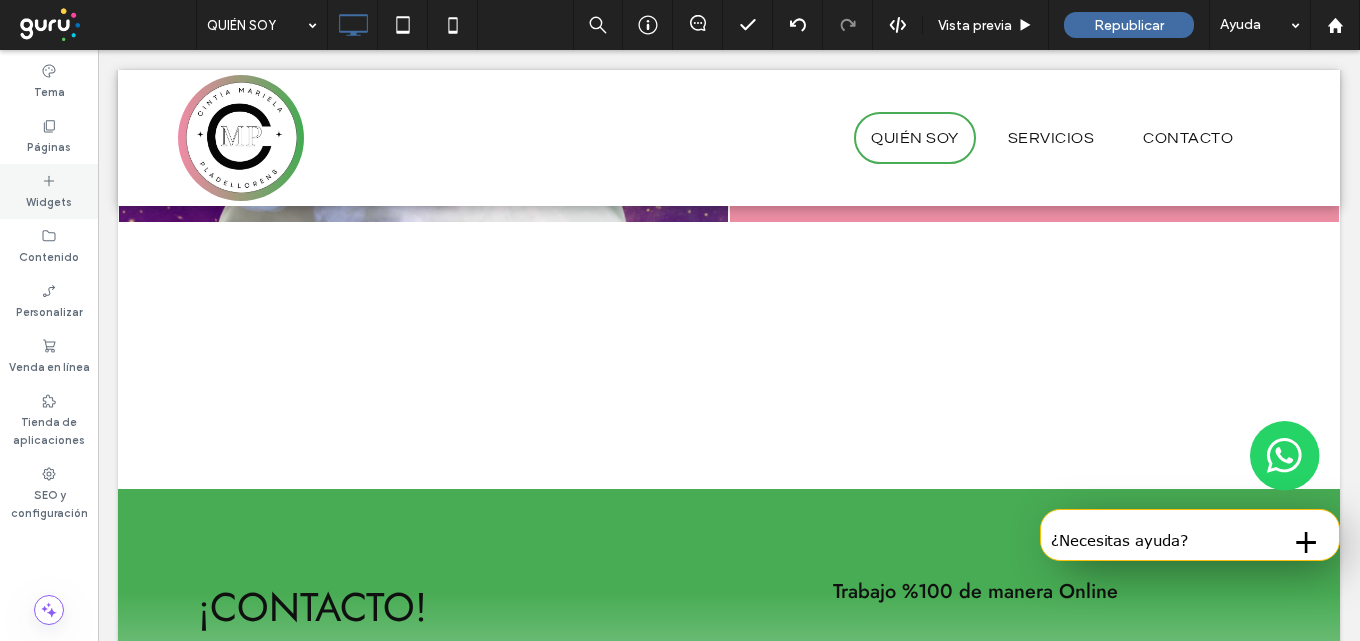 click on "Widgets" at bounding box center [49, 200] 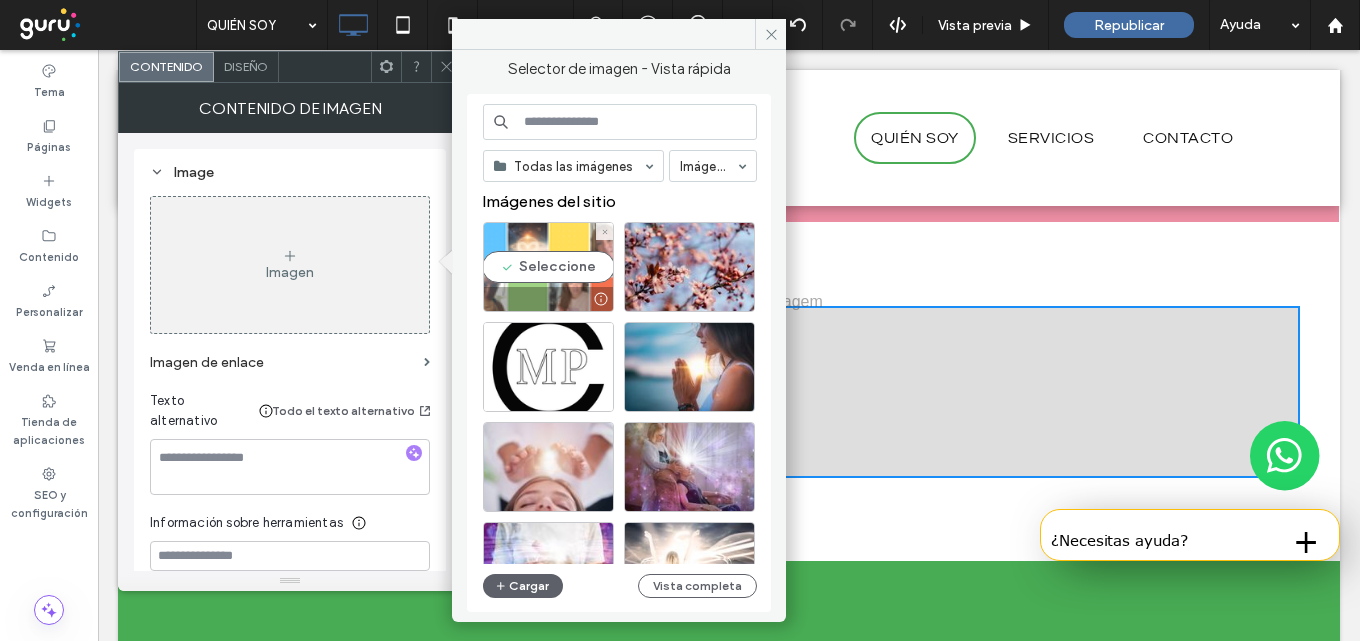 click on "Seleccione" at bounding box center [548, 267] 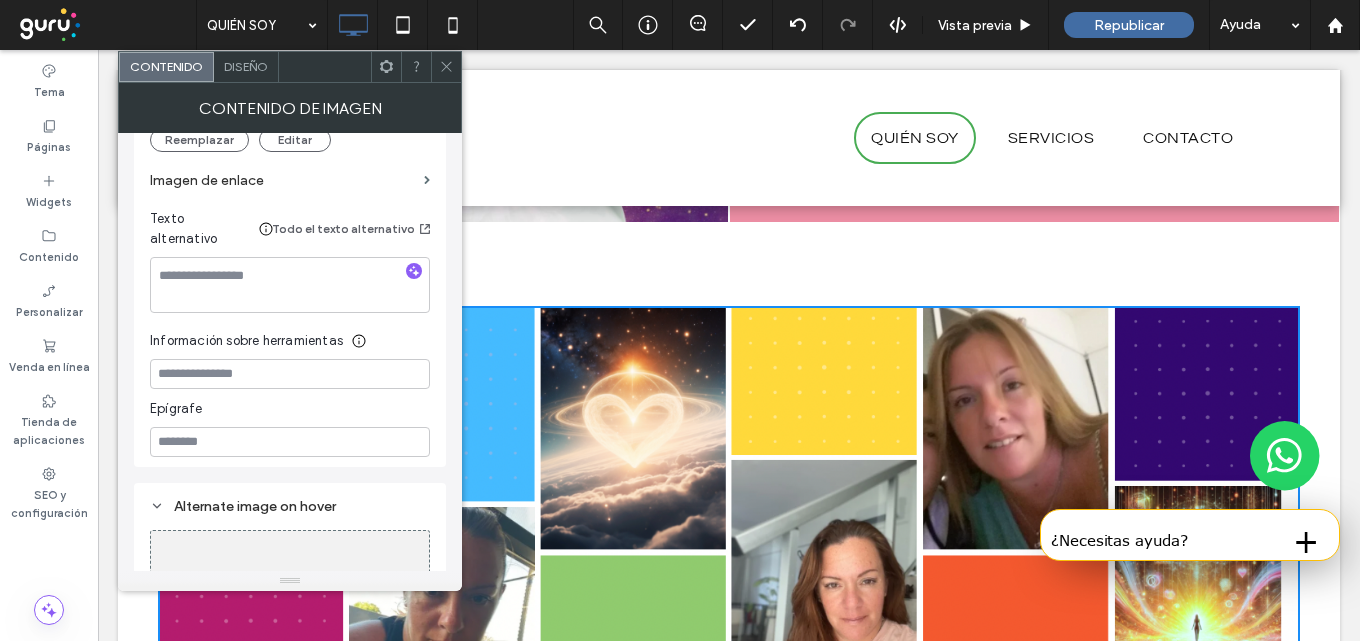 scroll, scrollTop: 571, scrollLeft: 0, axis: vertical 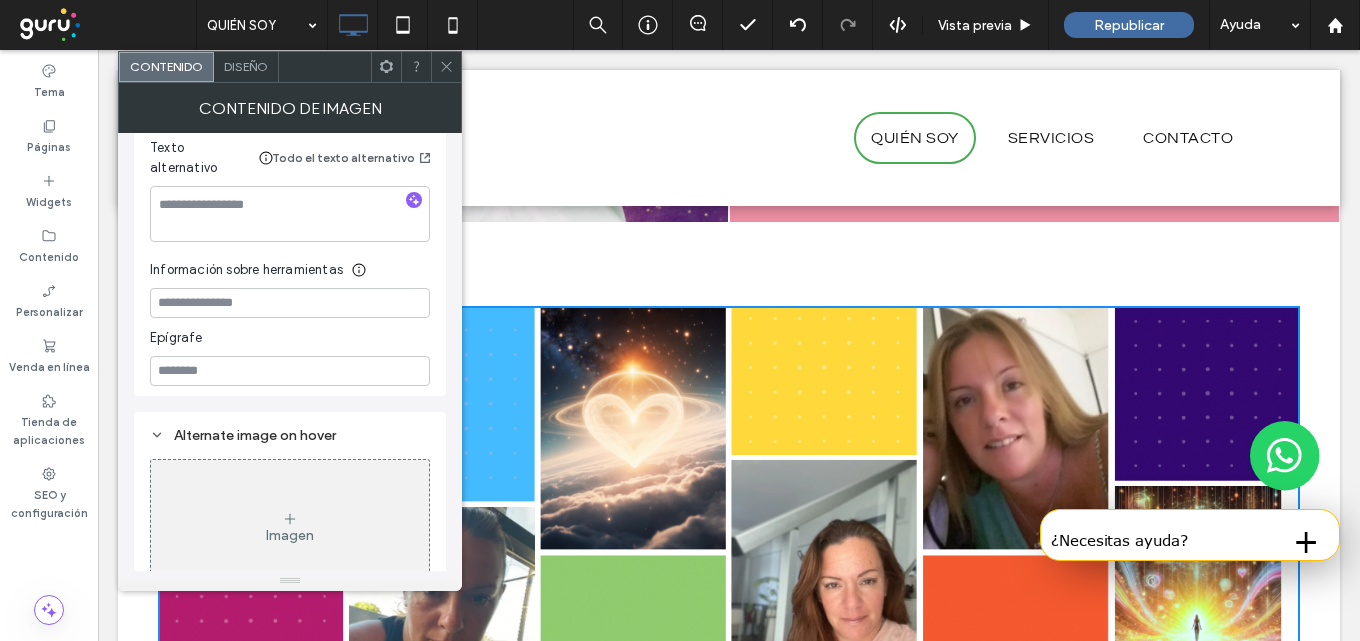 click 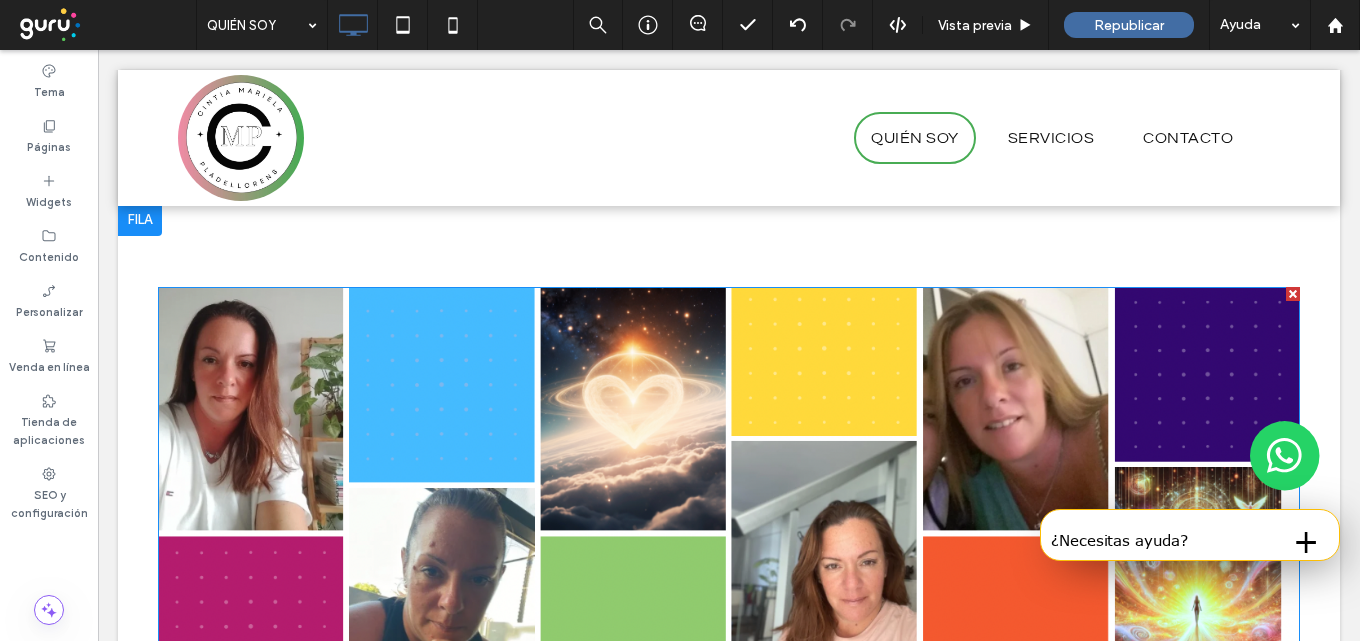 scroll, scrollTop: 2700, scrollLeft: 0, axis: vertical 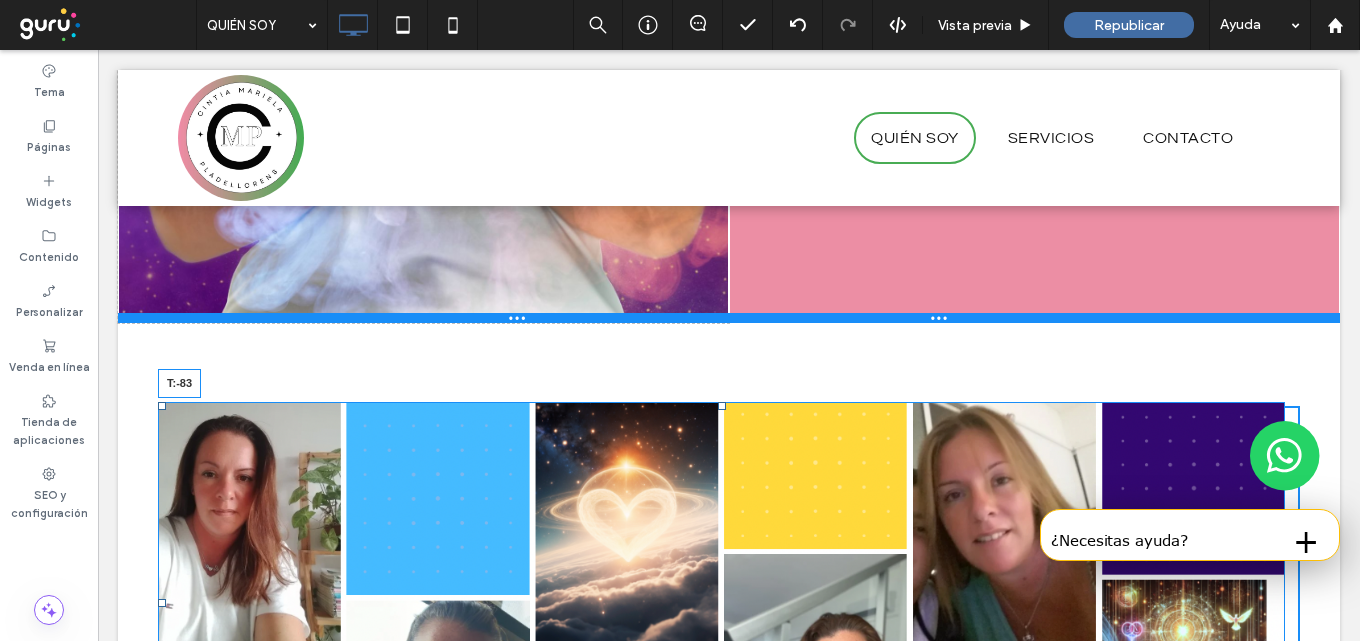 drag, startPoint x: 722, startPoint y: 408, endPoint x: 728, endPoint y: 320, distance: 88.20431 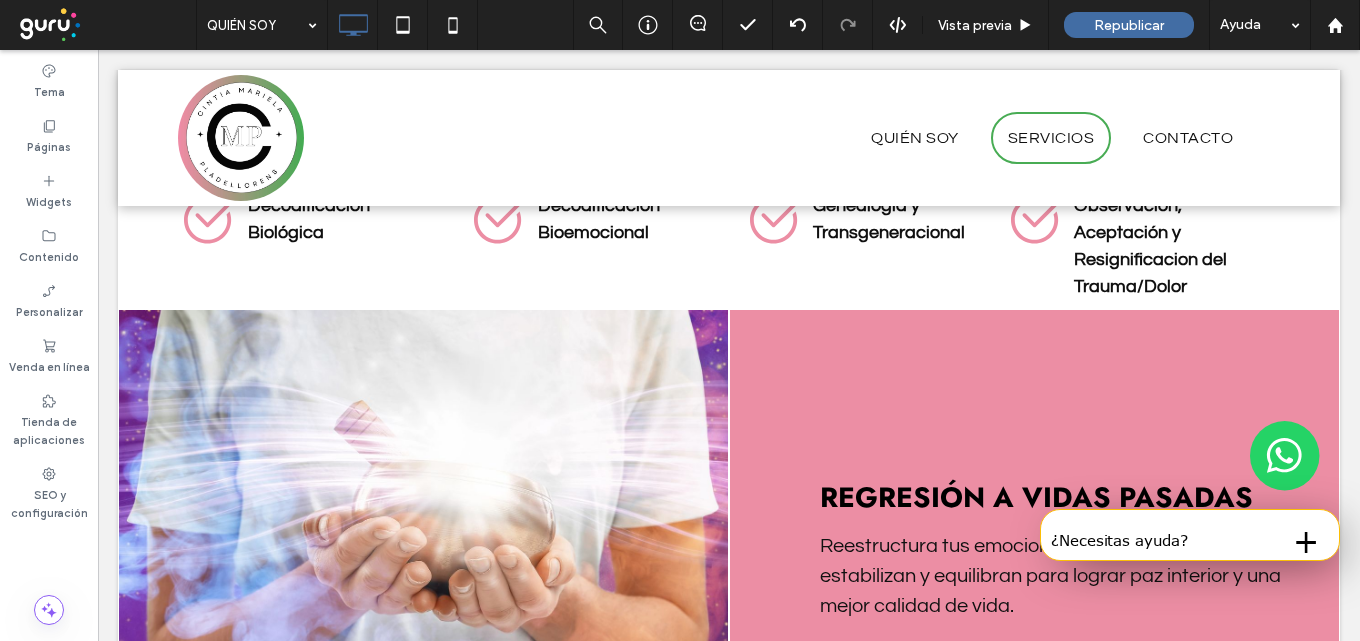 scroll, scrollTop: 2200, scrollLeft: 0, axis: vertical 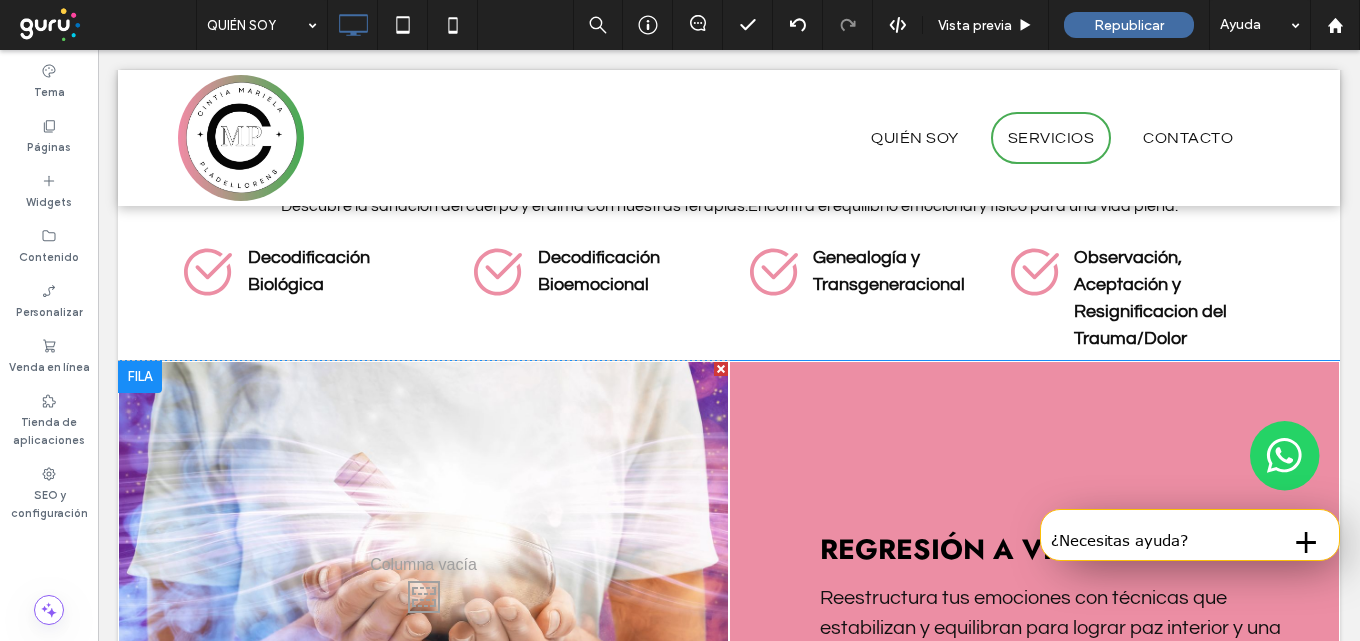 click at bounding box center (140, 377) 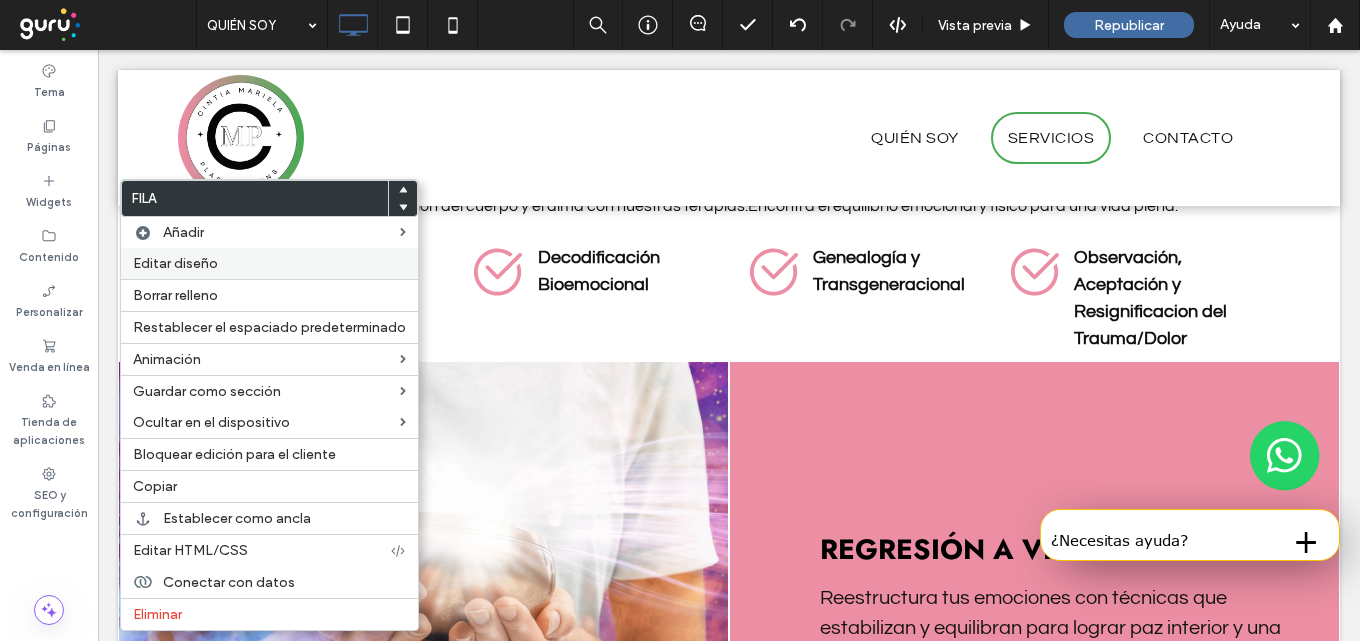 click on "Editar diseño" at bounding box center (175, 263) 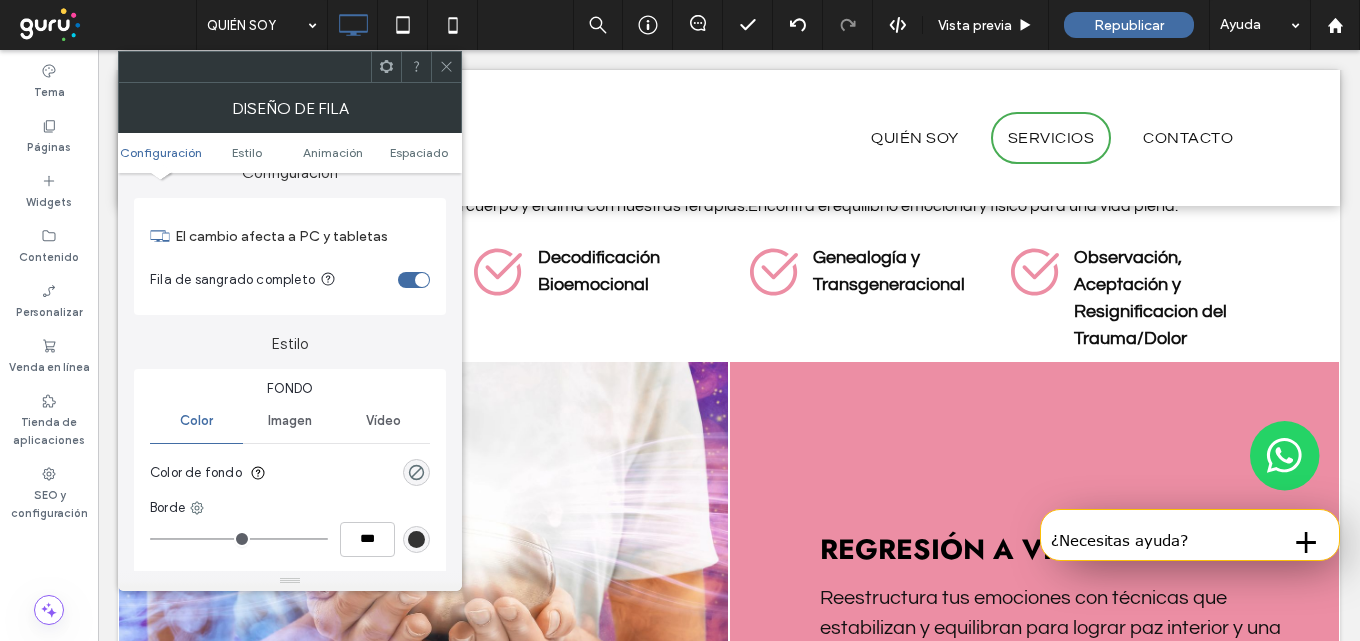 scroll, scrollTop: 0, scrollLeft: 0, axis: both 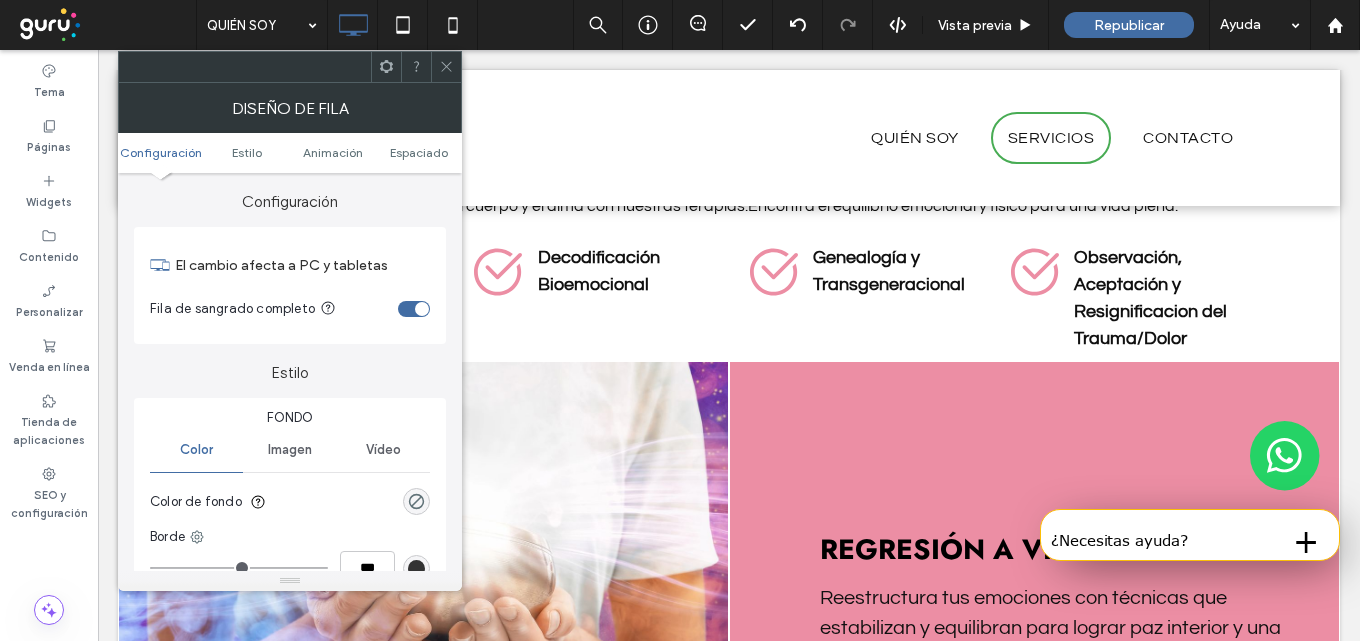 click 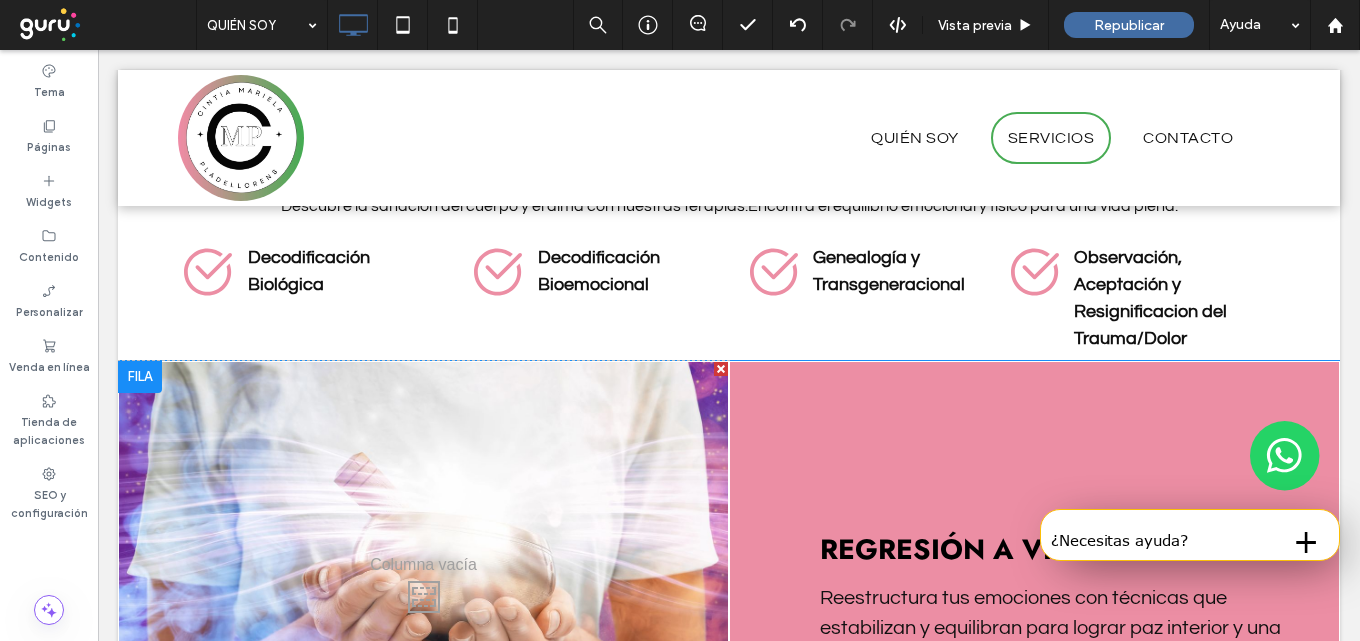 click on "Click To Paste" at bounding box center [423, 592] 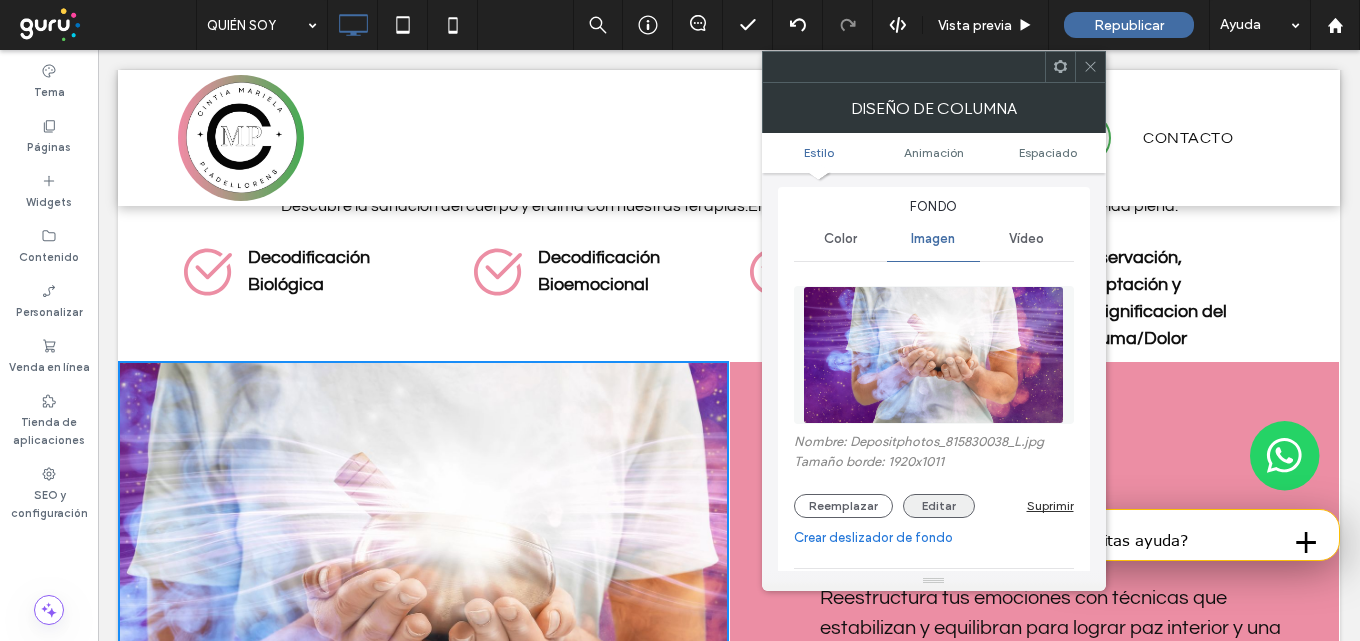 scroll, scrollTop: 100, scrollLeft: 0, axis: vertical 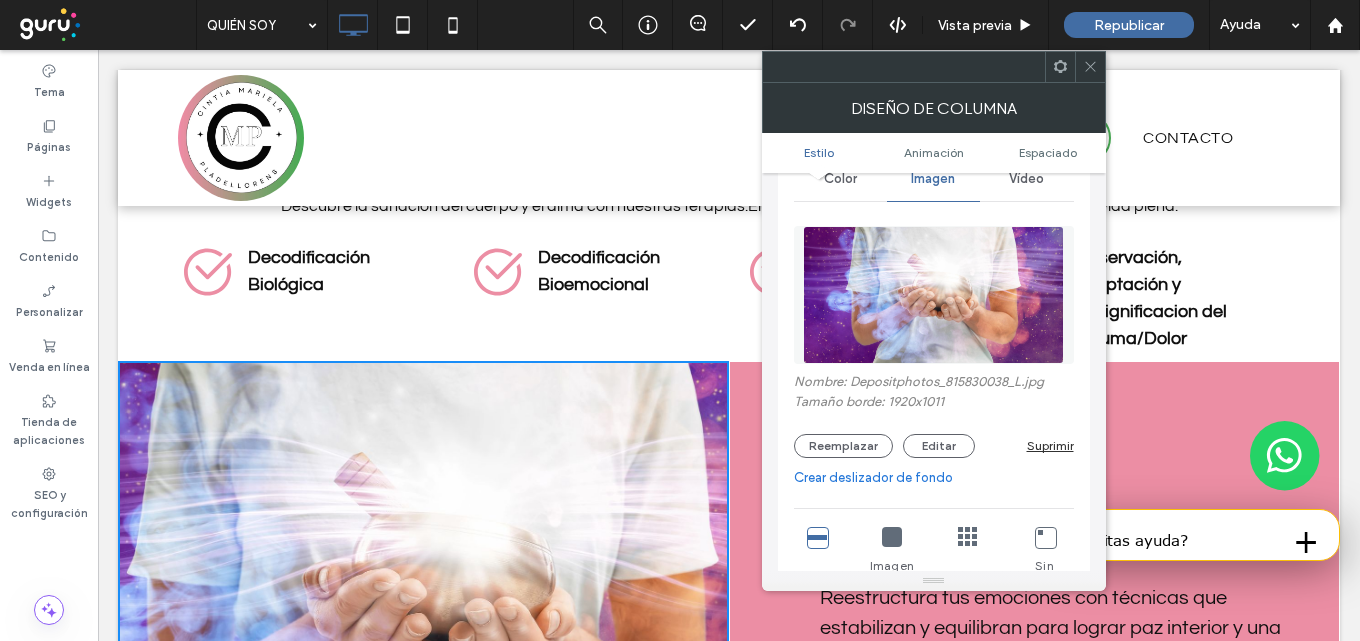 click on "Crear deslizador de fondo" at bounding box center (934, 478) 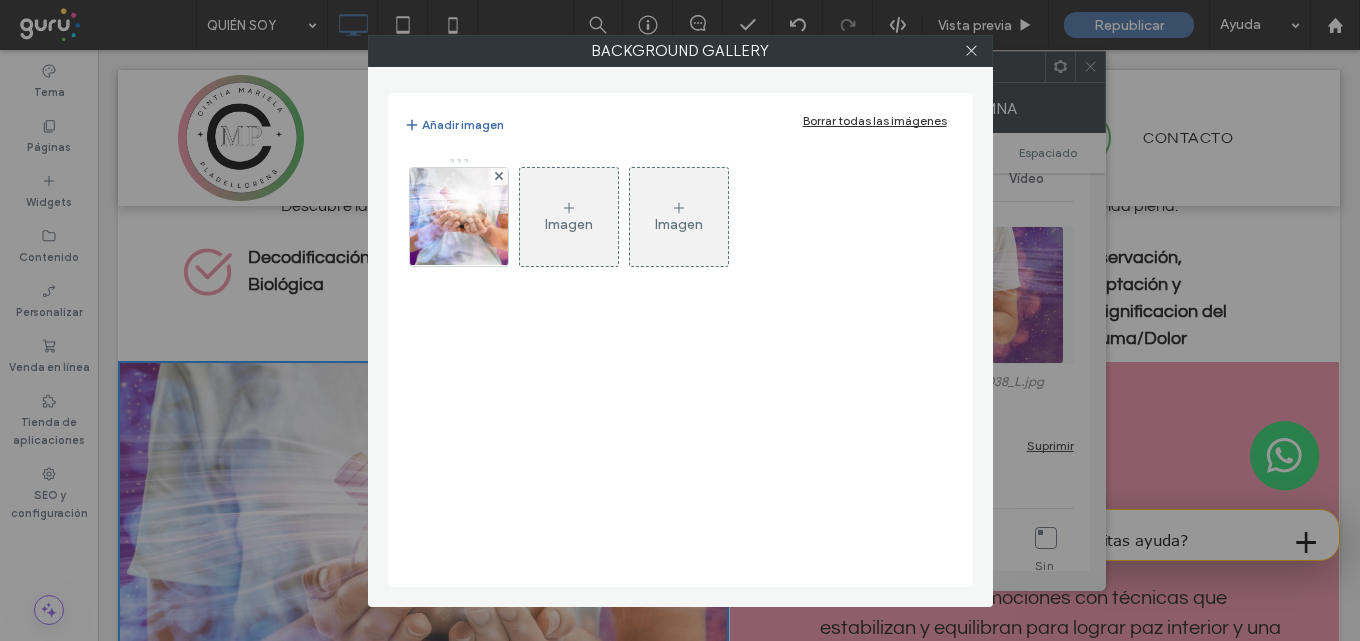 click on "Imagen" at bounding box center [569, 217] 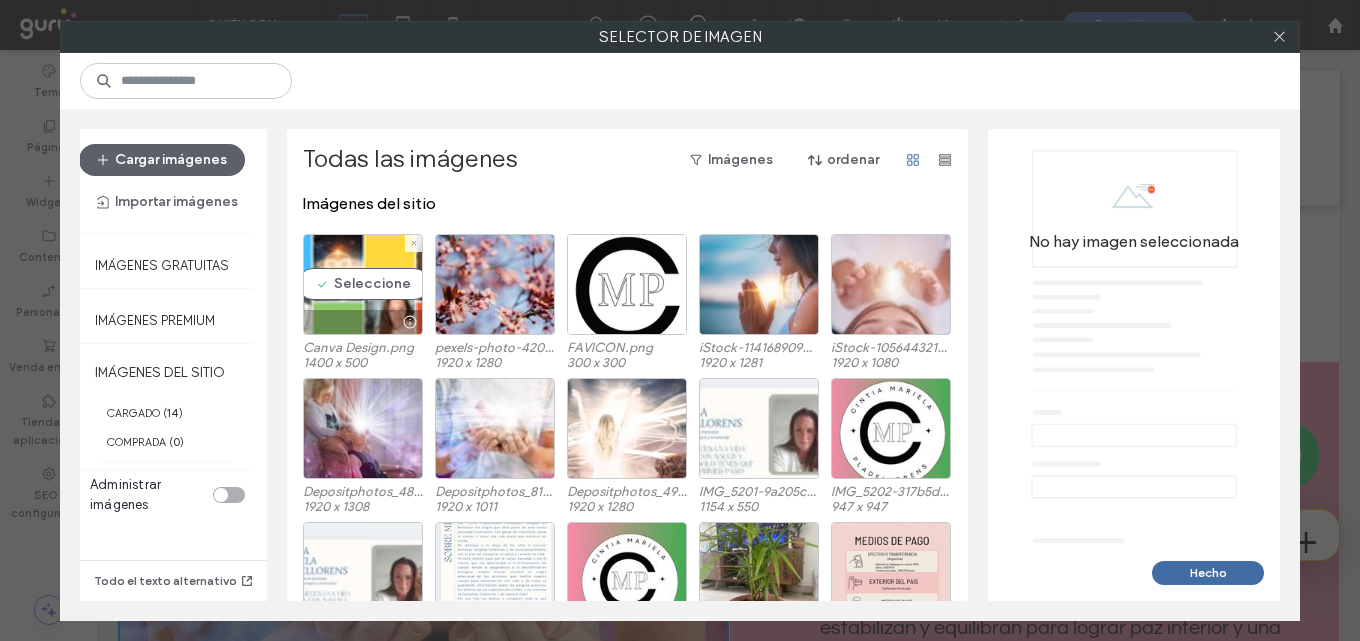 drag, startPoint x: 326, startPoint y: 262, endPoint x: 397, endPoint y: 348, distance: 111.5213 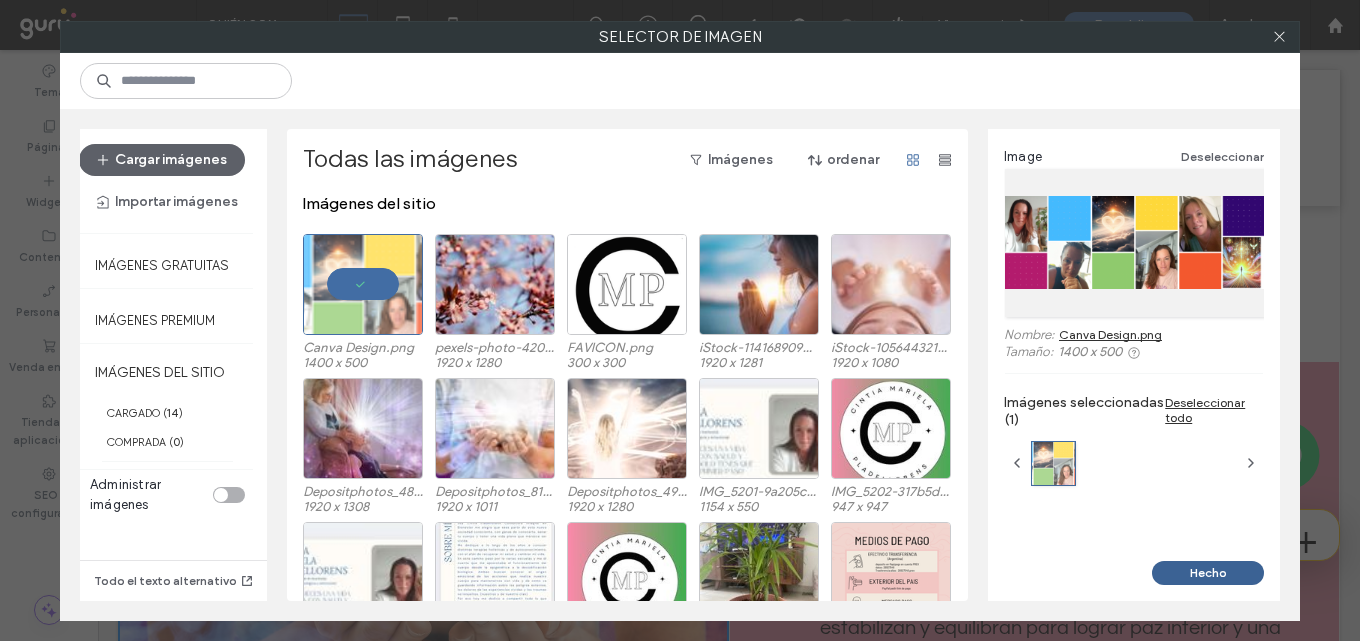 click on "Hecho" at bounding box center [1208, 573] 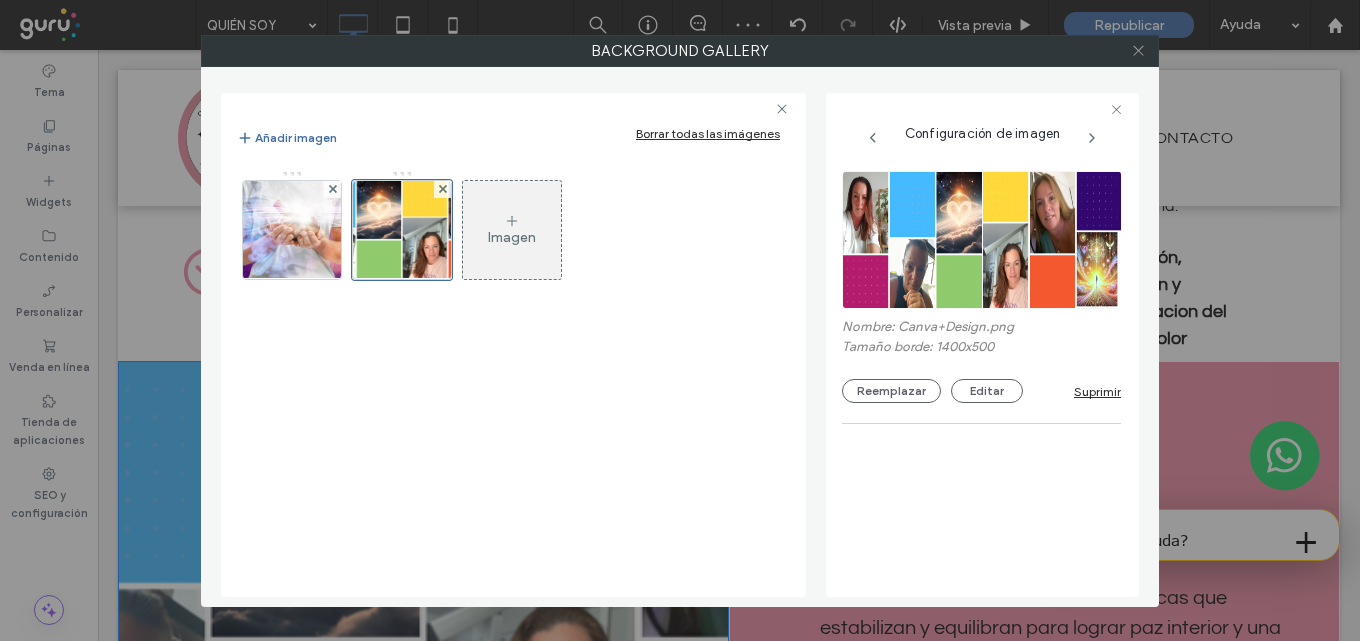 click 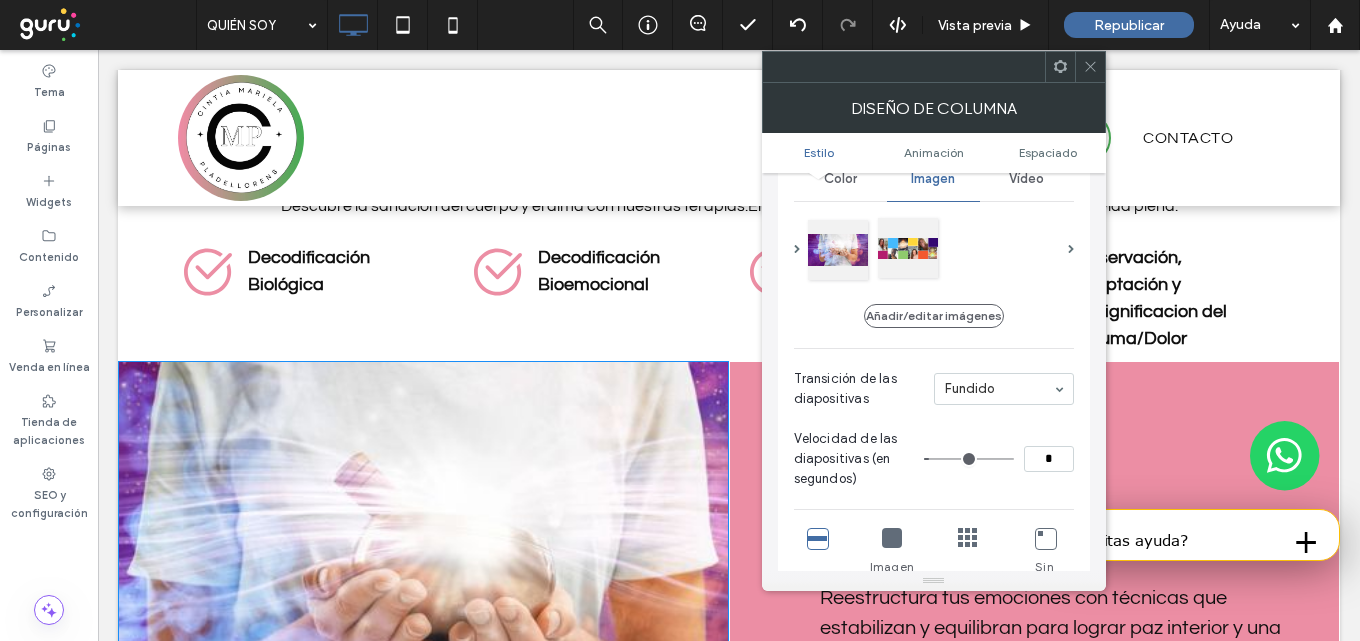 click at bounding box center (908, 248) 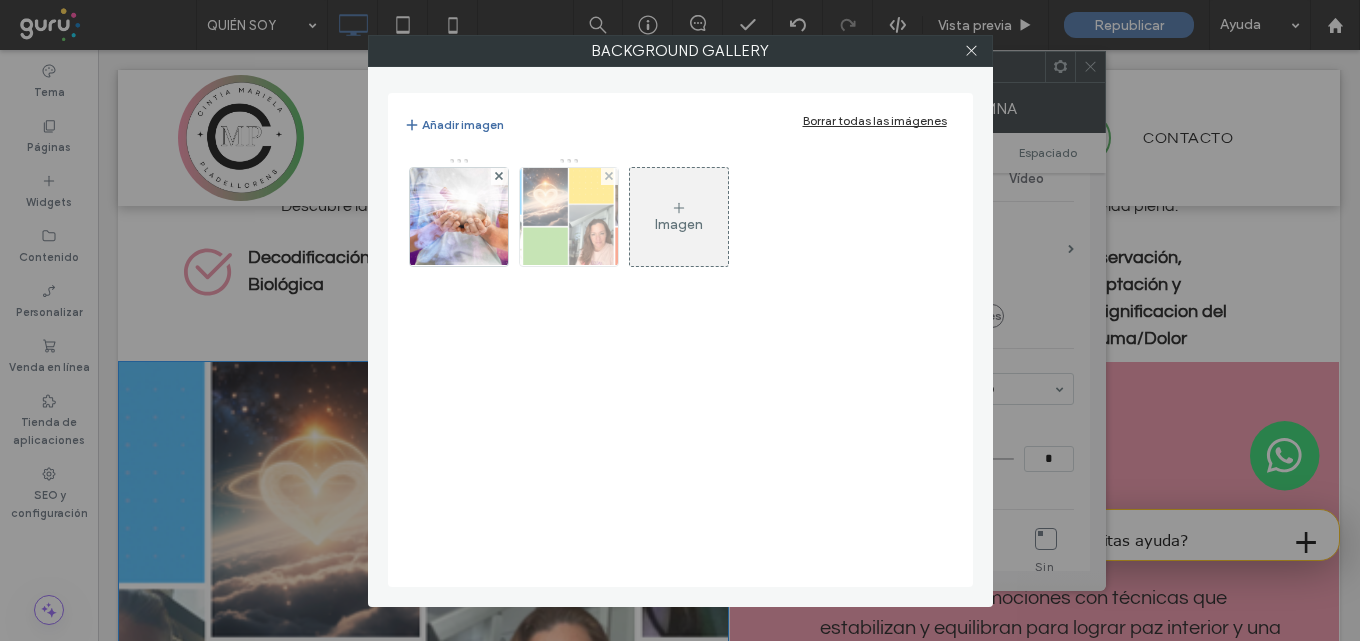 click at bounding box center (568, 217) 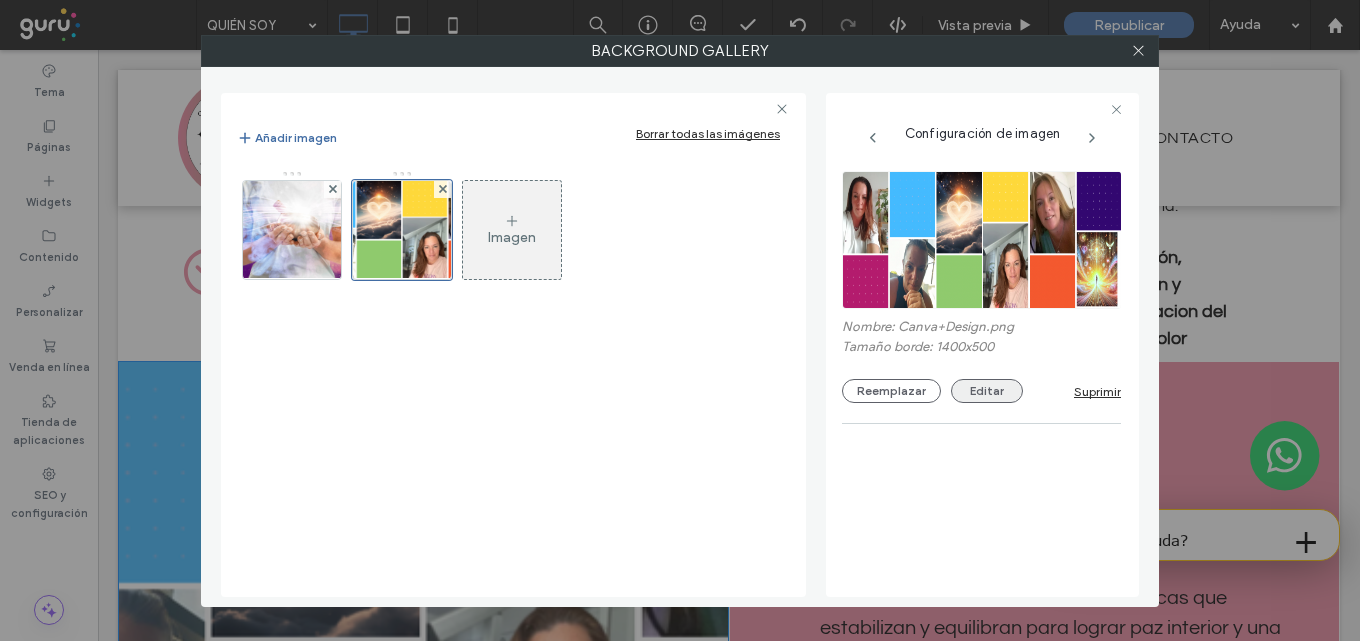 click on "Editar" at bounding box center (987, 391) 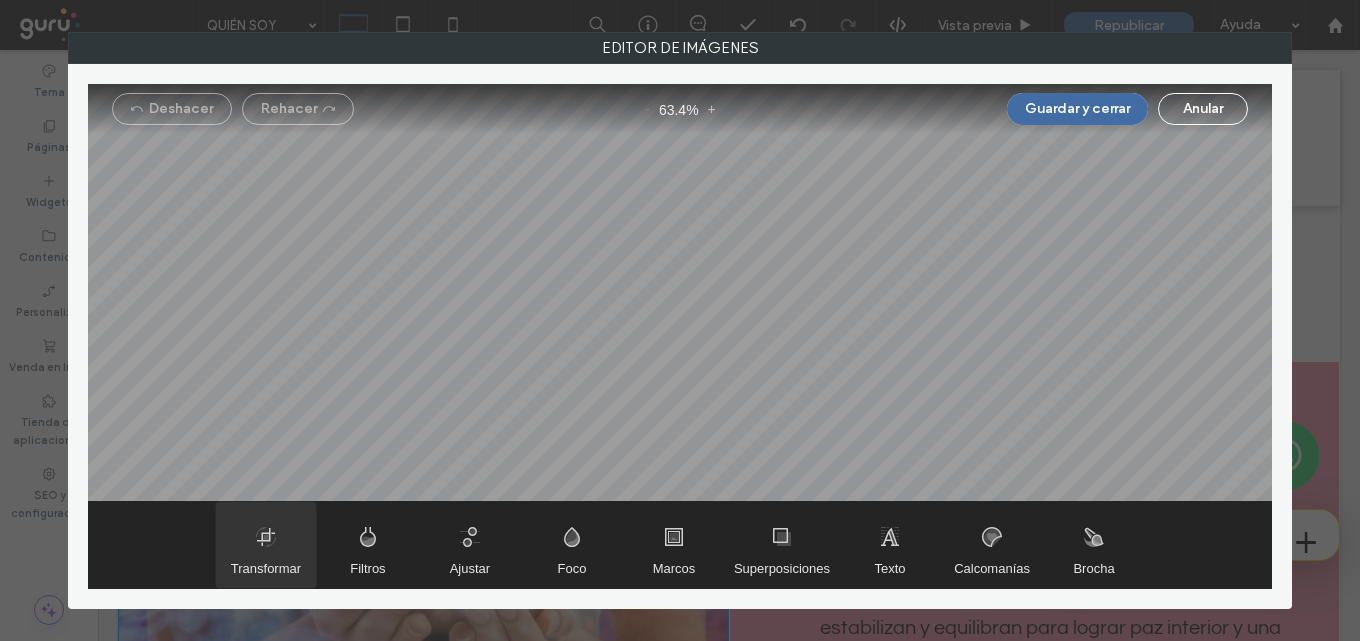 click at bounding box center [266, 545] 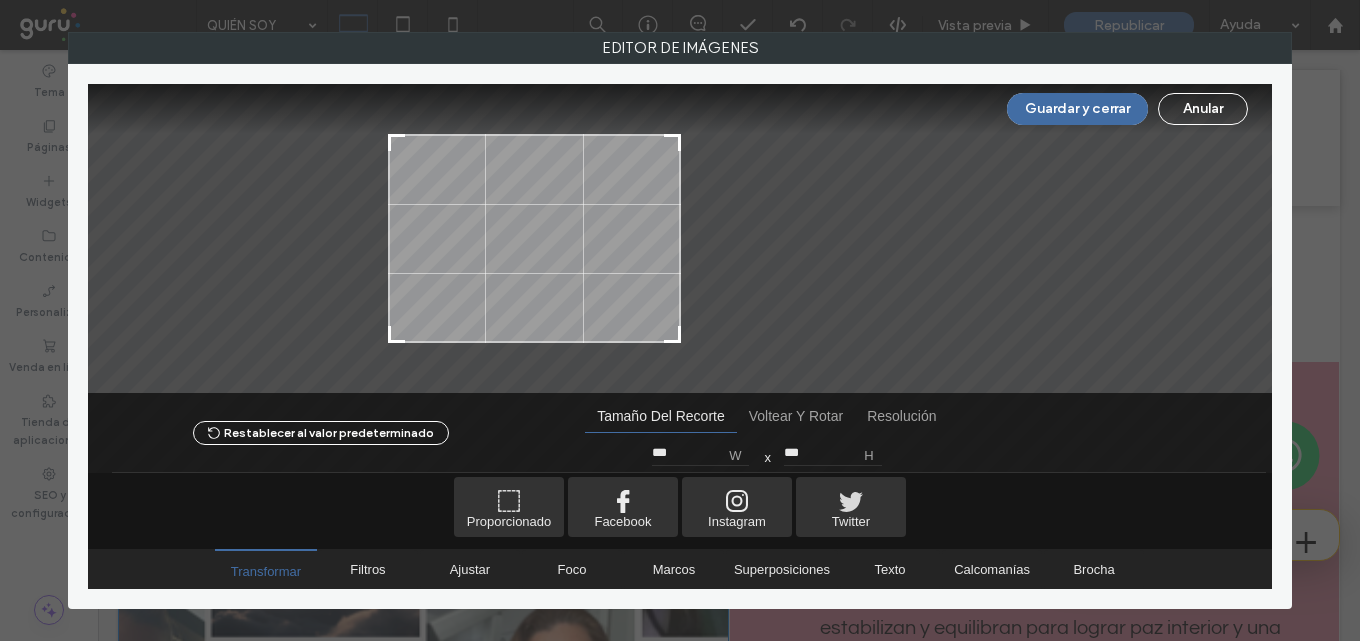 type on "***" 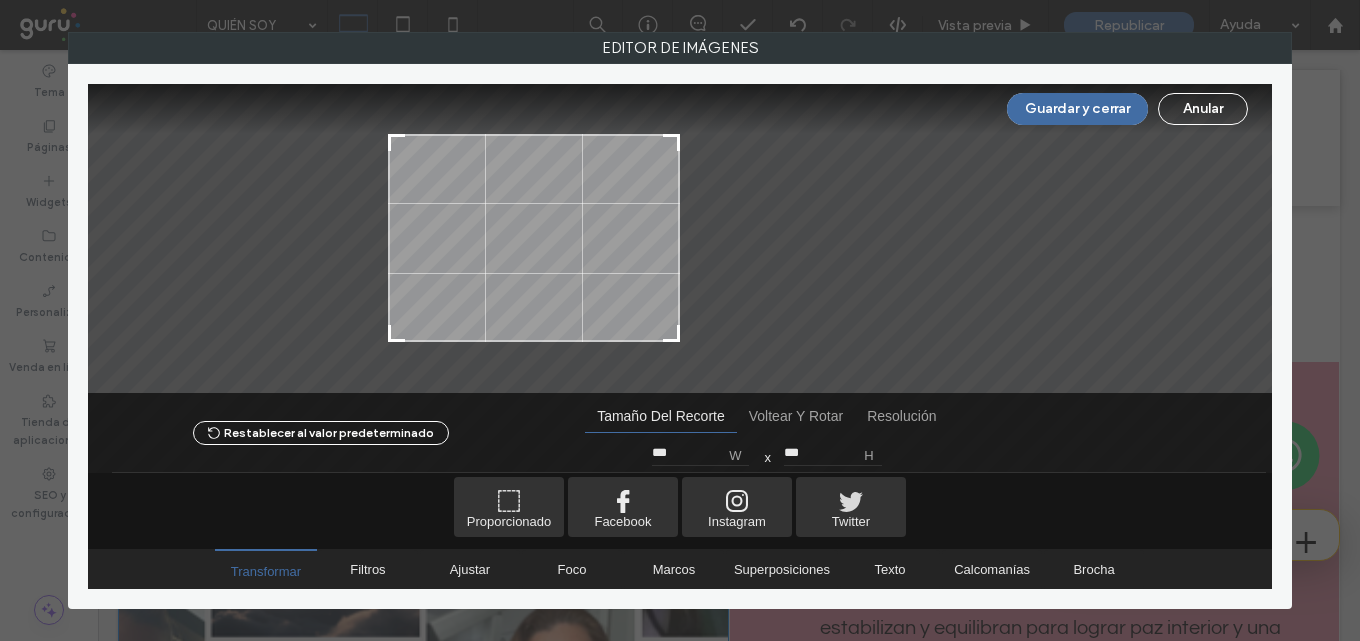 drag, startPoint x: 968, startPoint y: 336, endPoint x: 675, endPoint y: 343, distance: 293.08362 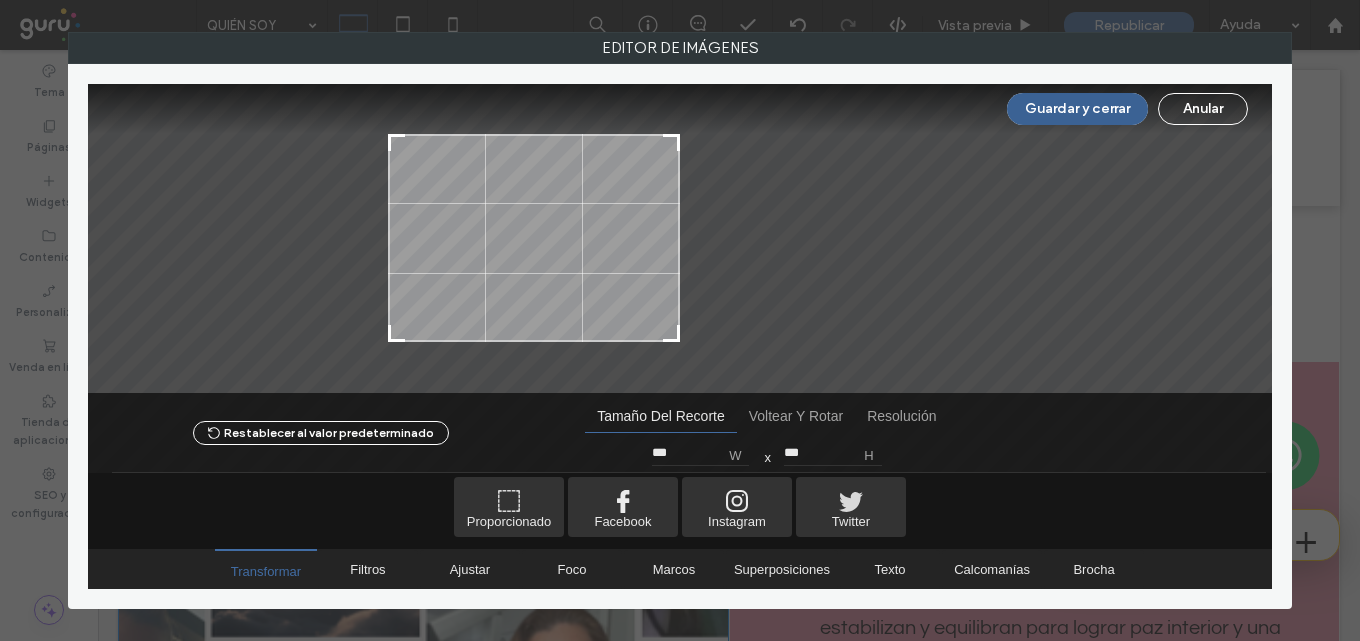 click on "Guardar y cerrar" at bounding box center (1077, 109) 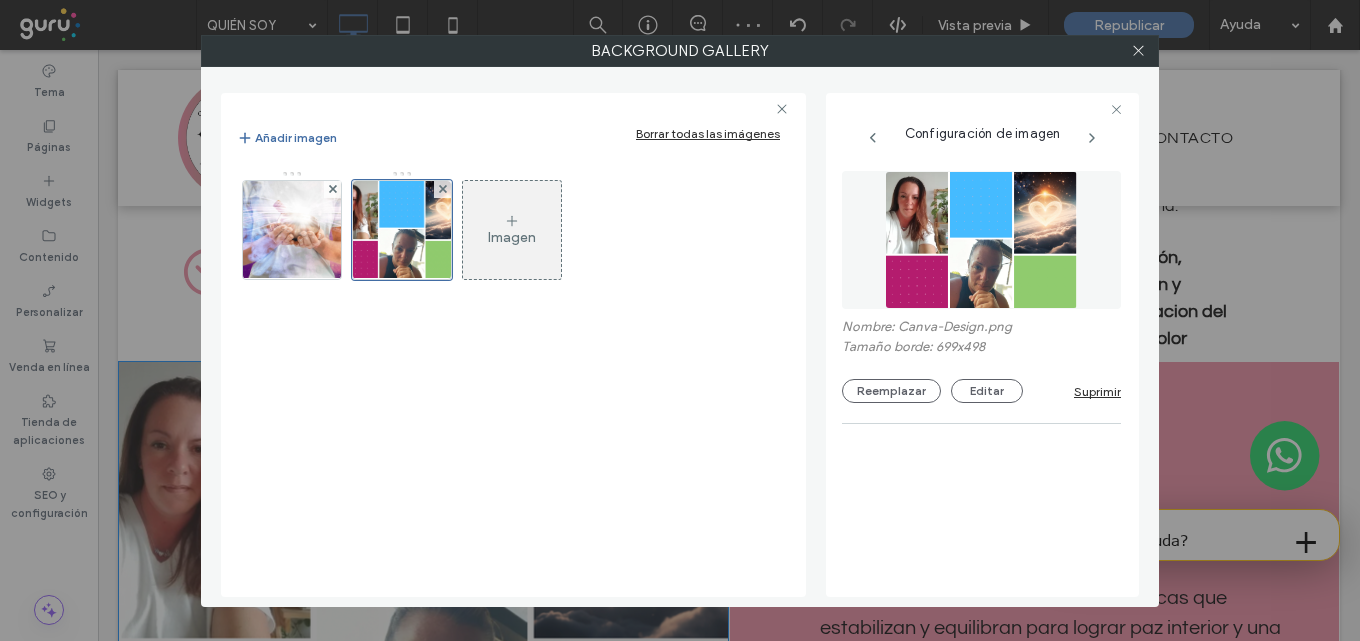 click on "Imagen" at bounding box center (512, 230) 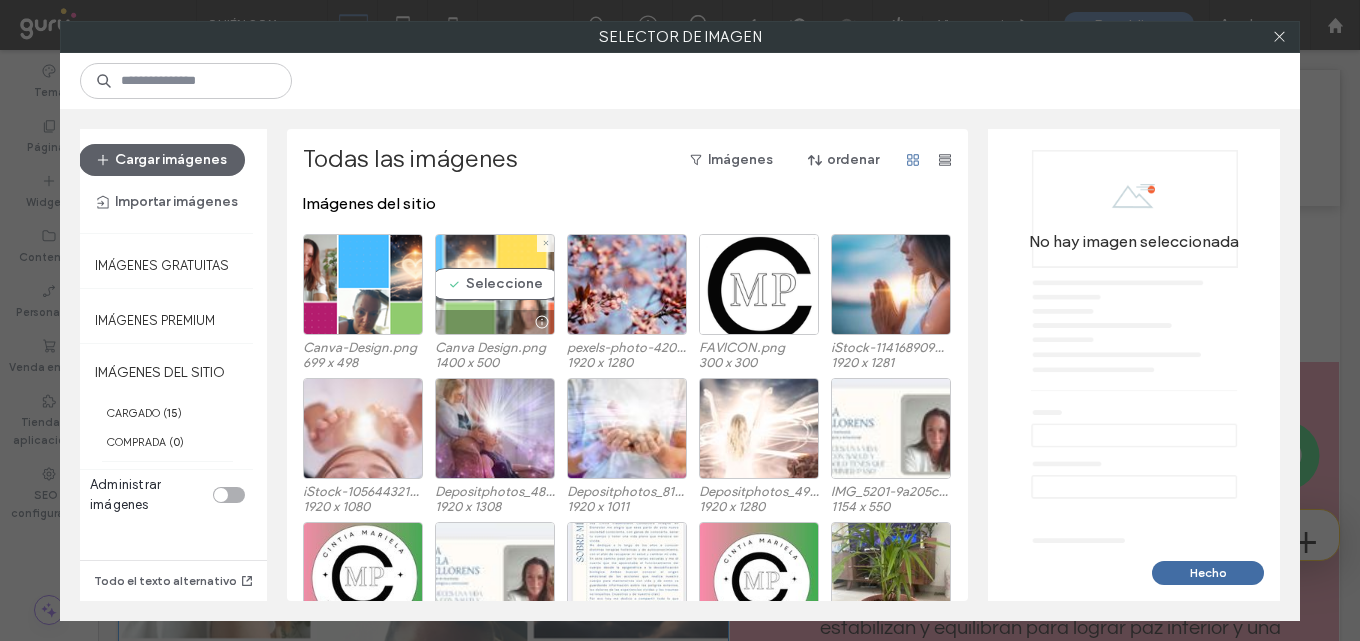 click on "Seleccione" at bounding box center [495, 284] 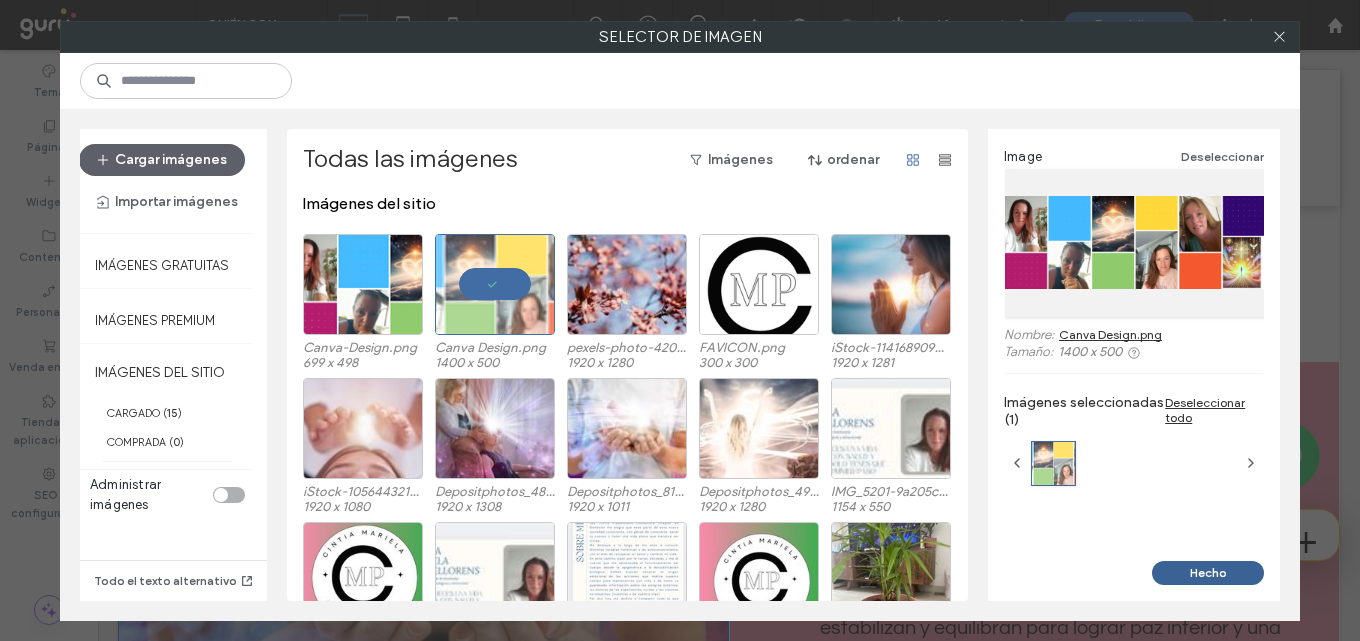 click on "Hecho" at bounding box center (1208, 573) 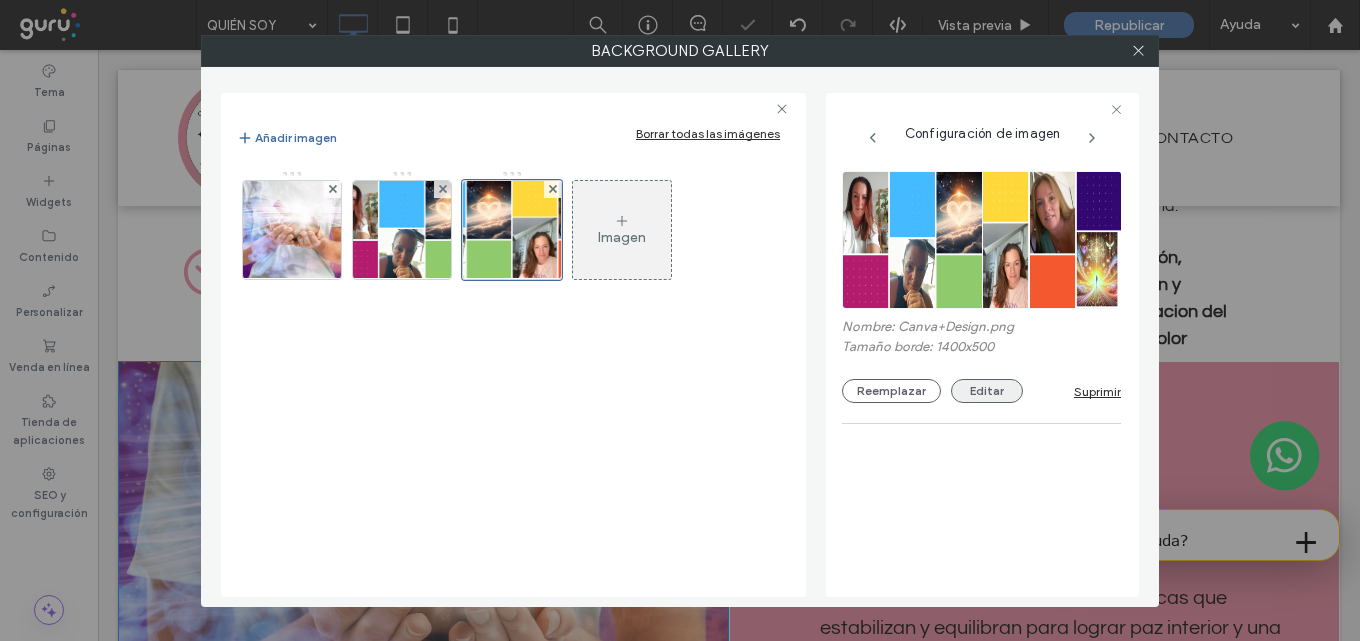 click on "Editar" at bounding box center (987, 391) 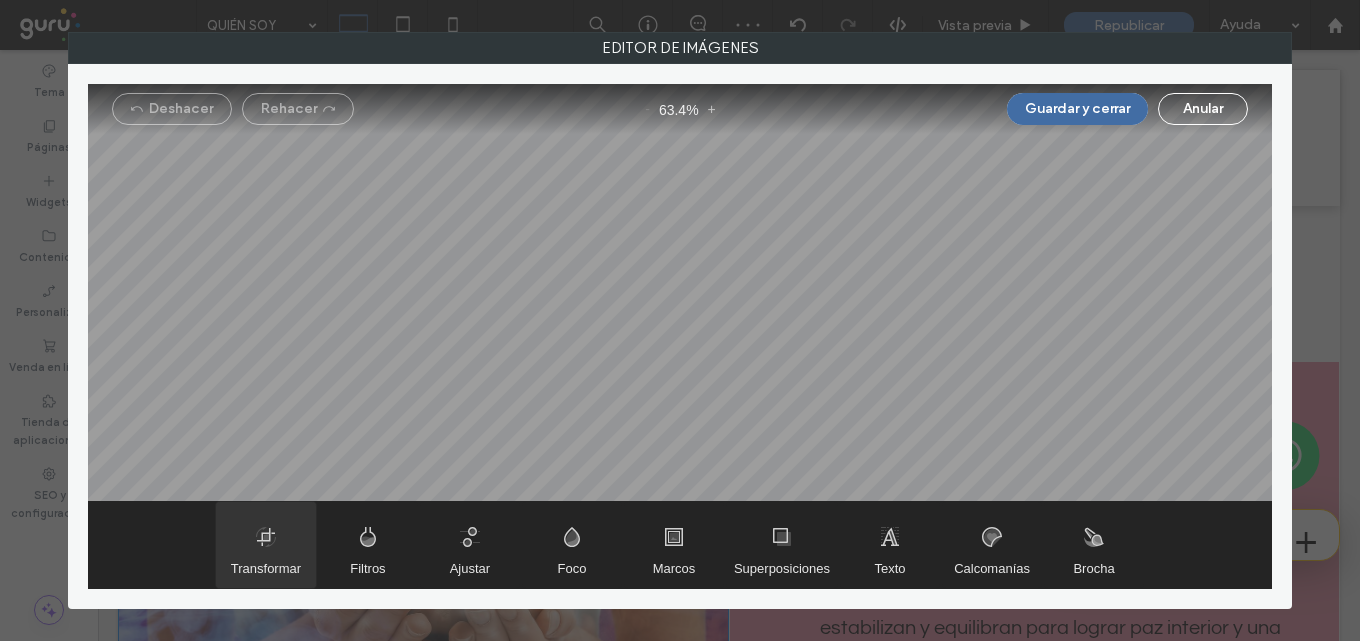 click at bounding box center [266, 545] 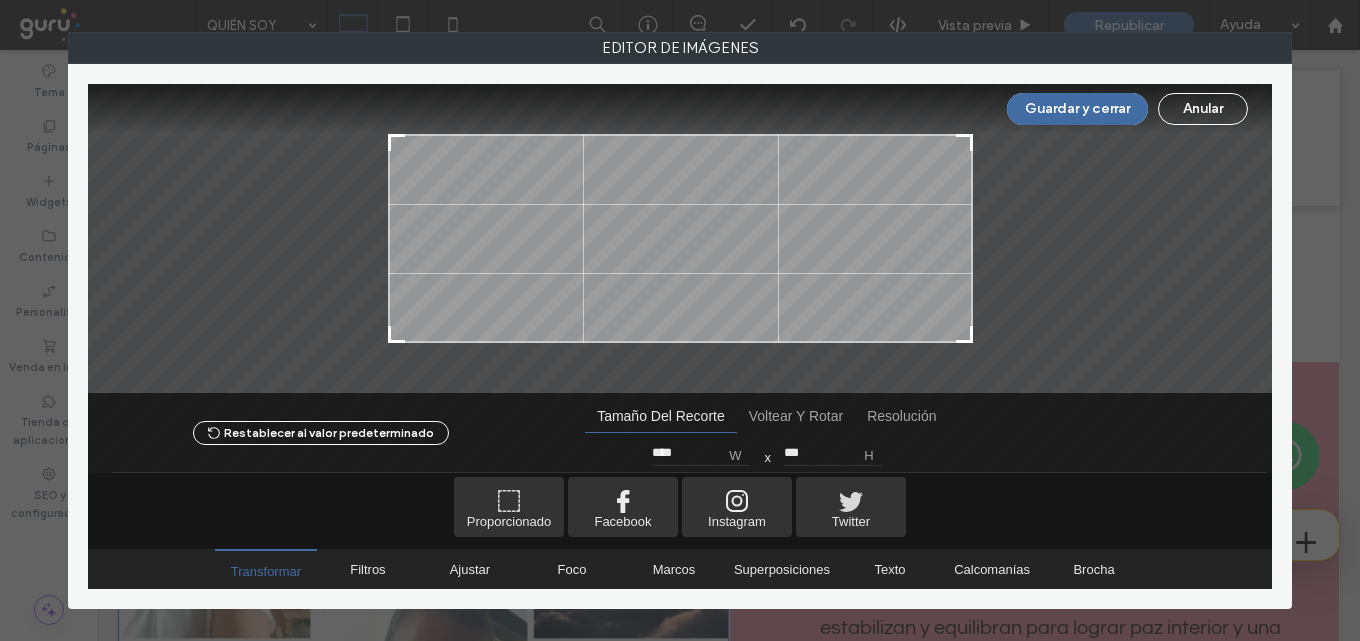 type on "****" 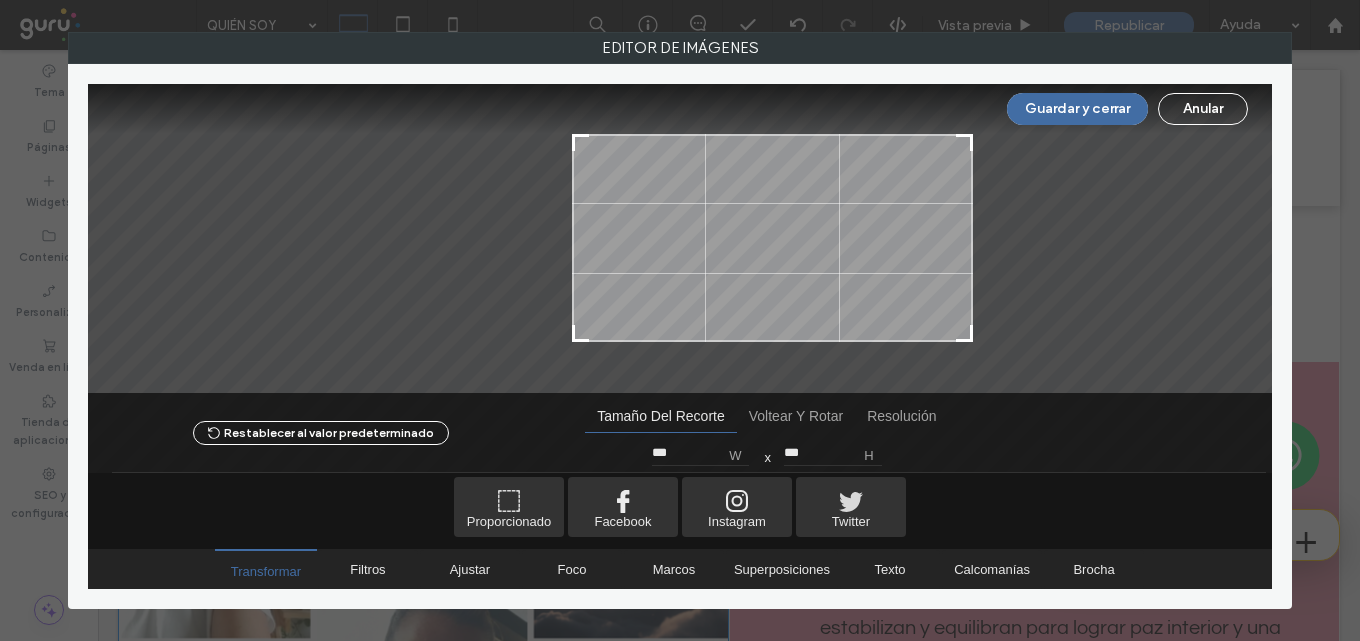 type on "***" 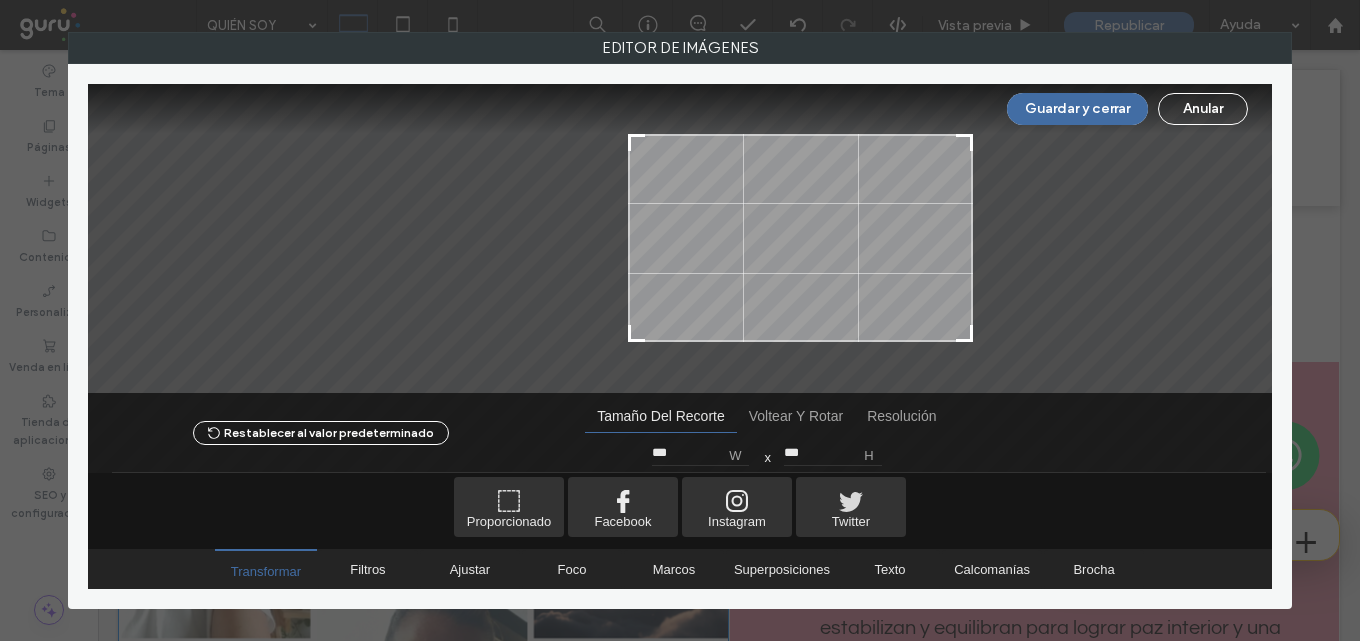 type on "***" 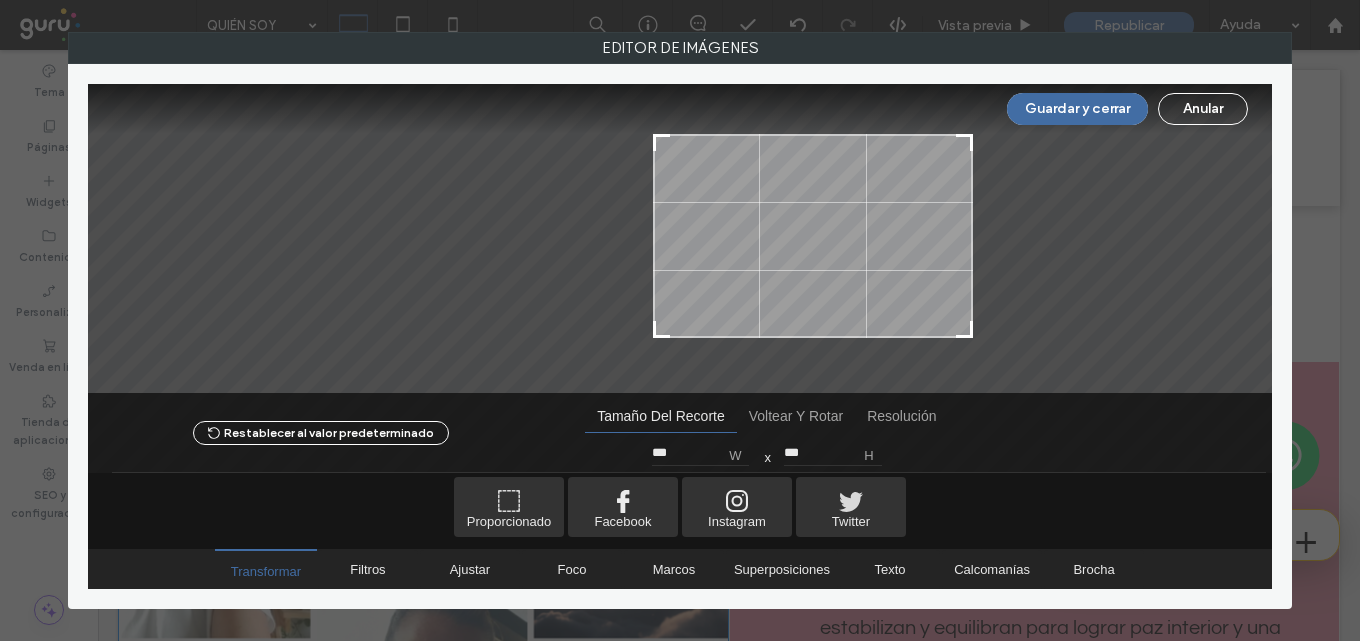 type on "***" 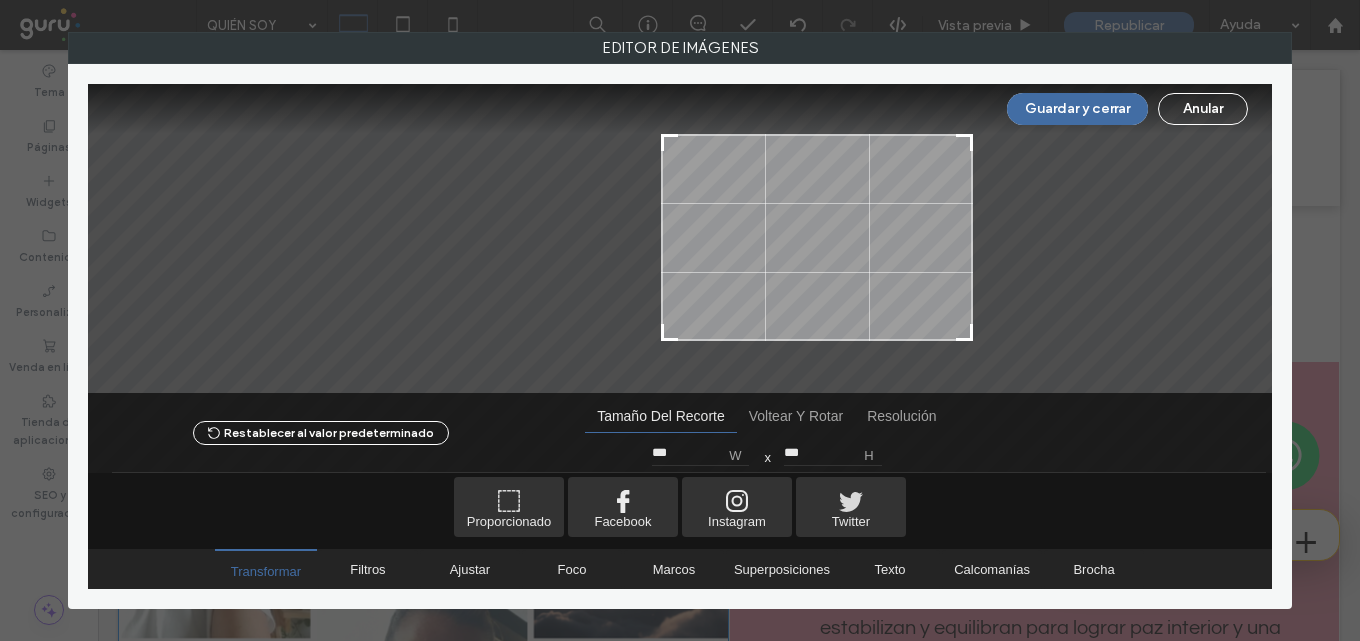 type on "***" 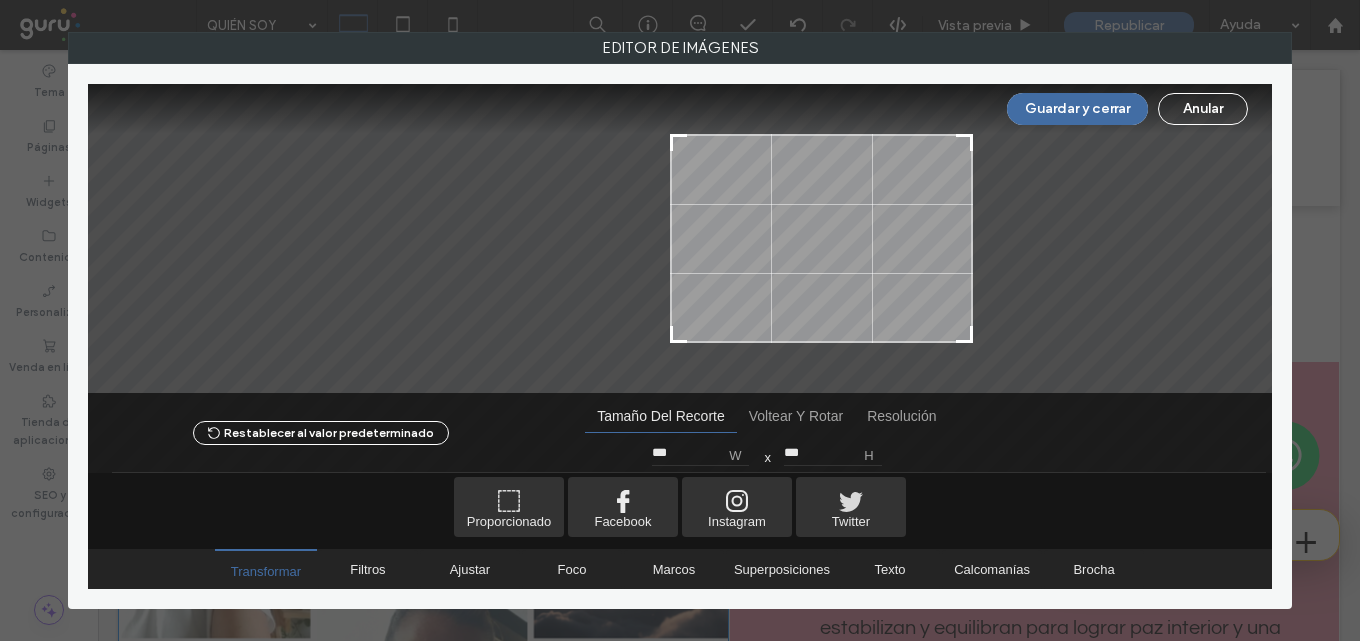 type on "***" 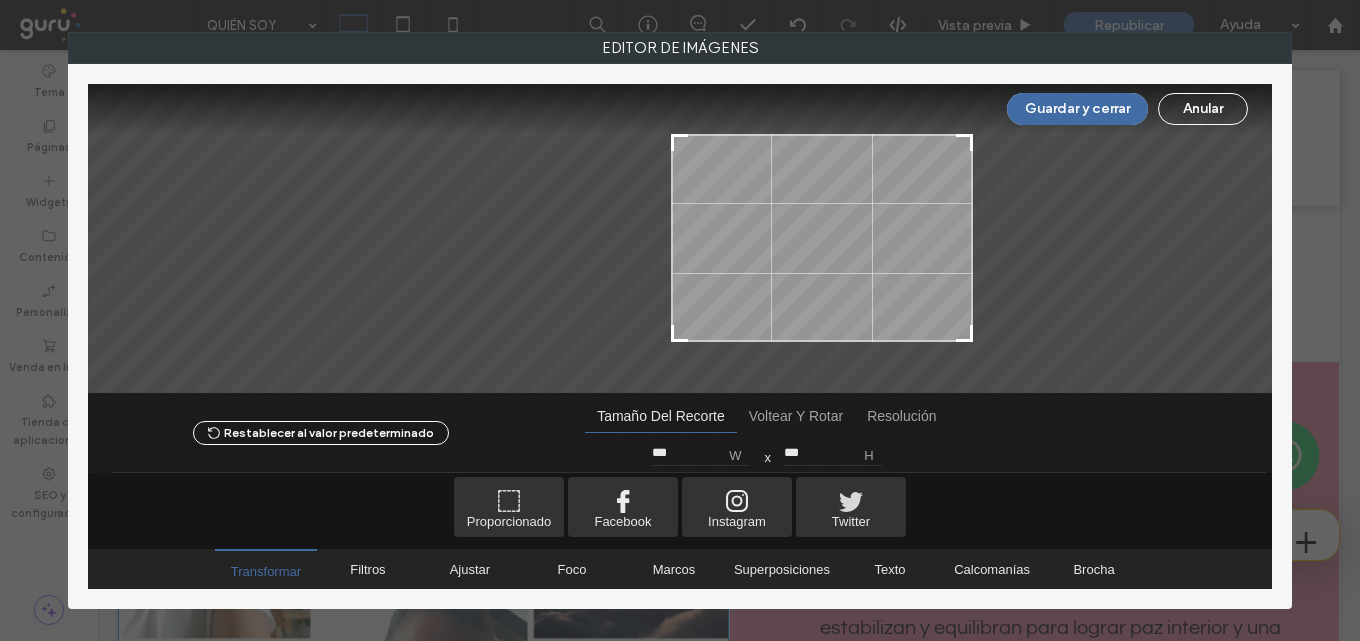type on "***" 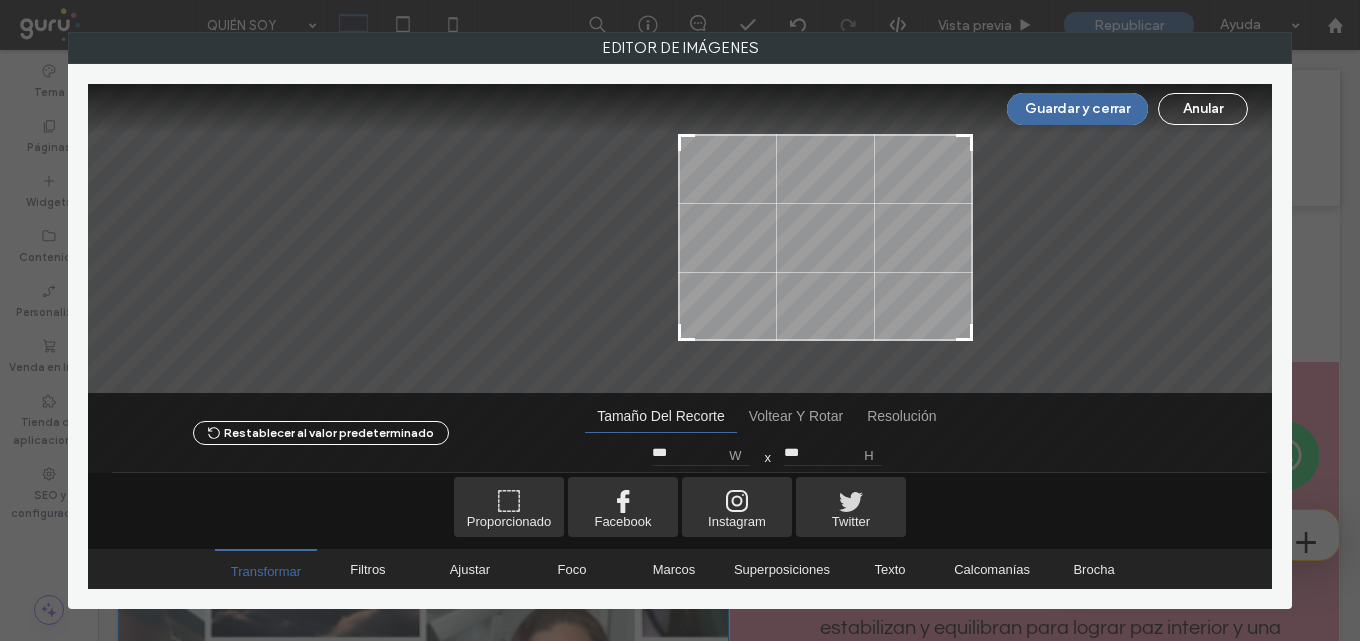 type on "***" 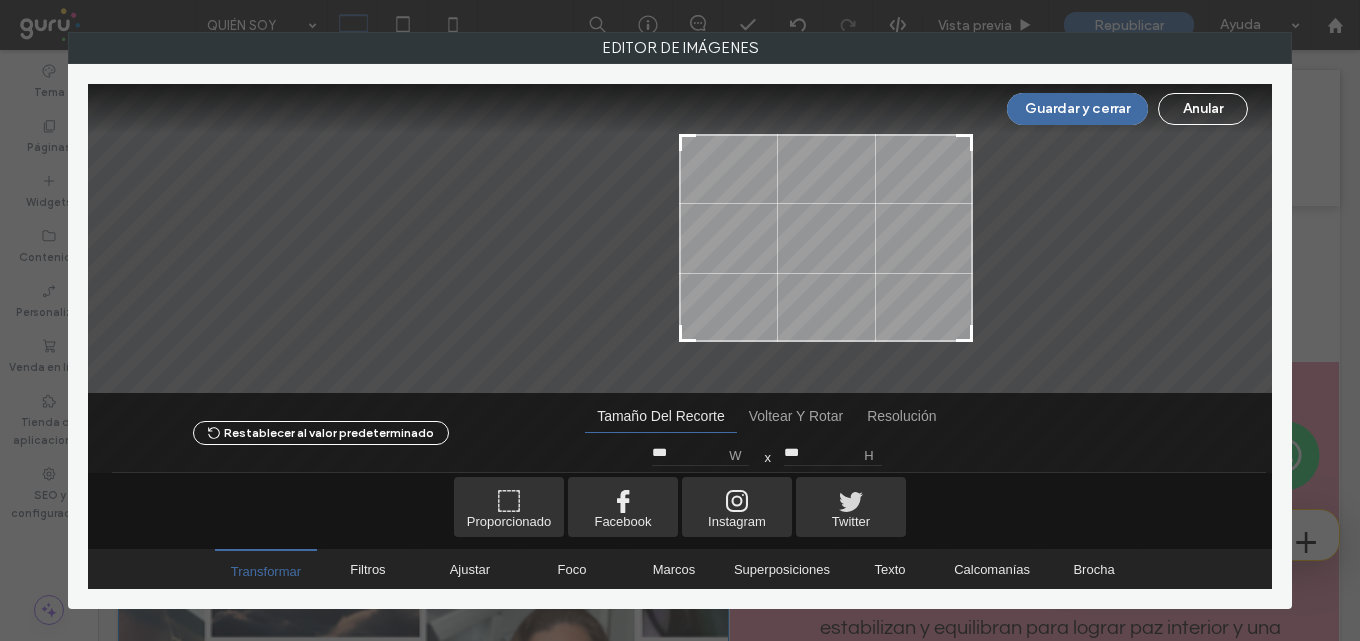 type on "***" 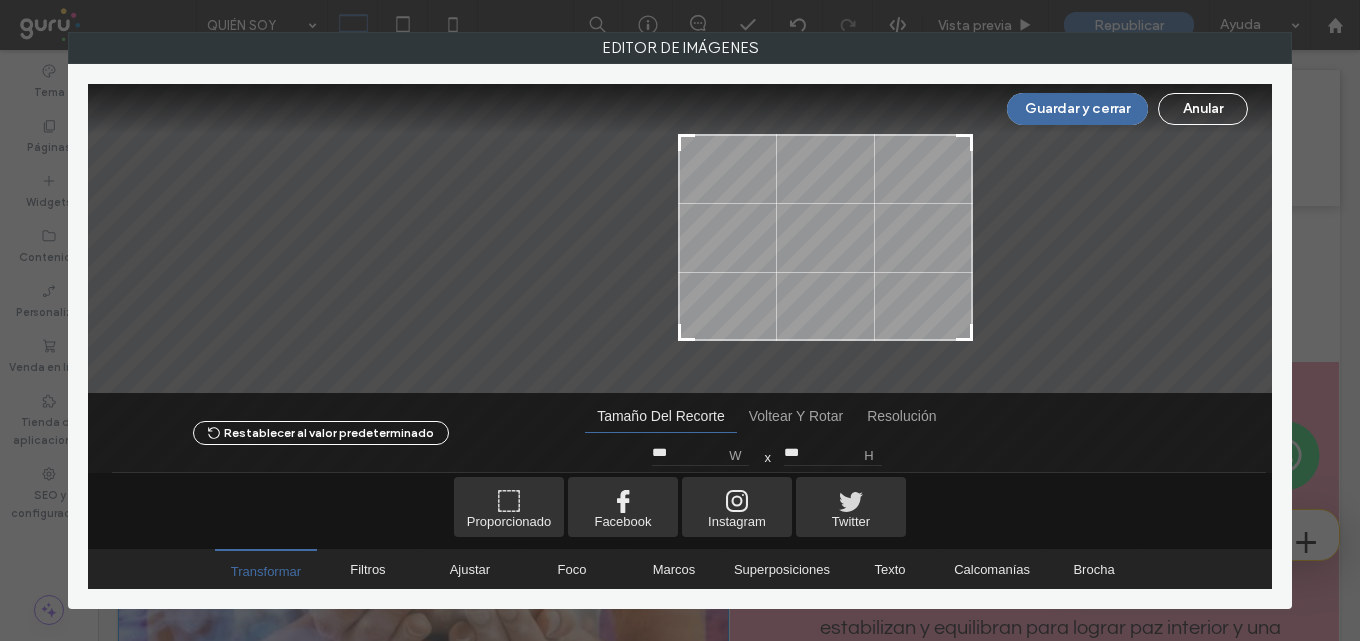 drag, startPoint x: 391, startPoint y: 339, endPoint x: 681, endPoint y: 337, distance: 290.0069 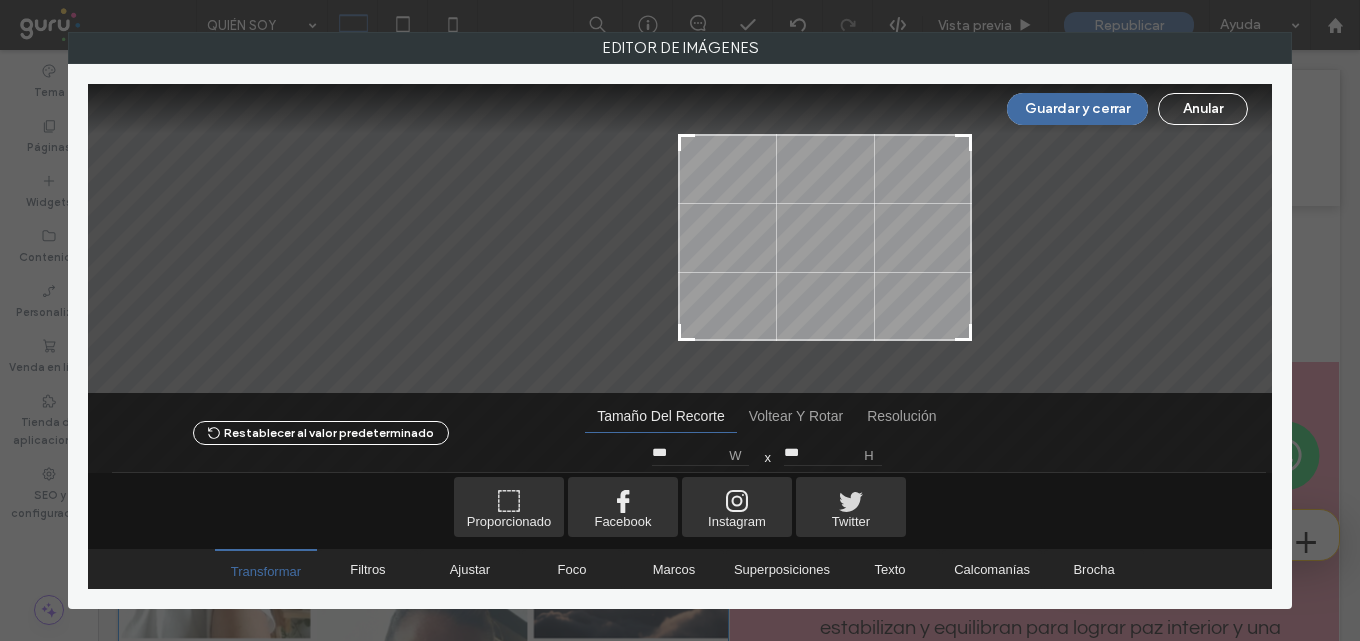 type on "***" 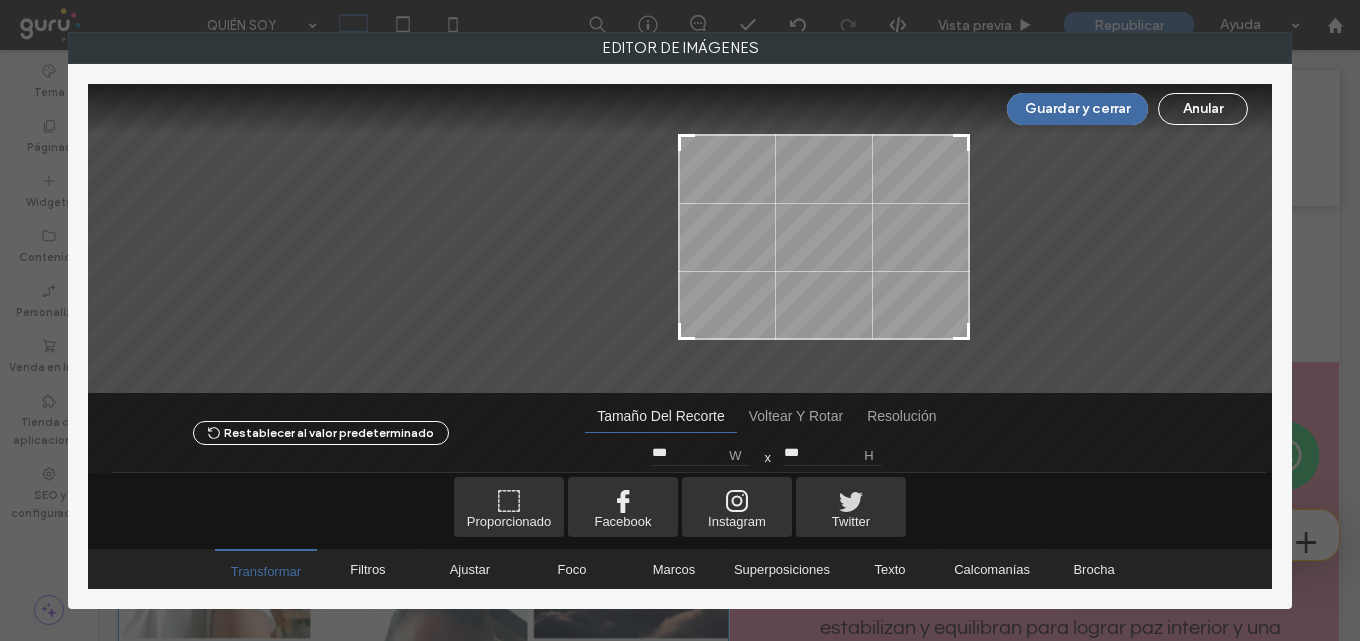 type on "***" 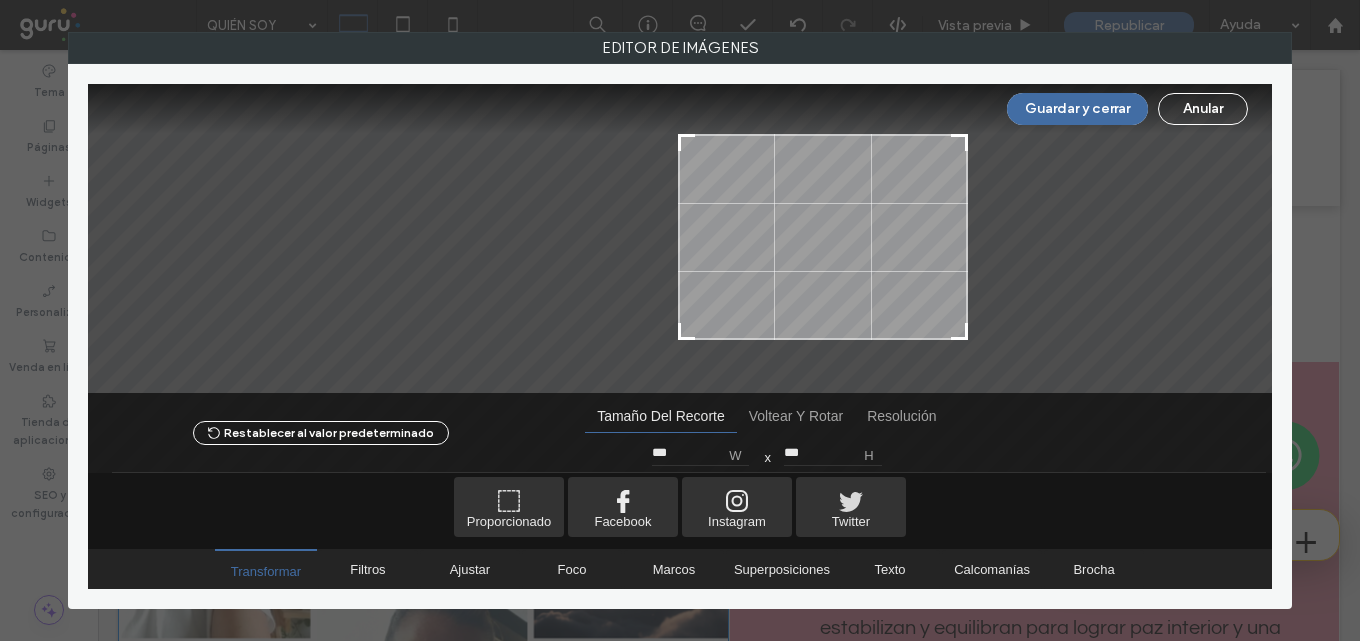 type on "***" 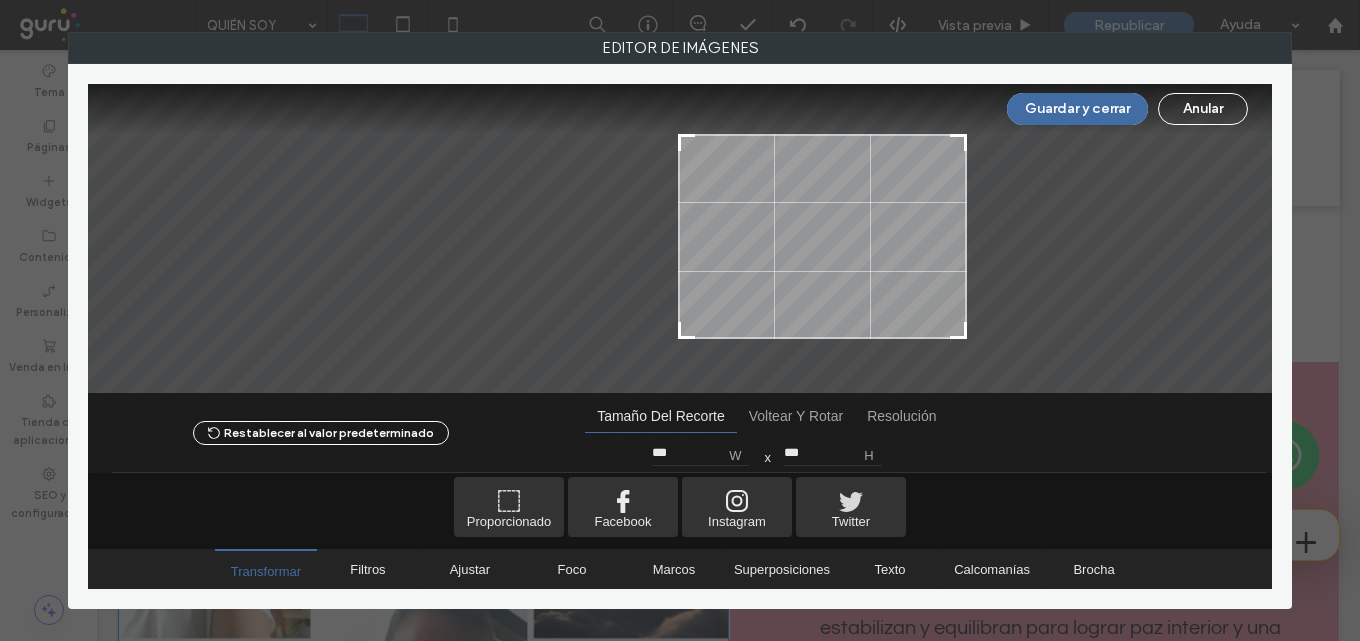 type on "***" 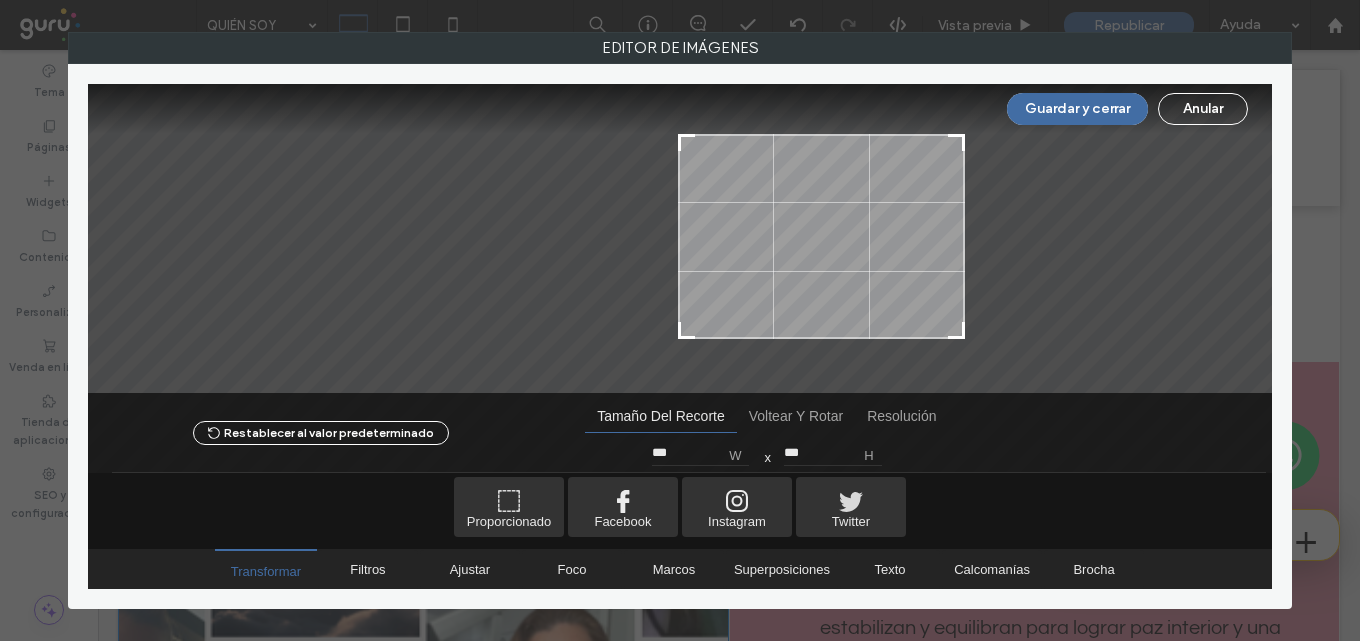 click at bounding box center (956, 330) 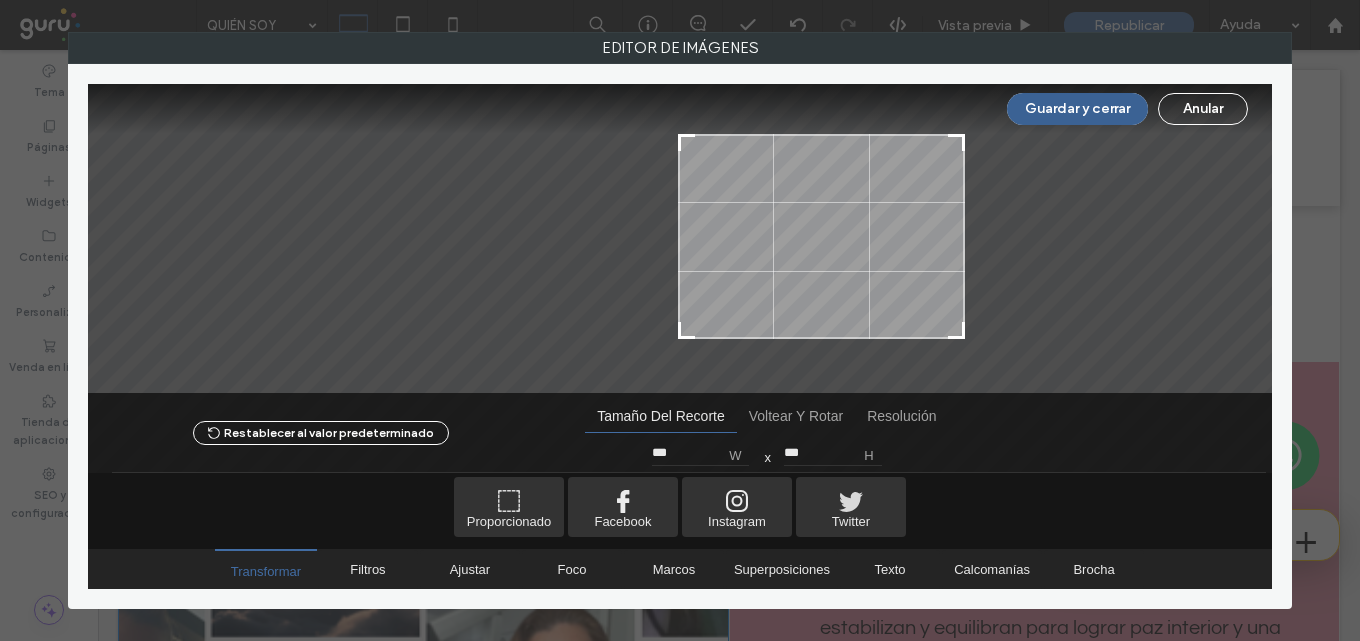 click on "Guardar y cerrar" at bounding box center [1077, 109] 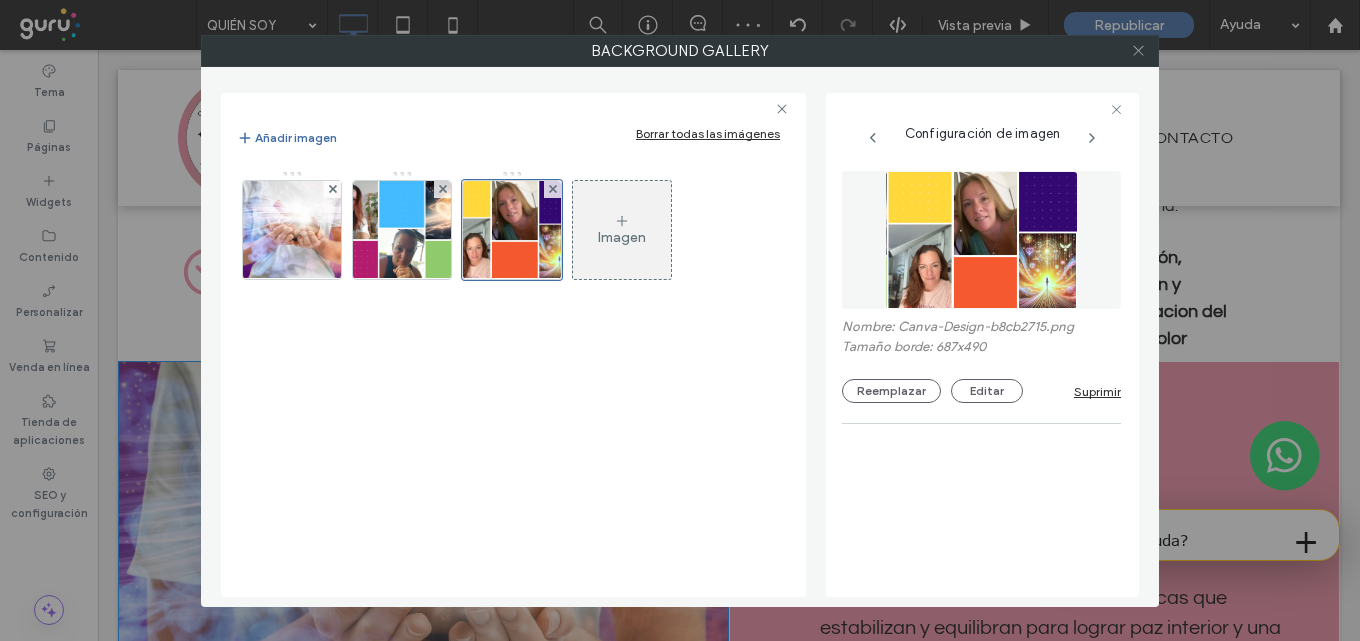 click 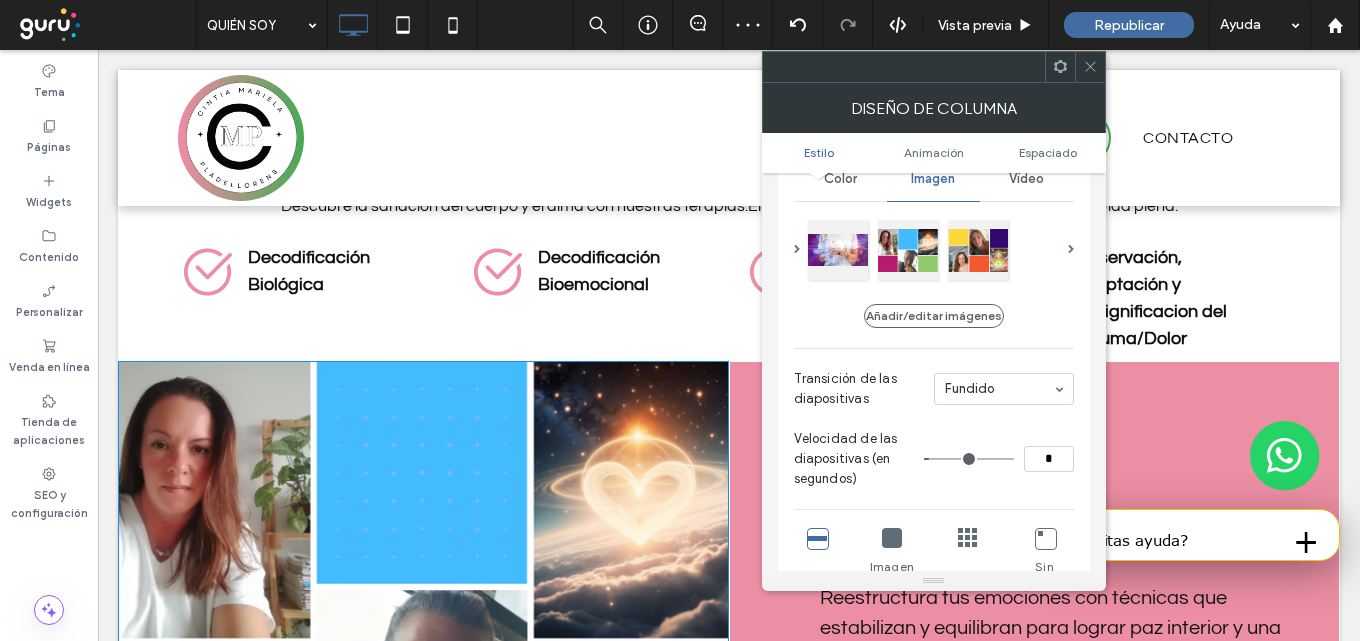 click at bounding box center [1090, 67] 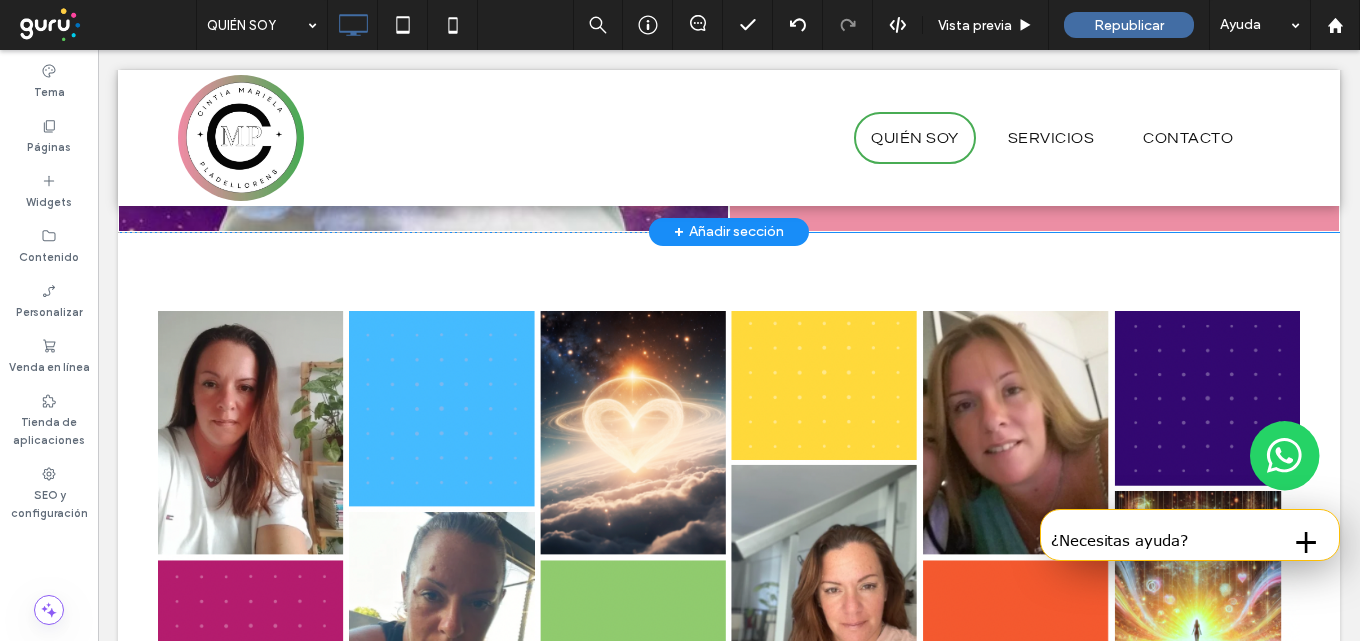 scroll, scrollTop: 2800, scrollLeft: 0, axis: vertical 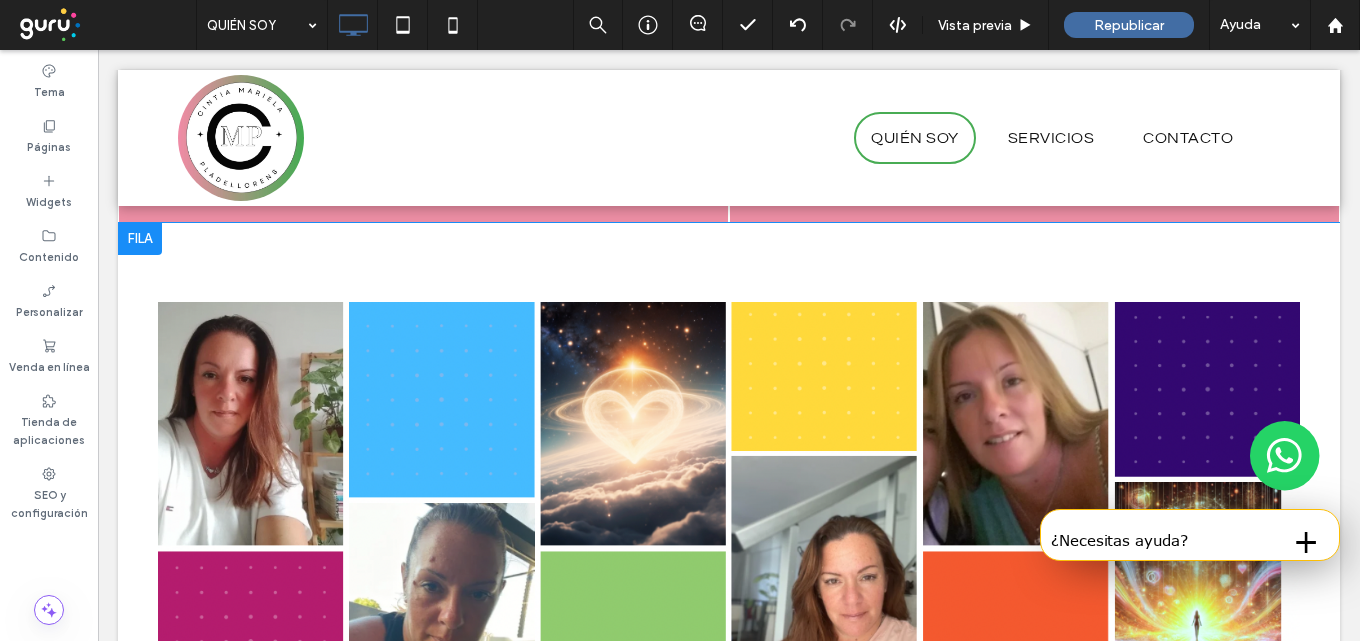 click at bounding box center [140, 239] 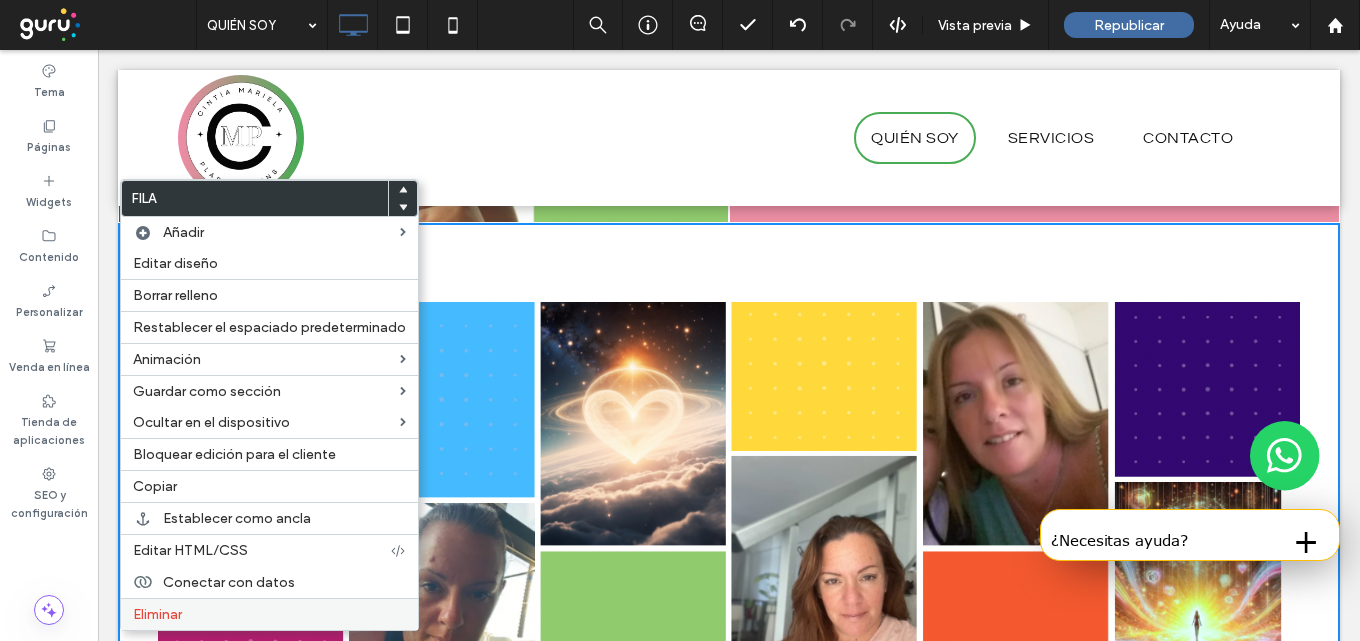 click on "Eliminar" at bounding box center [269, 614] 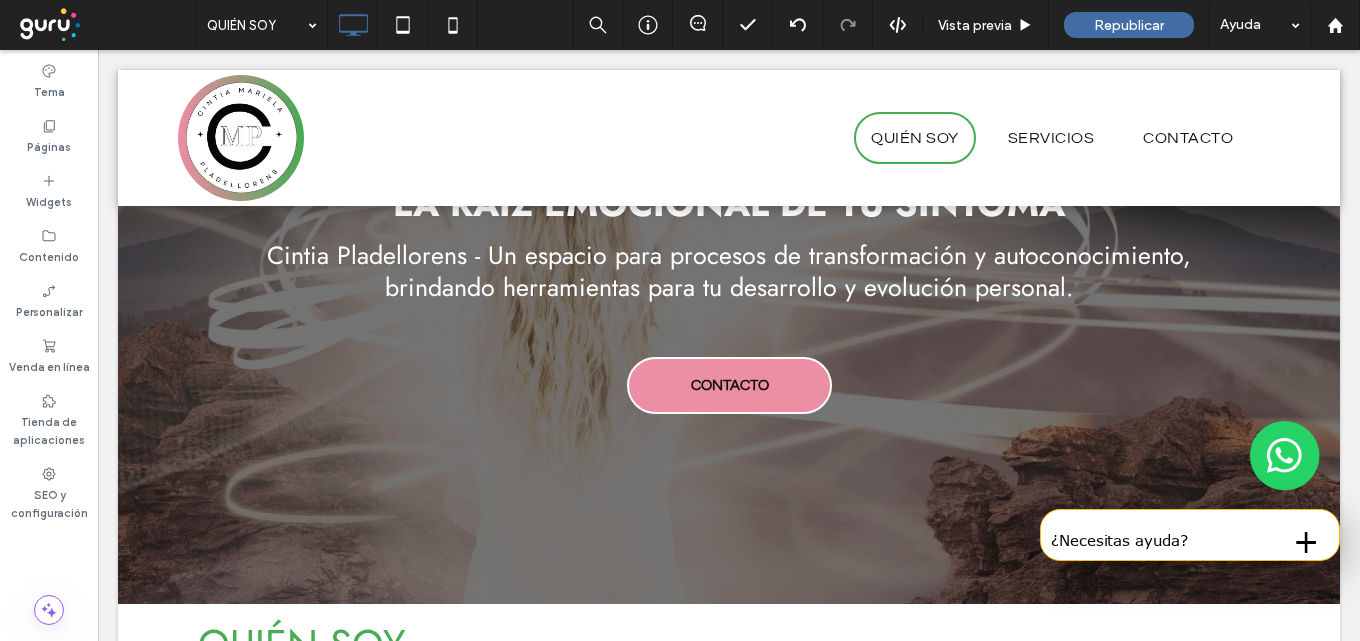 scroll, scrollTop: 0, scrollLeft: 0, axis: both 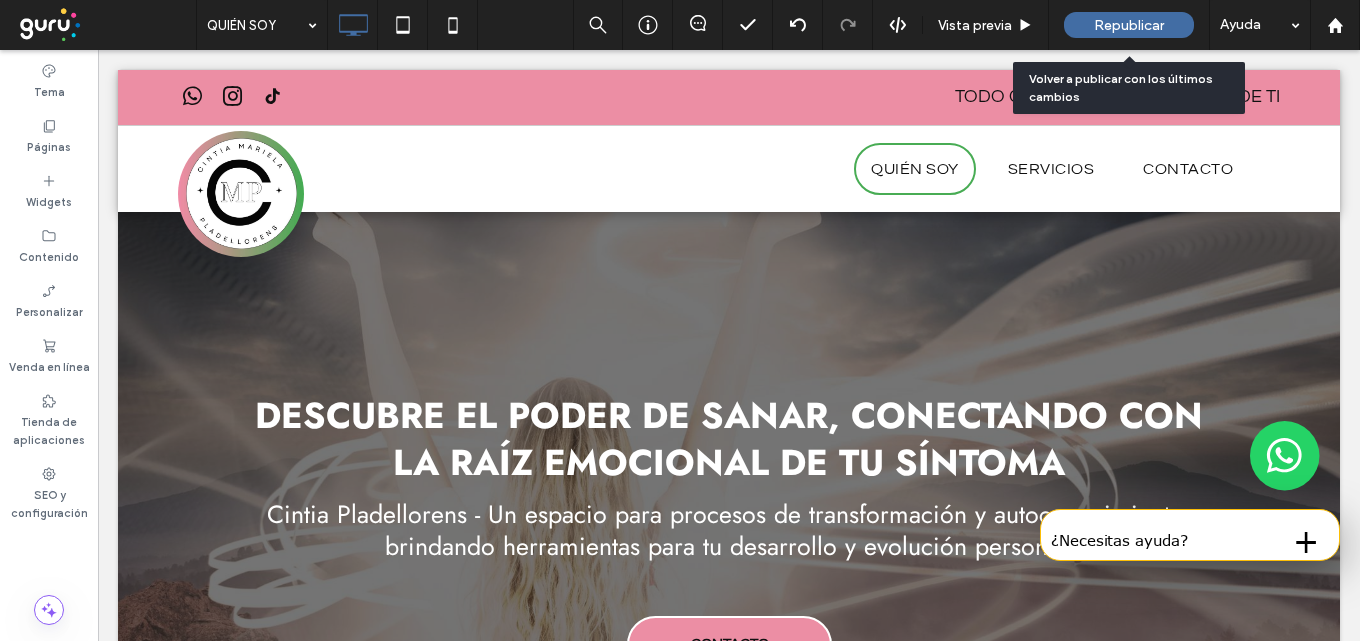 click on "Republicar" at bounding box center [1129, 25] 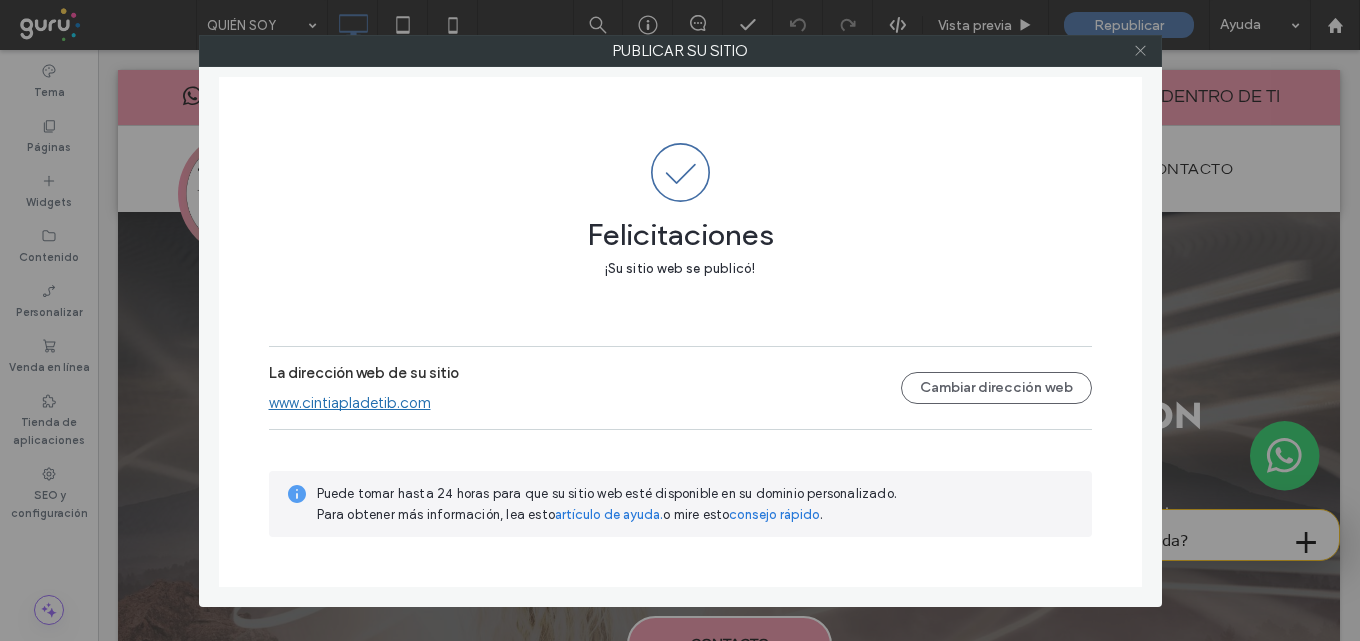 click 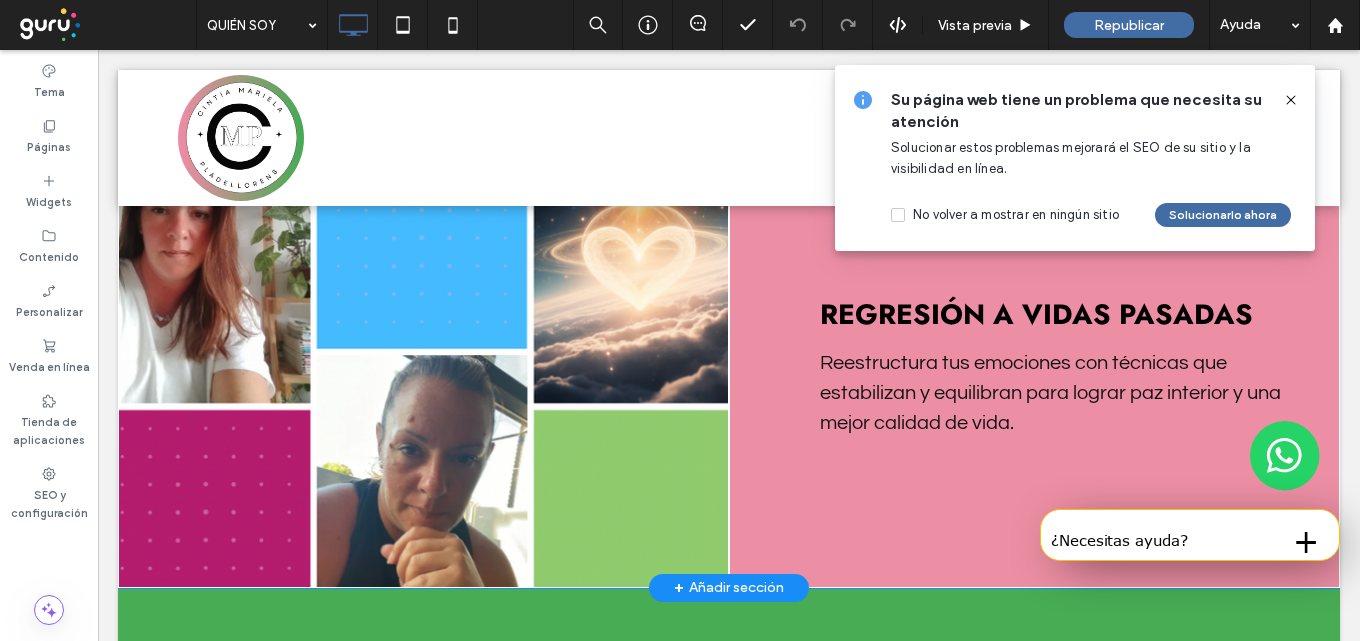 scroll, scrollTop: 2400, scrollLeft: 0, axis: vertical 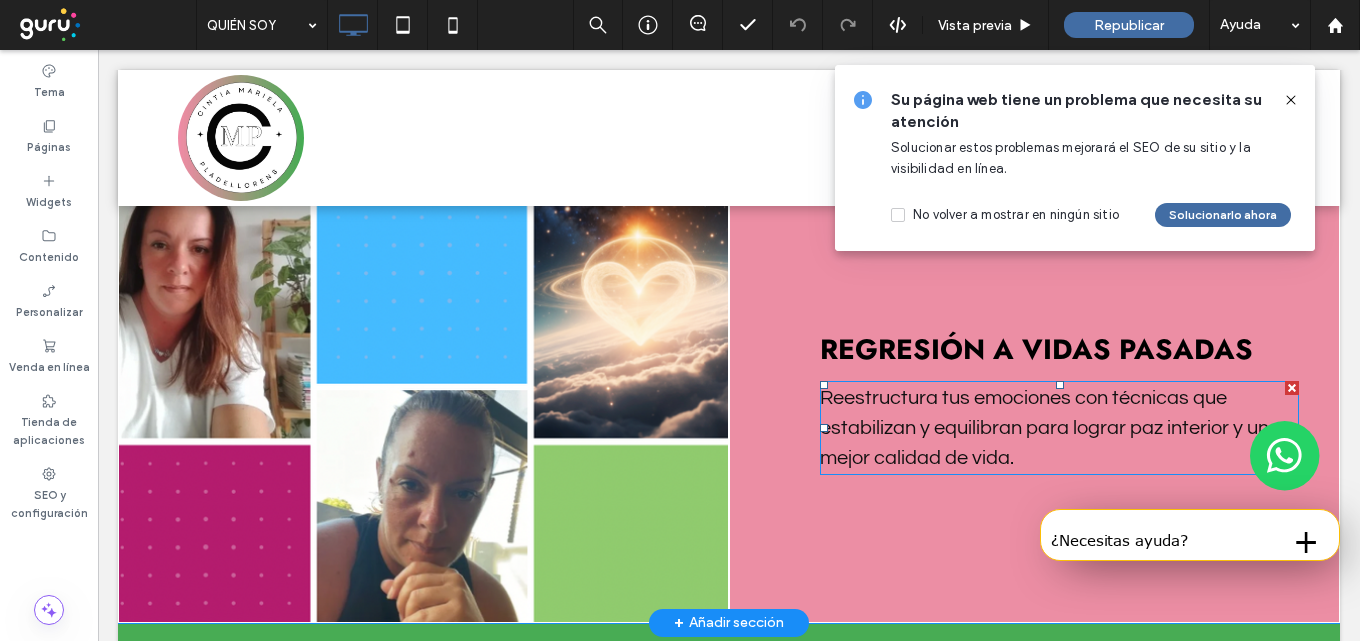 click on "Reestructura tus emociones con técnicas que estabilizan y equilibran para lograr paz interior y una mejor calidad de vida." at bounding box center [1050, 428] 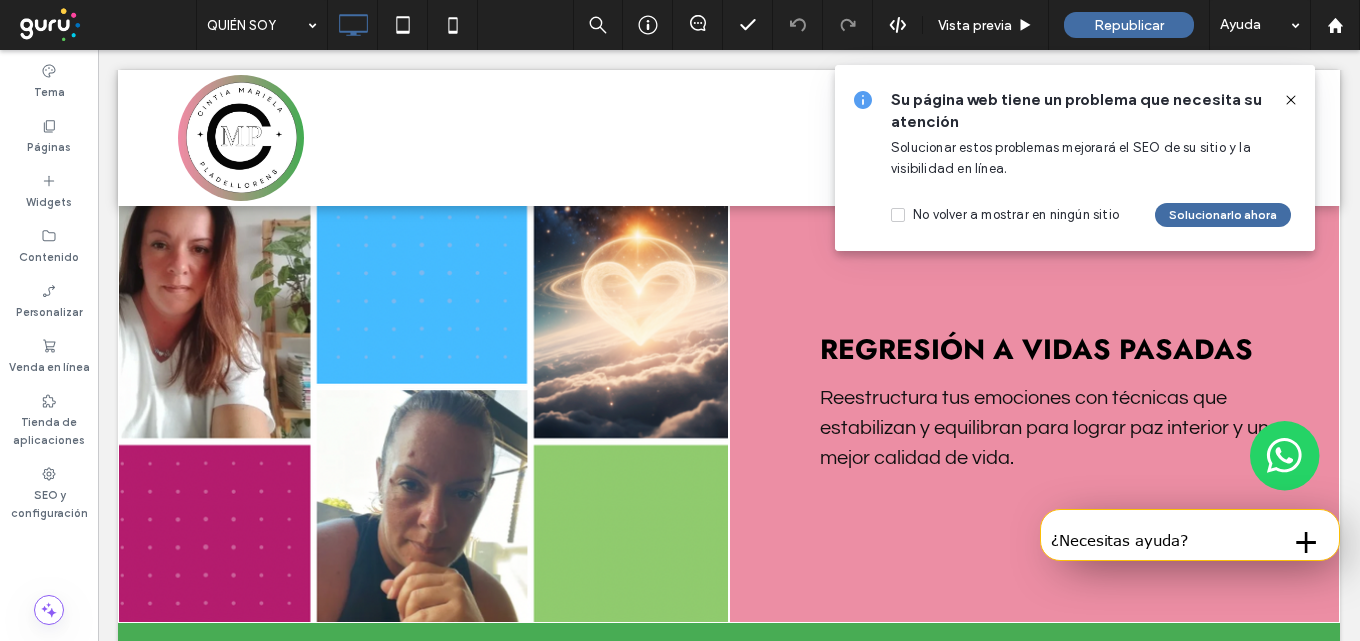 type on "*********" 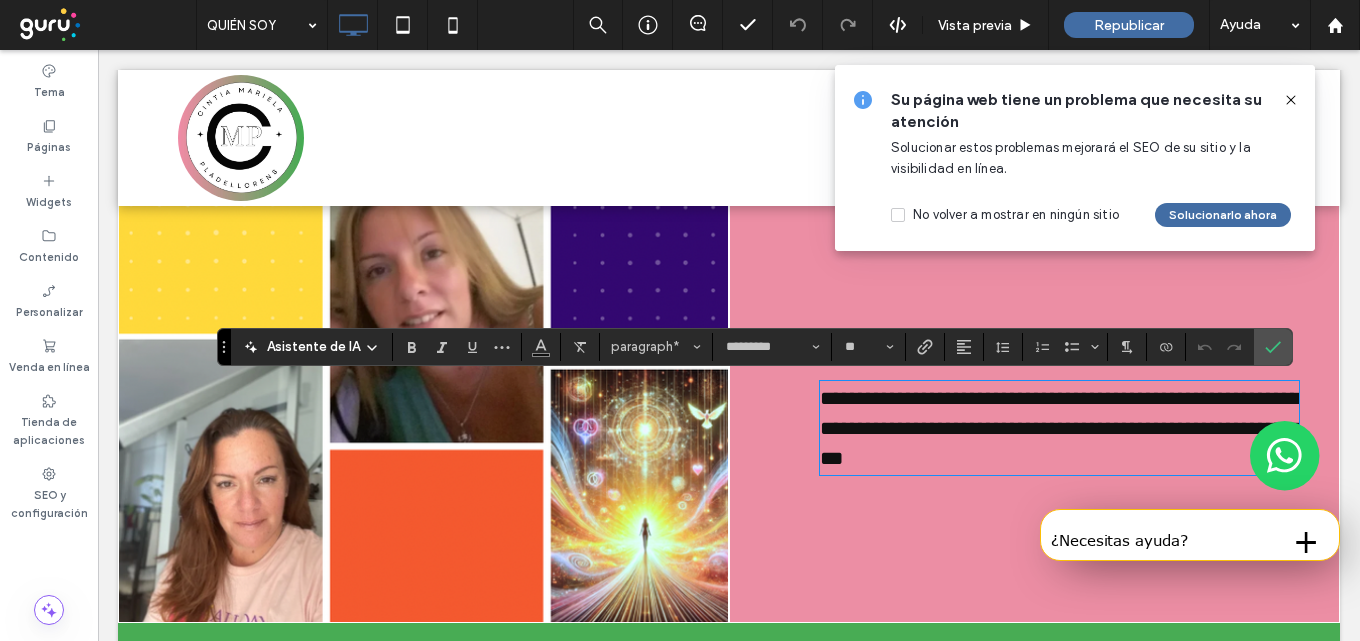 click on "**********" at bounding box center (1060, 428) 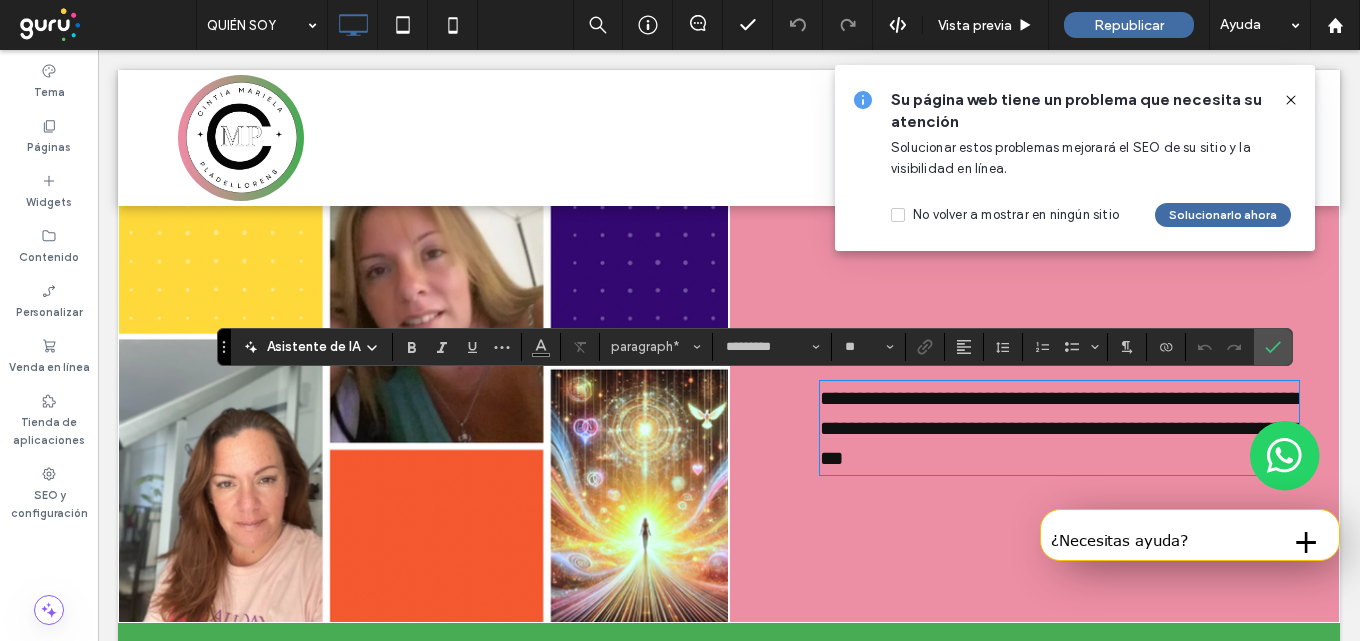 type 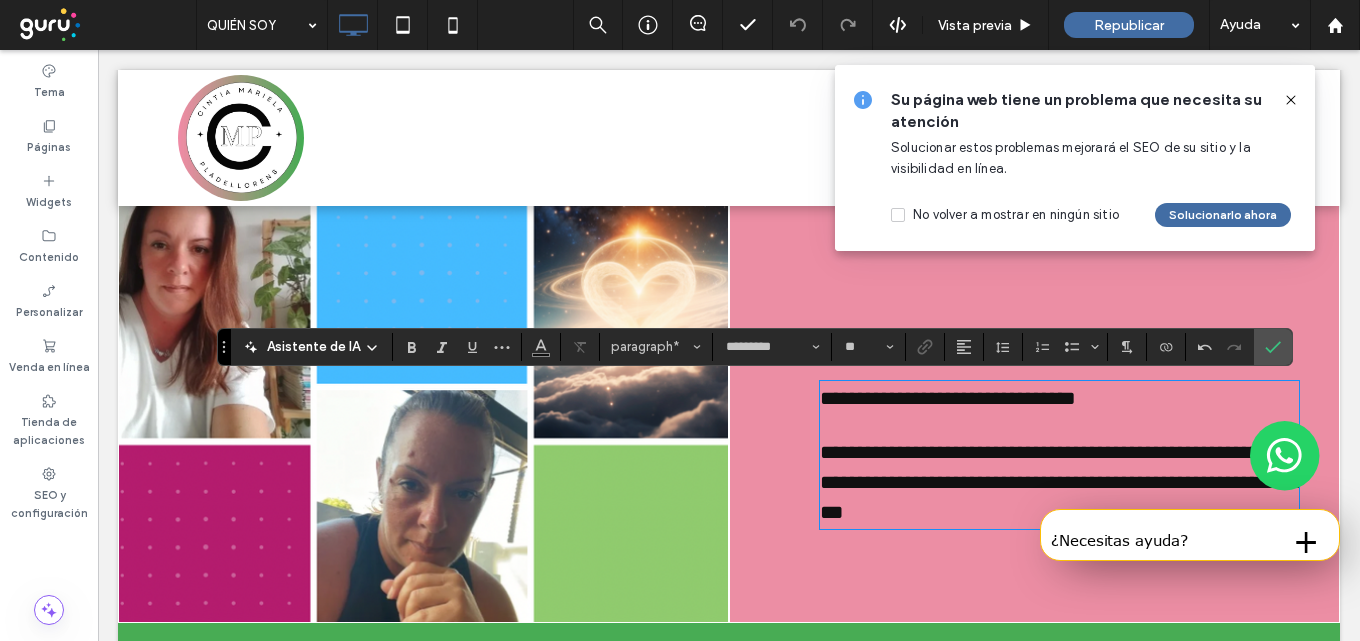 type on "**" 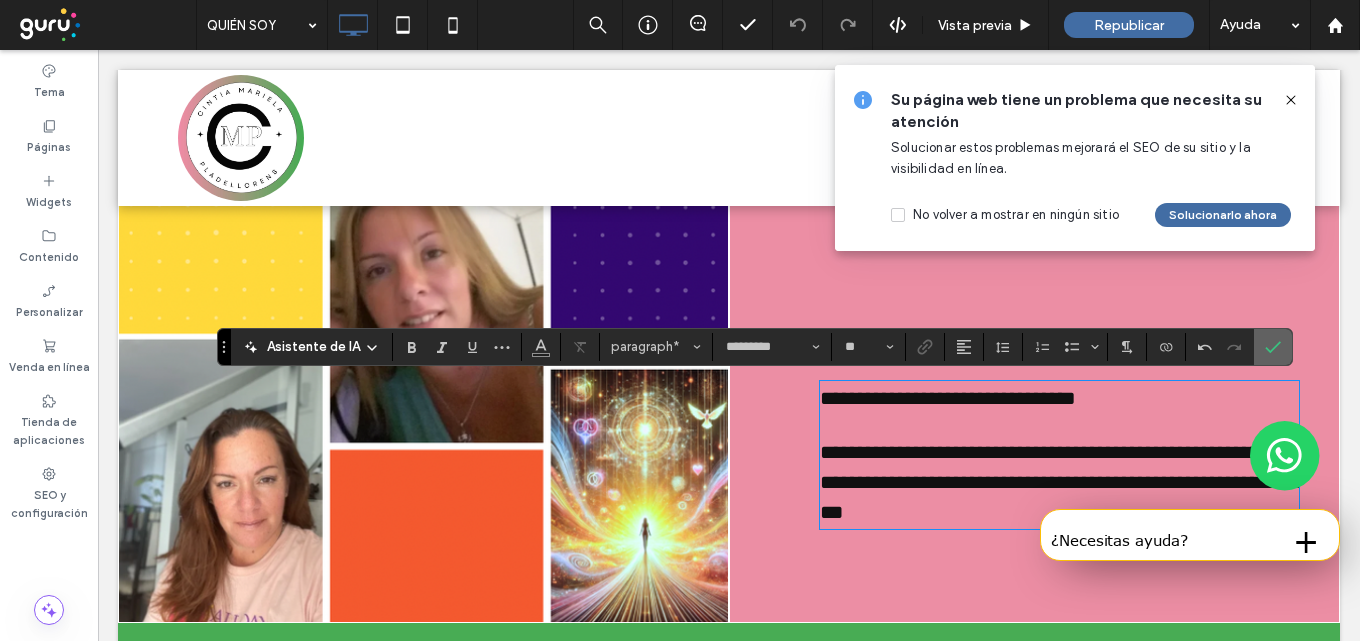 drag, startPoint x: 1275, startPoint y: 355, endPoint x: 1129, endPoint y: 304, distance: 154.65121 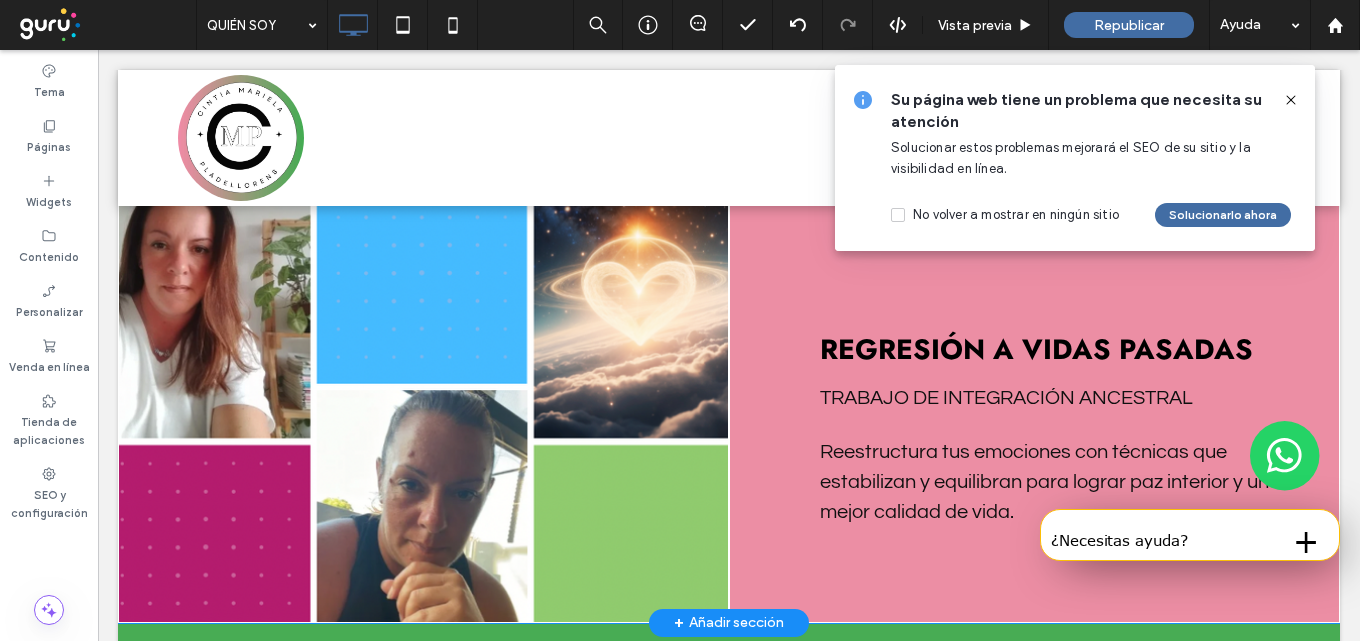 click on "REGRESIÓN A VIDAS PASADAS
TRABAJO DE INTEGRACIÓN ANCESTRAL ﻿ Reestructura tus emociones con técnicas que estabilizan y equilibran para lograr paz interior y una mejor calidad de vida.
Click To Paste" at bounding box center (1034, 392) 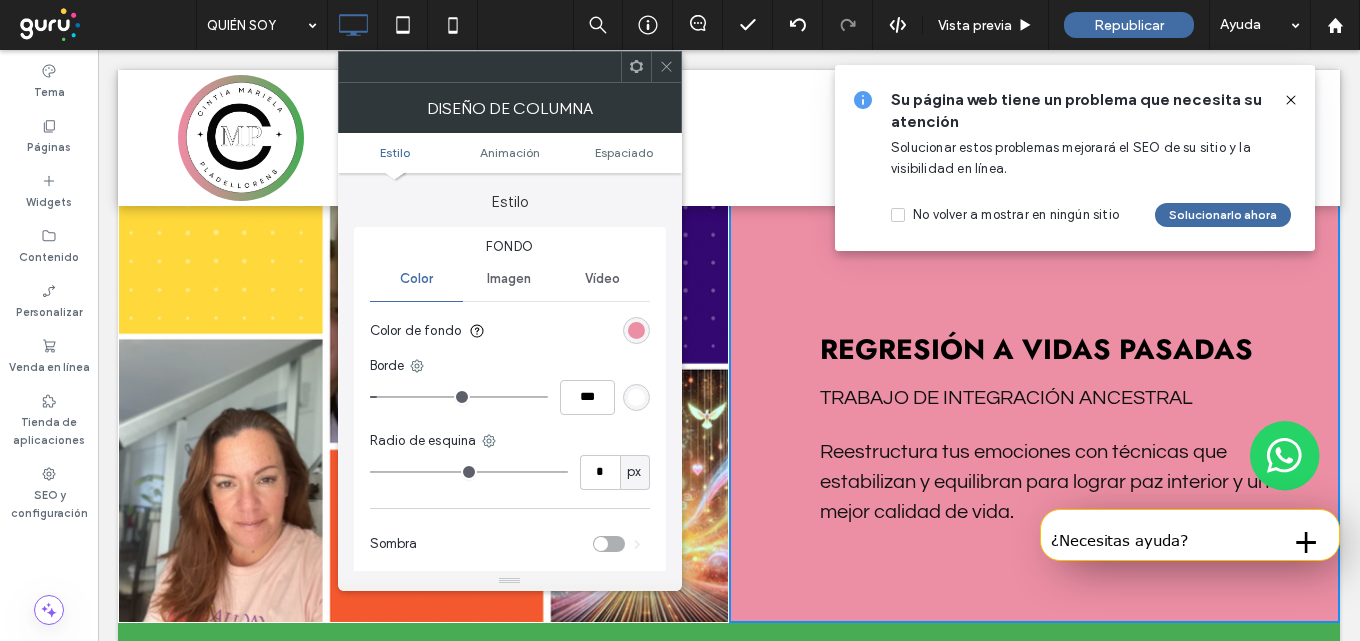 drag, startPoint x: 671, startPoint y: 66, endPoint x: 645, endPoint y: 148, distance: 86.023254 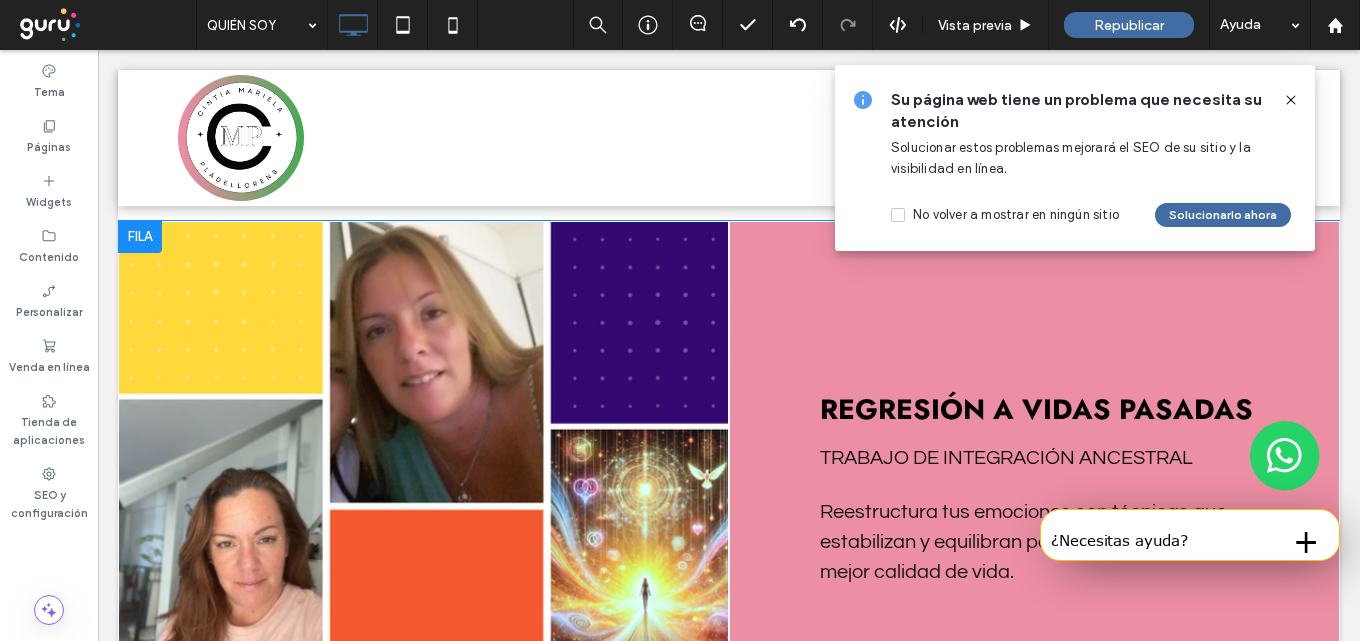 scroll, scrollTop: 2300, scrollLeft: 0, axis: vertical 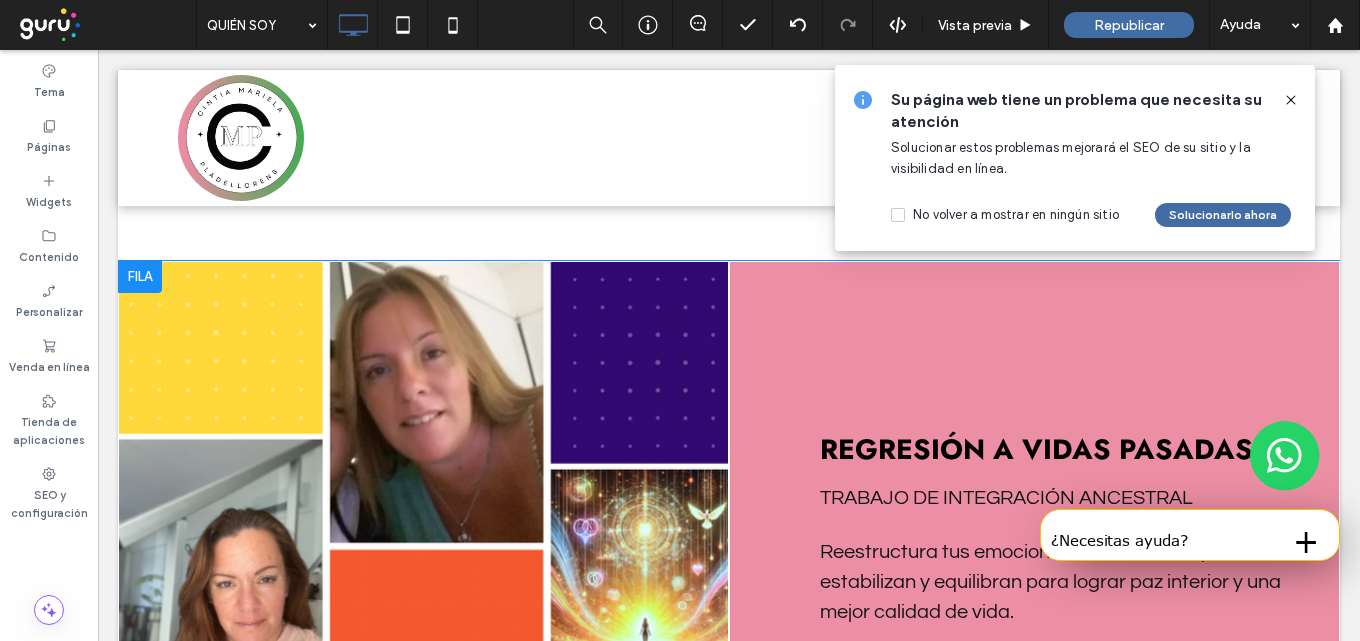 click on "REGRESIÓN A VIDAS PASADAS
TRABAJO DE INTEGRACIÓN ANCESTRAL ﻿ Reestructura tus emociones con técnicas que estabilizan y equilibran para lograr paz interior y una mejor calidad de vida.
Click To Paste" at bounding box center (1034, 492) 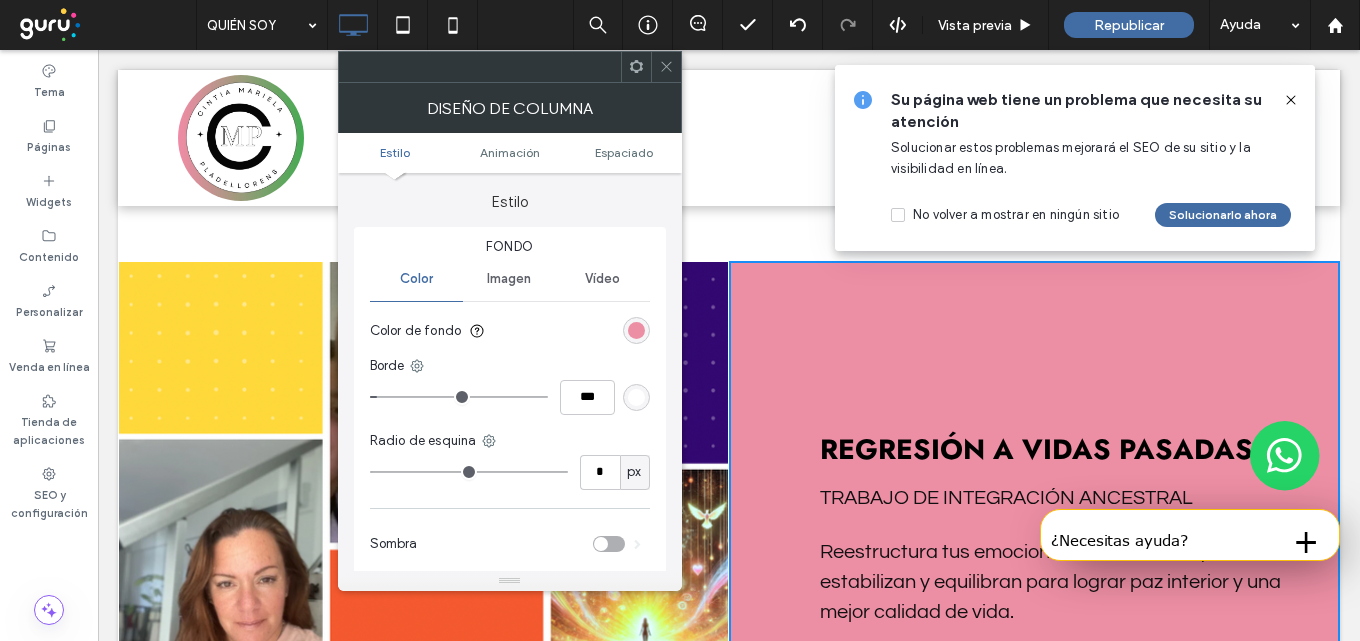 click on "Imagen" at bounding box center (509, 279) 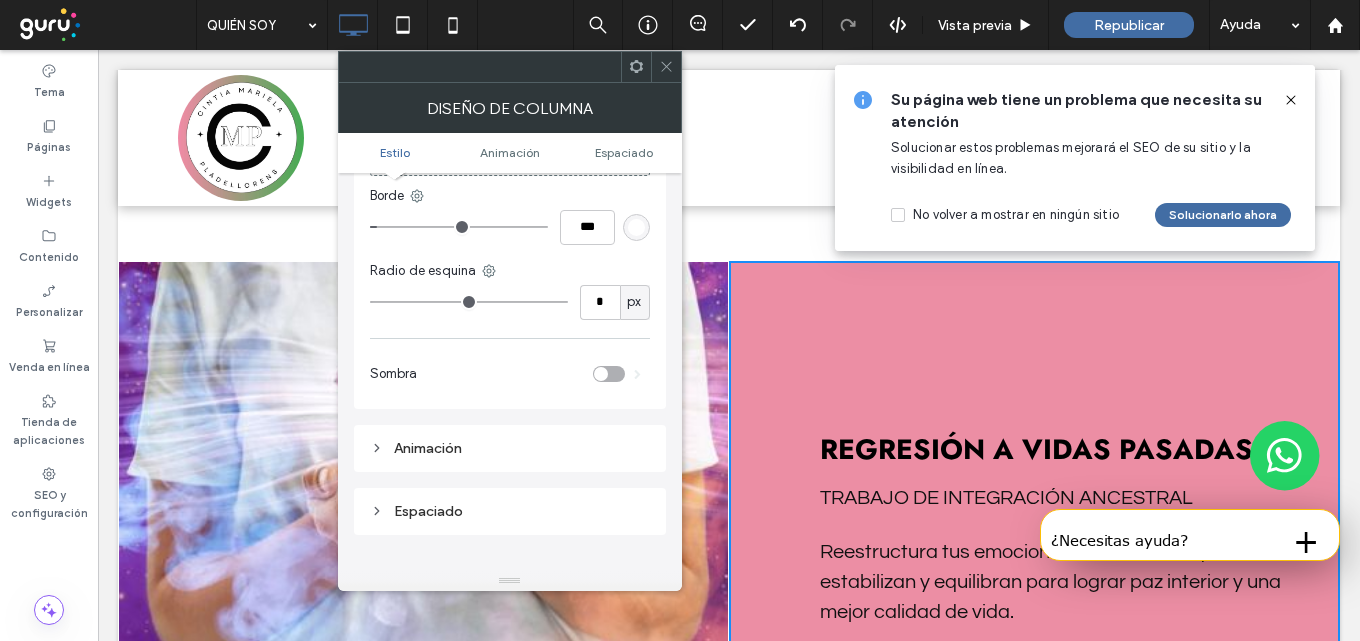 scroll, scrollTop: 300, scrollLeft: 0, axis: vertical 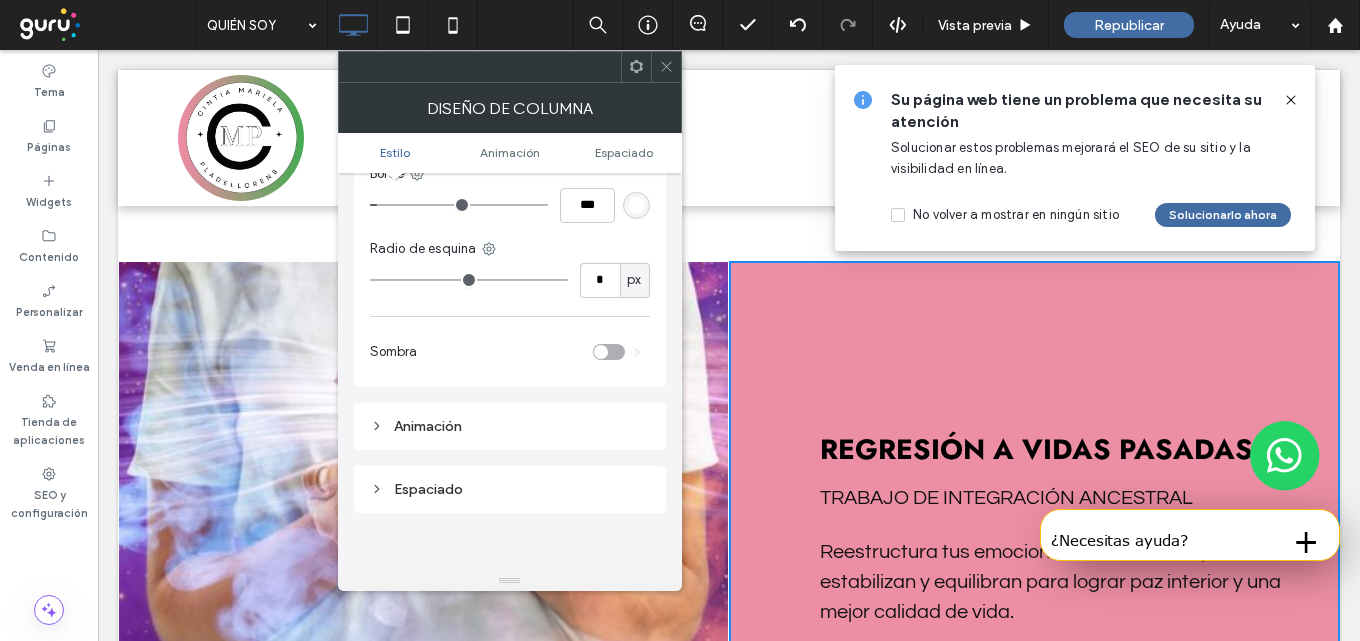 click at bounding box center (666, 67) 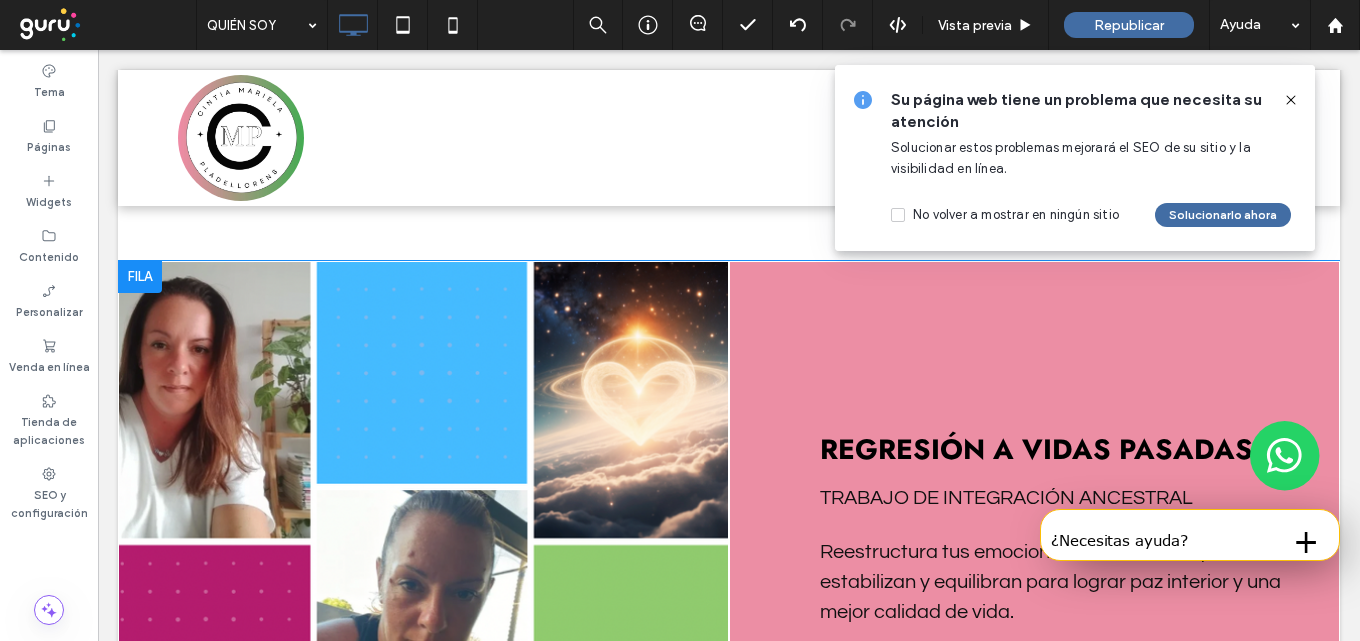 click on "REGRESIÓN A VIDAS PASADAS
TRABAJO DE INTEGRACIÓN ANCESTRAL ﻿ Reestructura tus emociones con técnicas que estabilizan y equilibran para lograr paz interior y una mejor calidad de vida.
Click To Paste" at bounding box center [1034, 492] 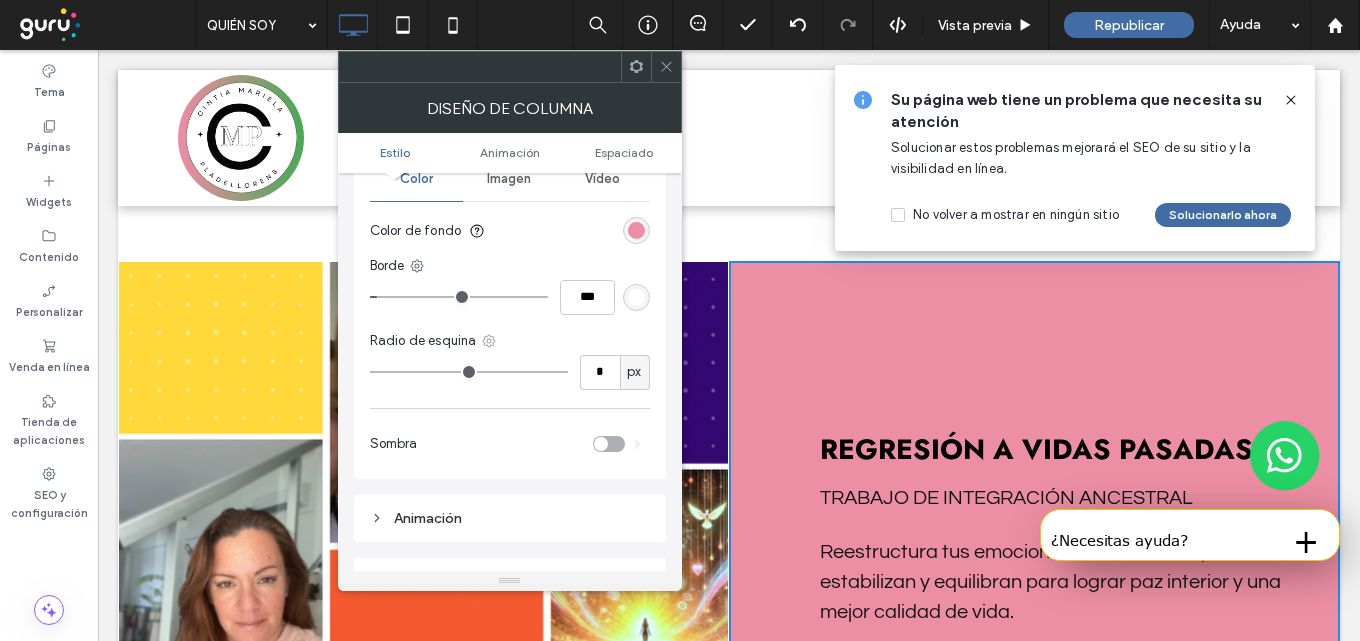 scroll, scrollTop: 0, scrollLeft: 0, axis: both 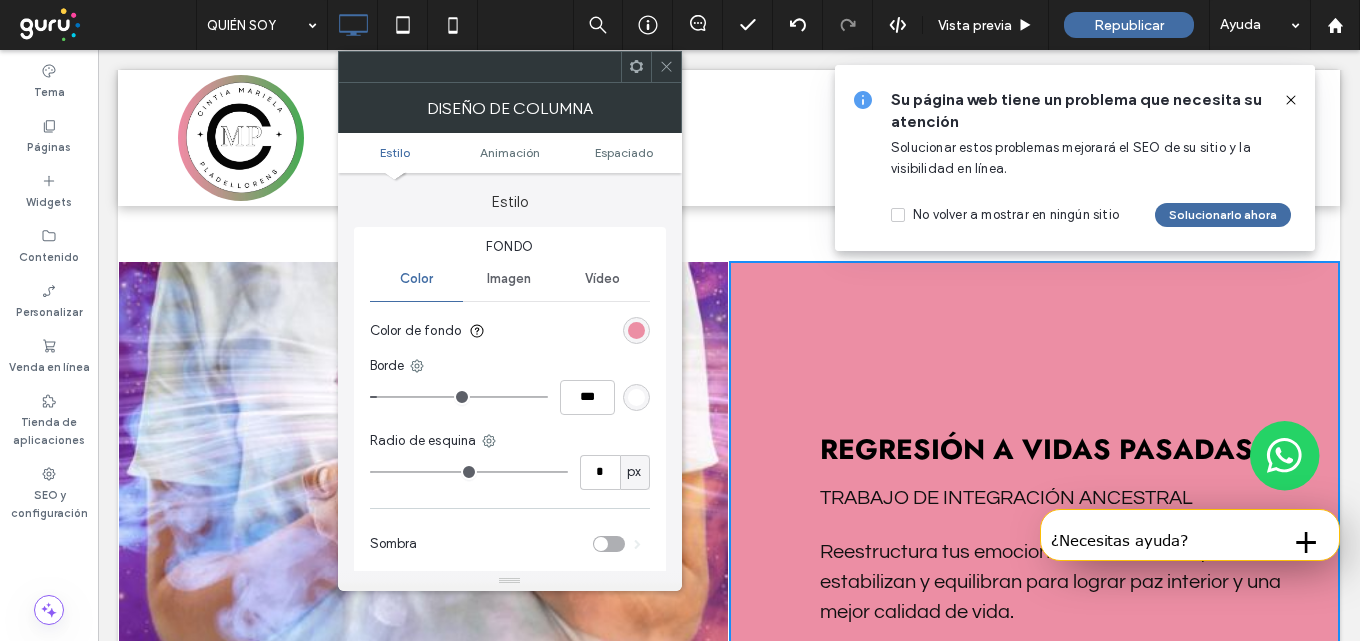 click on "Imagen" at bounding box center (509, 279) 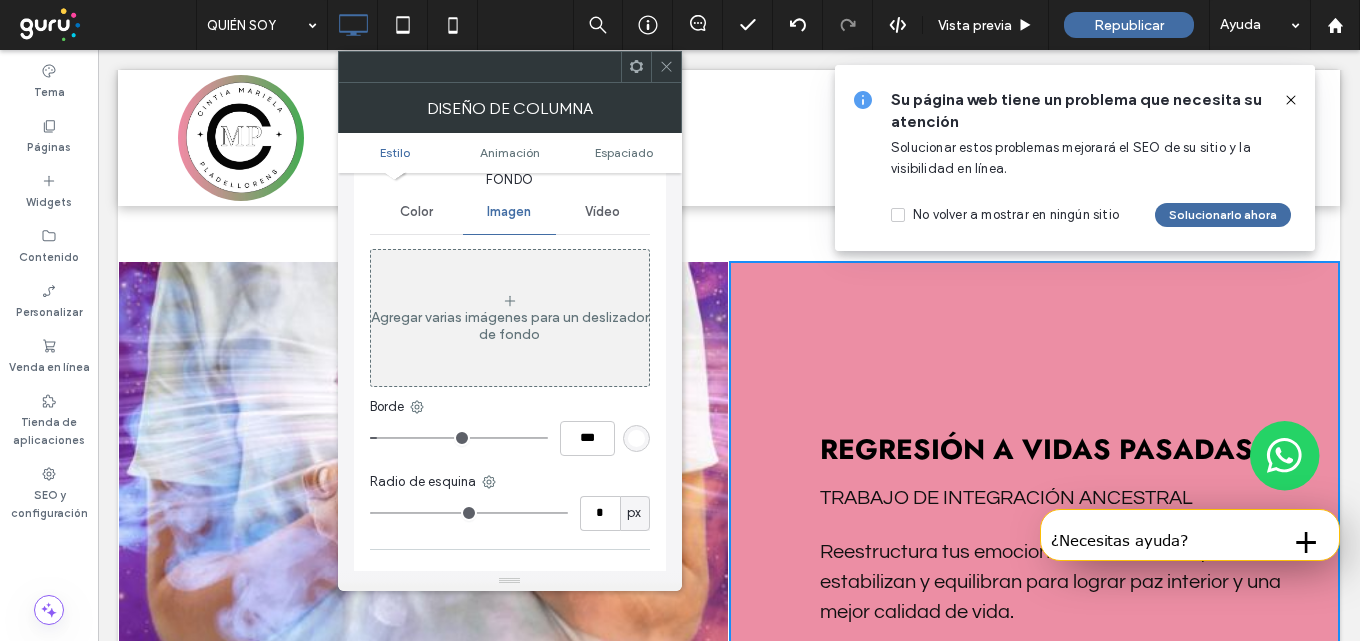 scroll, scrollTop: 100, scrollLeft: 0, axis: vertical 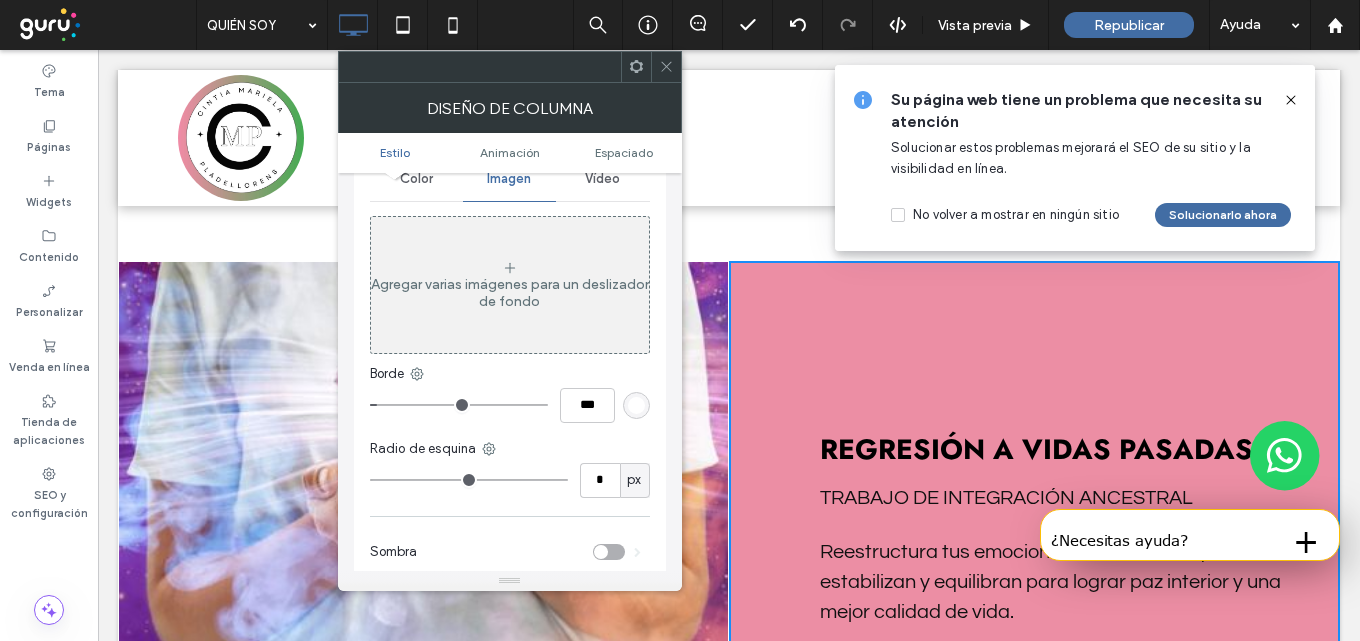 click on "Agregar varias imágenes para un deslizador de fondo" at bounding box center [510, 293] 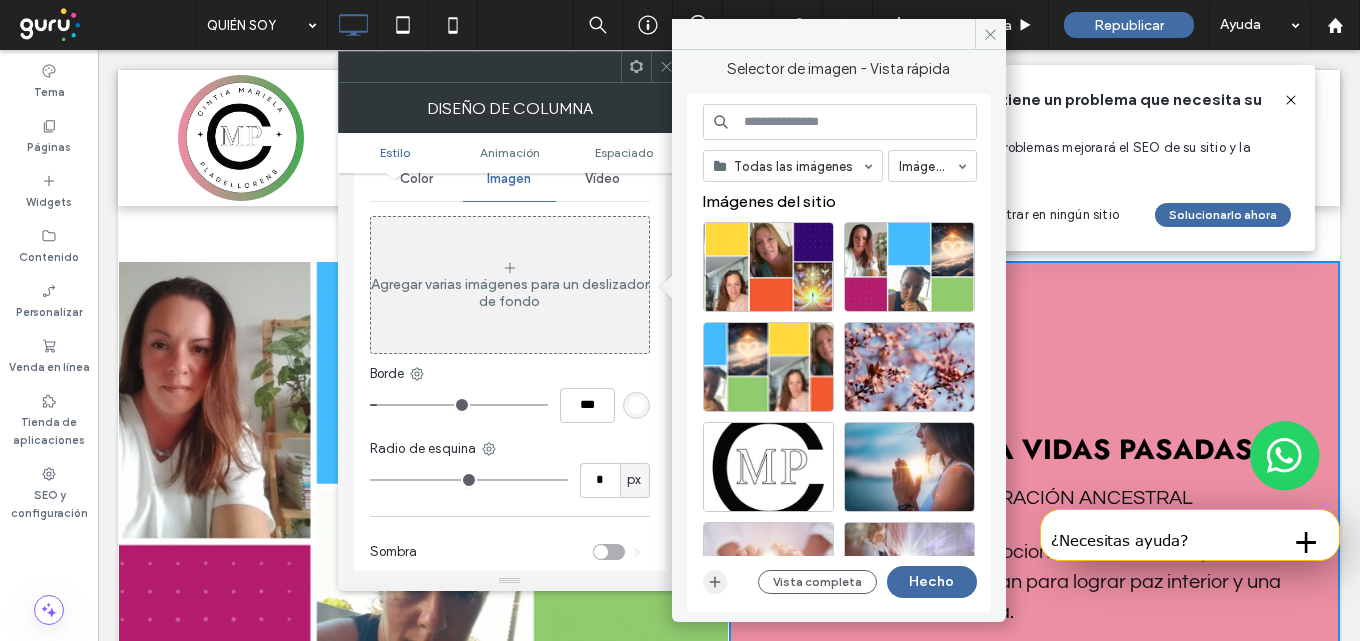 click 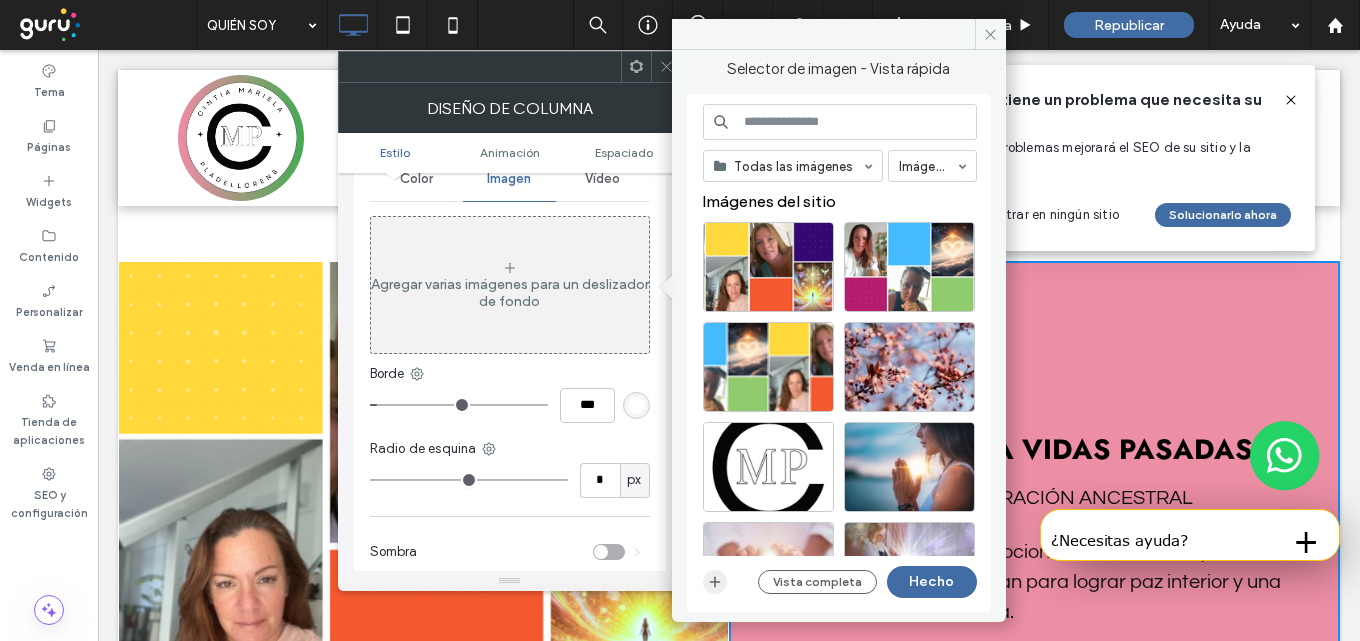 click 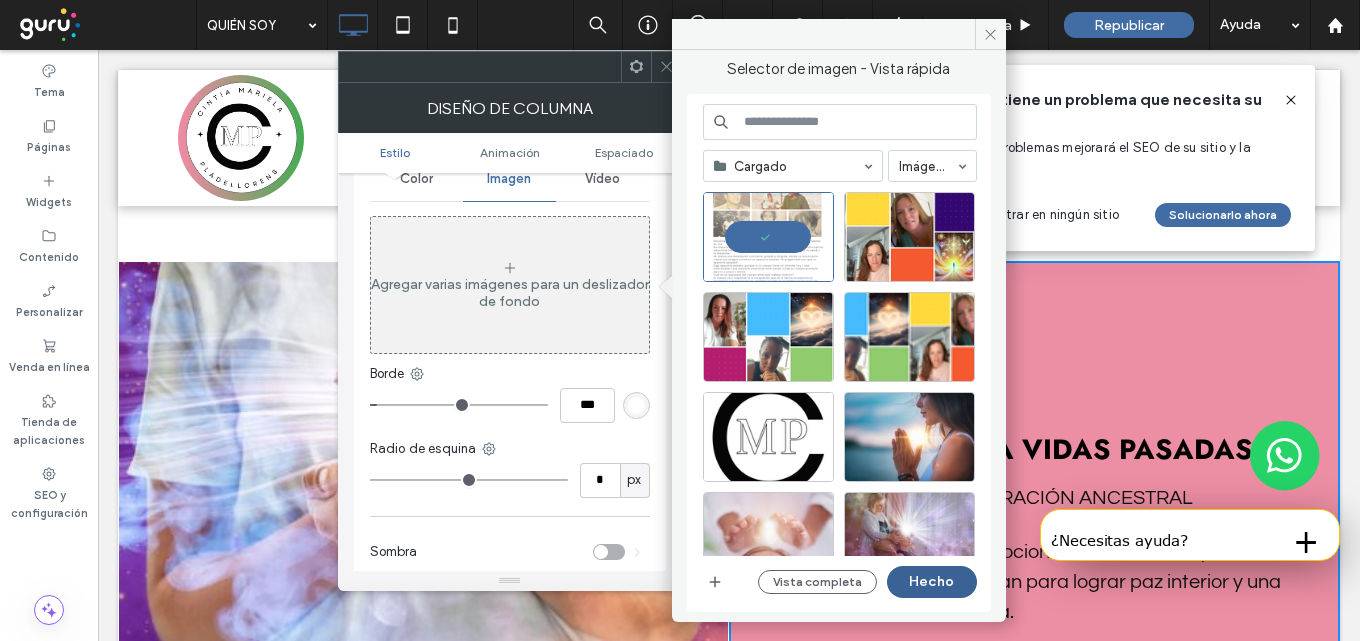 click on "Hecho" at bounding box center [932, 582] 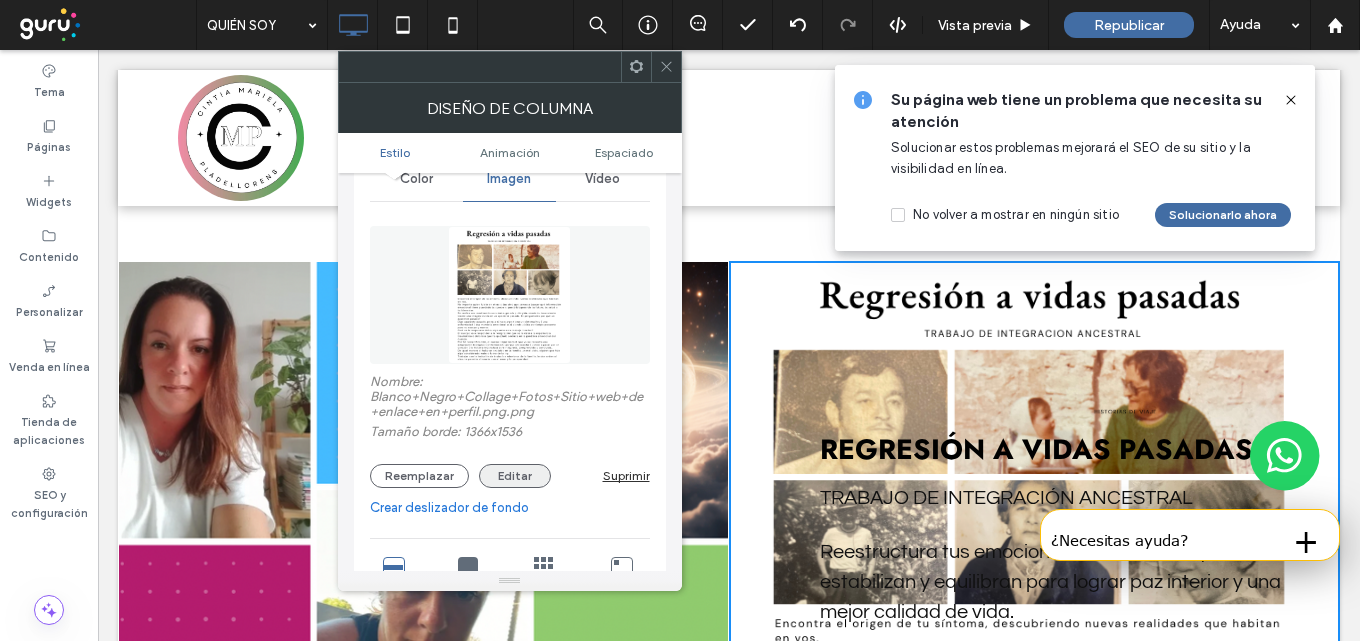 click on "Editar" at bounding box center [515, 476] 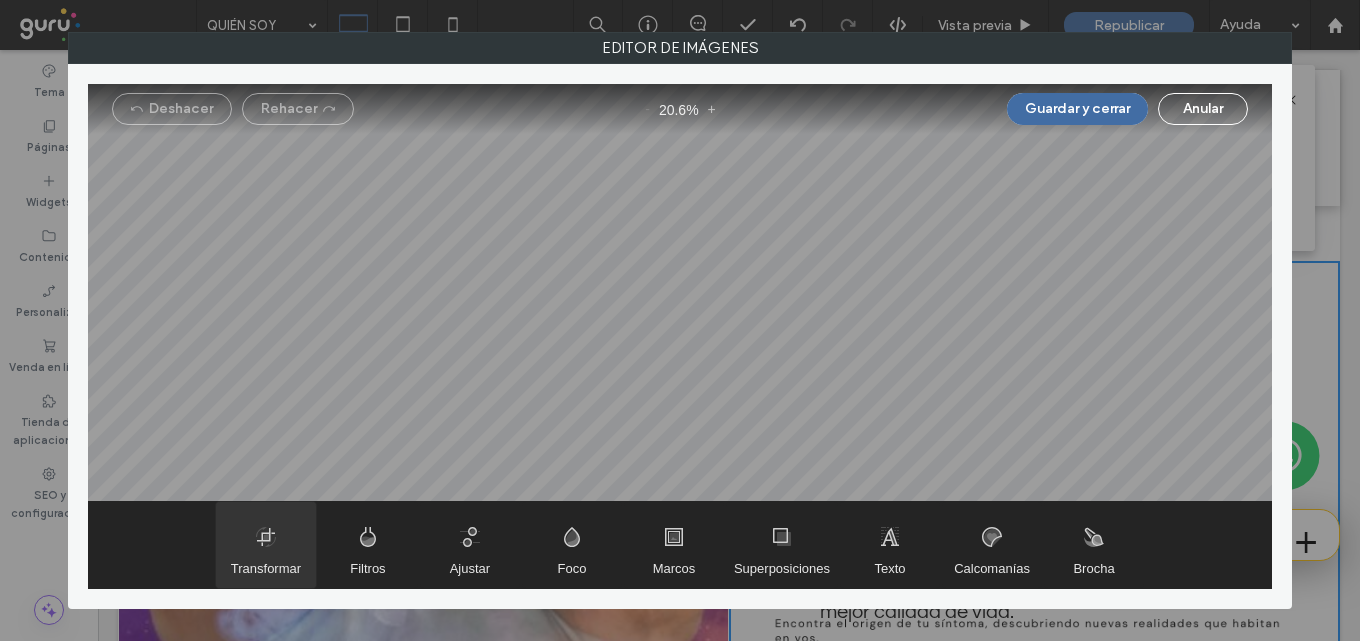 click at bounding box center (266, 545) 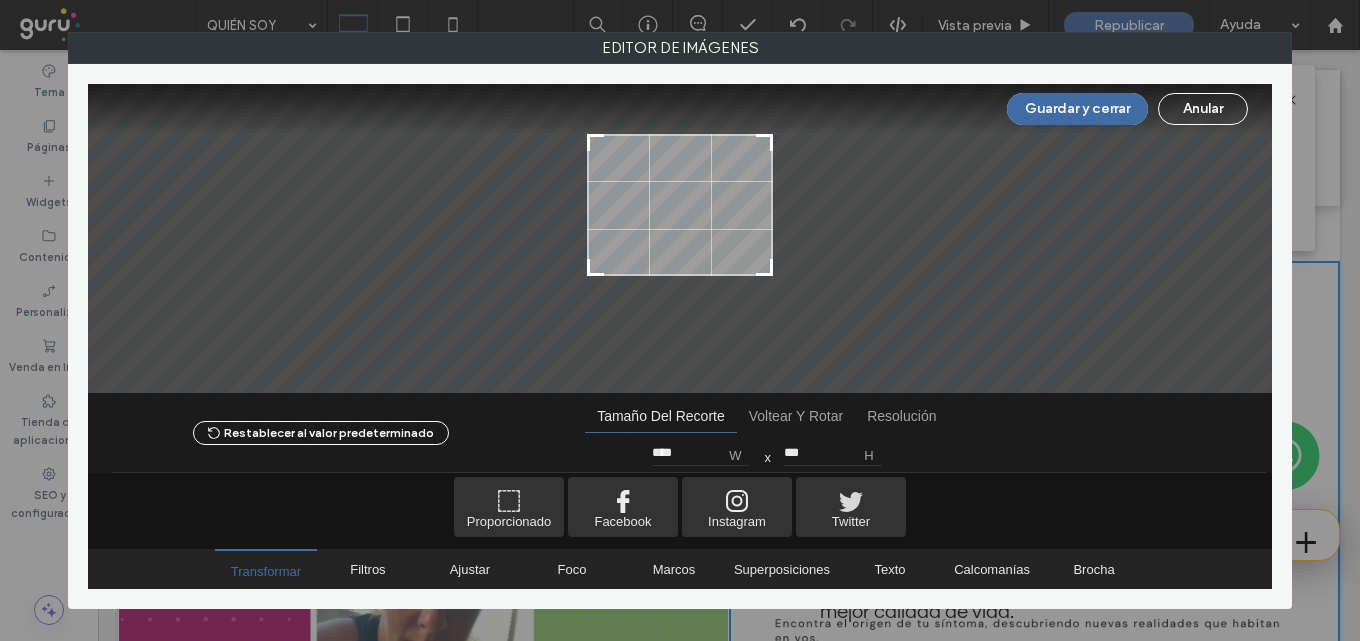 type on "***" 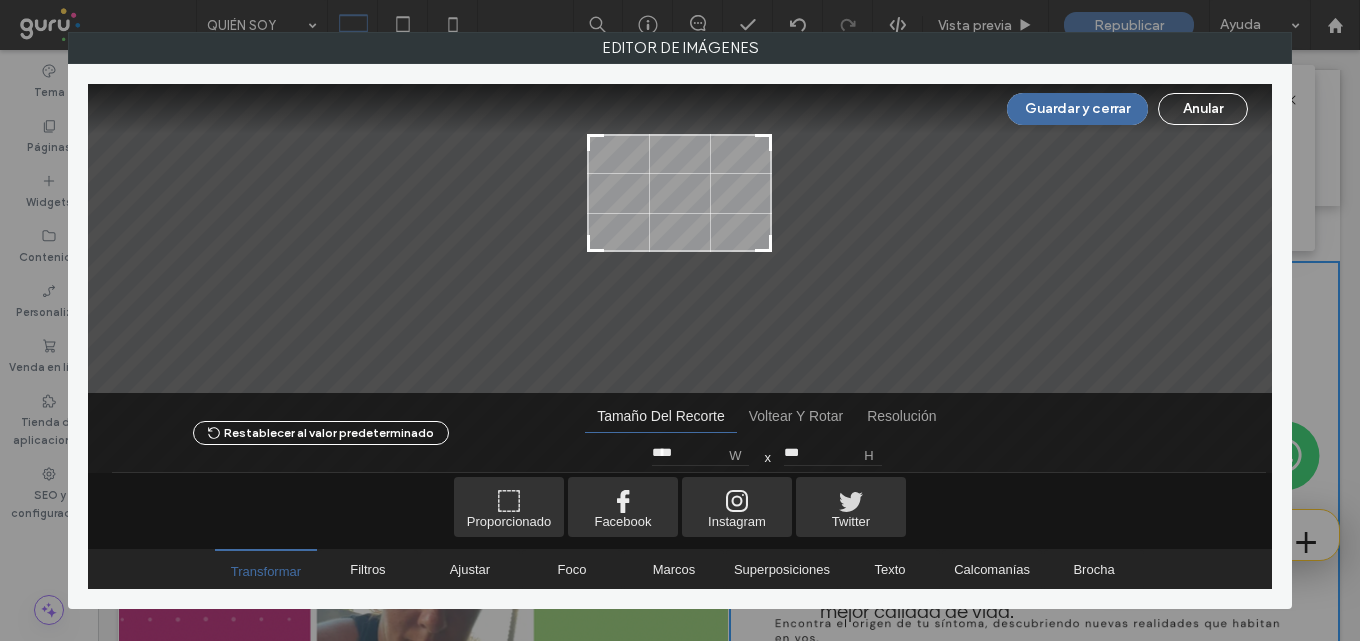 type on "****" 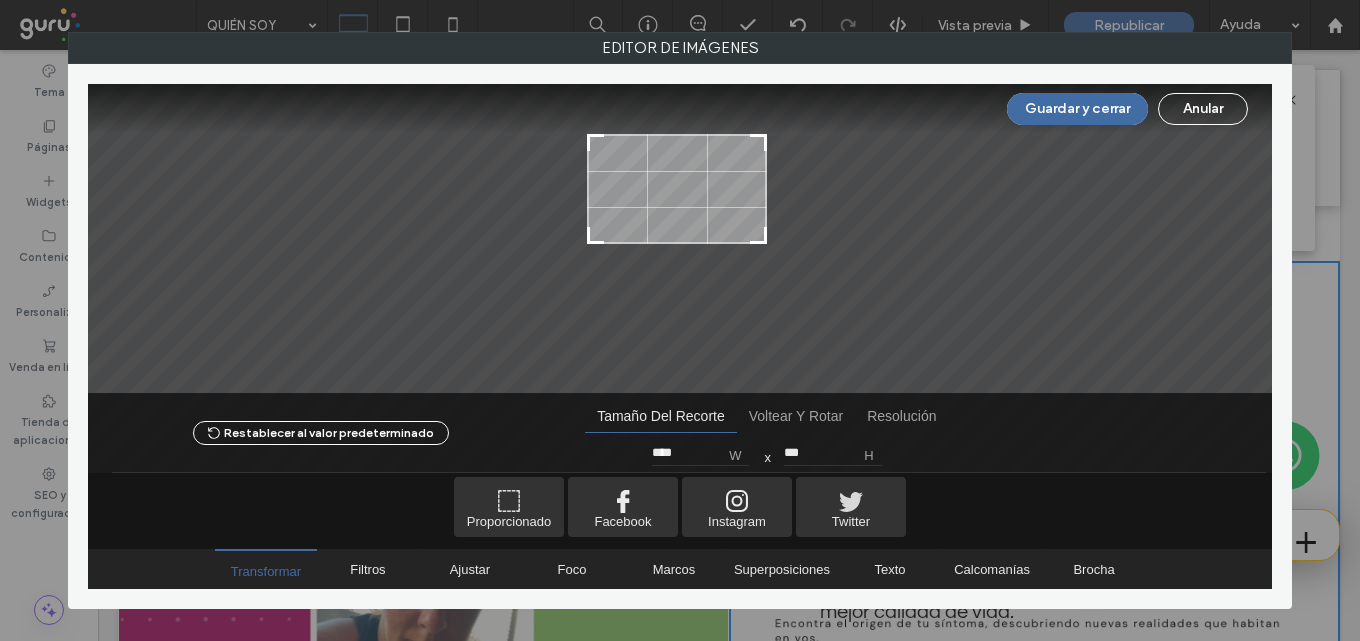 type on "****" 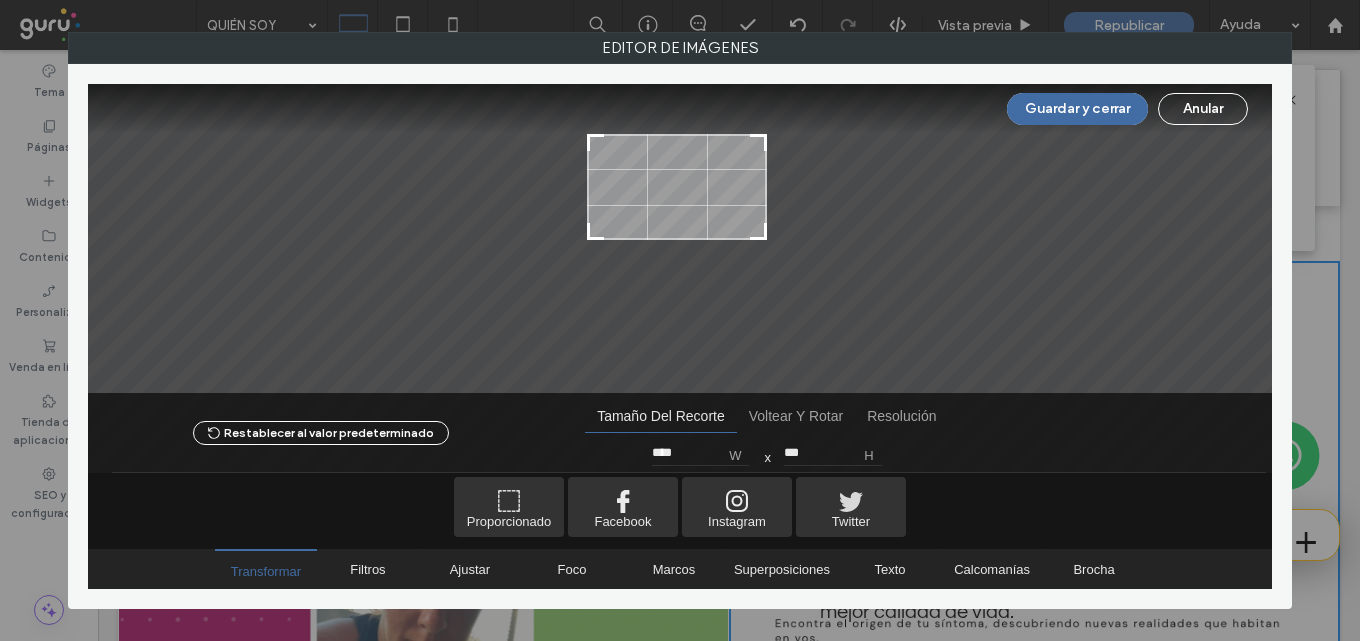 type on "****" 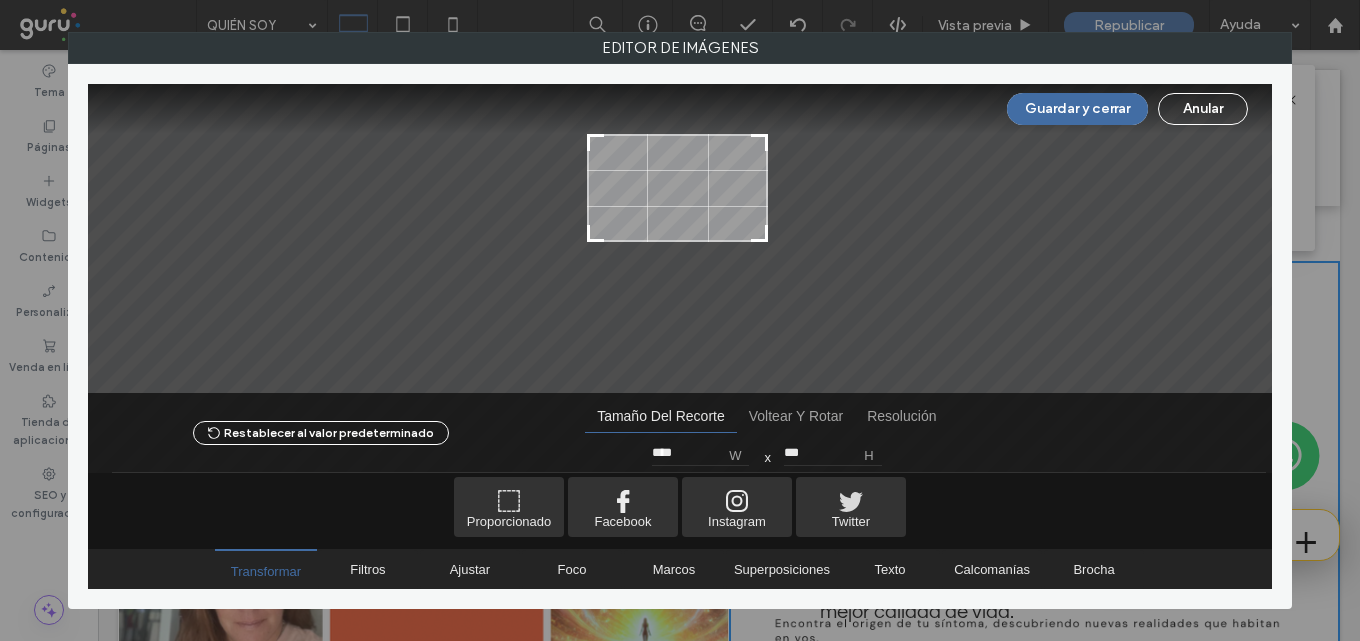 drag, startPoint x: 769, startPoint y: 340, endPoint x: 772, endPoint y: 235, distance: 105.04285 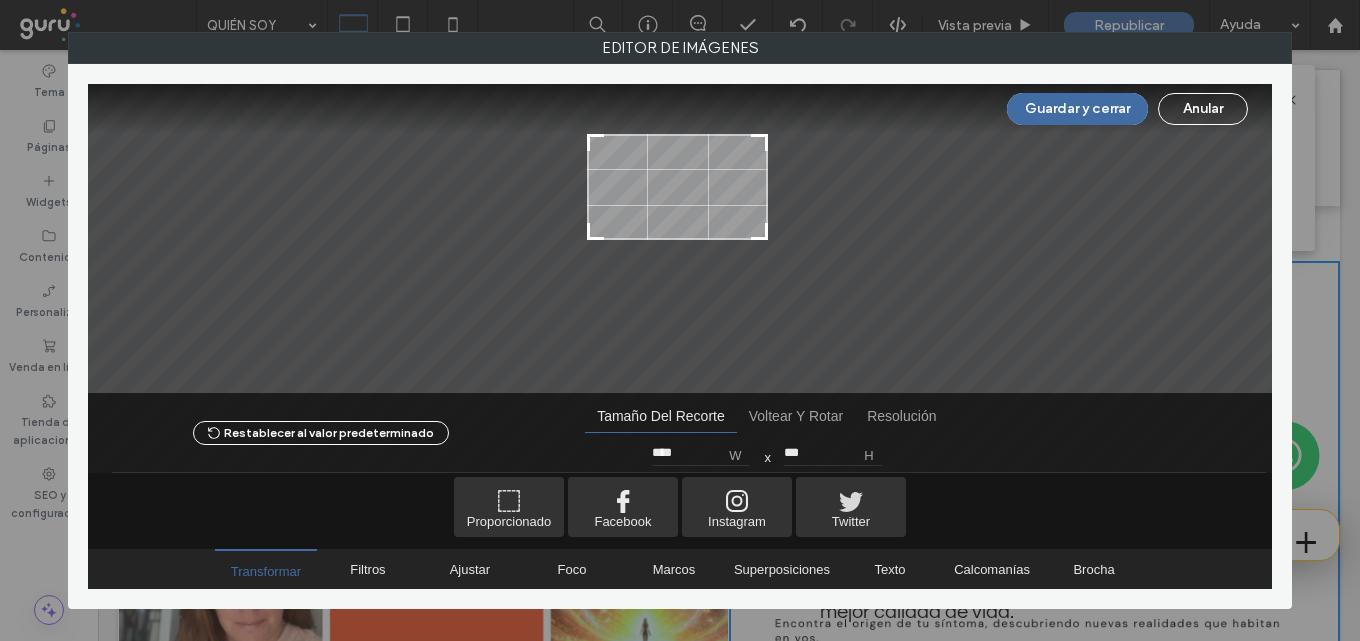 type on "****" 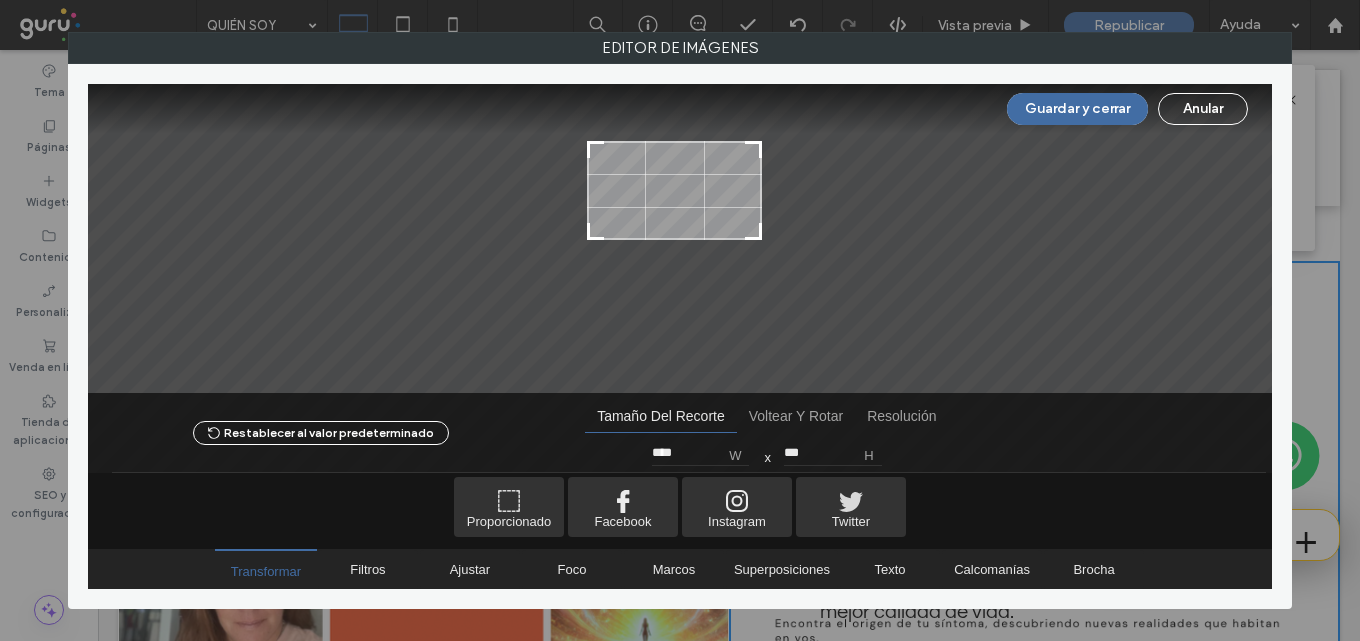 type on "****" 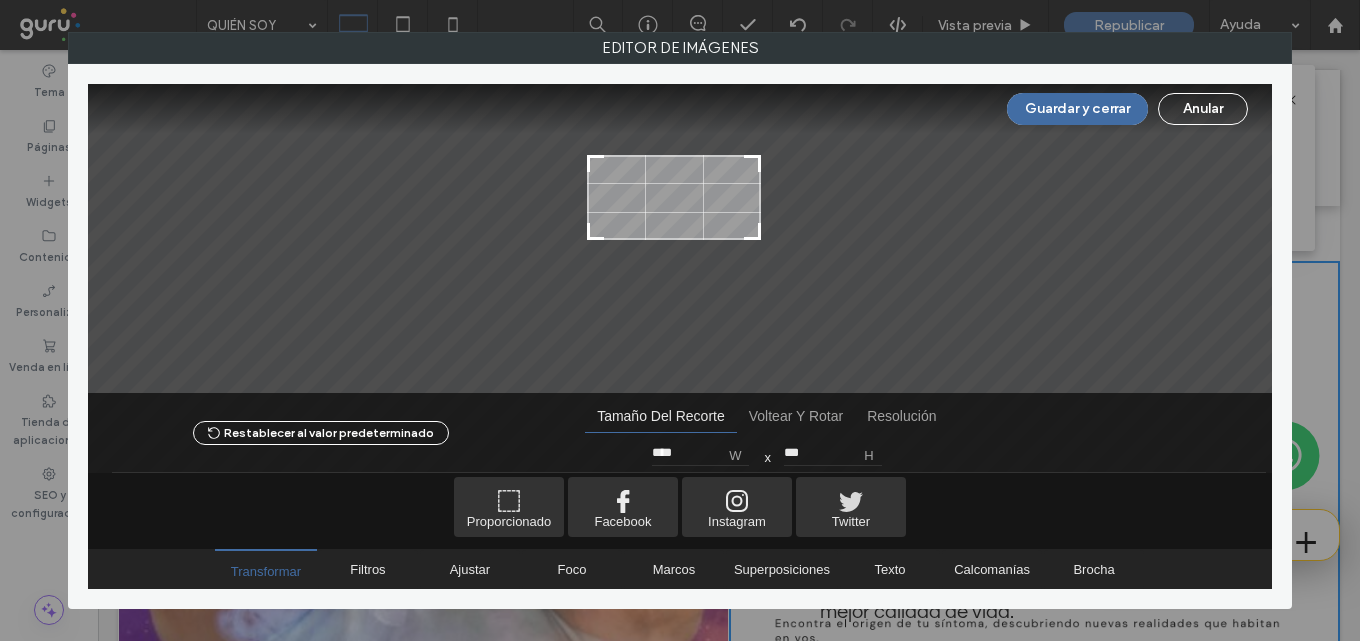 type on "***" 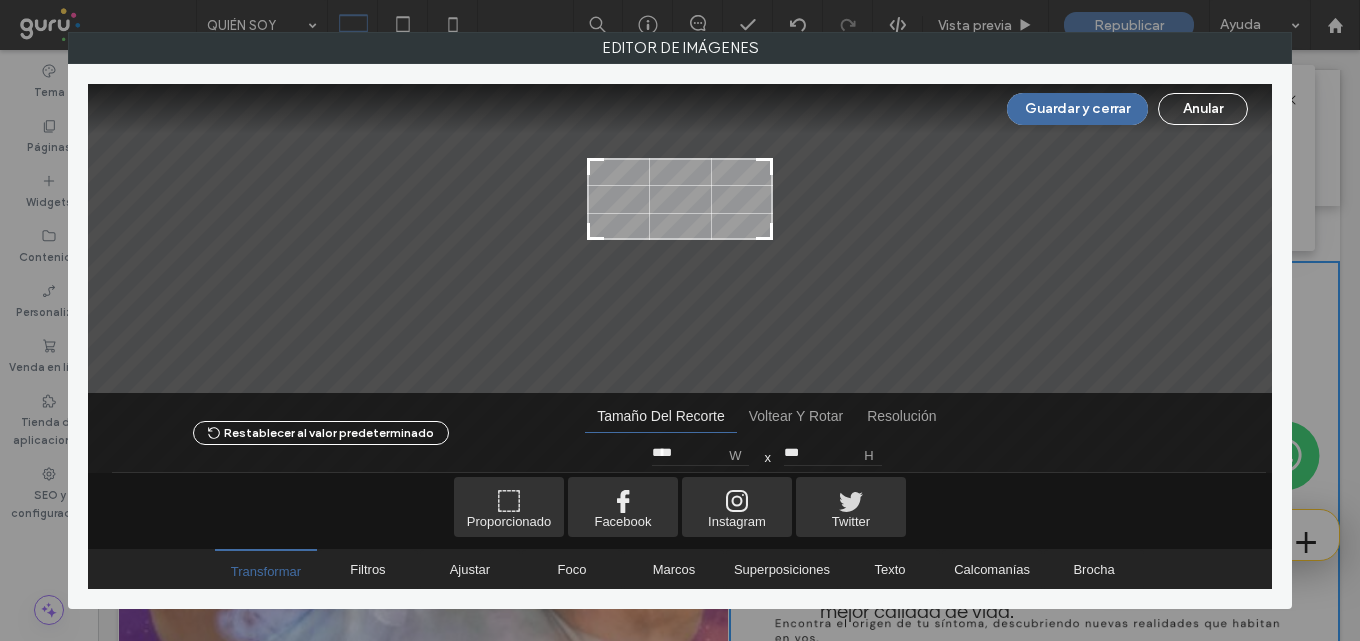 type on "****" 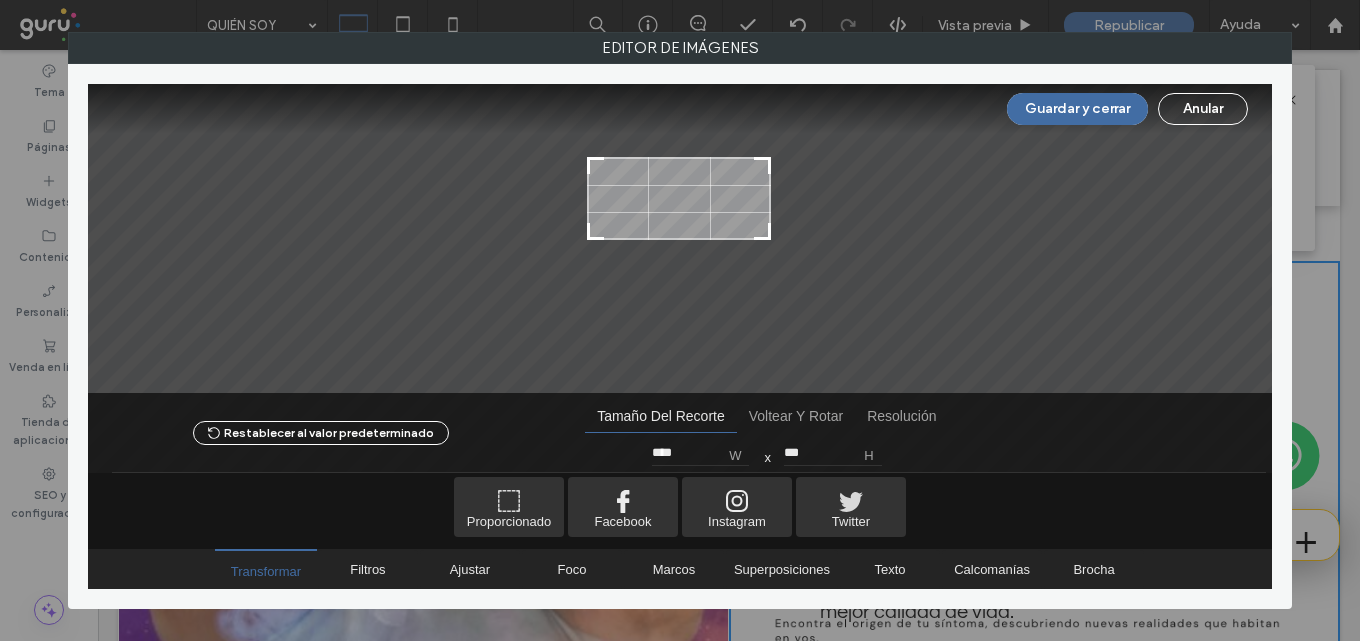 type on "****" 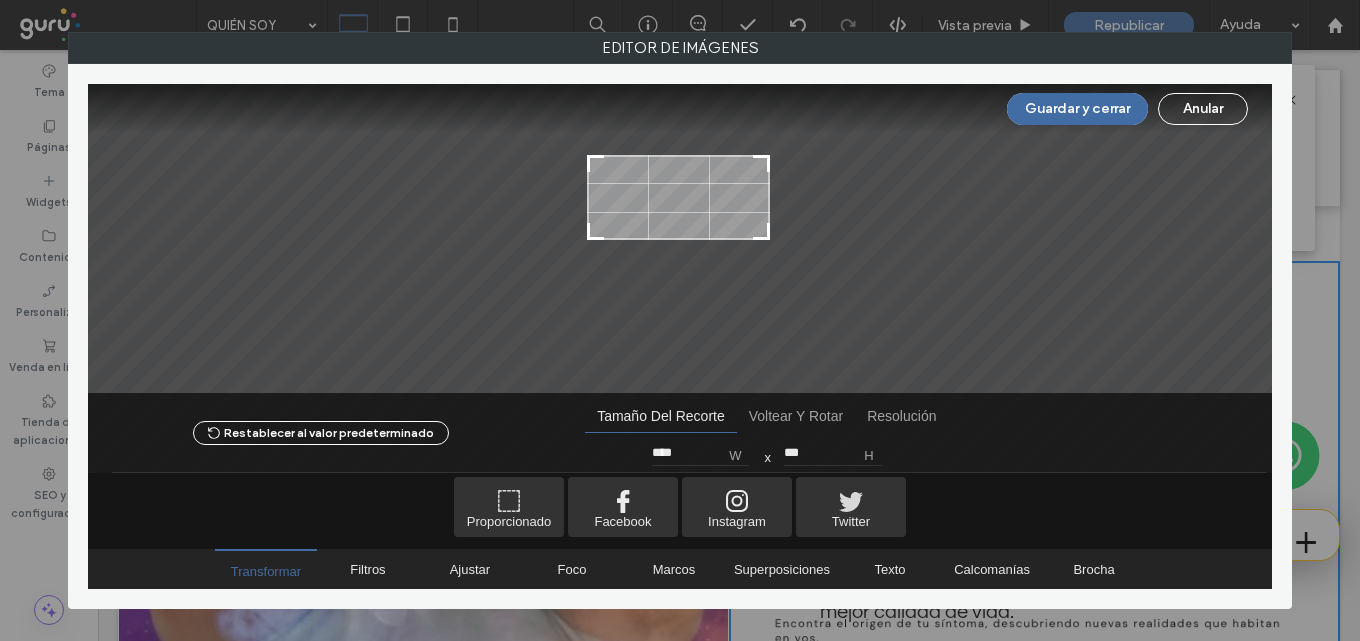 type on "****" 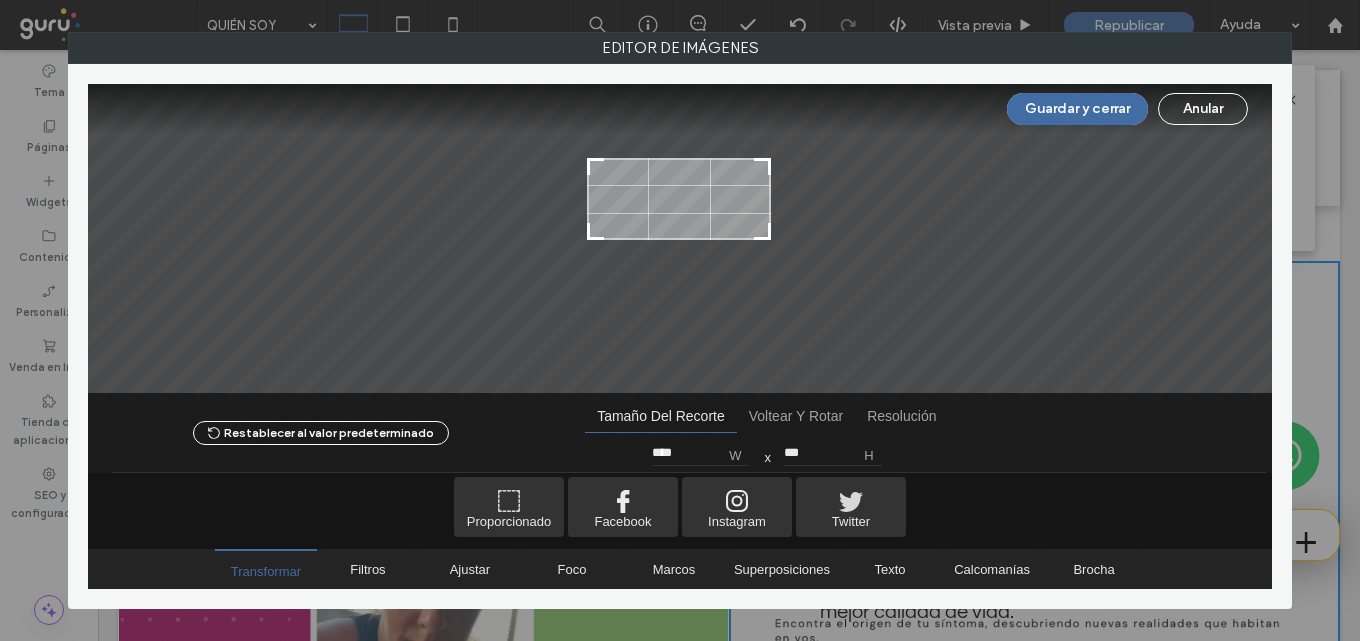 type on "***" 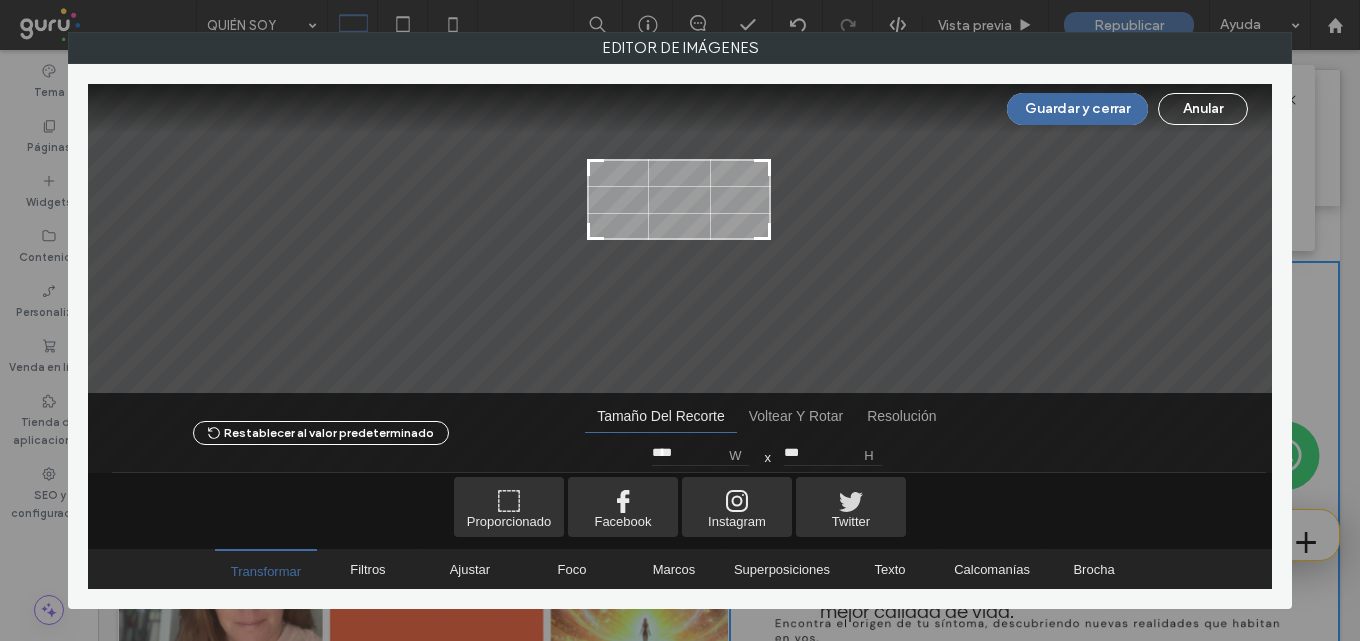 drag, startPoint x: 762, startPoint y: 136, endPoint x: 765, endPoint y: 161, distance: 25.179358 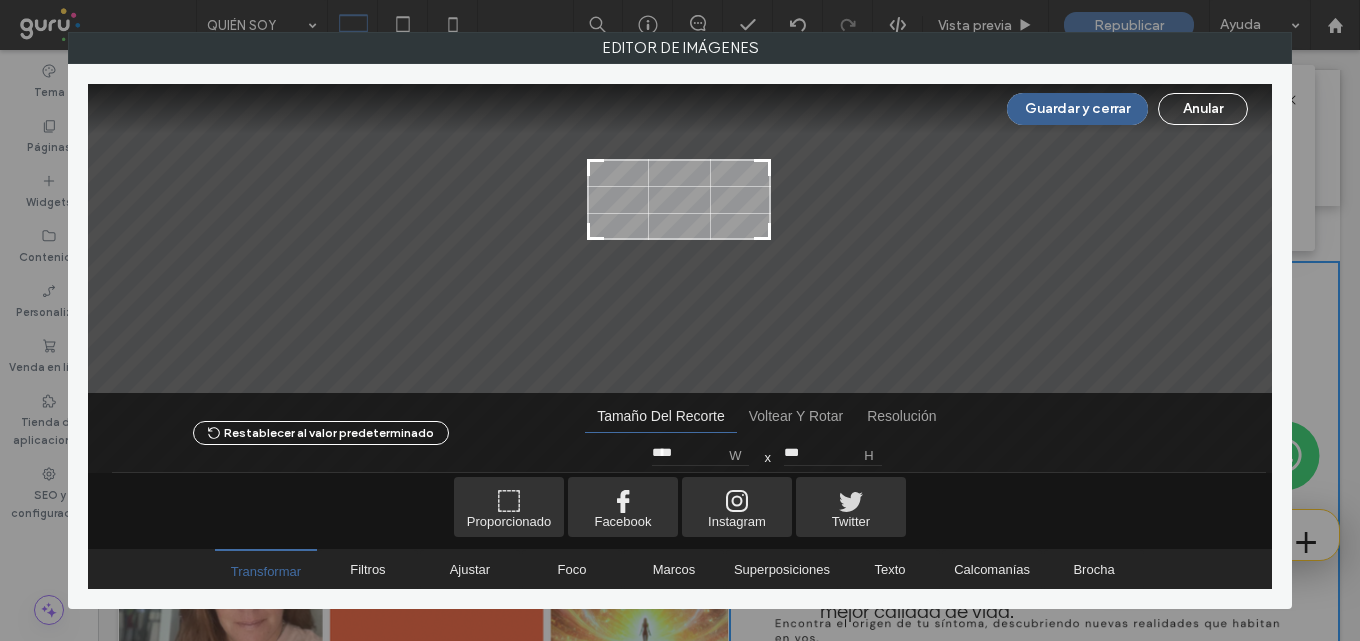 click on "Guardar y cerrar" at bounding box center [1077, 109] 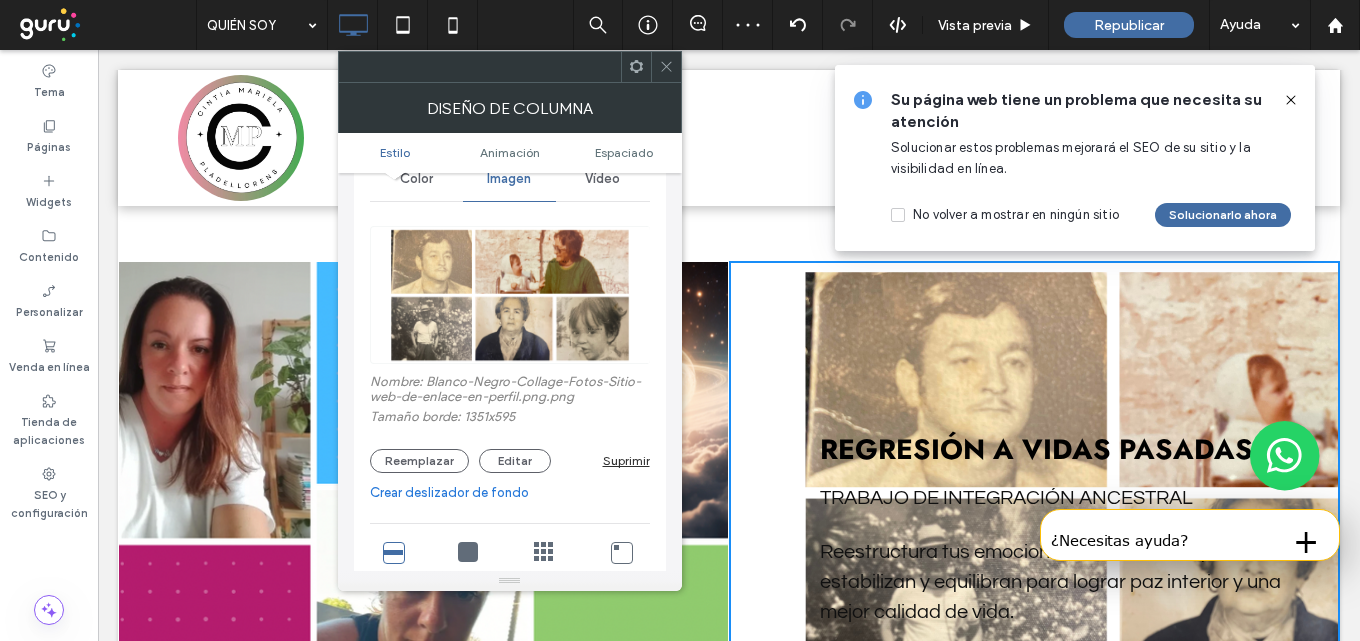 drag, startPoint x: 660, startPoint y: 63, endPoint x: 619, endPoint y: 133, distance: 81.12336 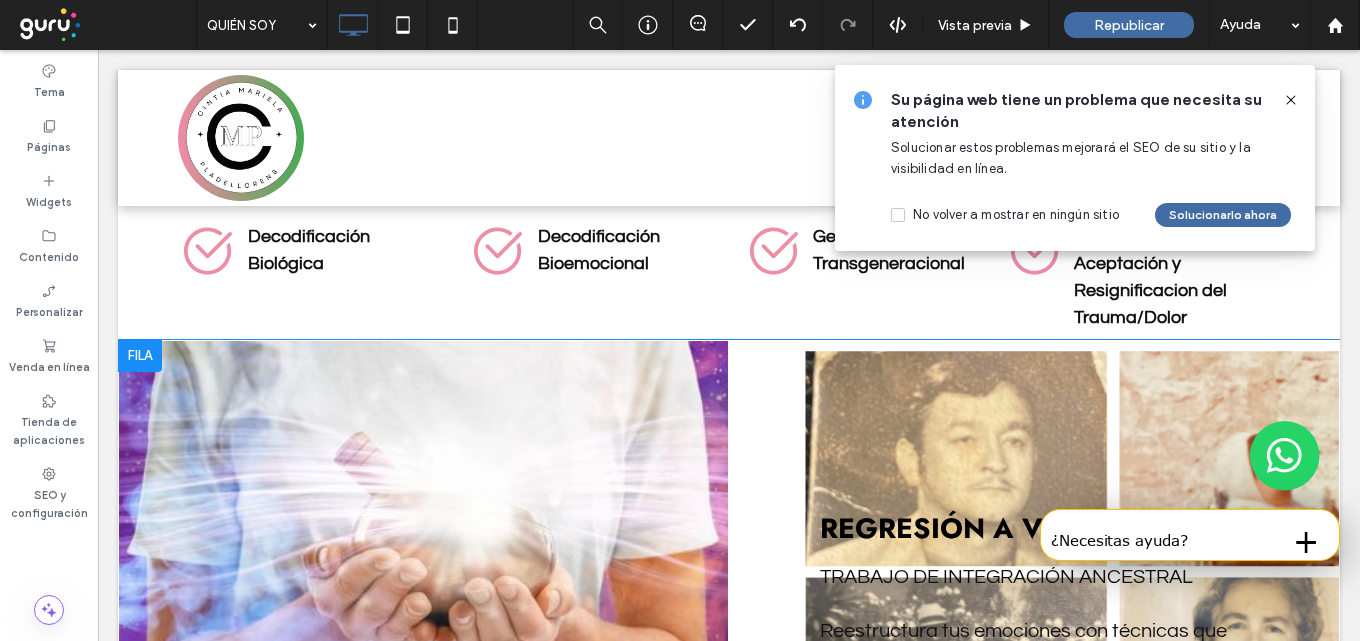 scroll, scrollTop: 2200, scrollLeft: 0, axis: vertical 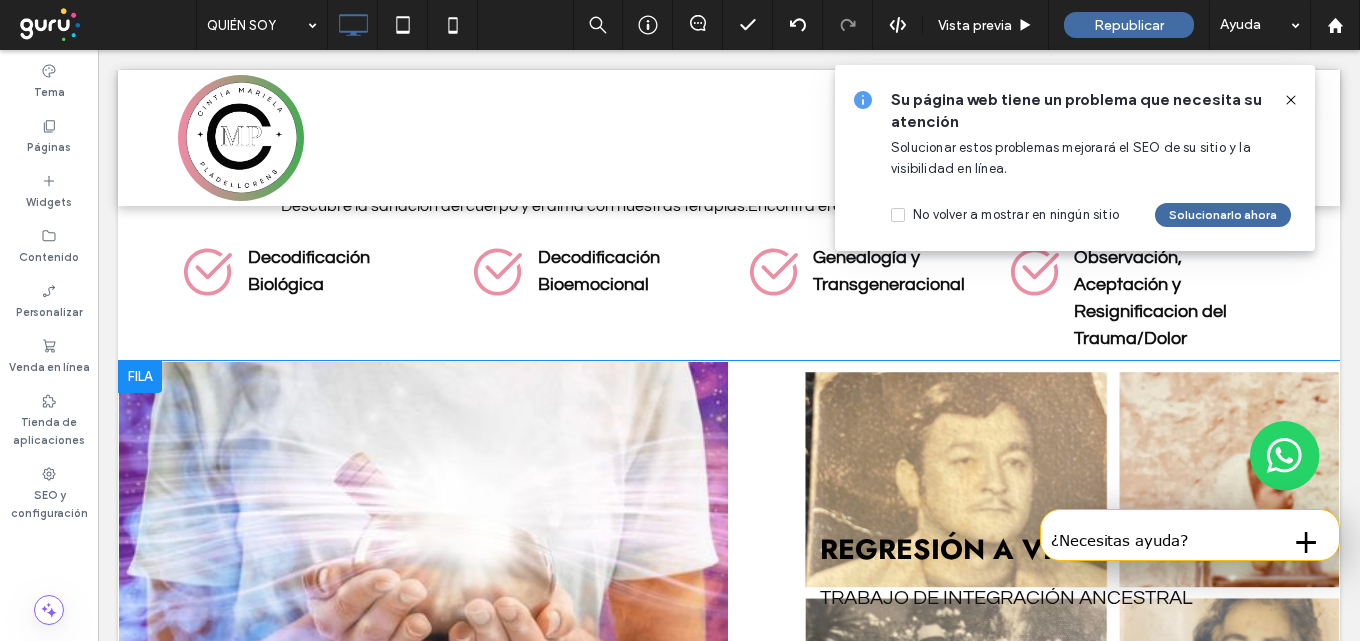 click on "REGRESIÓN A VIDAS PASADAS
TRABAJO DE INTEGRACIÓN ANCESTRAL ﻿ Reestructura tus emociones con técnicas que estabilizan y equilibran para lograr paz interior y una mejor calidad de vida.
Click To Paste" at bounding box center [1034, 592] 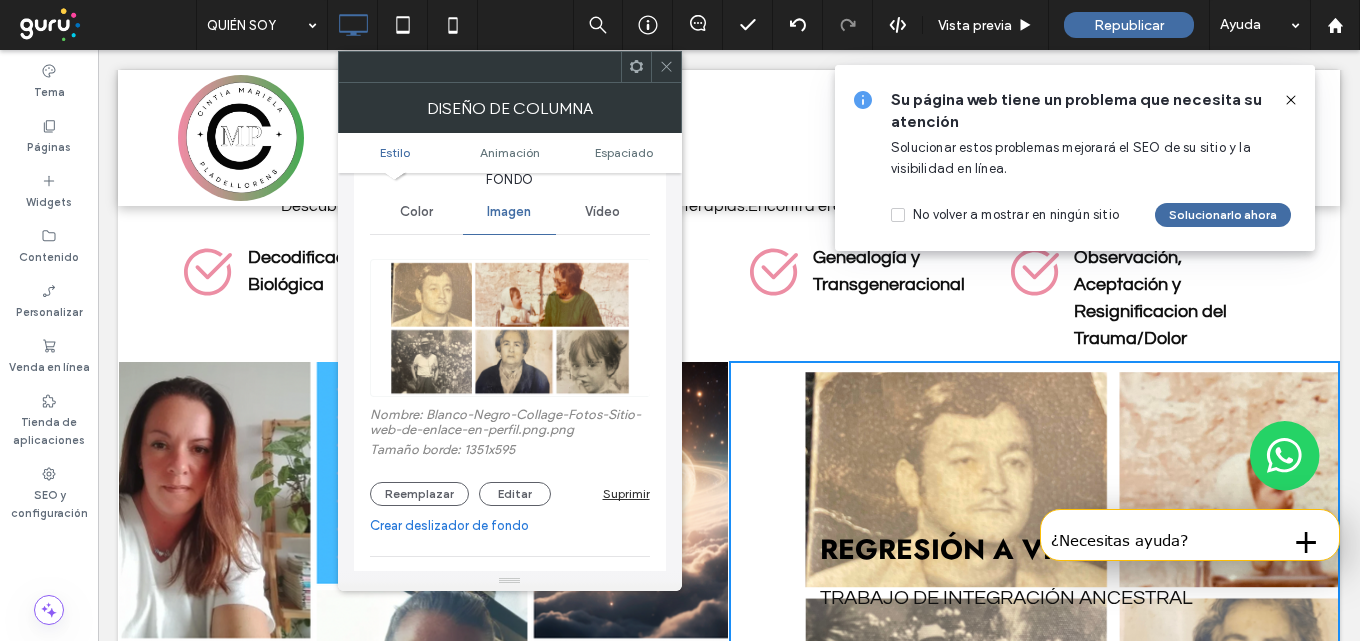 scroll, scrollTop: 100, scrollLeft: 0, axis: vertical 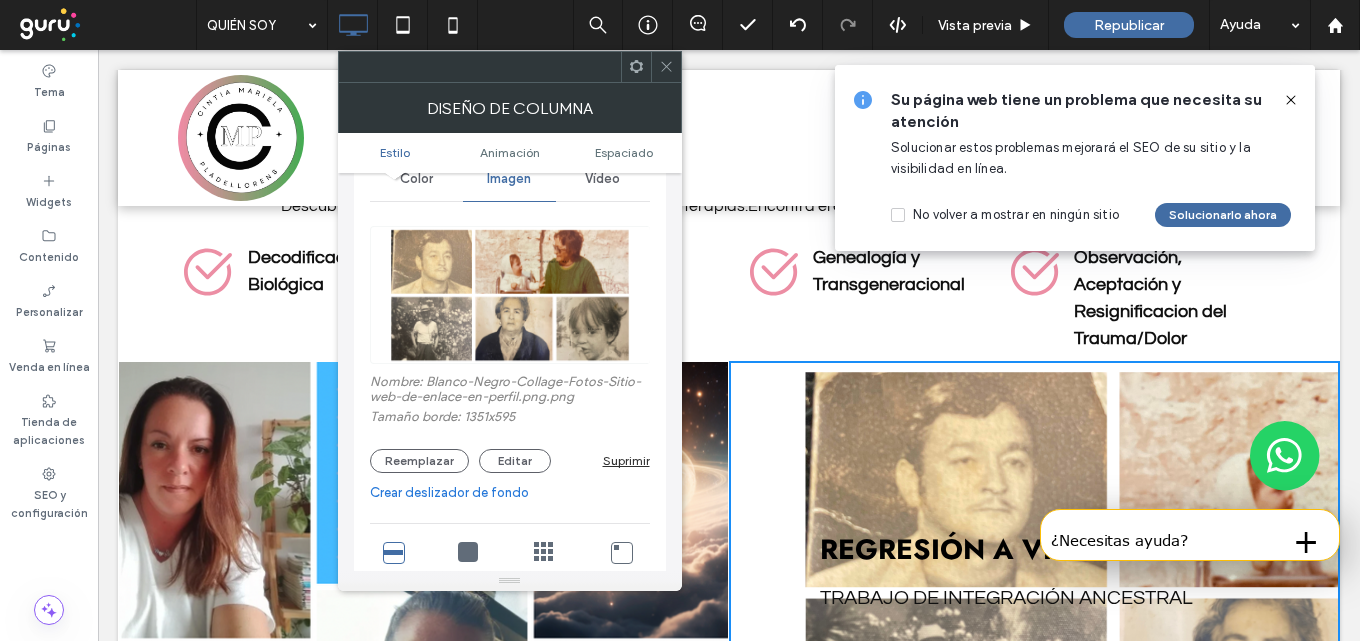 click on "Suprimir" at bounding box center (626, 460) 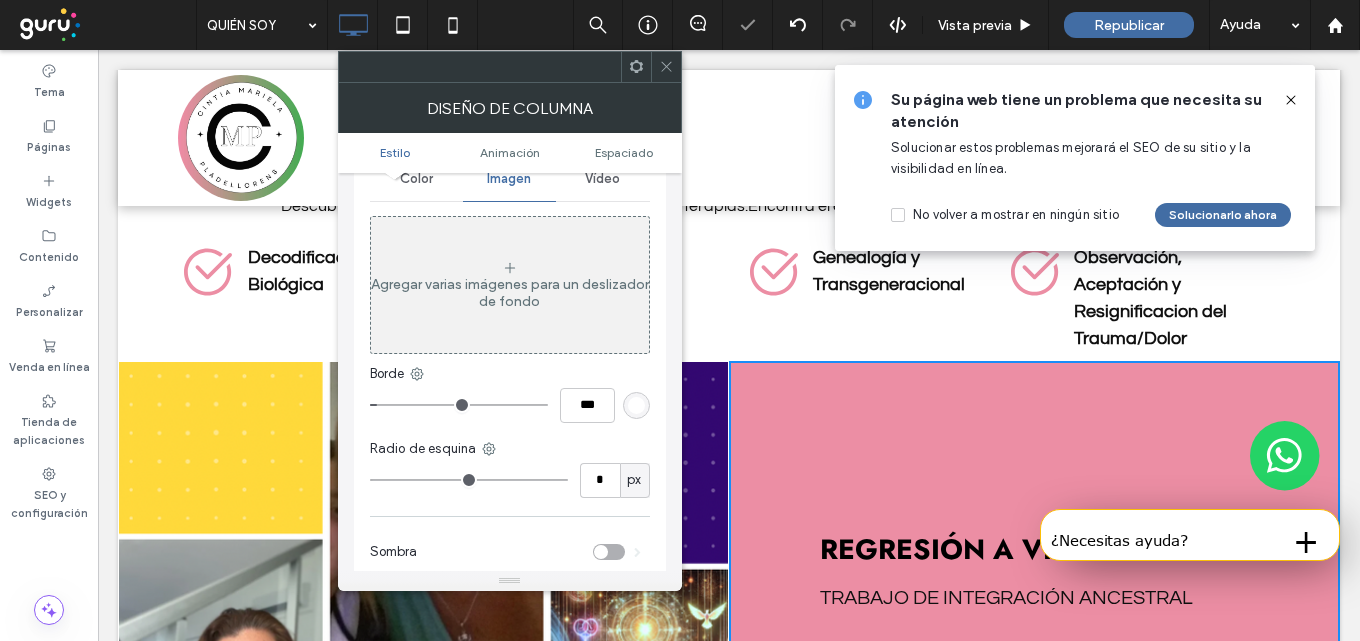 click 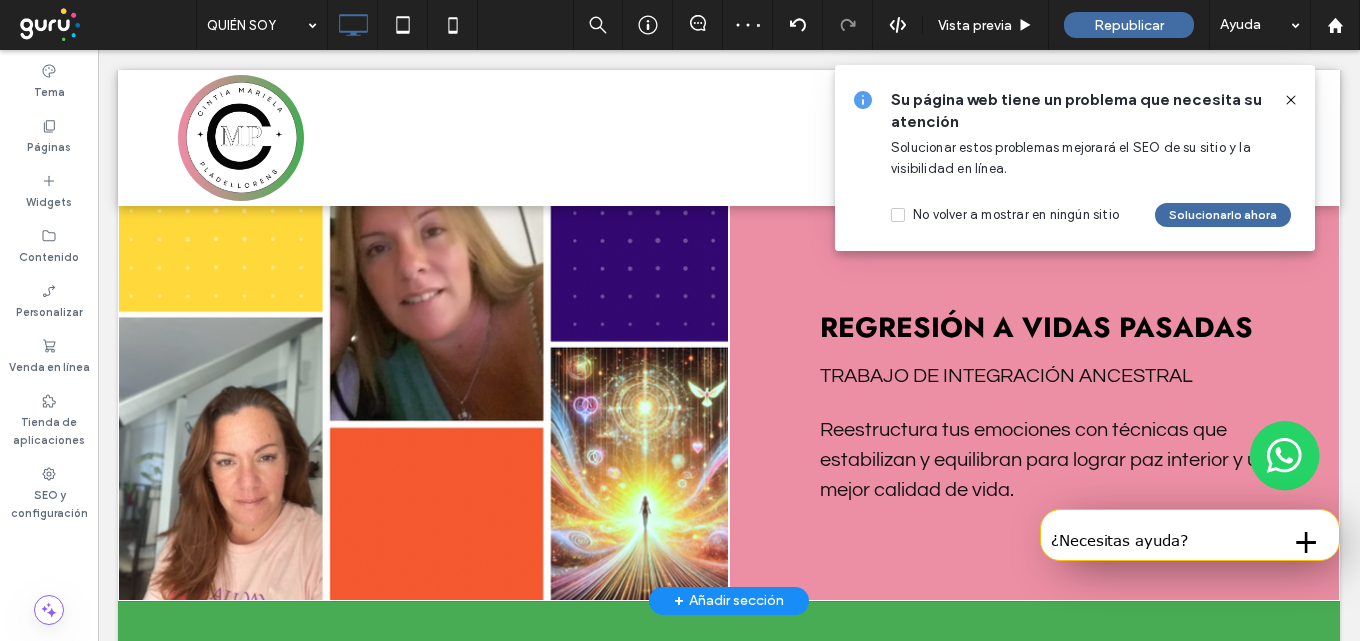 scroll, scrollTop: 2300, scrollLeft: 0, axis: vertical 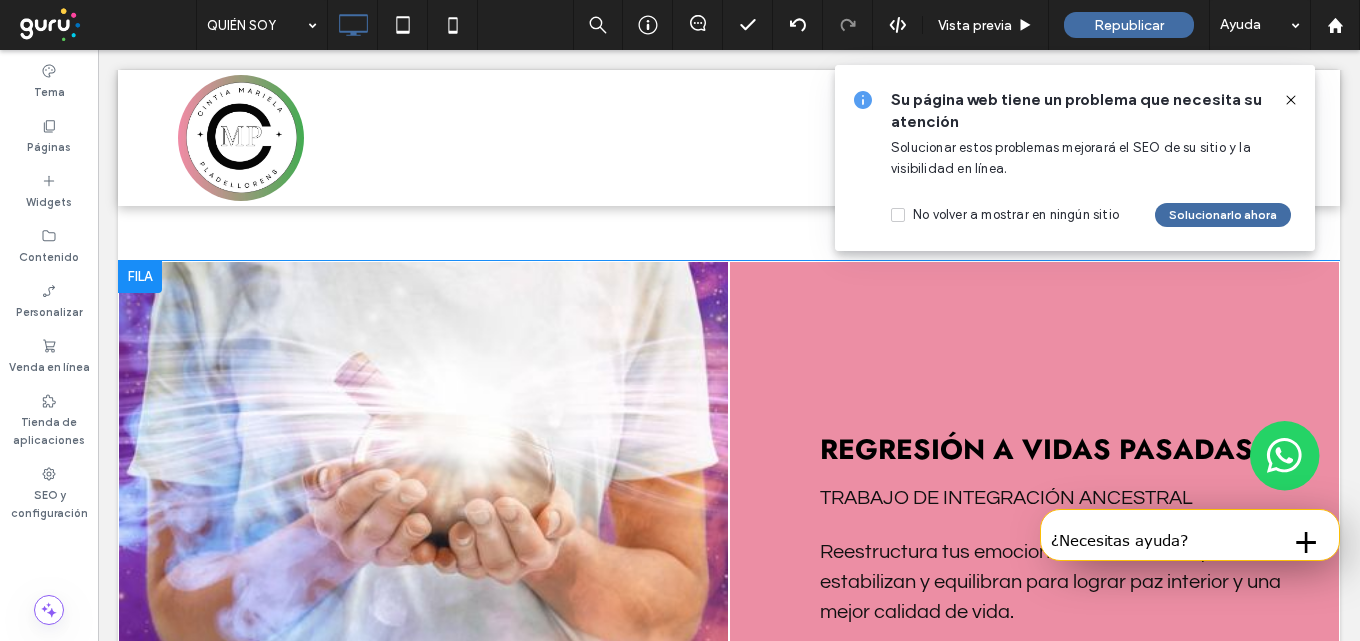 click at bounding box center [423, 492] 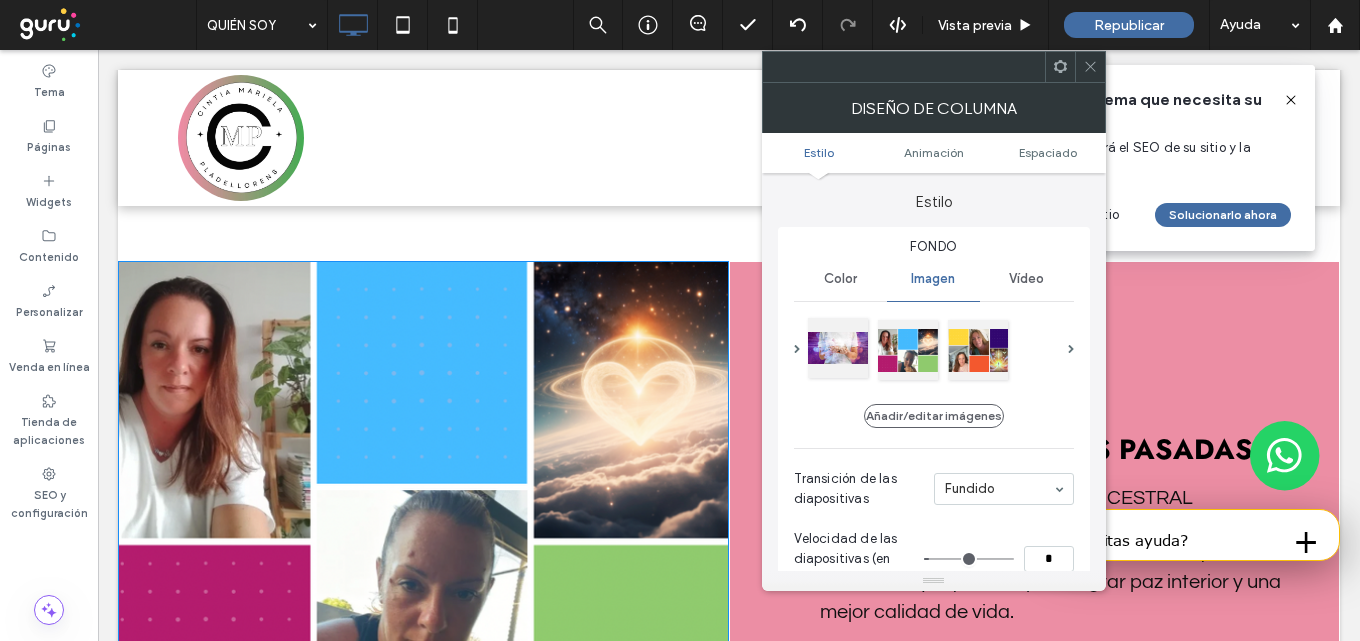 click at bounding box center [838, 348] 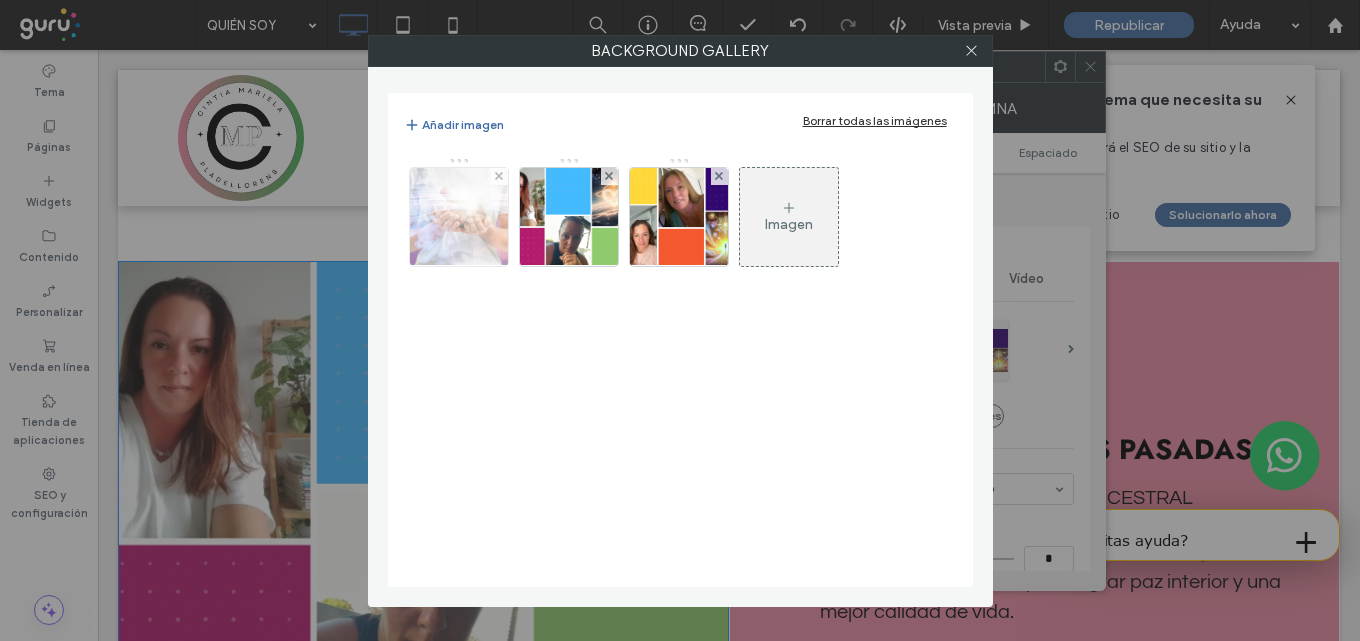 click at bounding box center [458, 217] 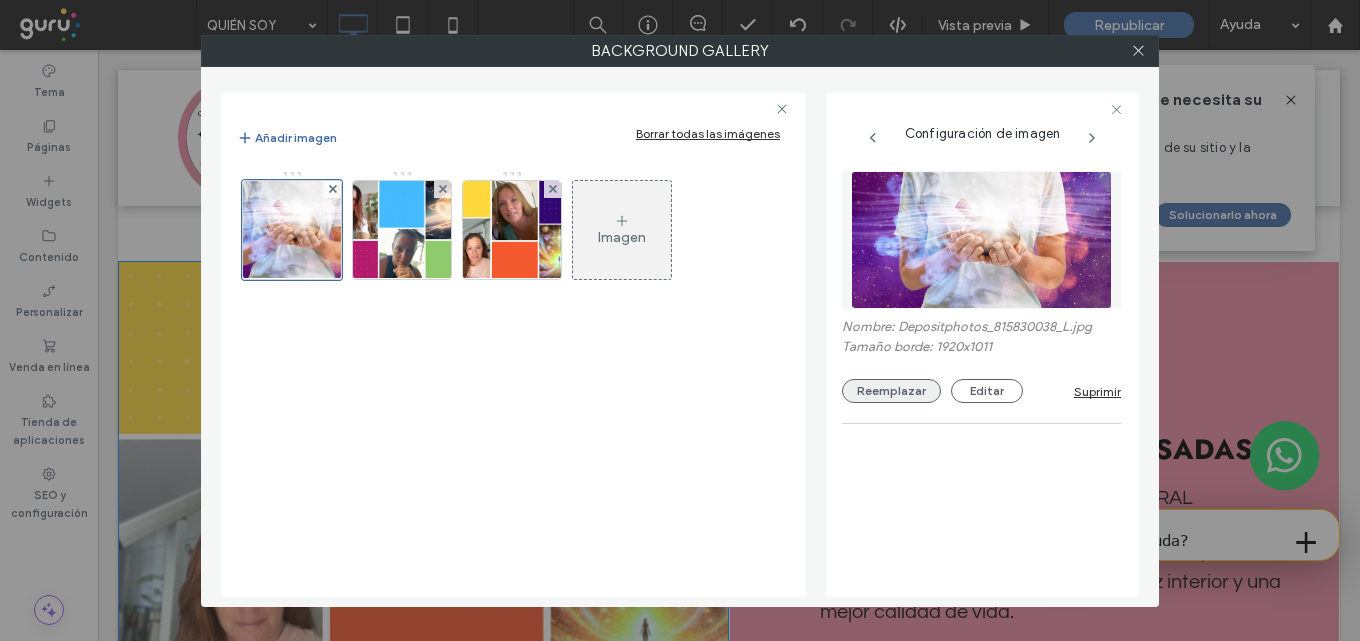 click on "Reemplazar" at bounding box center (891, 391) 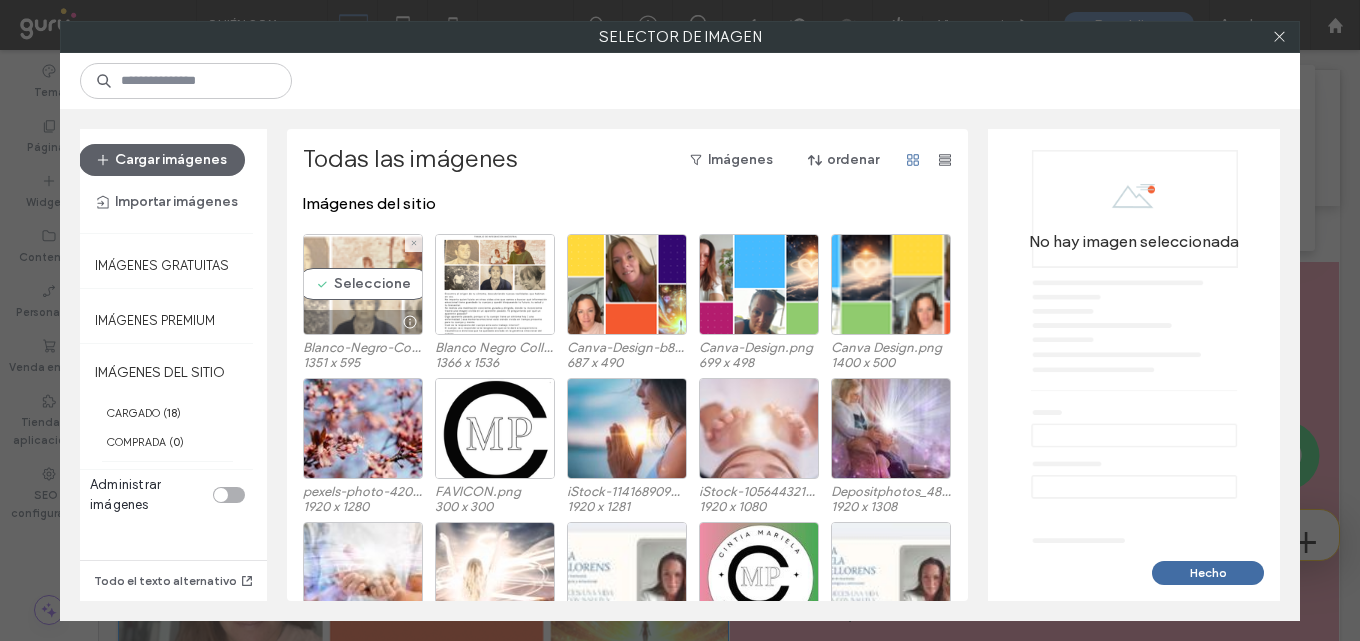 click on "Seleccione" at bounding box center (363, 284) 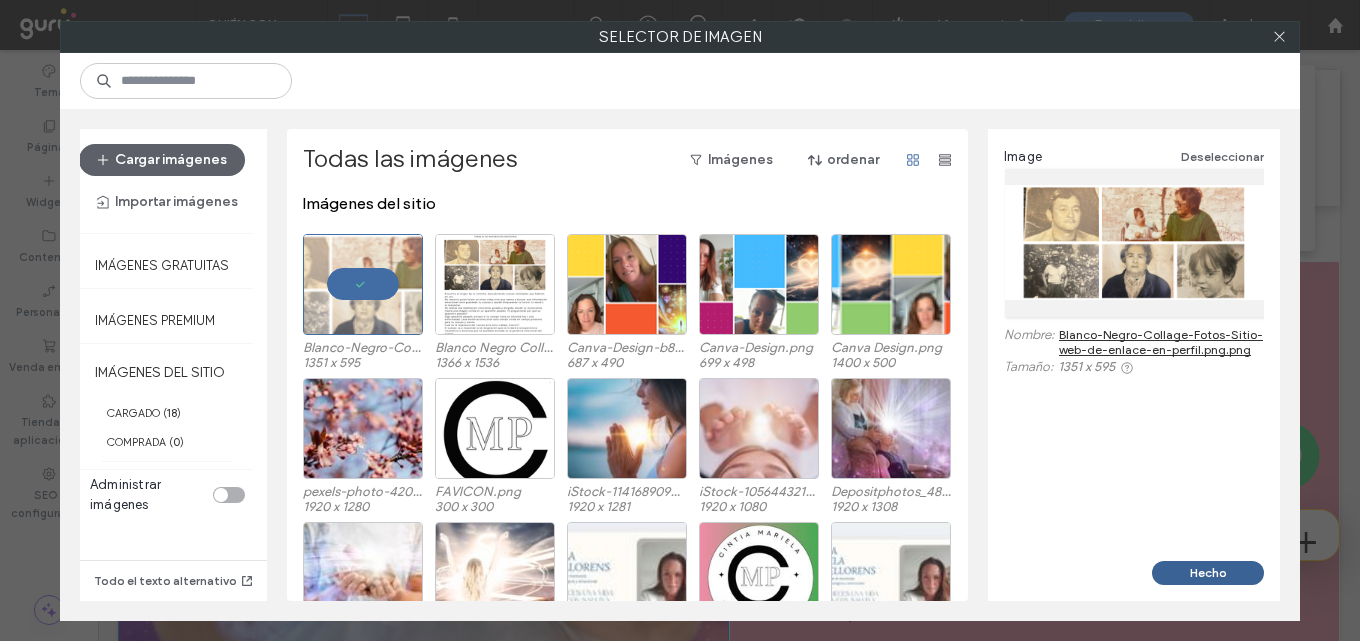 click on "Hecho" at bounding box center [1208, 573] 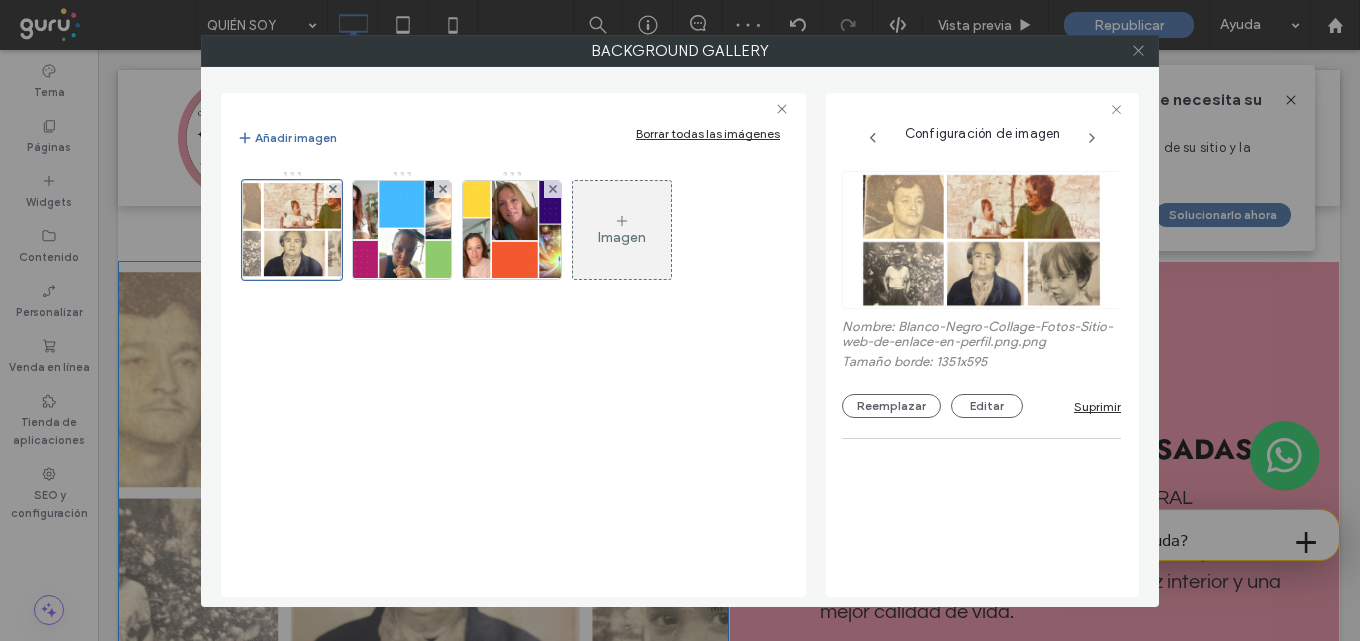 click 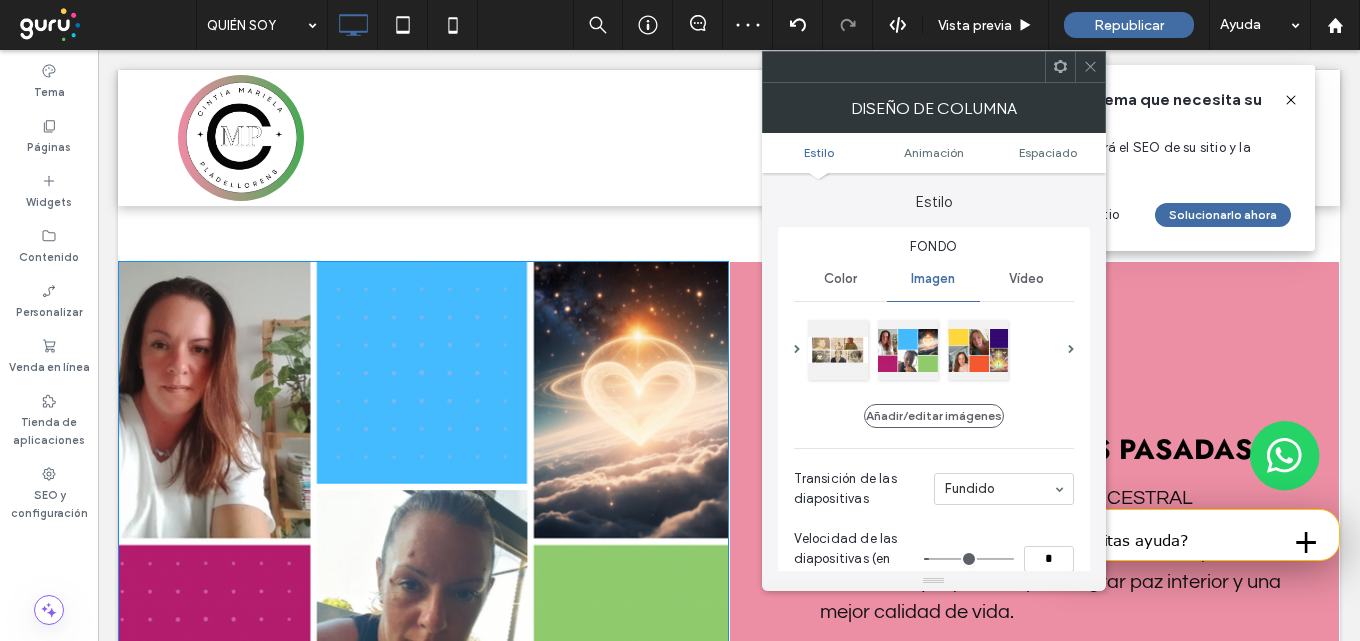 scroll, scrollTop: 2400, scrollLeft: 0, axis: vertical 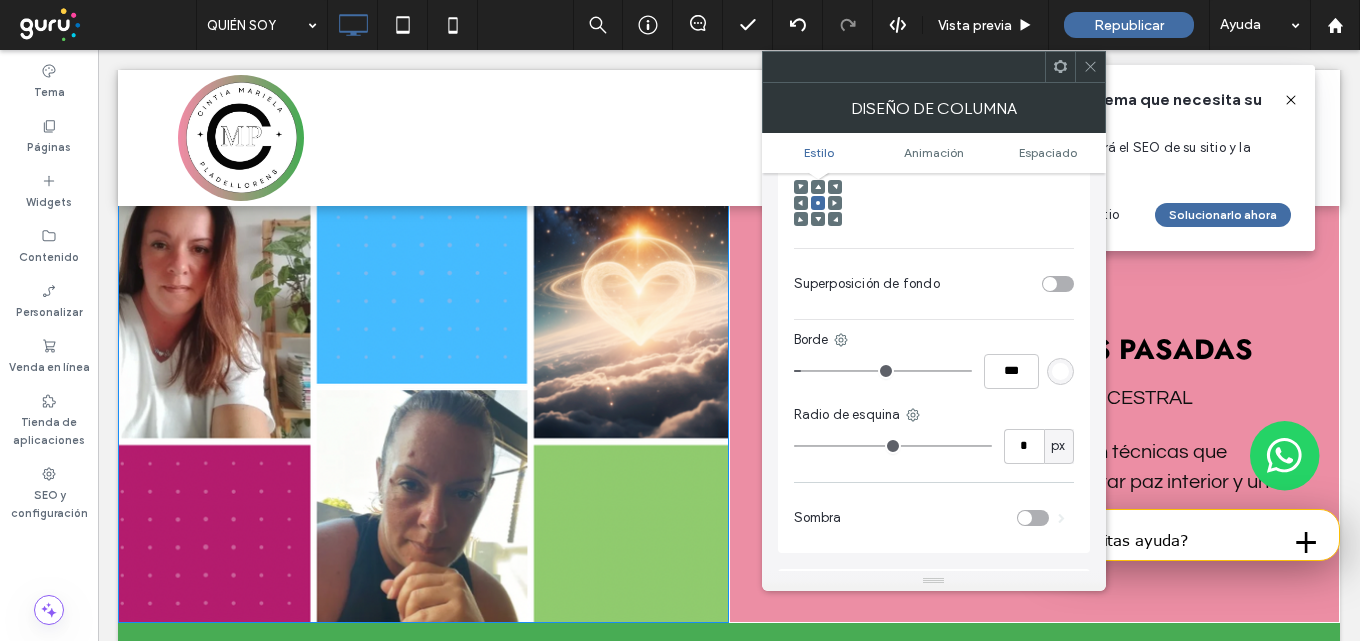 click at bounding box center [1090, 67] 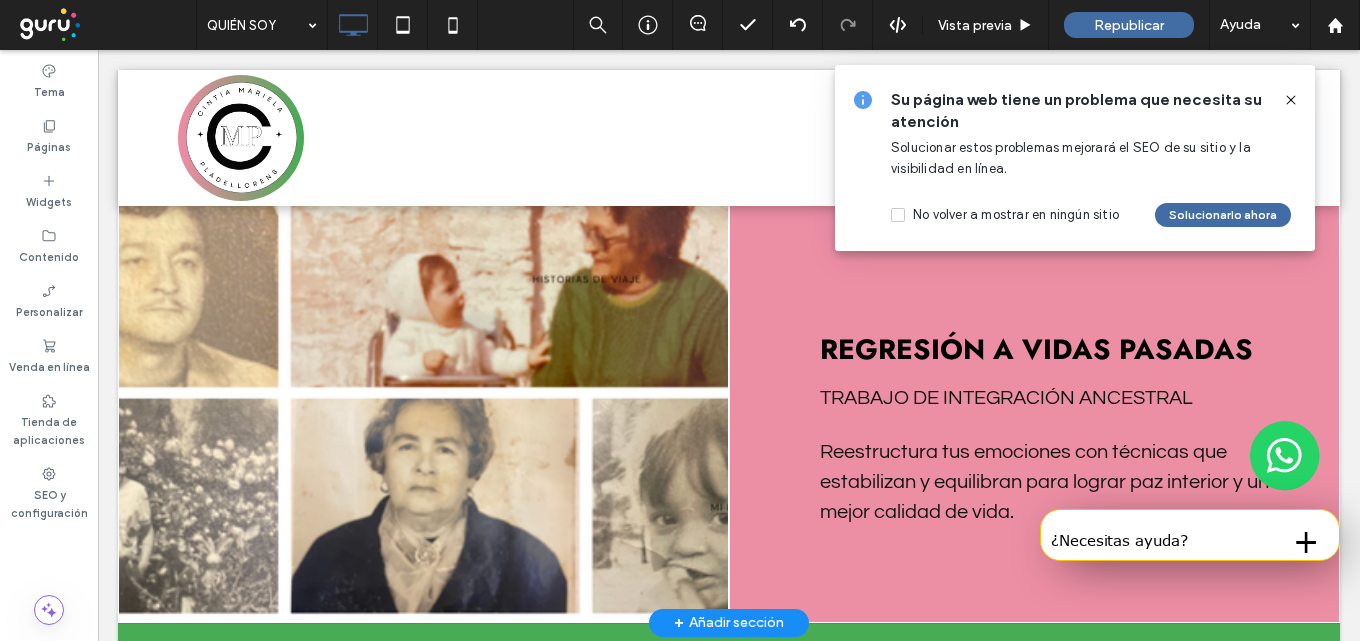 click at bounding box center [423, 392] 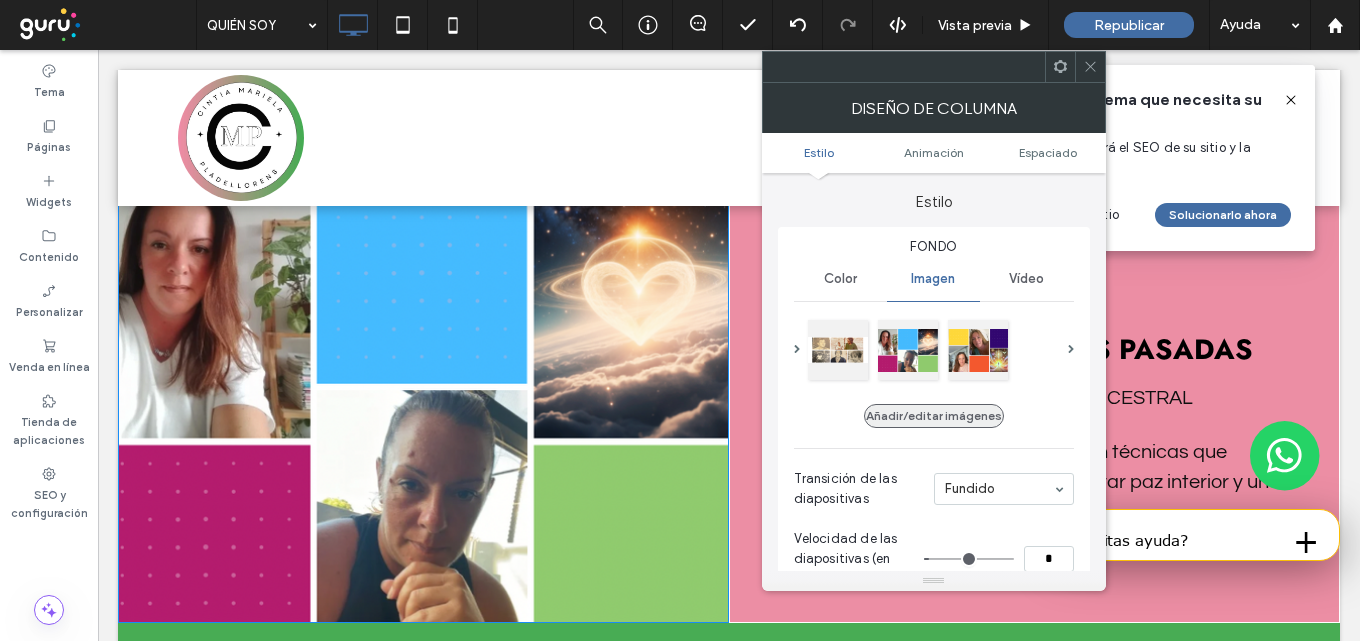 click on "Añadir/editar imágenes" at bounding box center [934, 416] 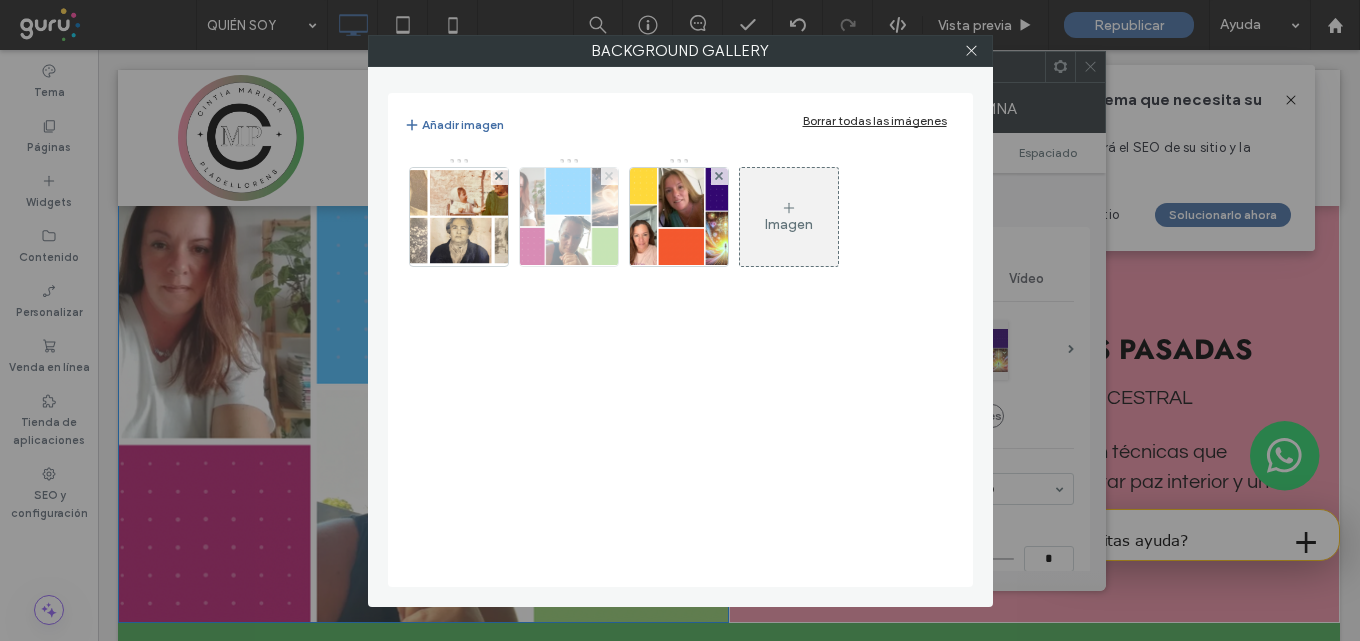 click 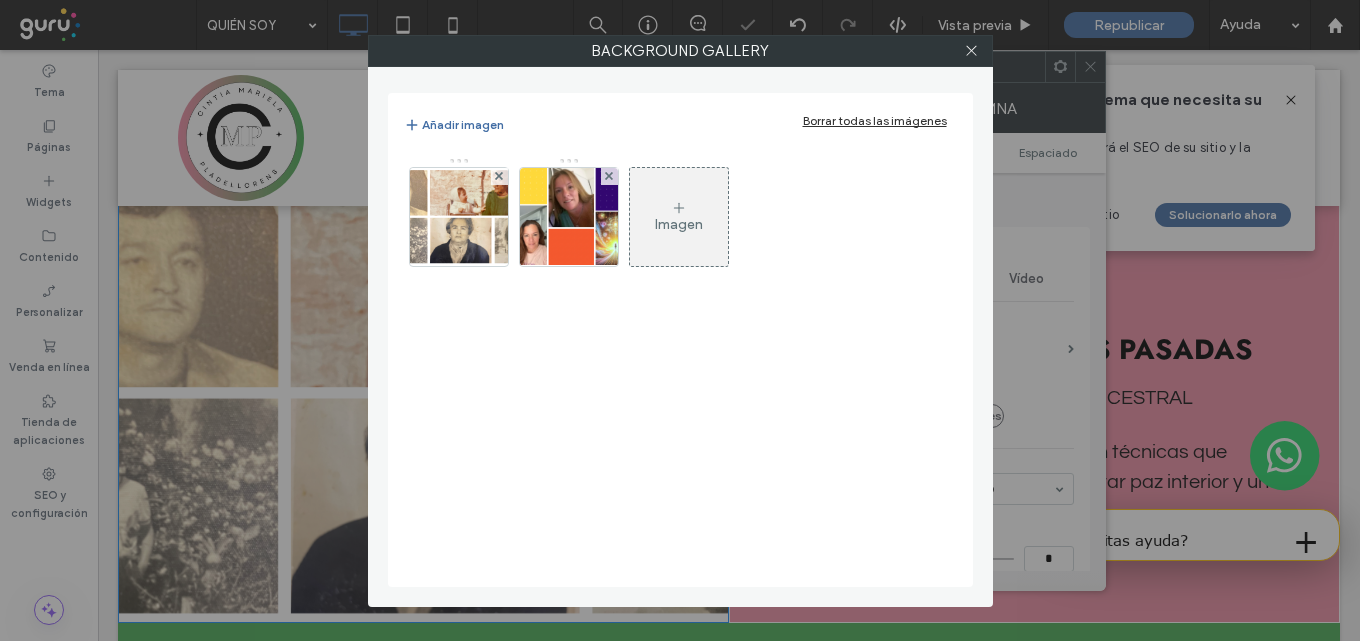 click 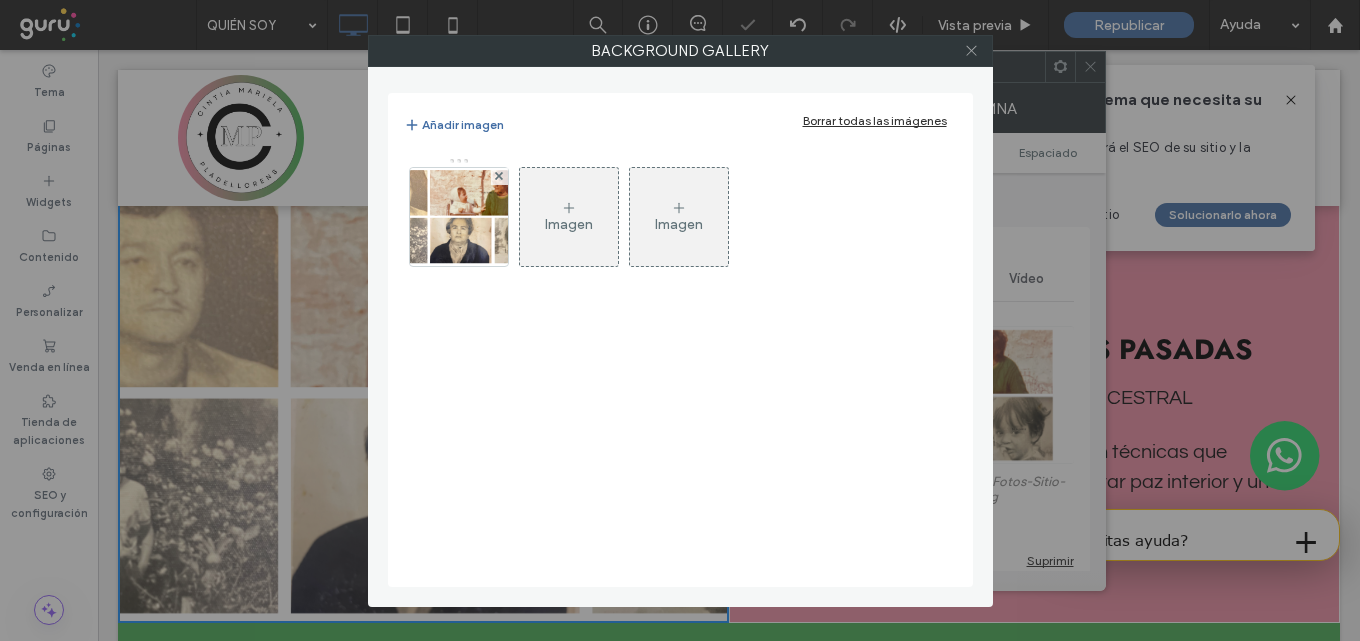 click 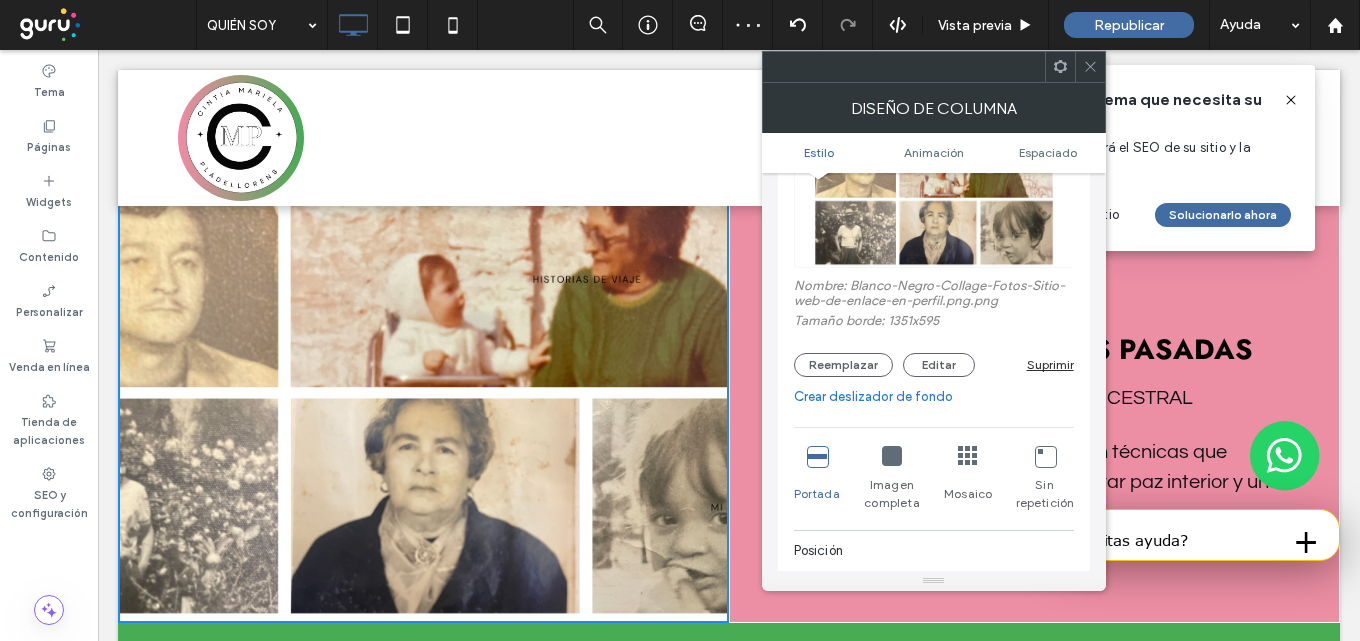 scroll, scrollTop: 200, scrollLeft: 0, axis: vertical 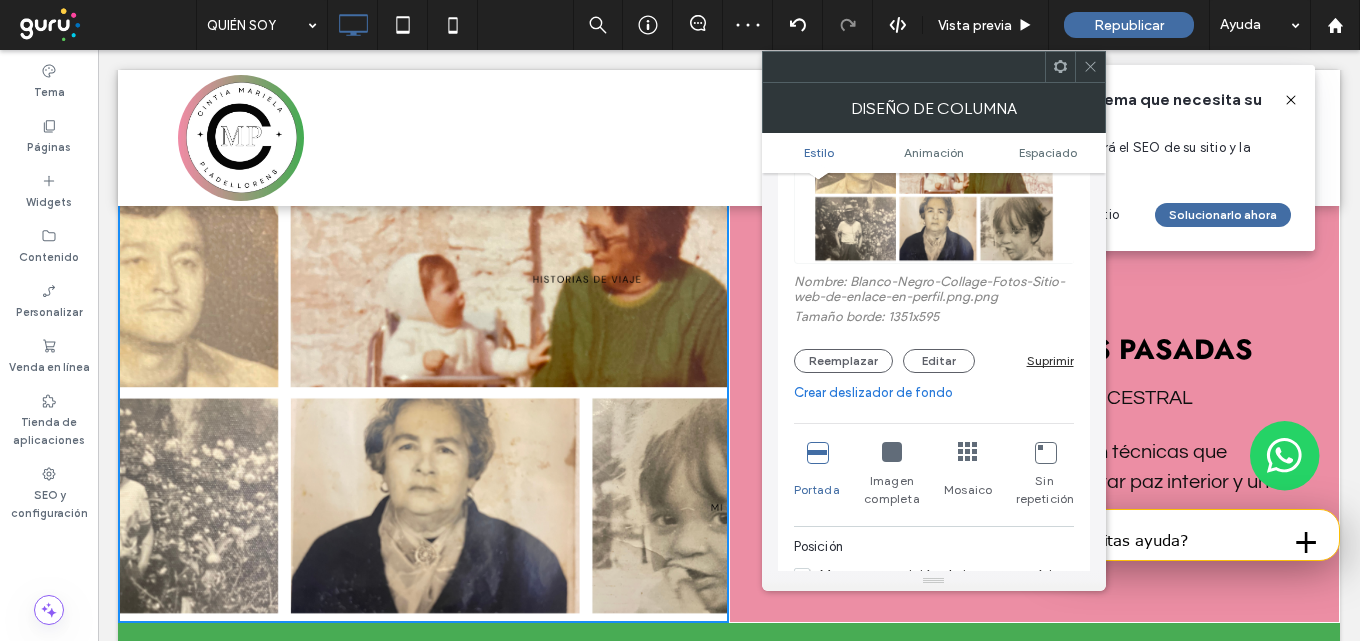 click at bounding box center (892, 452) 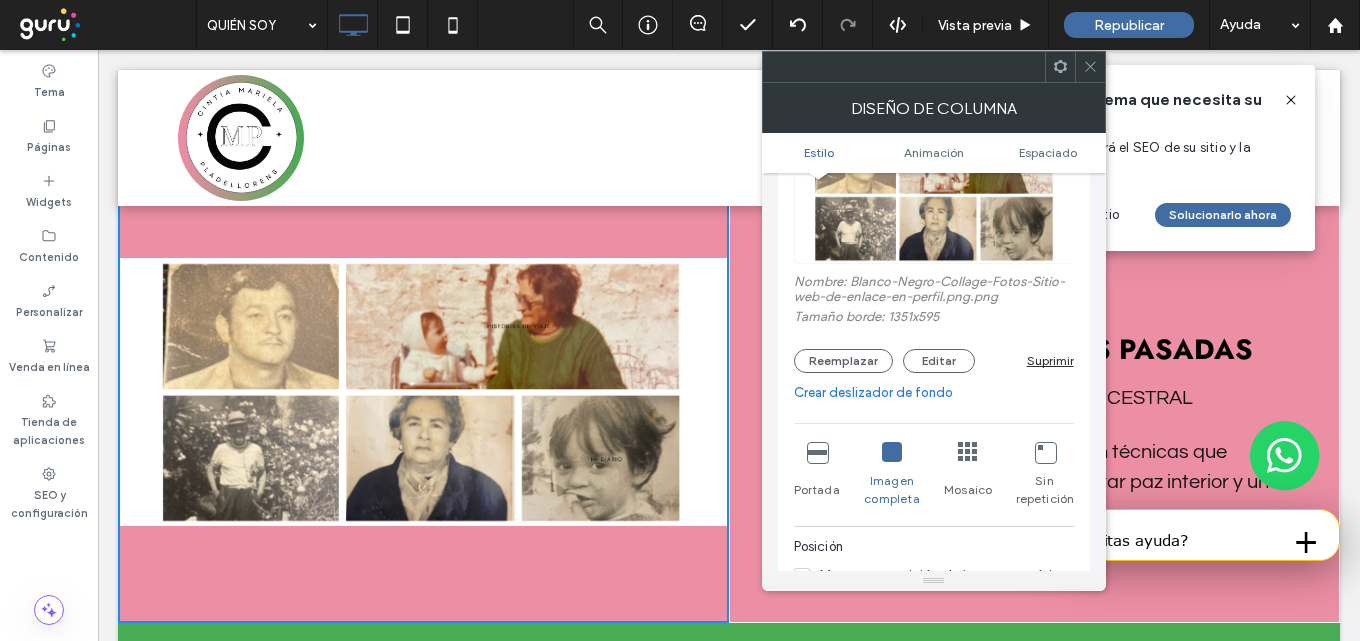 click 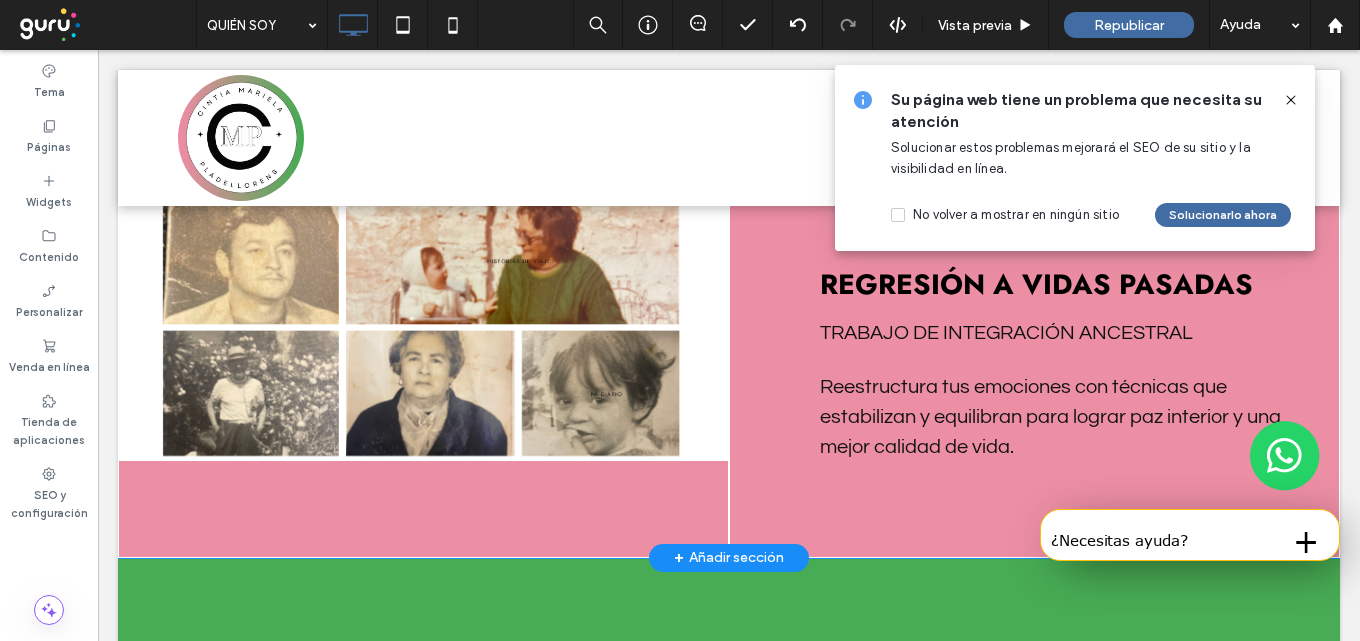 scroll, scrollTop: 2500, scrollLeft: 0, axis: vertical 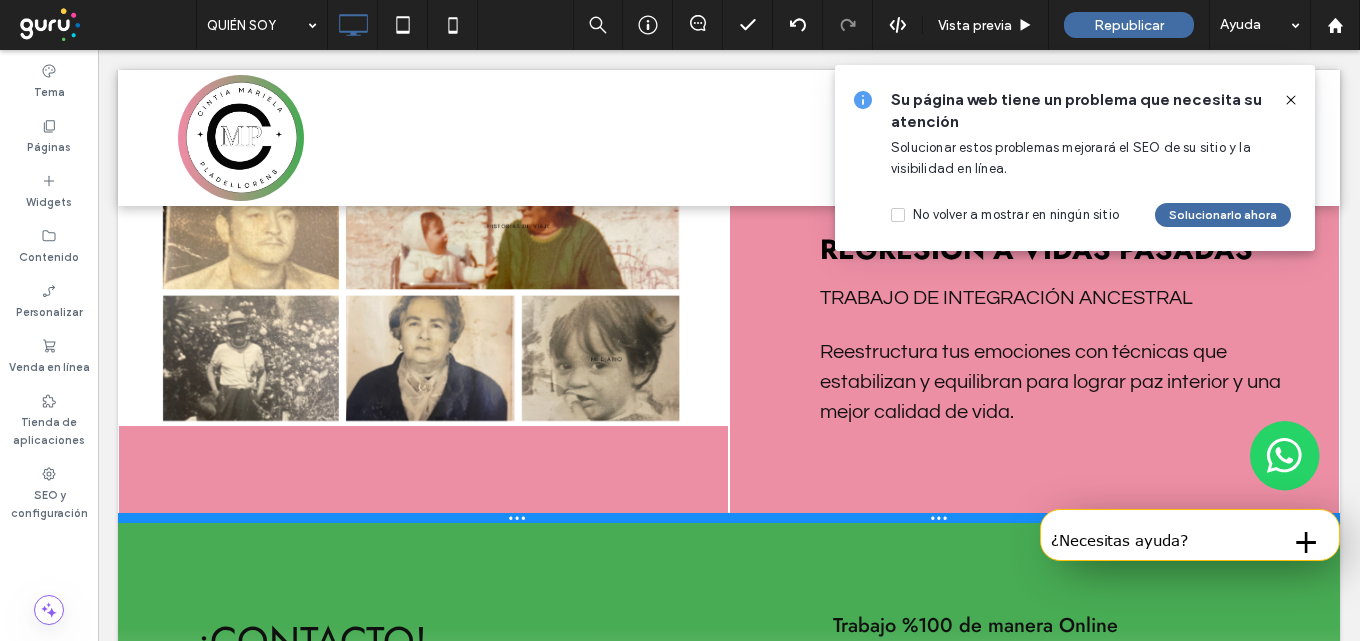 drag, startPoint x: 531, startPoint y: 519, endPoint x: 664, endPoint y: 533, distance: 133.73482 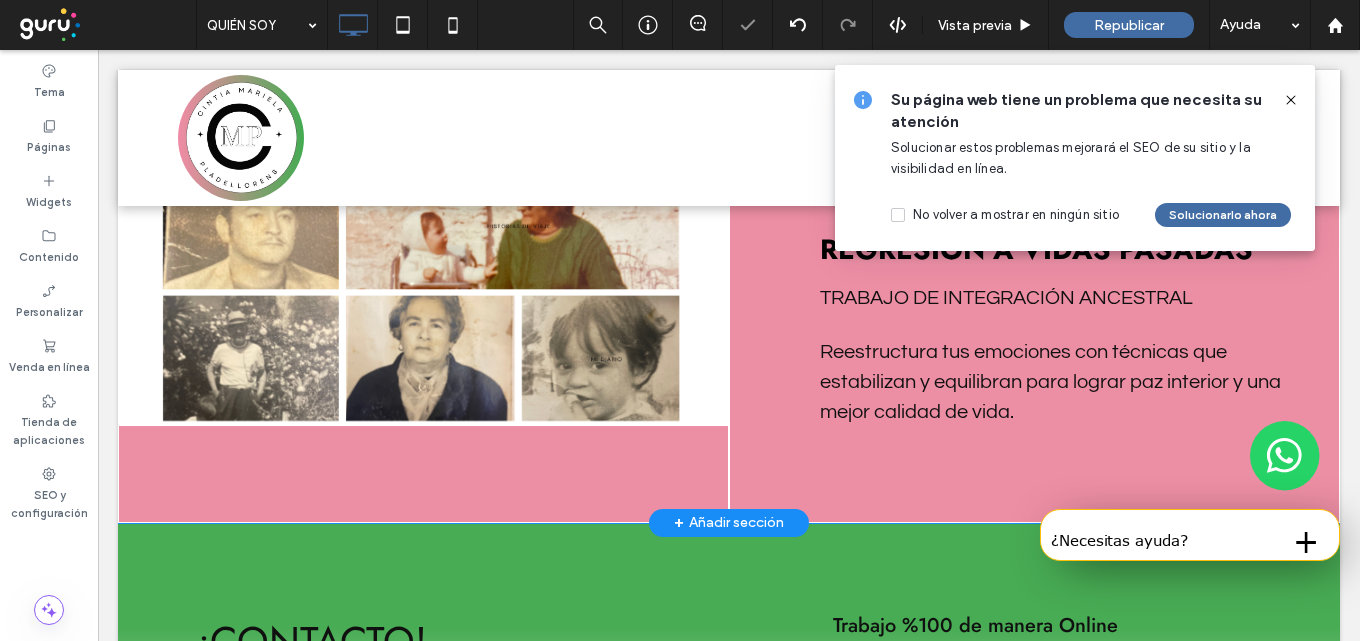 scroll, scrollTop: 2300, scrollLeft: 0, axis: vertical 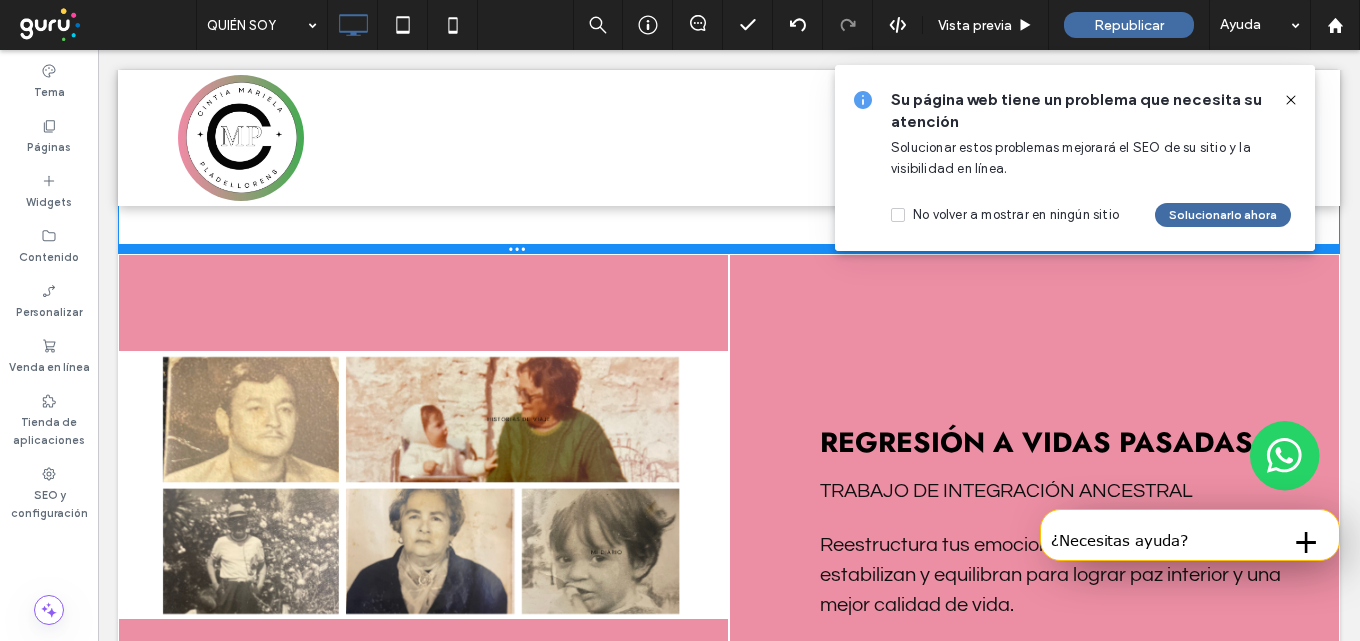 drag, startPoint x: 595, startPoint y: 254, endPoint x: 857, endPoint y: 384, distance: 292.47906 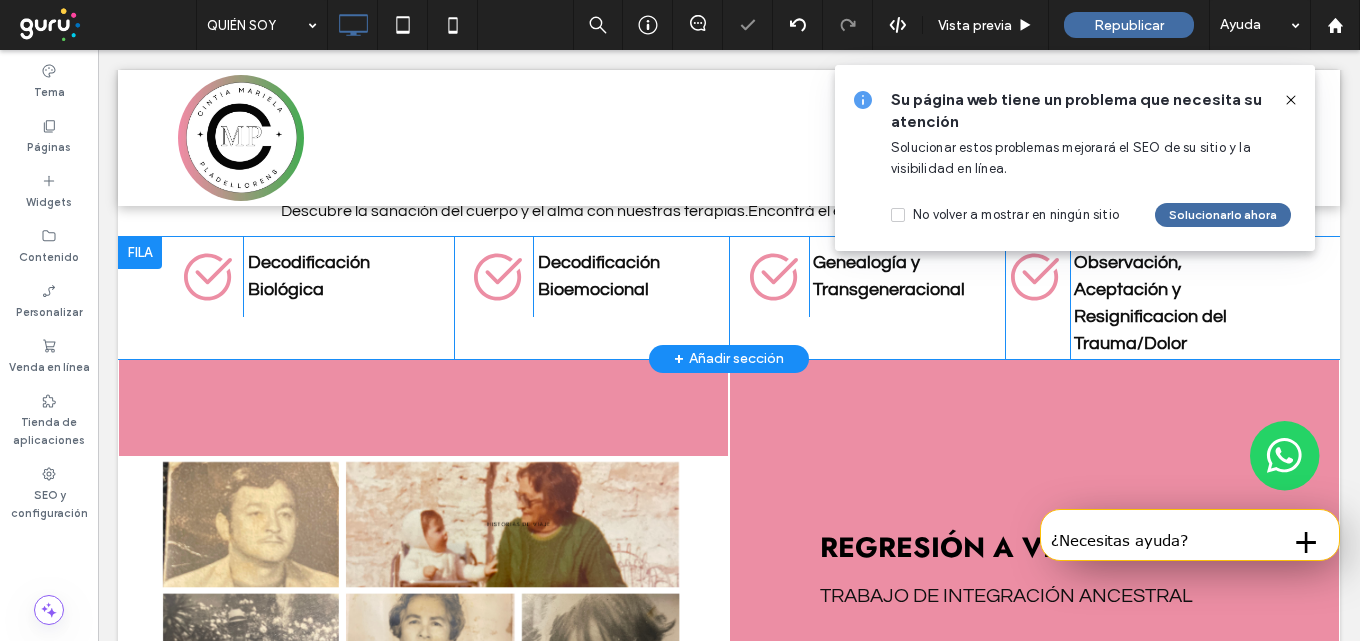 scroll, scrollTop: 2200, scrollLeft: 0, axis: vertical 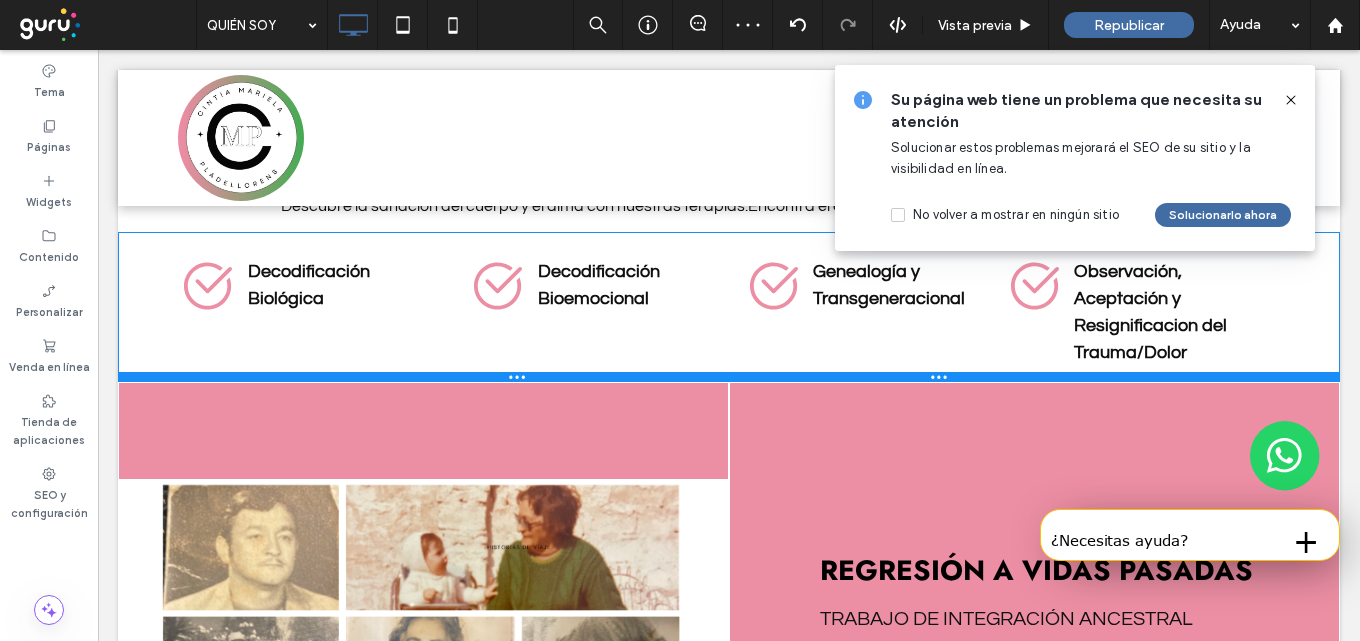drag, startPoint x: 619, startPoint y: 345, endPoint x: 714, endPoint y: 423, distance: 122.91867 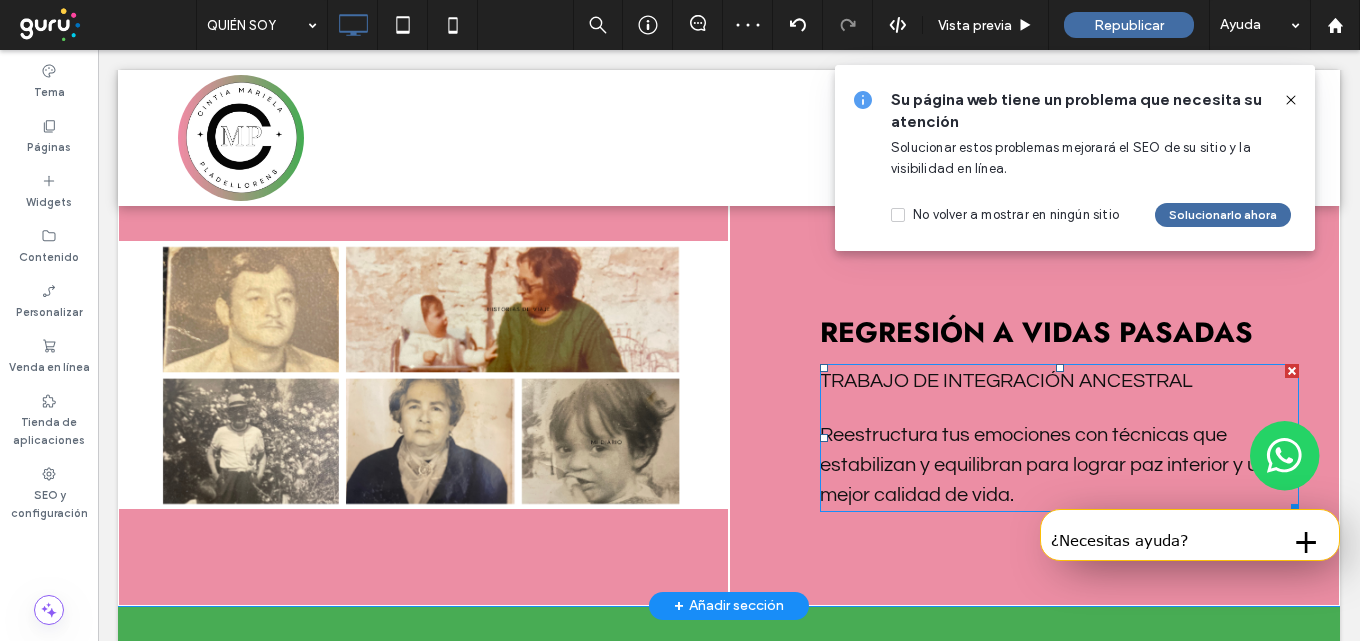 scroll, scrollTop: 2500, scrollLeft: 0, axis: vertical 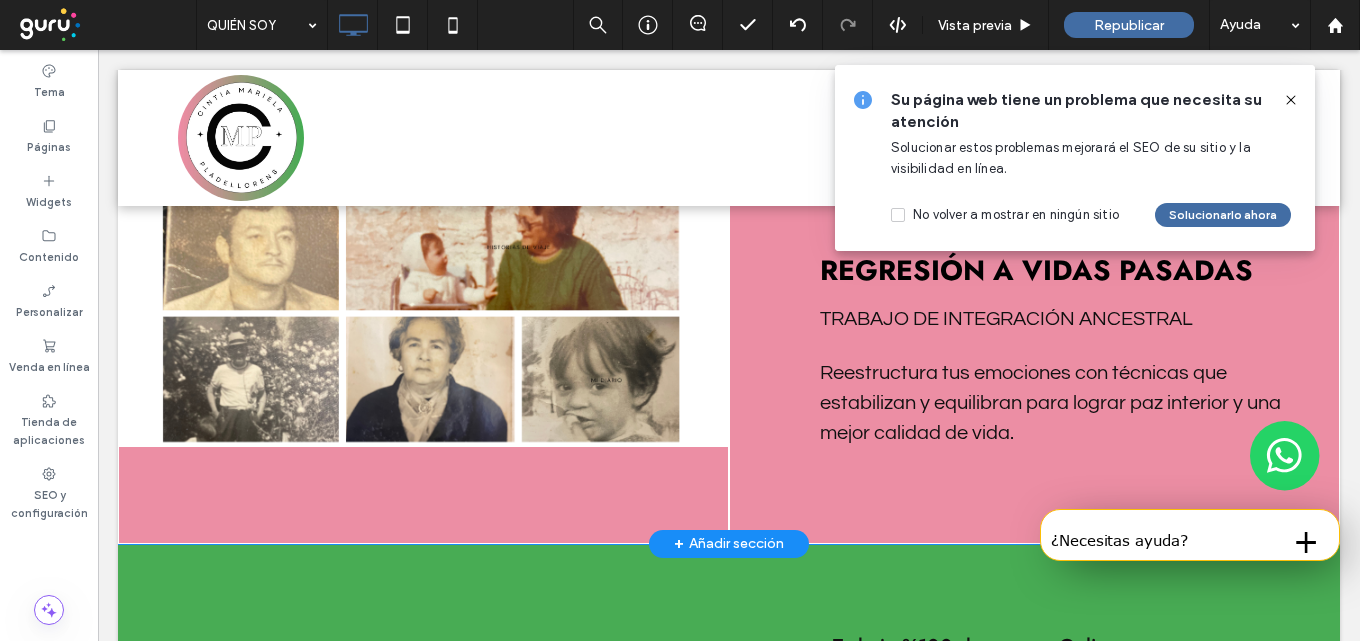 click on "Click To Paste" at bounding box center (423, 313) 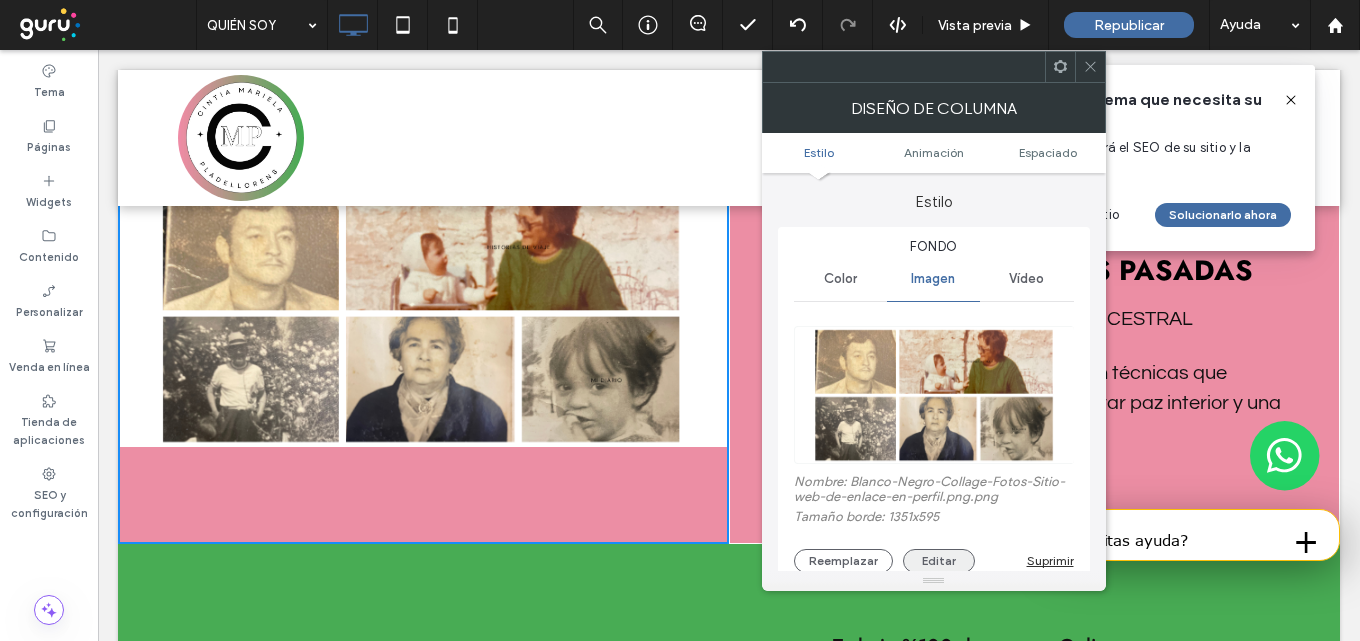 click on "Editar" at bounding box center [939, 561] 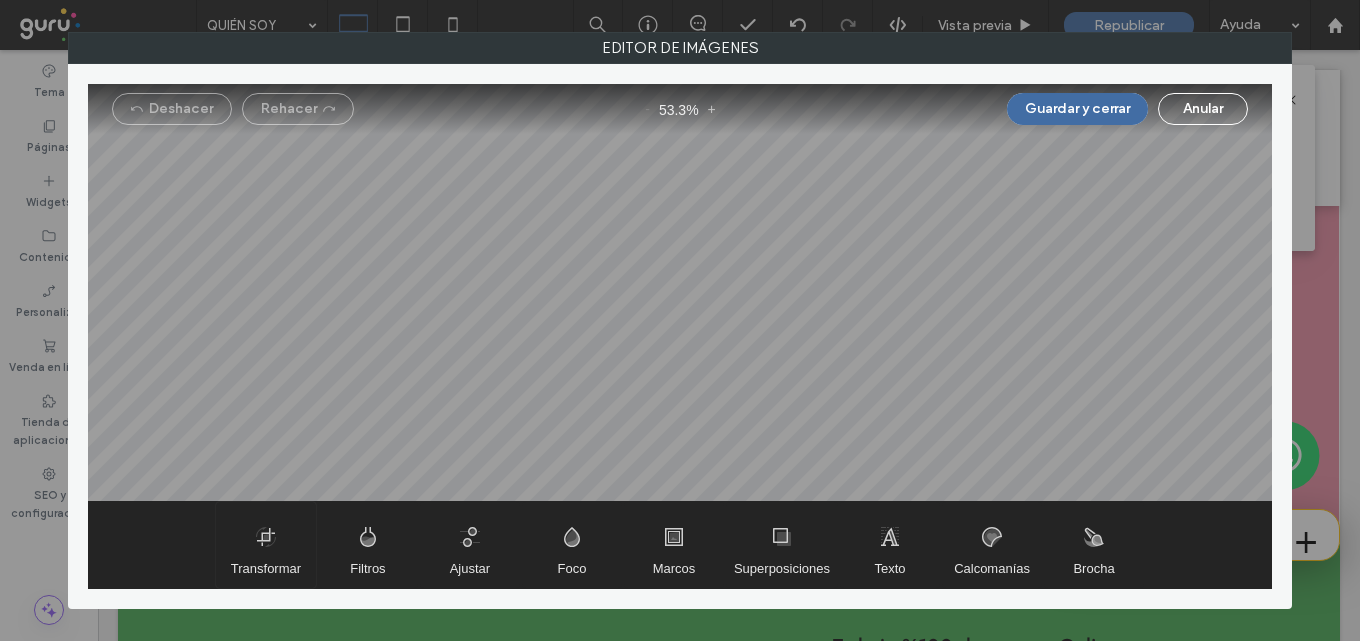 click at bounding box center [266, 545] 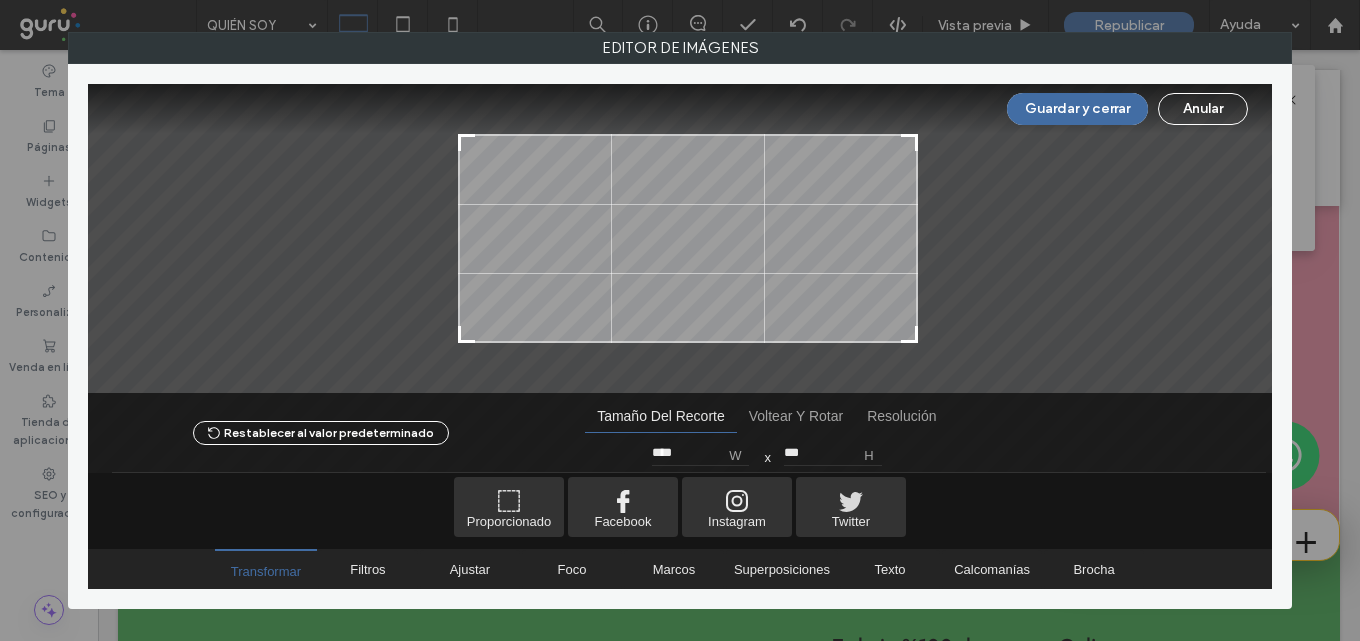 drag, startPoint x: 445, startPoint y: 332, endPoint x: 460, endPoint y: 336, distance: 15.524175 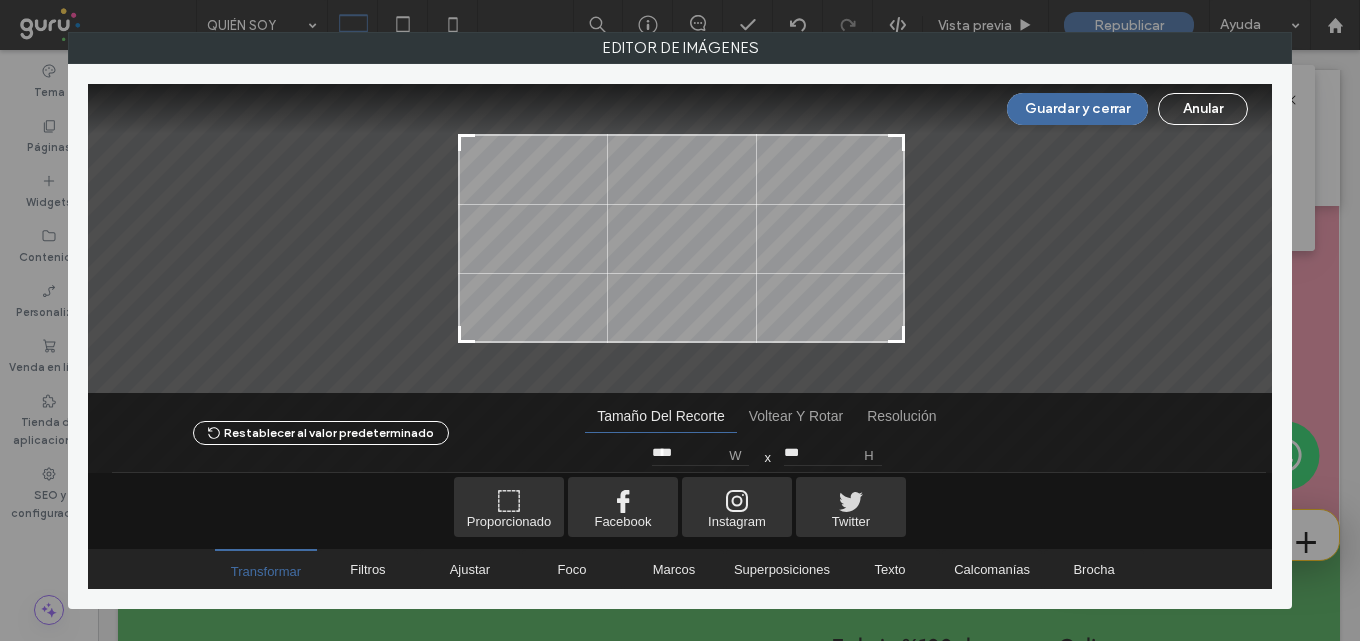 type on "****" 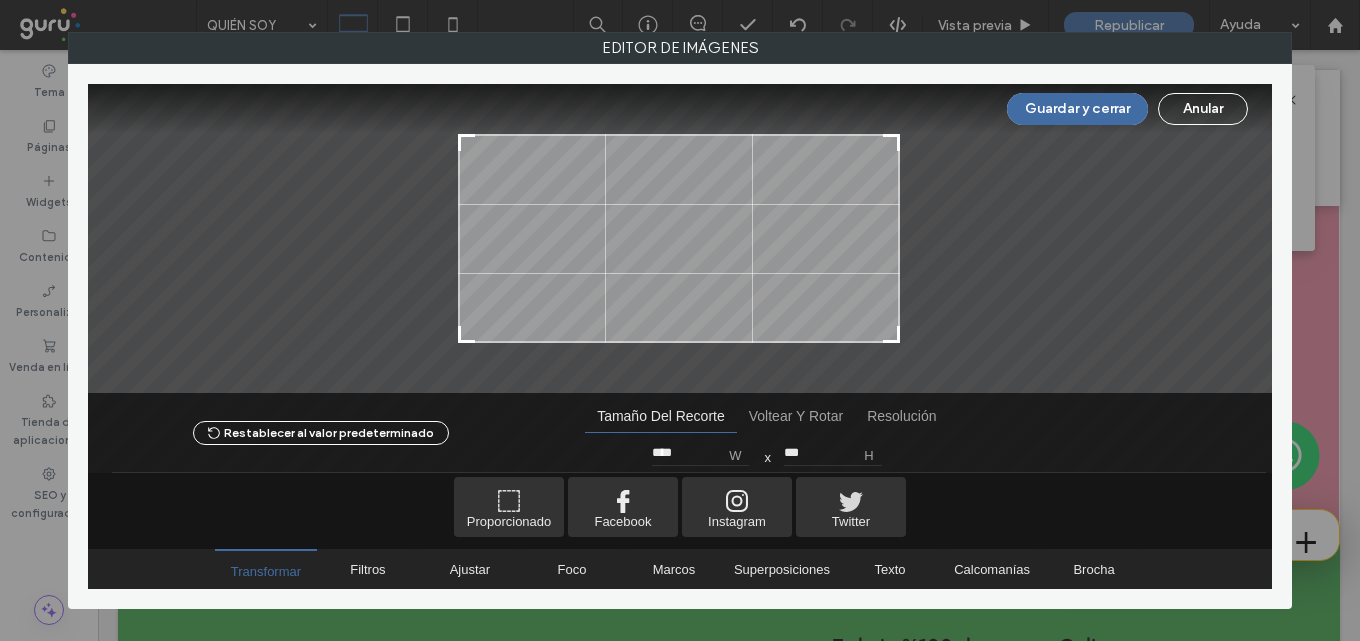 click at bounding box center (891, 334) 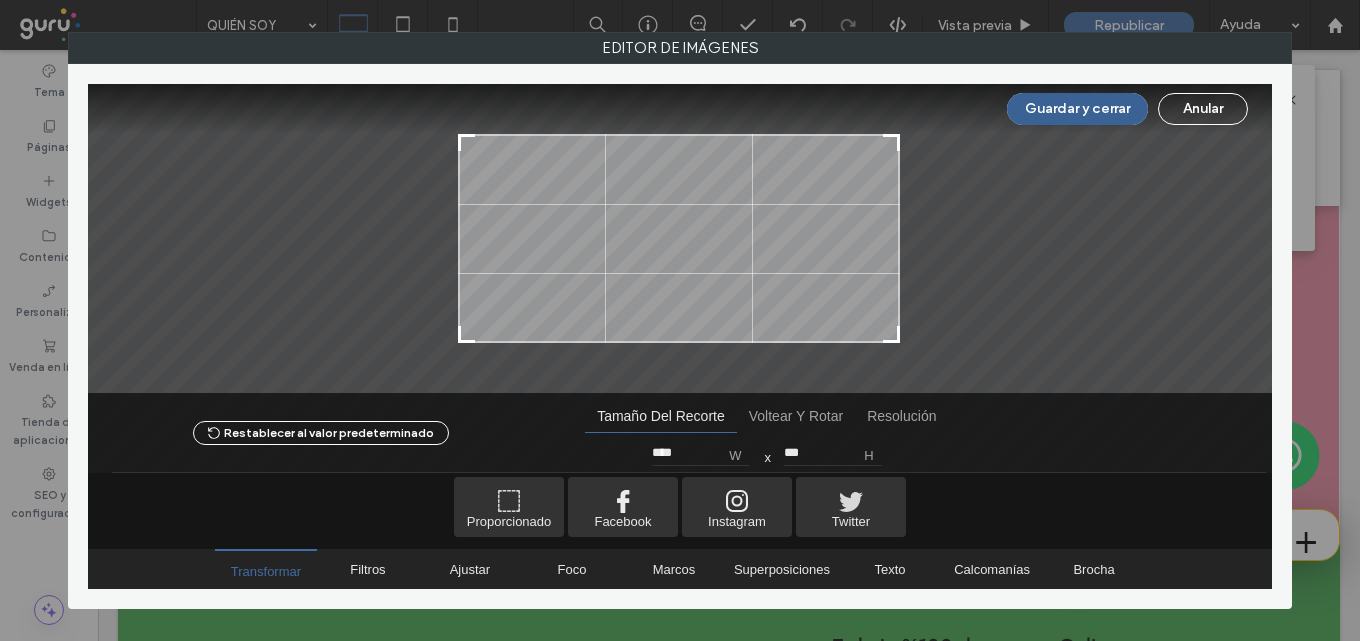 click on "Guardar y cerrar" at bounding box center [1077, 109] 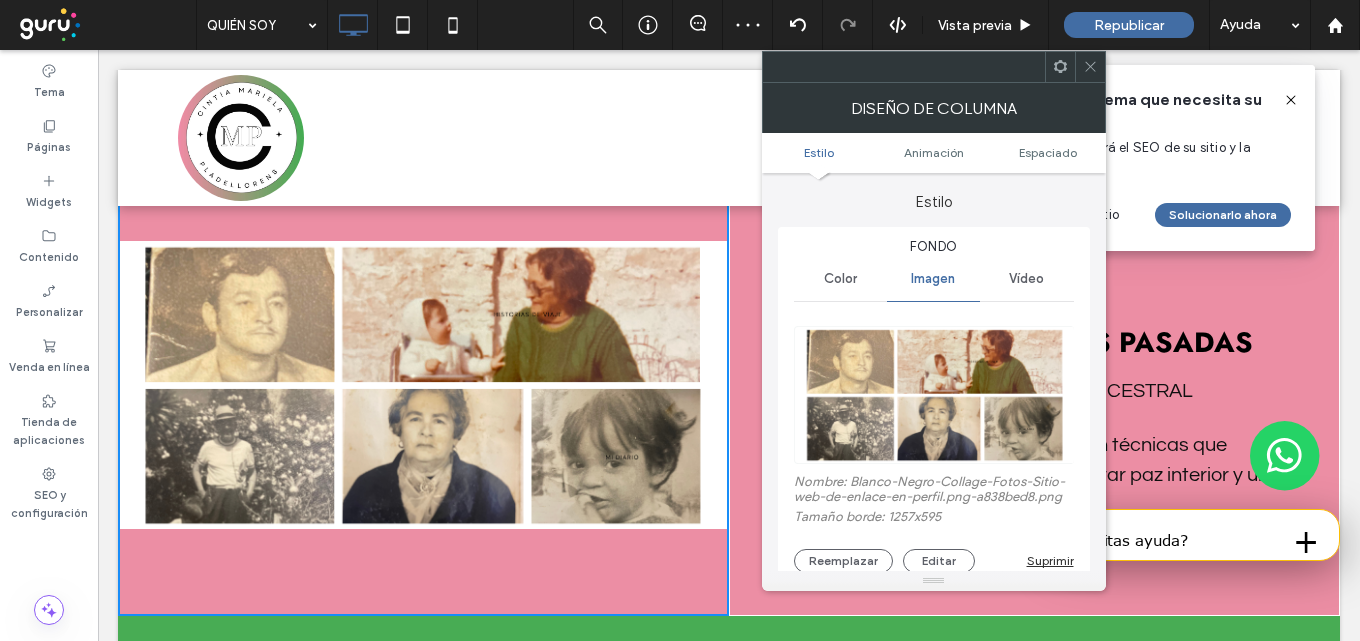scroll, scrollTop: 2400, scrollLeft: 0, axis: vertical 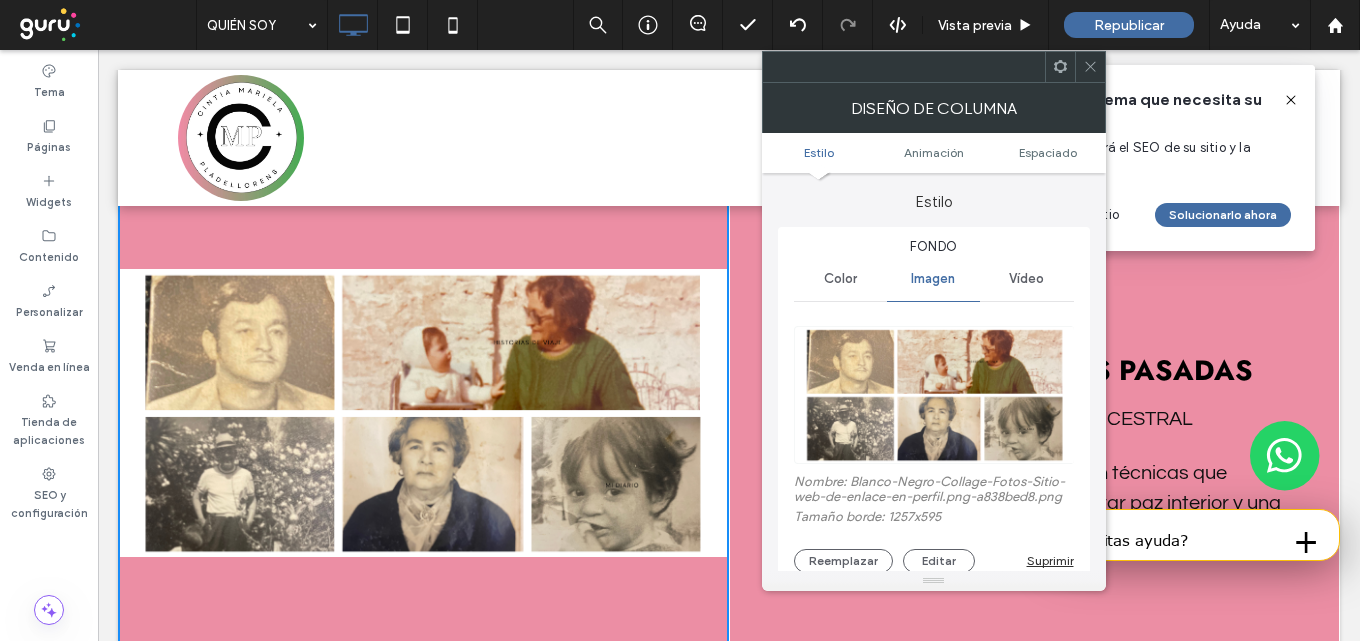drag, startPoint x: 1095, startPoint y: 70, endPoint x: 770, endPoint y: 215, distance: 355.87918 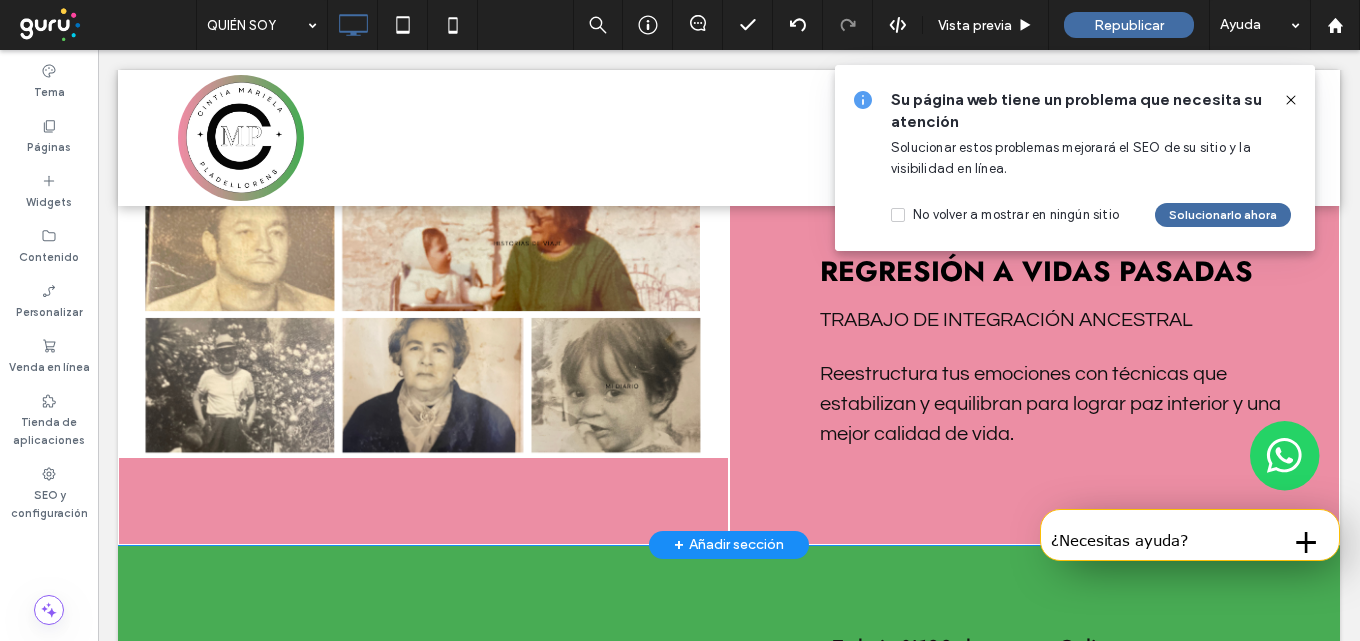 scroll, scrollTop: 2500, scrollLeft: 0, axis: vertical 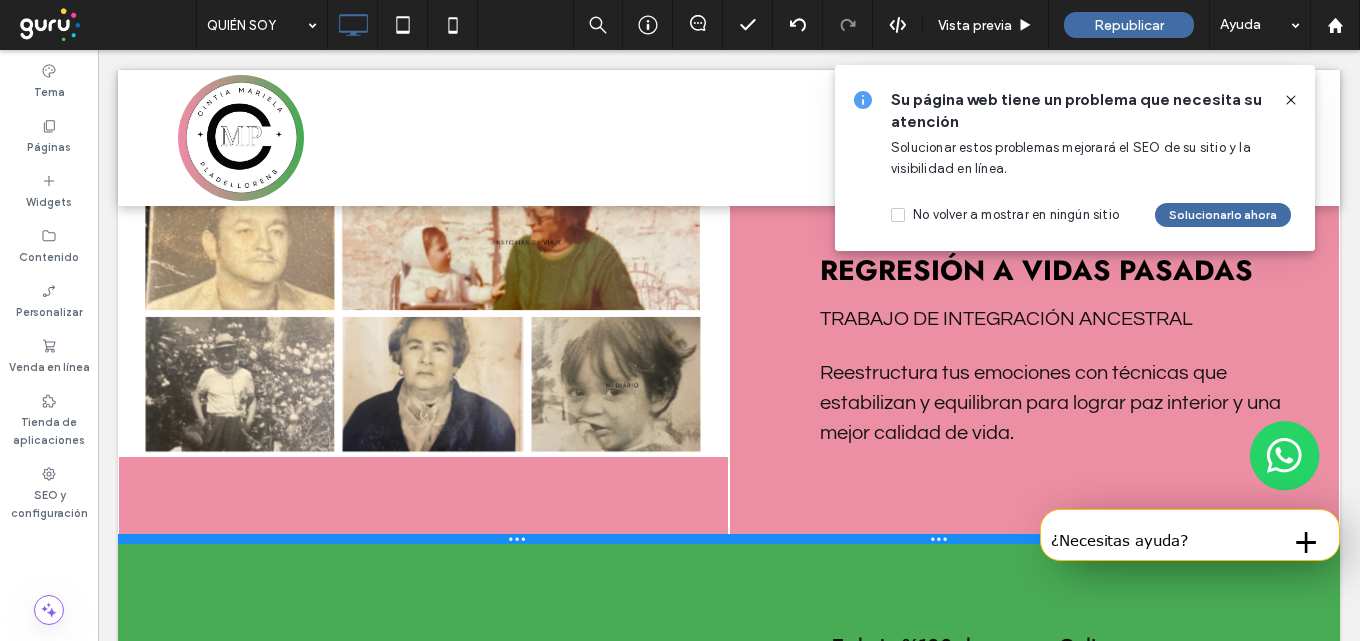 drag, startPoint x: 936, startPoint y: 540, endPoint x: 945, endPoint y: 567, distance: 28.460499 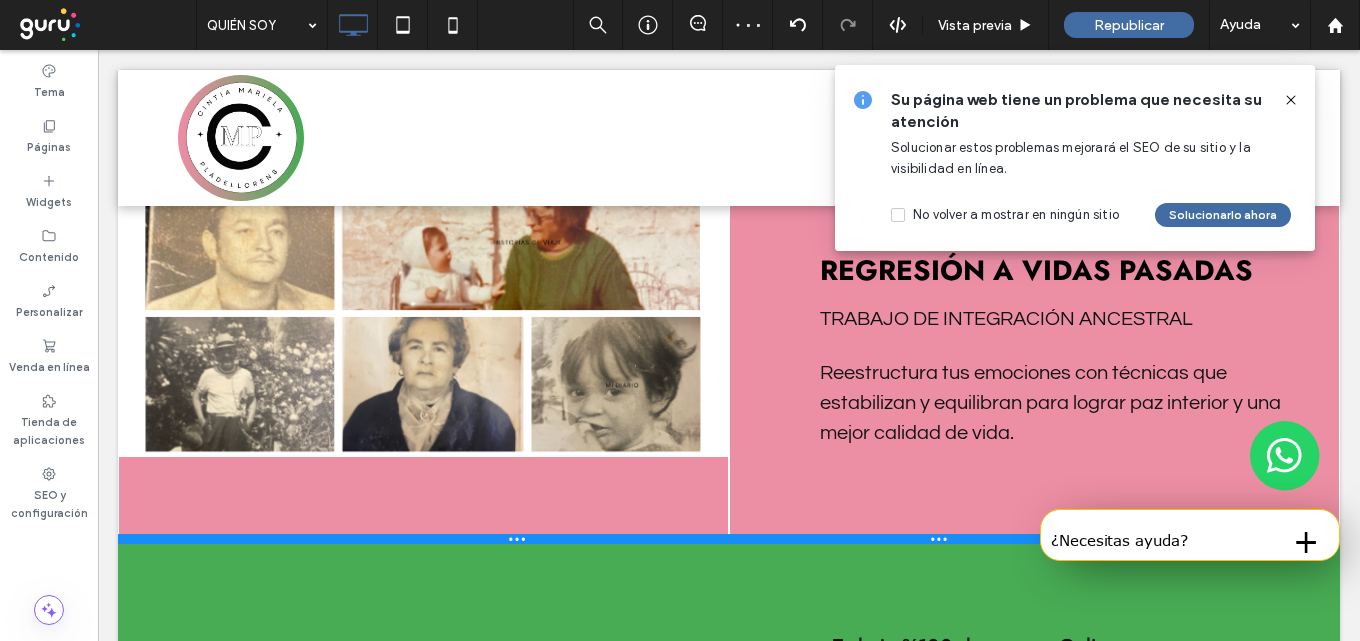 drag, startPoint x: 826, startPoint y: 538, endPoint x: 837, endPoint y: 471, distance: 67.89698 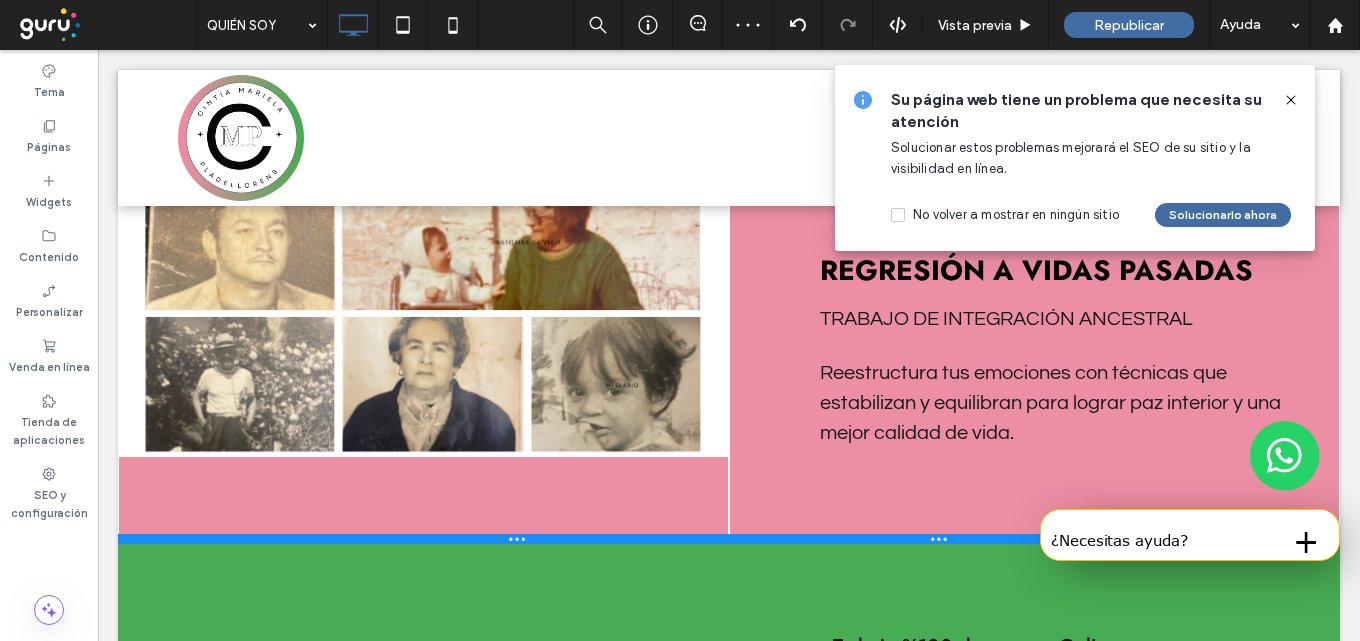 click on "Click To Paste
REGRESIÓN A VIDAS PASADAS
TRABAJO DE INTEGRACIÓN ANCESTRAL ﻿ Reestructura tus emociones con técnicas que estabilizan y equilibran para lograr paz interior y una mejor calidad de vida.
Click To Paste
Fila + Añadir sección" at bounding box center [729, 313] 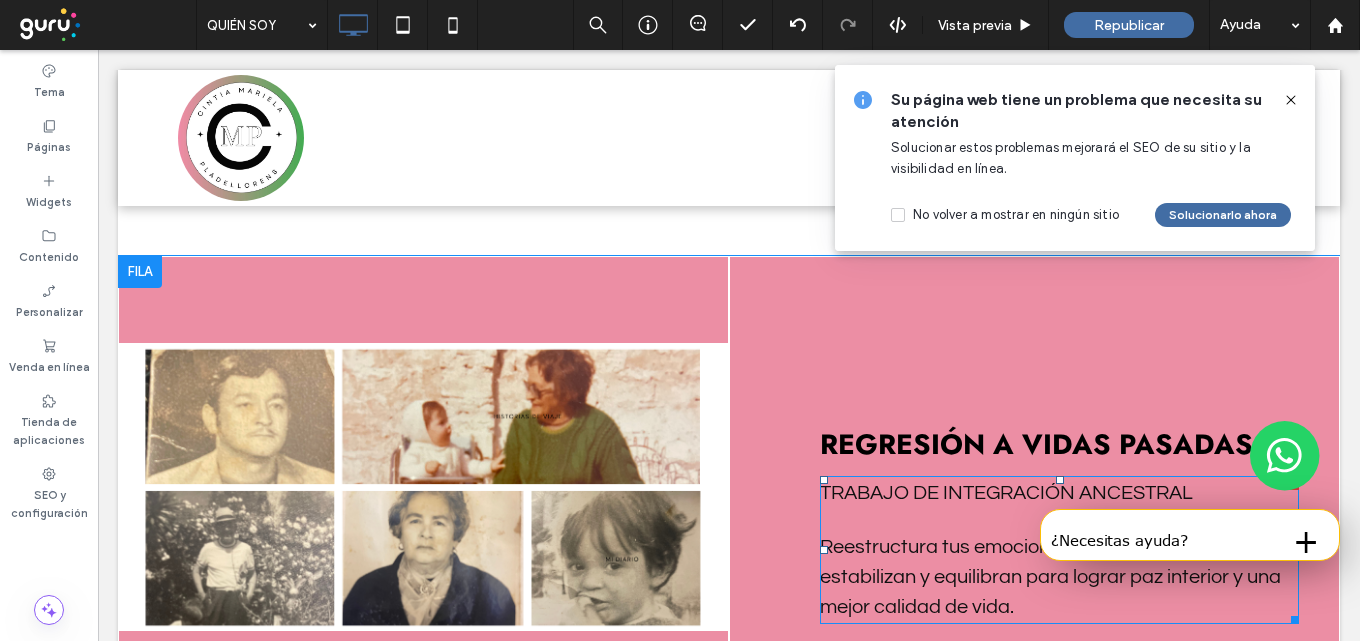scroll, scrollTop: 2300, scrollLeft: 0, axis: vertical 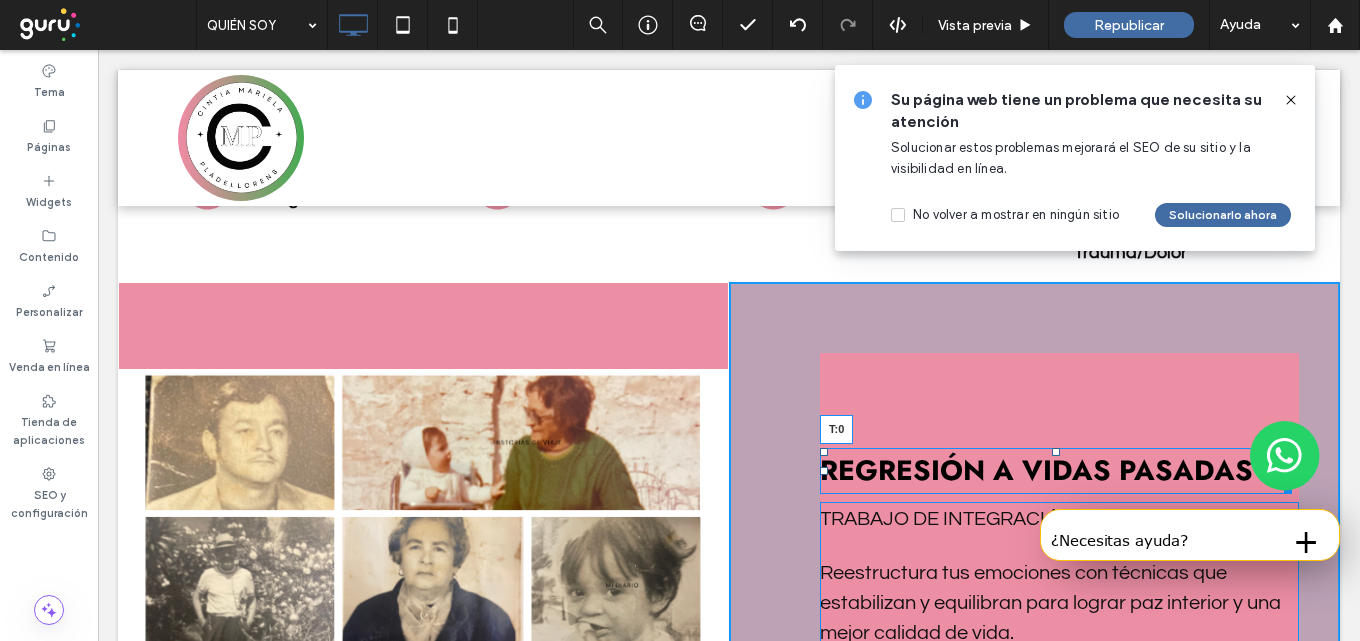 drag, startPoint x: 1048, startPoint y: 450, endPoint x: 1022, endPoint y: 302, distance: 150.26643 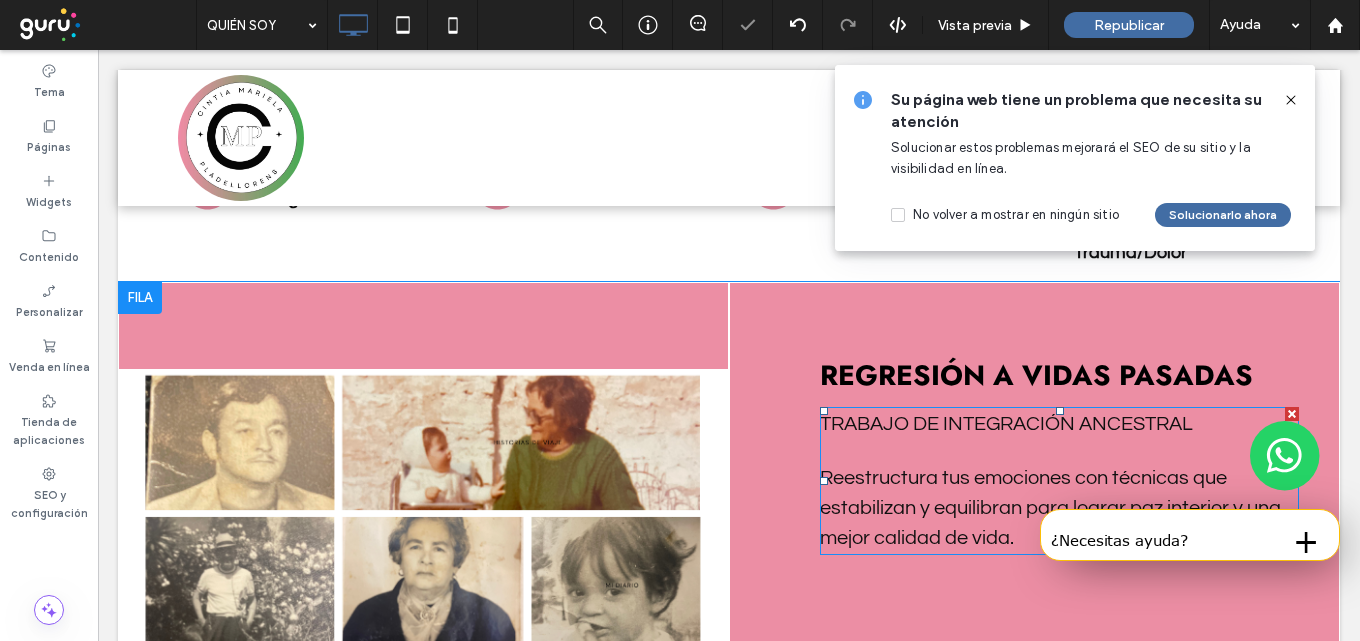 scroll, scrollTop: 2400, scrollLeft: 0, axis: vertical 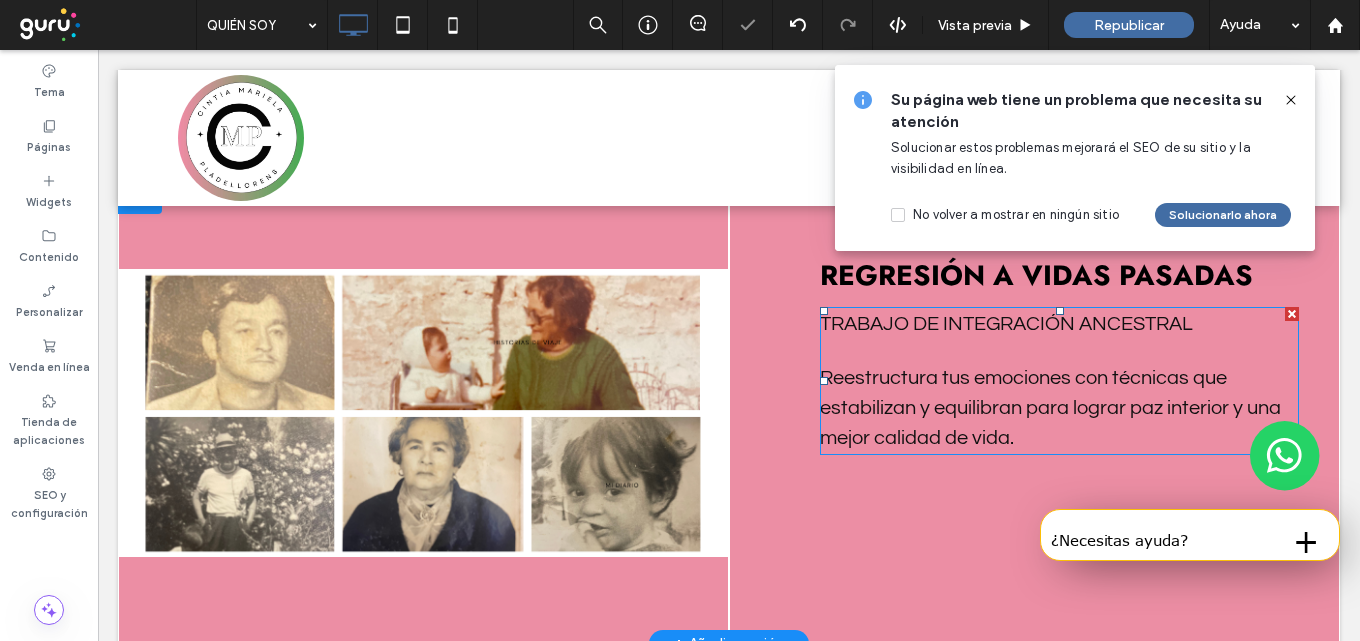 click on "﻿ Reestructura tus emociones con técnicas que estabilizan y equilibran para lograr paz interior y una mejor calidad de vida." at bounding box center (1050, 408) 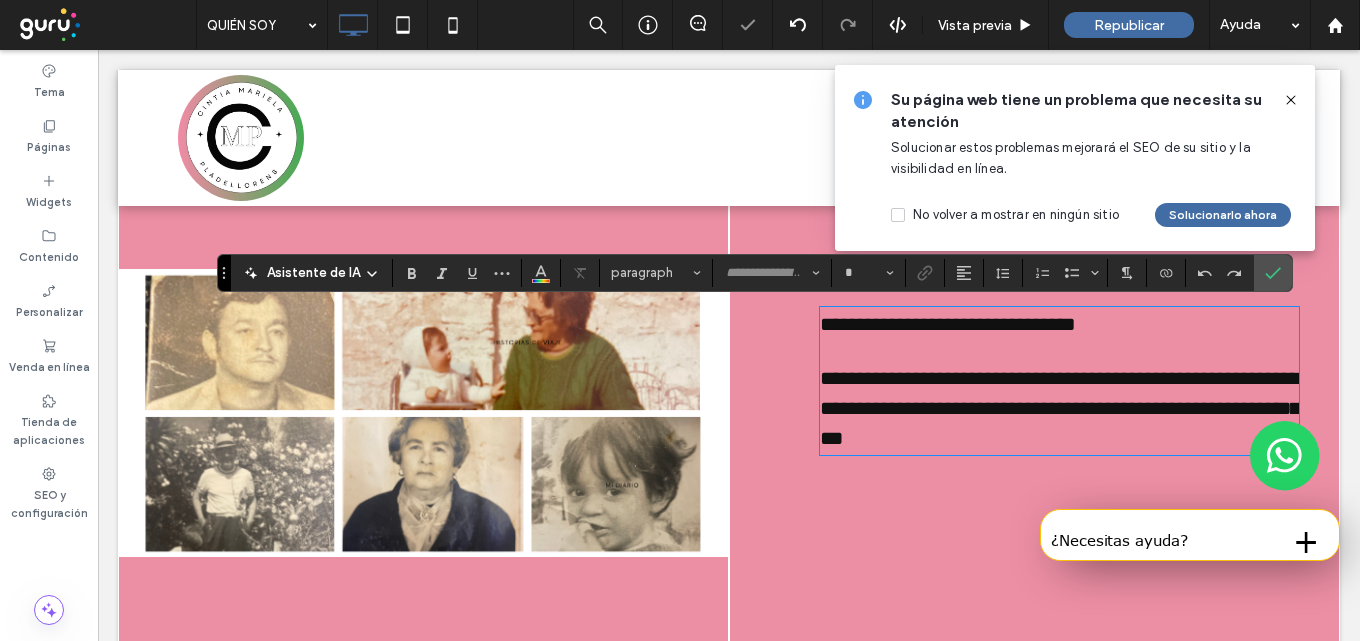 type on "*********" 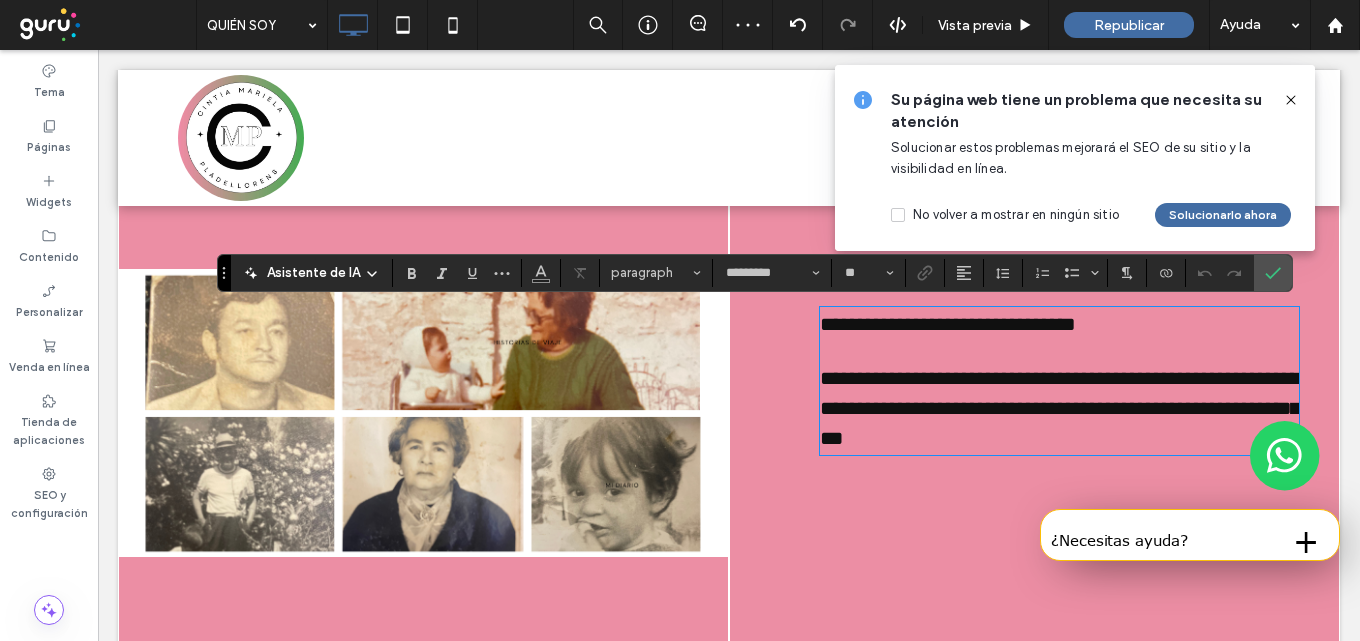 type on "**" 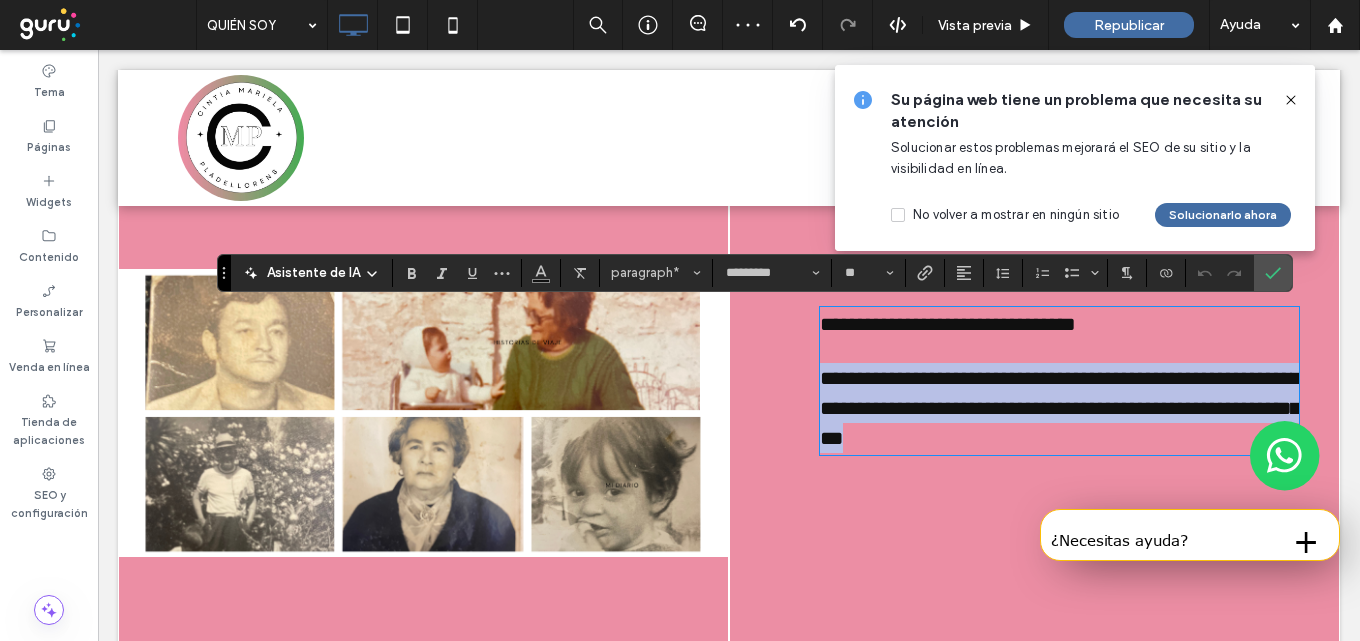 drag, startPoint x: 1017, startPoint y: 432, endPoint x: 818, endPoint y: 381, distance: 205.43126 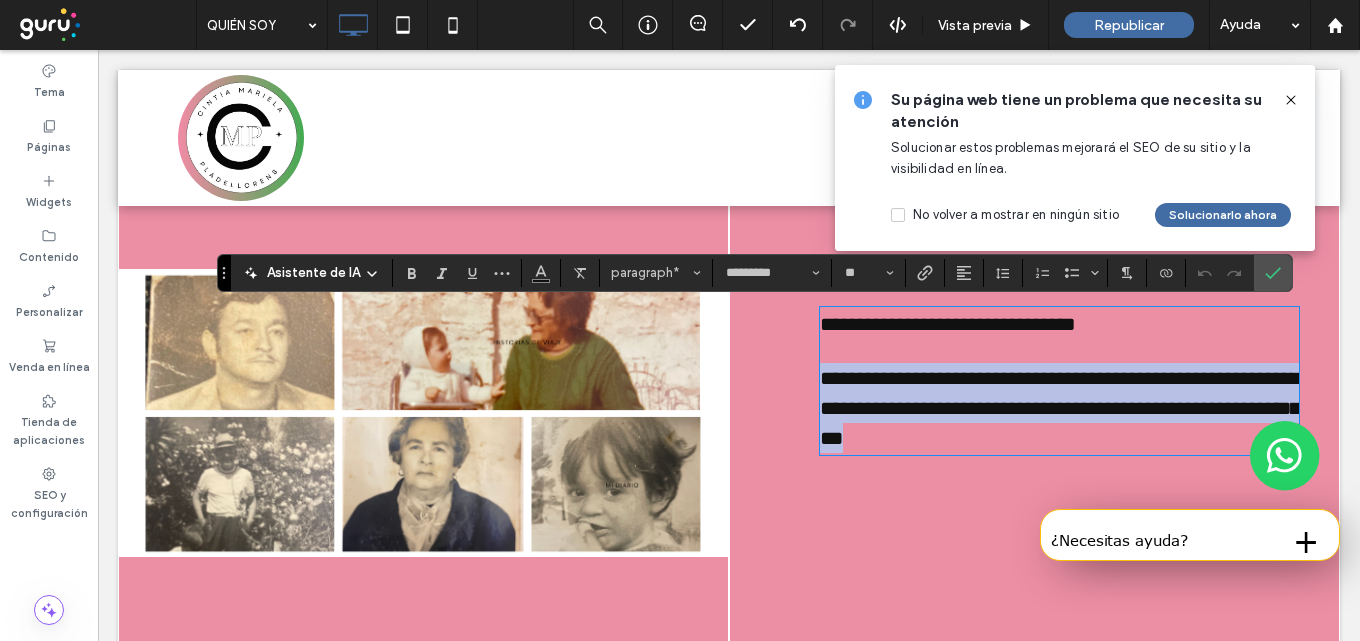click on "**********" at bounding box center [1060, 408] 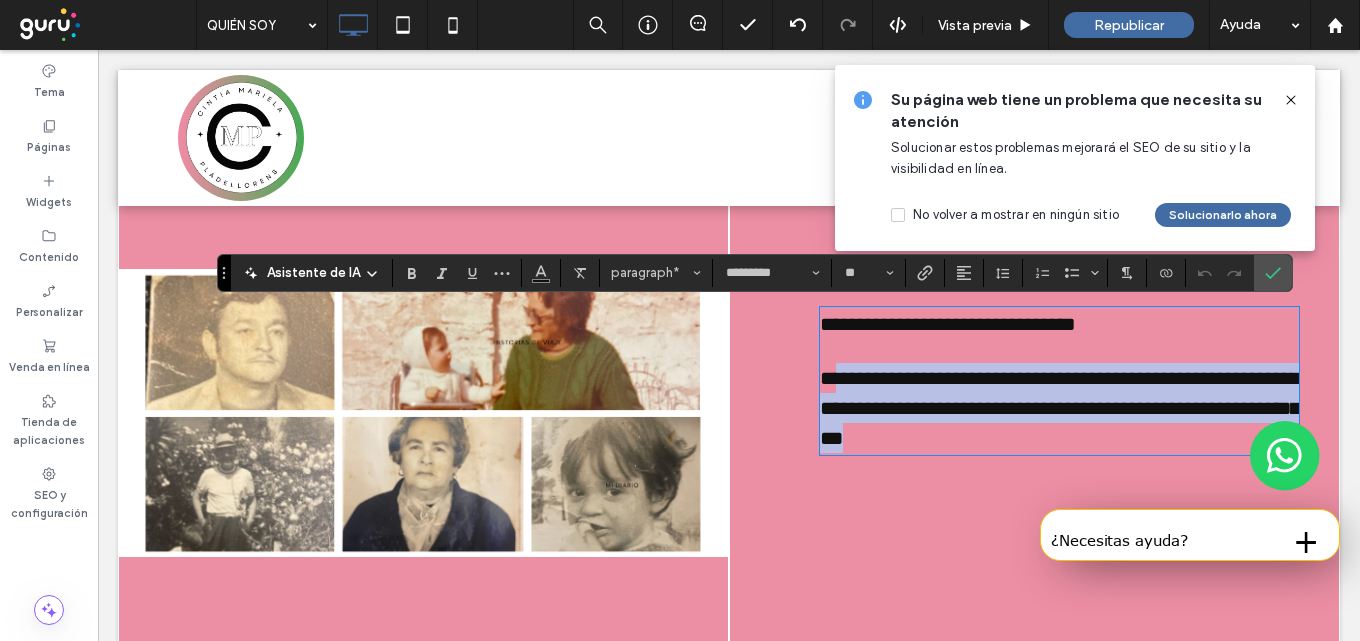 drag, startPoint x: 1010, startPoint y: 439, endPoint x: 835, endPoint y: 383, distance: 183.74167 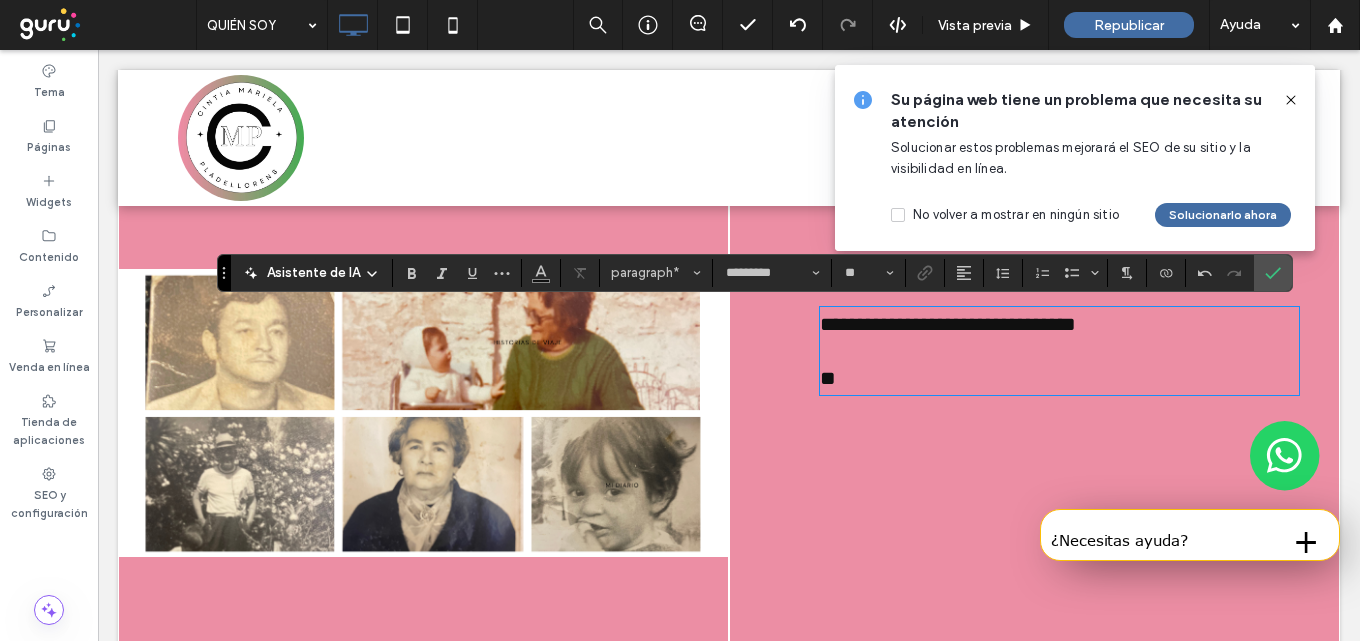 type 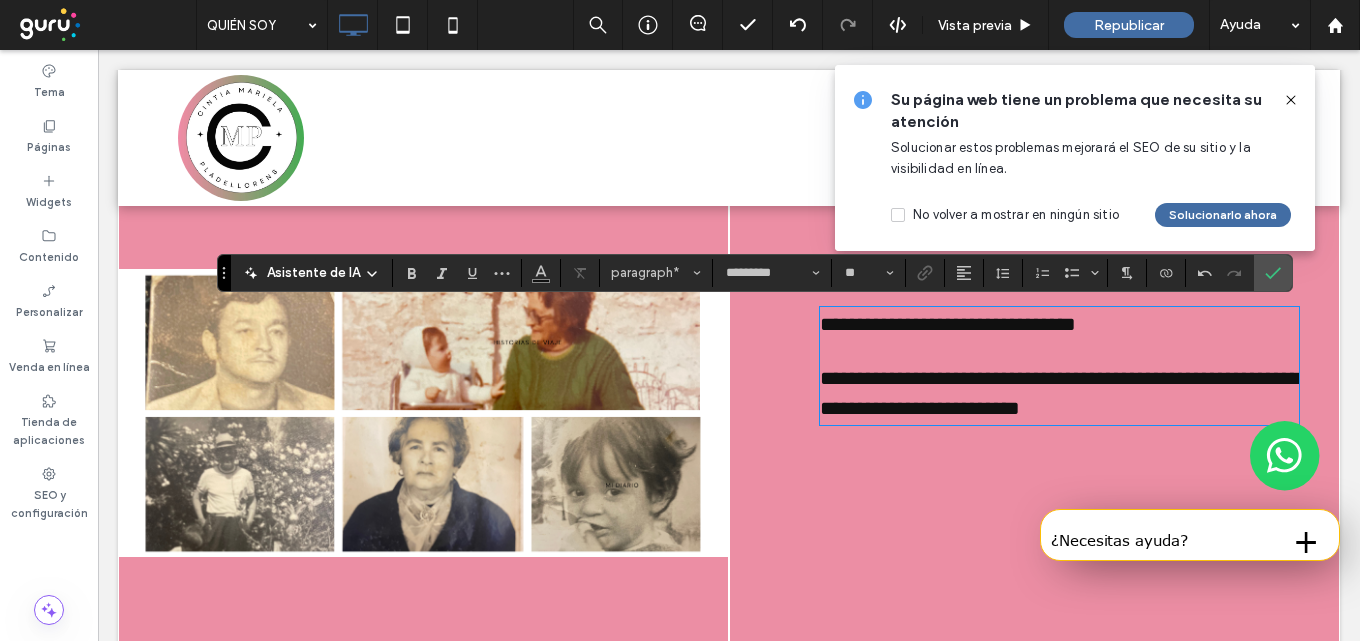 click on "**********" at bounding box center [1060, 393] 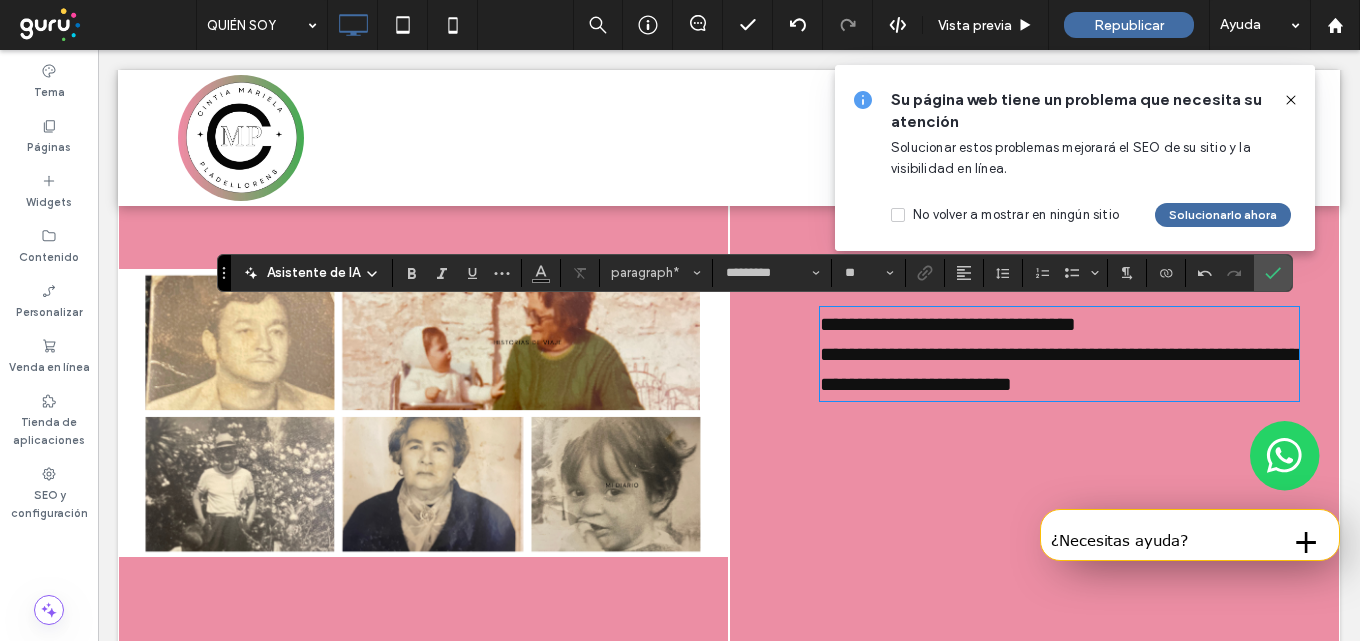 click on "**********" at bounding box center (1059, 354) 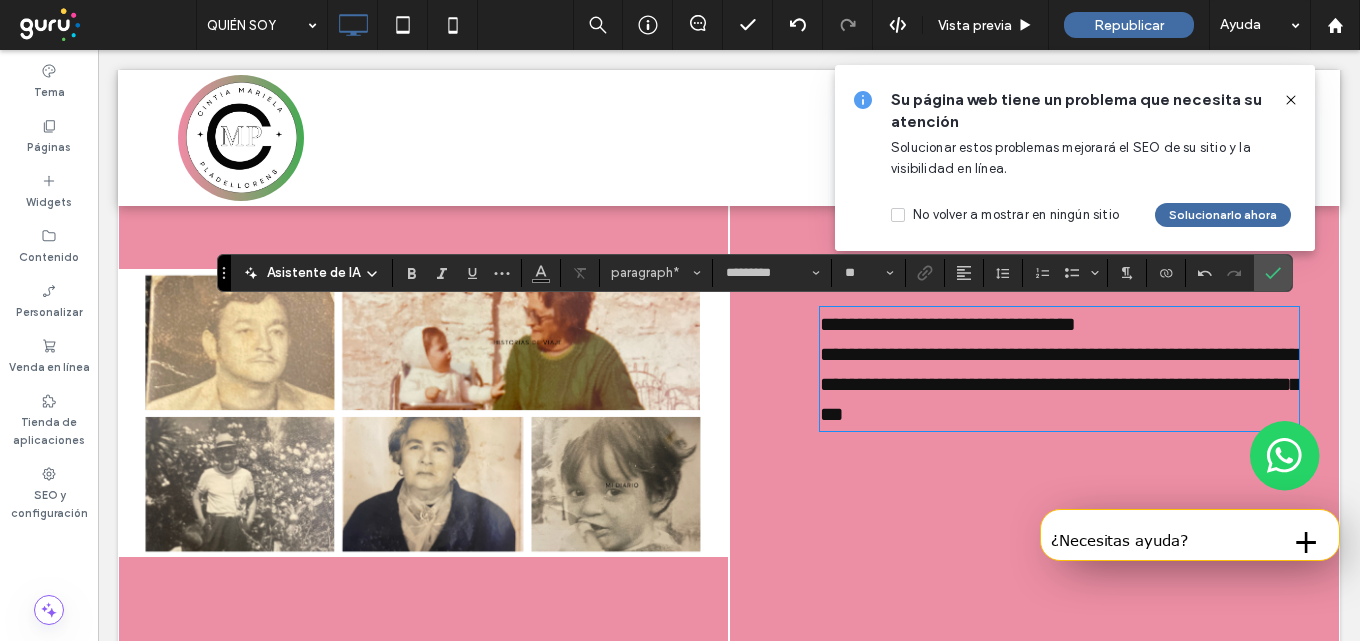 click on "**********" at bounding box center (1060, 384) 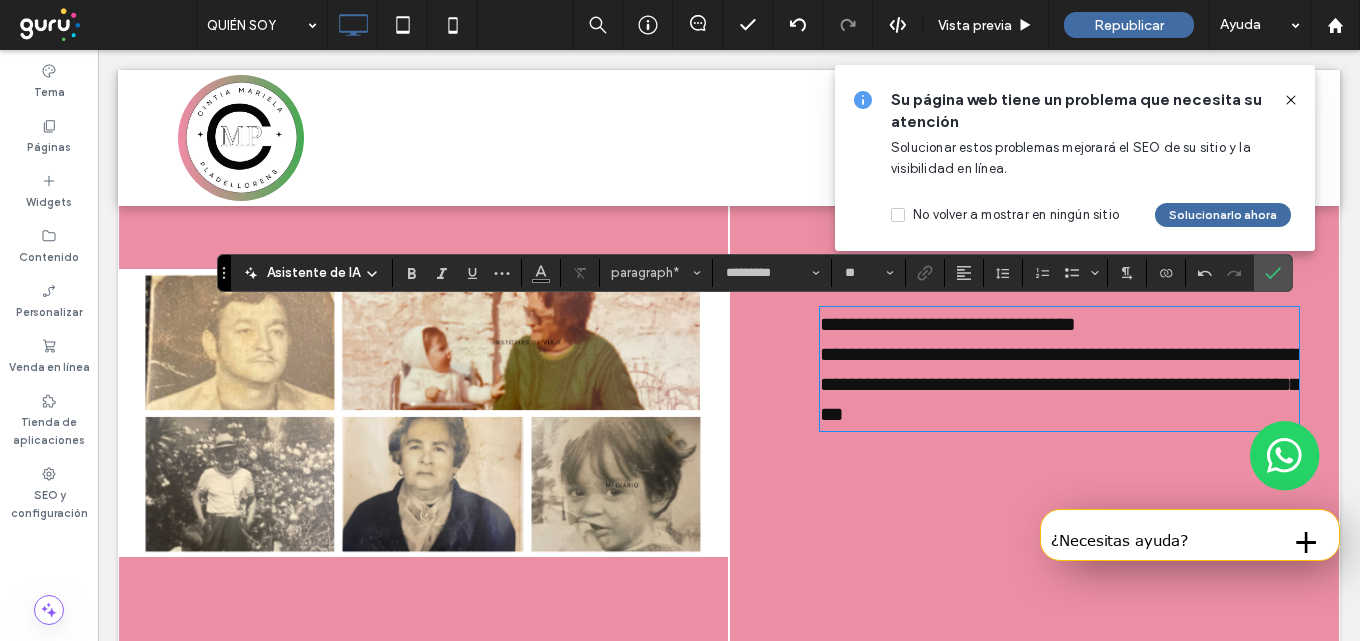 click on "**********" at bounding box center (1059, 369) 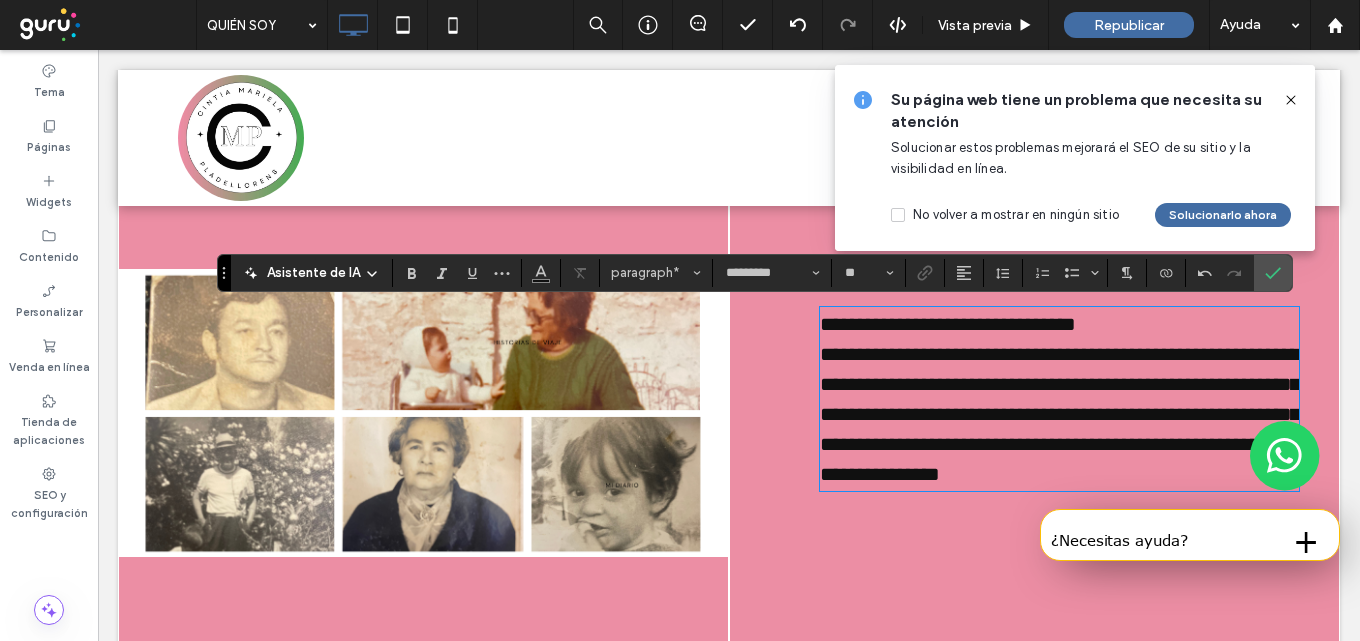 click on "**********" at bounding box center (1060, 414) 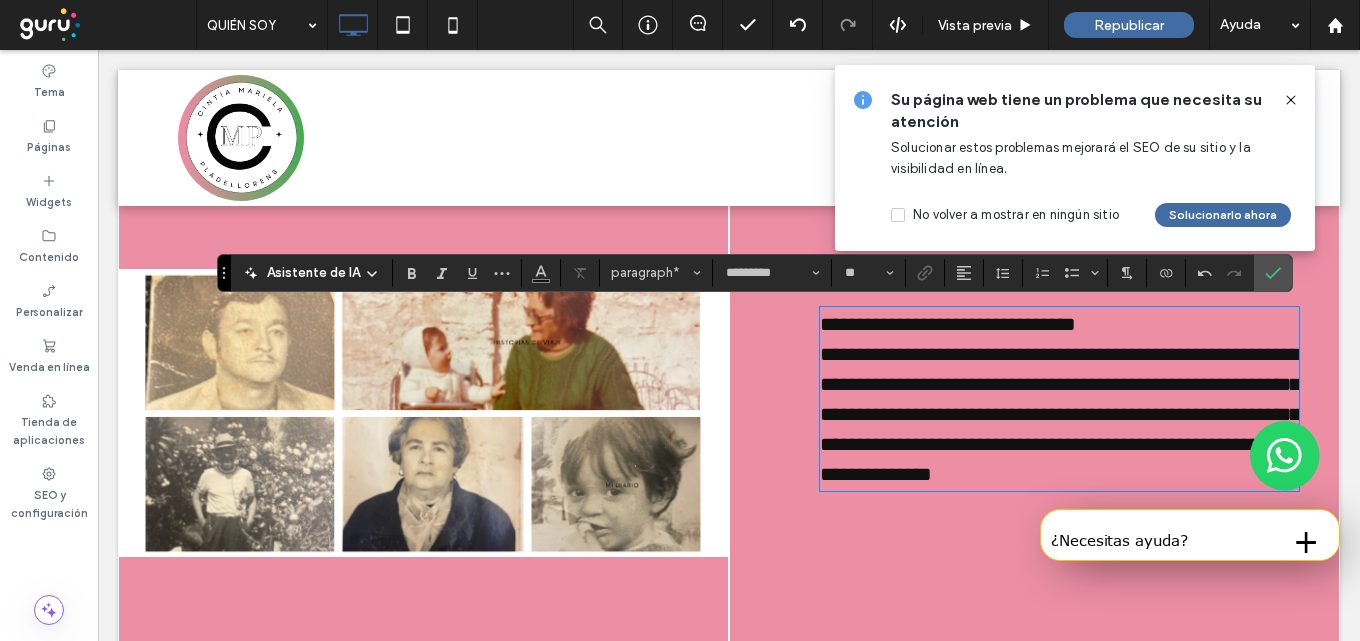 click on "**********" at bounding box center (1059, 399) 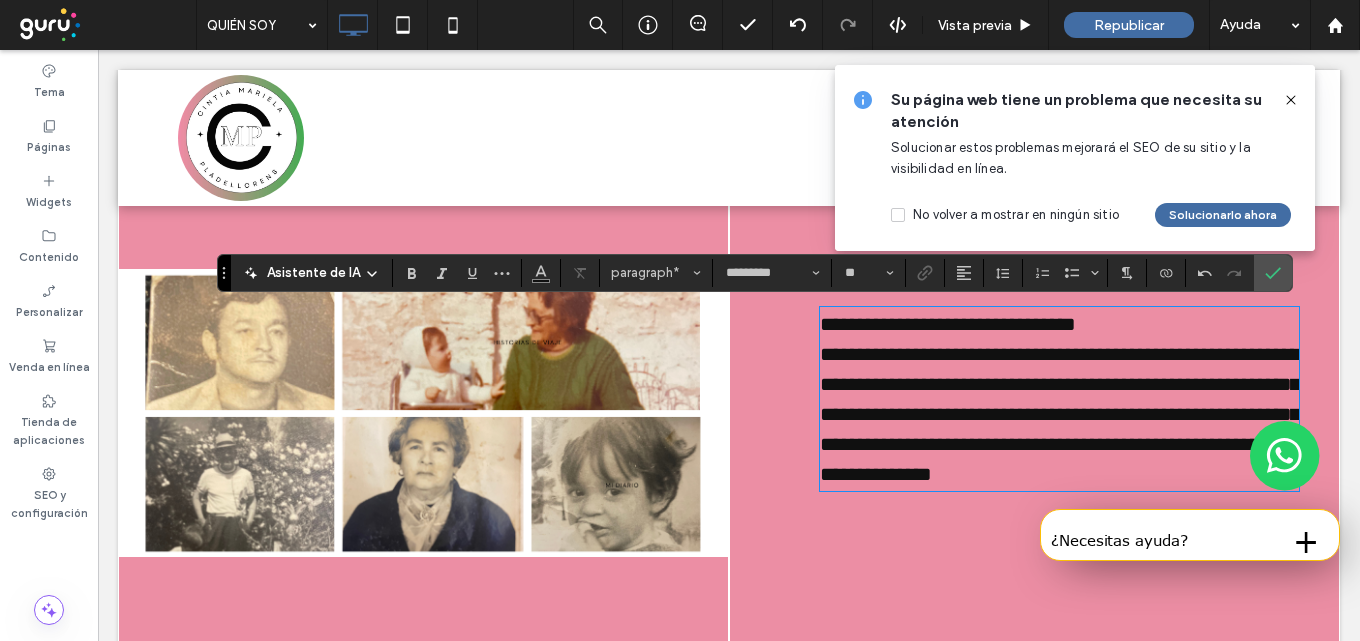 click on "****" 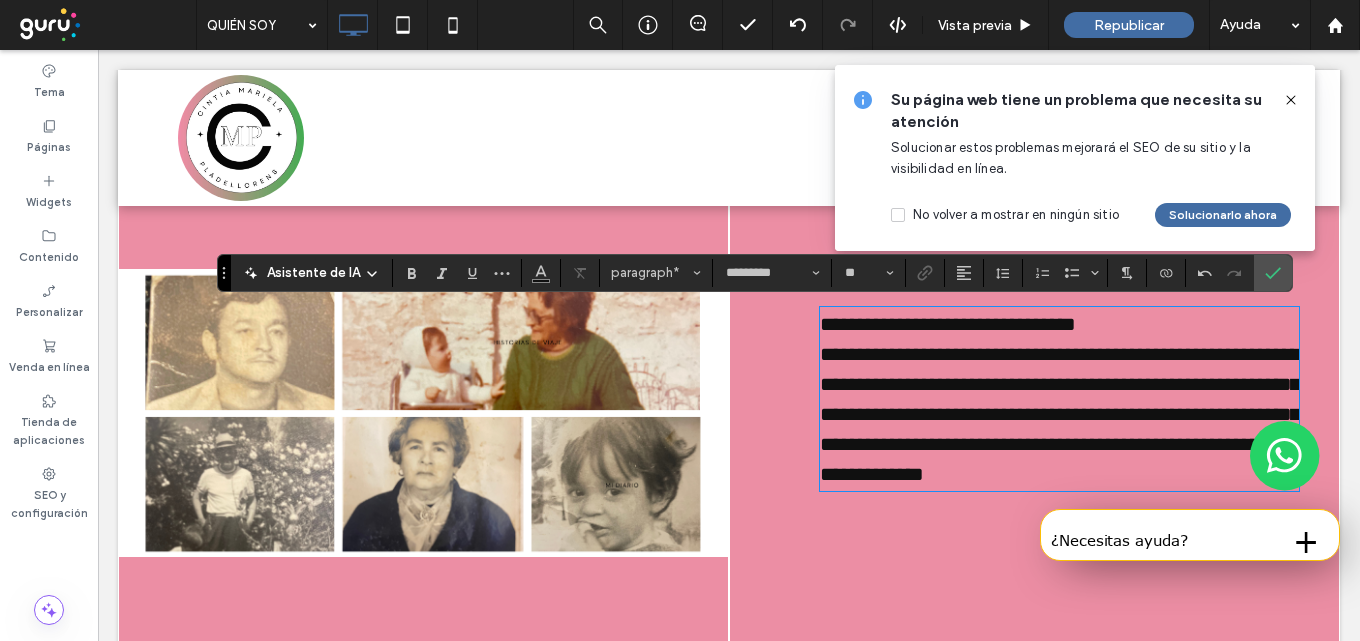 click on "**********" at bounding box center (1059, 399) 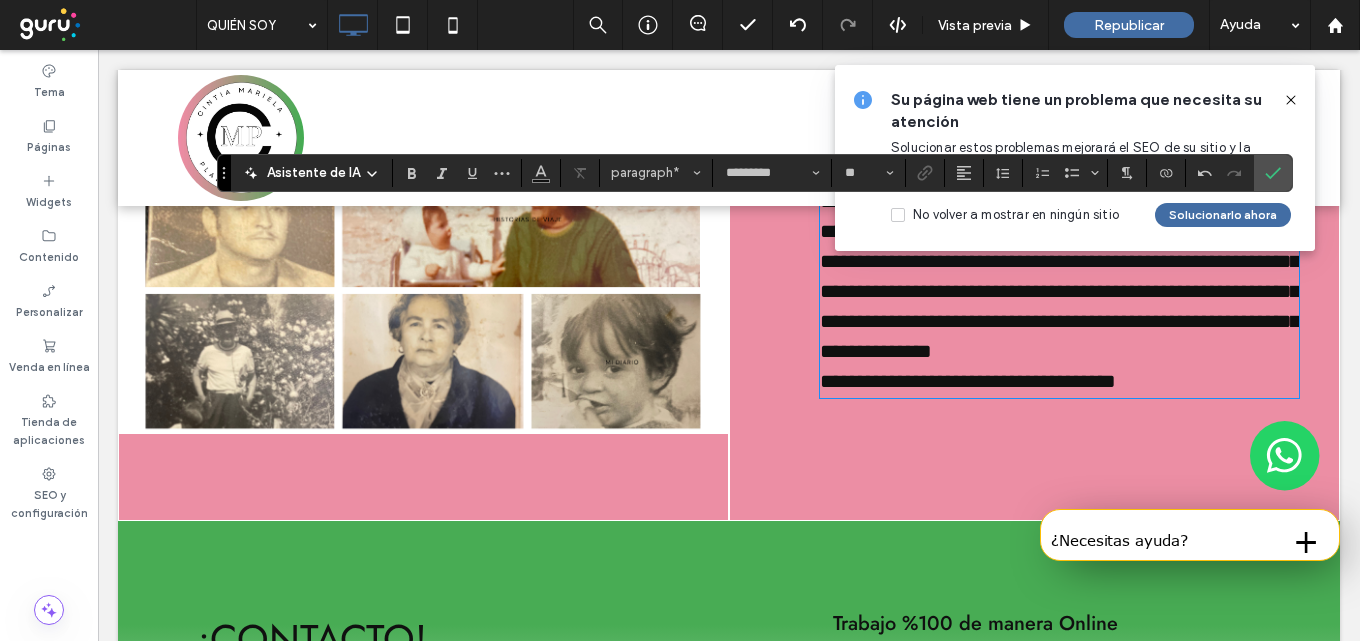 scroll, scrollTop: 2500, scrollLeft: 0, axis: vertical 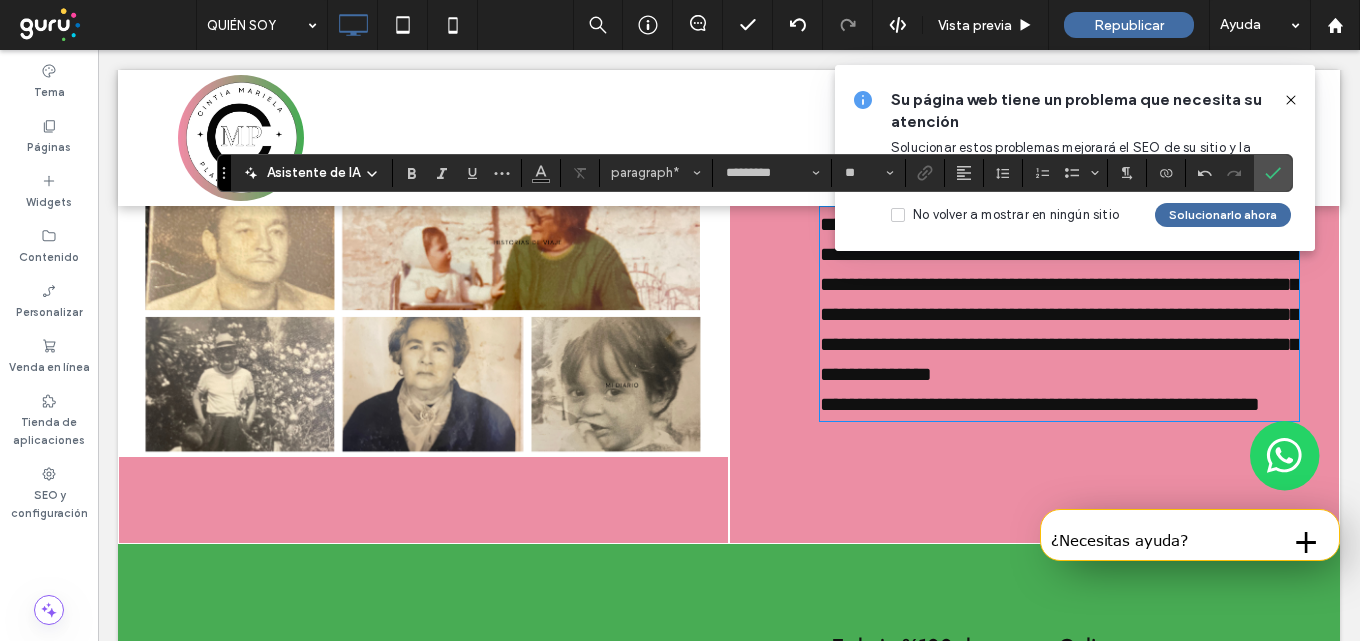click on "**********" at bounding box center [1040, 404] 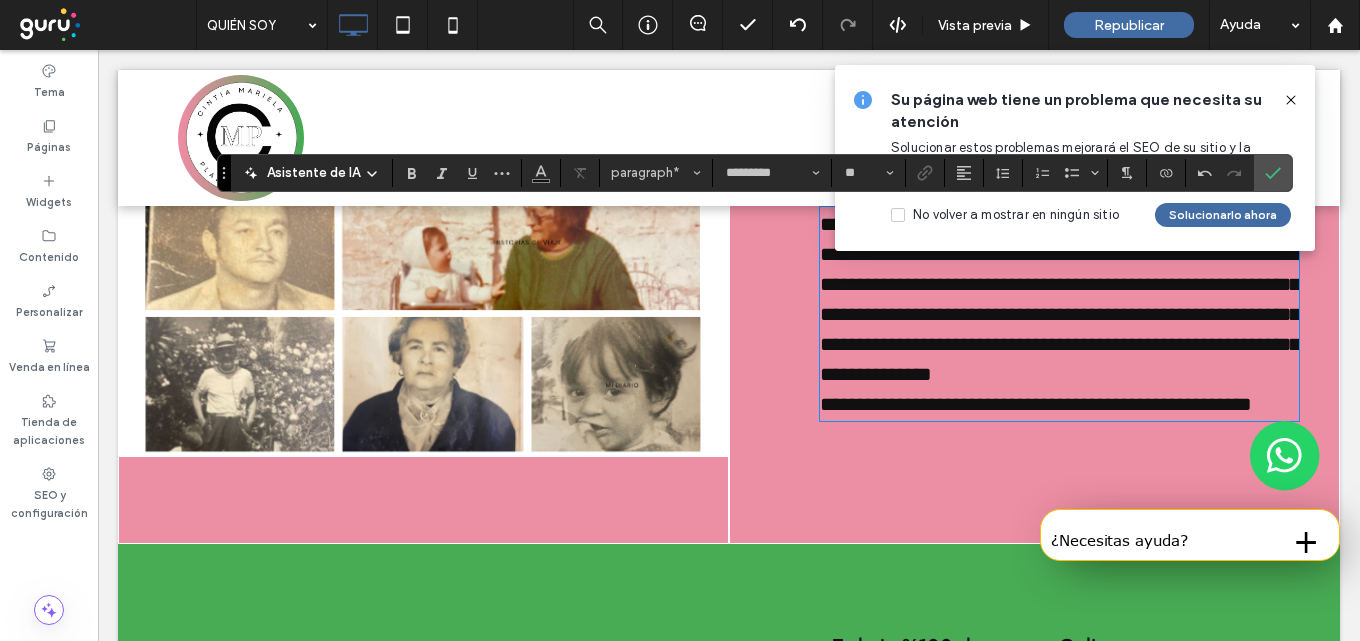 click on "**********" at bounding box center (1059, 404) 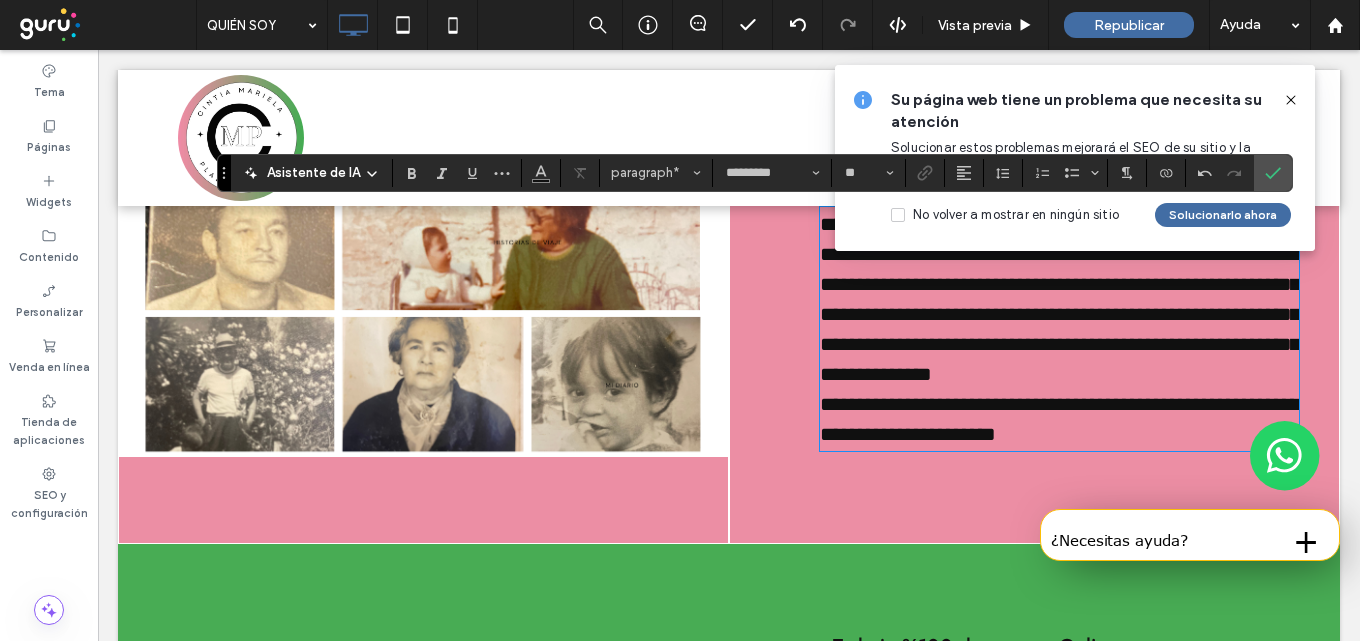 click on "**********" at bounding box center [1060, 419] 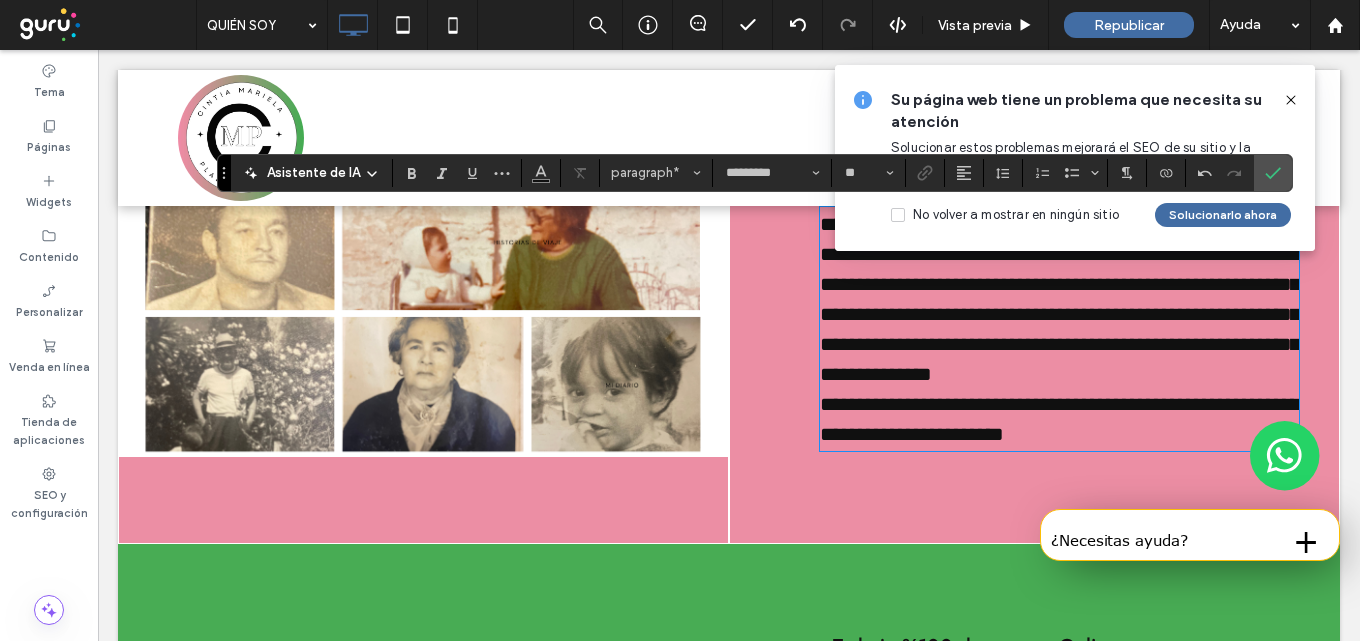 click on "**********" at bounding box center (1060, 419) 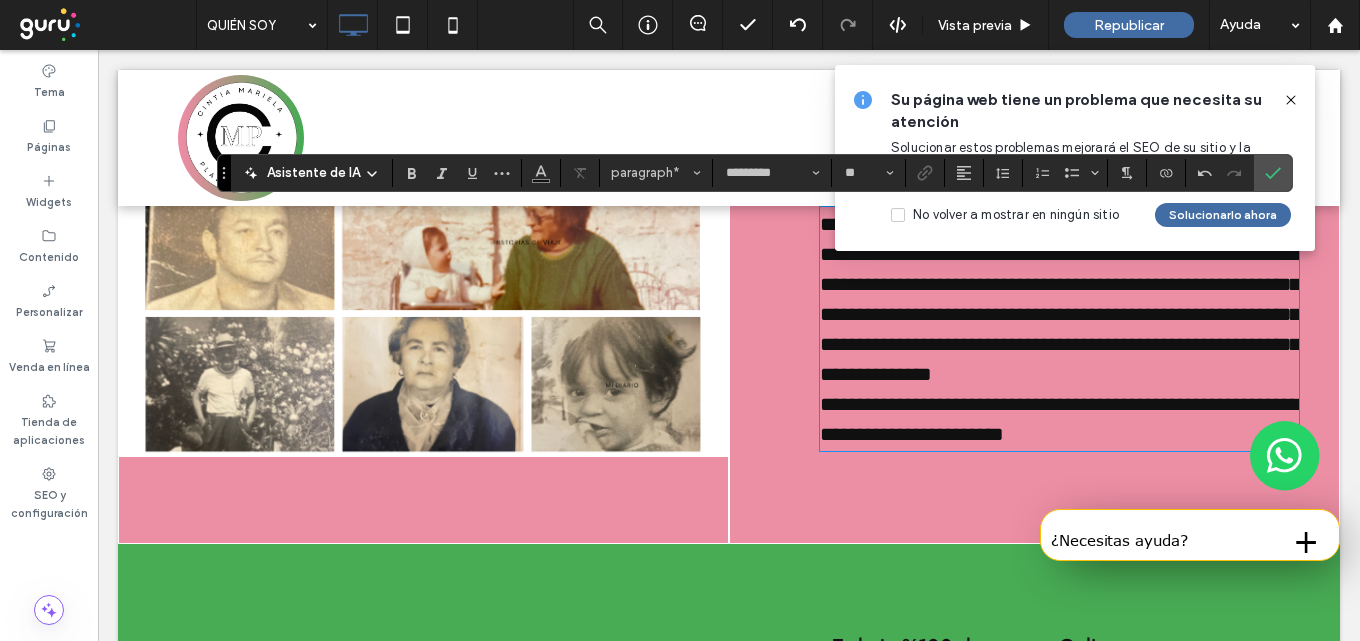 click on "***** * ******" 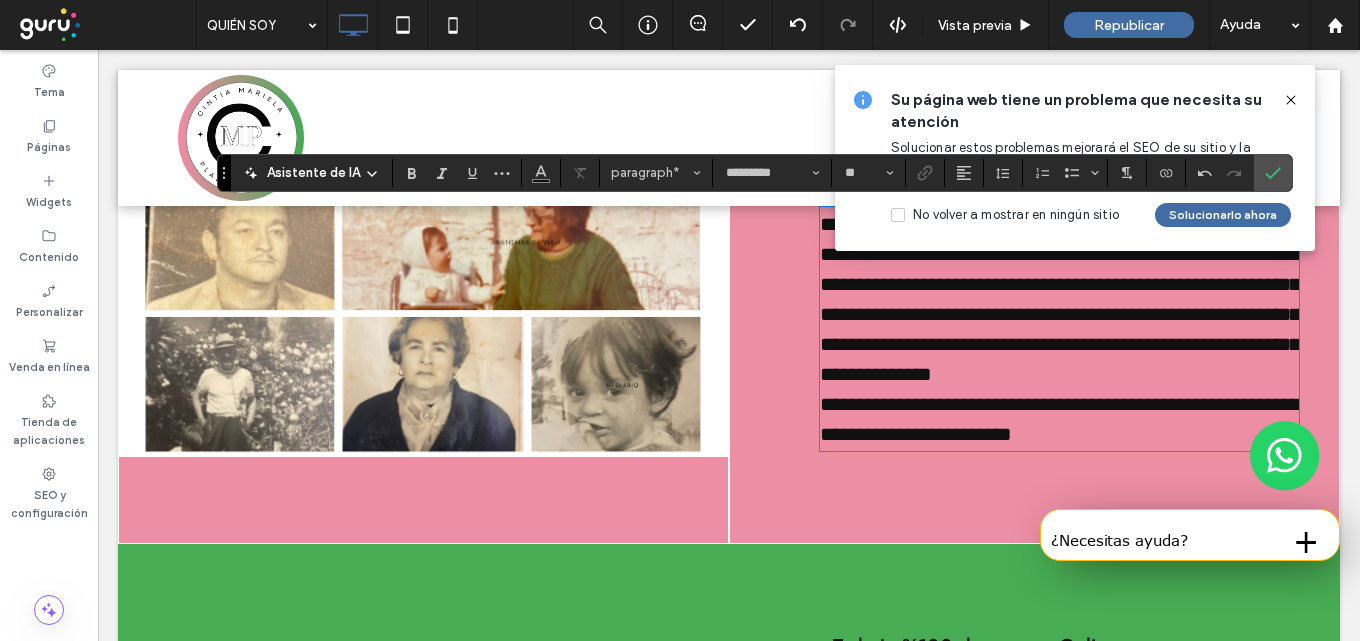 click on "**********" at bounding box center (1060, 419) 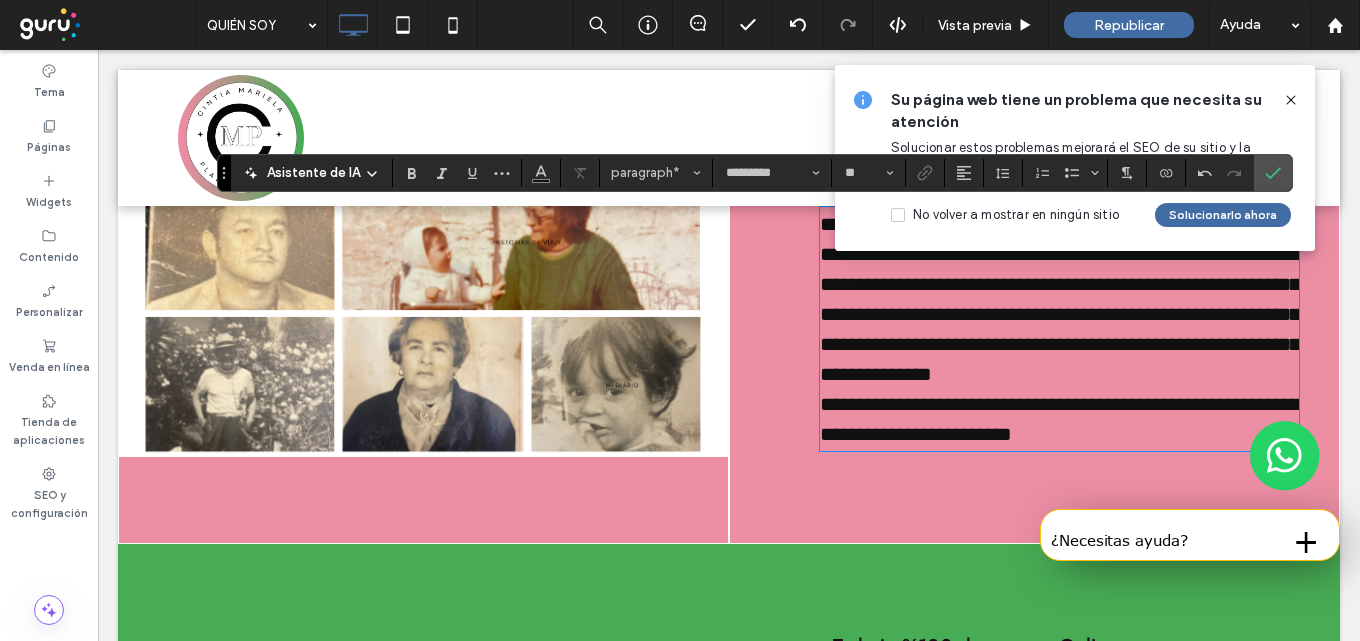click on "*" 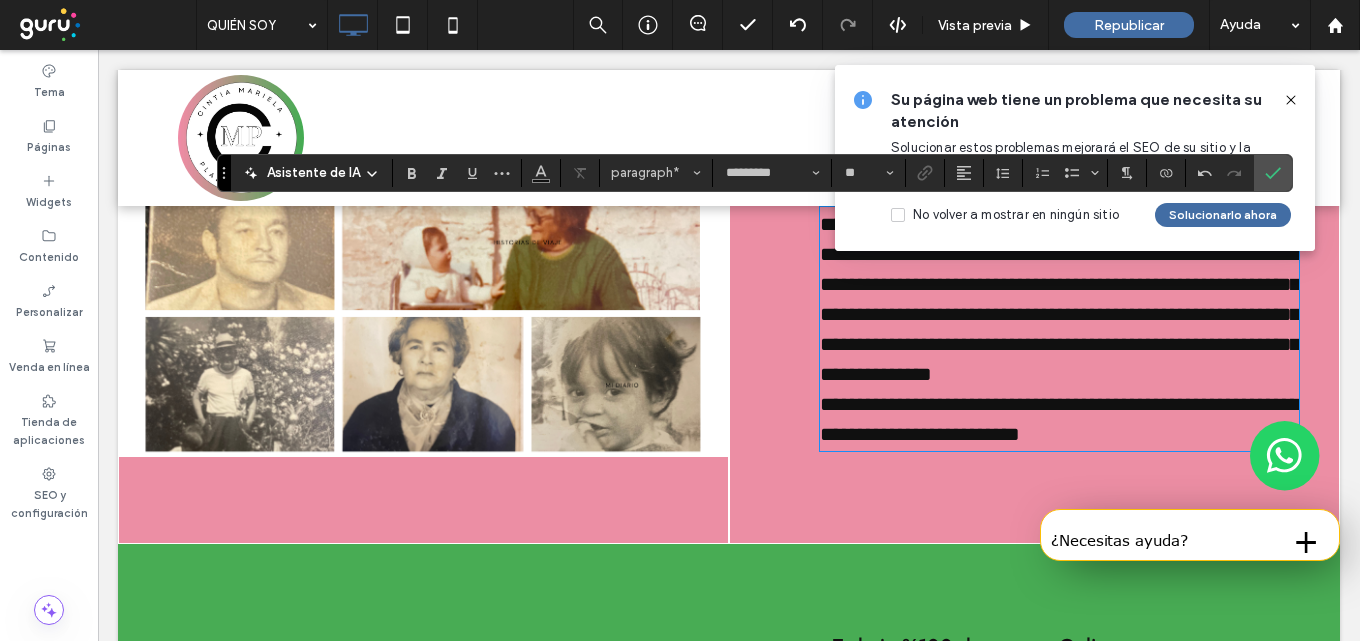 click on "**********" at bounding box center [1059, 419] 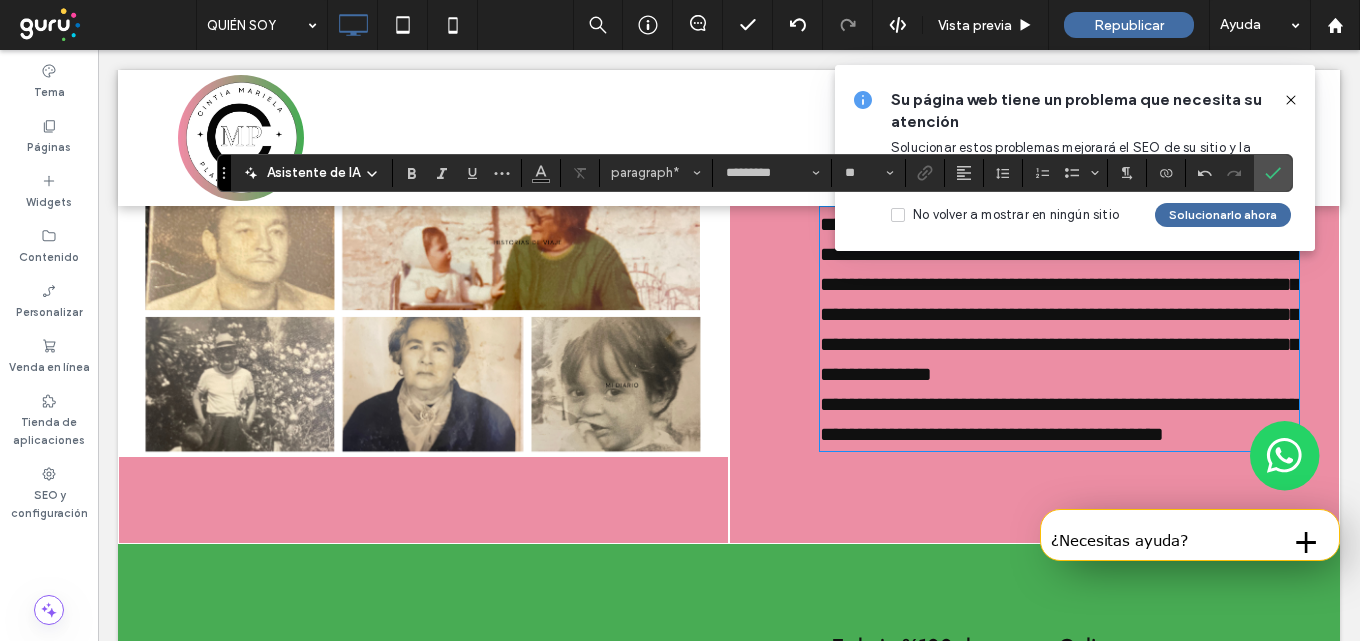 click on "**********" at bounding box center [1060, 419] 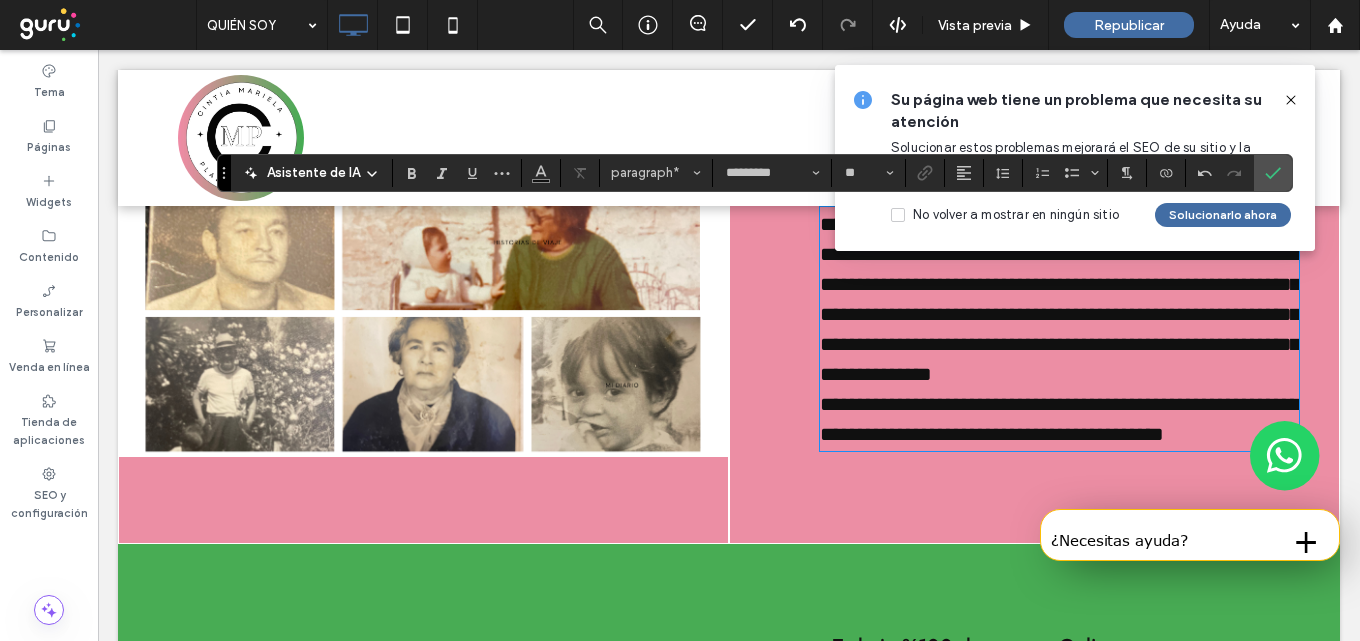 click on "******" 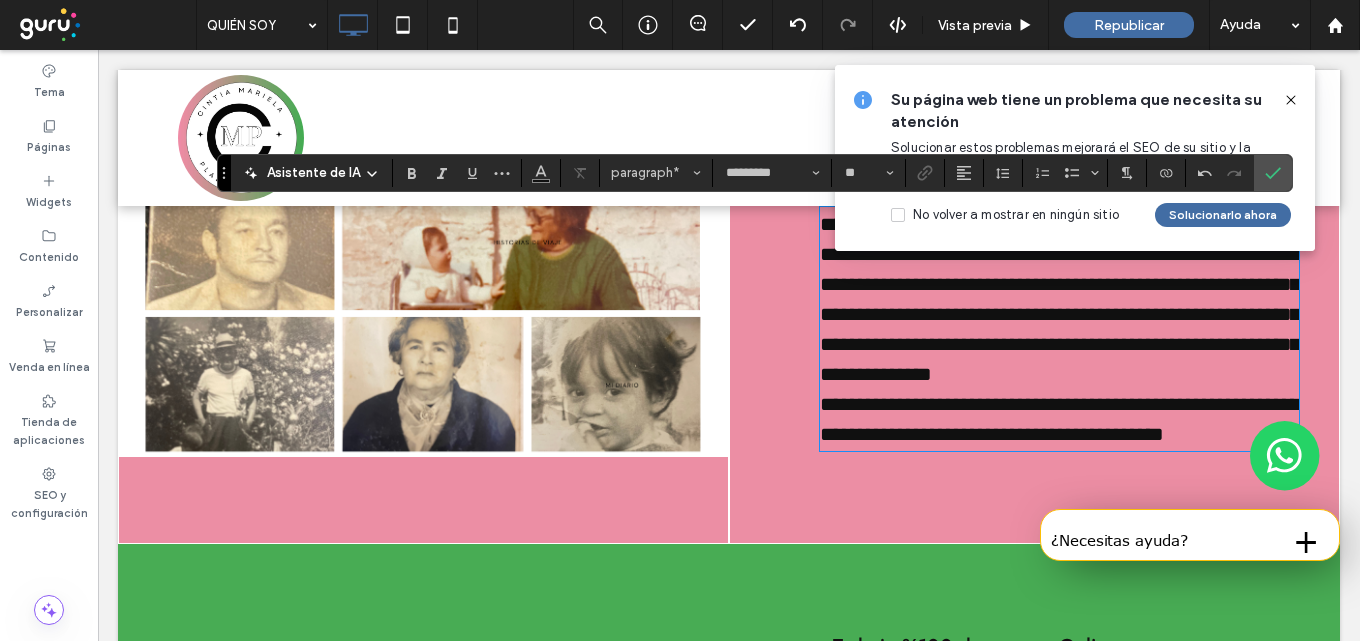 click on "**********" at bounding box center [1059, 419] 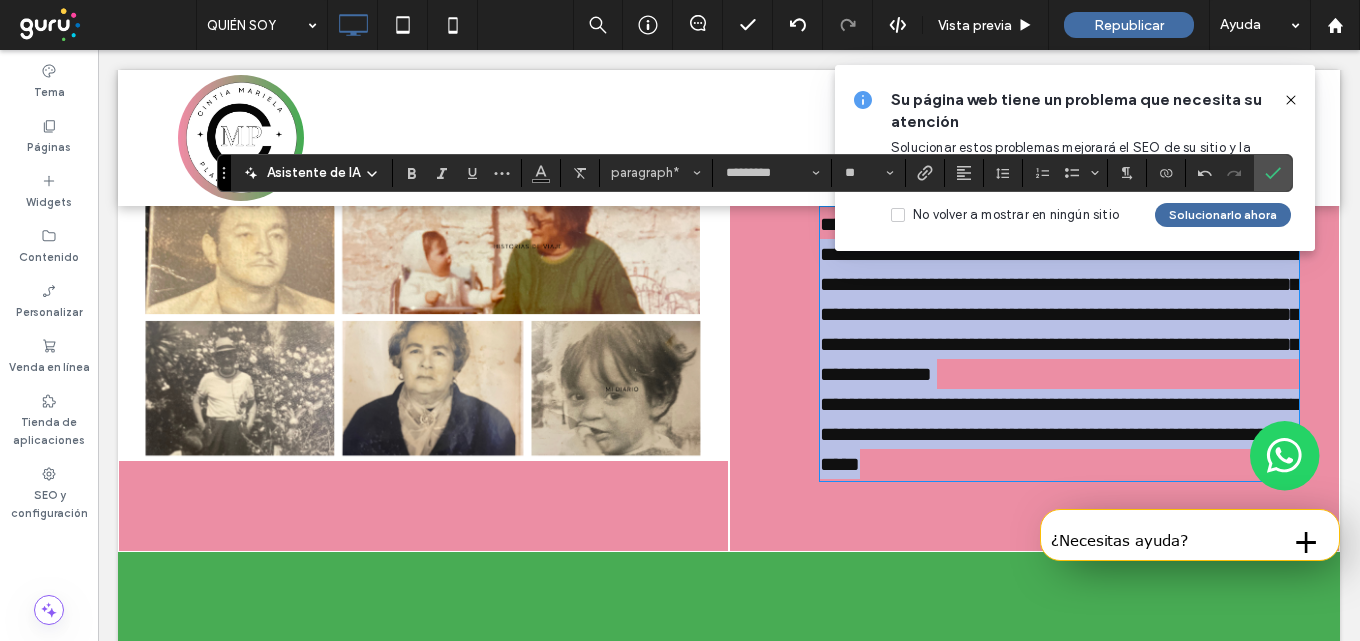 drag, startPoint x: 1092, startPoint y: 491, endPoint x: 827, endPoint y: 252, distance: 356.8557 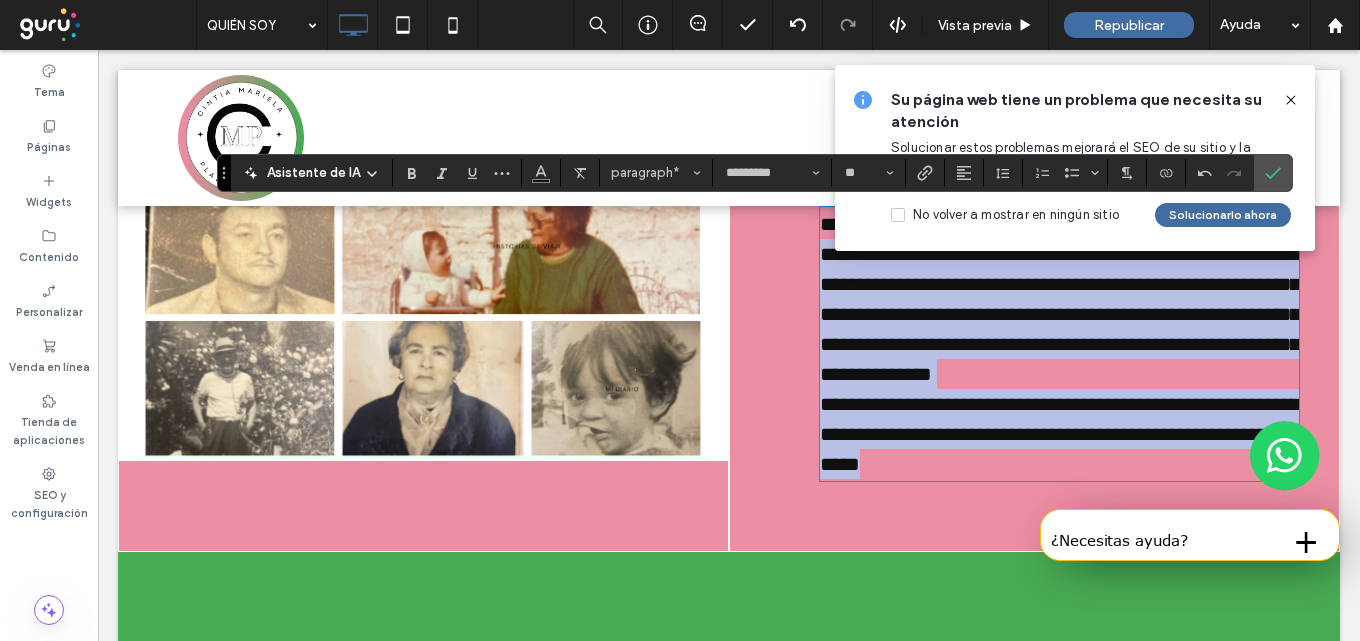 click on "**********" at bounding box center [1059, 344] 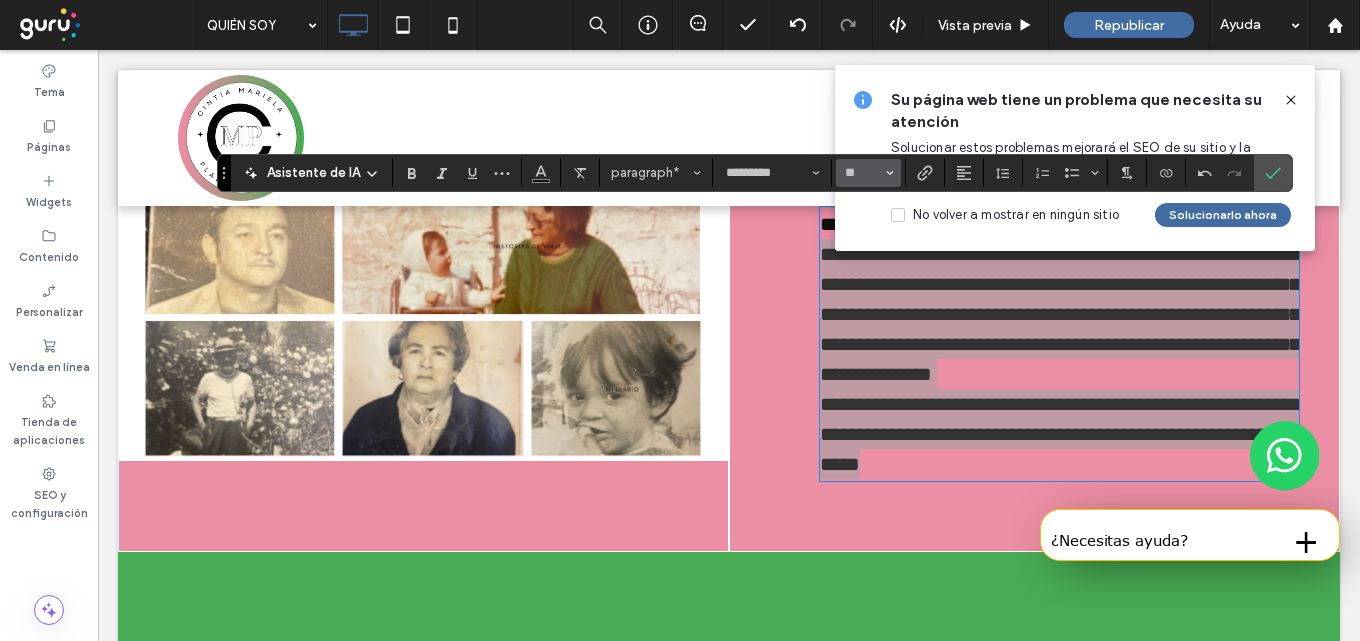 click on "**" at bounding box center (868, 173) 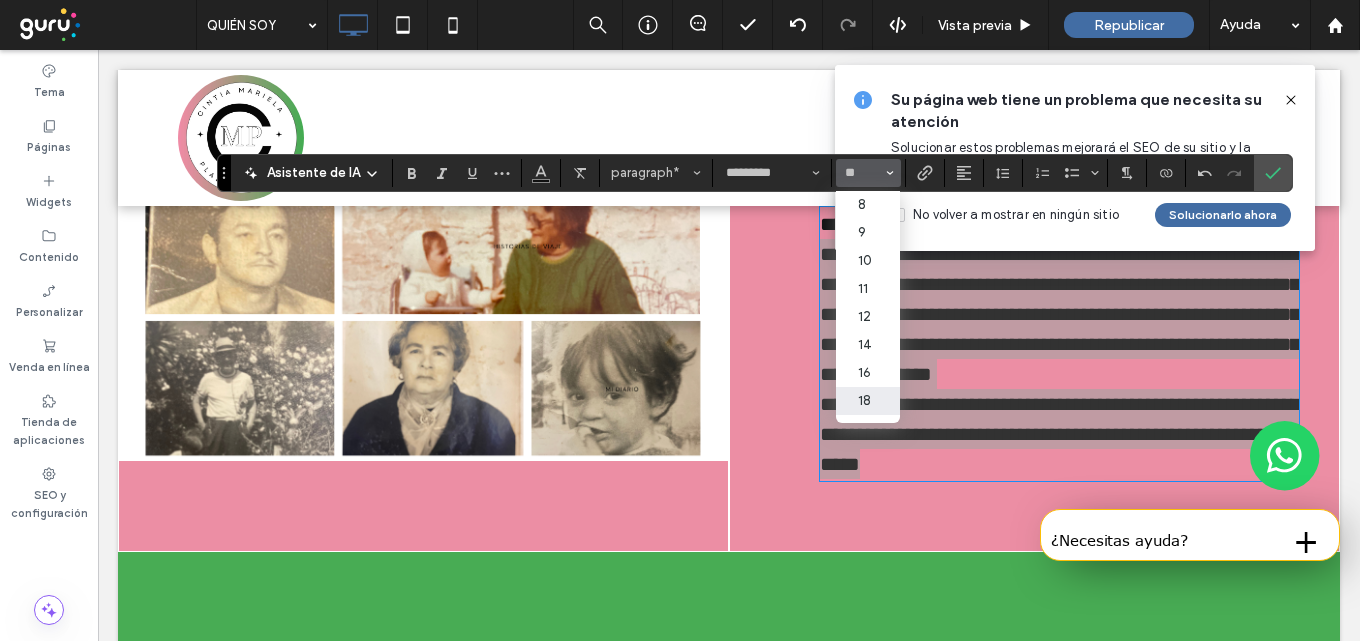 click on "18" at bounding box center (868, 401) 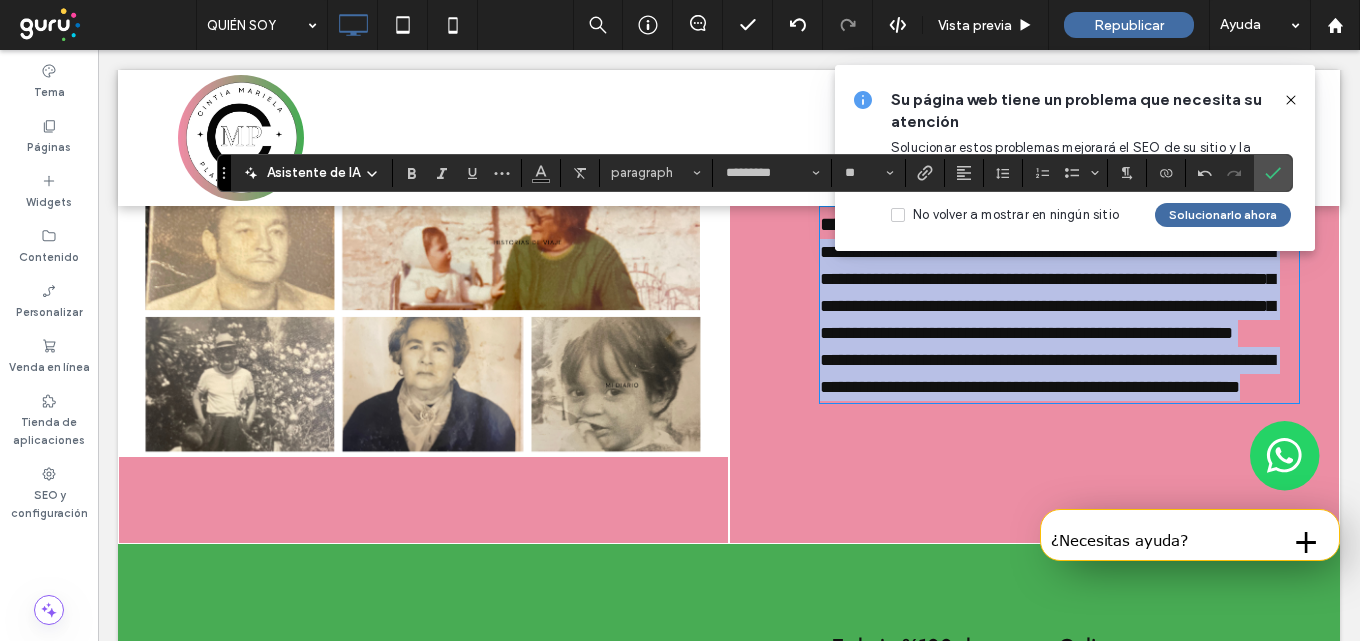 click on "**********" at bounding box center [1059, 374] 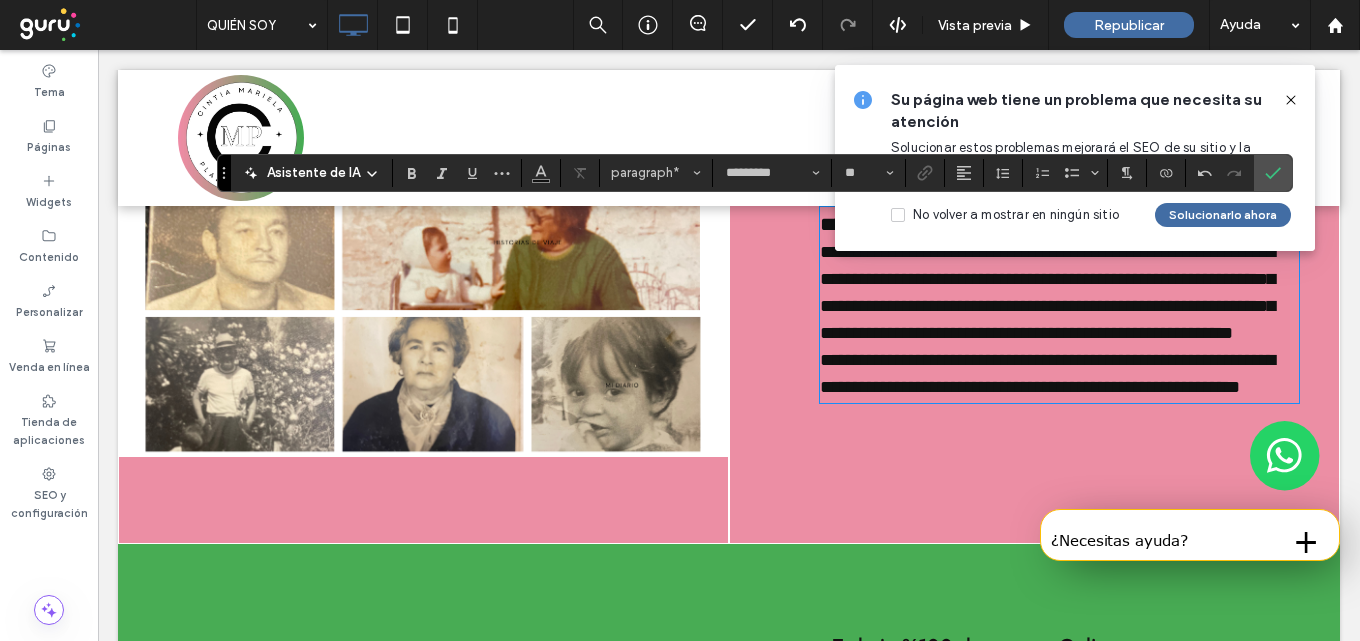 scroll, scrollTop: 2400, scrollLeft: 0, axis: vertical 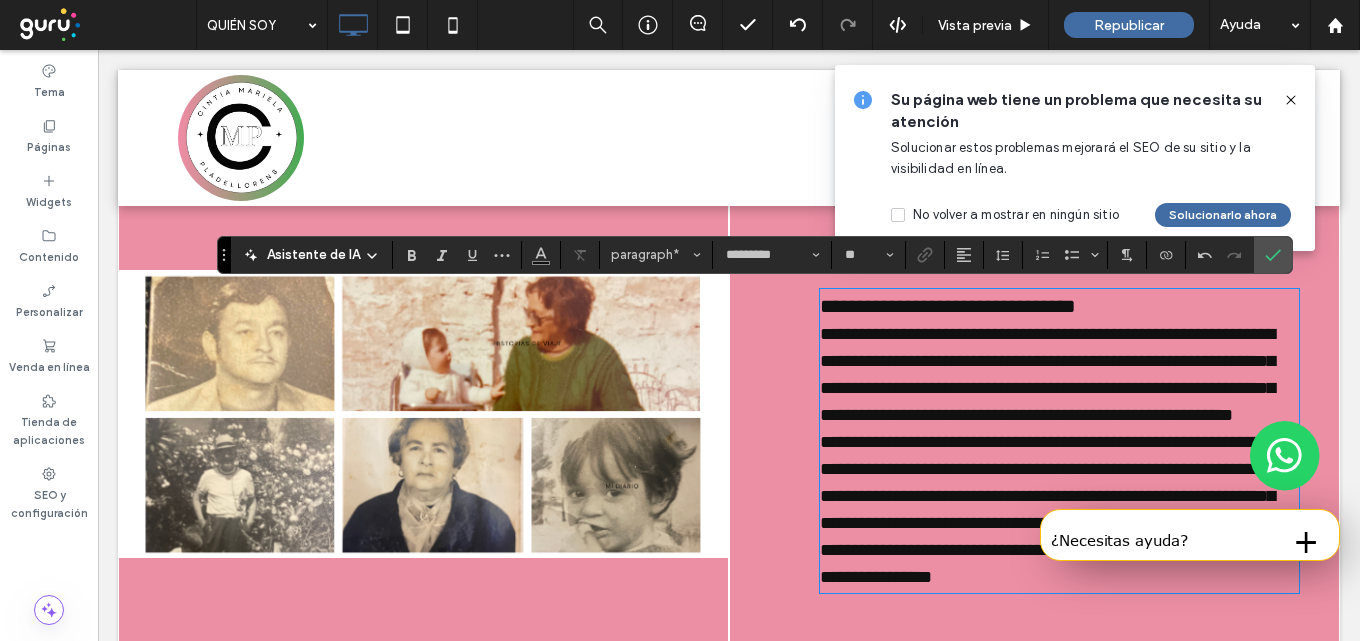 type on "**" 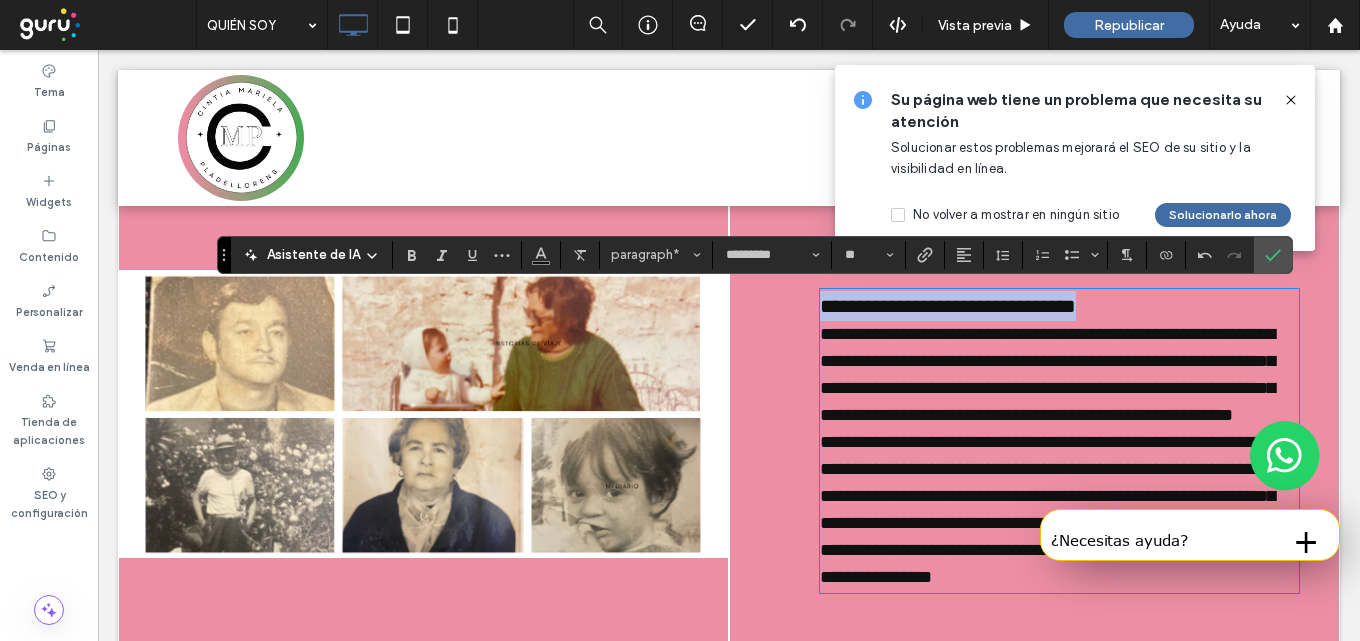 drag, startPoint x: 1206, startPoint y: 305, endPoint x: 817, endPoint y: 309, distance: 389.02057 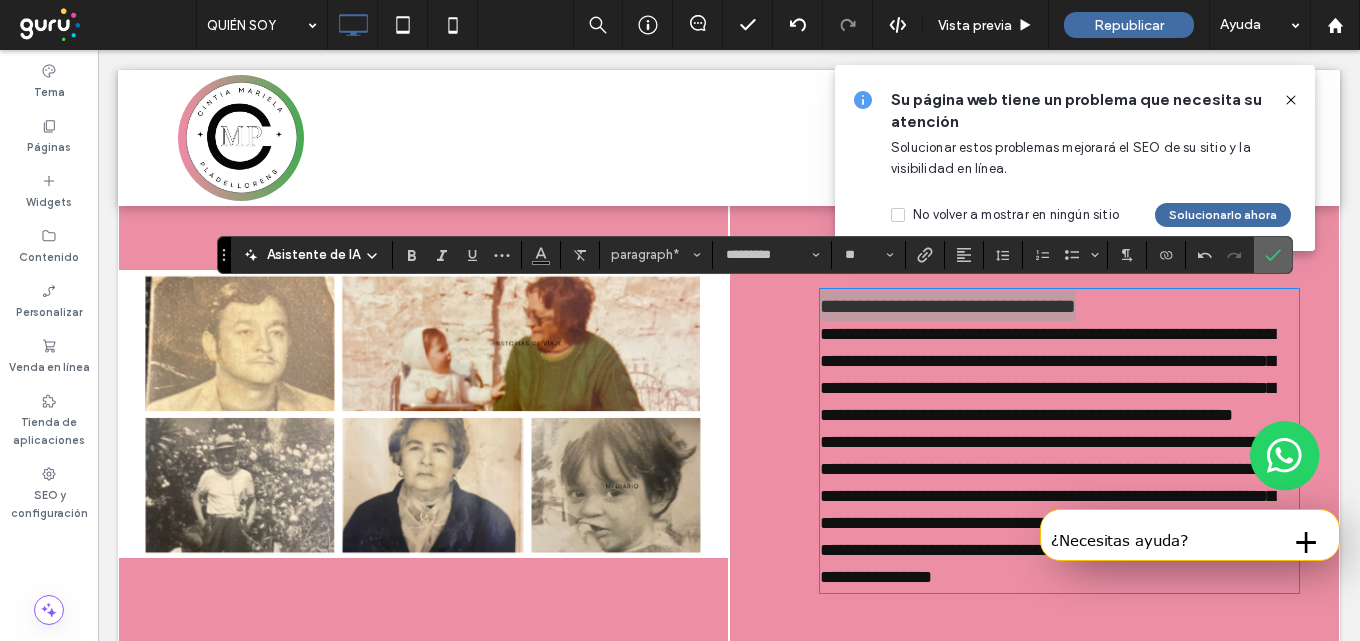 click at bounding box center (1273, 255) 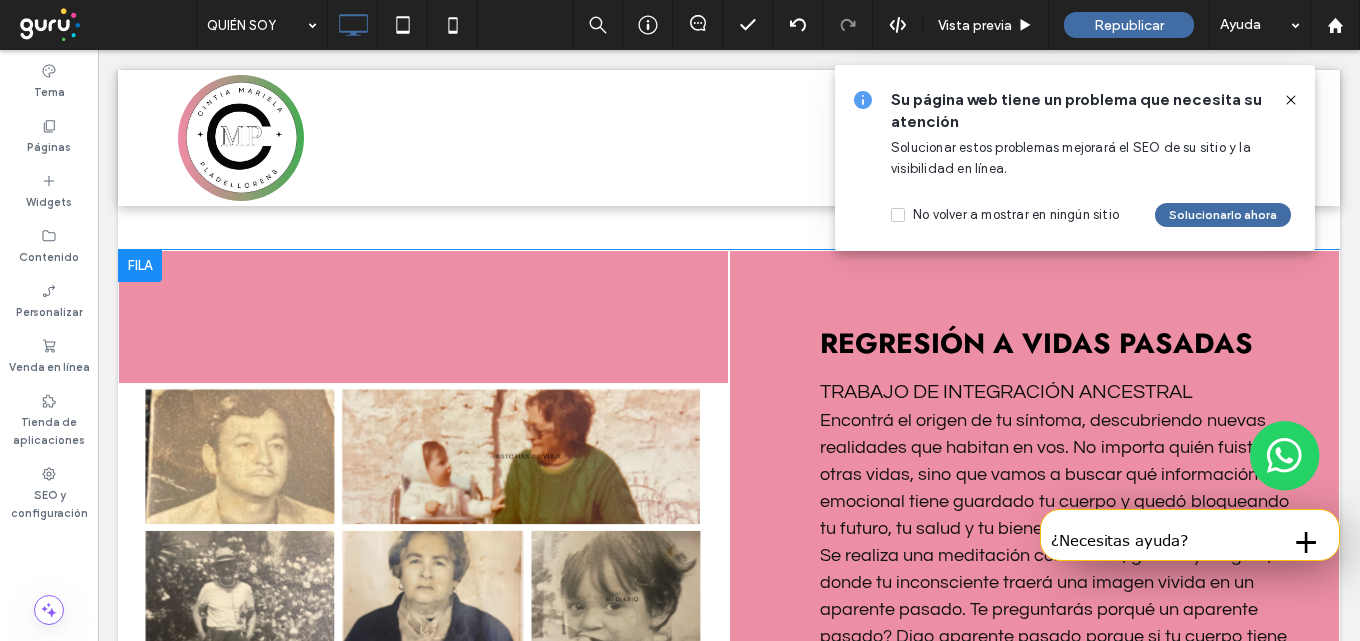 scroll, scrollTop: 2418, scrollLeft: 0, axis: vertical 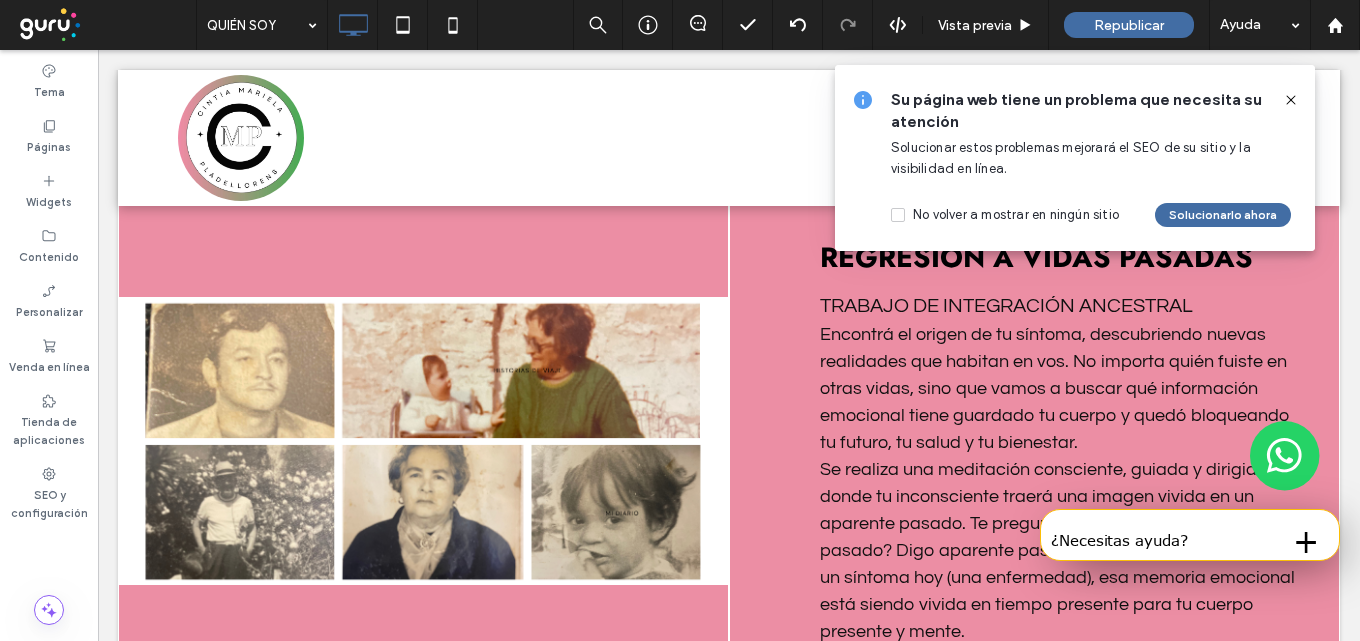 click on "Click To Paste" at bounding box center (423, 441) 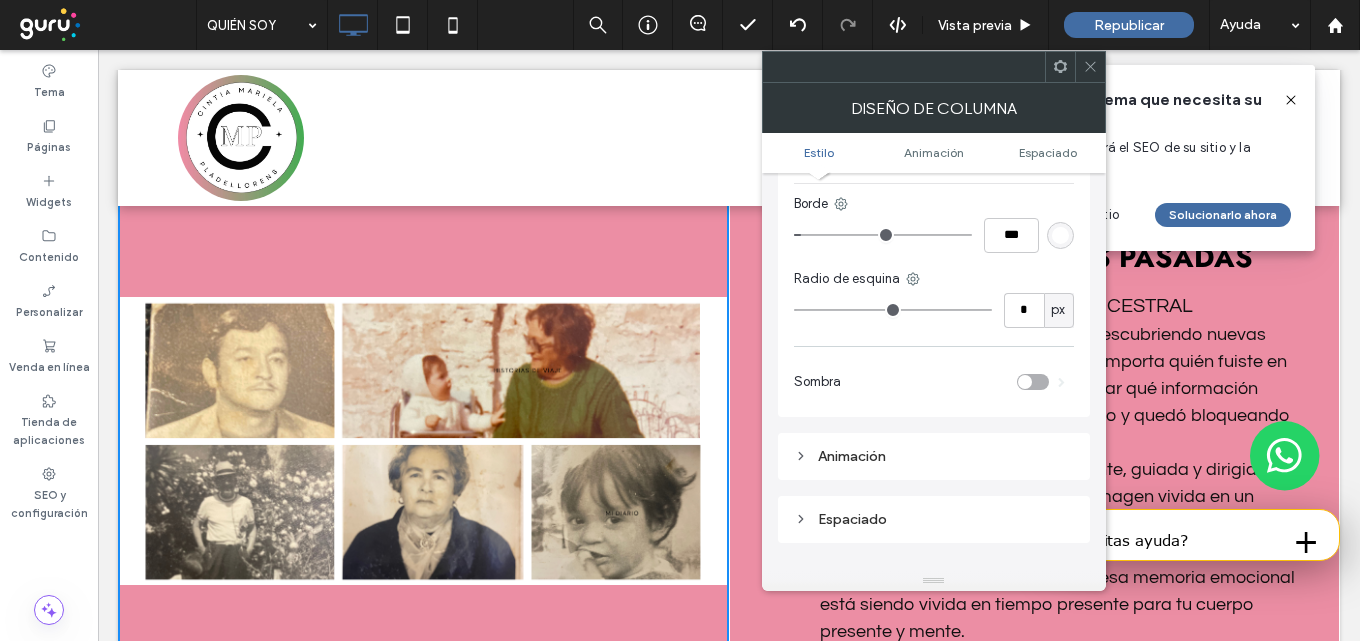 scroll, scrollTop: 900, scrollLeft: 0, axis: vertical 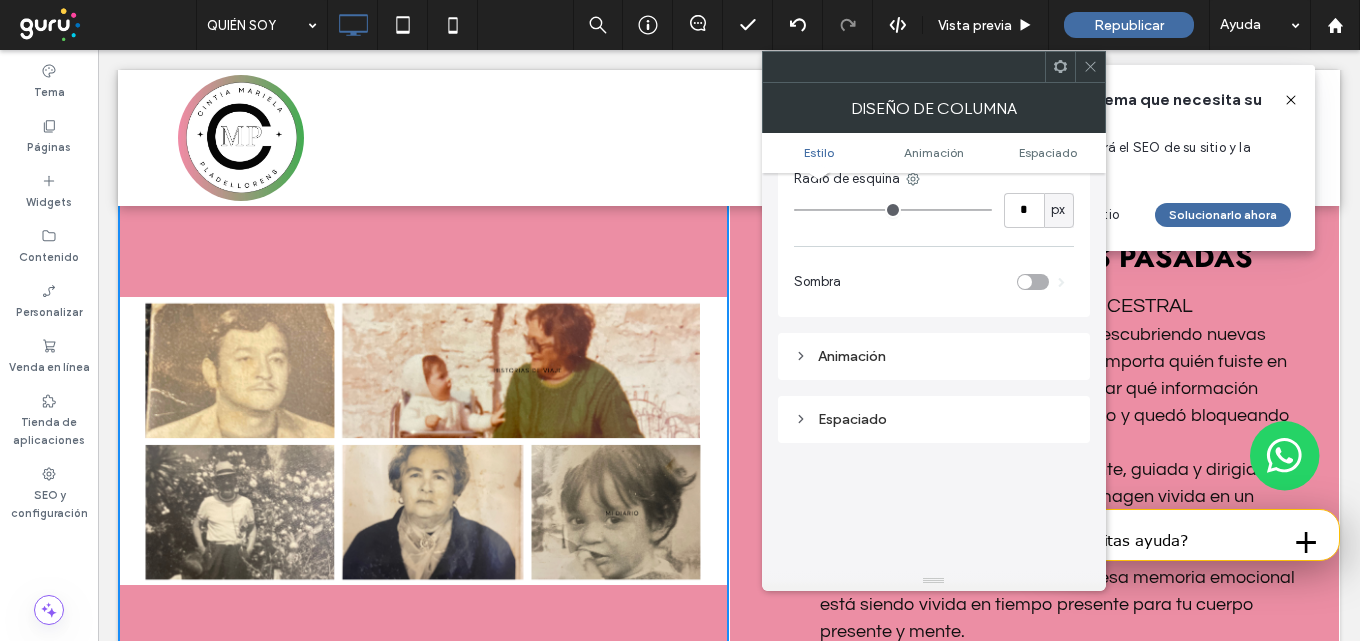 click on "Animación" at bounding box center (934, 356) 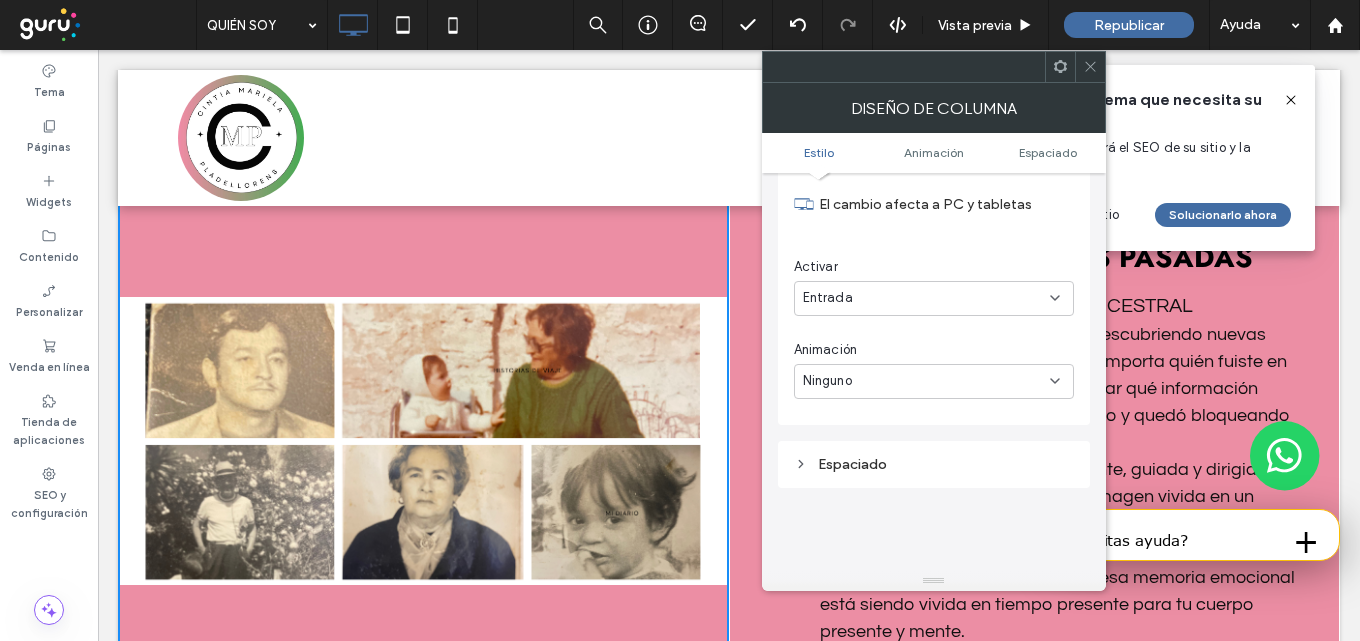 scroll, scrollTop: 1100, scrollLeft: 0, axis: vertical 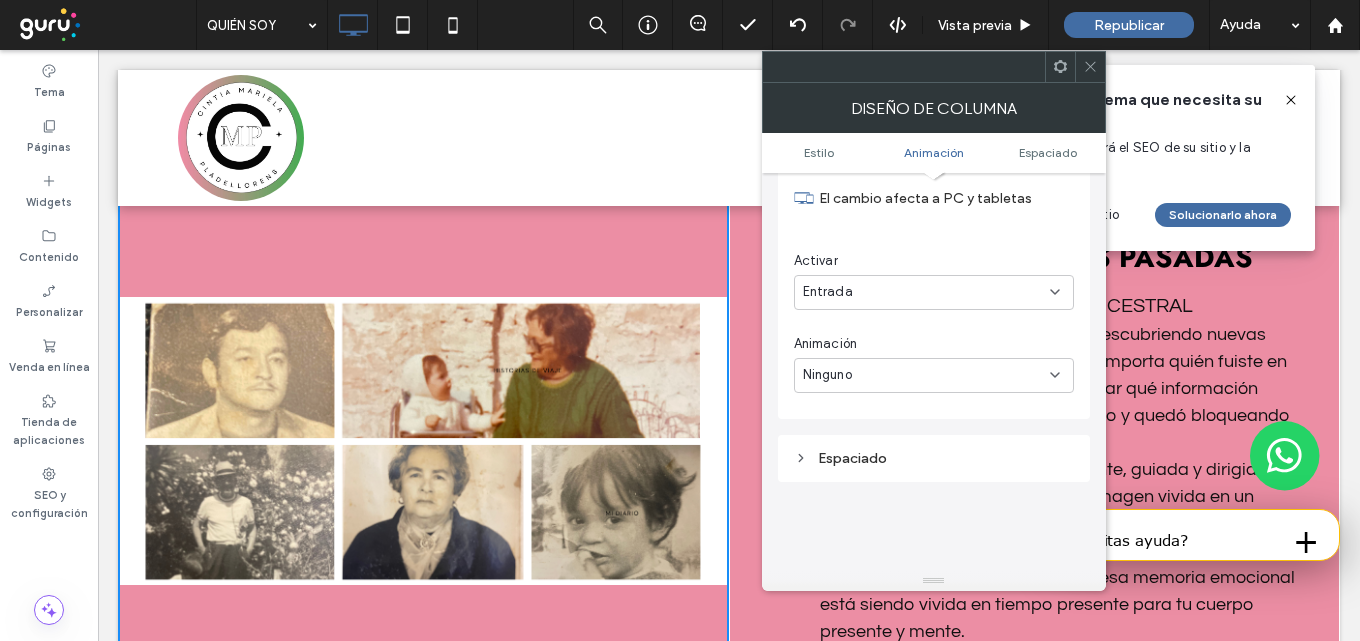 click on "Ninguno" at bounding box center (926, 375) 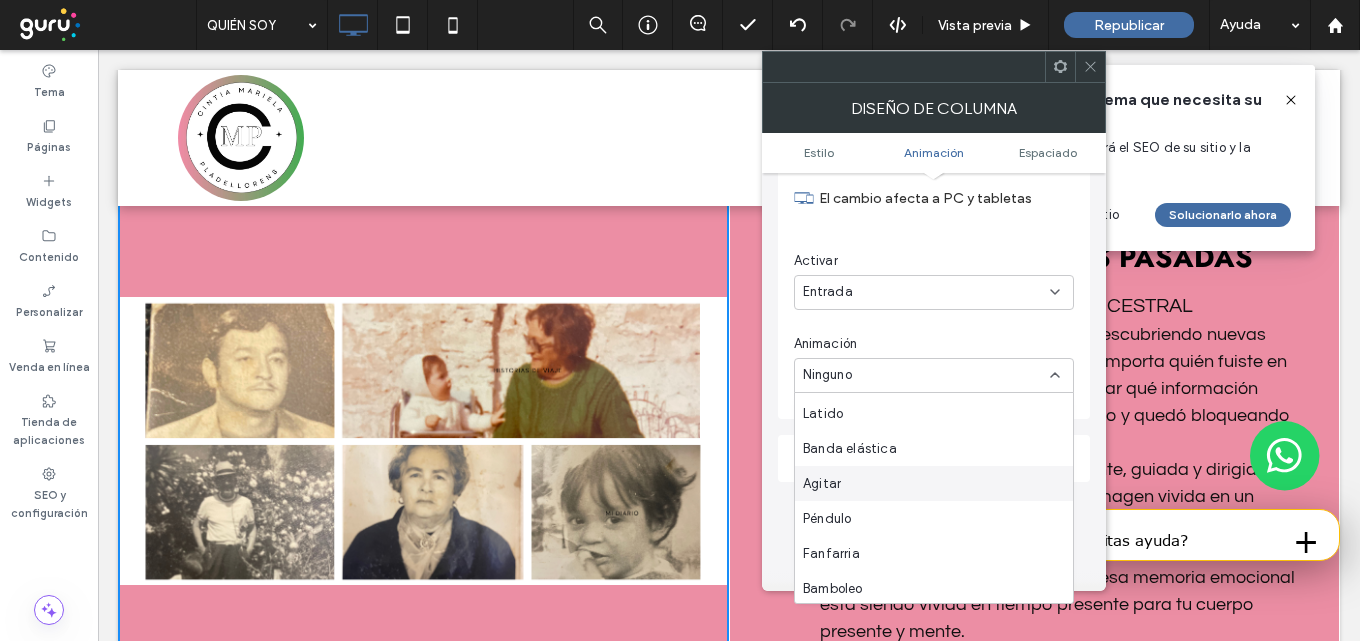 scroll, scrollTop: 315, scrollLeft: 0, axis: vertical 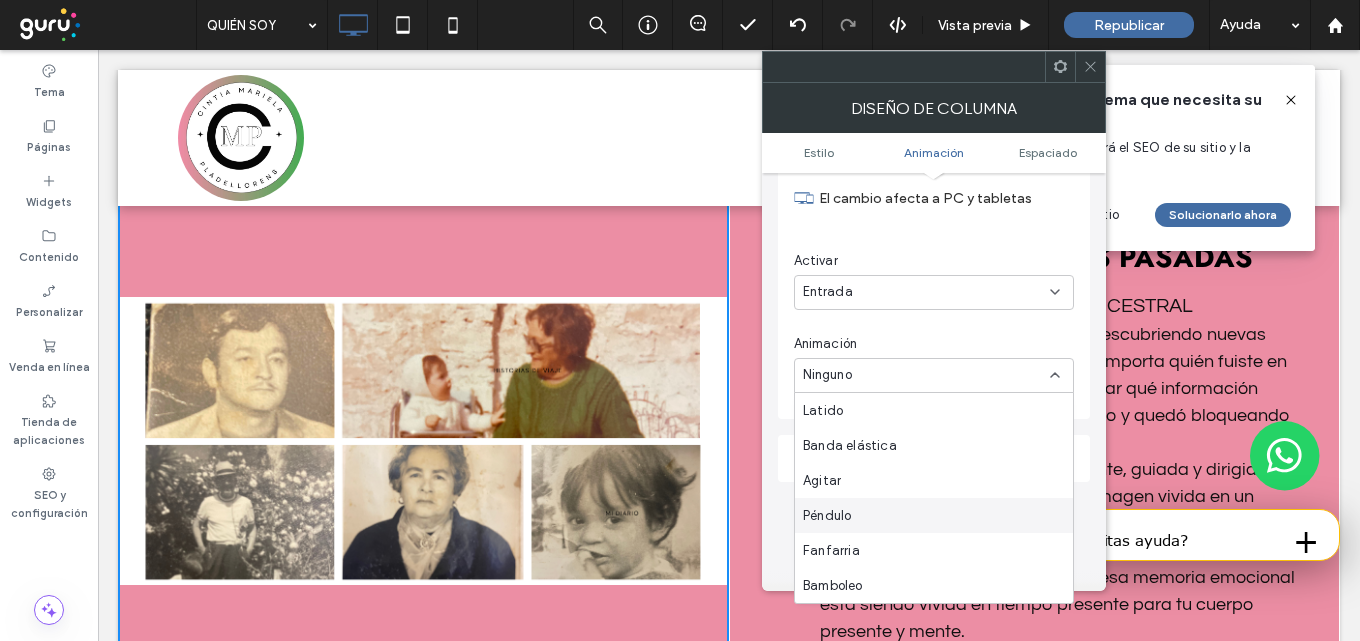 click on "Péndulo" at bounding box center (934, 515) 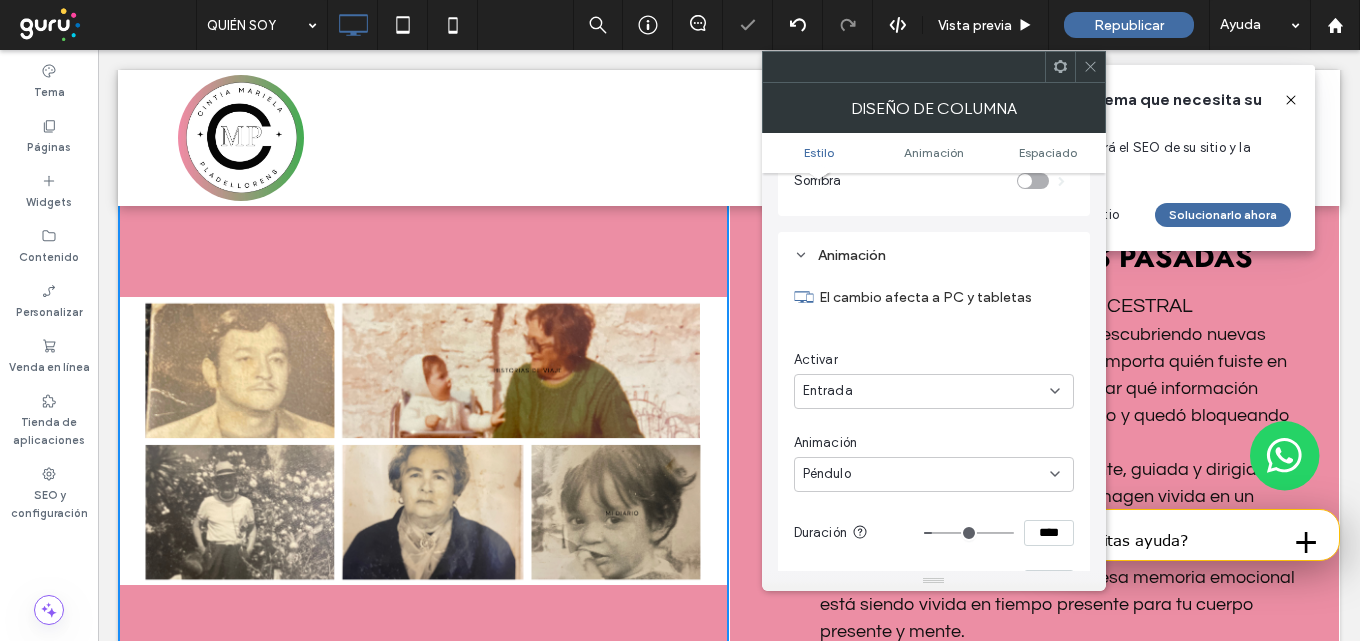scroll, scrollTop: 1000, scrollLeft: 0, axis: vertical 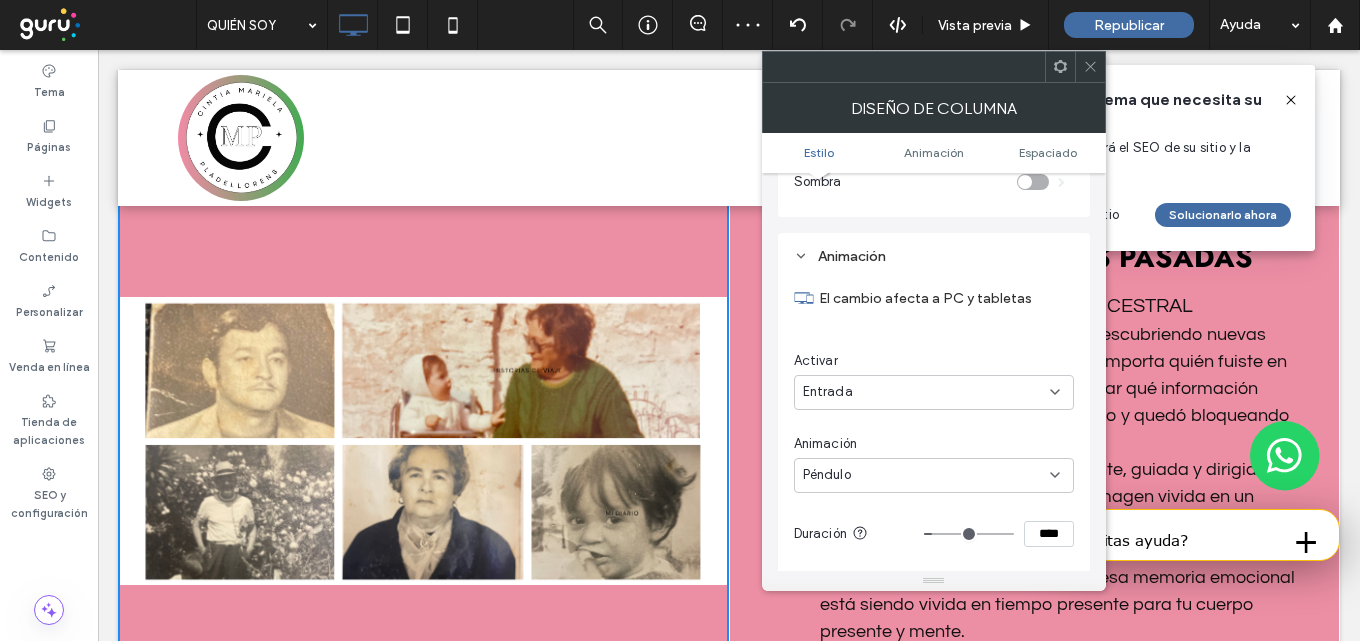 click on "Péndulo" at bounding box center [926, 475] 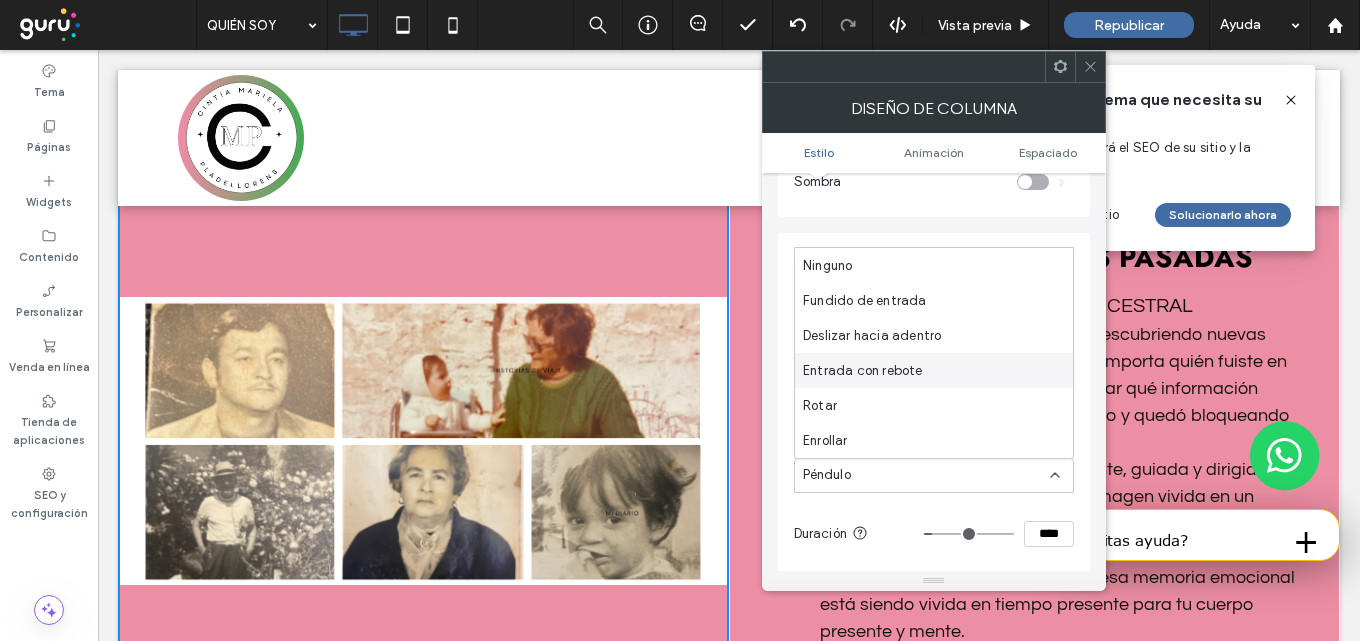 click on "Entrada con rebote" at bounding box center [863, 371] 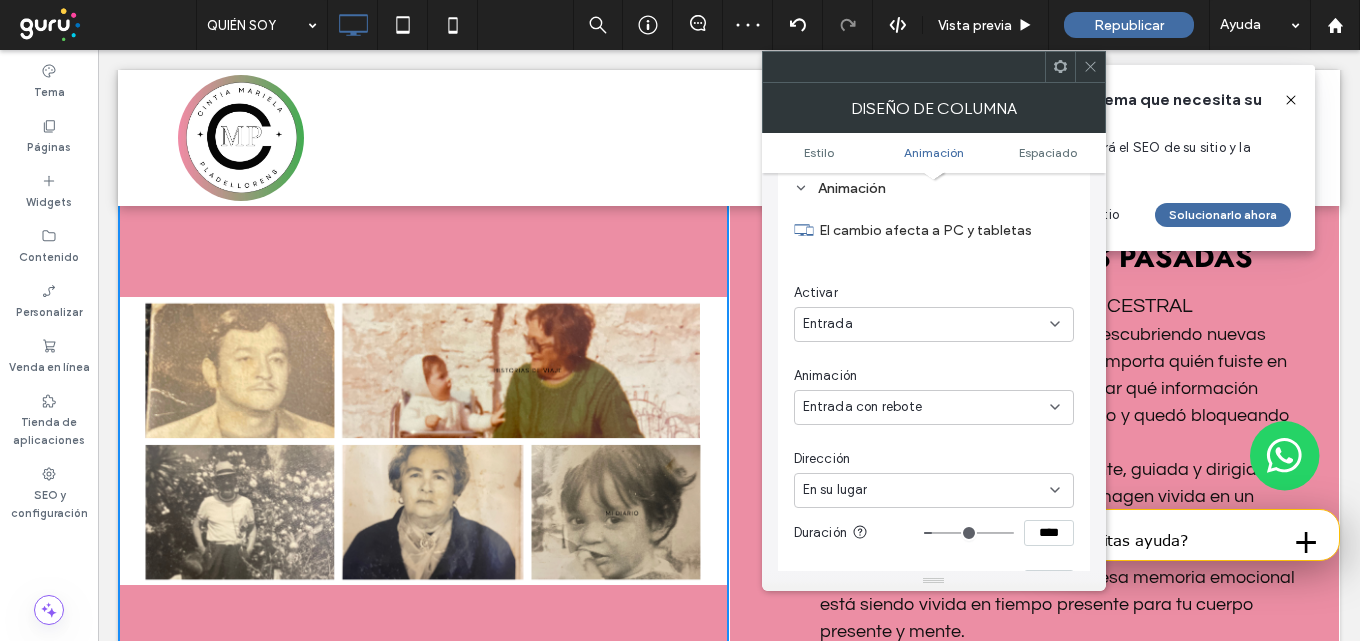 scroll, scrollTop: 1100, scrollLeft: 0, axis: vertical 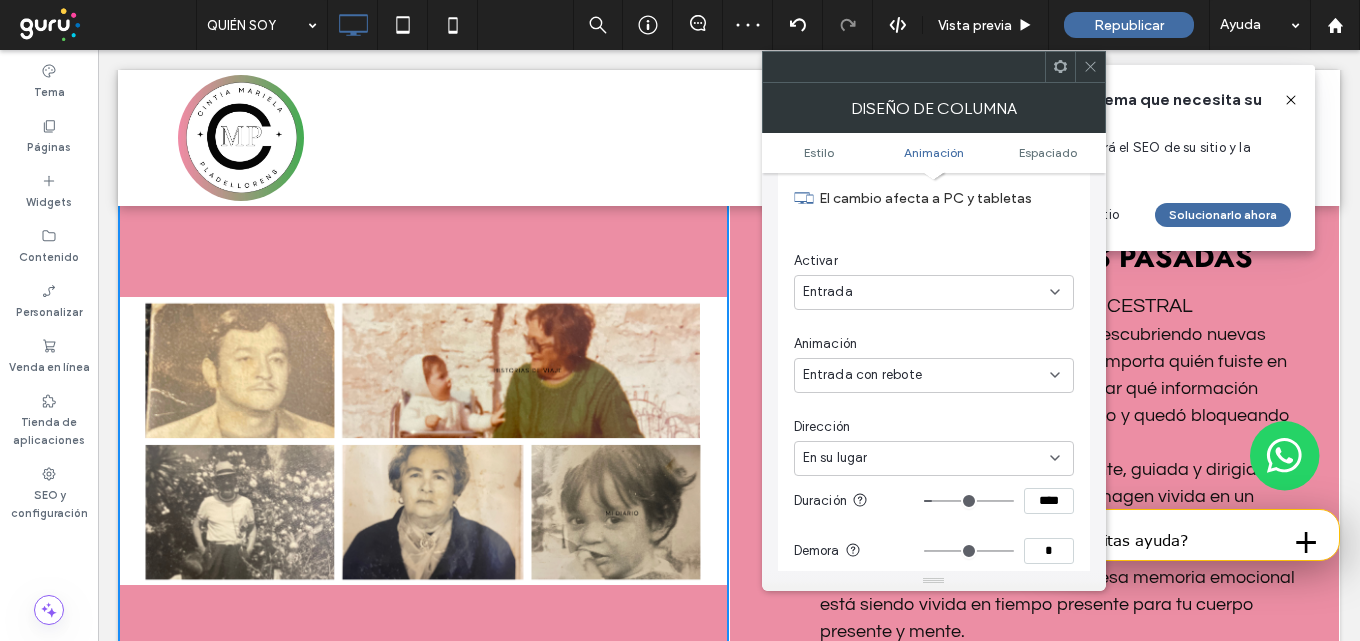 click on "Entrada con rebote" at bounding box center (863, 375) 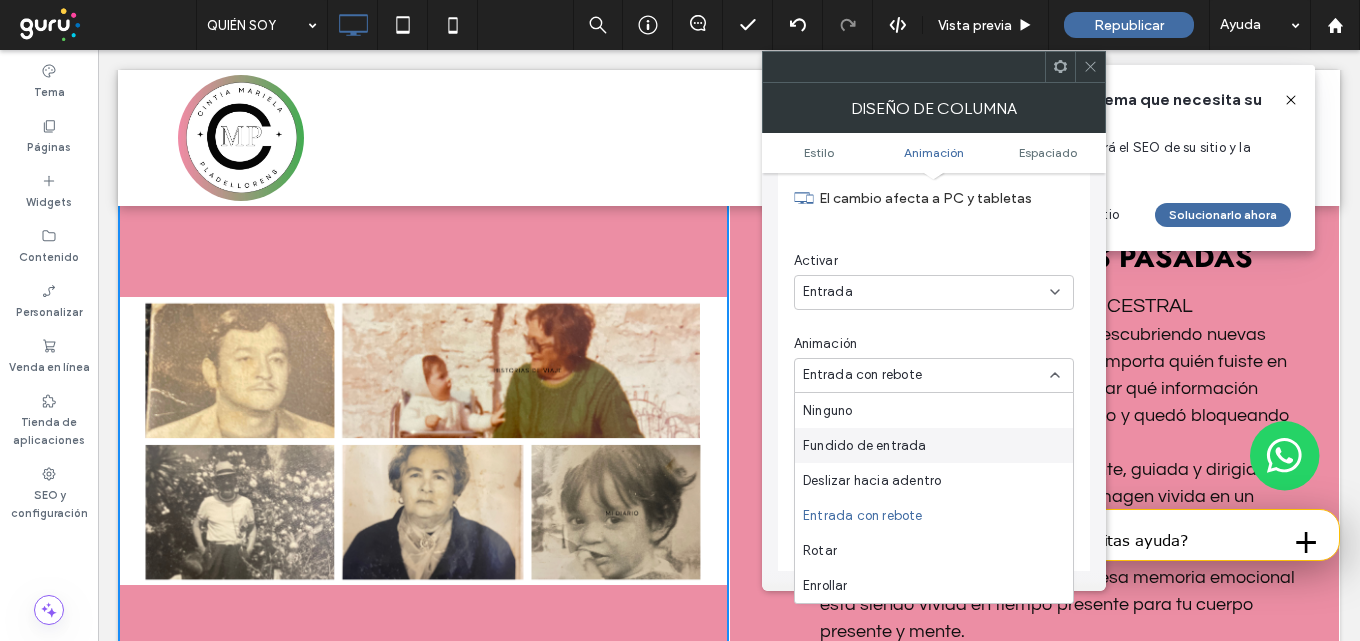 click on "Fundido de entrada" at bounding box center (865, 446) 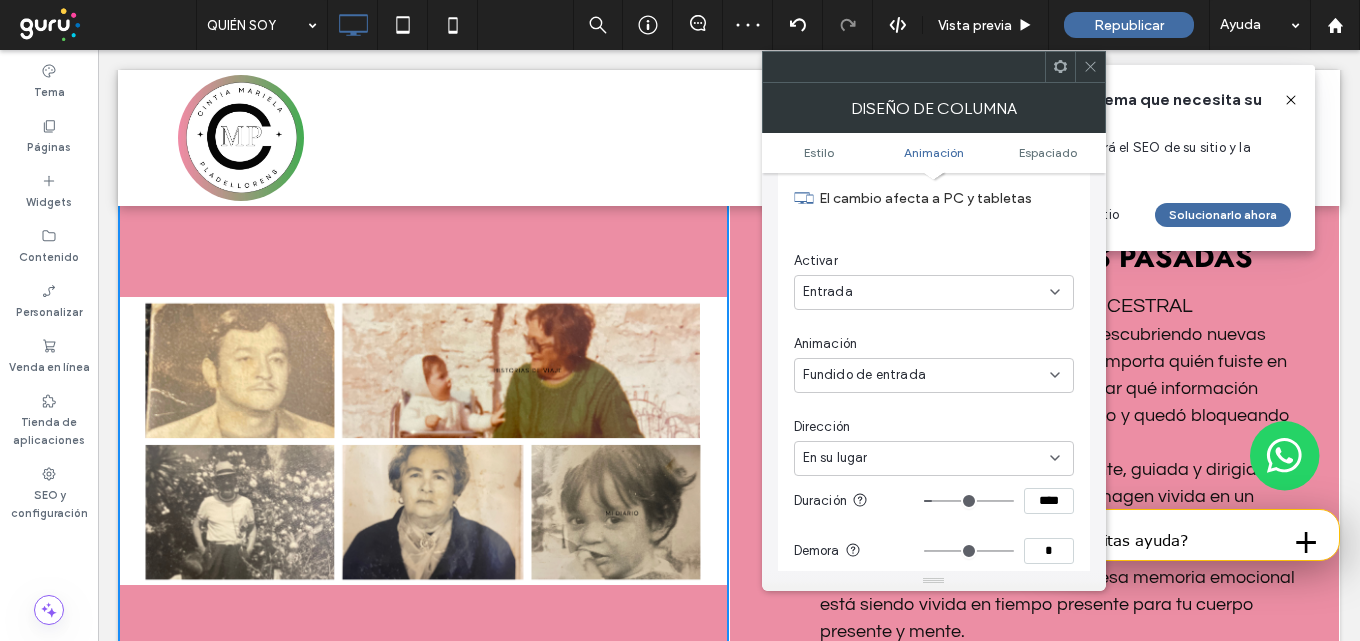 drag, startPoint x: 1095, startPoint y: 65, endPoint x: 942, endPoint y: 449, distance: 413.3582 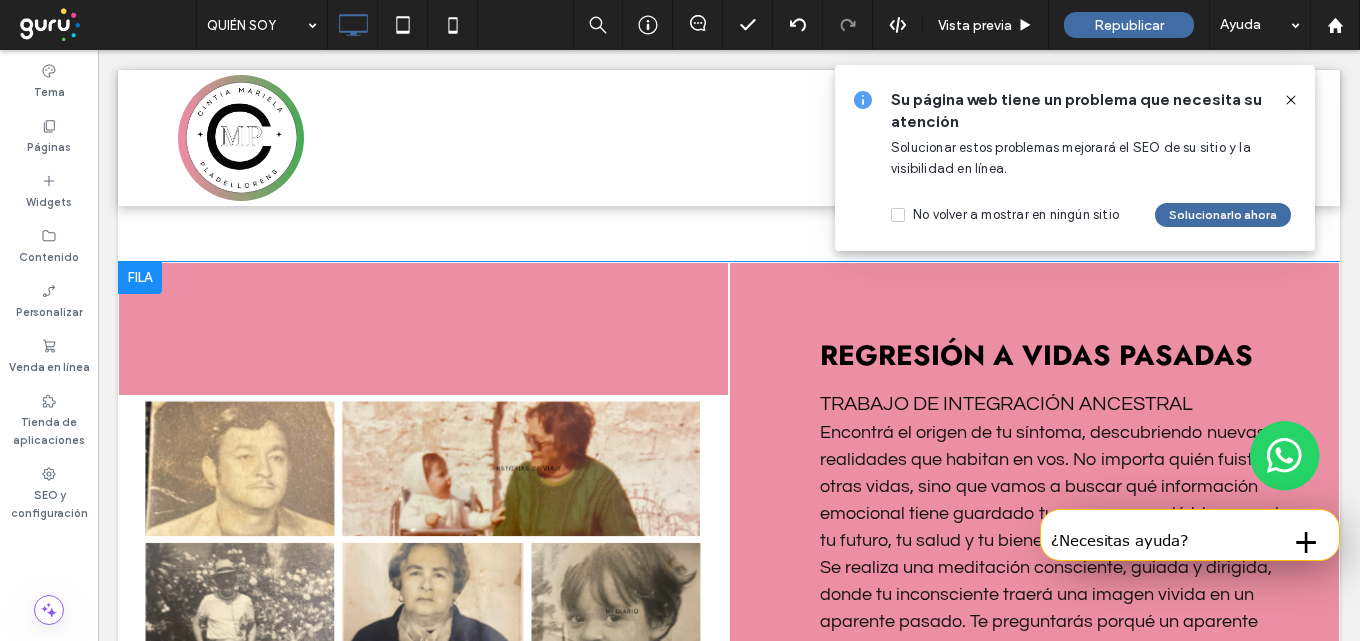 scroll, scrollTop: 2318, scrollLeft: 0, axis: vertical 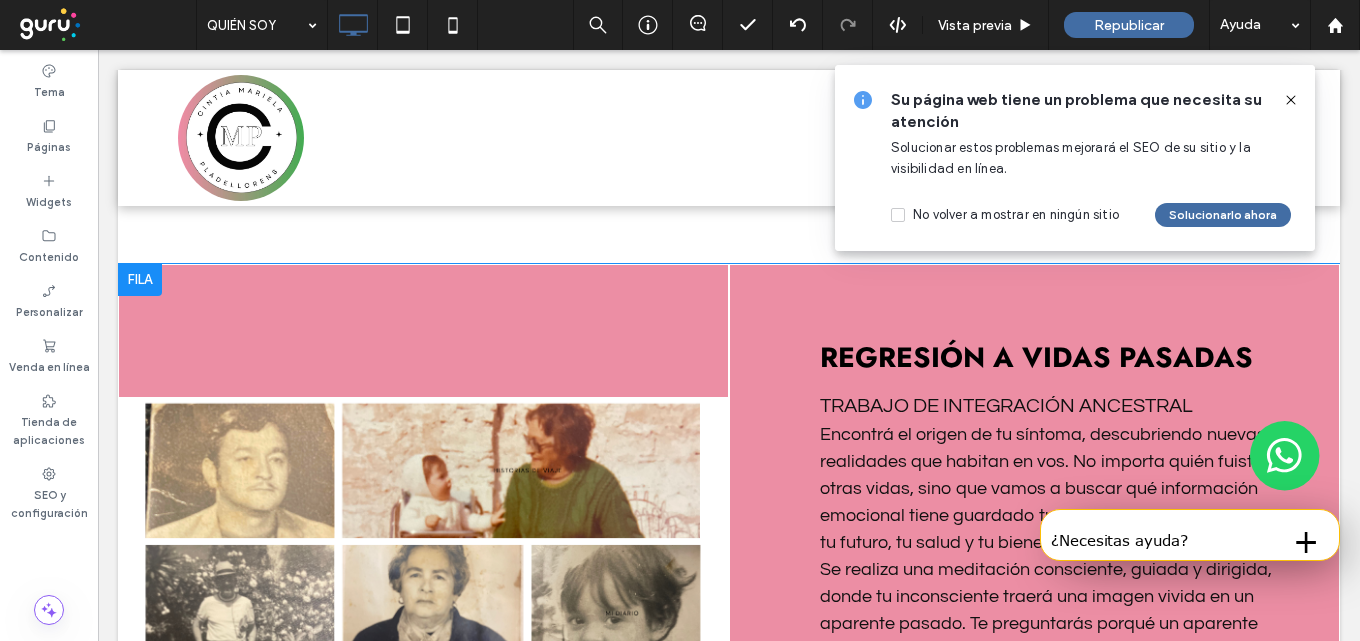 click on "Click To Paste" at bounding box center (423, 541) 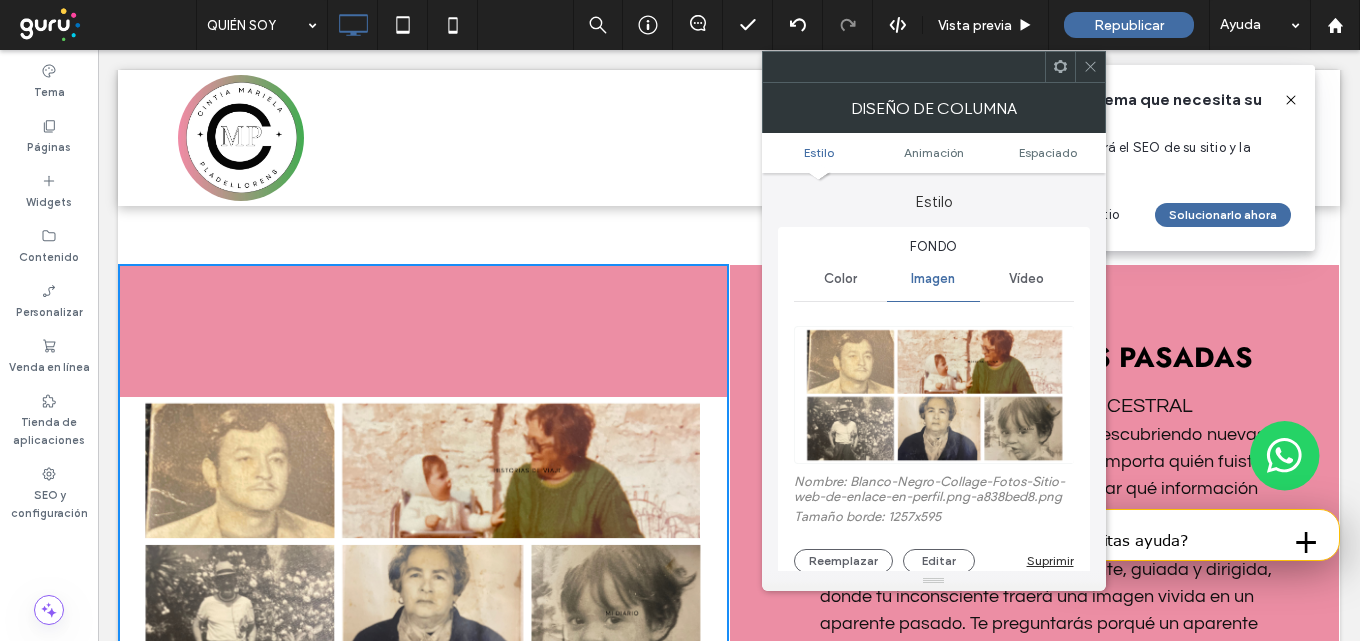 click 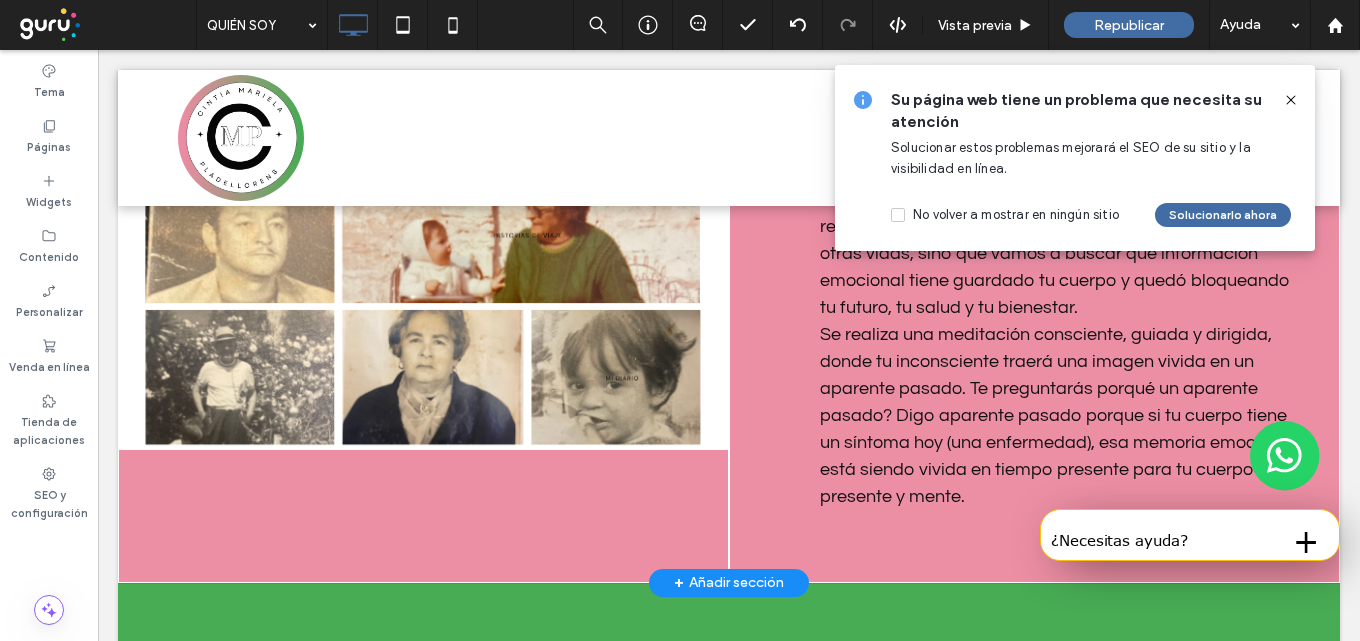 scroll, scrollTop: 2518, scrollLeft: 0, axis: vertical 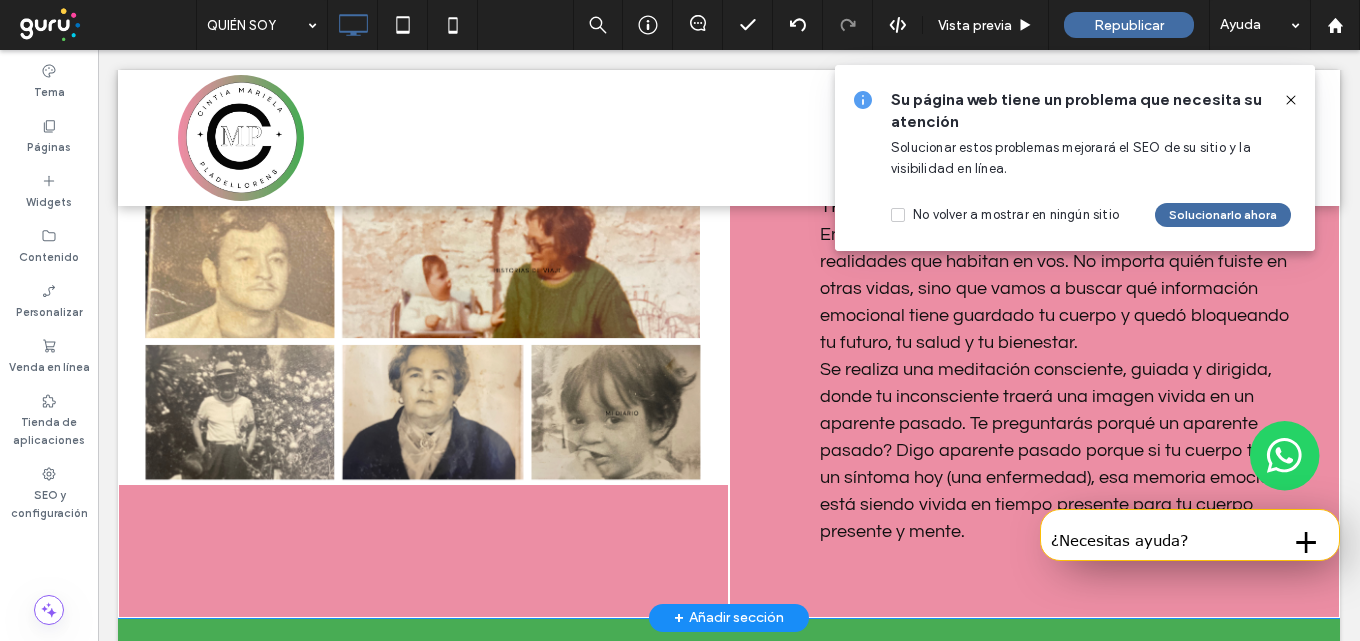 click on "Click To Paste" at bounding box center [423, 341] 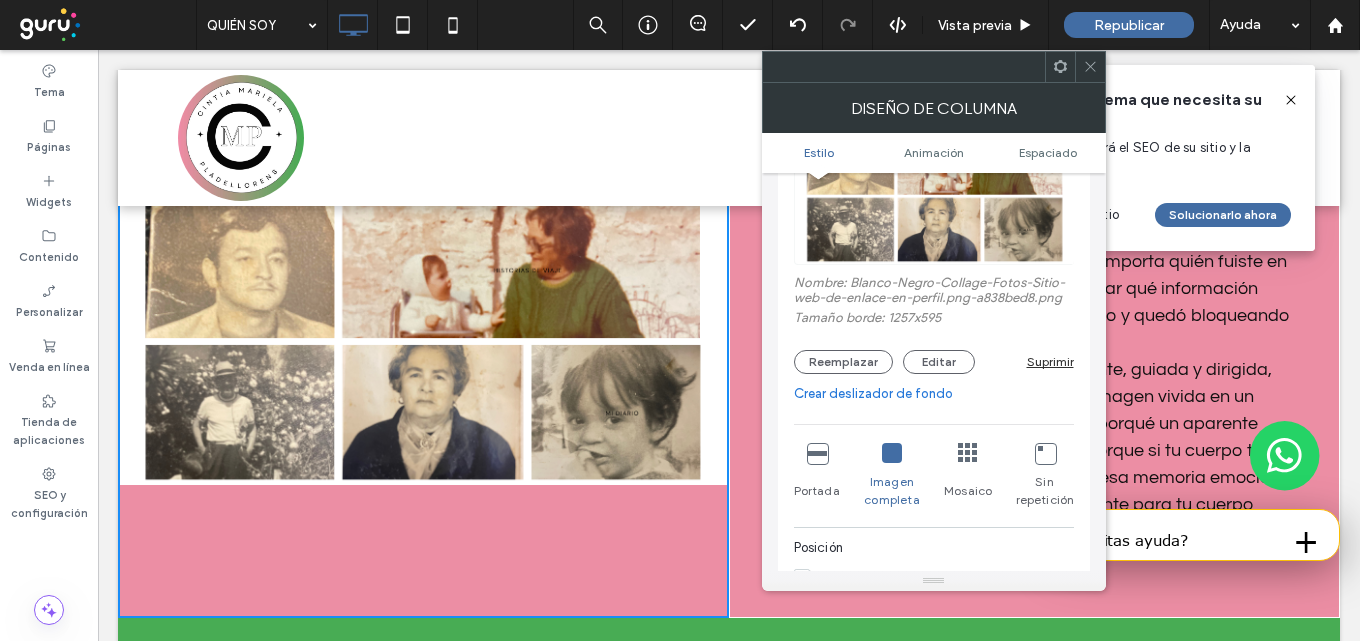 scroll, scrollTop: 200, scrollLeft: 0, axis: vertical 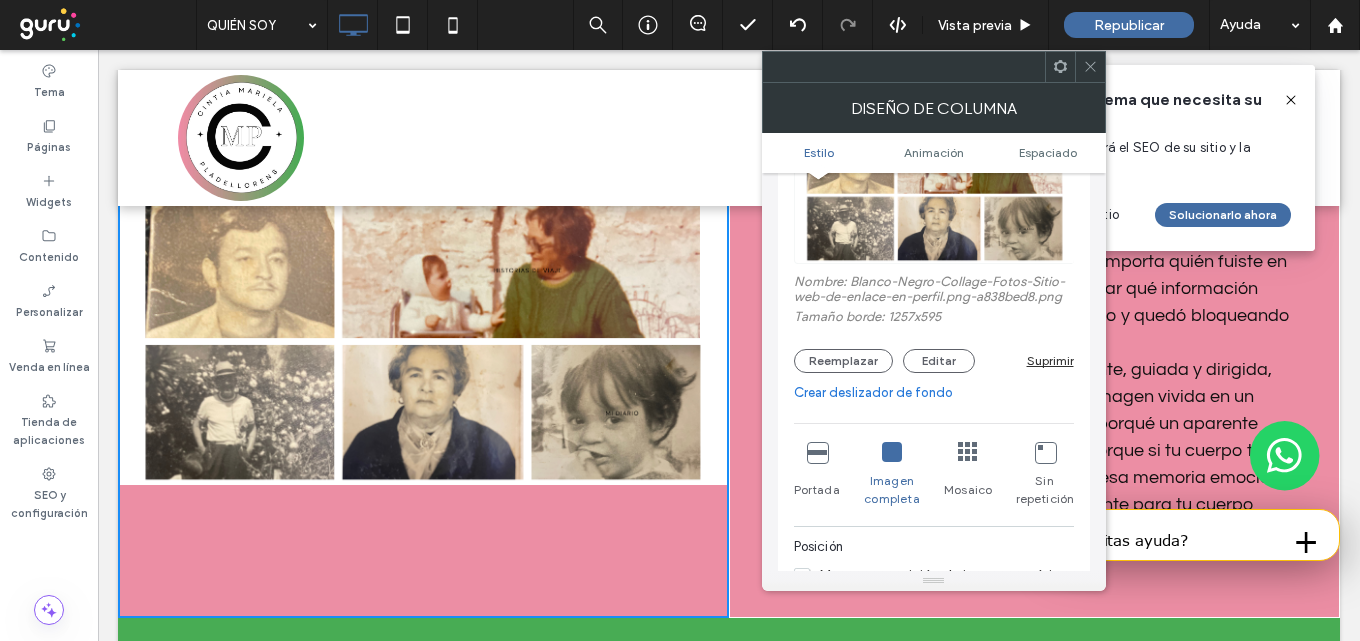 click on "Crear deslizador de fondo" at bounding box center [934, 393] 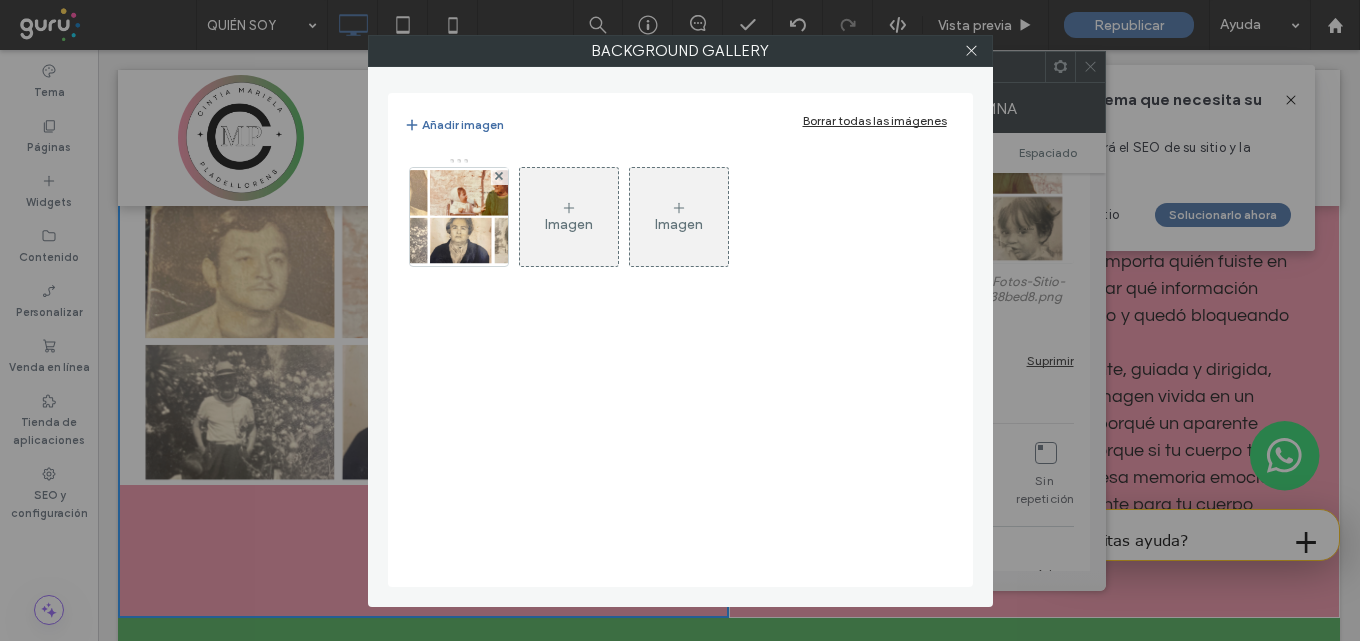 click on "Imagen" at bounding box center [569, 217] 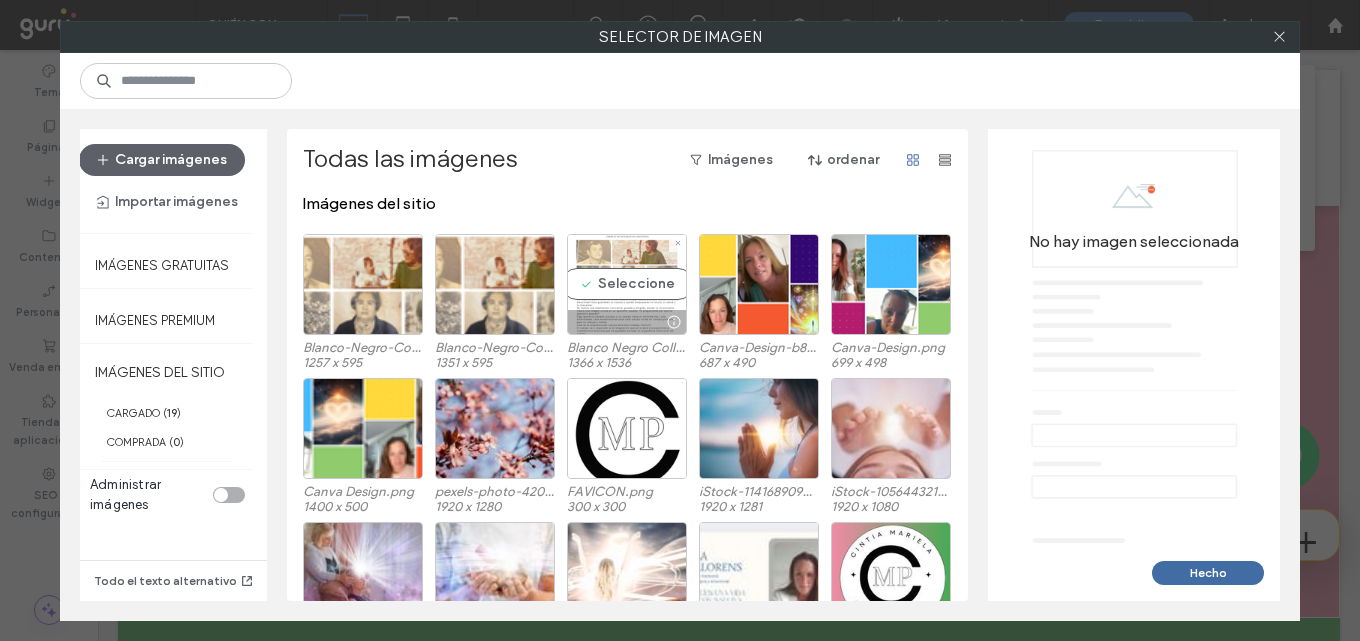 click on "Seleccione" at bounding box center [627, 284] 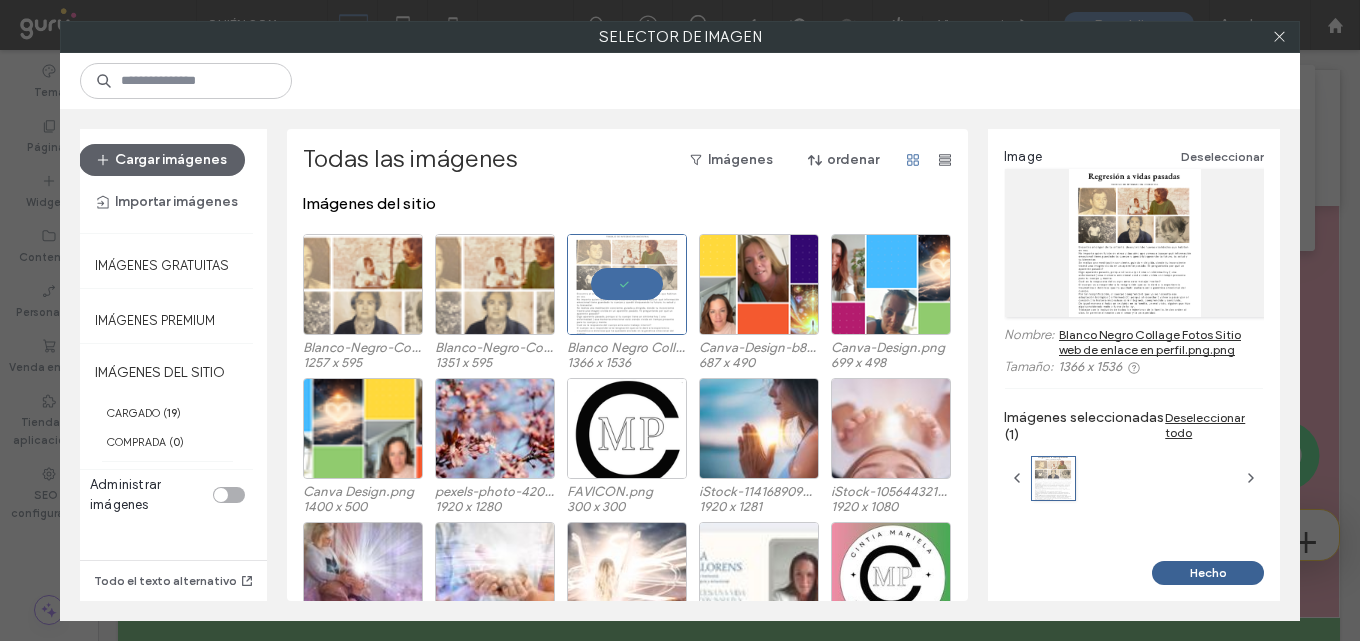 click on "Hecho" at bounding box center [1208, 573] 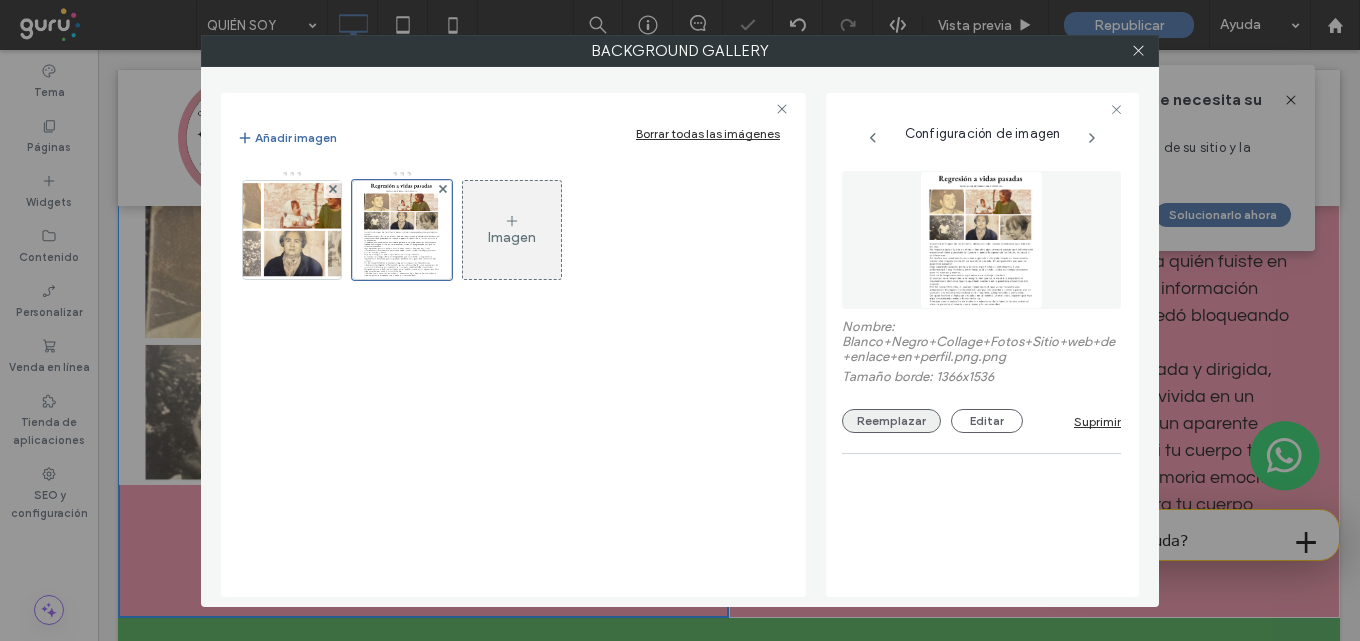 scroll, scrollTop: 186, scrollLeft: 0, axis: vertical 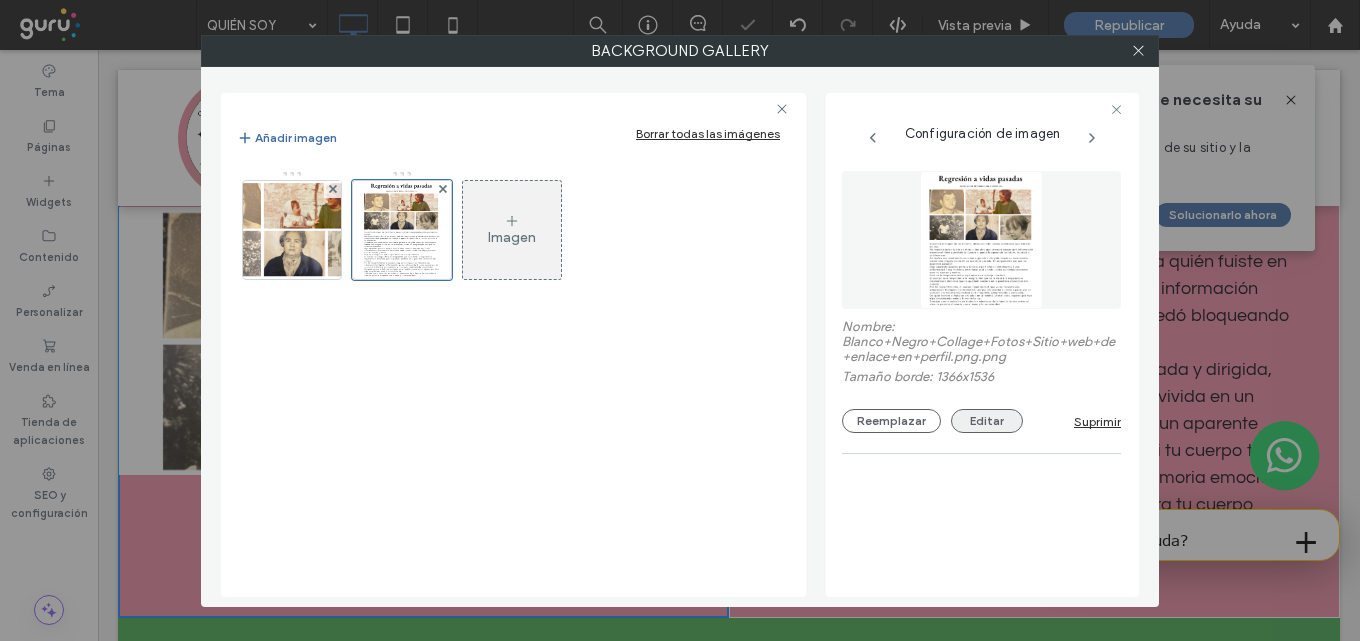 click on "Editar" at bounding box center (987, 421) 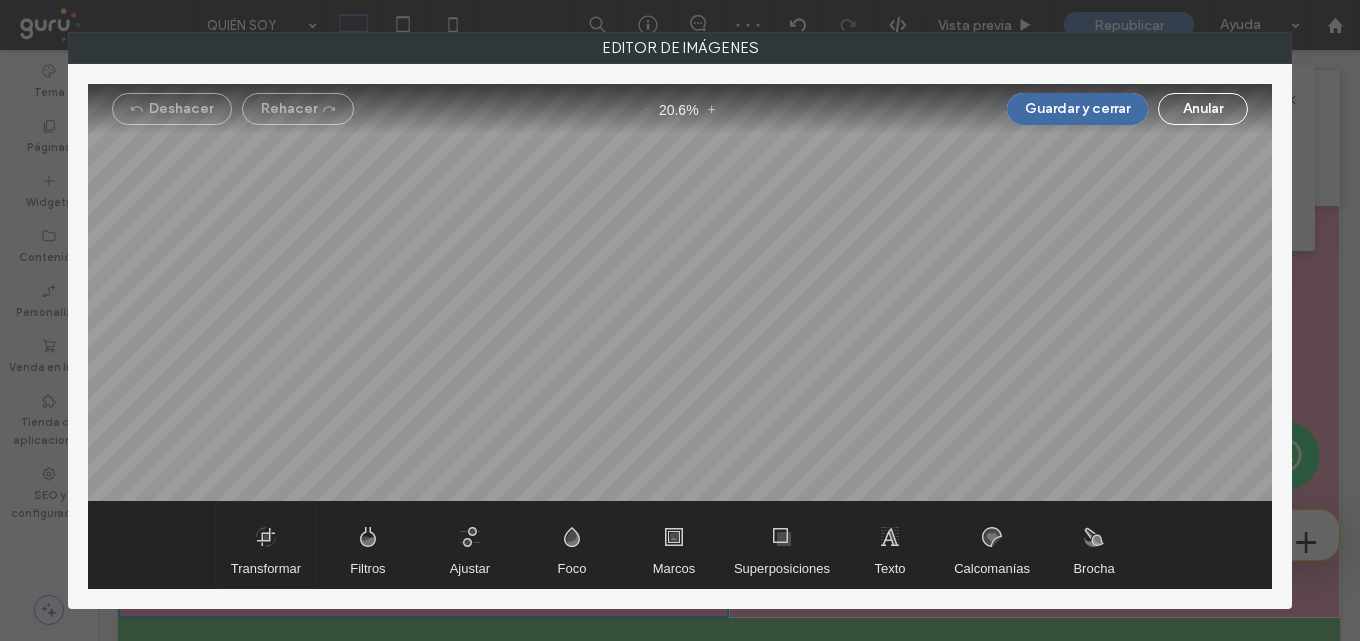 drag, startPoint x: 267, startPoint y: 536, endPoint x: 326, endPoint y: 527, distance: 59.682495 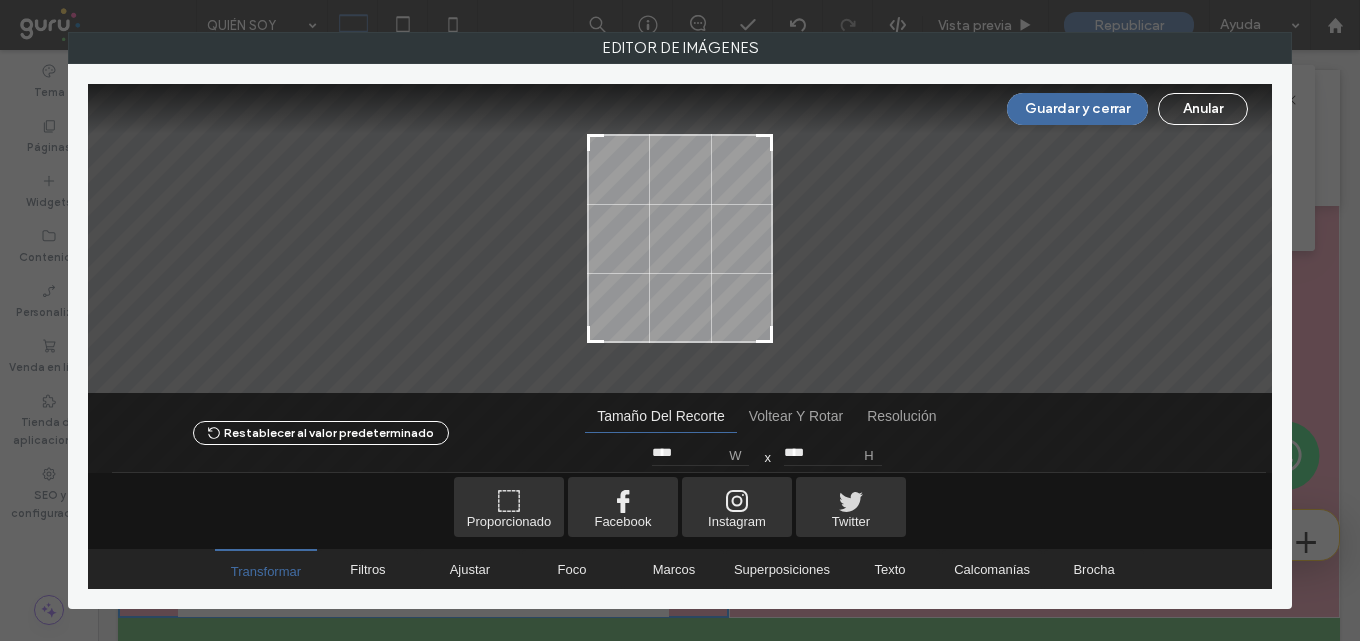 type on "****" 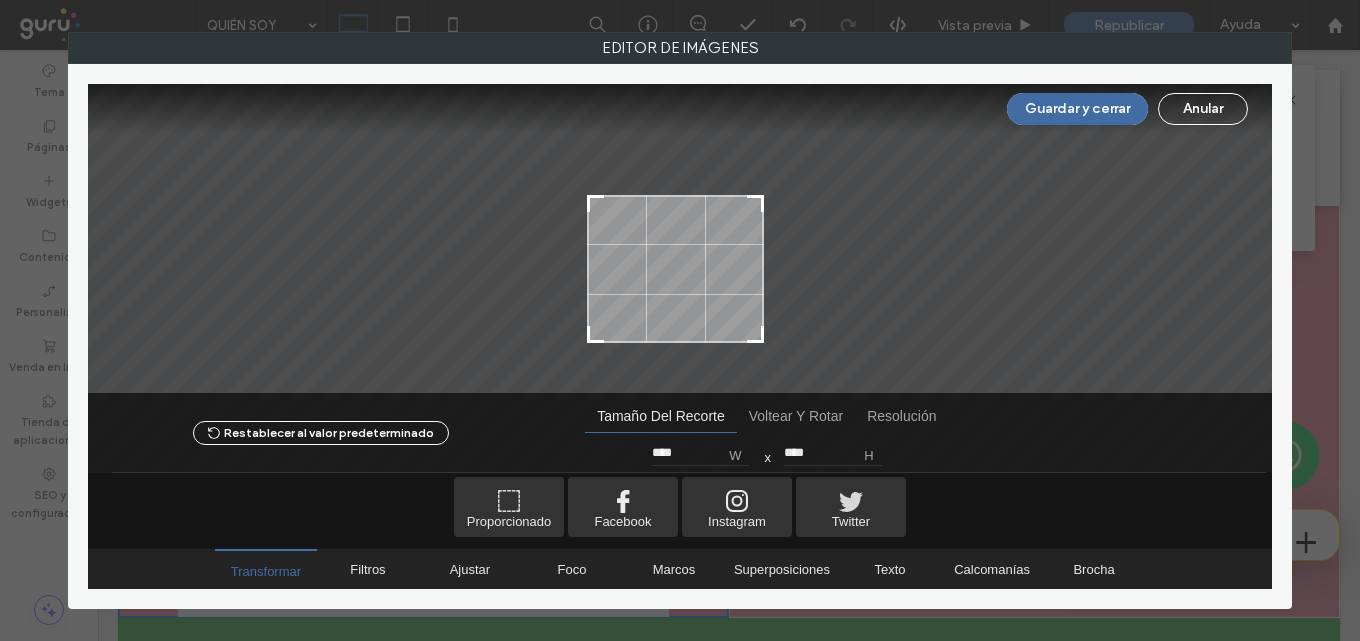 type on "****" 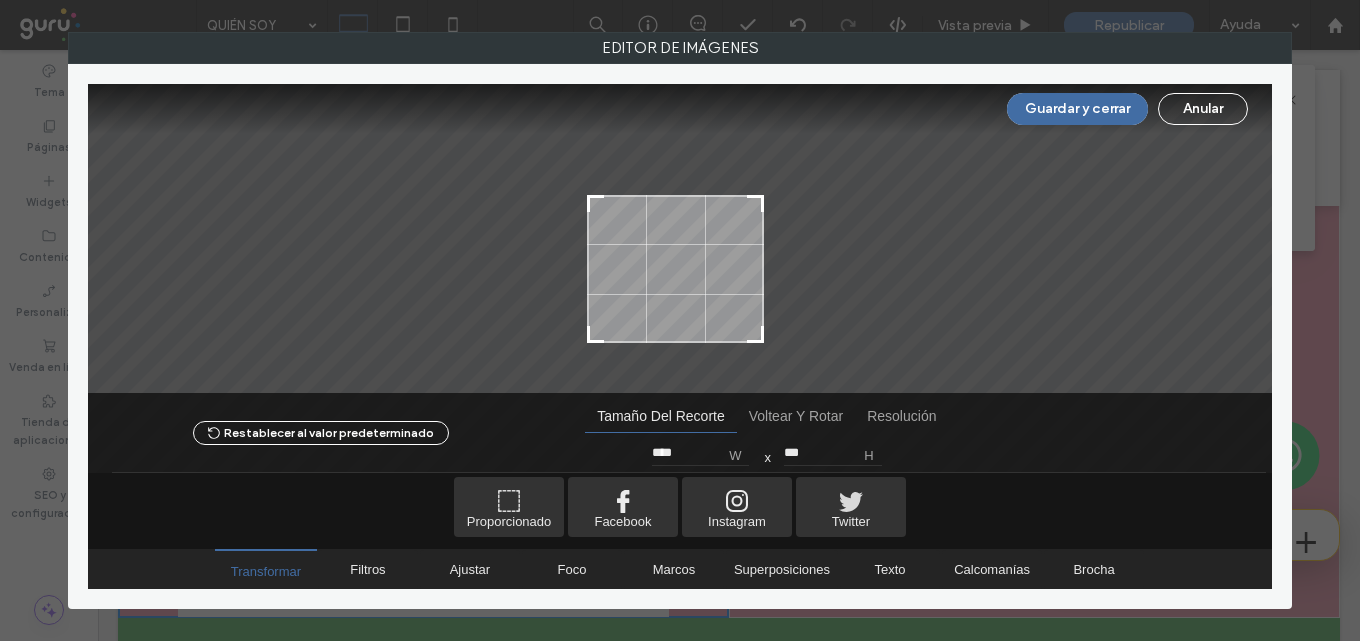 type on "***" 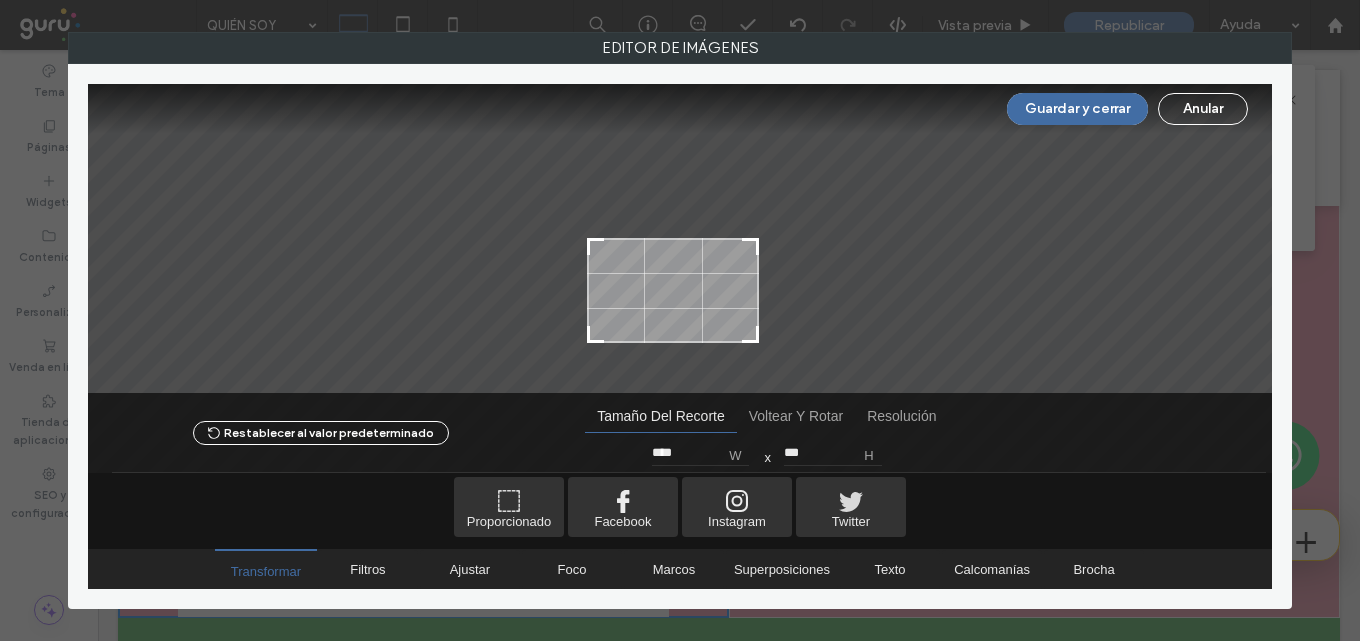 type on "***" 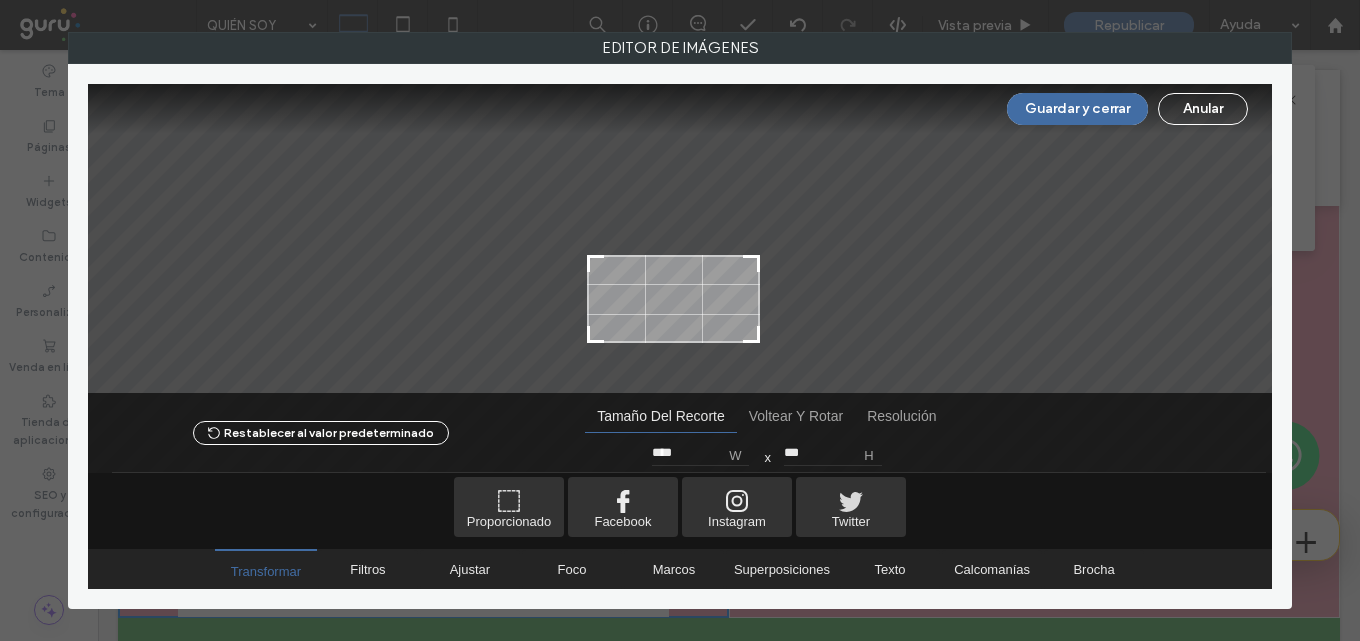 type on "****" 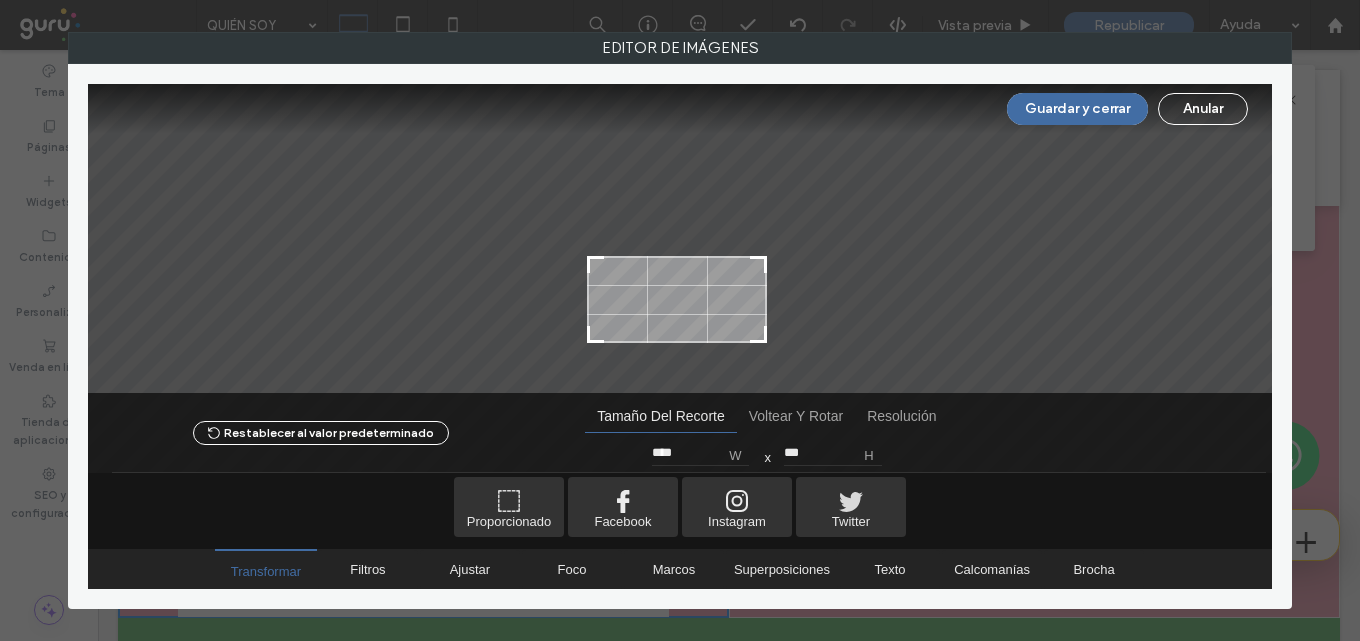 type on "****" 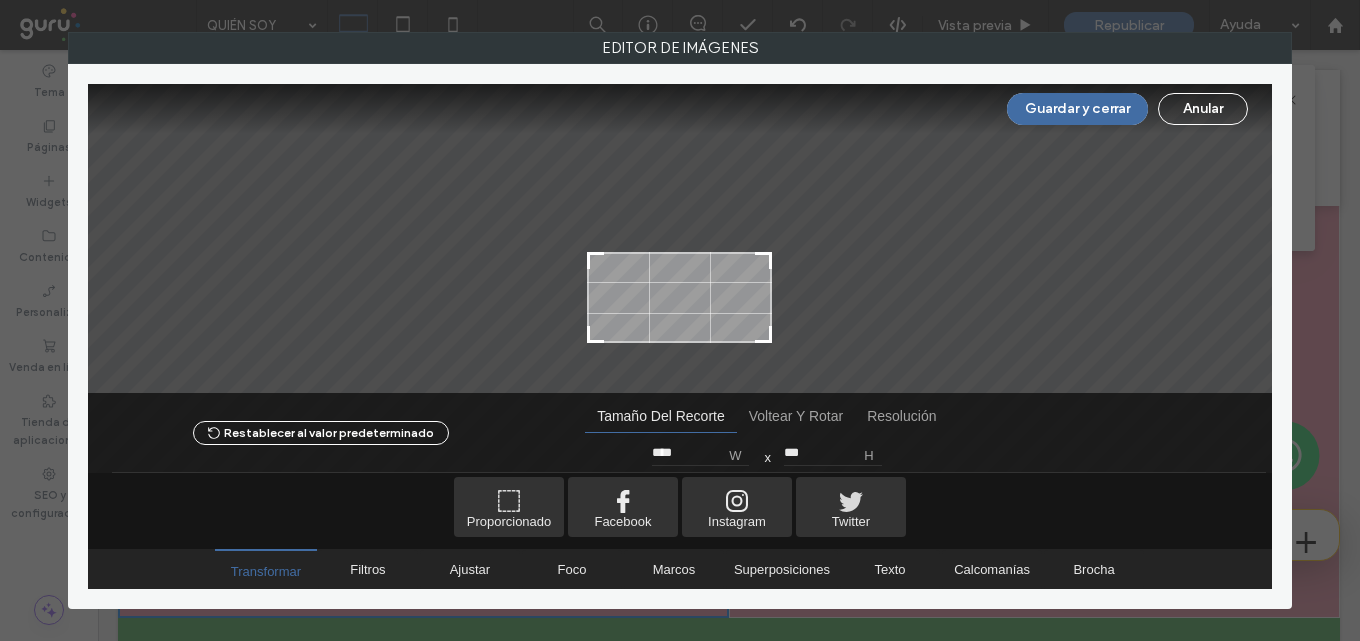 type on "****" 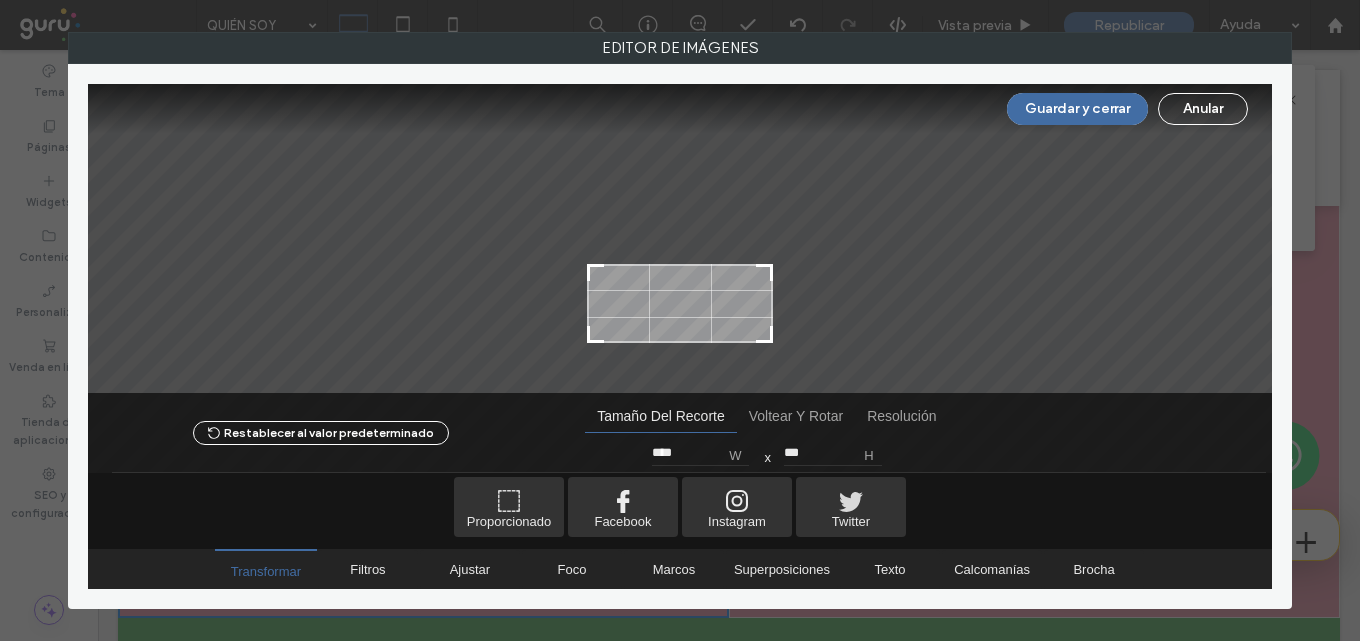 drag, startPoint x: 766, startPoint y: 137, endPoint x: 768, endPoint y: 266, distance: 129.0155 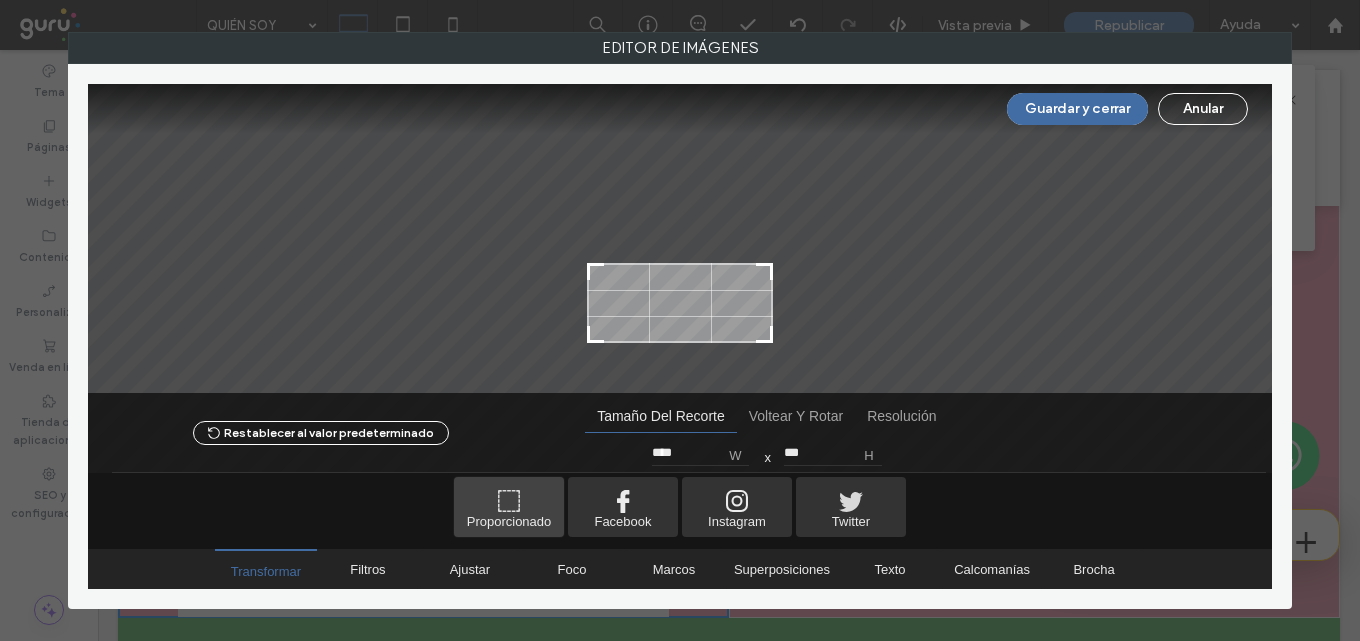 click at bounding box center [509, 507] 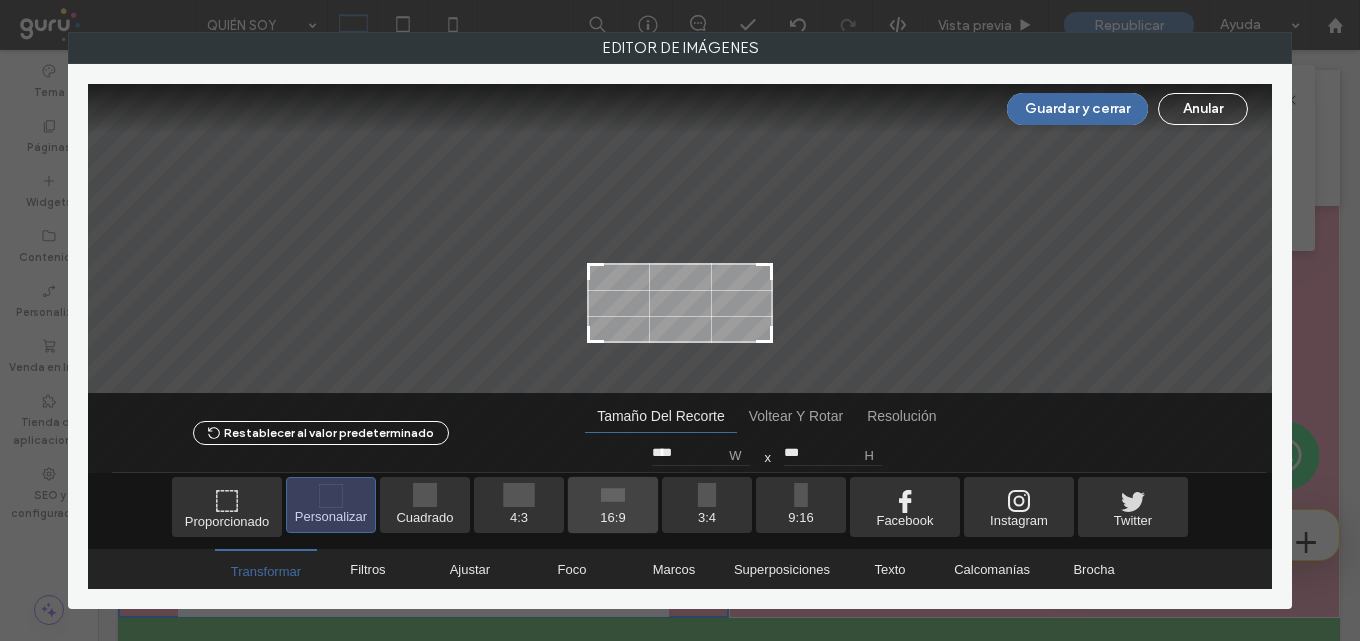 click at bounding box center [613, 505] 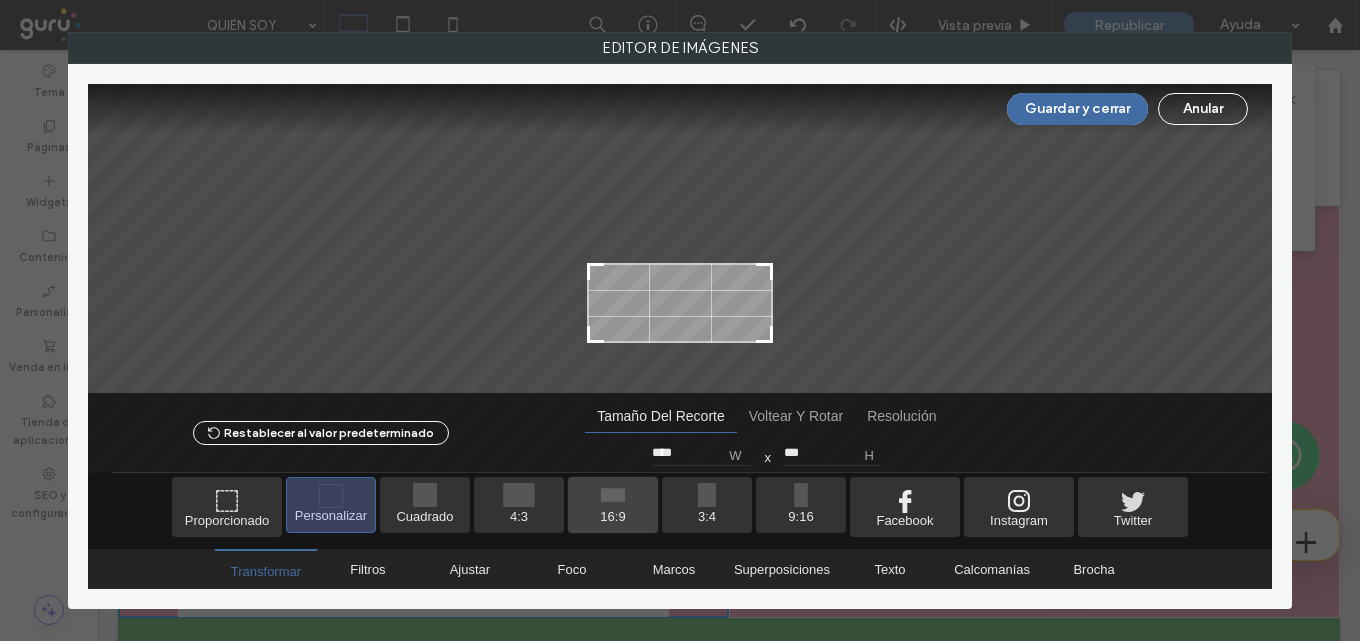type on "***" 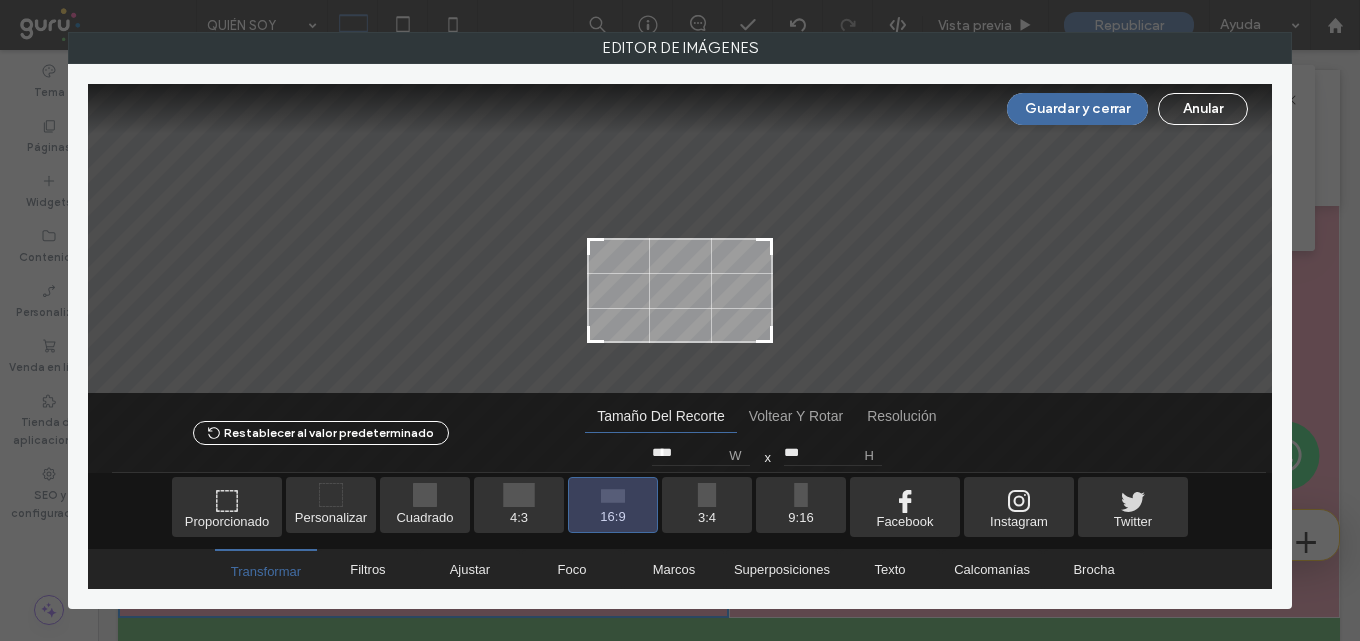 drag, startPoint x: 681, startPoint y: 240, endPoint x: 691, endPoint y: 304, distance: 64.77654 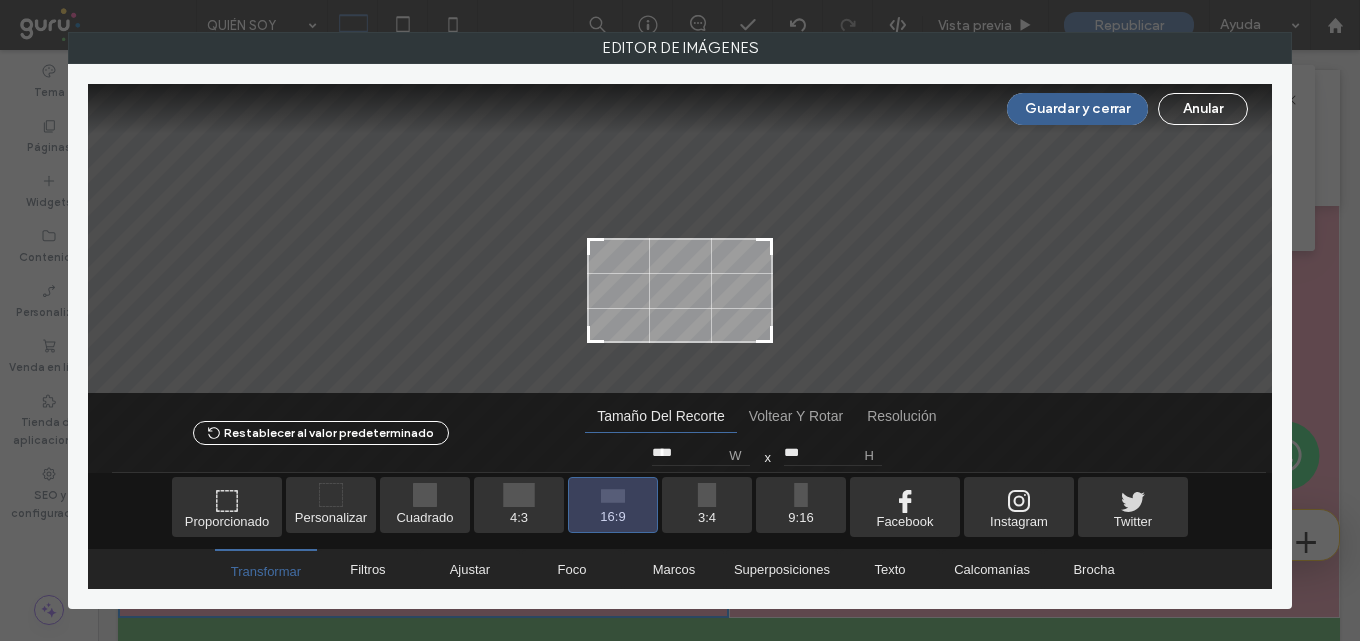 click on "Guardar y cerrar" at bounding box center (1077, 109) 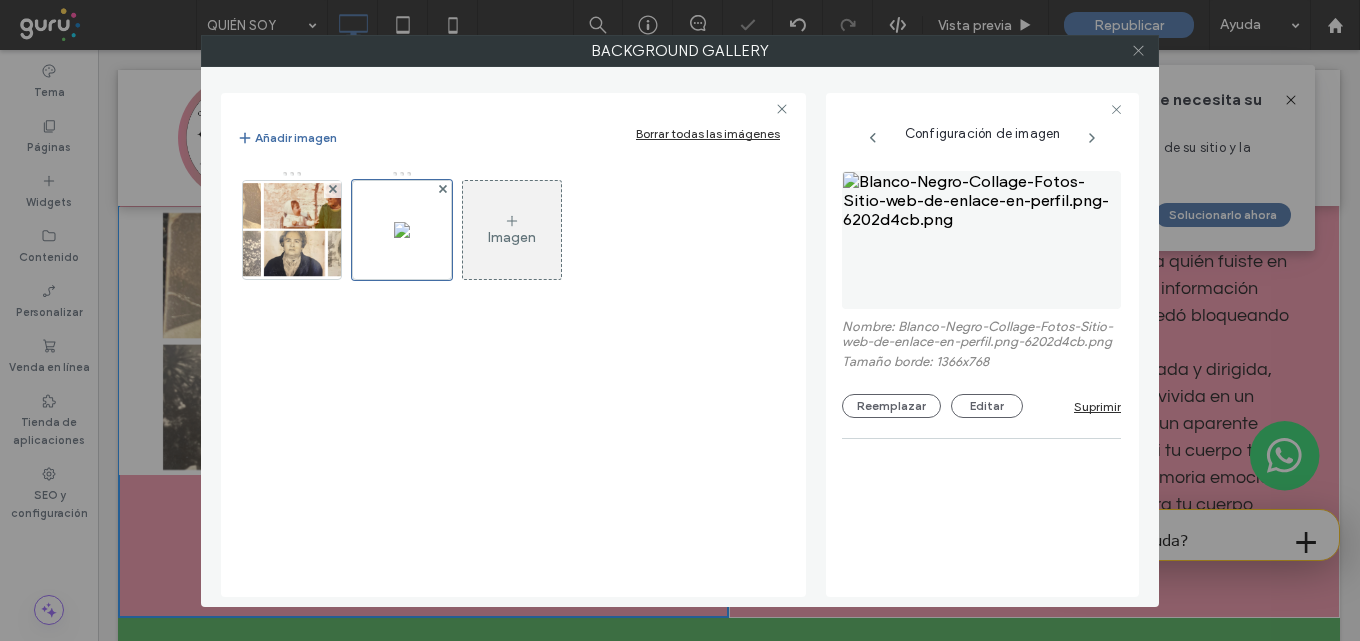 click 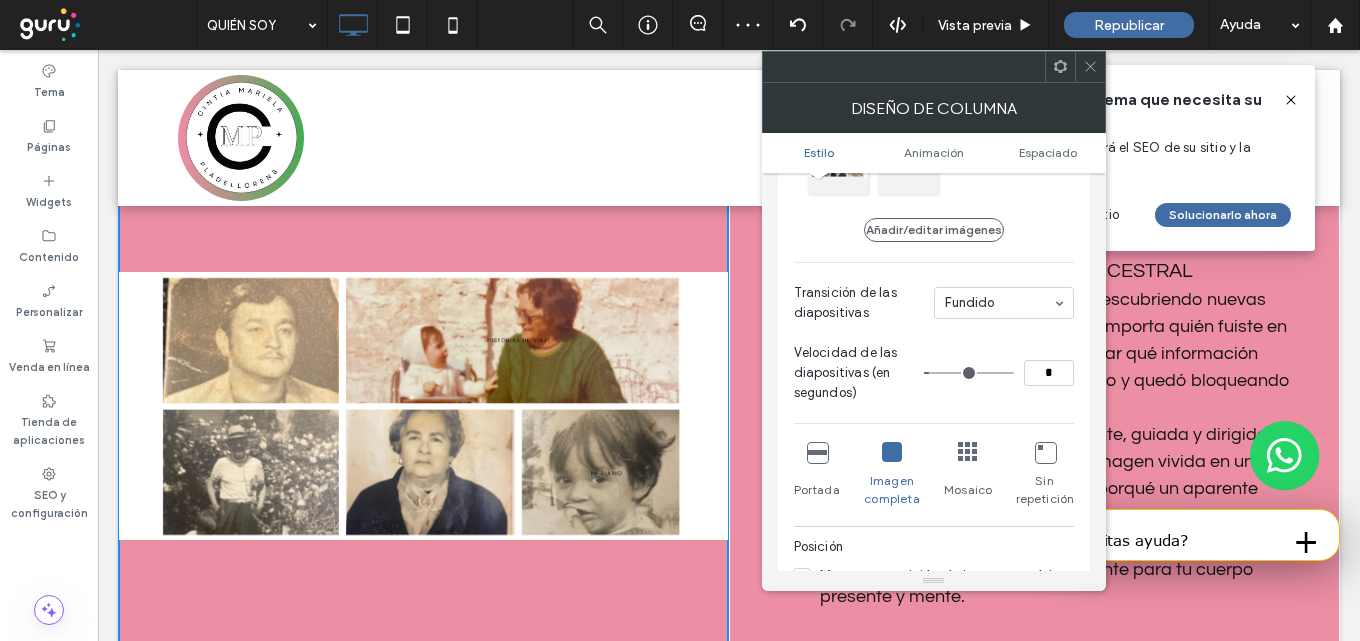 scroll, scrollTop: 2418, scrollLeft: 0, axis: vertical 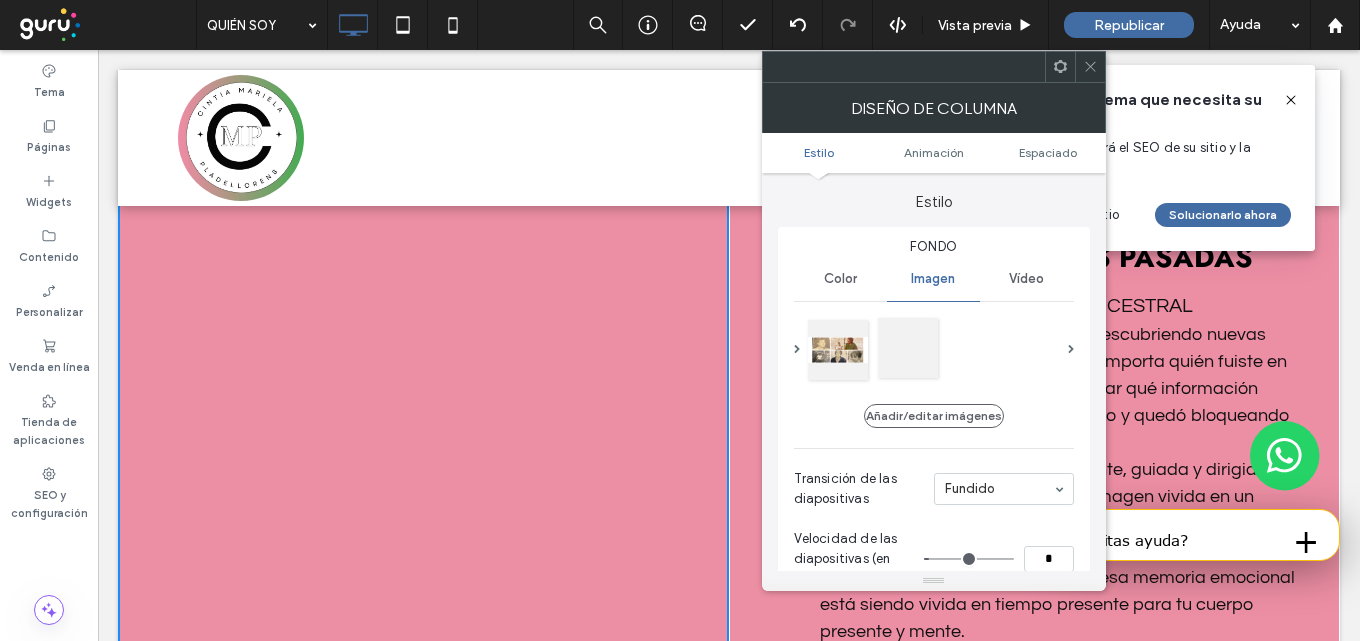 click at bounding box center [908, 348] 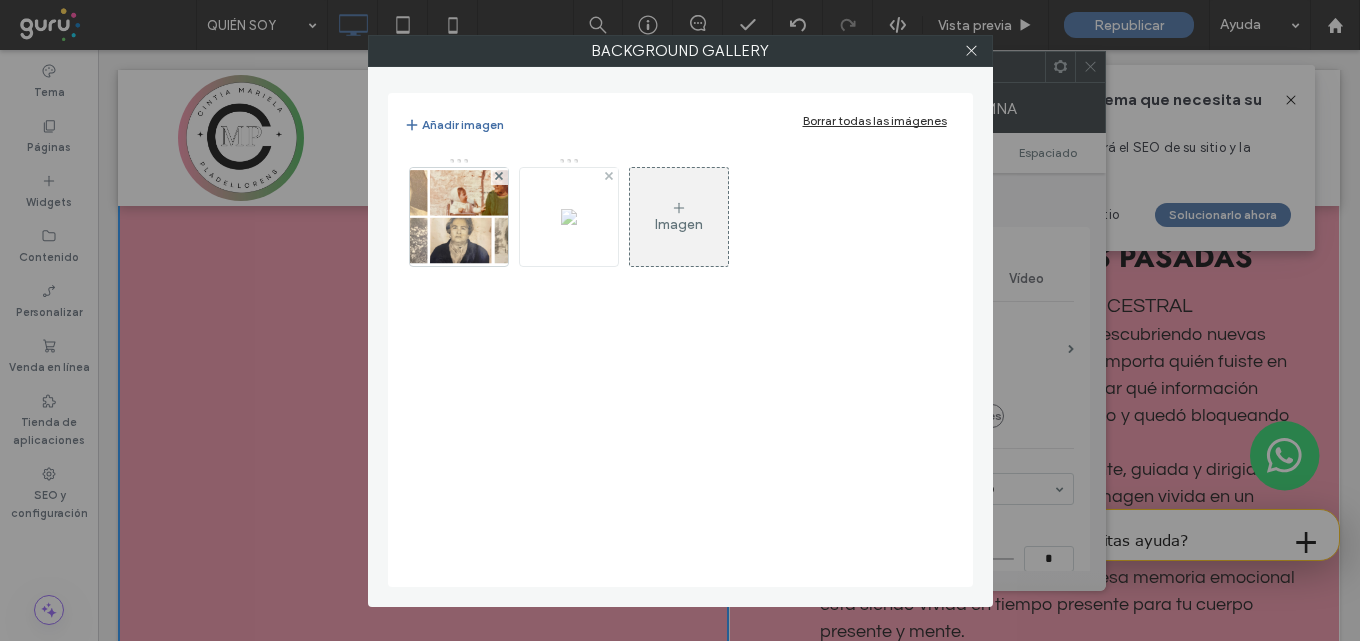 click at bounding box center (569, 217) 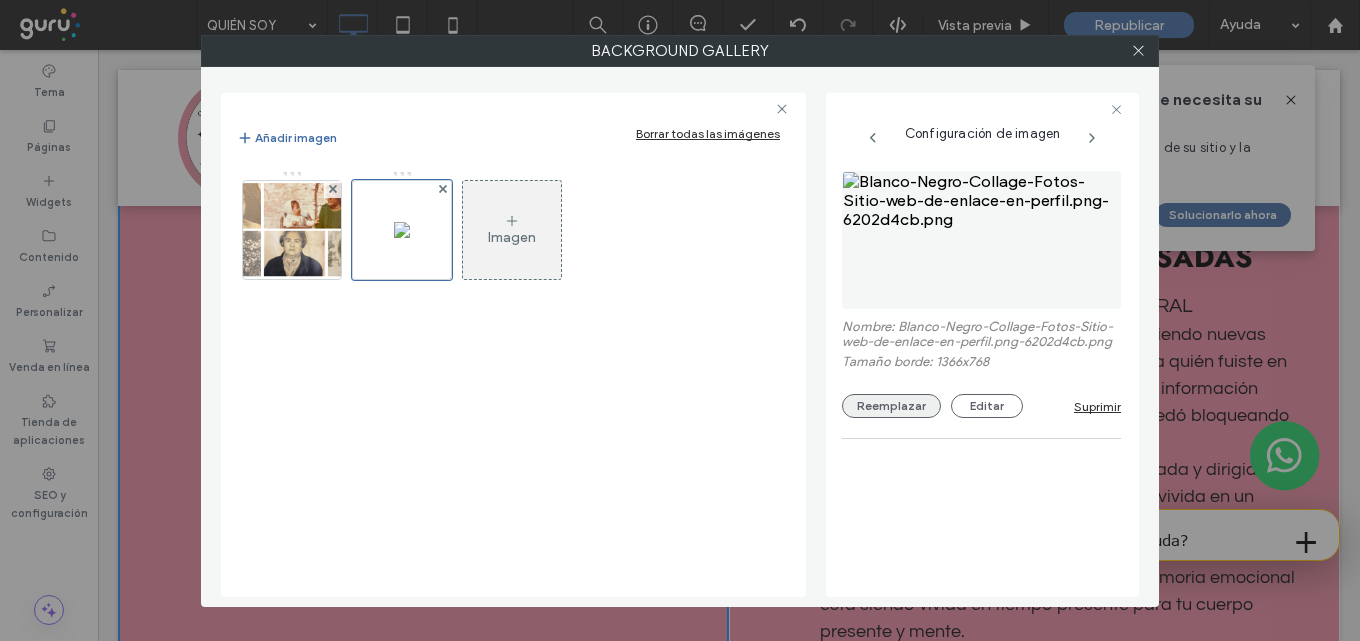click on "Reemplazar" at bounding box center (891, 406) 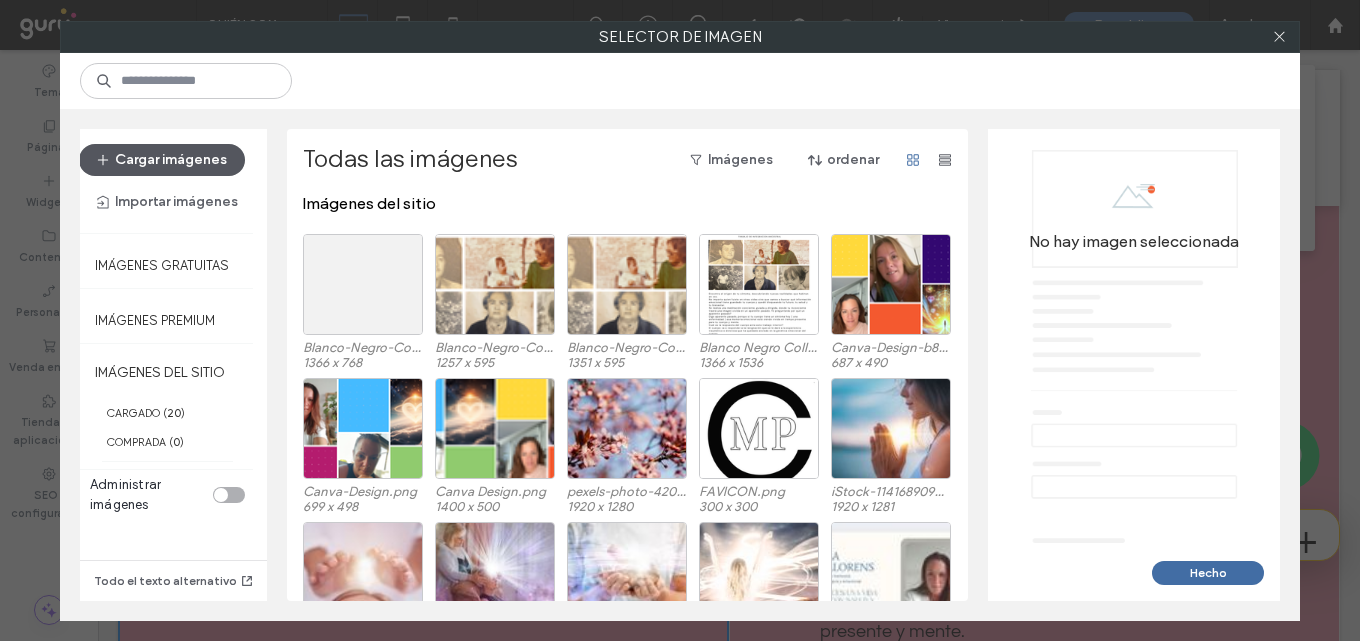 click on "Cargar imágenes" at bounding box center [162, 160] 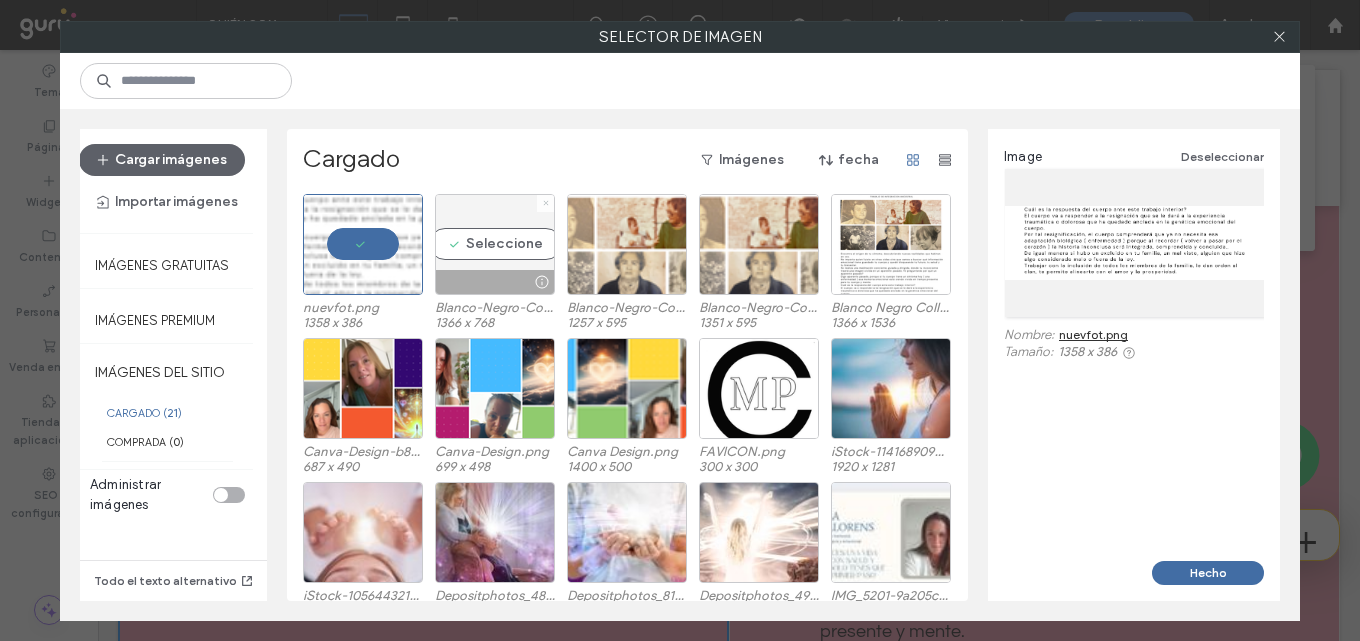 click 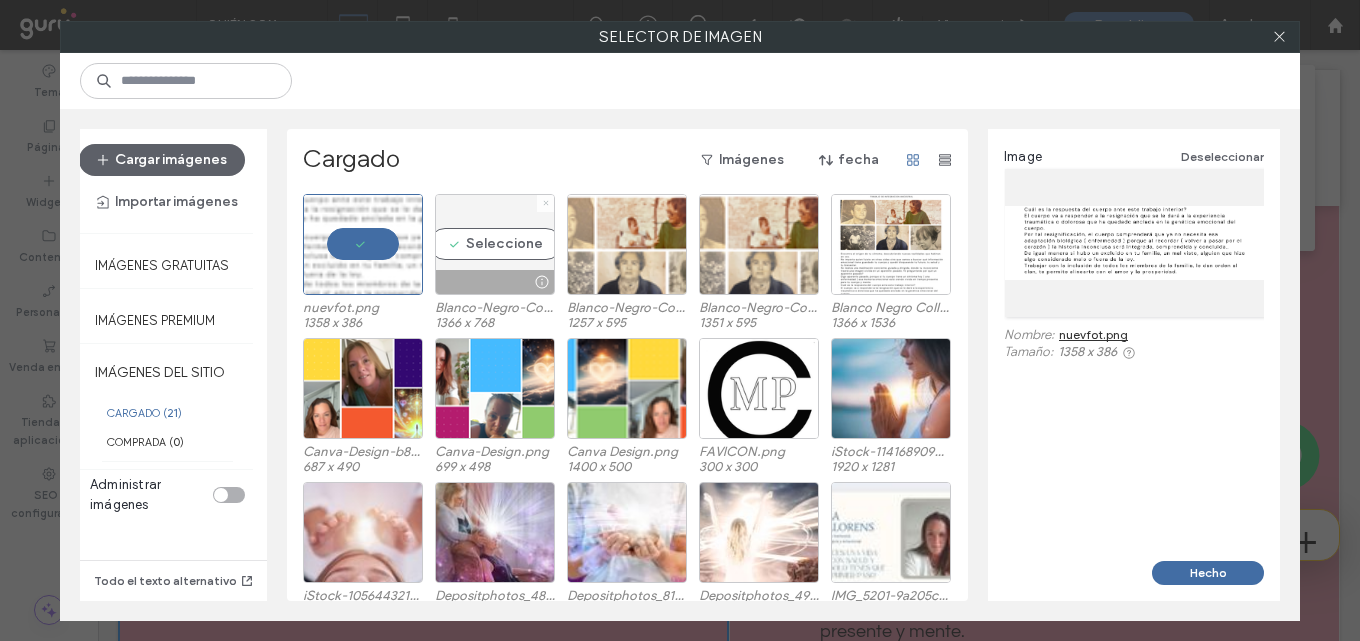 click 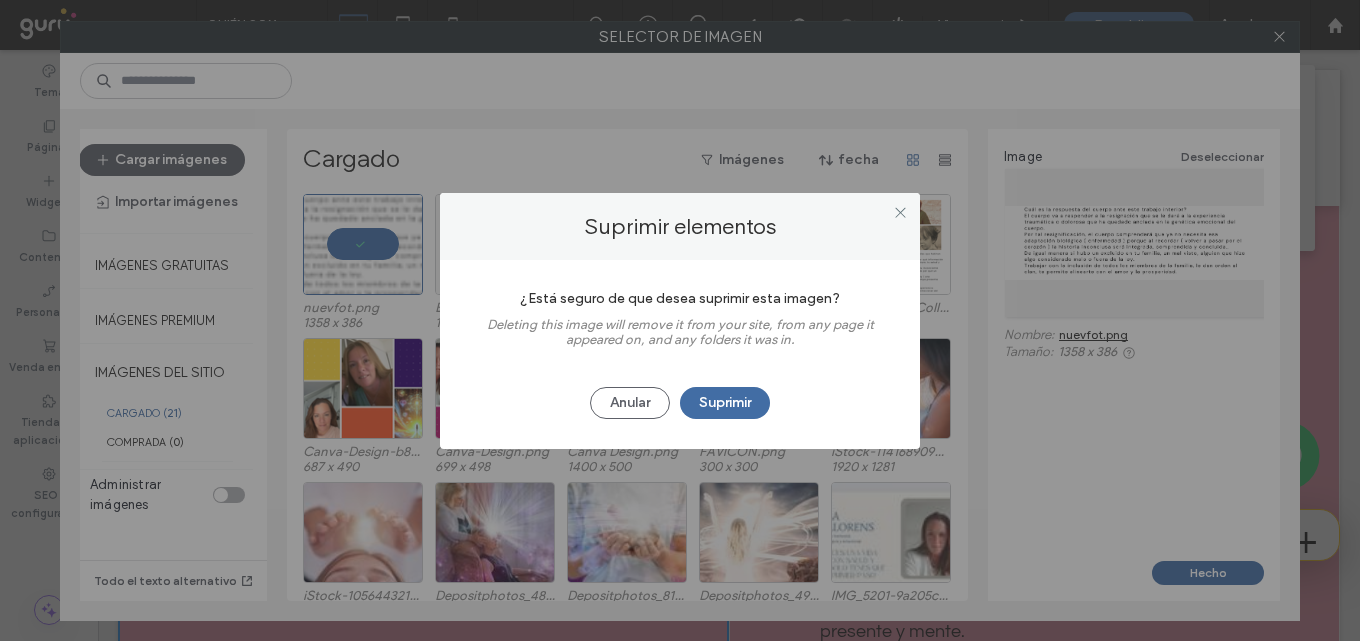 drag, startPoint x: 708, startPoint y: 407, endPoint x: 769, endPoint y: 425, distance: 63.600315 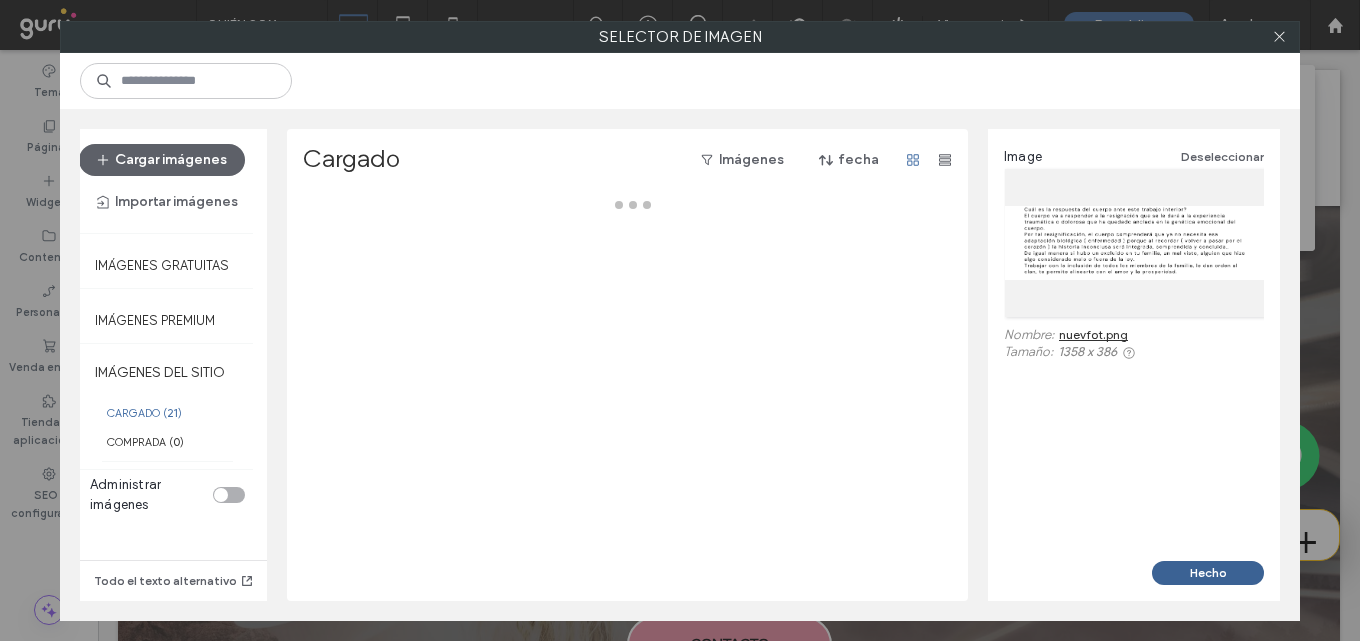 scroll, scrollTop: 2418, scrollLeft: 0, axis: vertical 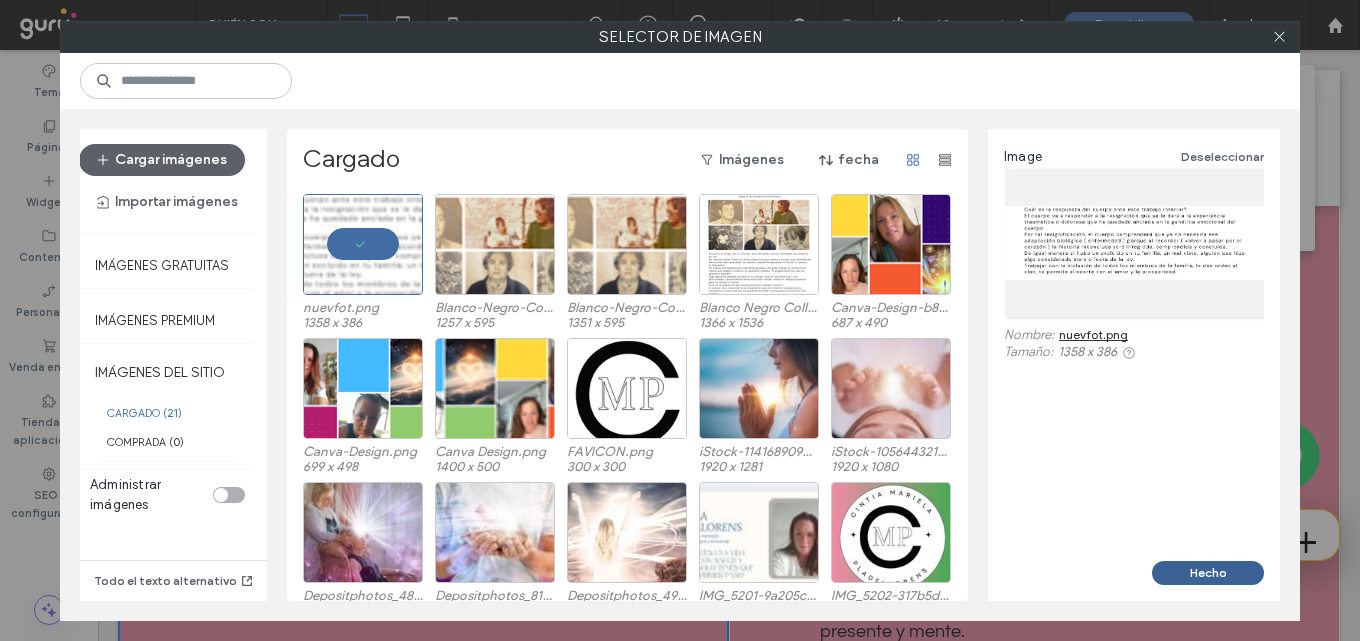 click on "Hecho" at bounding box center (1208, 573) 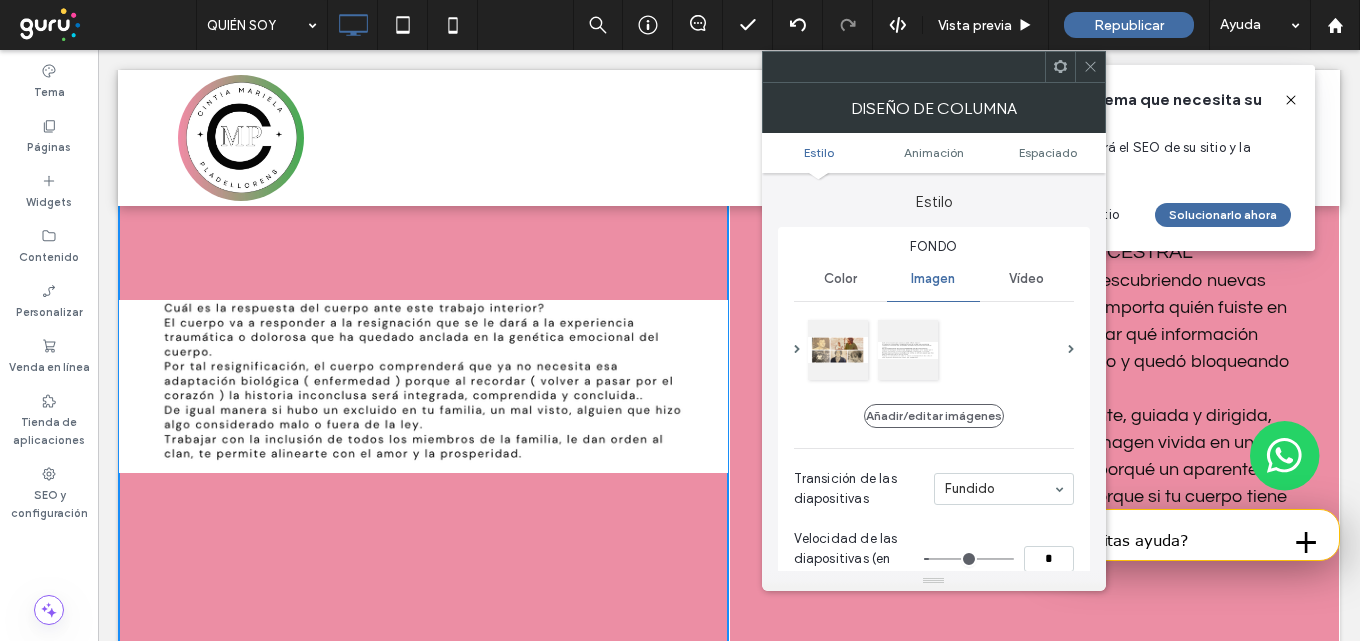 scroll, scrollTop: 2518, scrollLeft: 0, axis: vertical 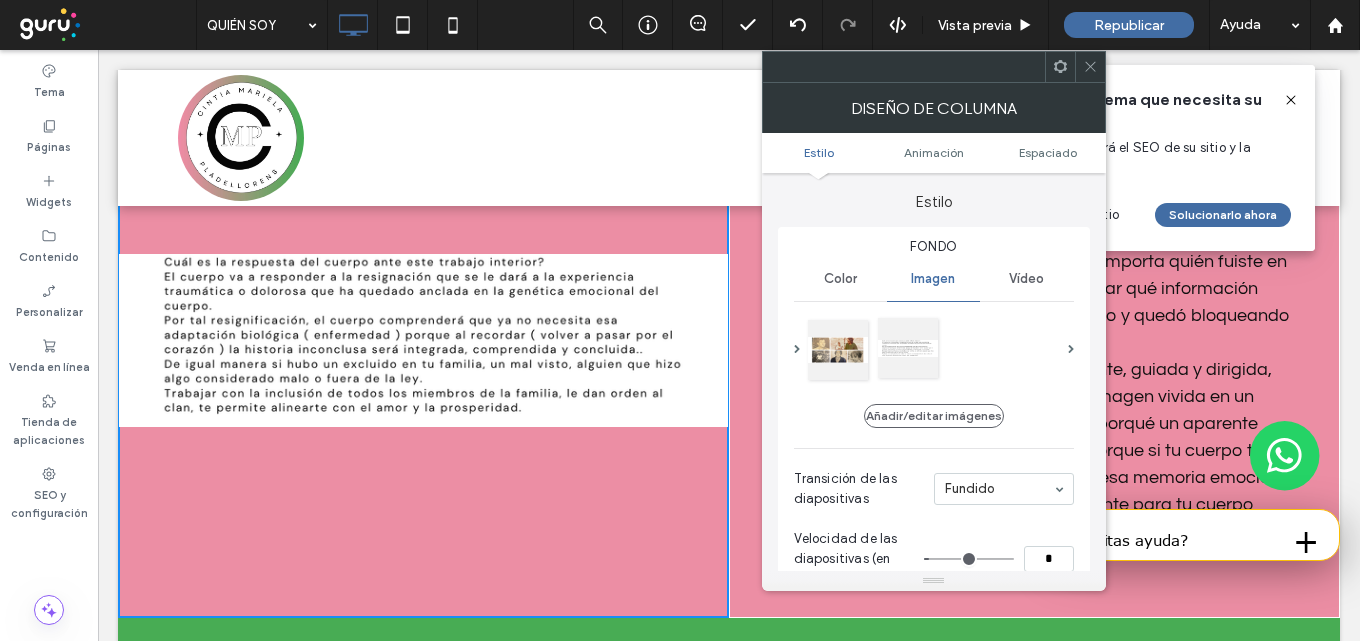 click at bounding box center [908, 348] 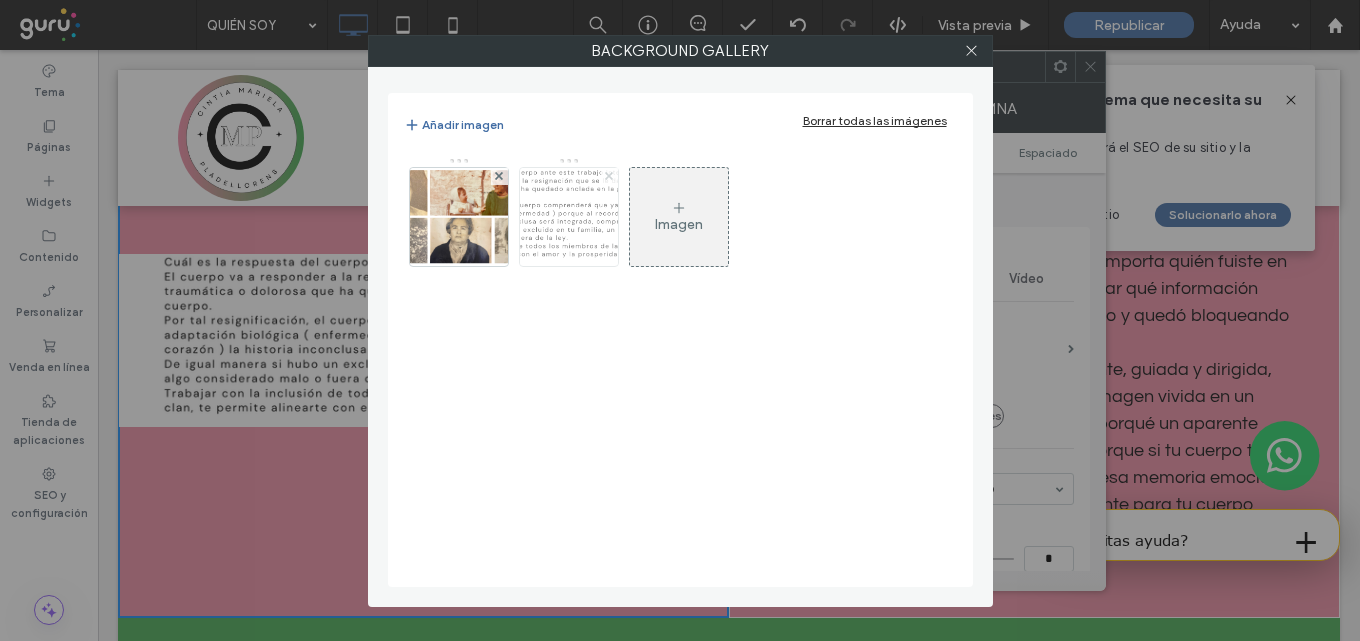 click 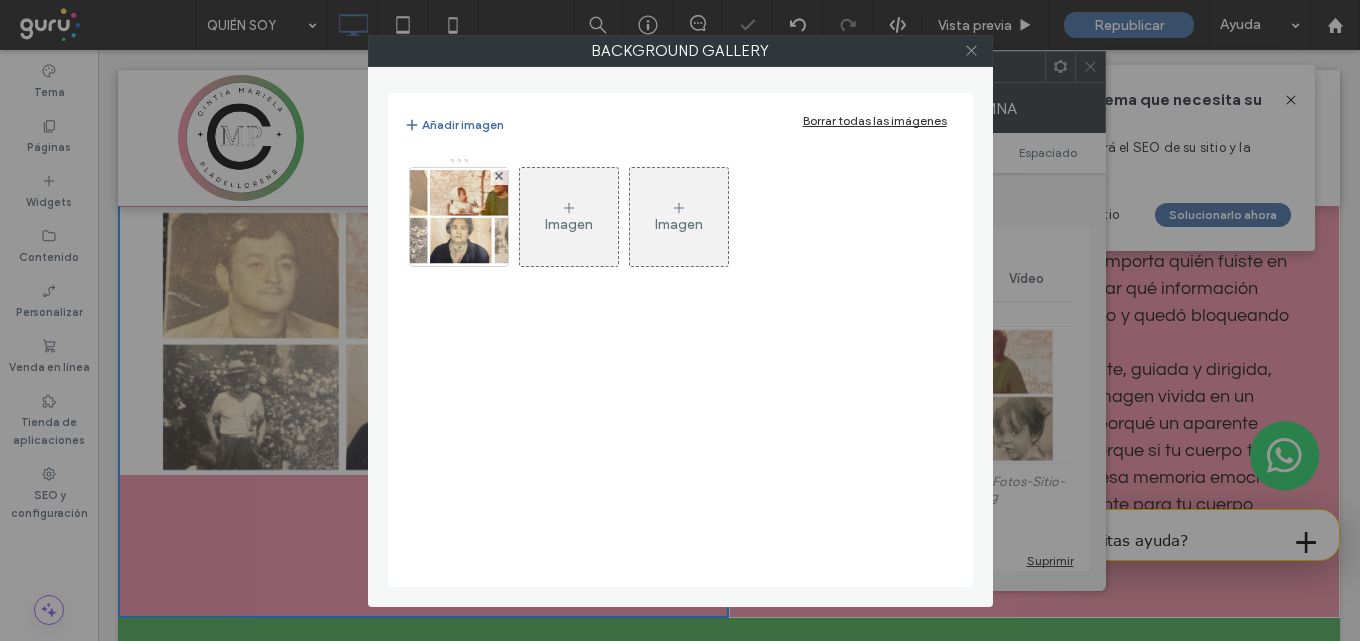 click 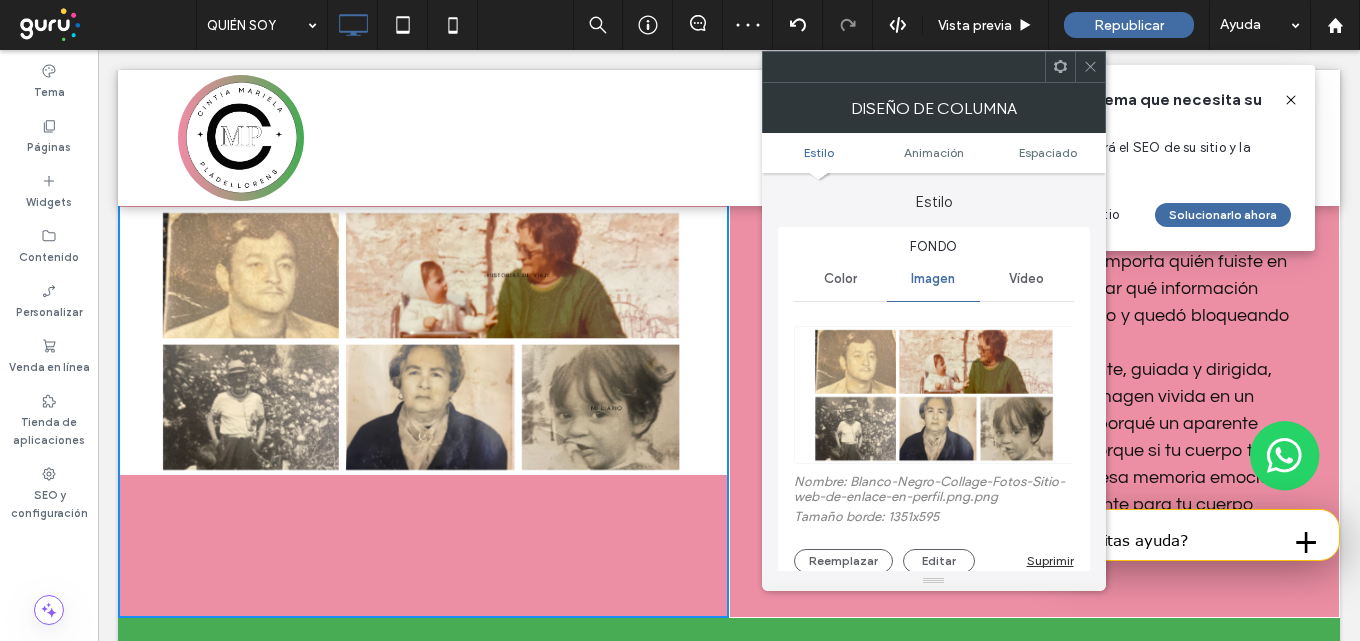 click 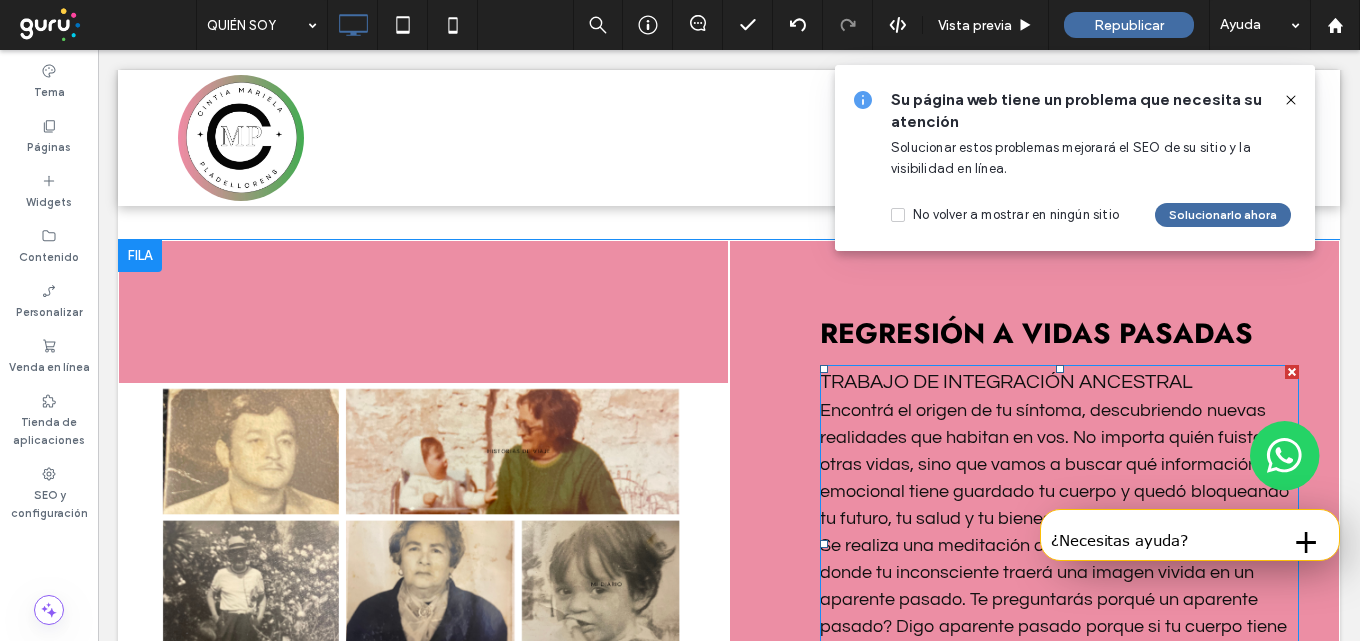 scroll, scrollTop: 2318, scrollLeft: 0, axis: vertical 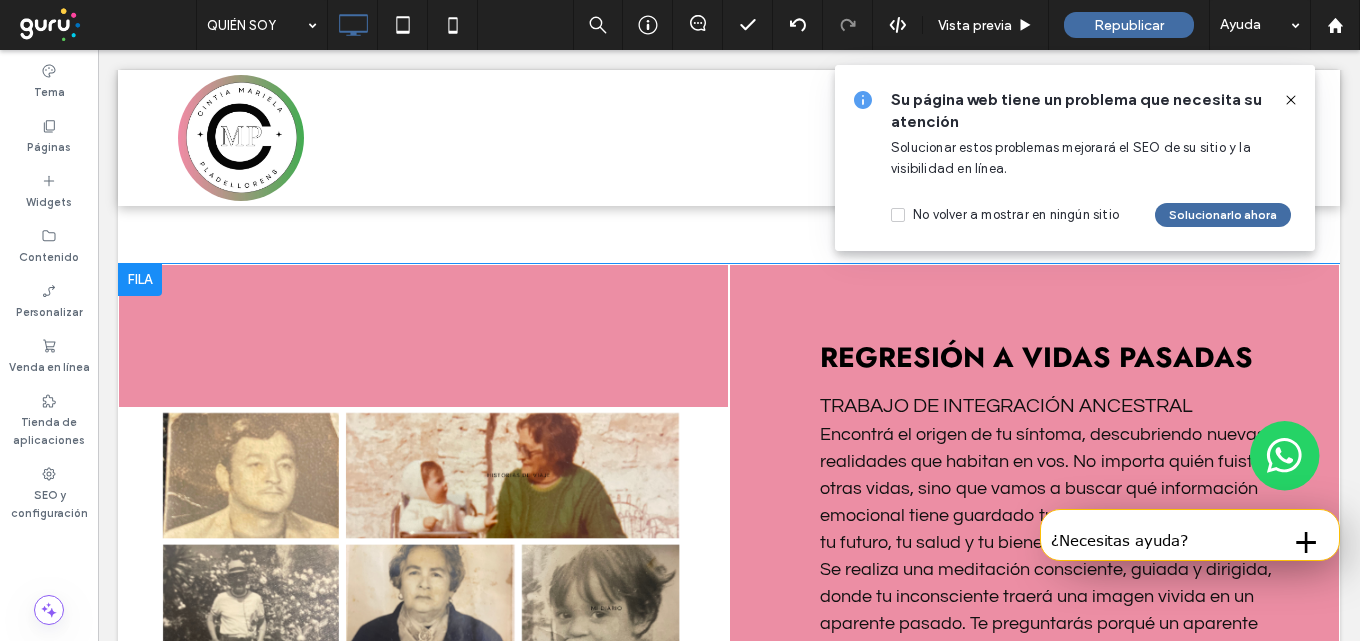 click on "REGRESIÓN A VIDAS PASADAS
TRABAJO DE INTEGRACIÓN ANCESTRAL Encontrá el origen de tu síntoma, descubriendo nuevas realidades que habitan en vos. No importa quién fuiste en otras vidas, sino que vamos a buscar qué información emocional tiene guardado tu cuerpo y quedó bloqueando tu futuro, tu salud y tu bienestar. Se realiza una meditación consciente, guiada y dirigida, donde tu inconsciente traerá una imagen vivida en un aparente pasado. Te preguntarás porqué un aparente pasado? Digo aparente pasado porque si tu cuerpo tiene un síntoma hoy (una enfermedad), esa memoria emocional está siendo vivida en tiempo presente para tu cuerpo presente y mente.
Click To Paste" at bounding box center [1034, 541] 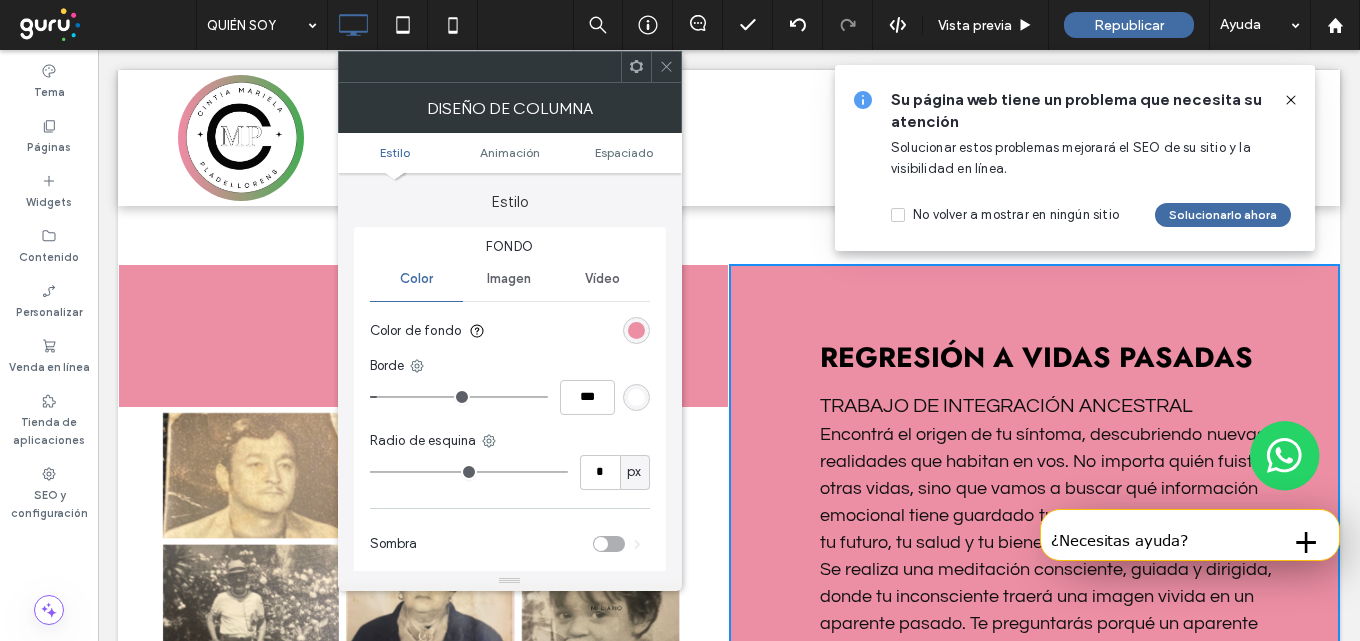 click on "Imagen" at bounding box center (509, 279) 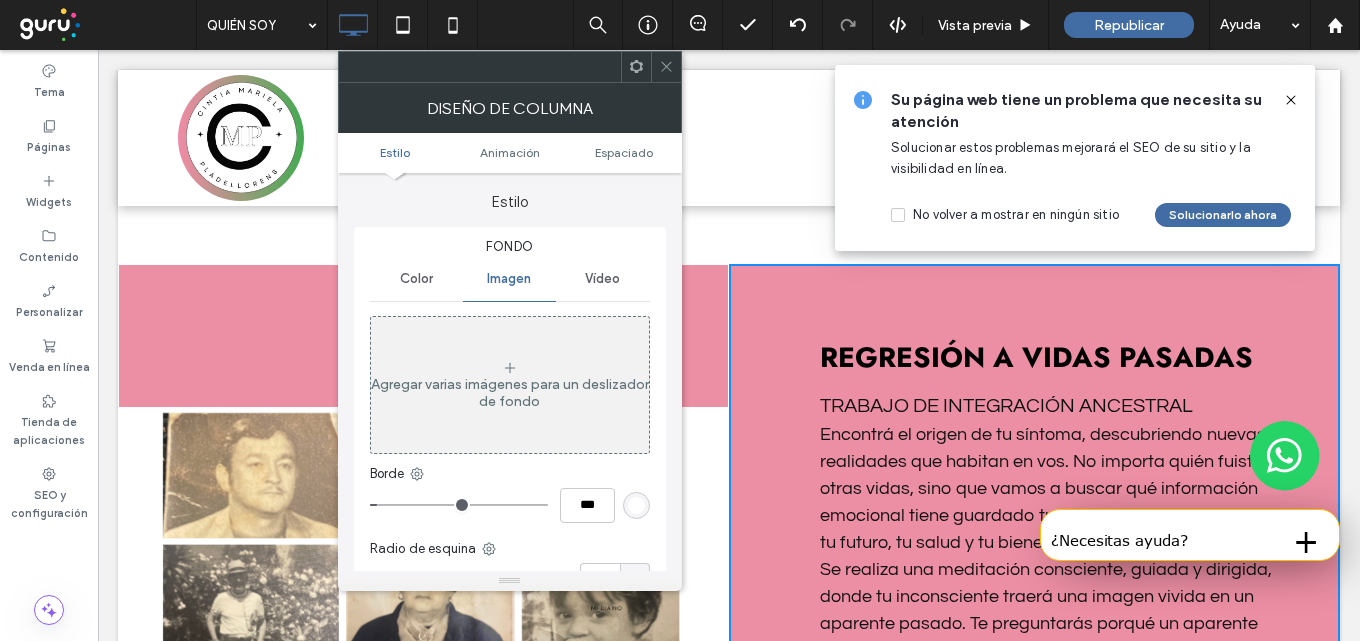 click on "Agregar varias imágenes para un deslizador de fondo" at bounding box center [510, 385] 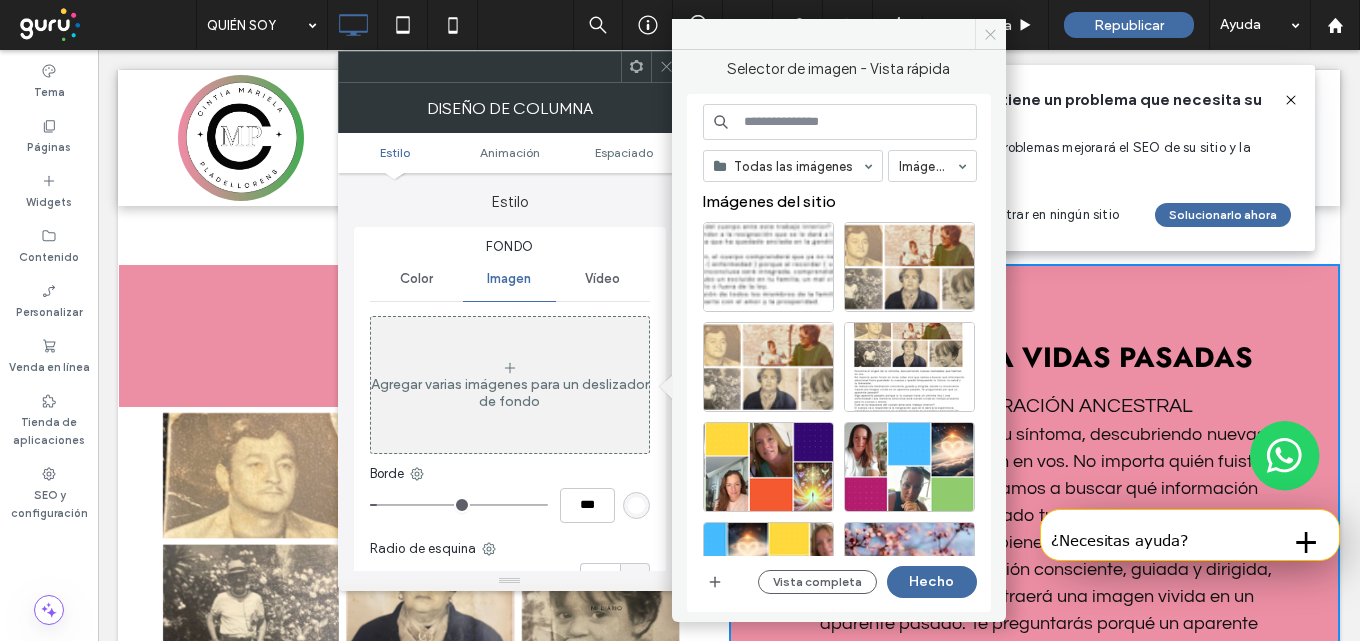 click 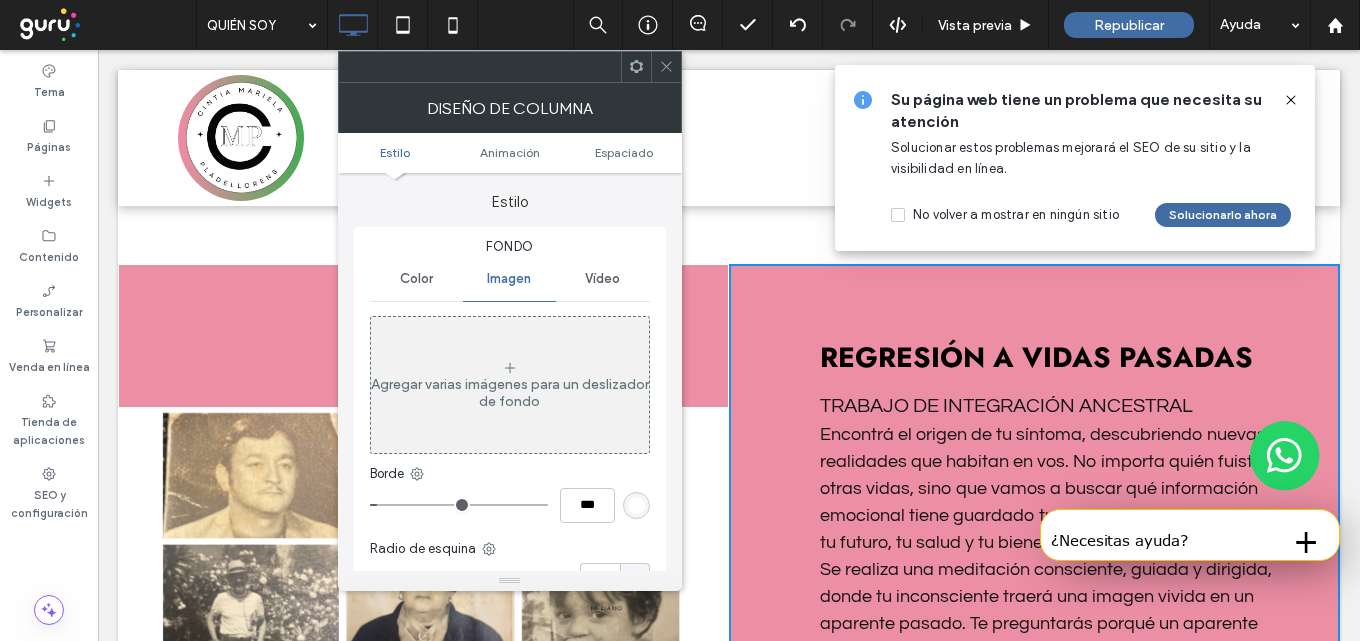 drag, startPoint x: 672, startPoint y: 70, endPoint x: 653, endPoint y: 254, distance: 184.97838 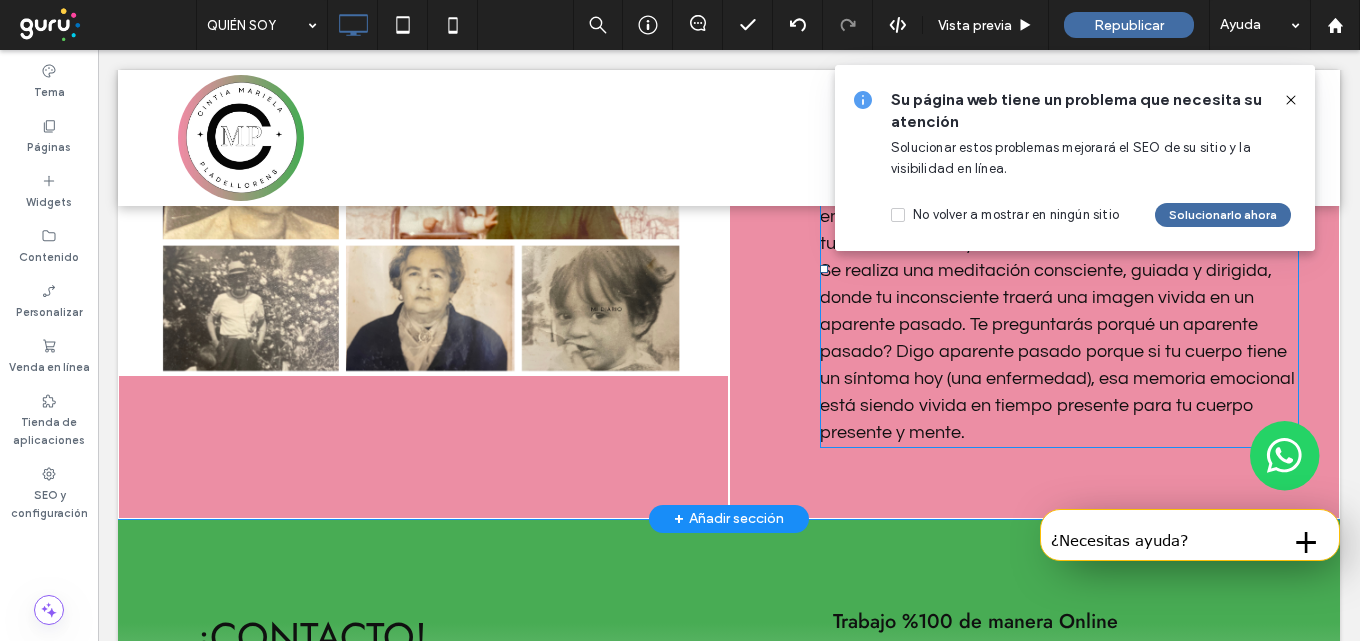 scroll, scrollTop: 2618, scrollLeft: 0, axis: vertical 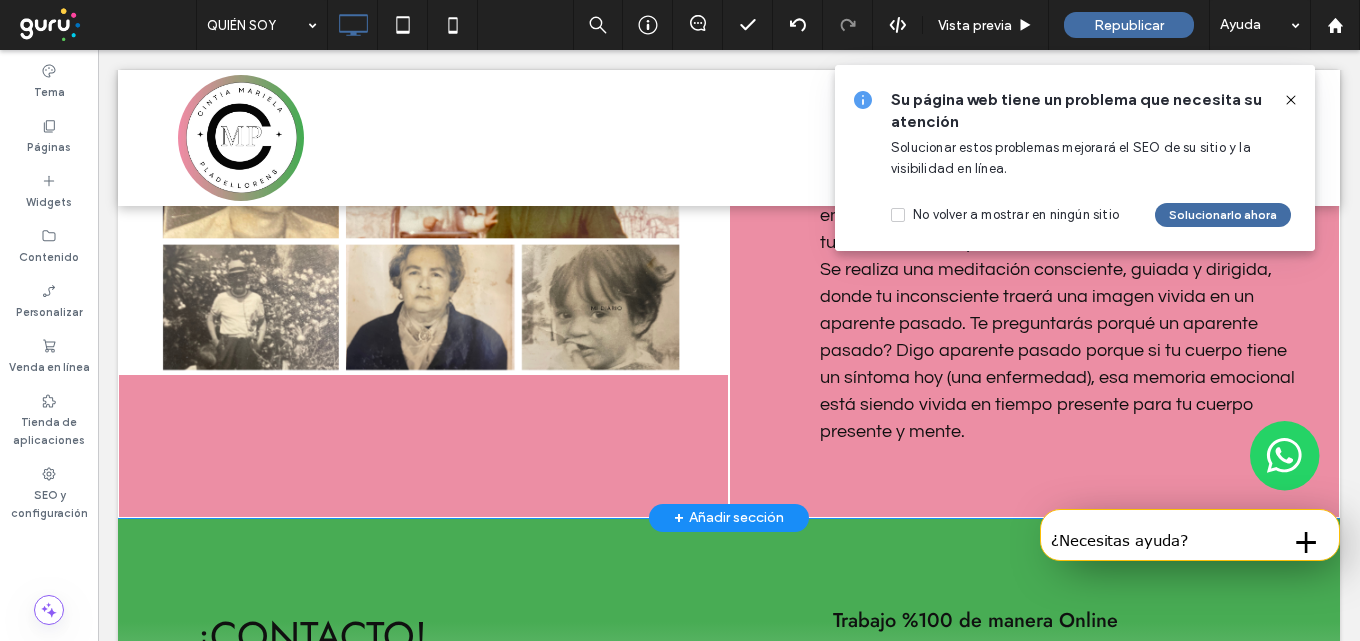 click on "Click To Paste" at bounding box center [423, 241] 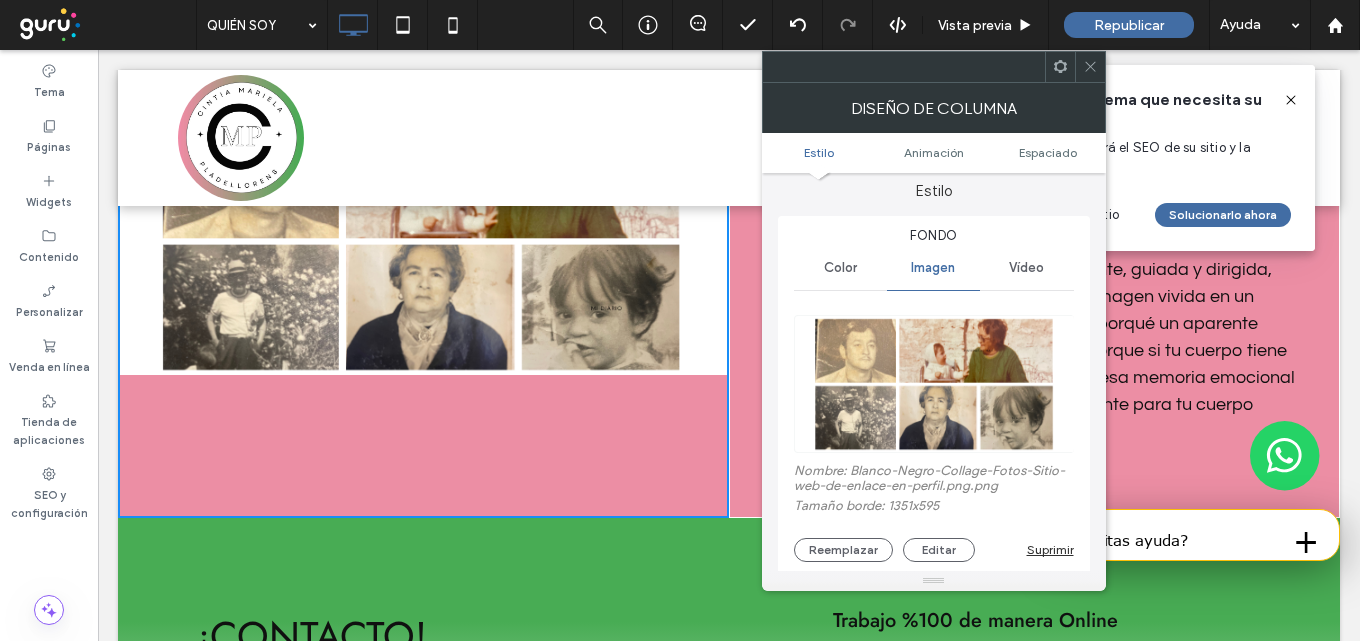 scroll, scrollTop: 0, scrollLeft: 0, axis: both 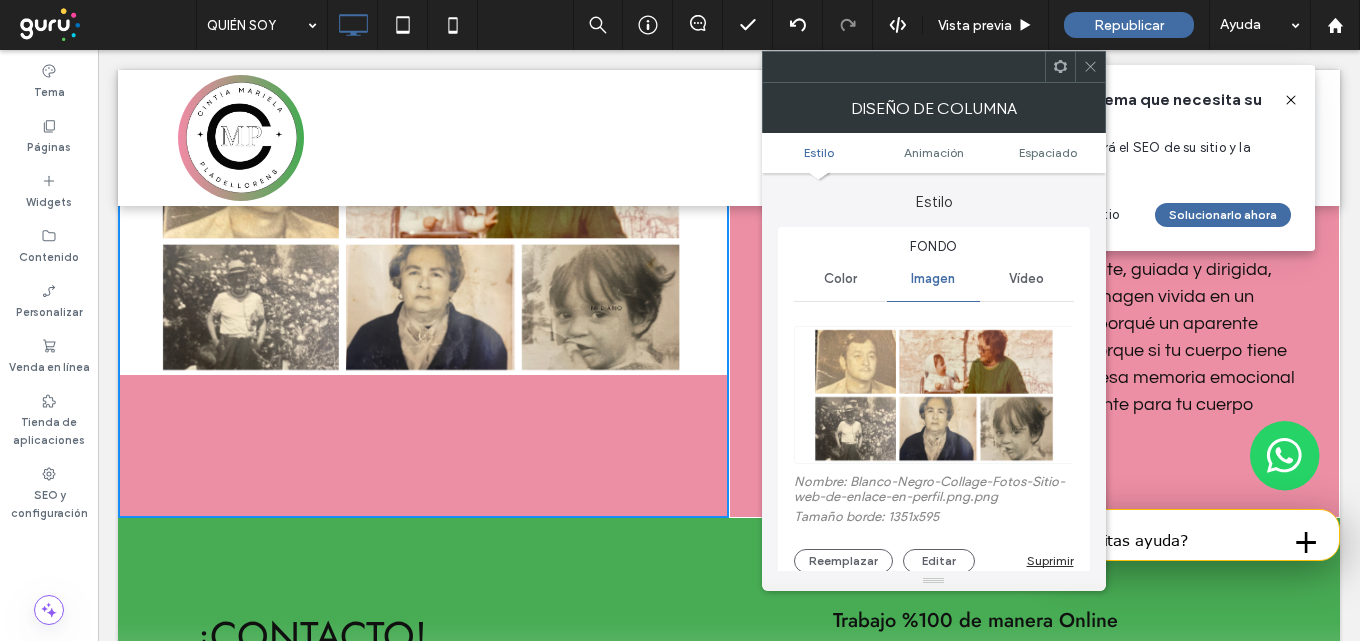 click 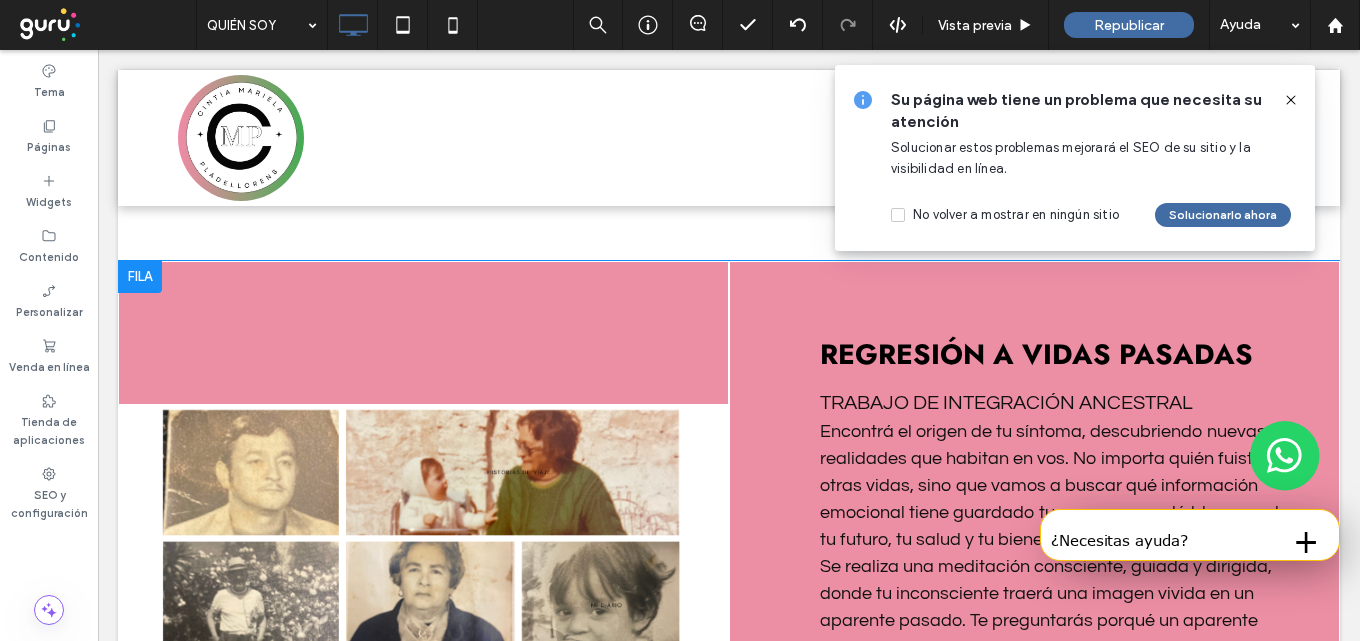 scroll, scrollTop: 2318, scrollLeft: 0, axis: vertical 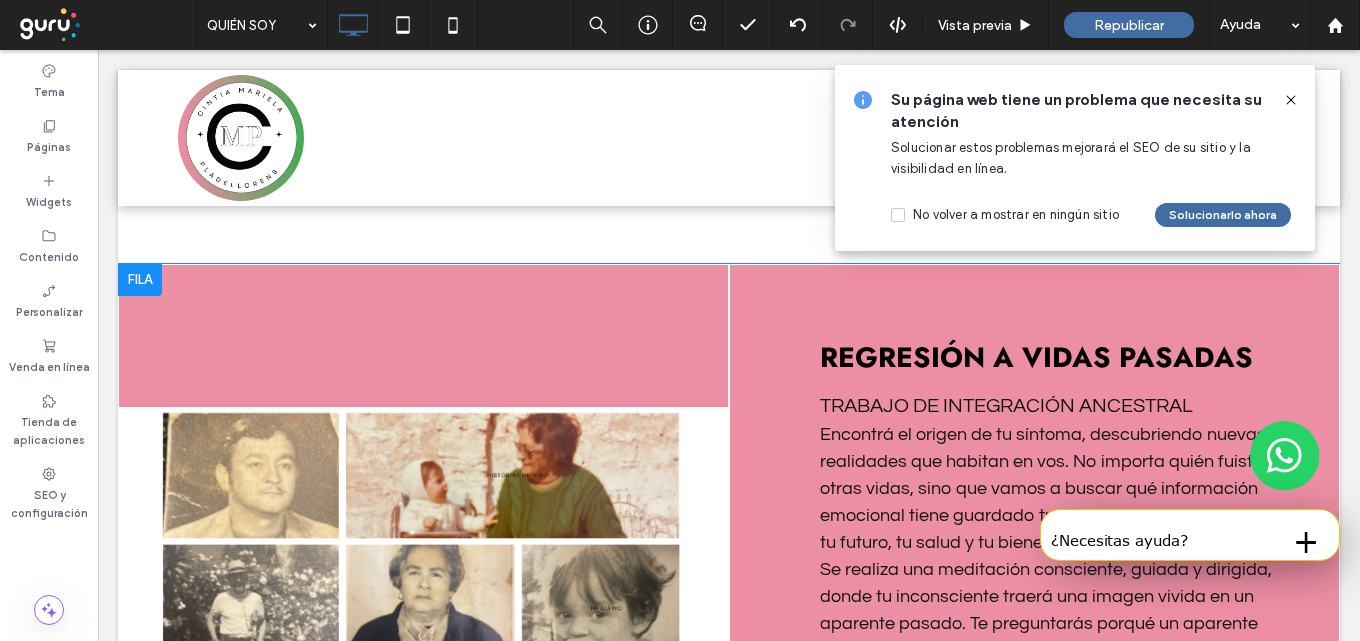 click at bounding box center [140, 280] 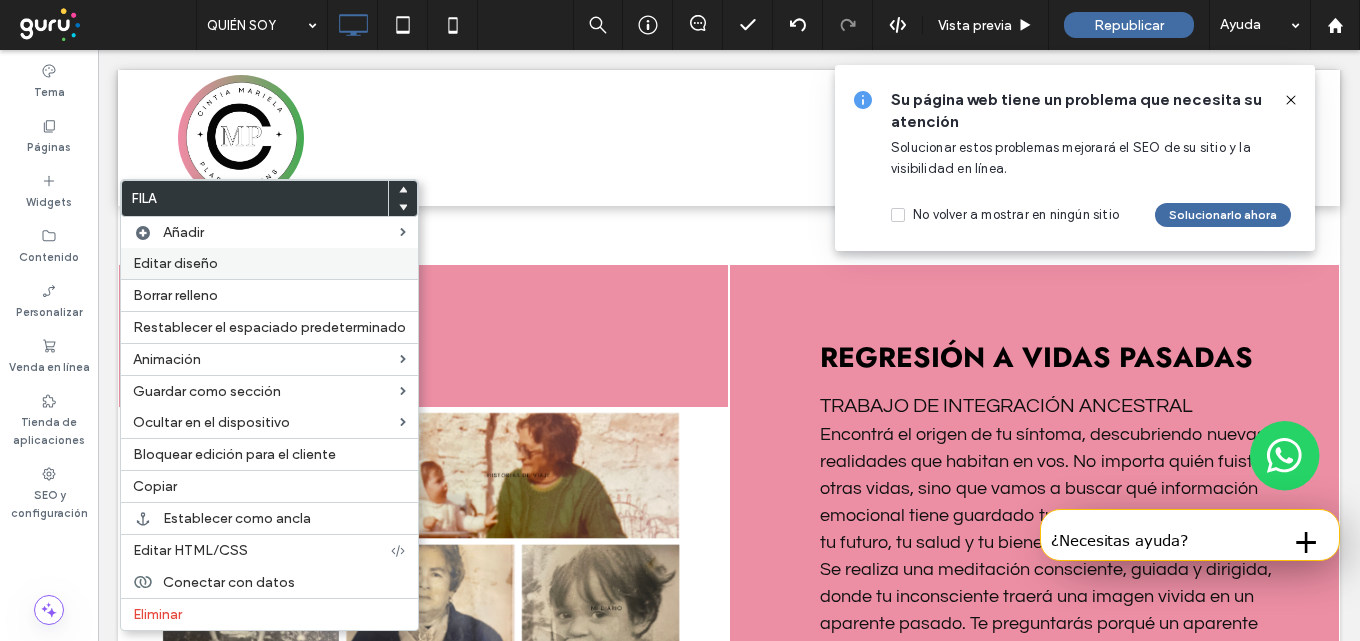 click on "Editar diseño" at bounding box center [175, 263] 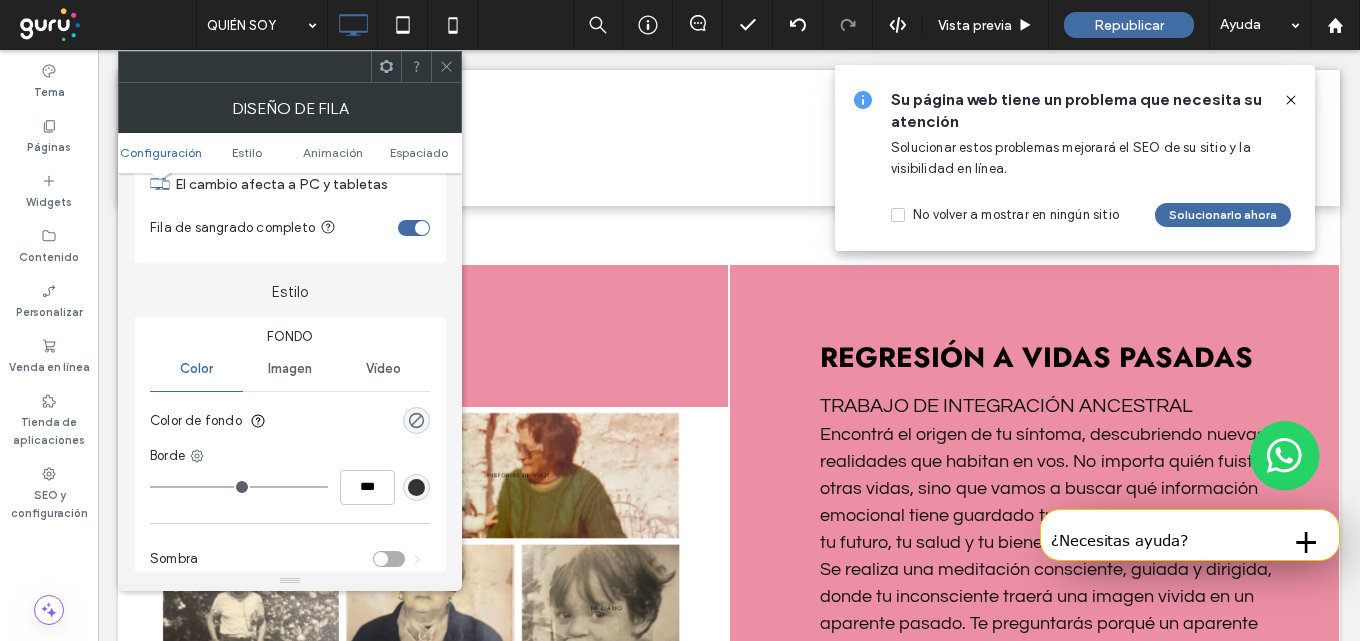 scroll, scrollTop: 200, scrollLeft: 0, axis: vertical 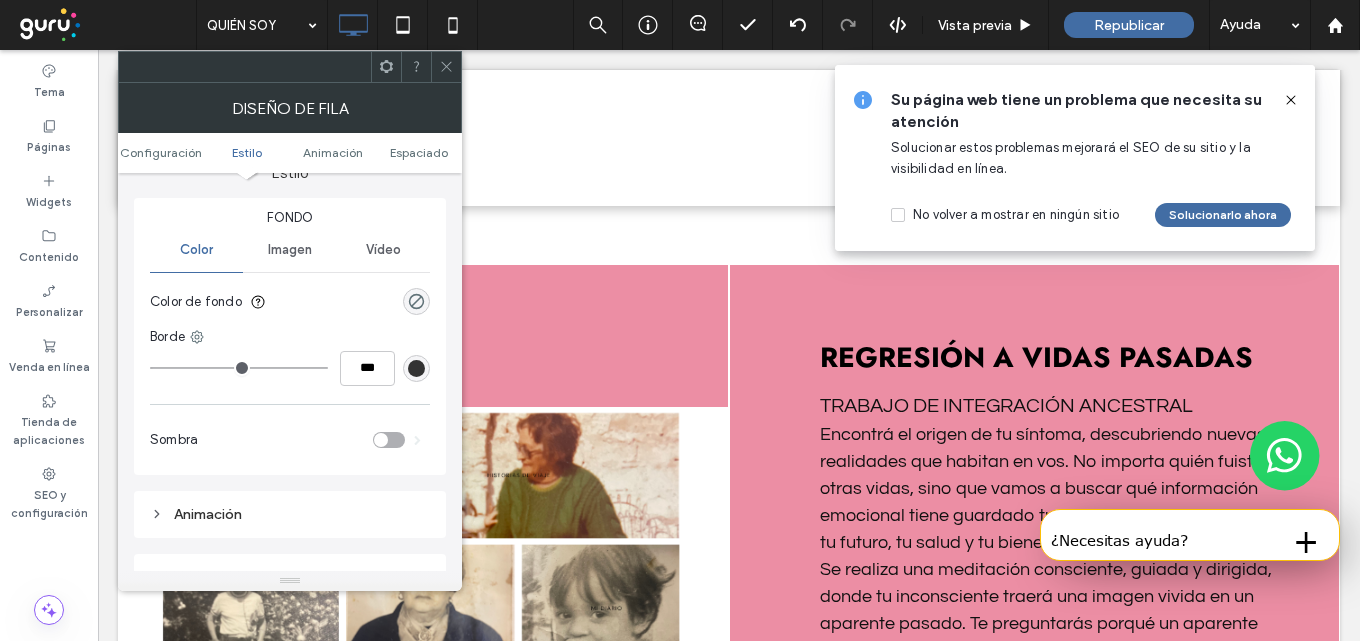 click on "Imagen" at bounding box center (290, 250) 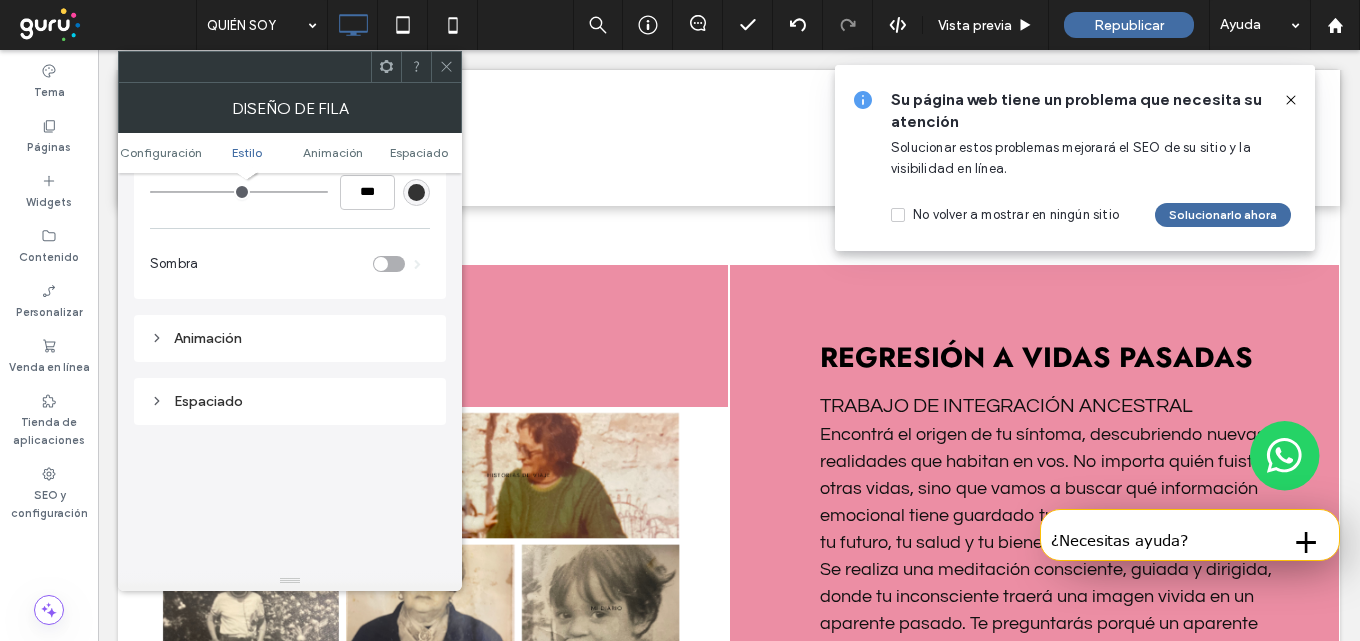 scroll, scrollTop: 500, scrollLeft: 0, axis: vertical 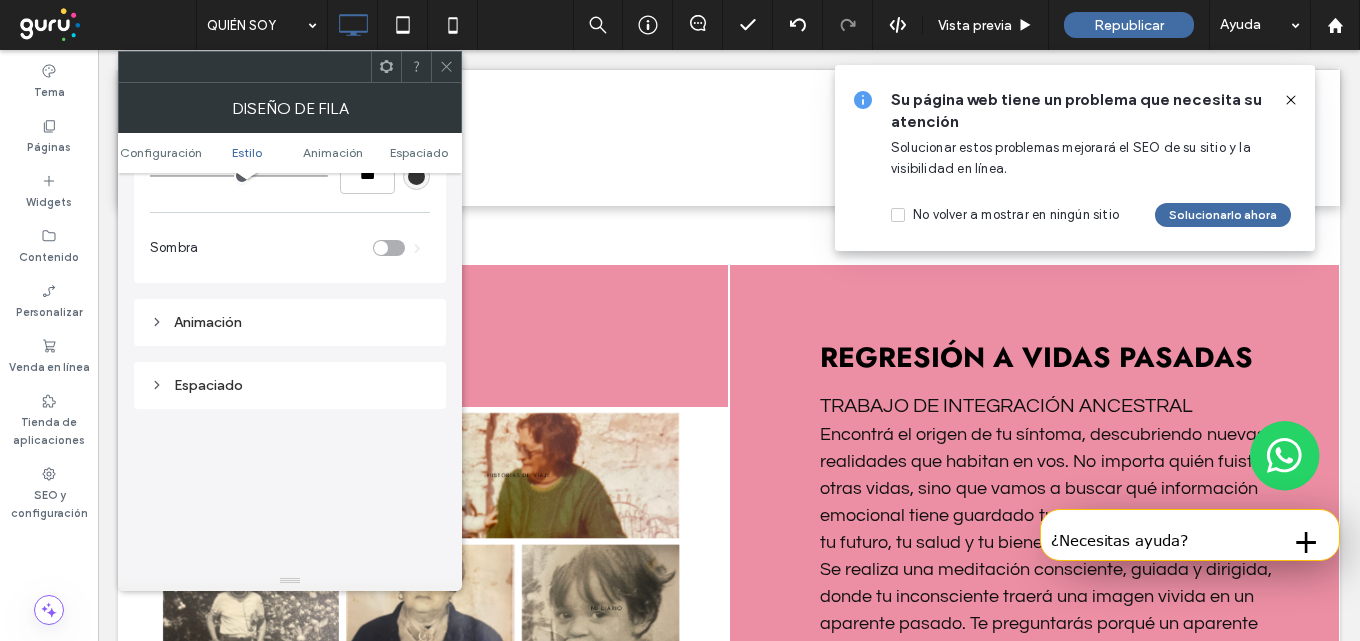click 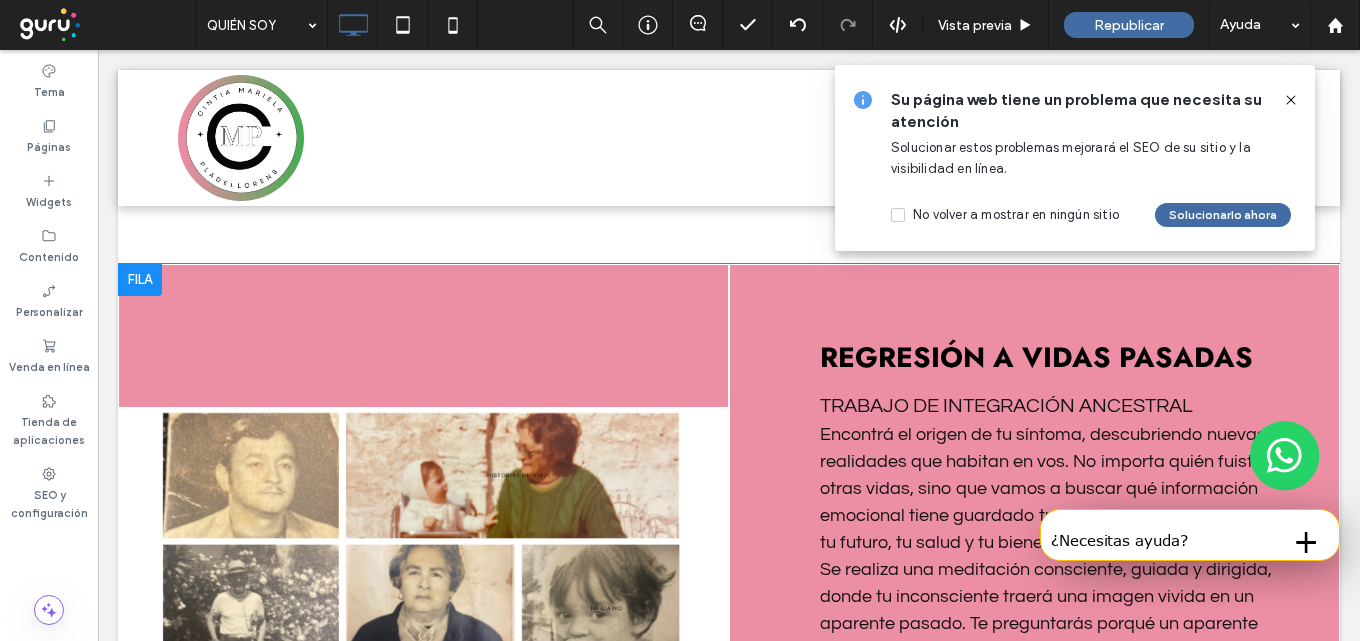 click on "Click To Paste" at bounding box center [423, 541] 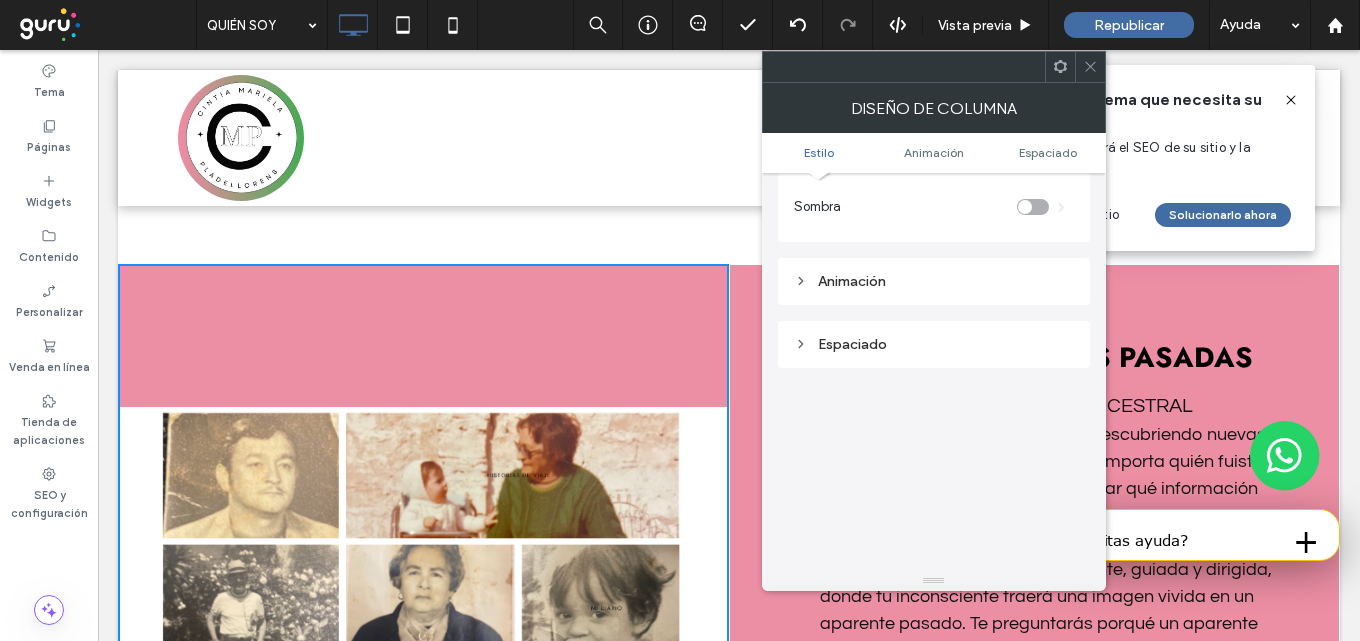 scroll, scrollTop: 1000, scrollLeft: 0, axis: vertical 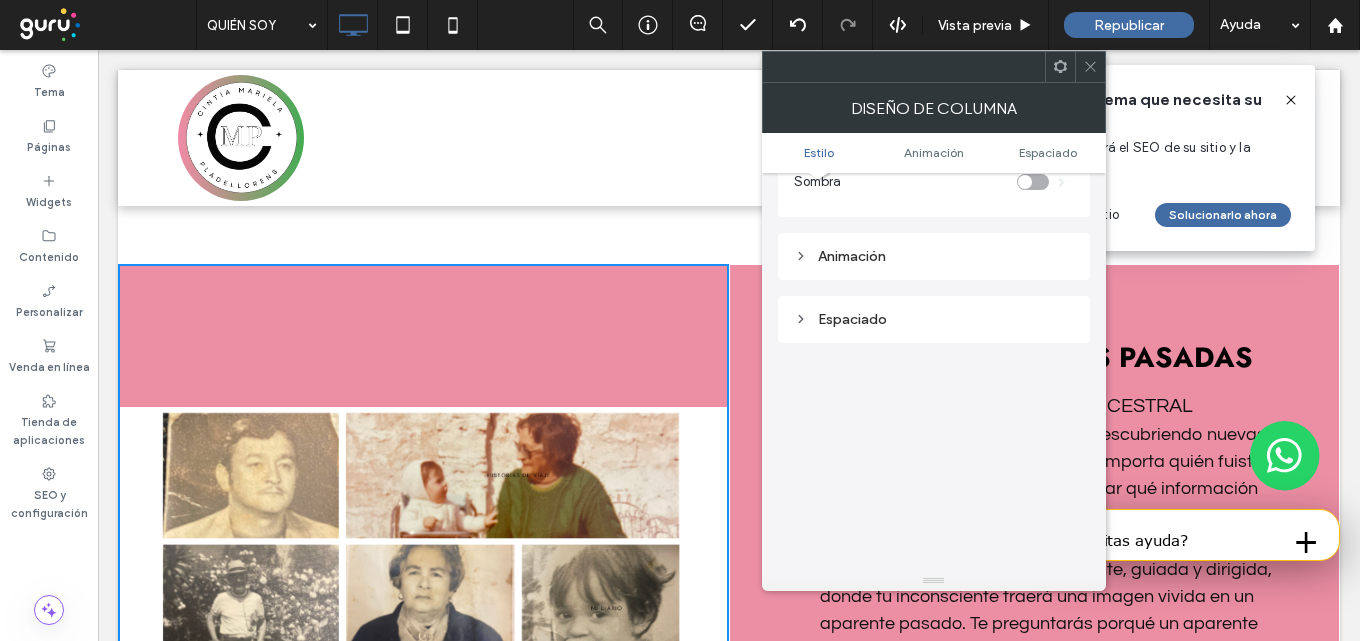 click at bounding box center (1090, 67) 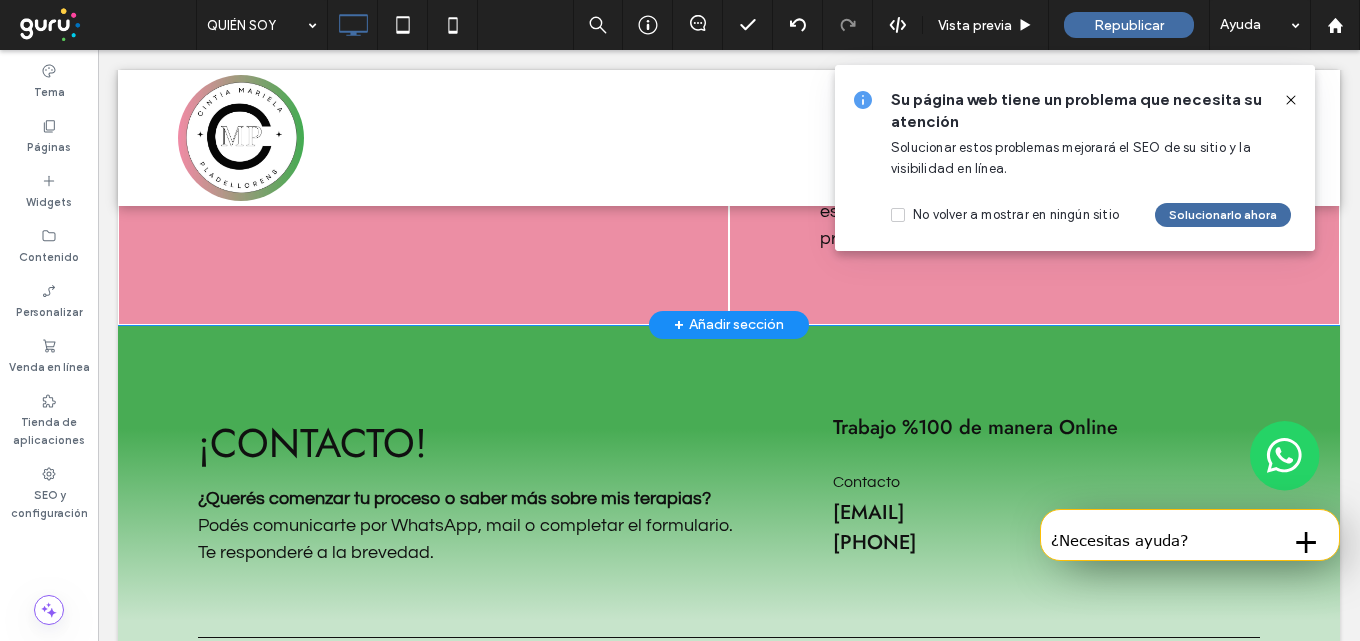 scroll, scrollTop: 2818, scrollLeft: 0, axis: vertical 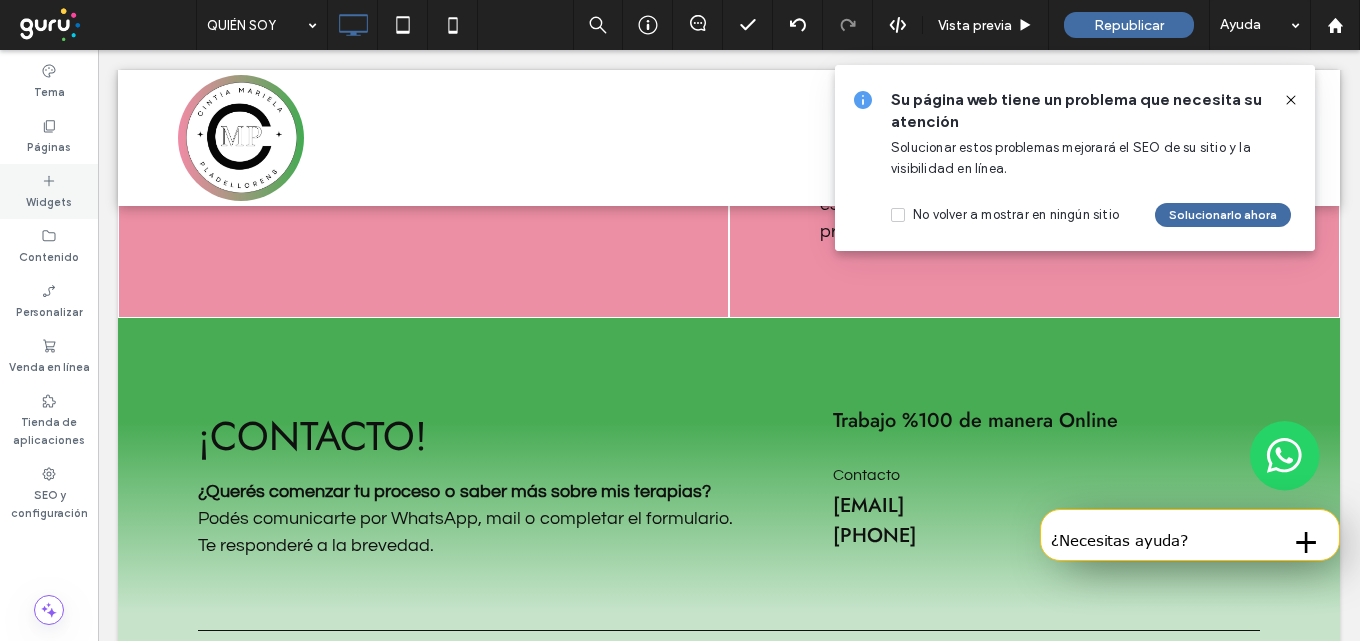 click 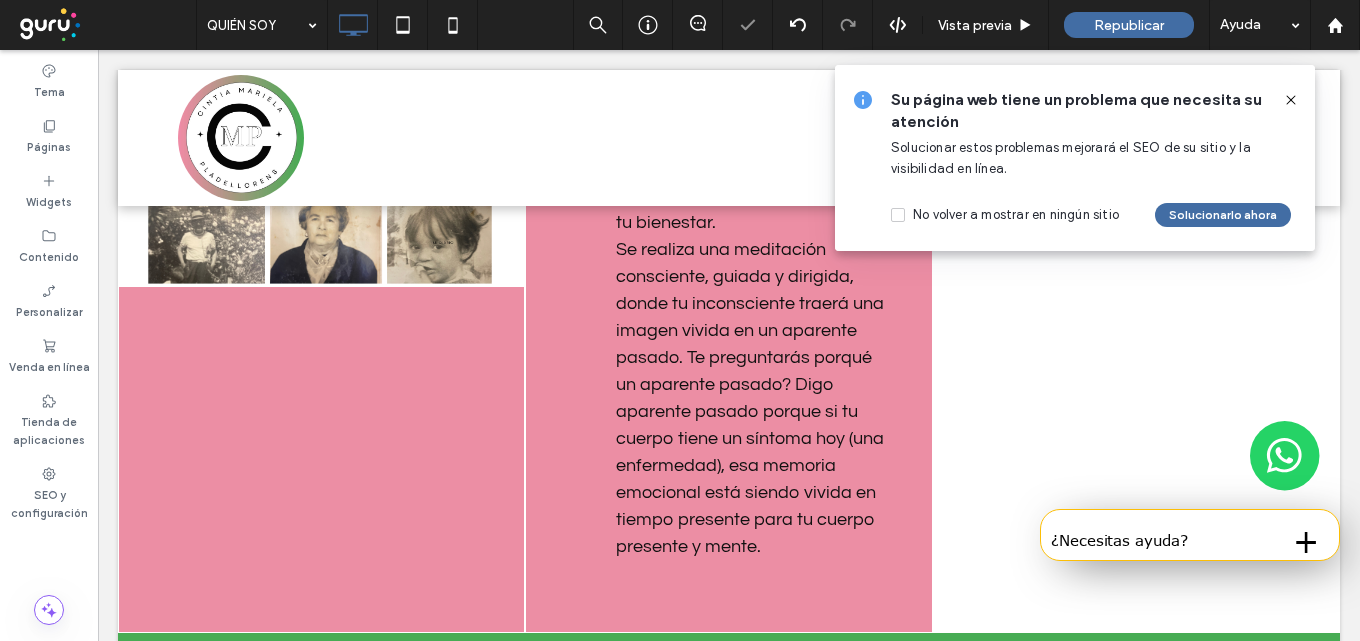 type on "*********" 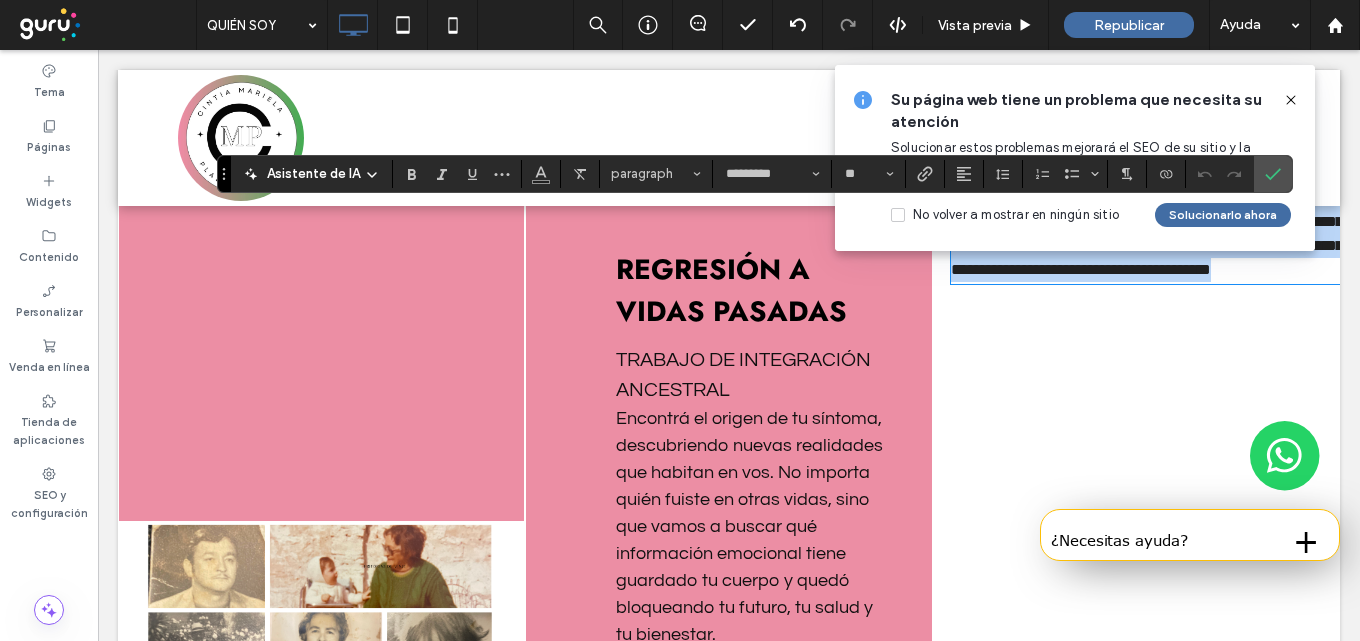 scroll, scrollTop: 2306, scrollLeft: 0, axis: vertical 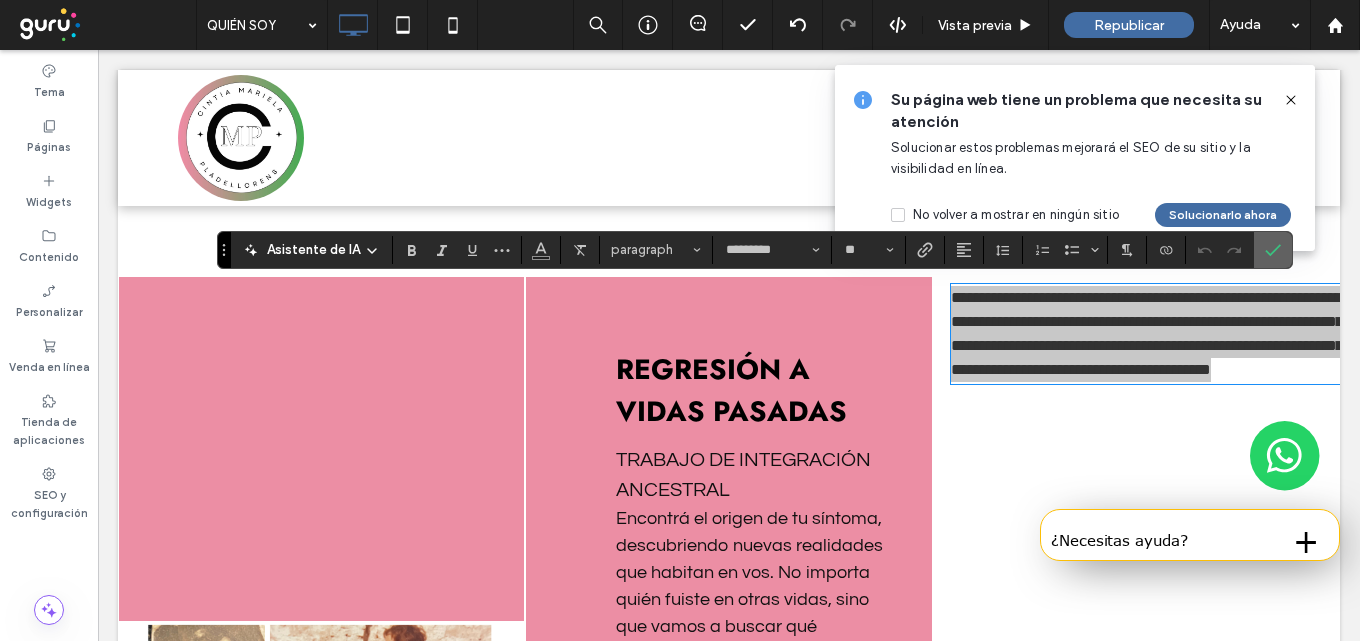 click 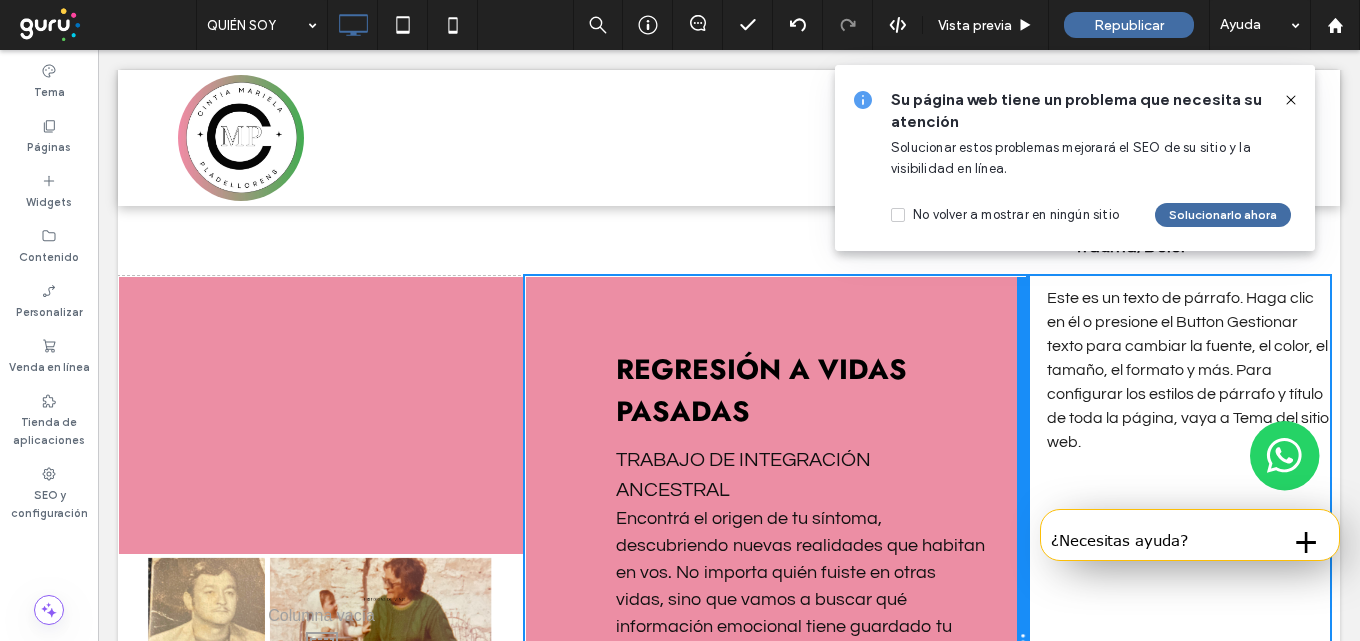 drag, startPoint x: 921, startPoint y: 409, endPoint x: 1027, endPoint y: 408, distance: 106.004715 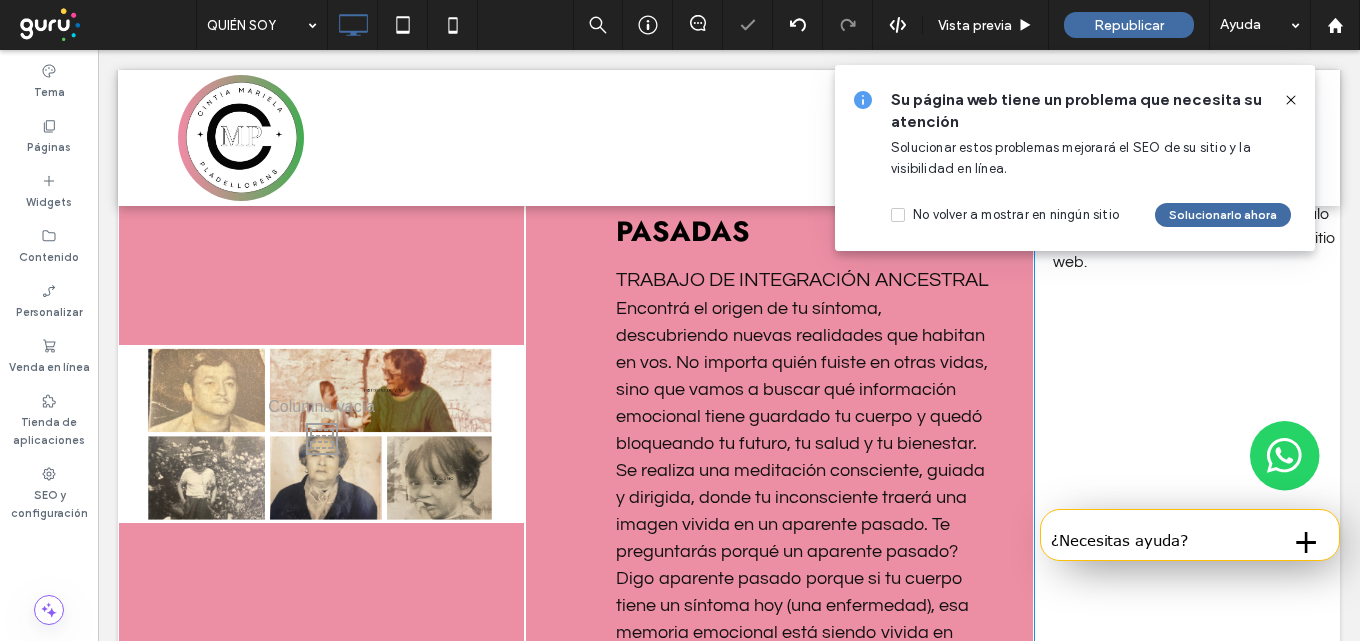 scroll, scrollTop: 2506, scrollLeft: 0, axis: vertical 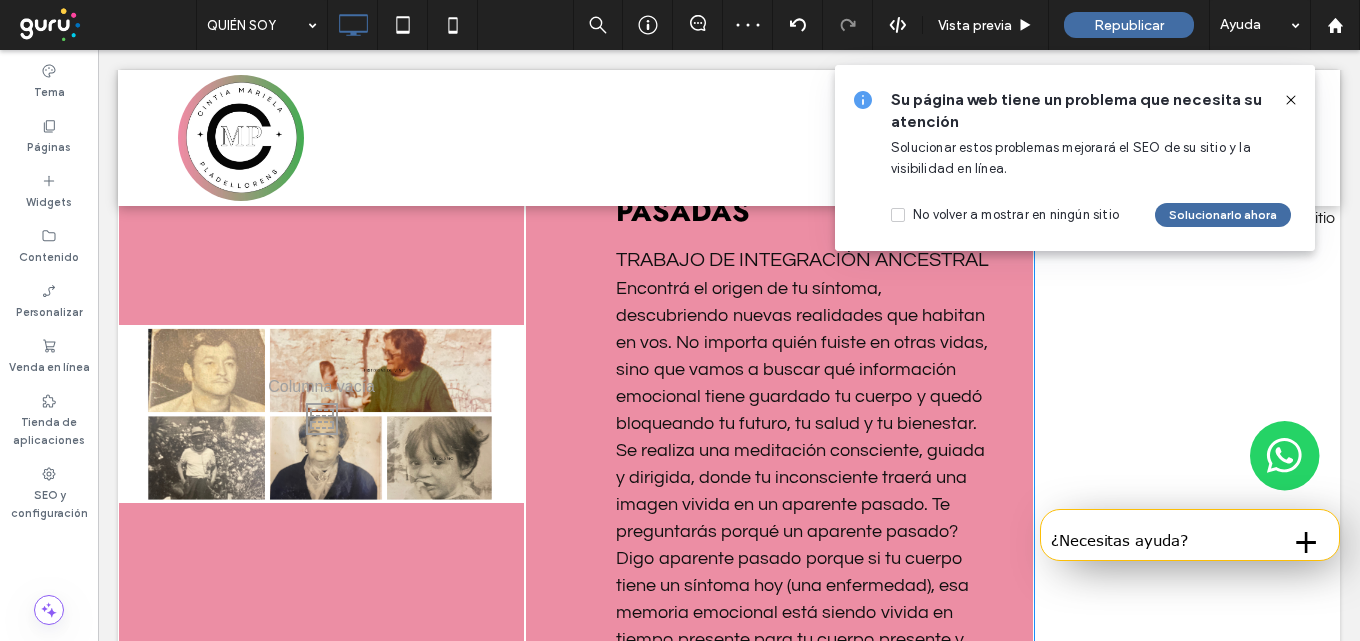 click on "Click To Paste" at bounding box center (321, 414) 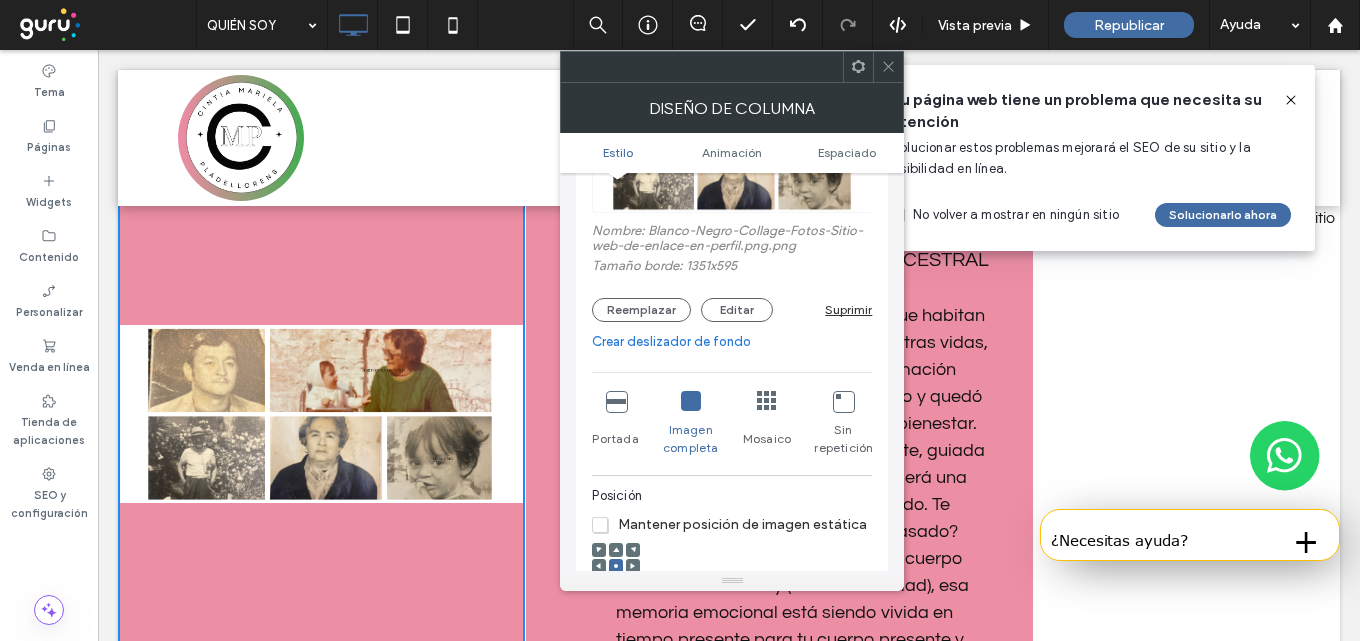 scroll, scrollTop: 300, scrollLeft: 0, axis: vertical 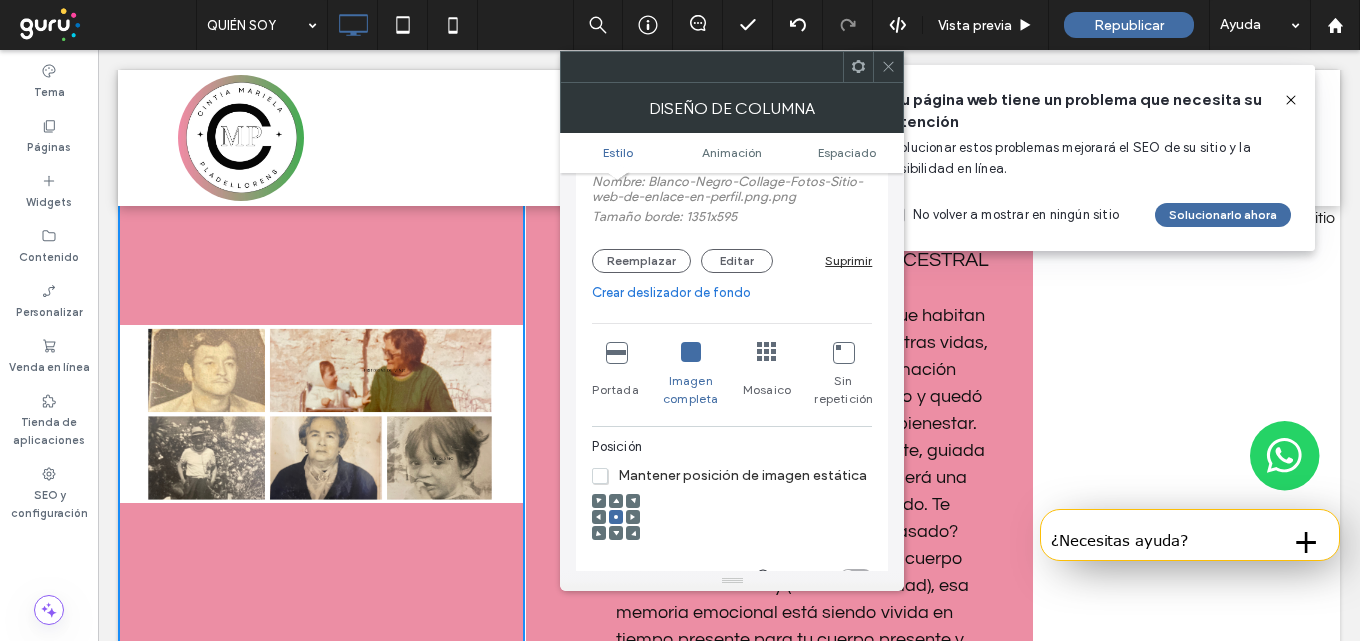 click at bounding box center (616, 352) 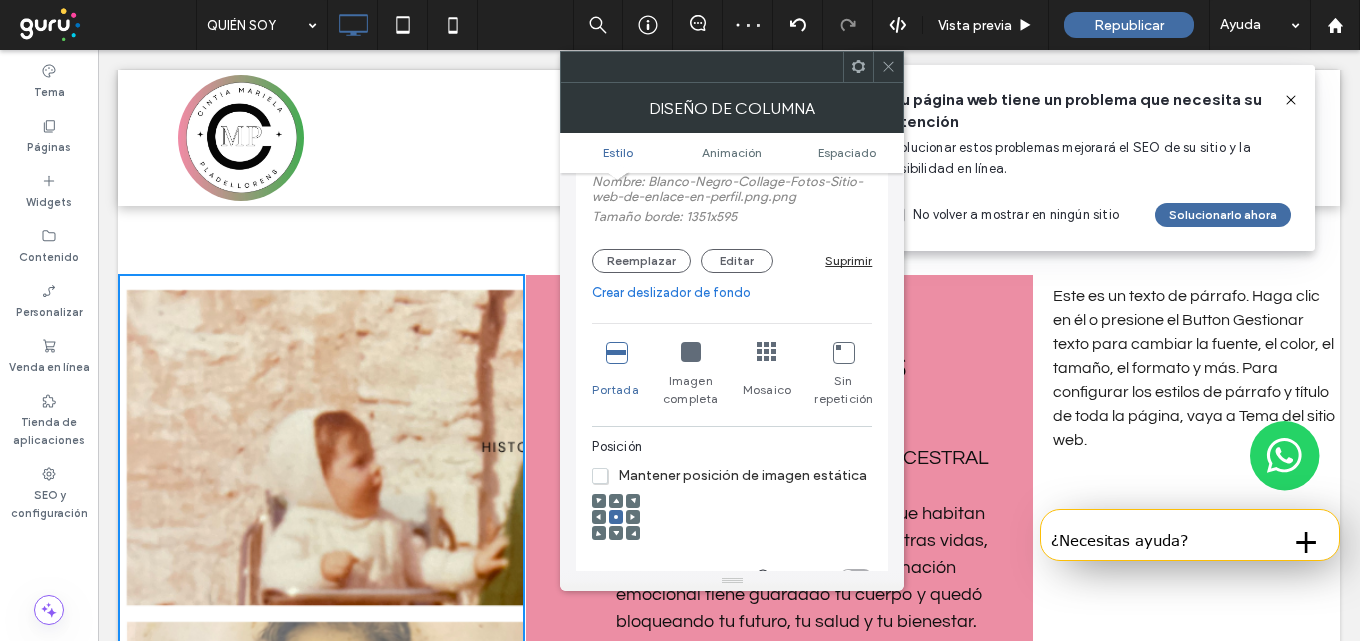 scroll, scrollTop: 2306, scrollLeft: 0, axis: vertical 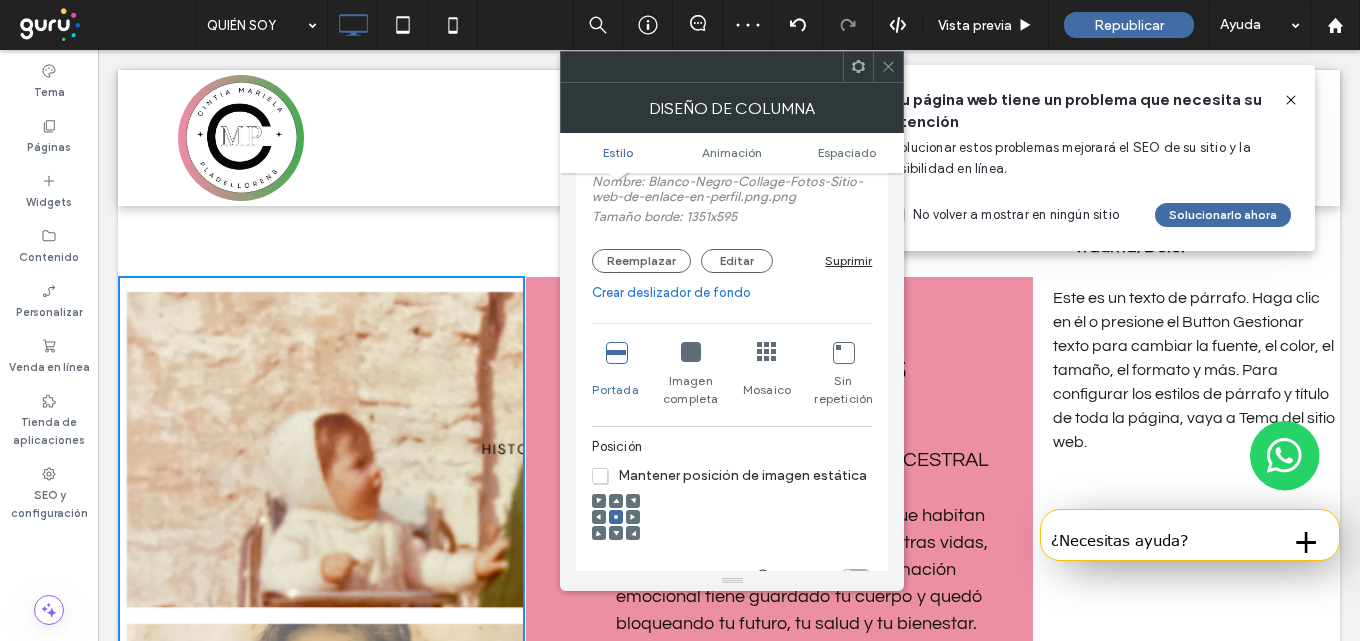 click at bounding box center [691, 352] 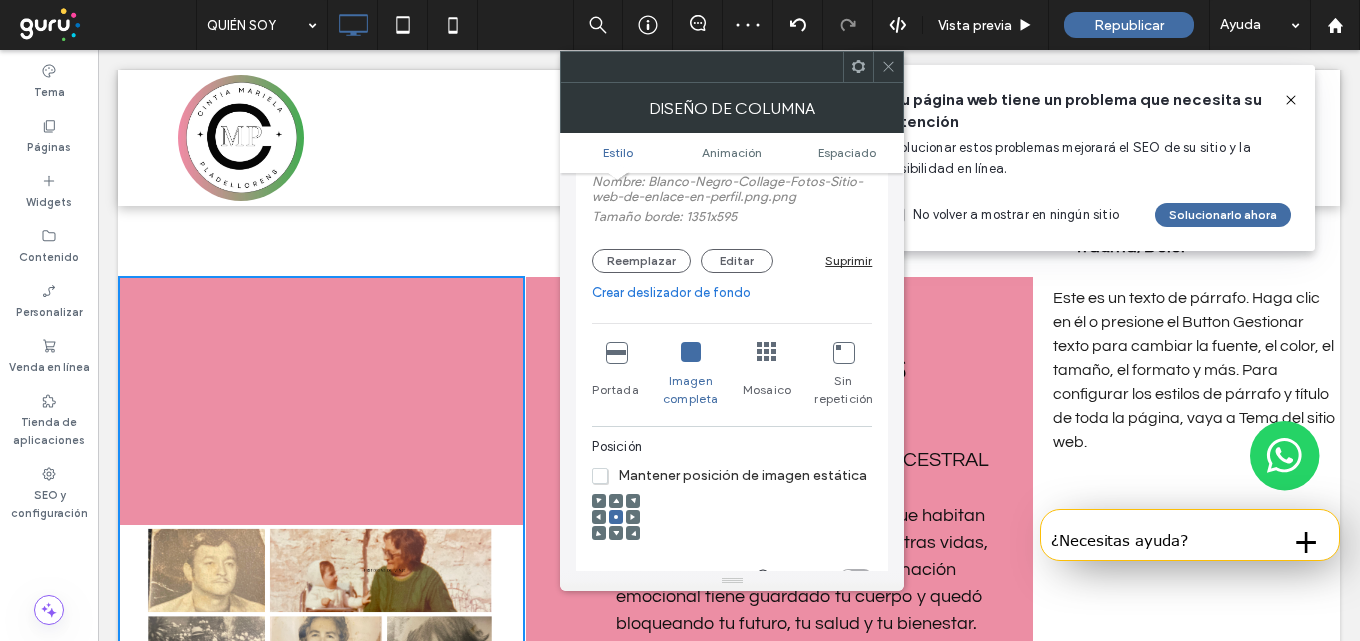 scroll, scrollTop: 400, scrollLeft: 0, axis: vertical 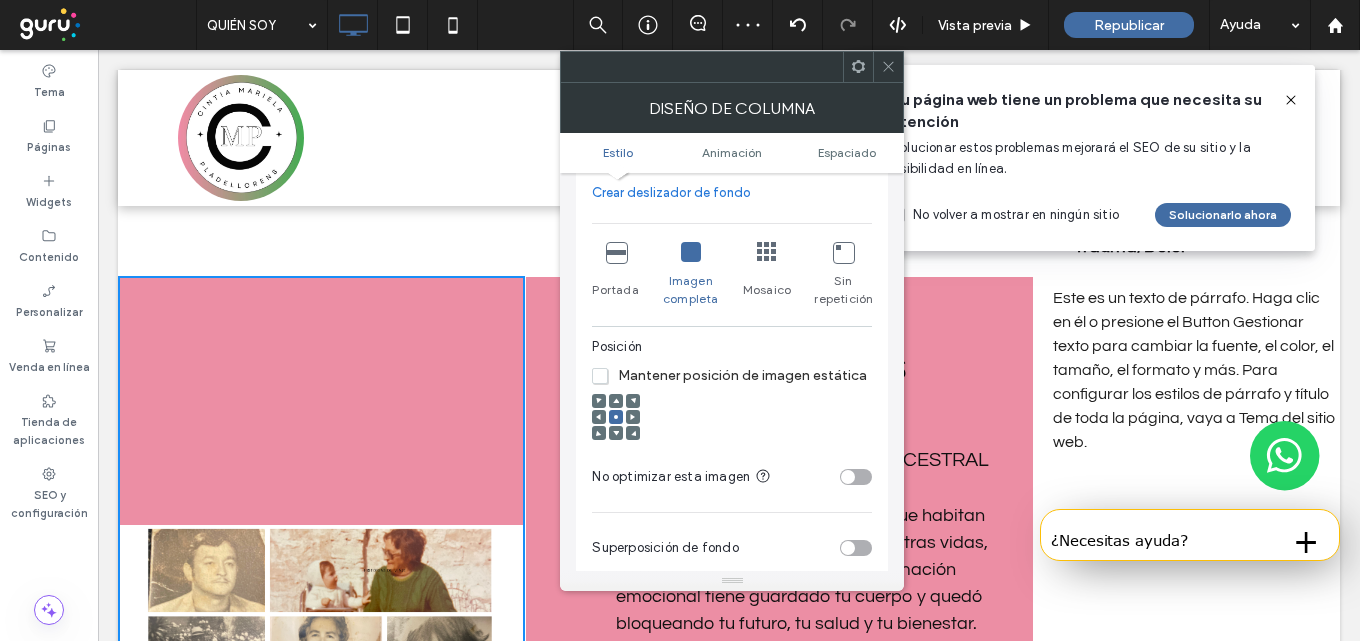 click at bounding box center (767, 252) 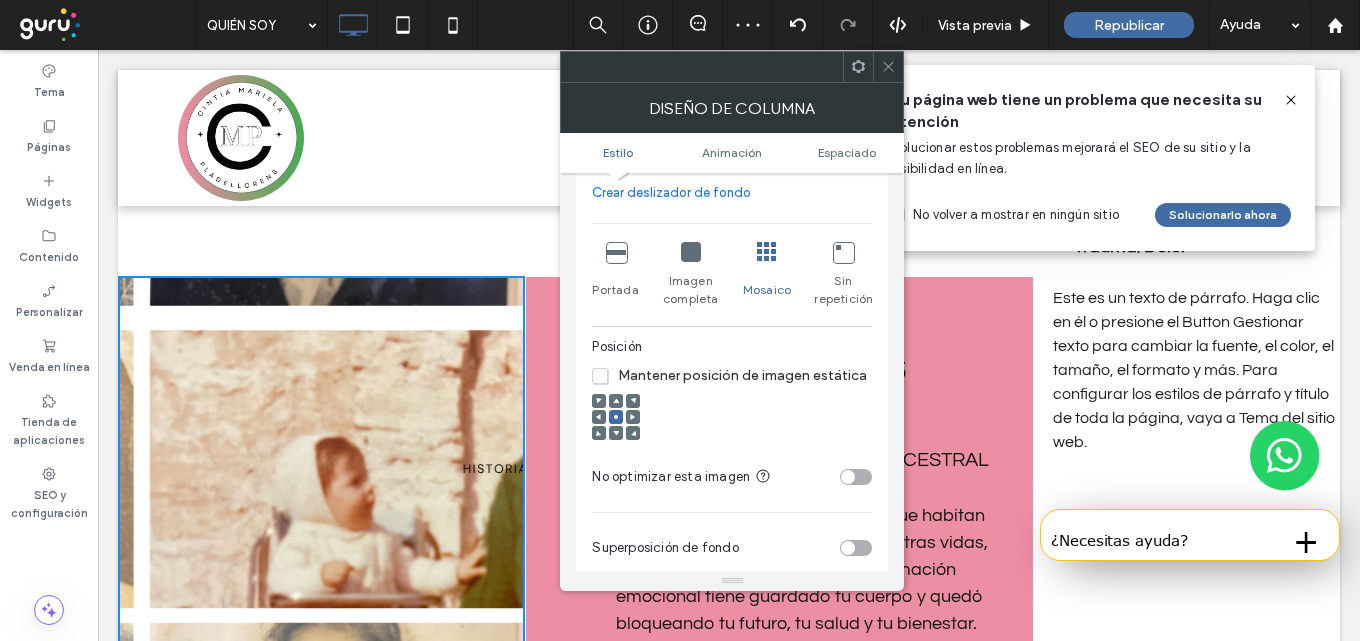 click at bounding box center (691, 252) 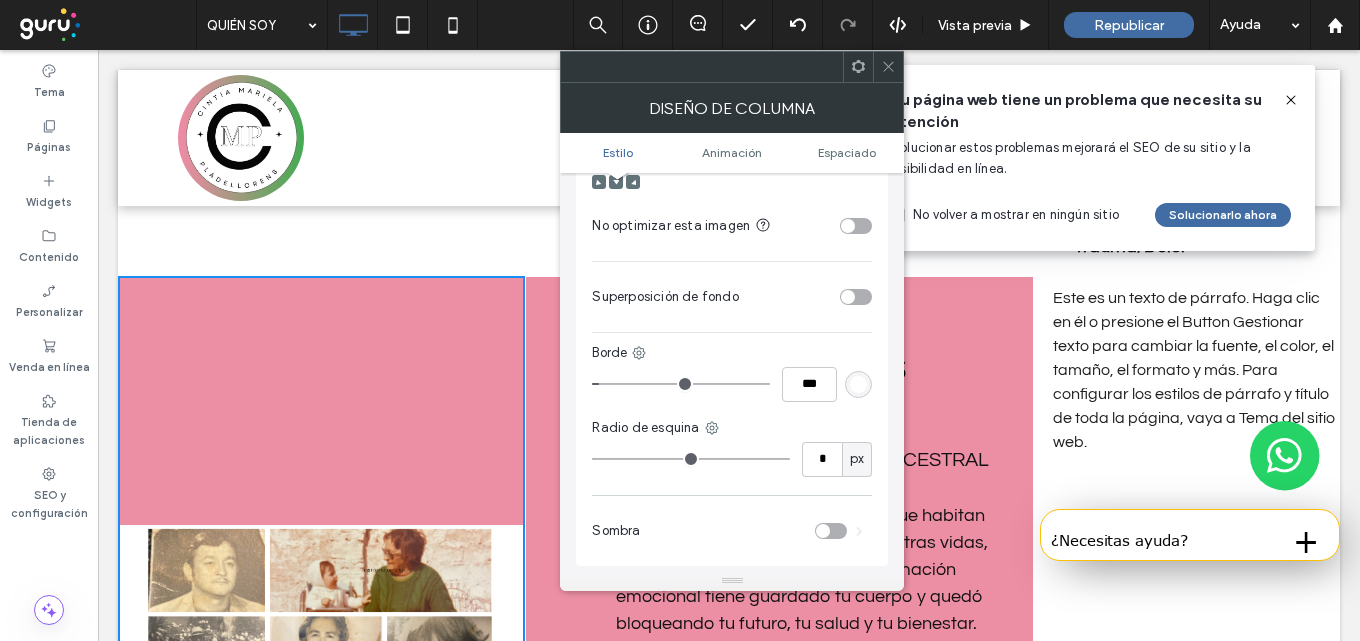 scroll, scrollTop: 700, scrollLeft: 0, axis: vertical 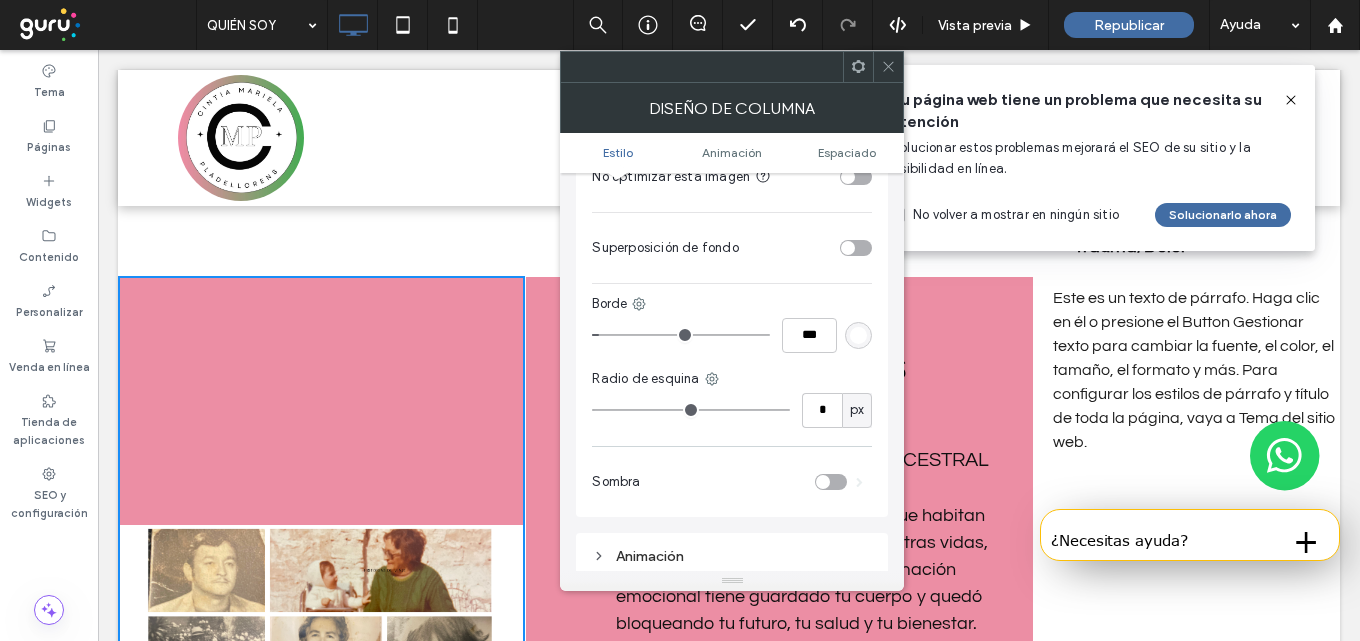 click 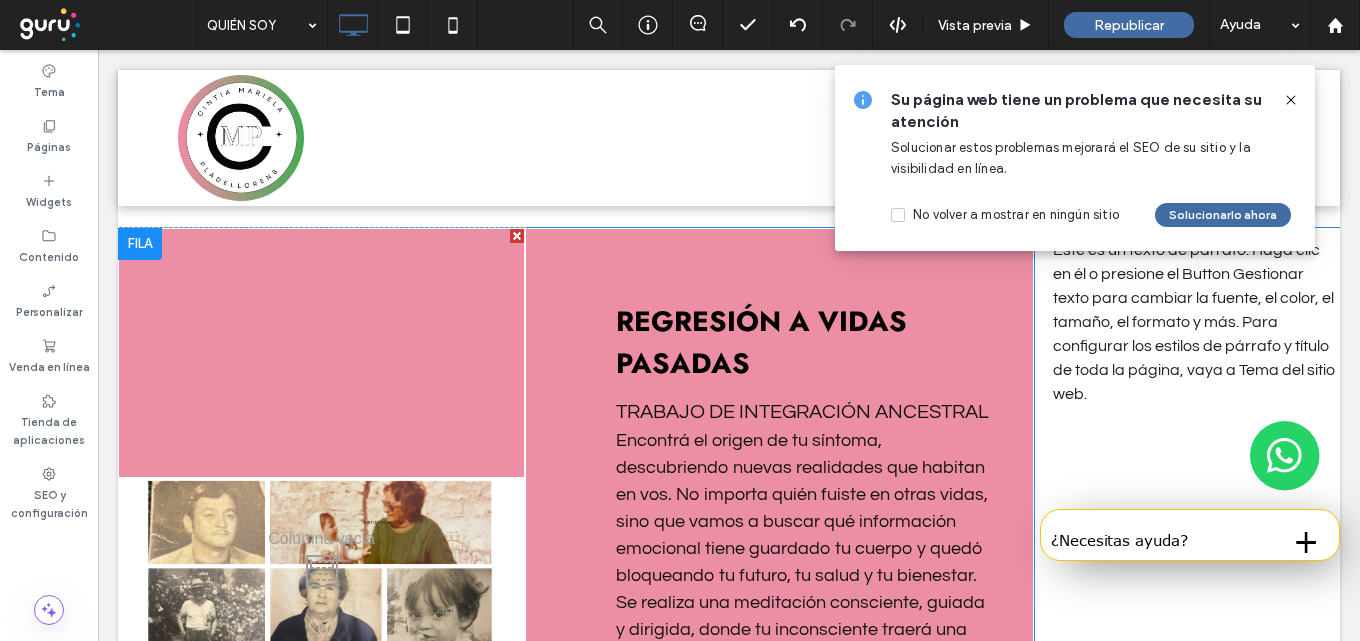 scroll, scrollTop: 2306, scrollLeft: 0, axis: vertical 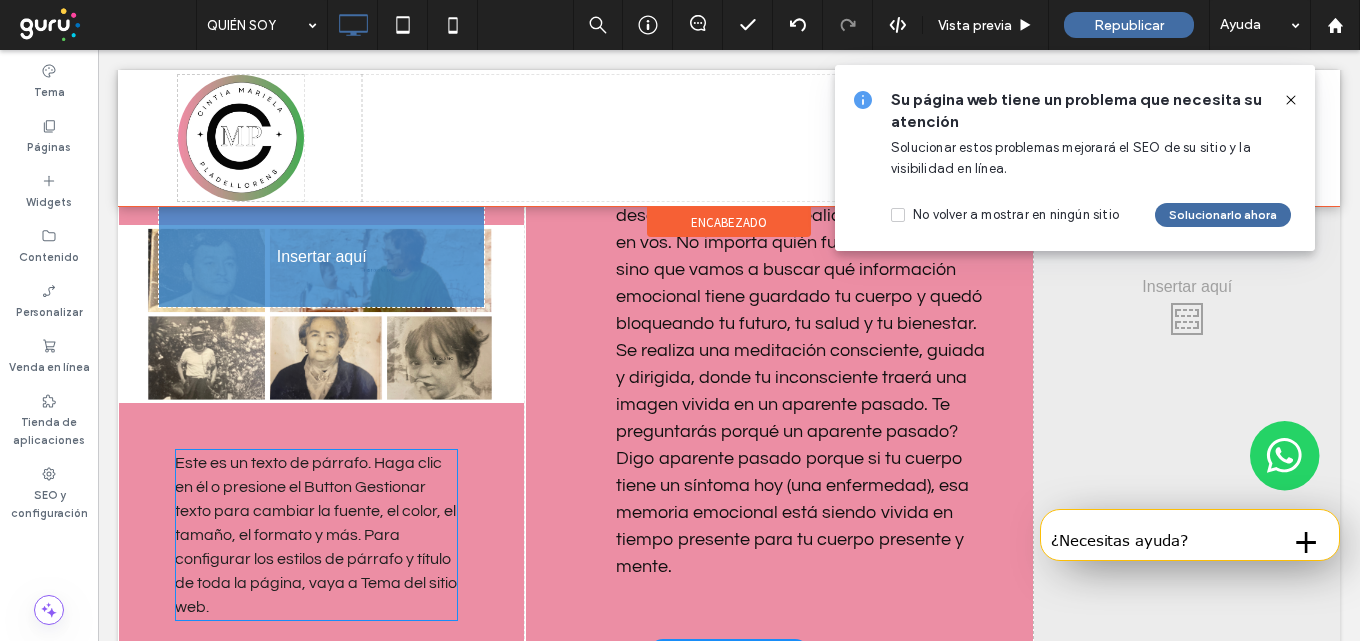 drag, startPoint x: 1227, startPoint y: 347, endPoint x: 447, endPoint y: 562, distance: 809.089 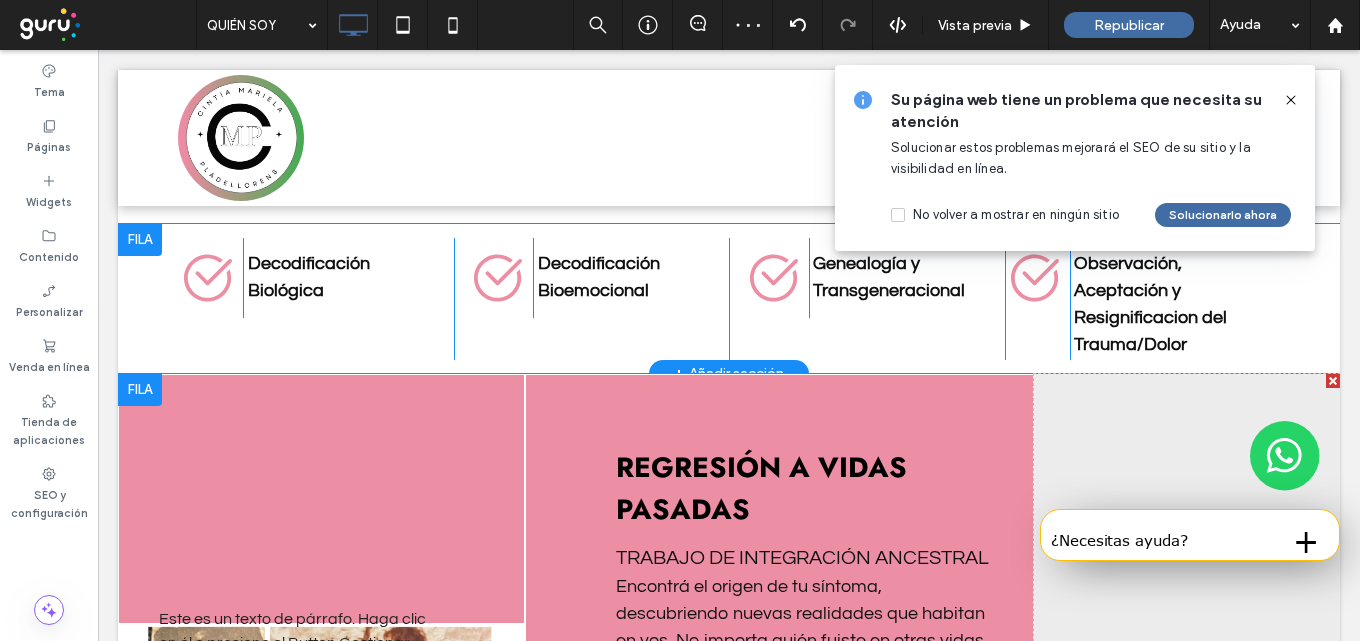scroll, scrollTop: 2206, scrollLeft: 0, axis: vertical 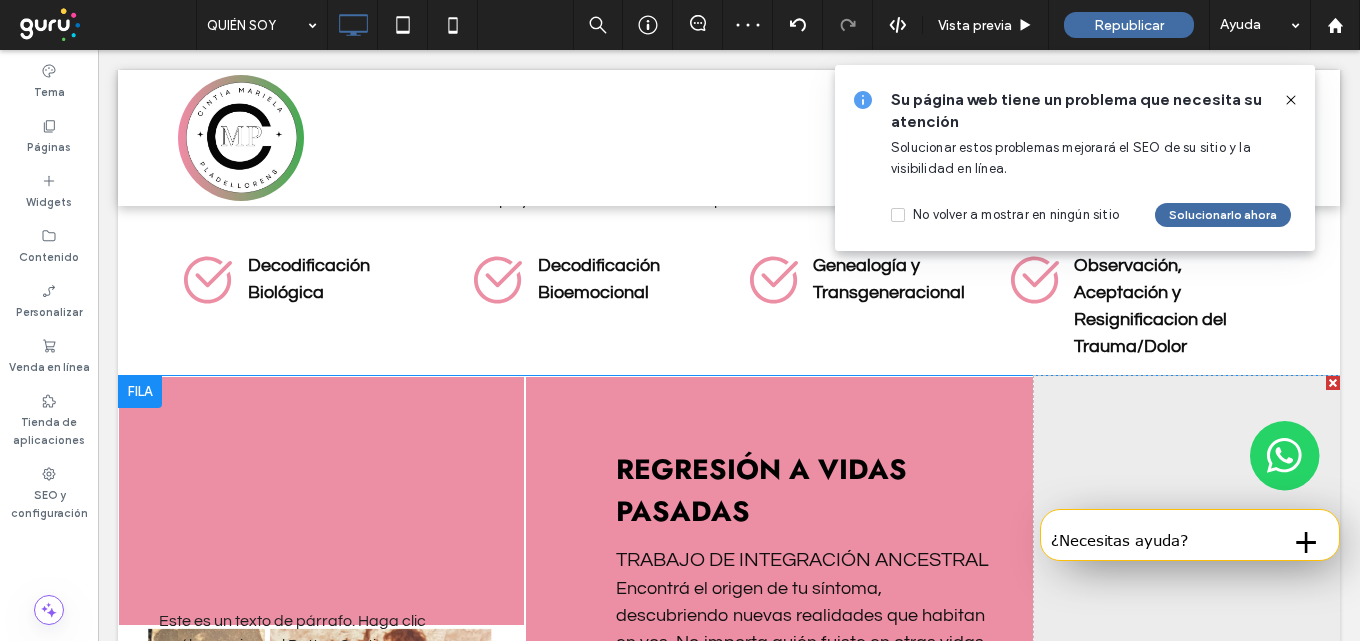 click at bounding box center [1333, 383] 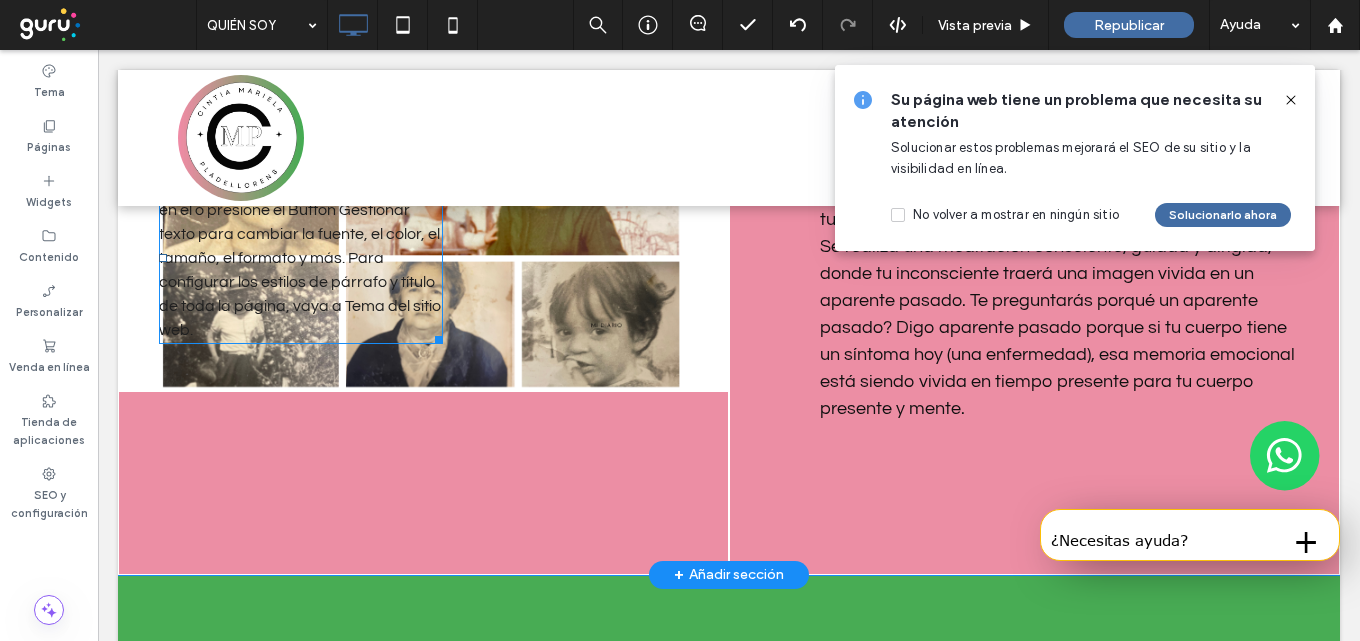 scroll, scrollTop: 2606, scrollLeft: 0, axis: vertical 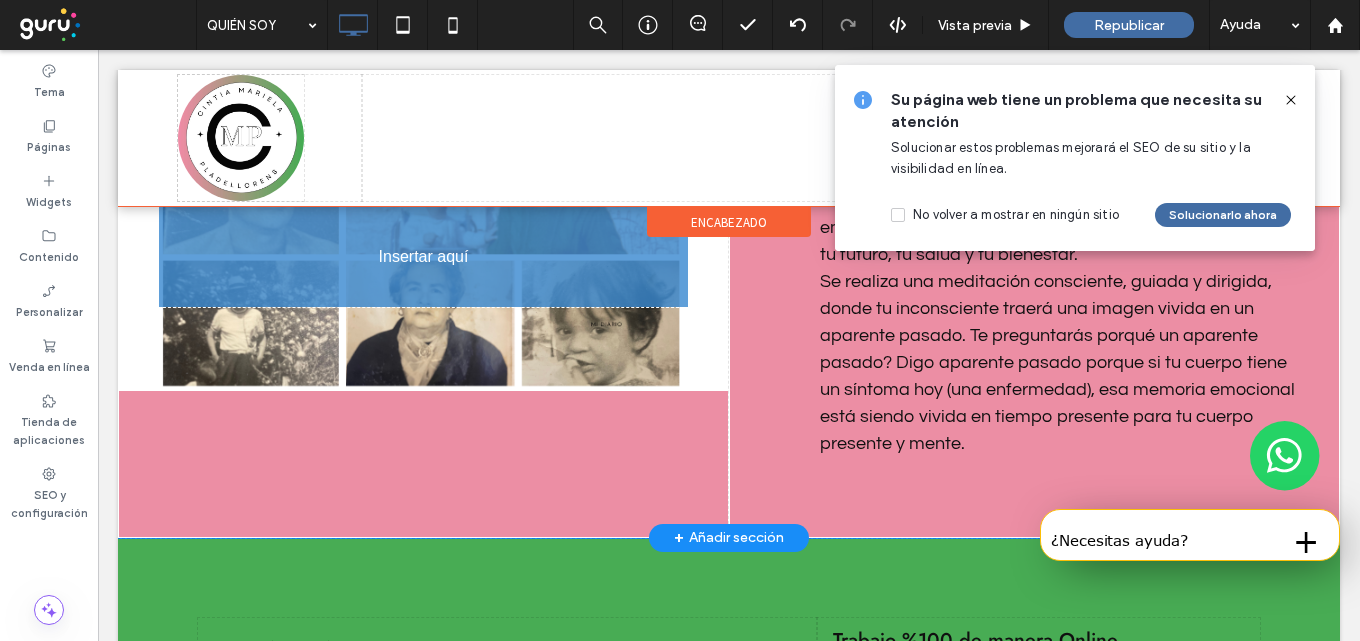 drag, startPoint x: 281, startPoint y: 287, endPoint x: 385, endPoint y: 447, distance: 190.82977 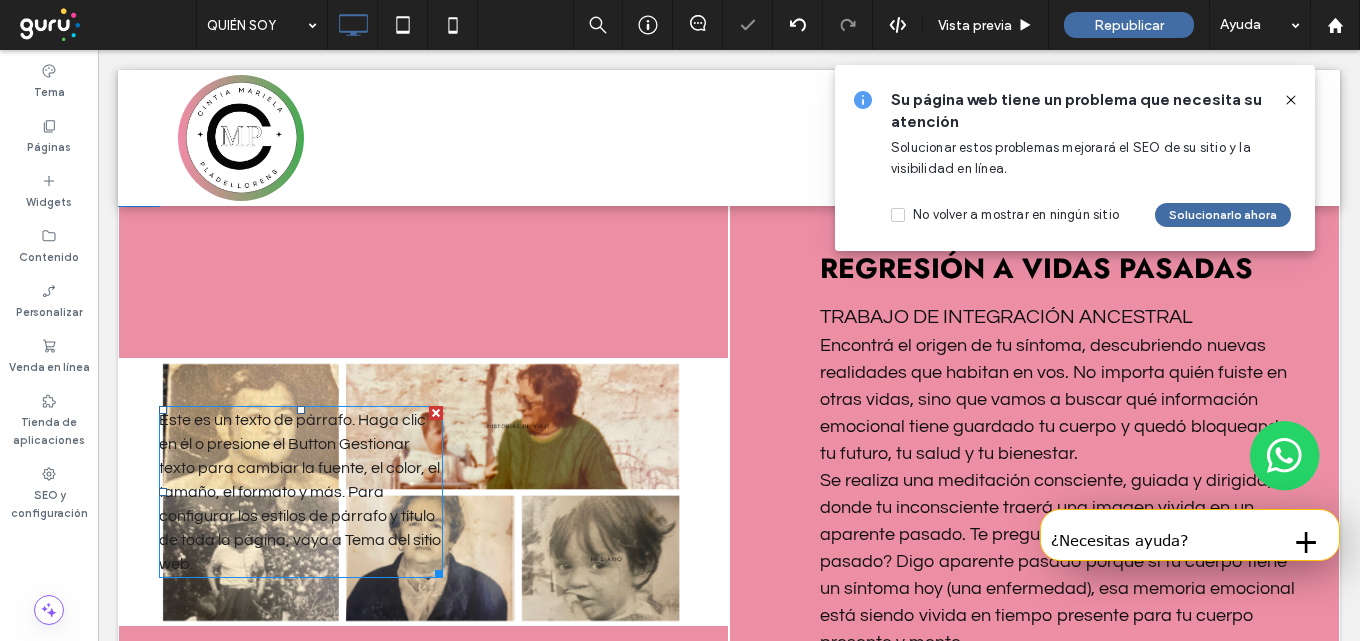 scroll, scrollTop: 2406, scrollLeft: 0, axis: vertical 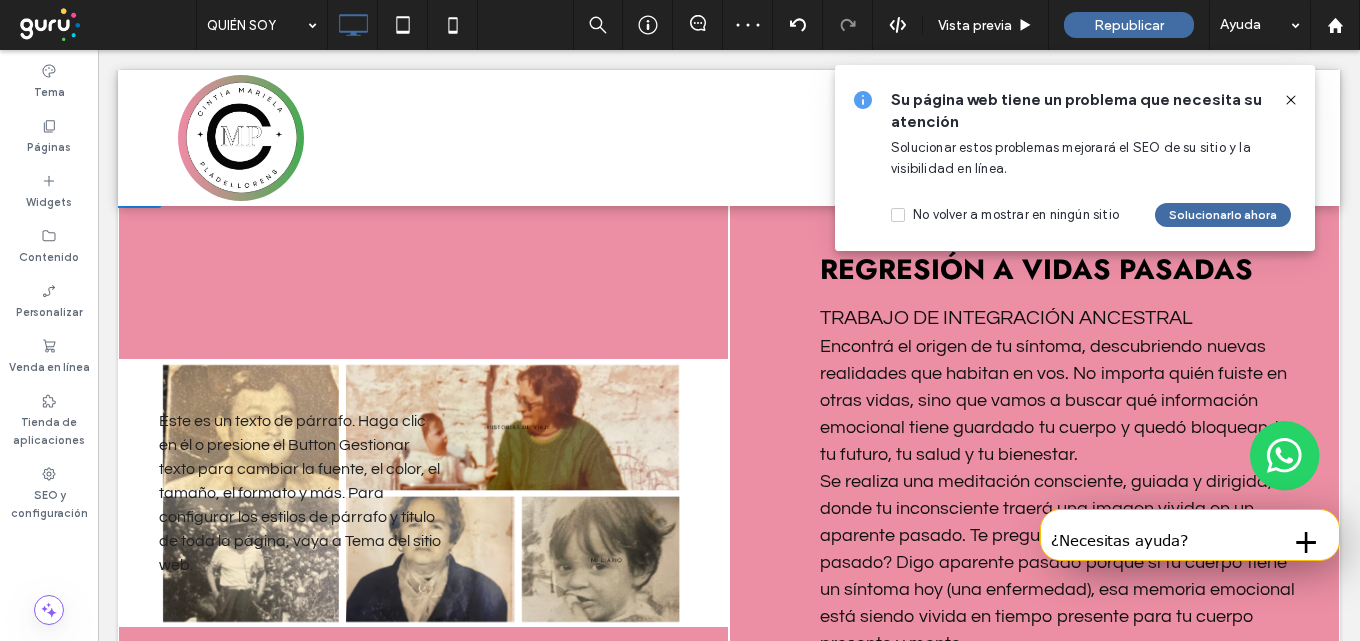 click on "Click To Paste     Este es un texto de párrafo. Haga clic en él o presione el Button Gestionar texto para cambiar la fuente, el color, el tamaño, el formato y más. Para configurar los estilos de párrafo y título de toda la página, vaya a Tema del sitio web." at bounding box center (423, 493) 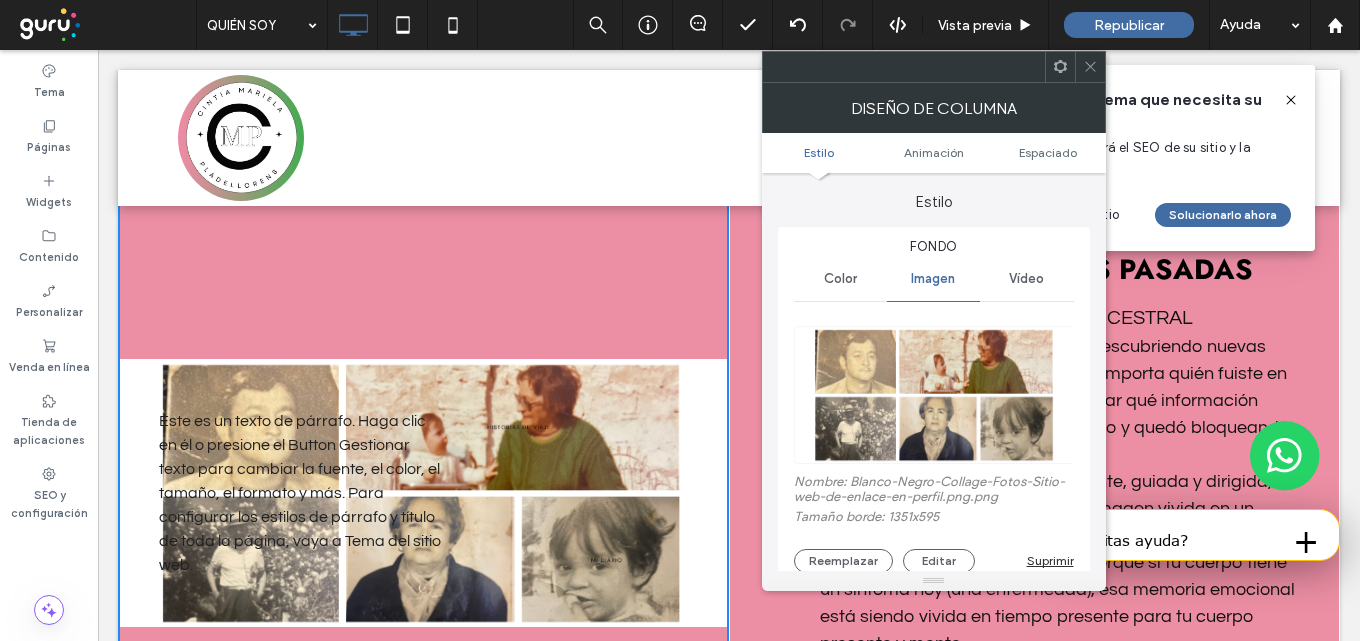click on "Este es un texto de párrafo. Haga clic en él o presione el Button Gestionar texto para cambiar la fuente, el color, el tamaño, el formato y más. Para configurar los estilos de párrafo y título de toda la página, vaya a Tema del sitio web." at bounding box center [300, 493] 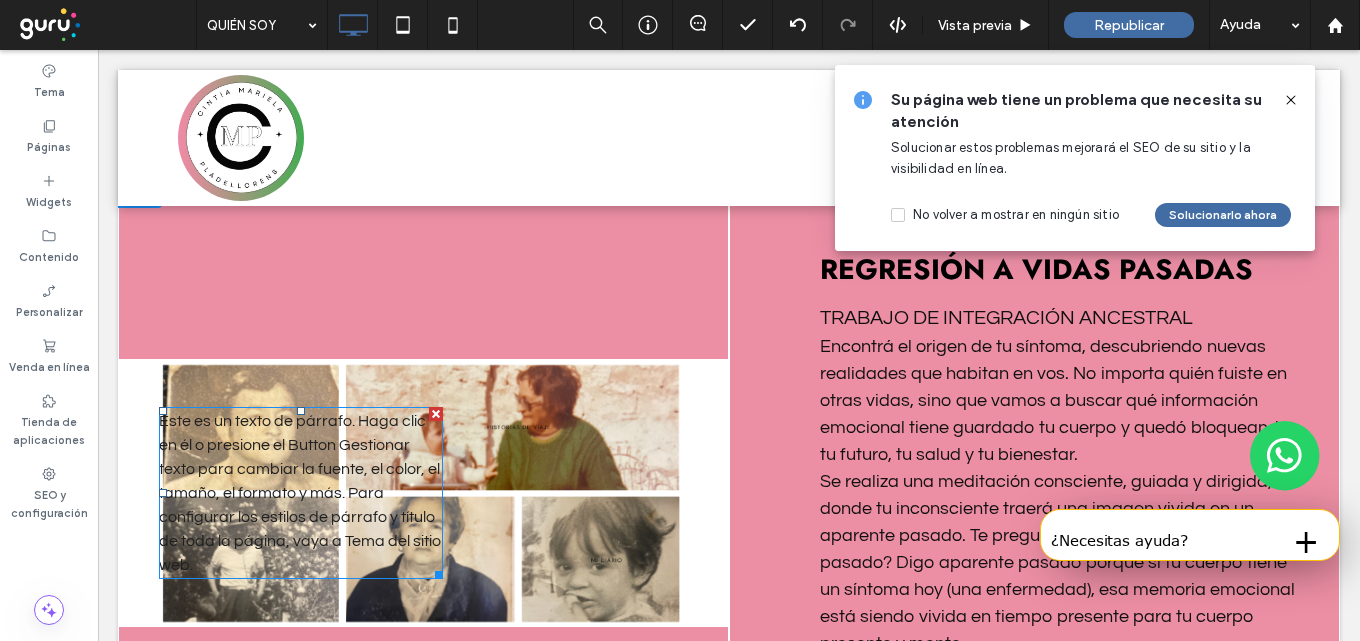 click at bounding box center [436, 414] 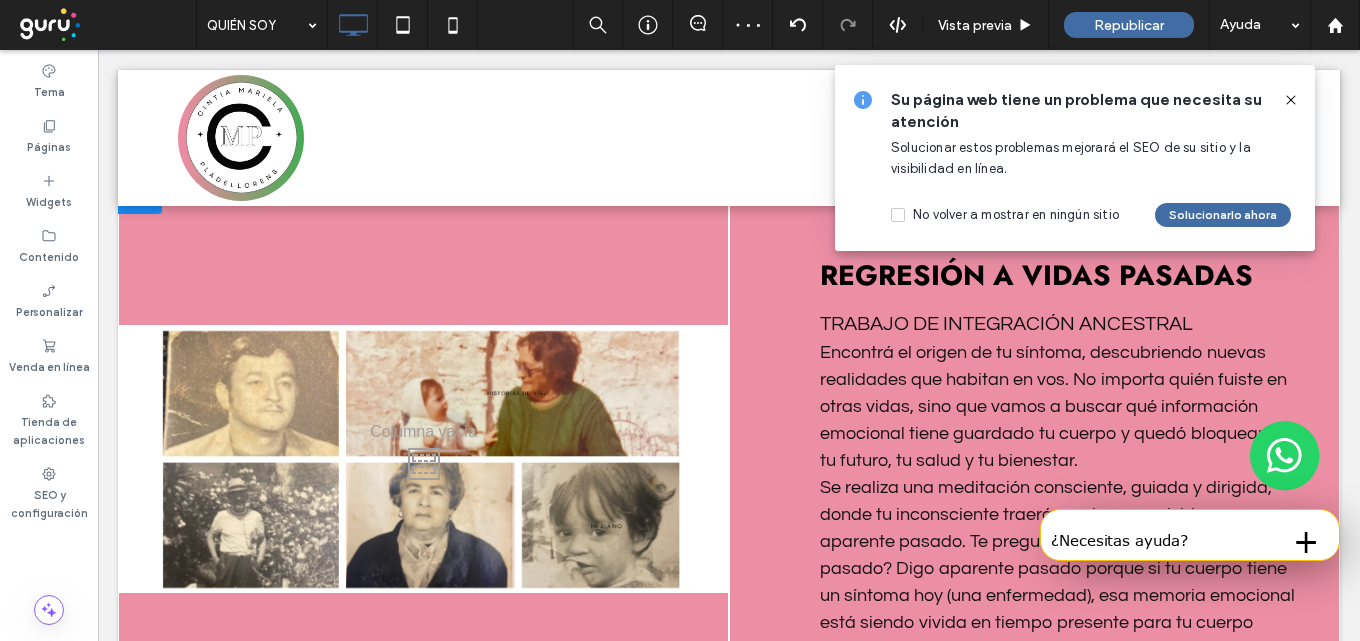 scroll, scrollTop: 2406, scrollLeft: 0, axis: vertical 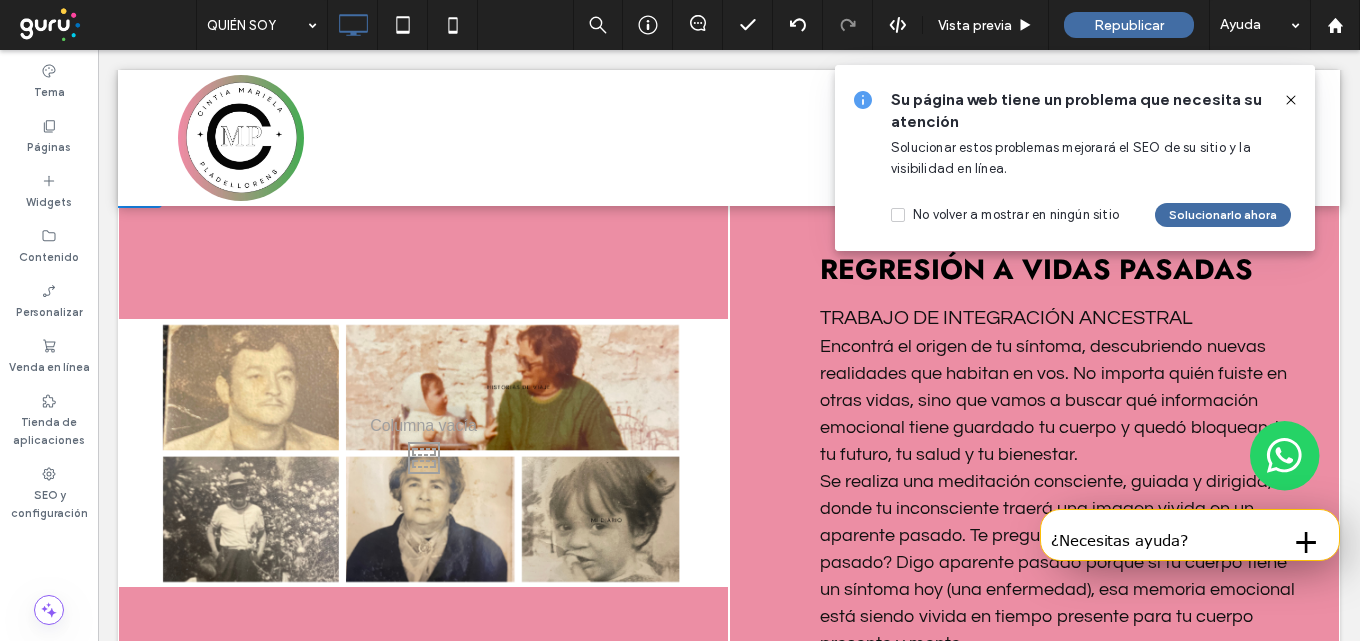 drag, startPoint x: 420, startPoint y: 384, endPoint x: 430, endPoint y: 344, distance: 41.231056 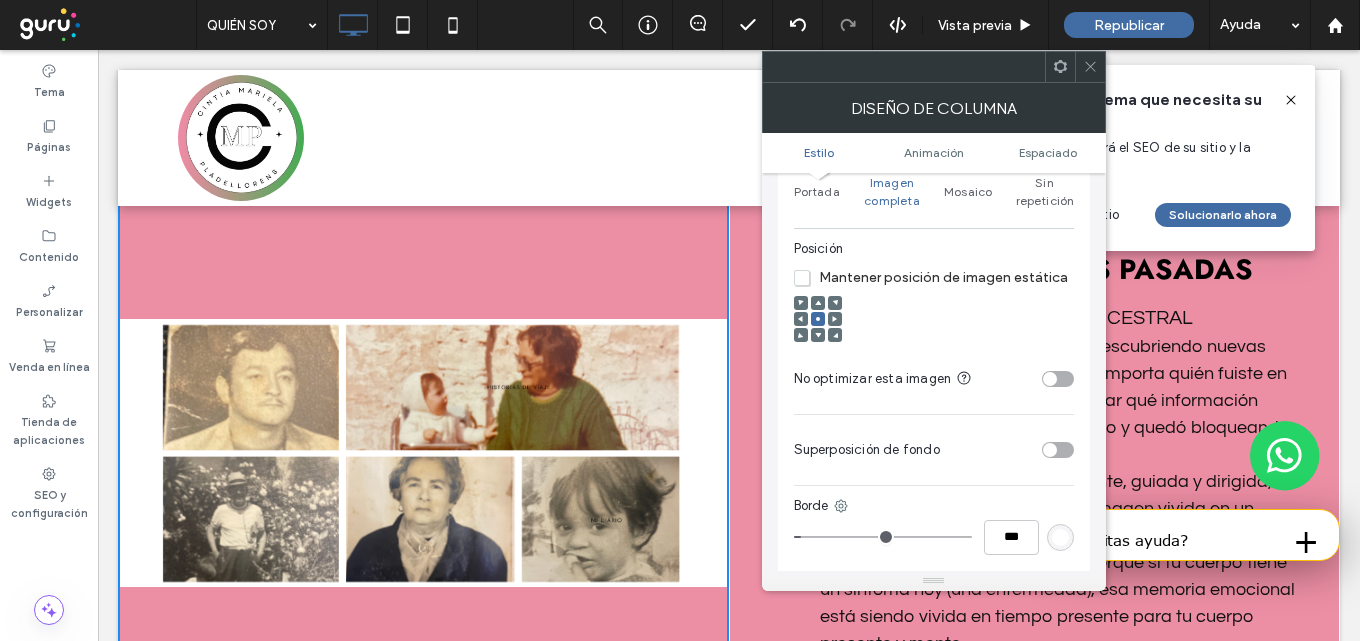 scroll, scrollTop: 500, scrollLeft: 0, axis: vertical 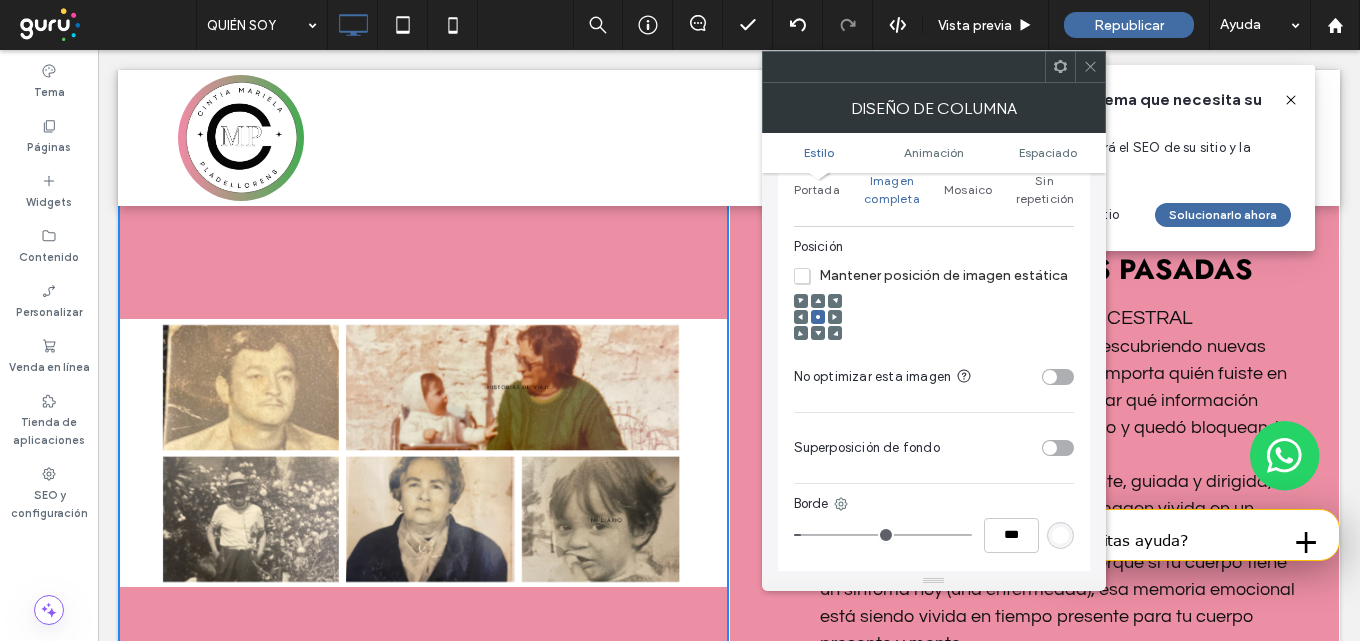 click 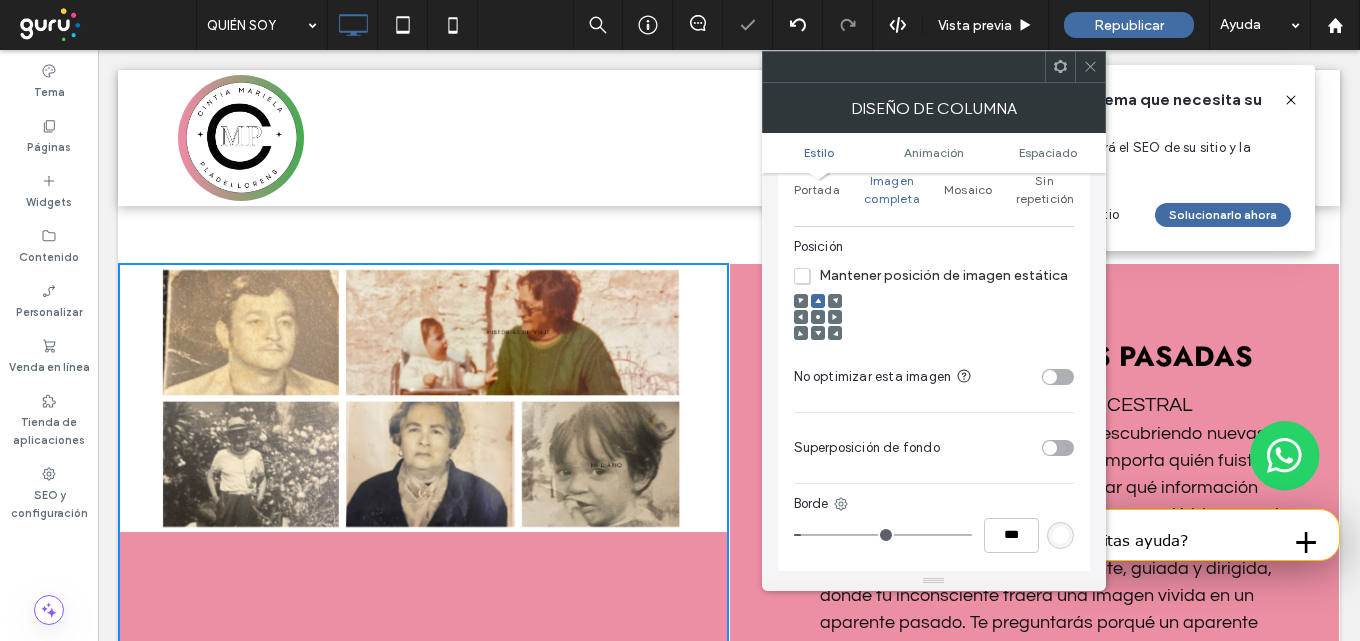 scroll, scrollTop: 2206, scrollLeft: 0, axis: vertical 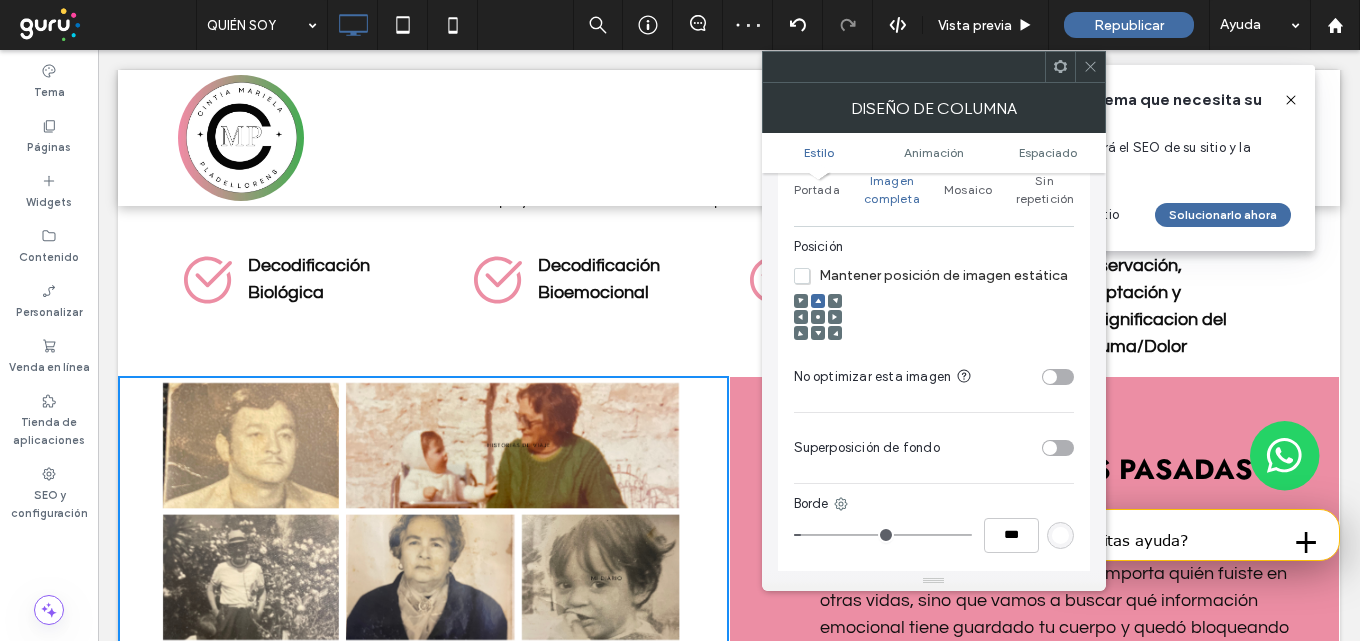 click 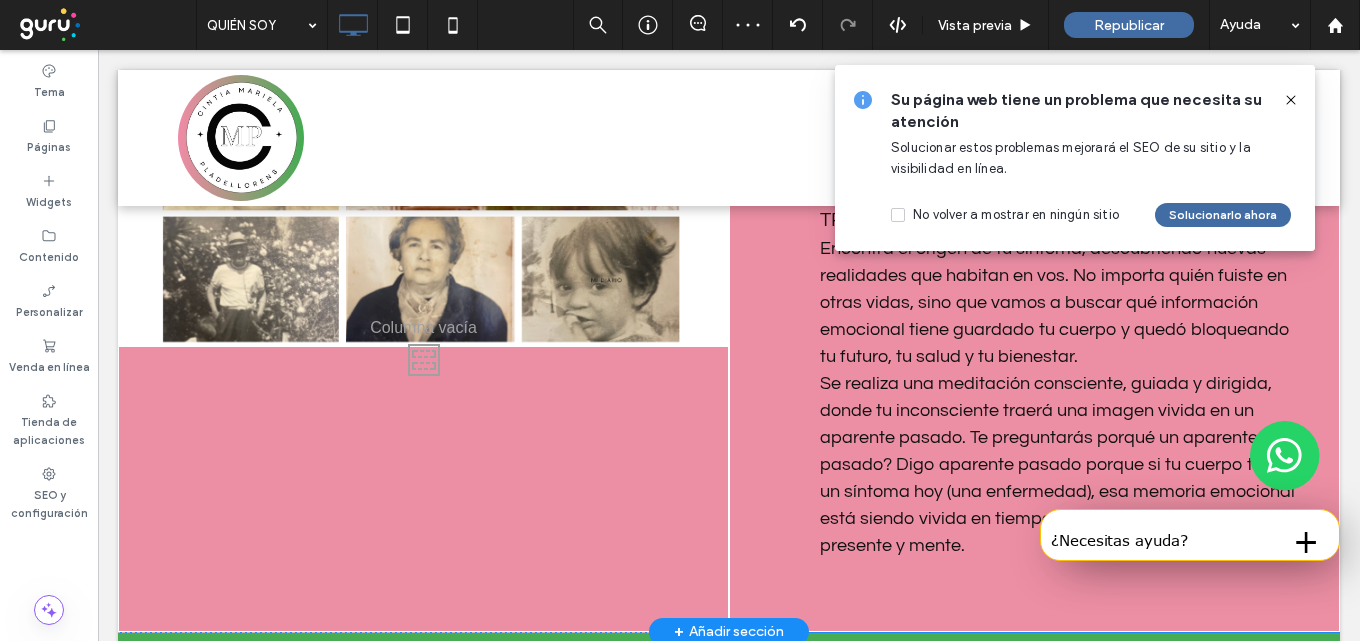 scroll, scrollTop: 2506, scrollLeft: 0, axis: vertical 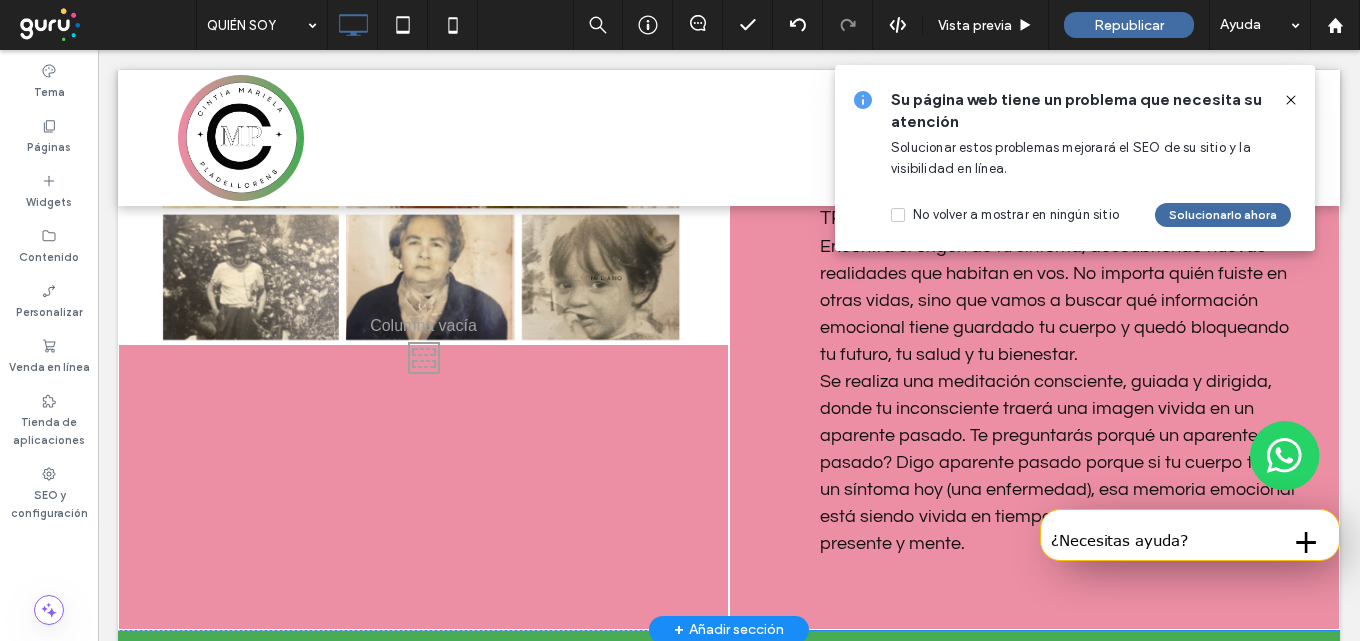 click on "Click To Paste" at bounding box center [423, 353] 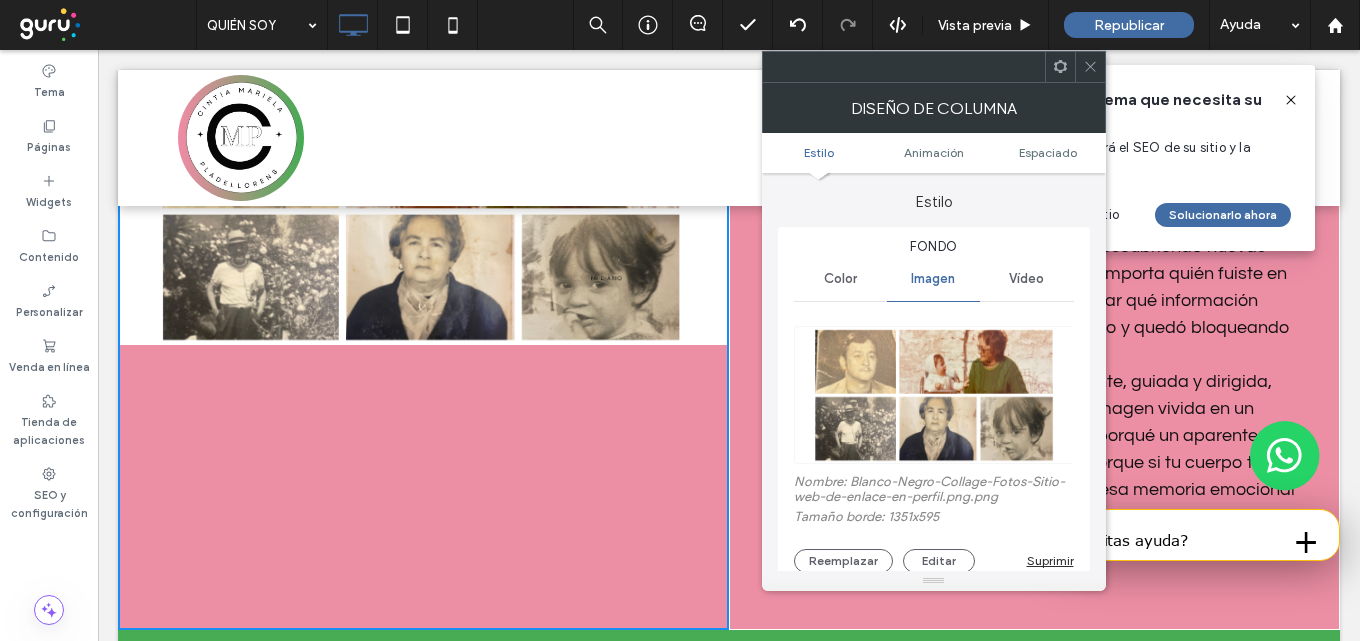 click 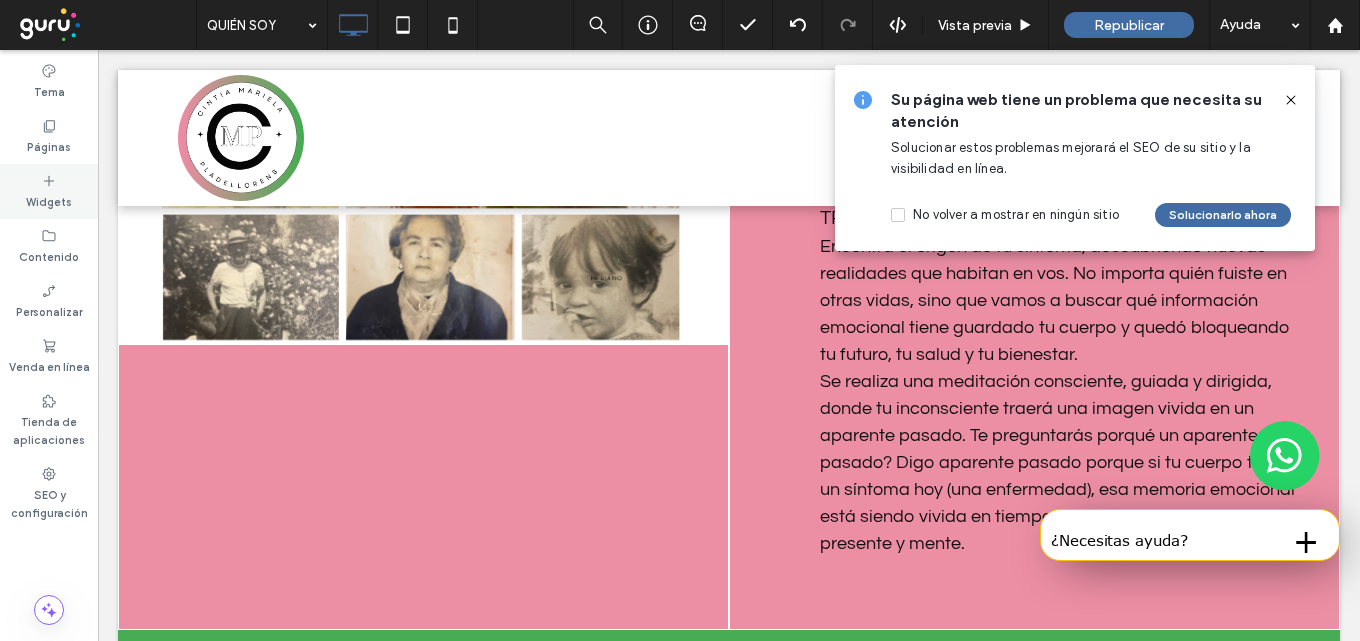 click on "Widgets" at bounding box center [49, 191] 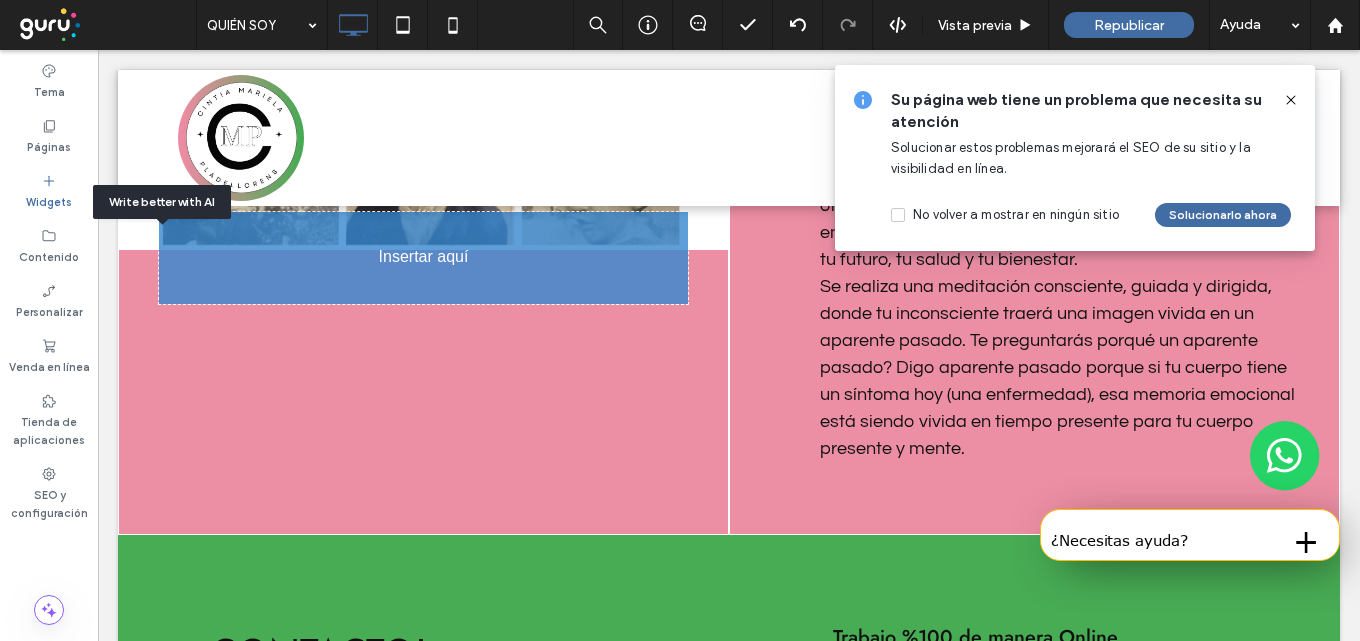 scroll, scrollTop: 2611, scrollLeft: 0, axis: vertical 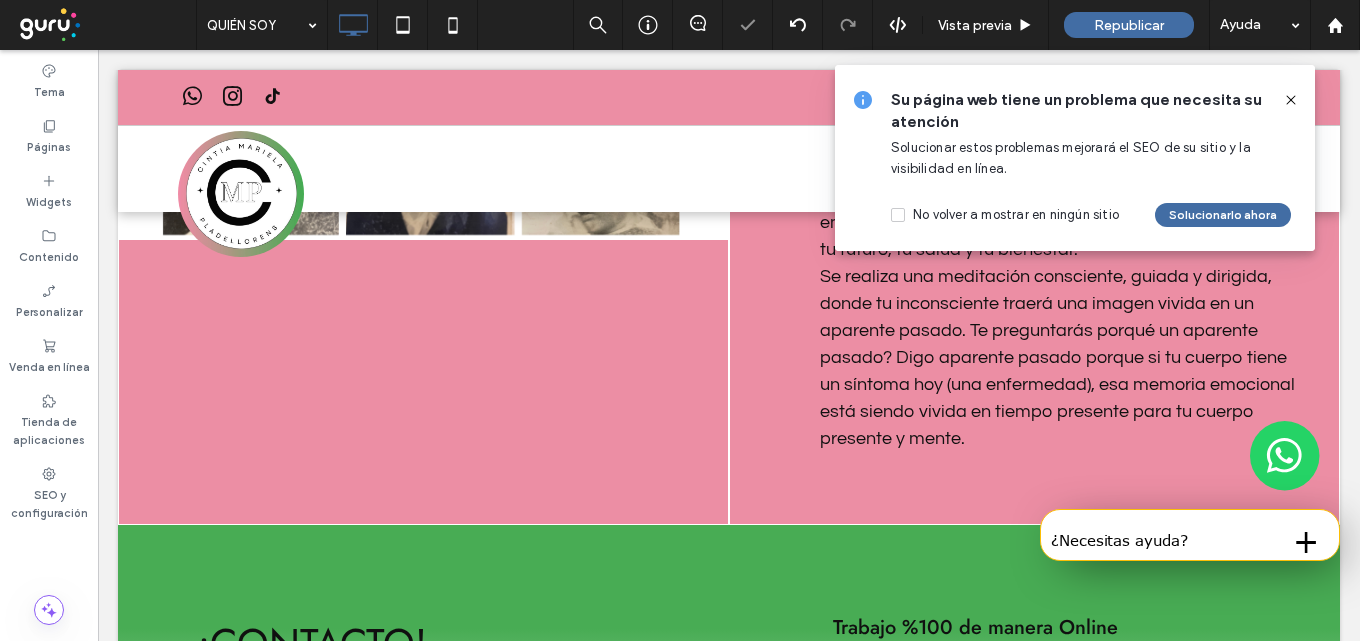 type on "*********" 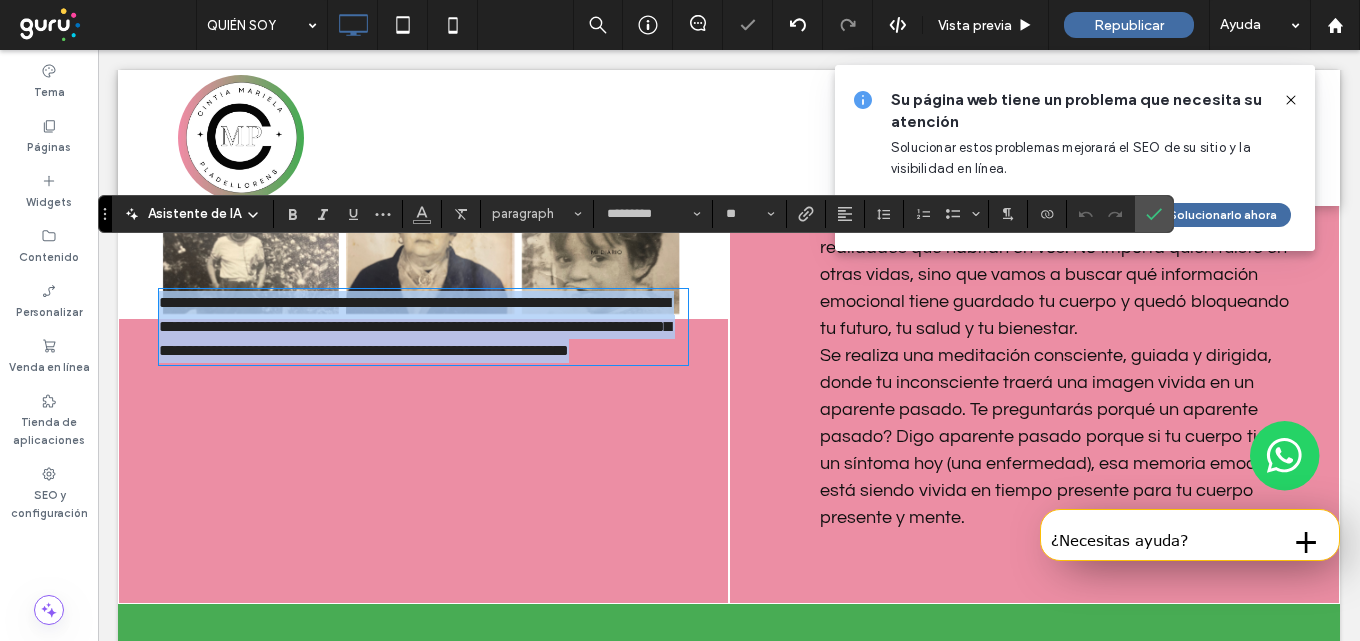 scroll, scrollTop: 2411, scrollLeft: 0, axis: vertical 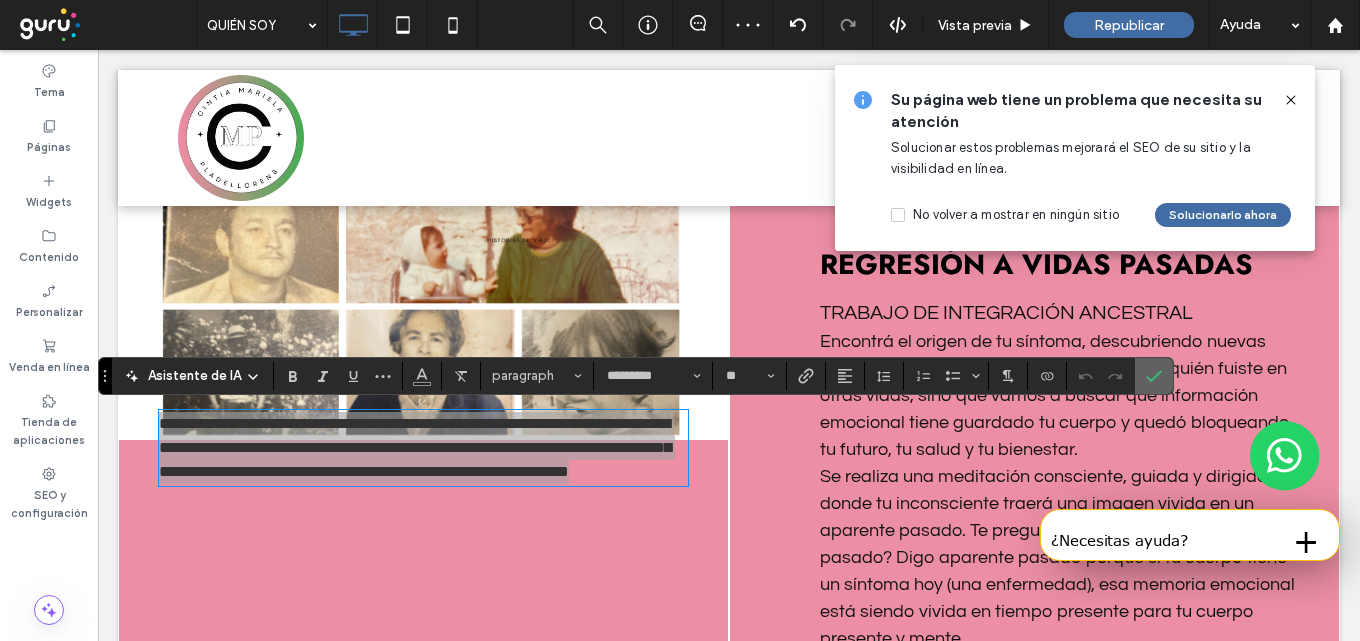 click at bounding box center [1154, 376] 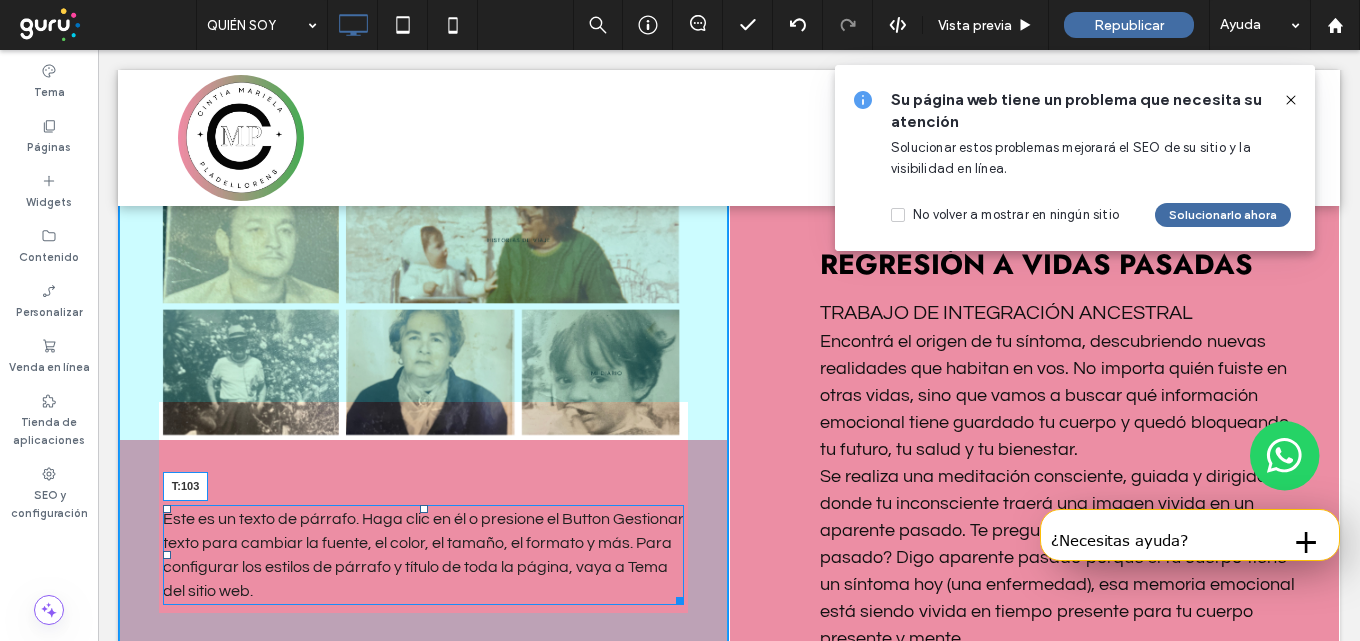 drag, startPoint x: 418, startPoint y: 412, endPoint x: 387, endPoint y: 507, distance: 99.92998 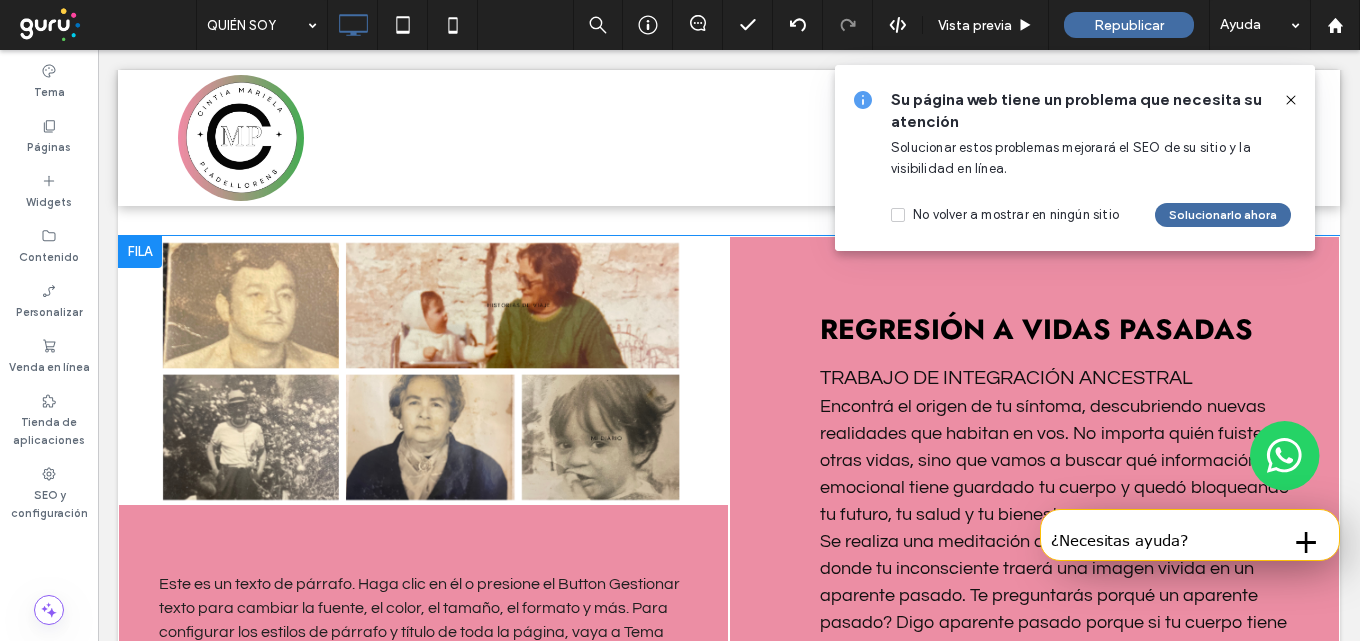 scroll, scrollTop: 2311, scrollLeft: 0, axis: vertical 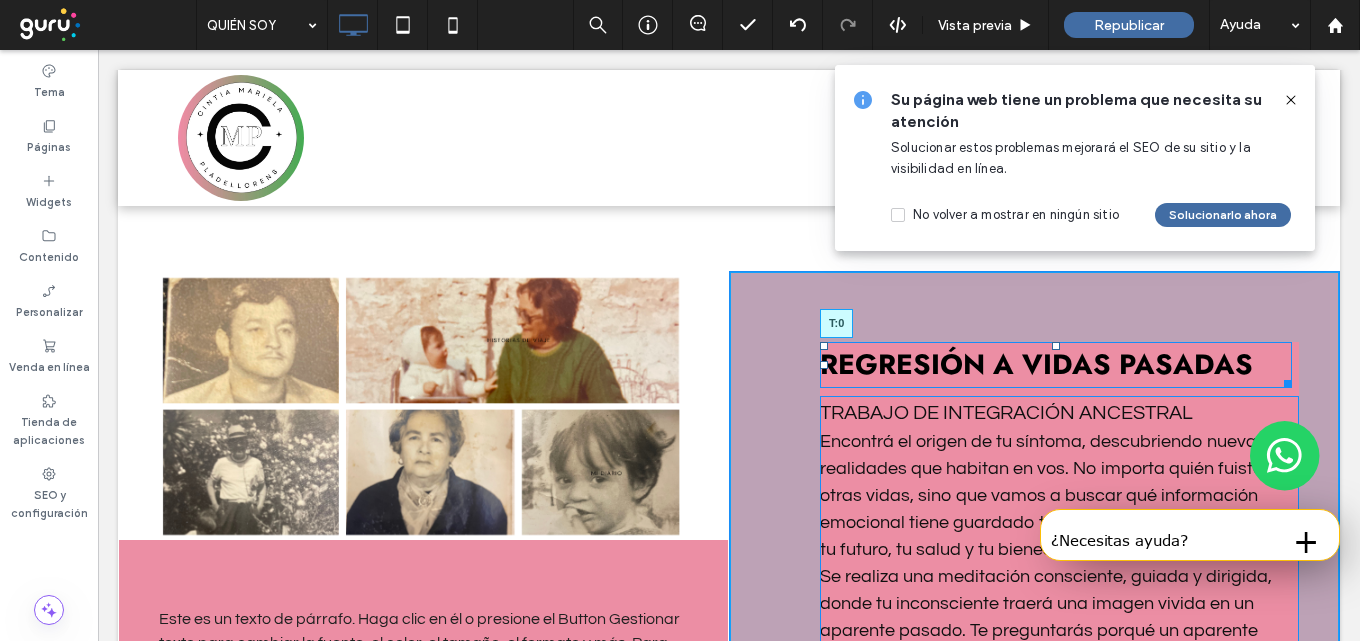 drag, startPoint x: 1048, startPoint y: 347, endPoint x: 1044, endPoint y: 301, distance: 46.173584 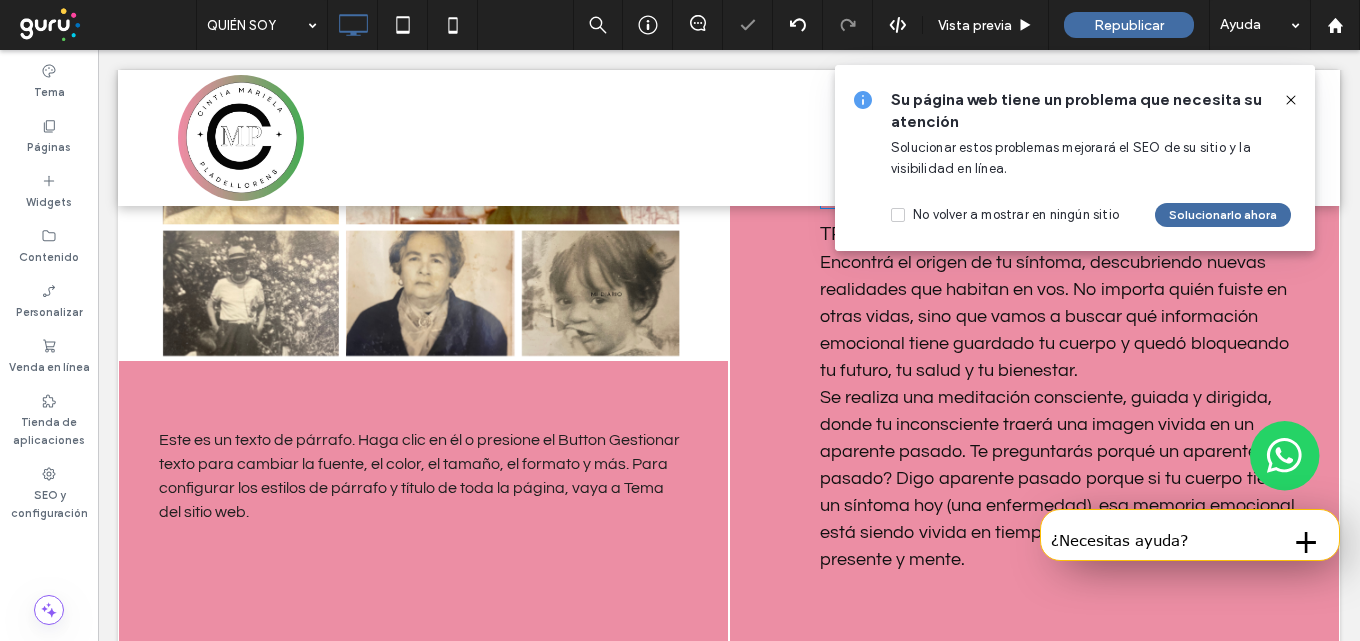 scroll, scrollTop: 2511, scrollLeft: 0, axis: vertical 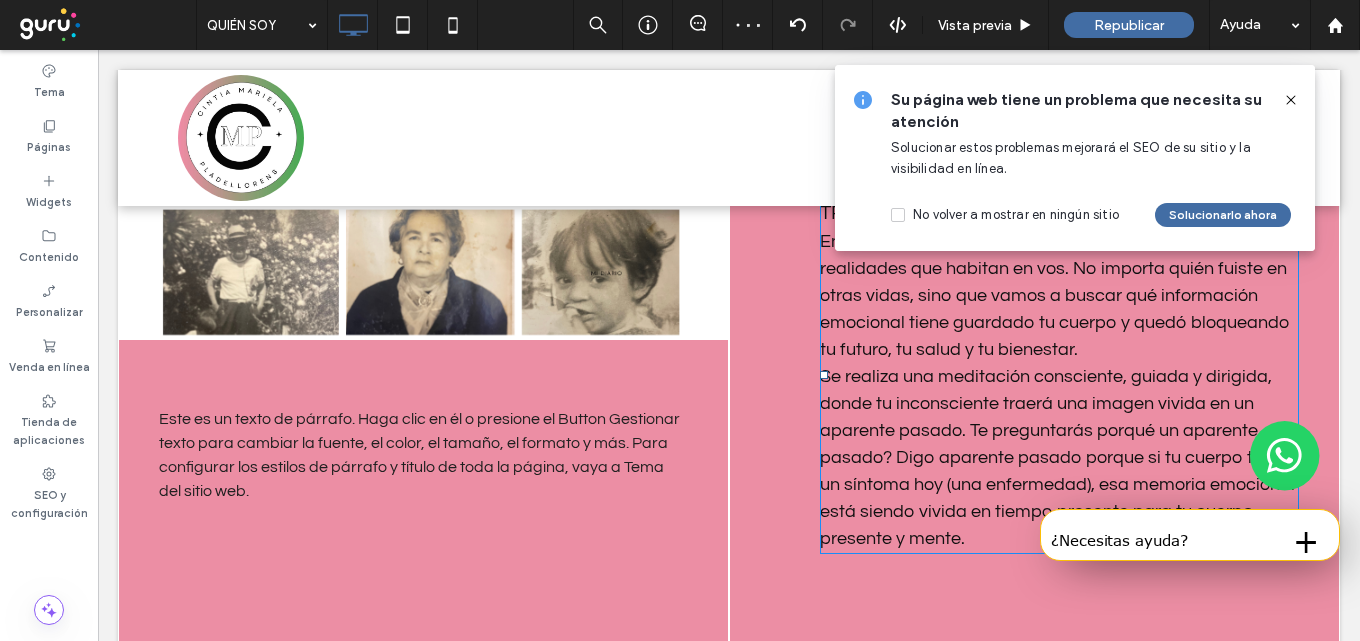 click on "Se realiza una meditación consciente, guiada y dirigida, donde tu inconsciente traerá una imagen vivida en un aparente pasado. Te preguntarás porqué un aparente pasado? Digo aparente pasado porque si tu cuerpo tiene un síntoma hoy (una enfermedad), esa memoria emocional está siendo vivida en tiempo presente para tu cuerpo presente y mente." at bounding box center [1057, 457] 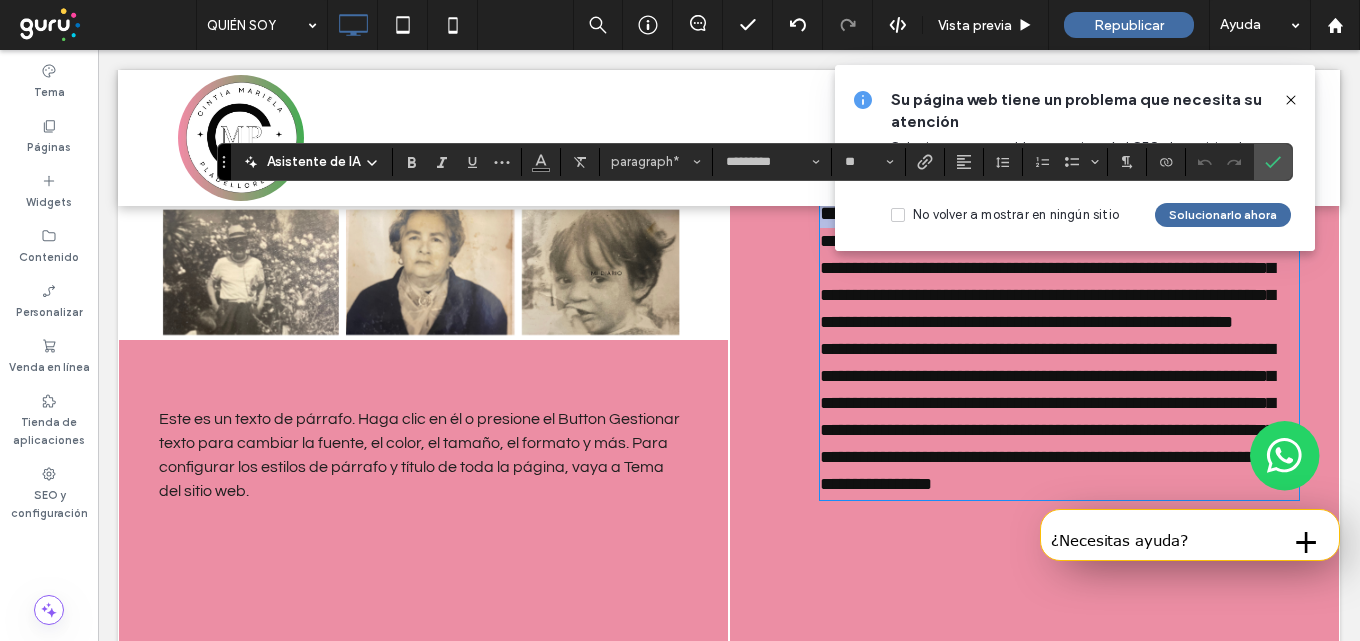 type on "**" 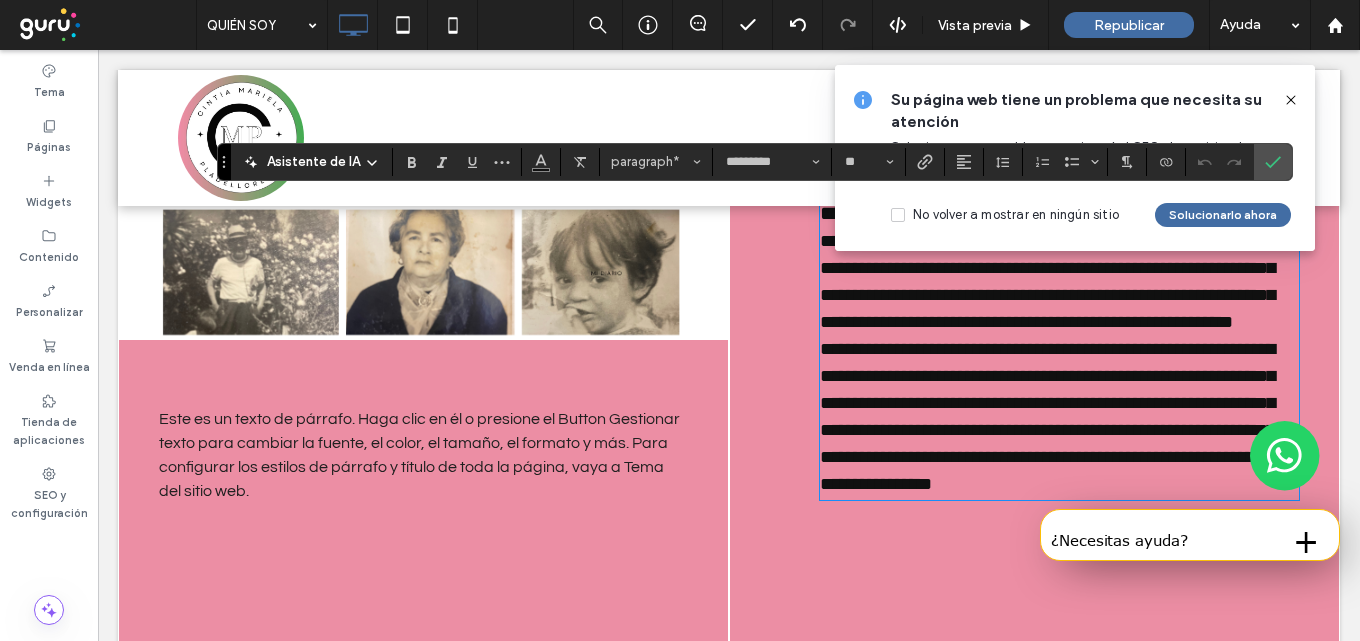 click on "**********" at bounding box center (1059, 417) 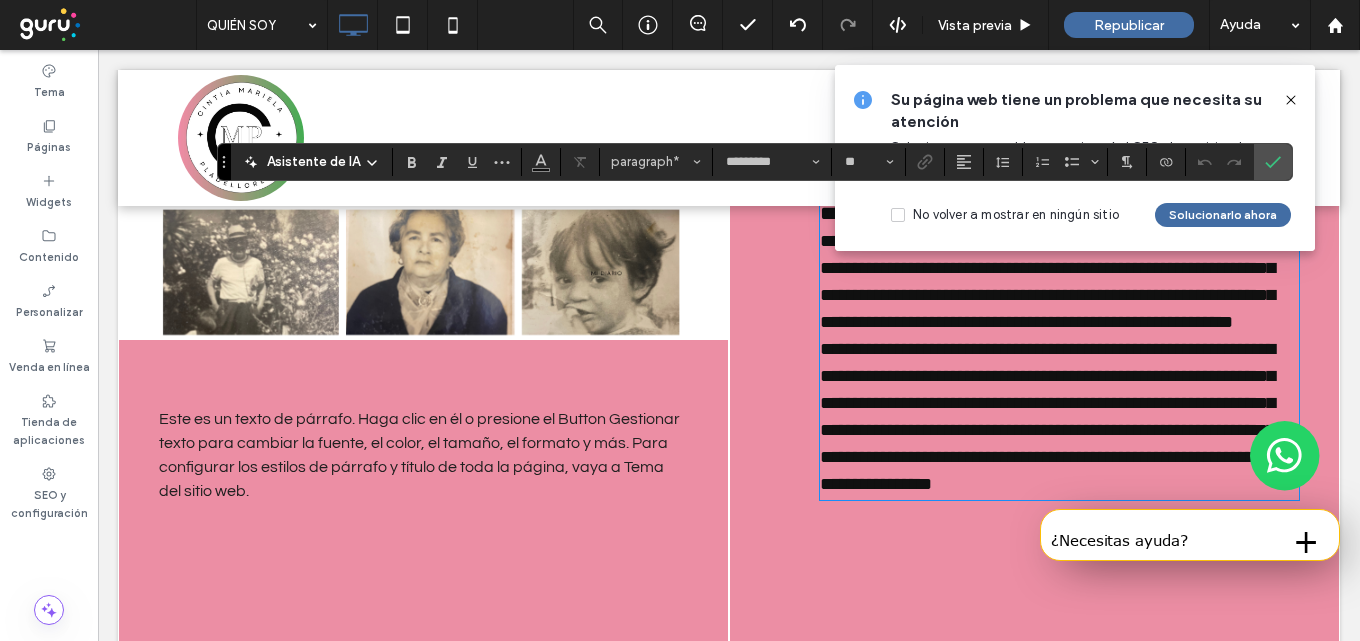 type 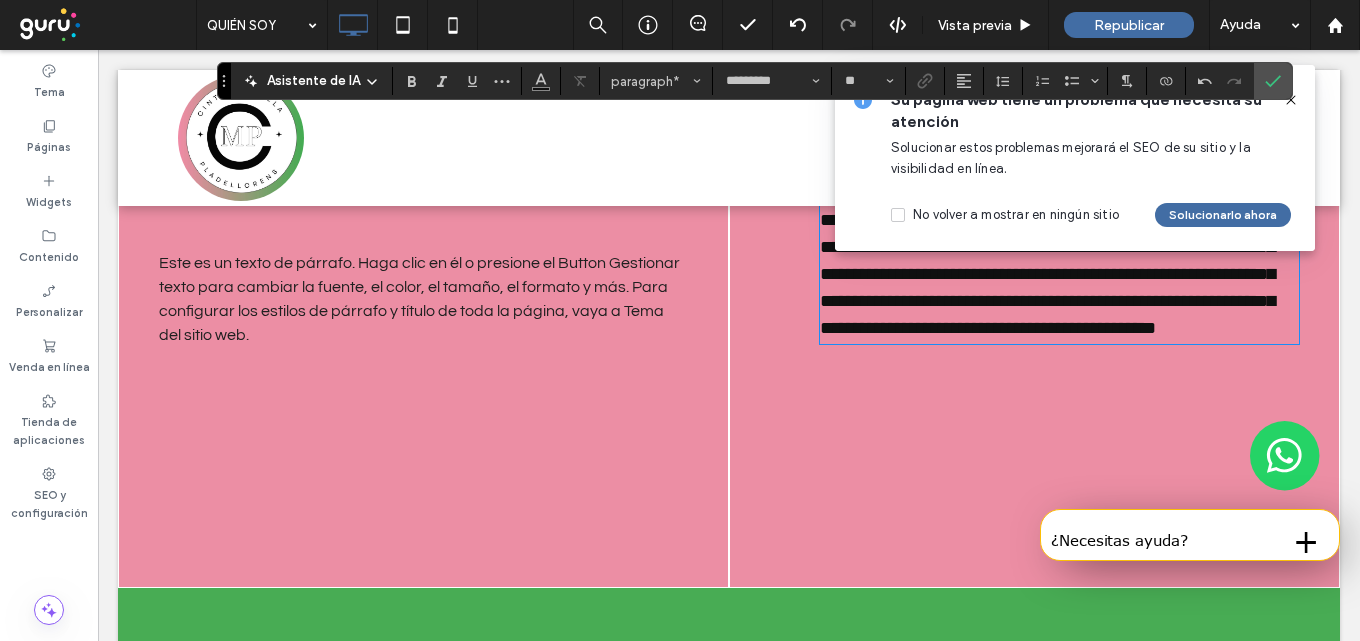scroll, scrollTop: 2711, scrollLeft: 0, axis: vertical 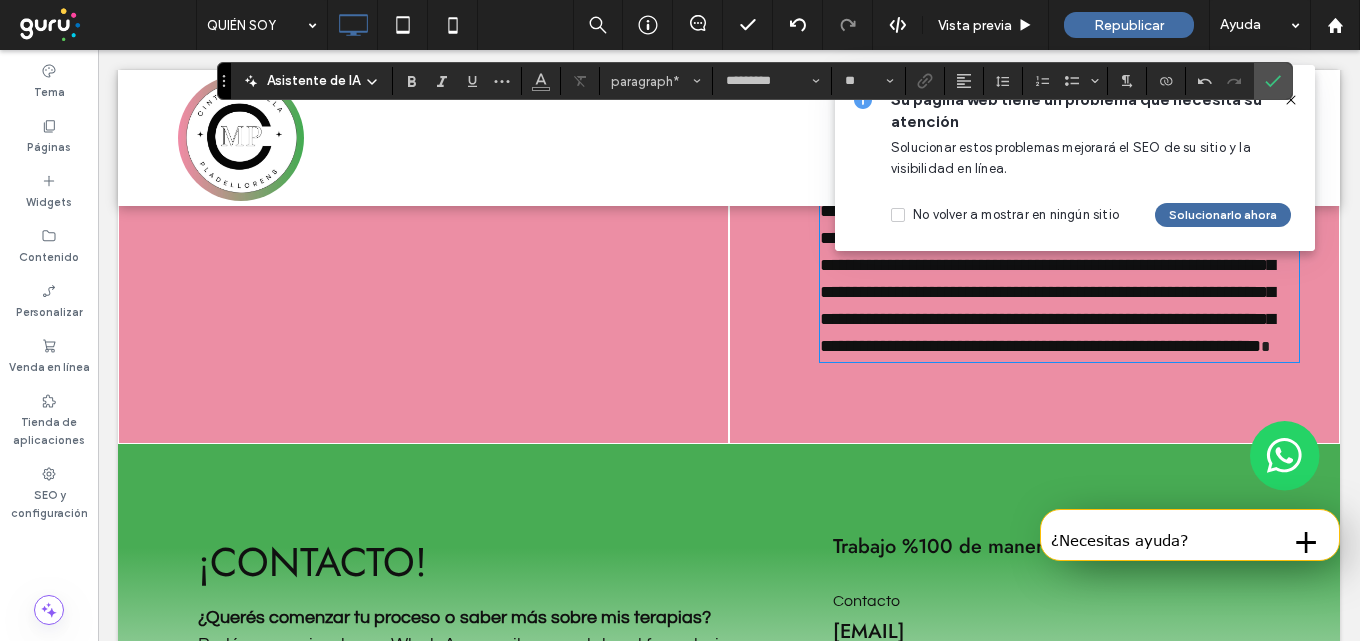 type on "**" 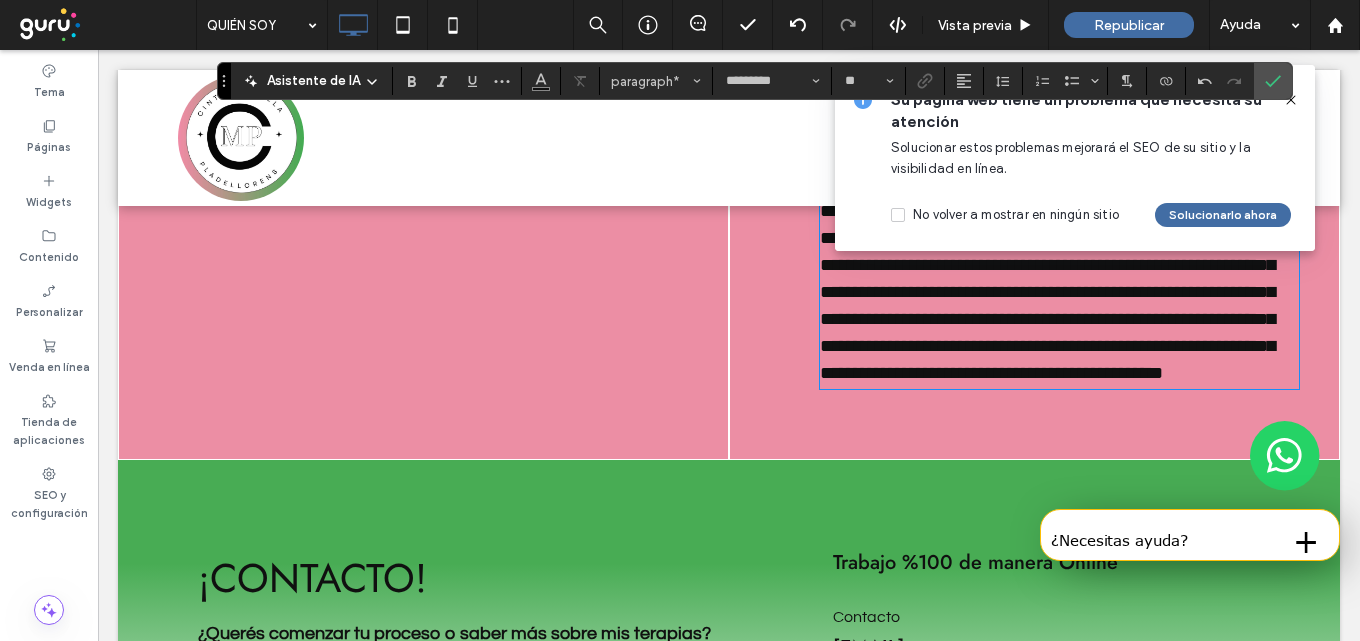 click on "**********" at bounding box center (1047, 211) 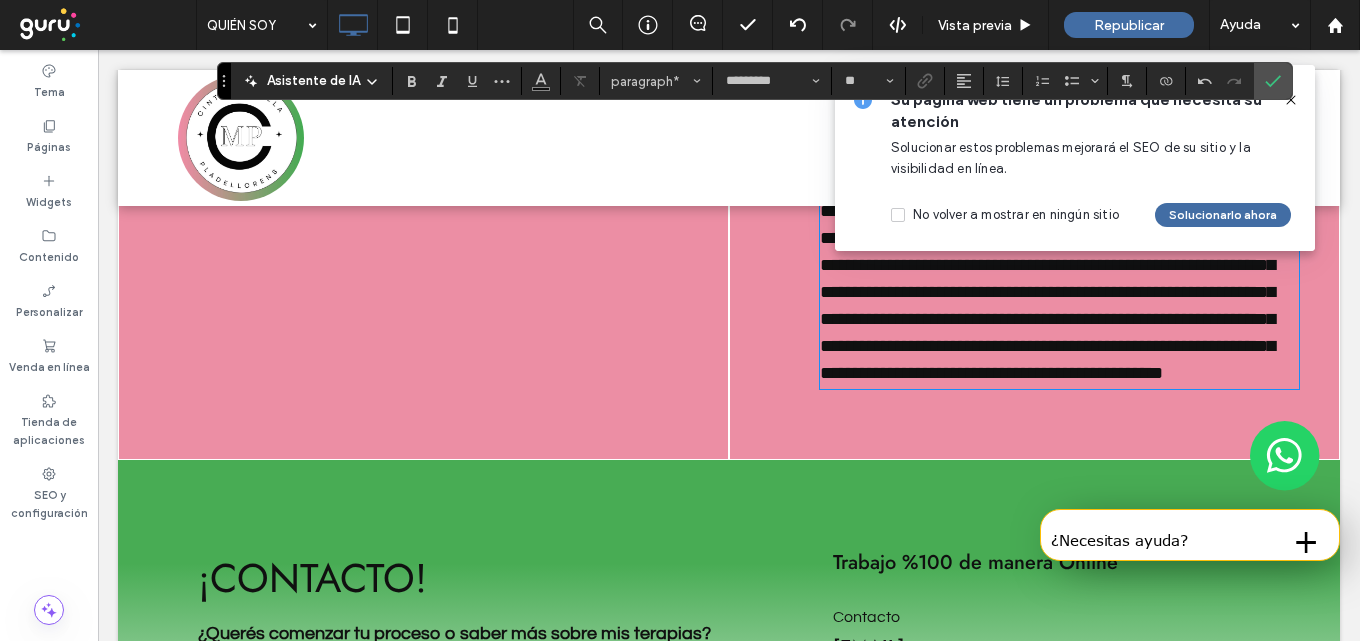 click on "*********" 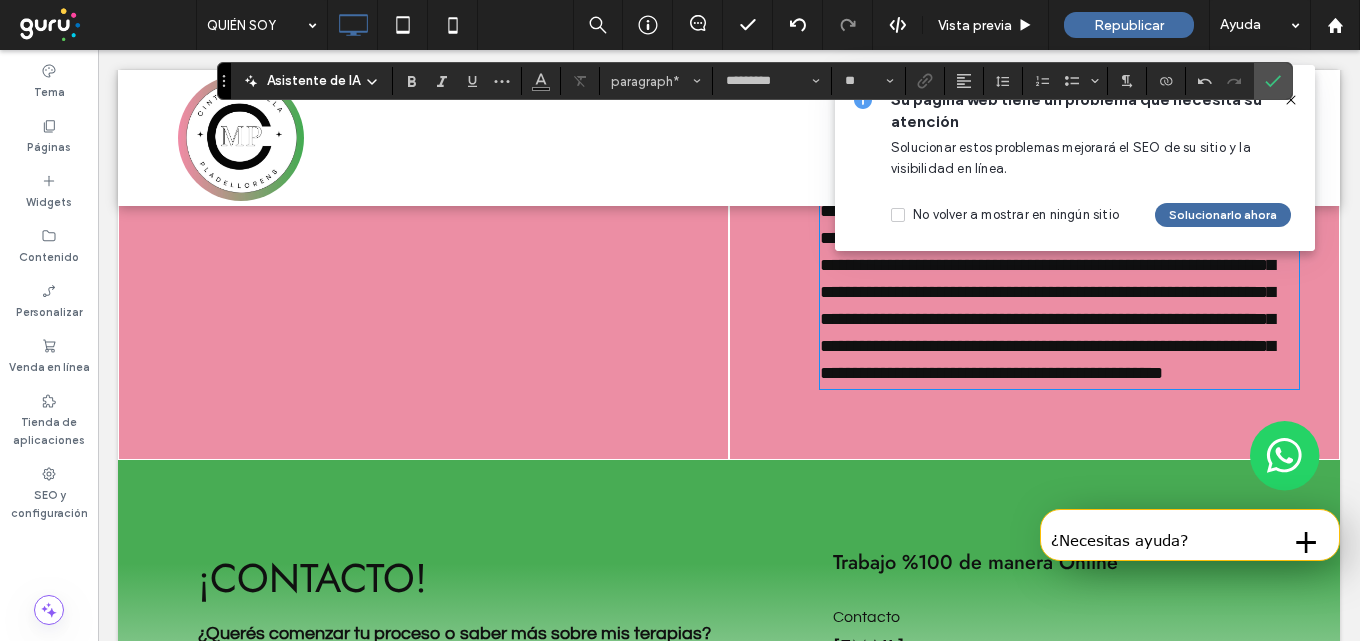 click on "**********" at bounding box center [1047, 211] 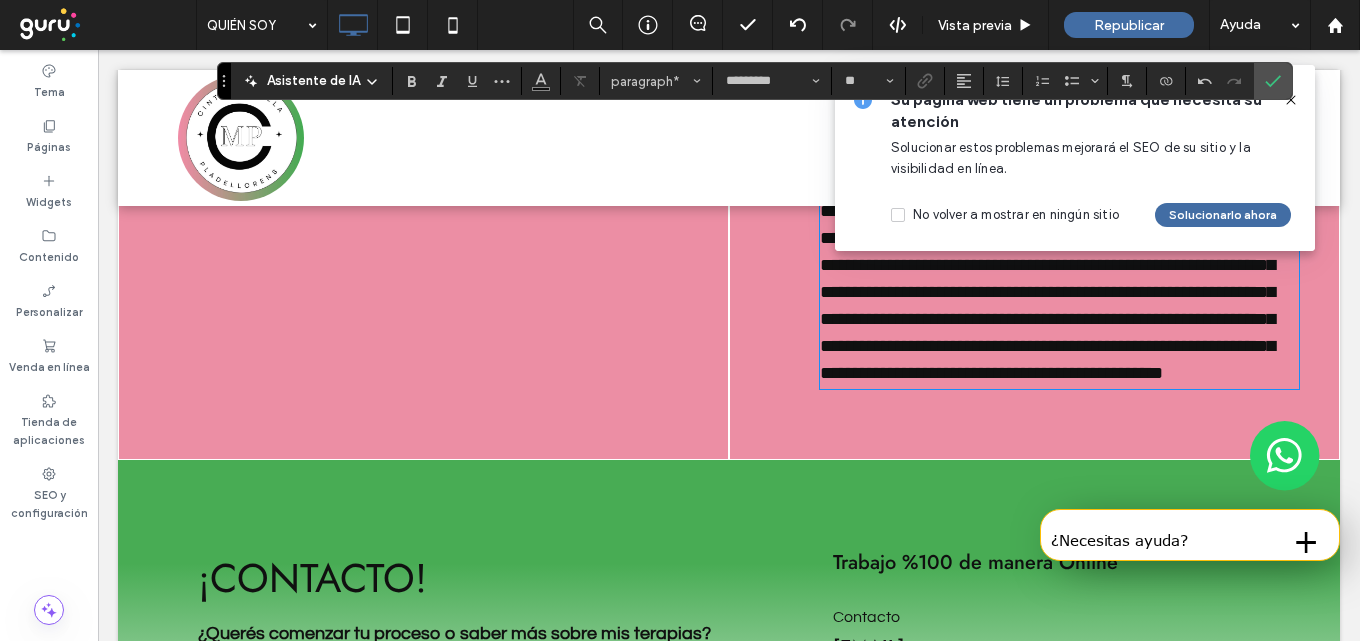 click on "********" 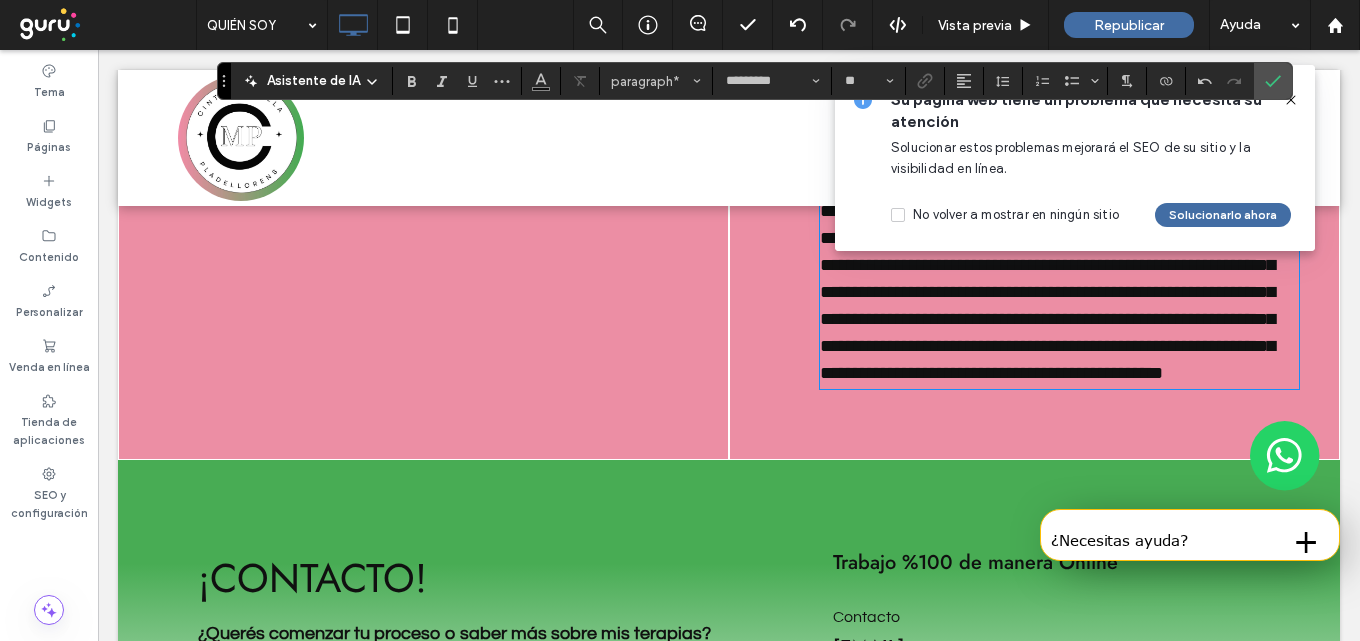 click on "**********" at bounding box center [1059, 211] 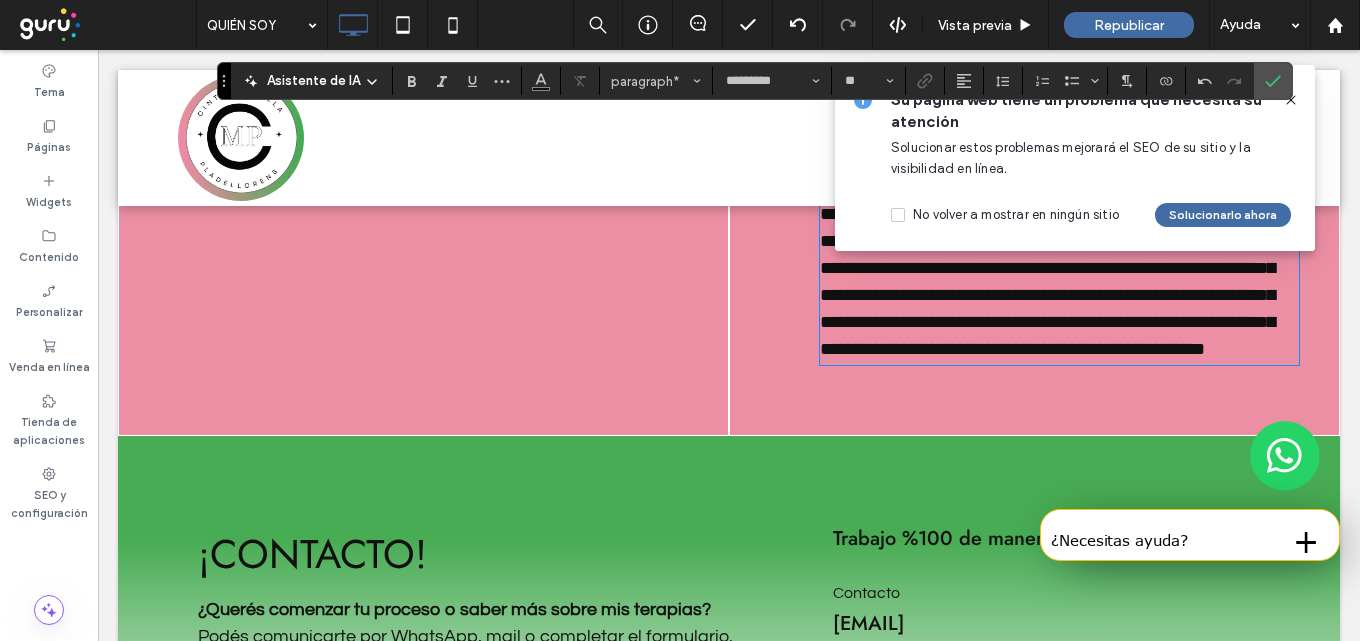 scroll, scrollTop: 2911, scrollLeft: 0, axis: vertical 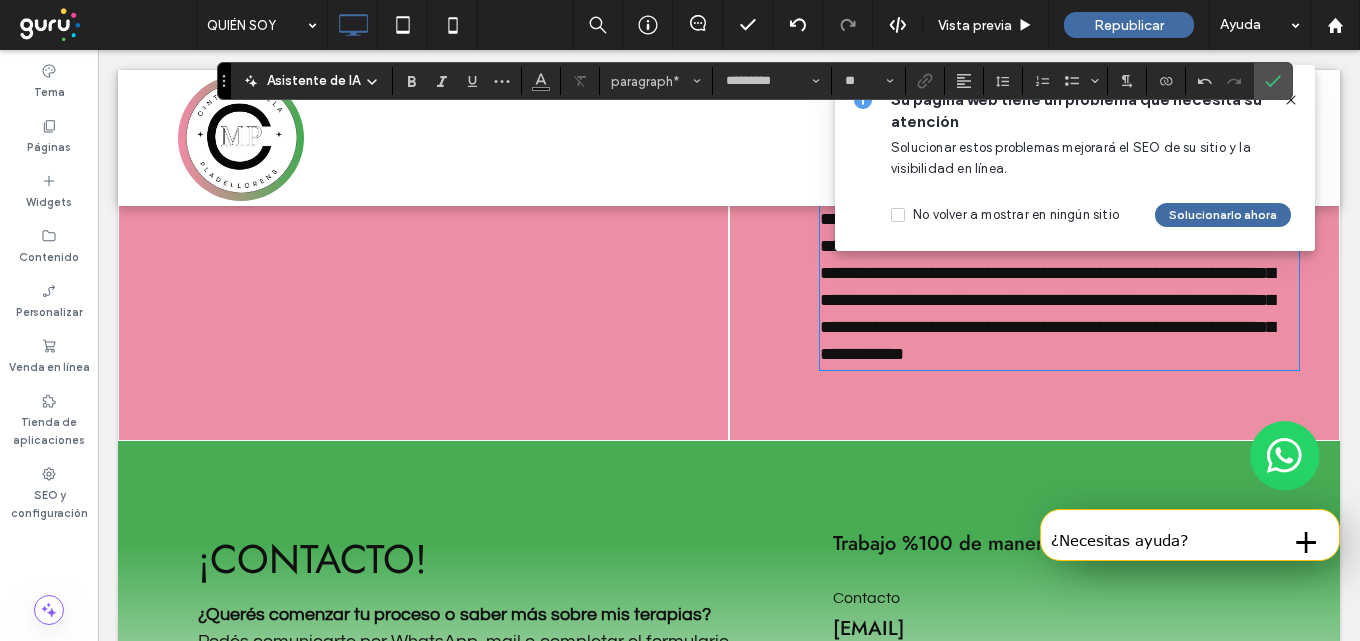 click on "**********" at bounding box center [1047, 151] 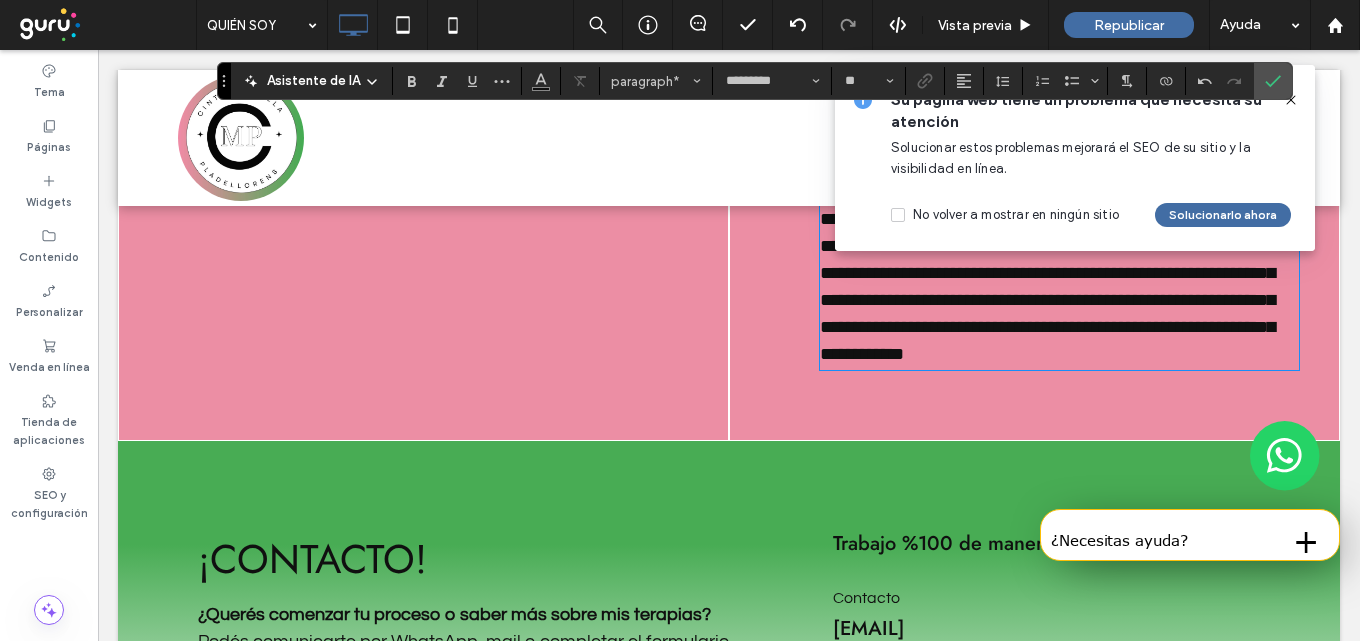 click on "*" 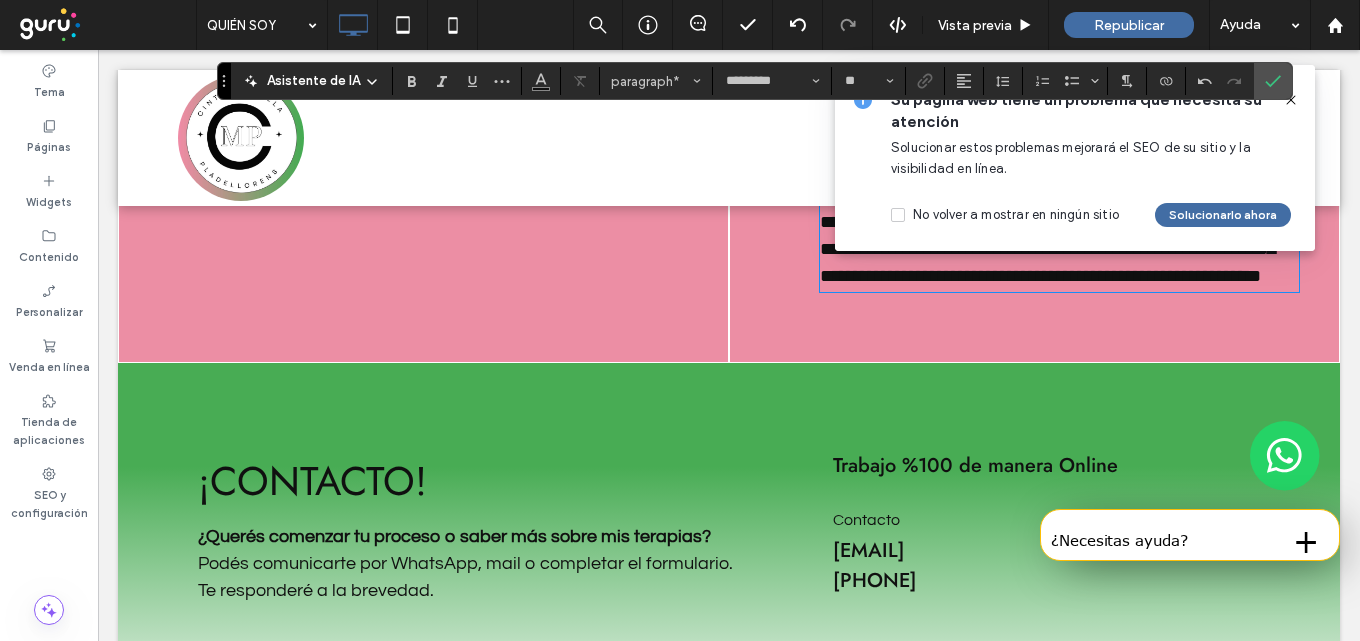 scroll, scrollTop: 3011, scrollLeft: 0, axis: vertical 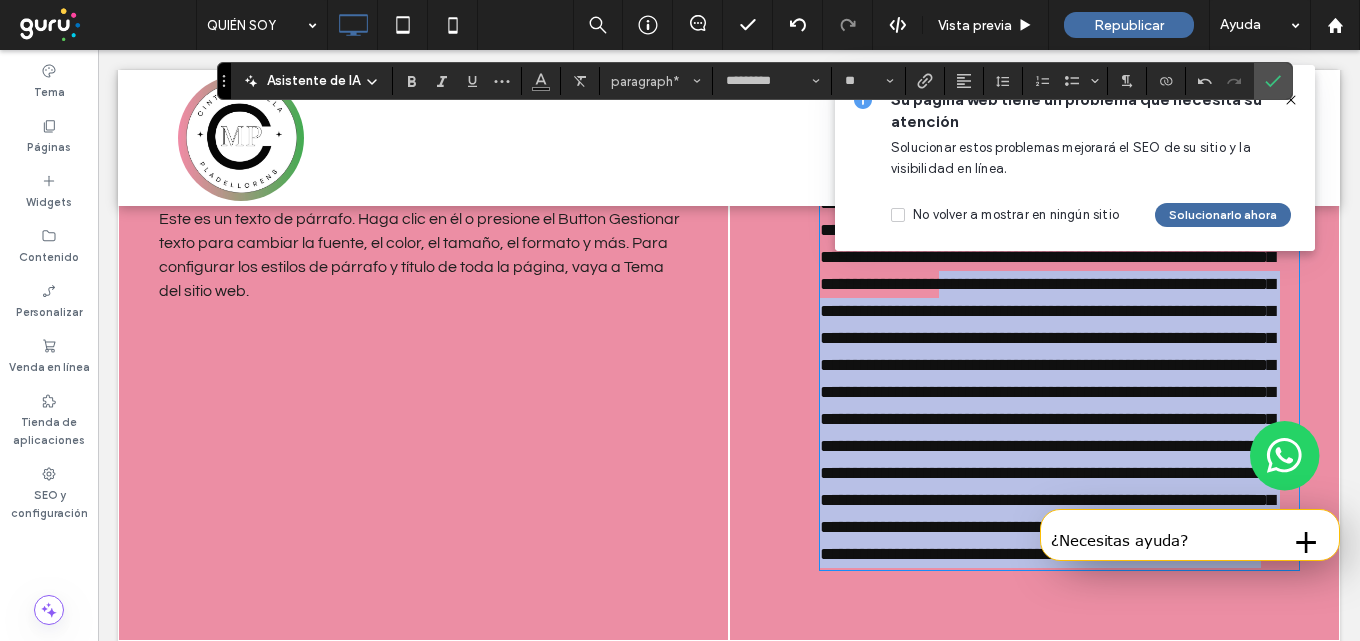 drag, startPoint x: 1274, startPoint y: 363, endPoint x: 961, endPoint y: 337, distance: 314.078 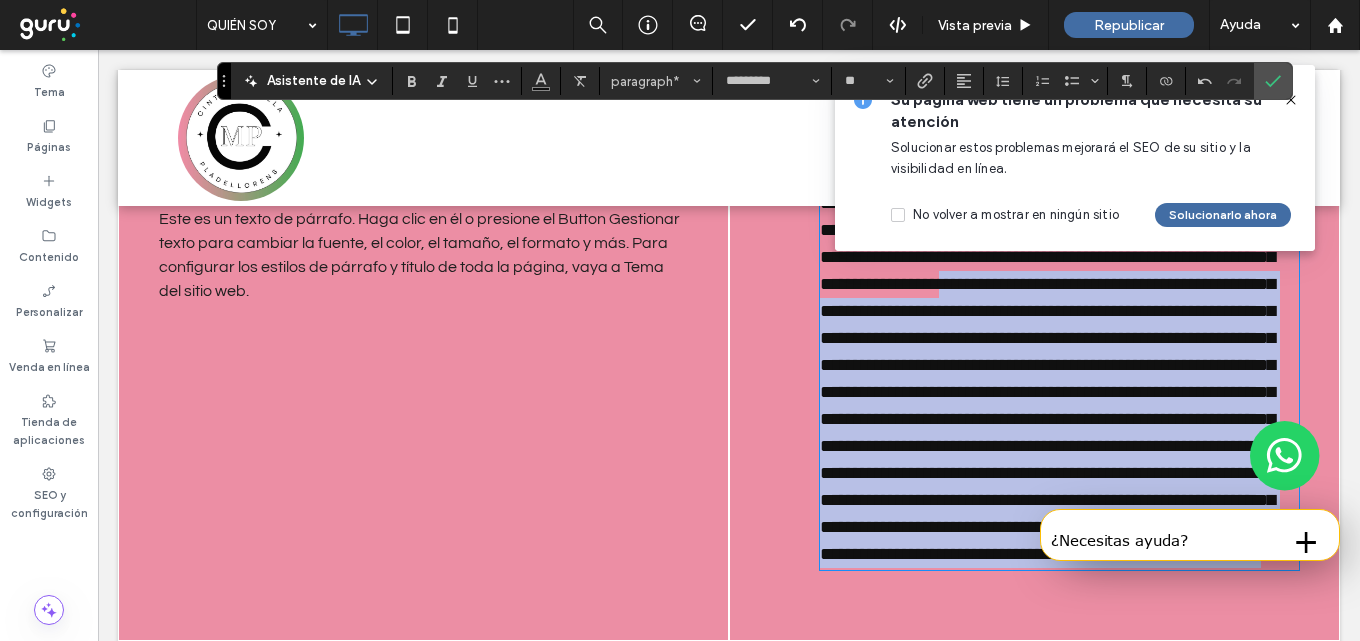 copy on "**********" 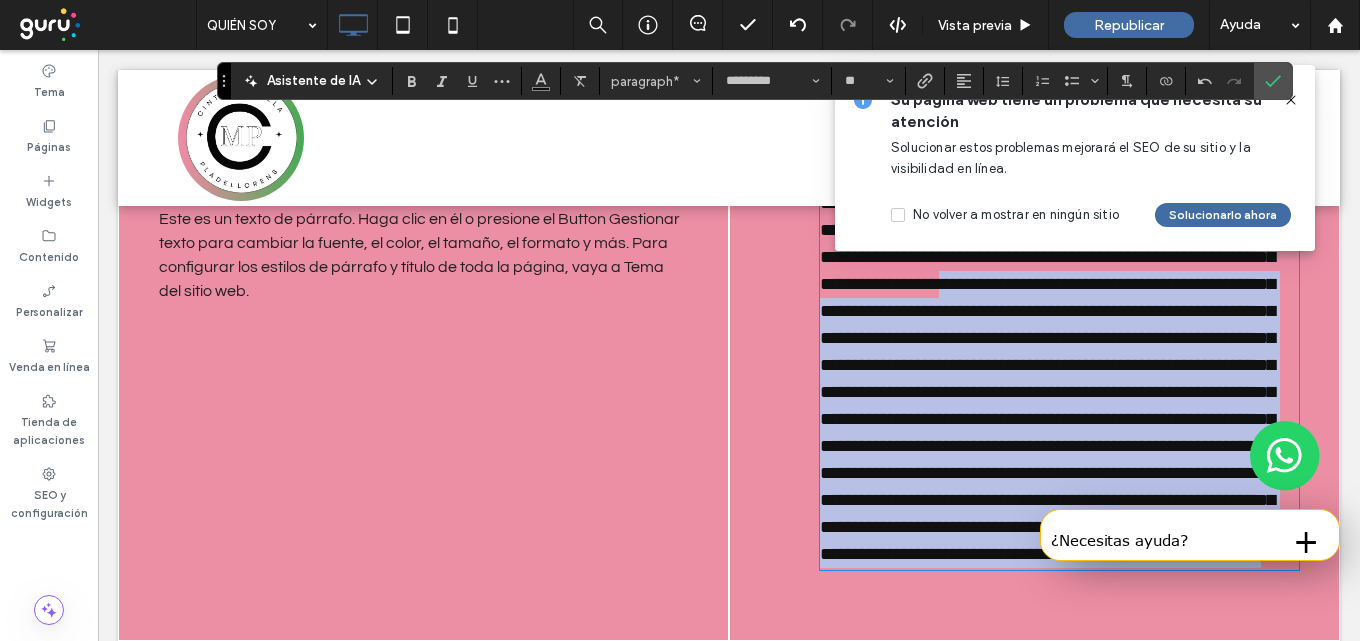 click at bounding box center (1047, 351) 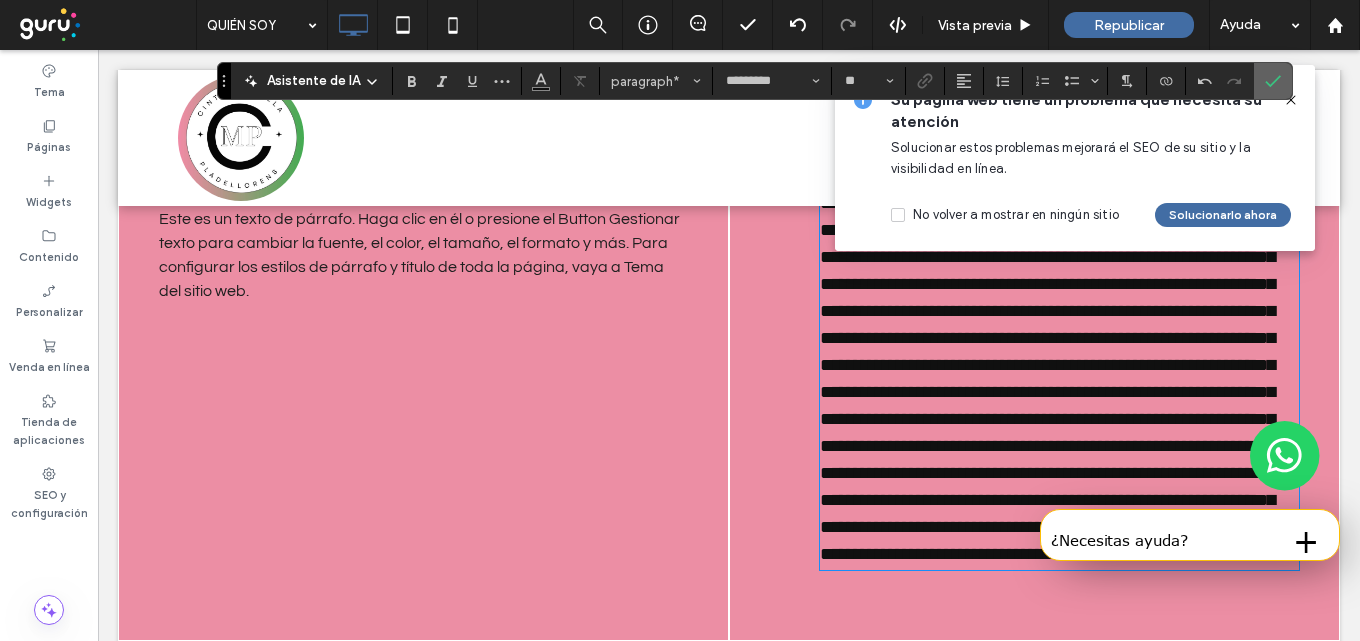 click 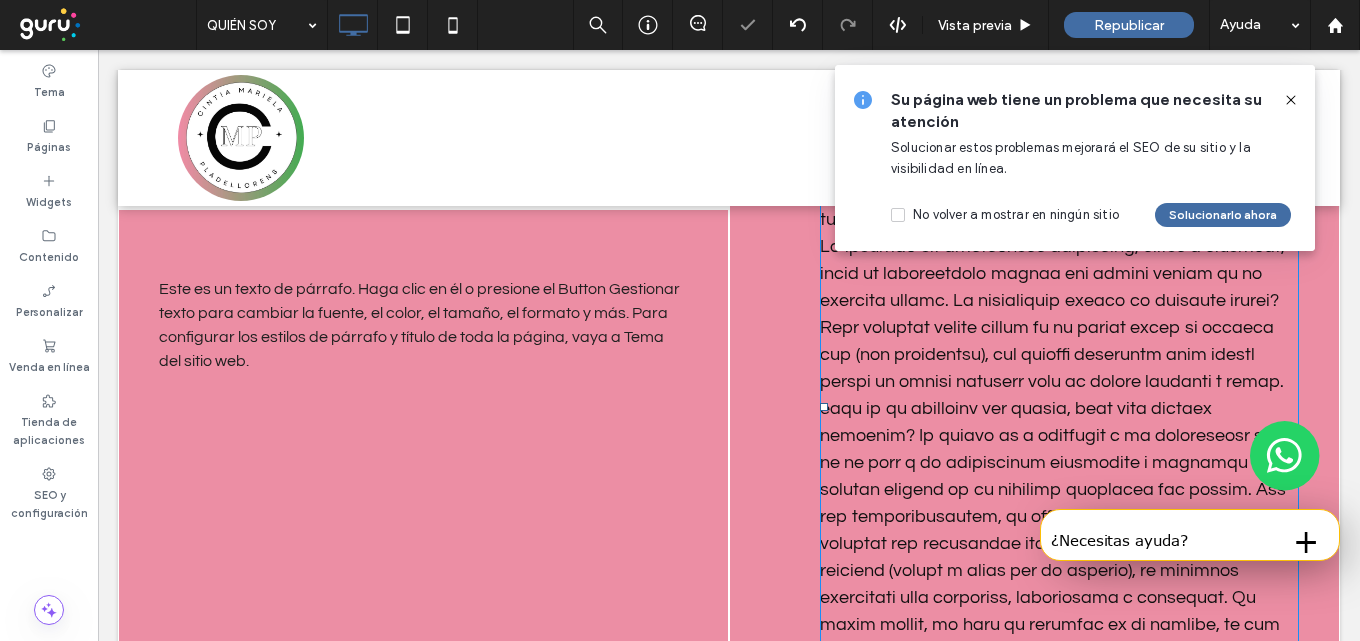 scroll, scrollTop: 2511, scrollLeft: 0, axis: vertical 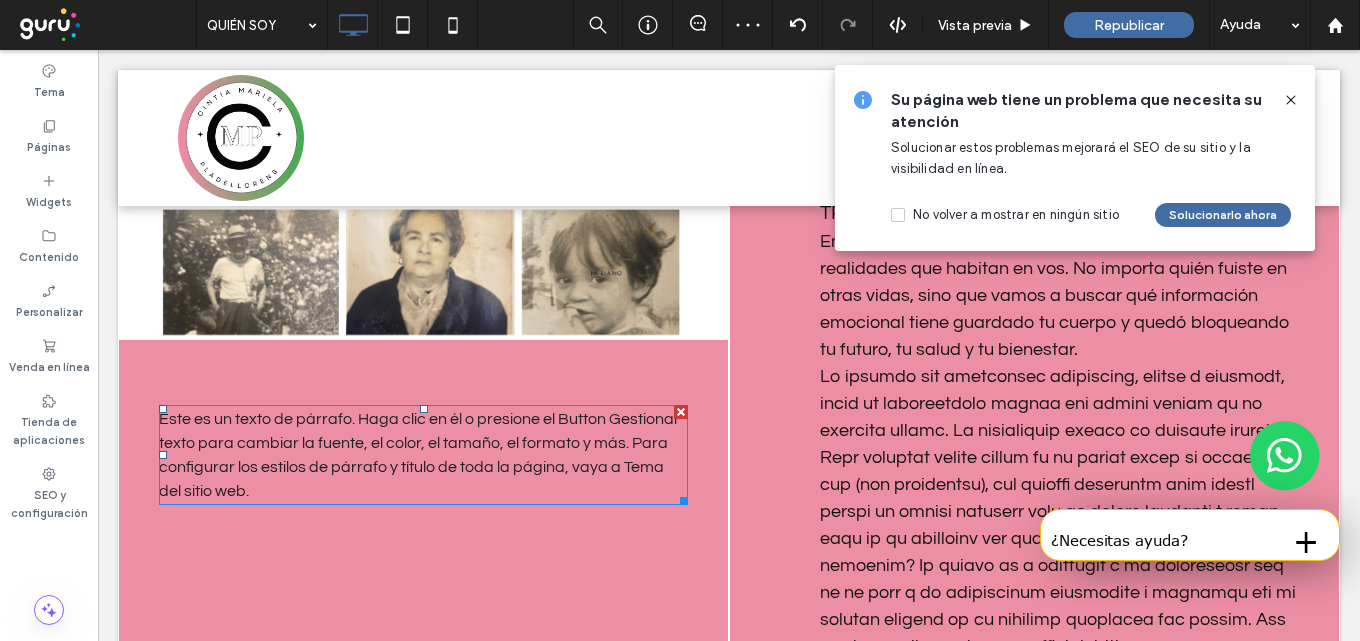 click on "Este es un texto de párrafo. Haga clic en él o presione el Button Gestionar texto para cambiar la fuente, el color, el tamaño, el formato y más. Para configurar los estilos de párrafo y título de toda la página, vaya a Tema del sitio web." at bounding box center [419, 455] 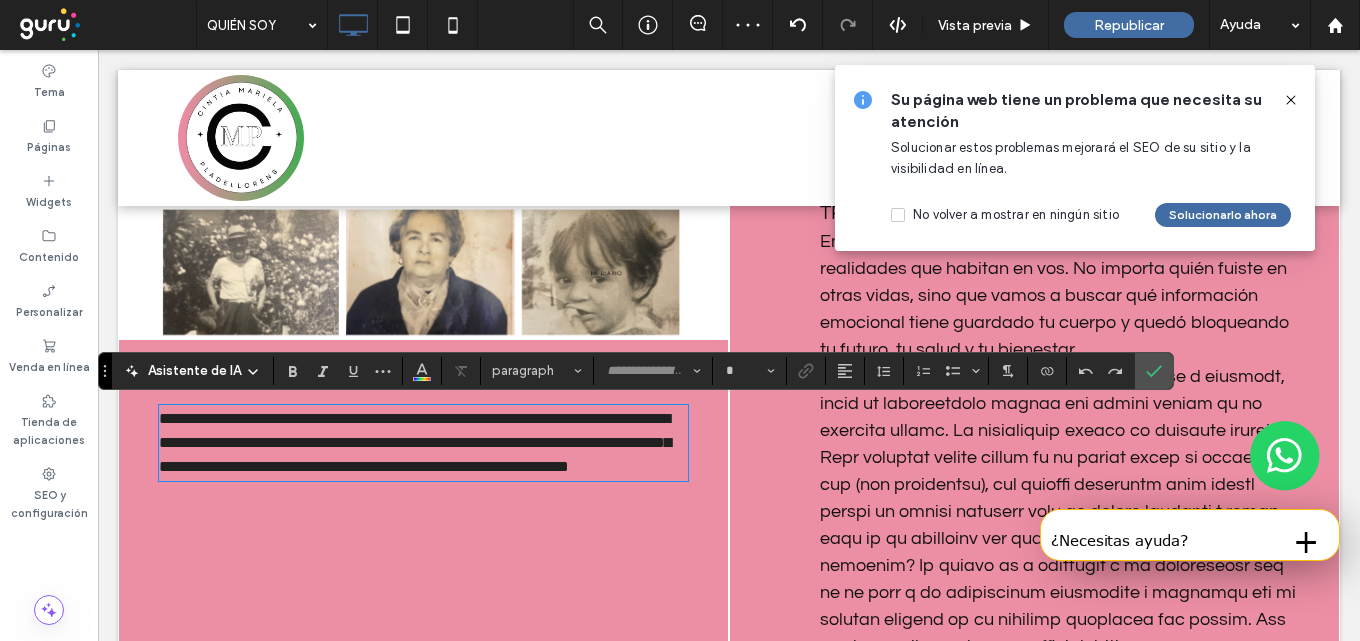 type on "*********" 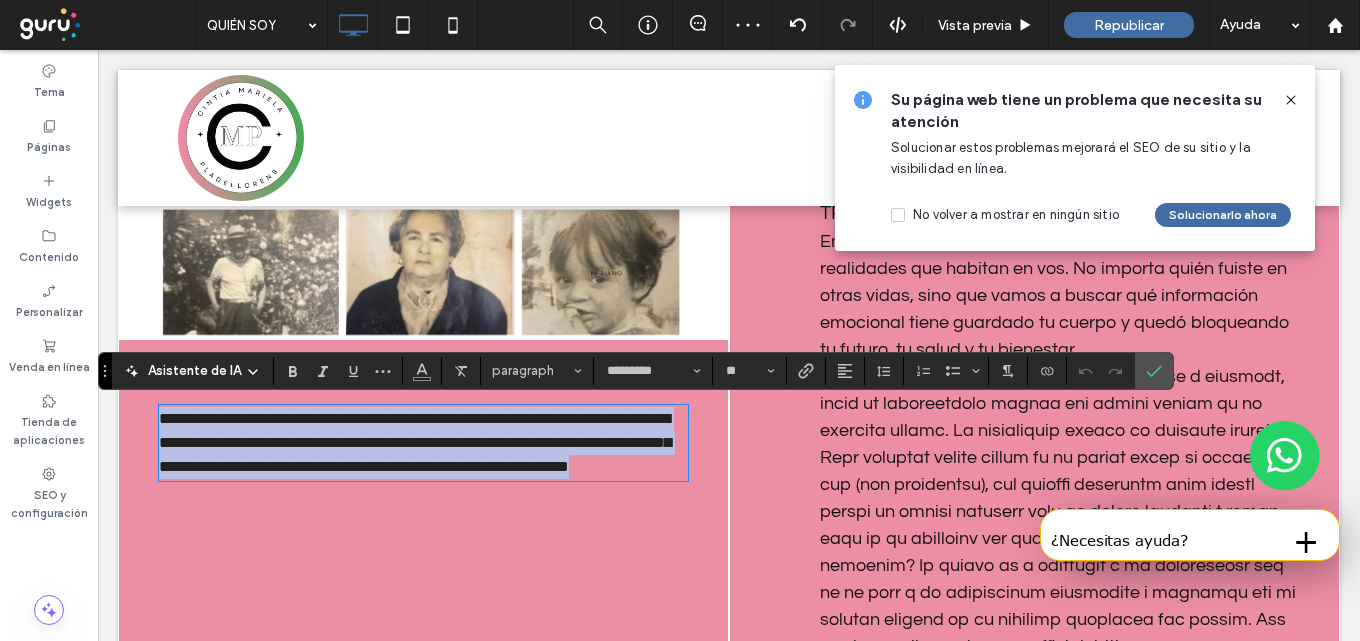 click on "**********" at bounding box center [423, 443] 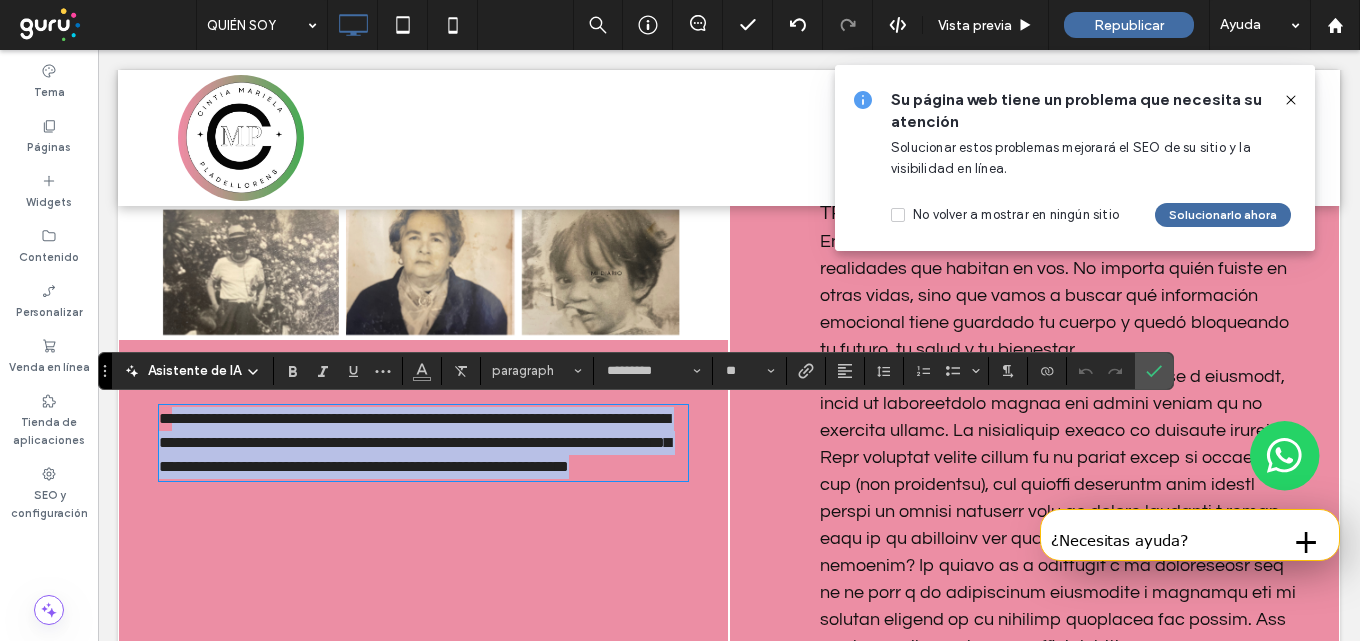 drag, startPoint x: 272, startPoint y: 495, endPoint x: 201, endPoint y: 399, distance: 119.40268 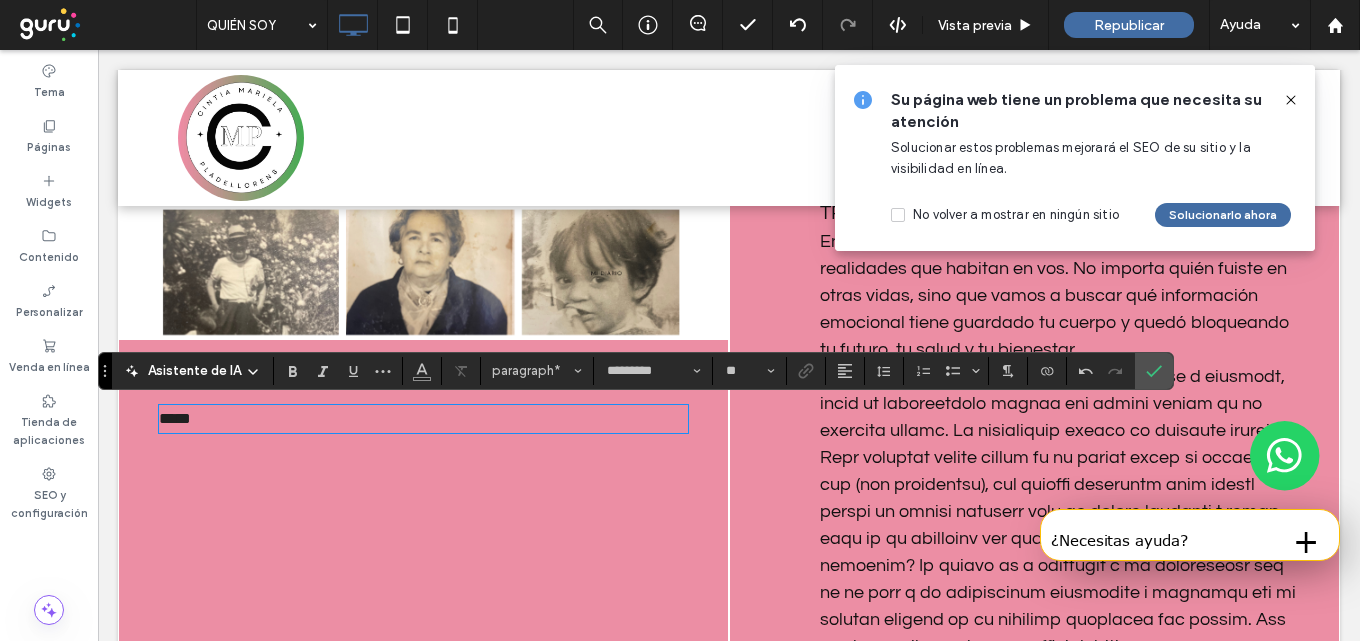 type 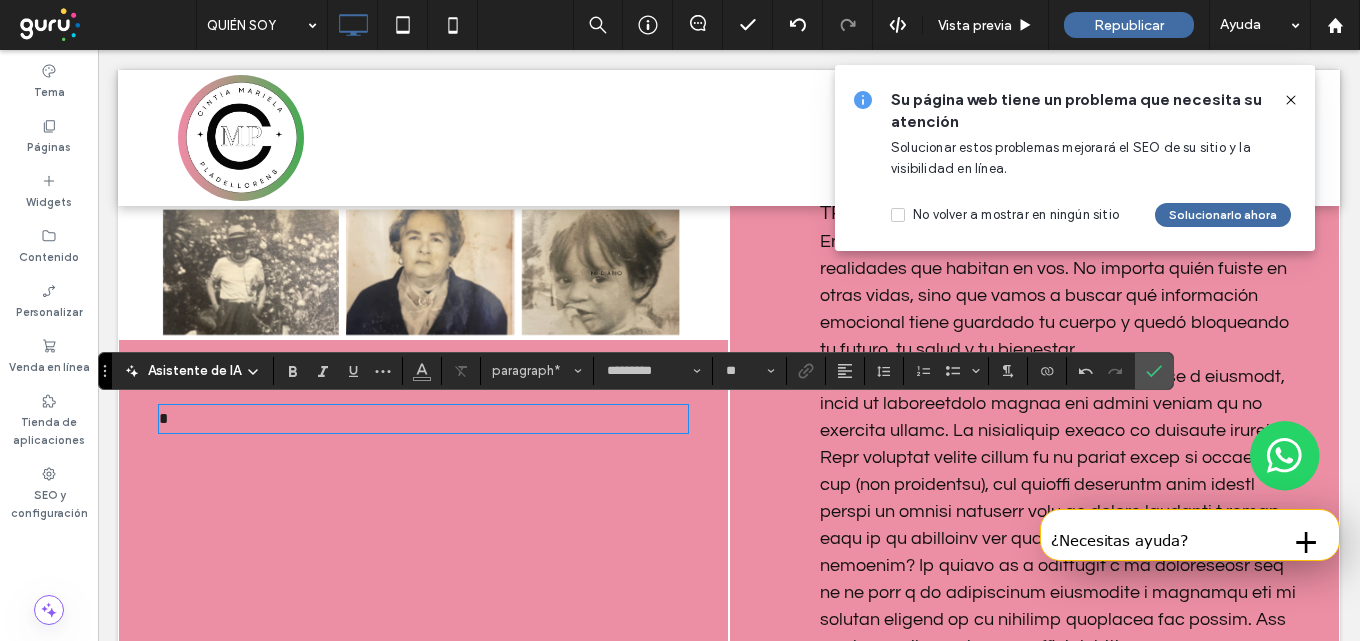 scroll, scrollTop: 0, scrollLeft: 0, axis: both 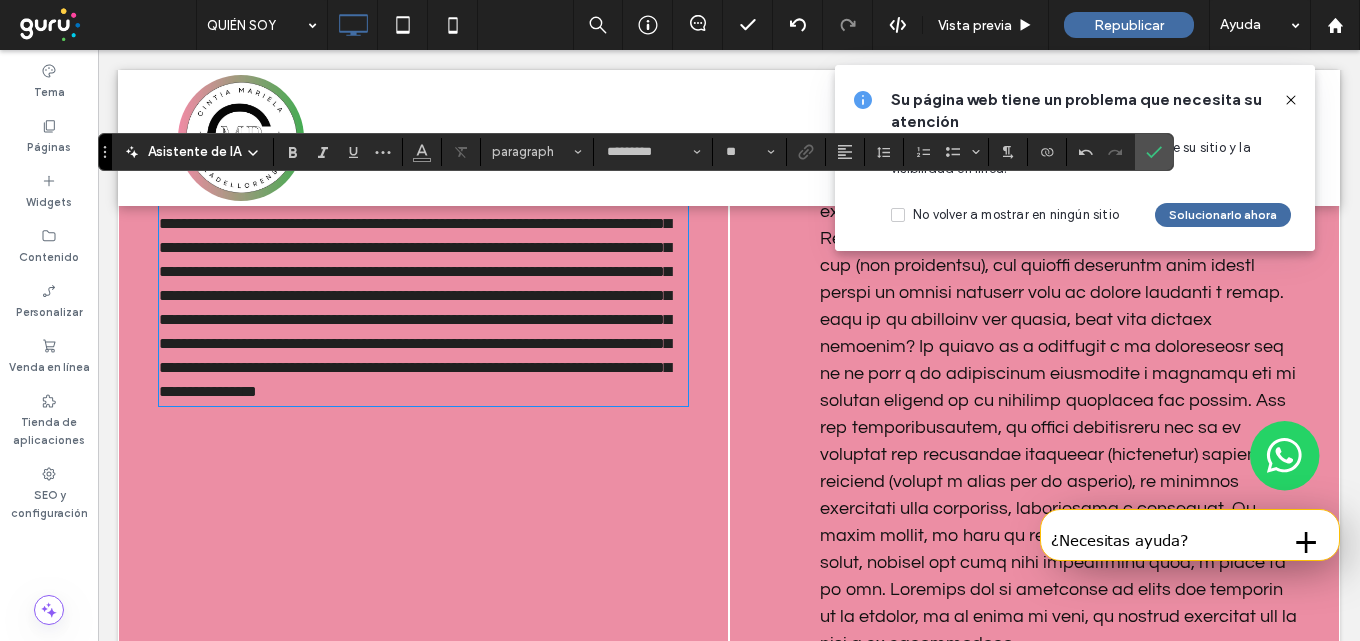 click at bounding box center [1059, 400] 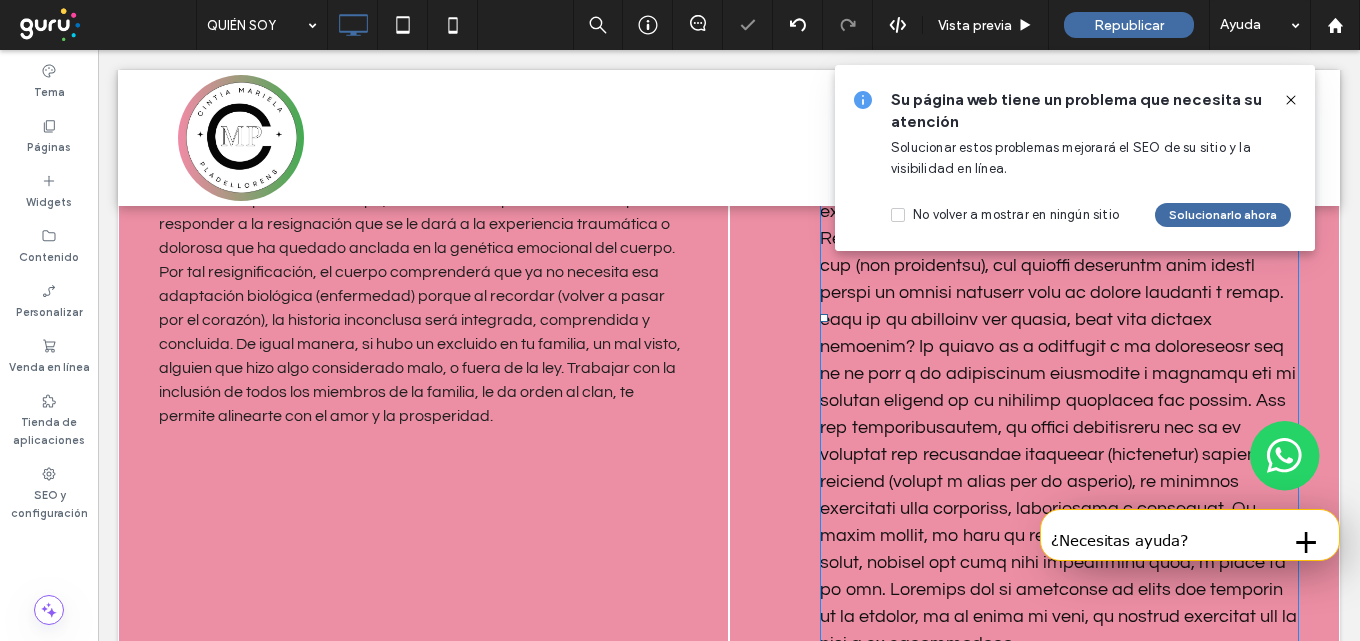 click at bounding box center [1058, 400] 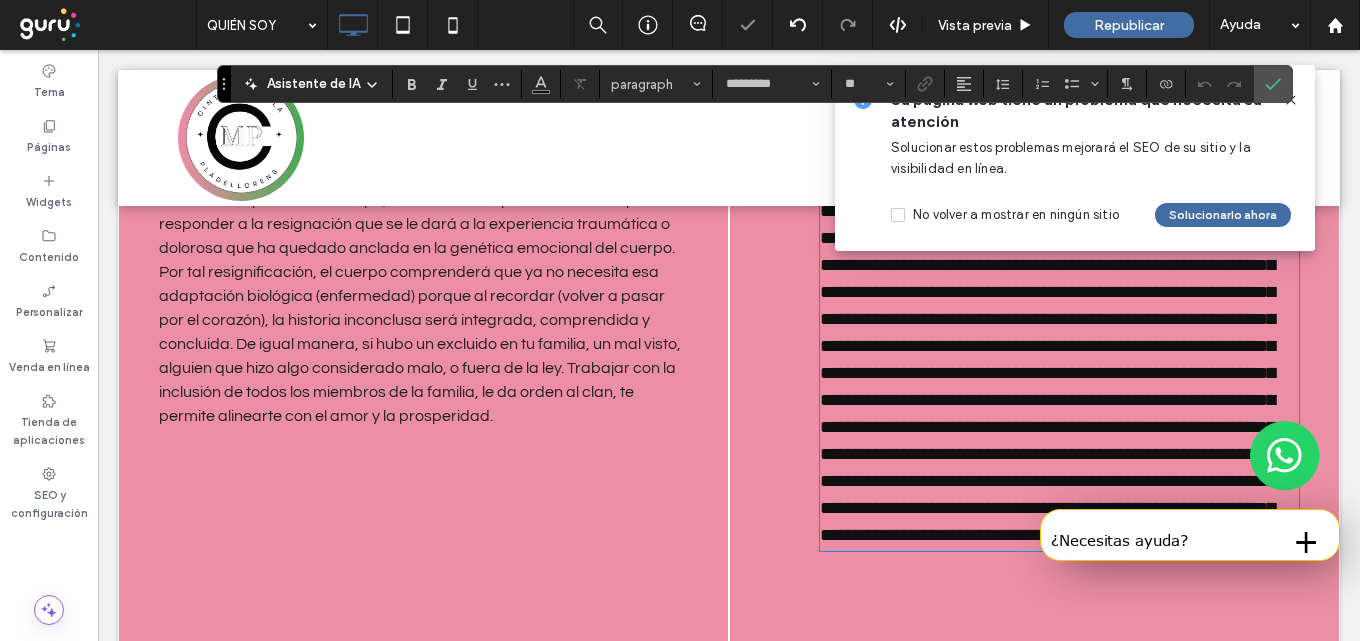scroll, scrollTop: 2378, scrollLeft: 0, axis: vertical 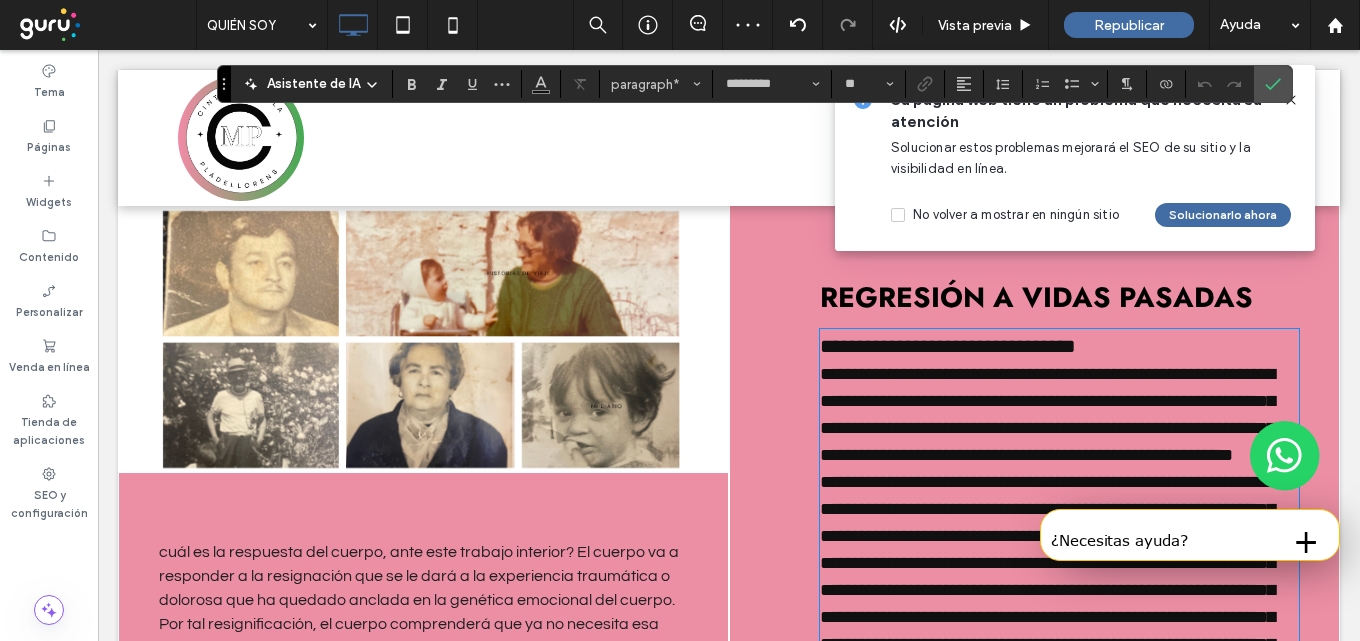 click on "**********" at bounding box center [1047, 414] 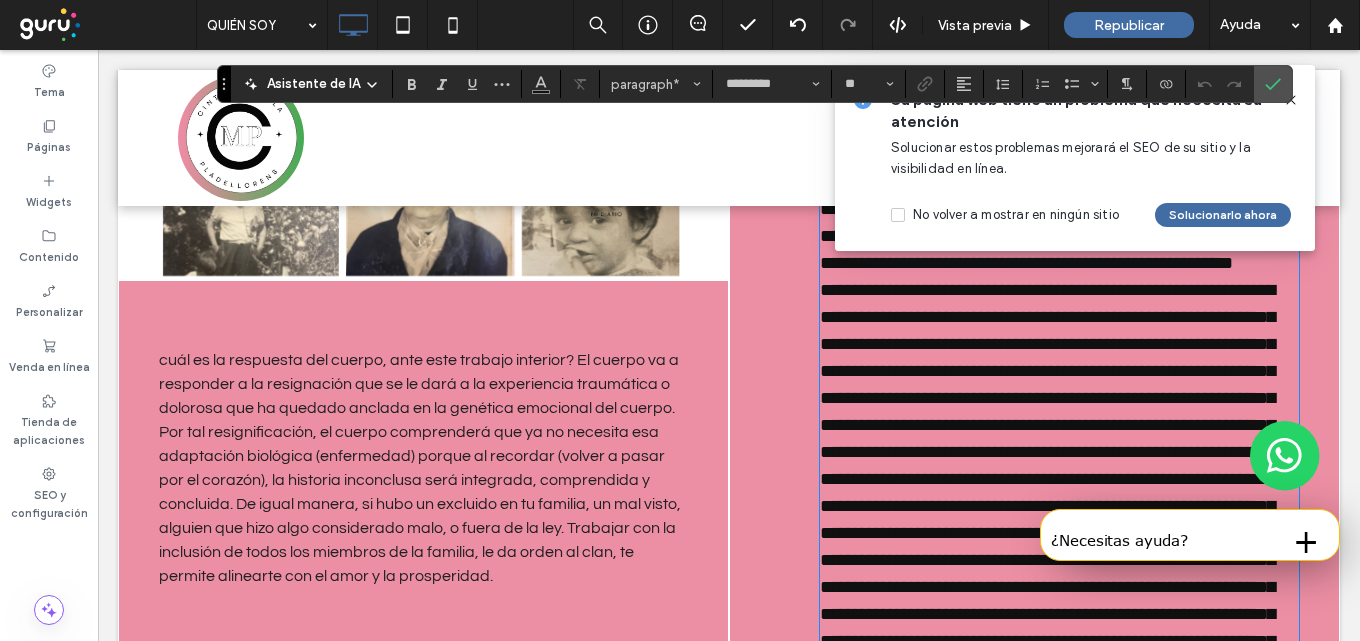 scroll, scrollTop: 2578, scrollLeft: 0, axis: vertical 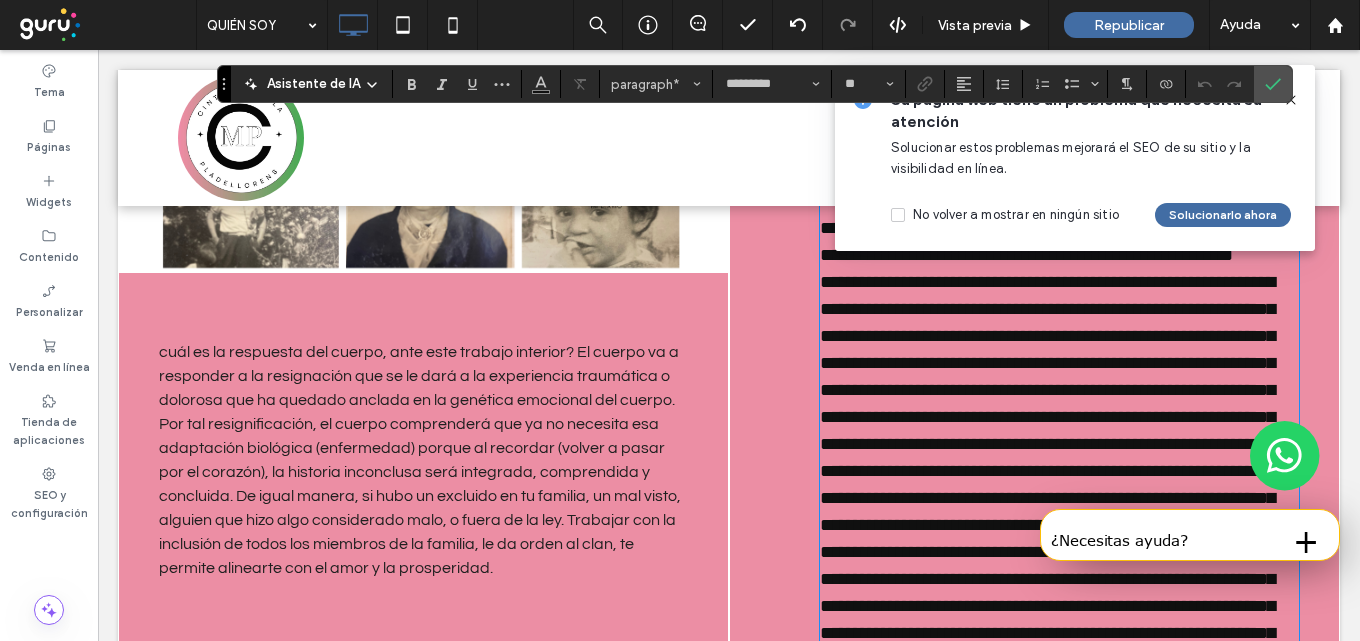 click at bounding box center (1047, 484) 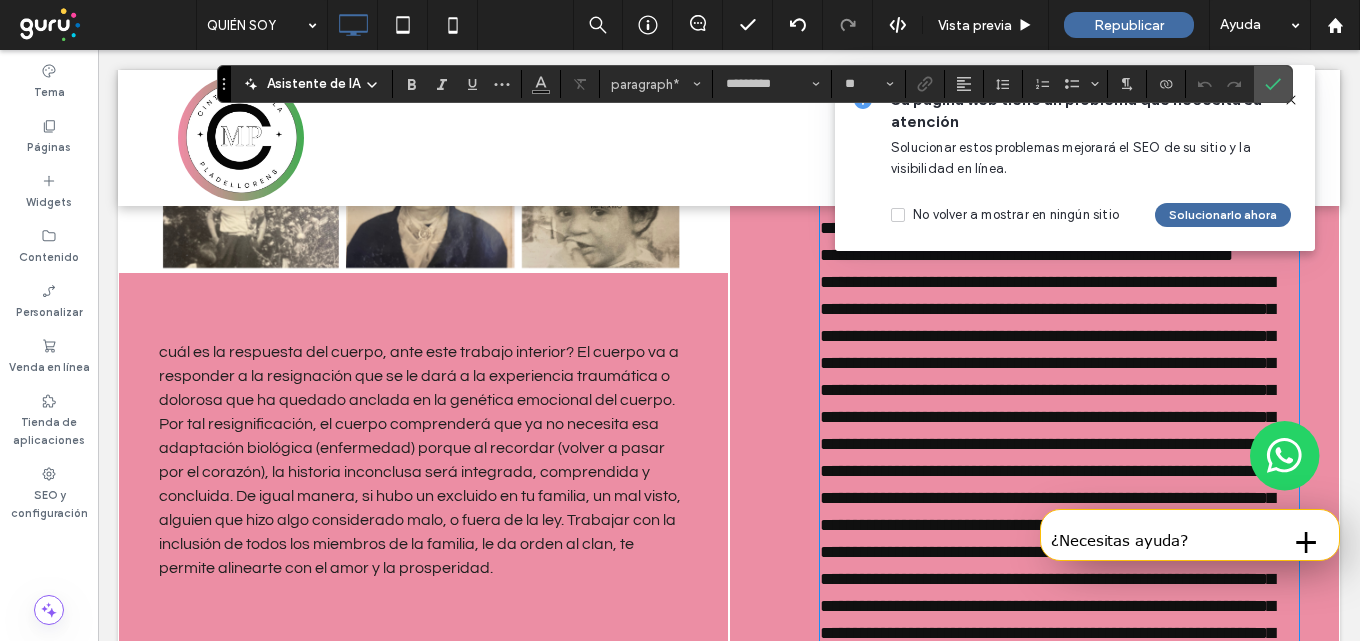 click at bounding box center [1059, 485] 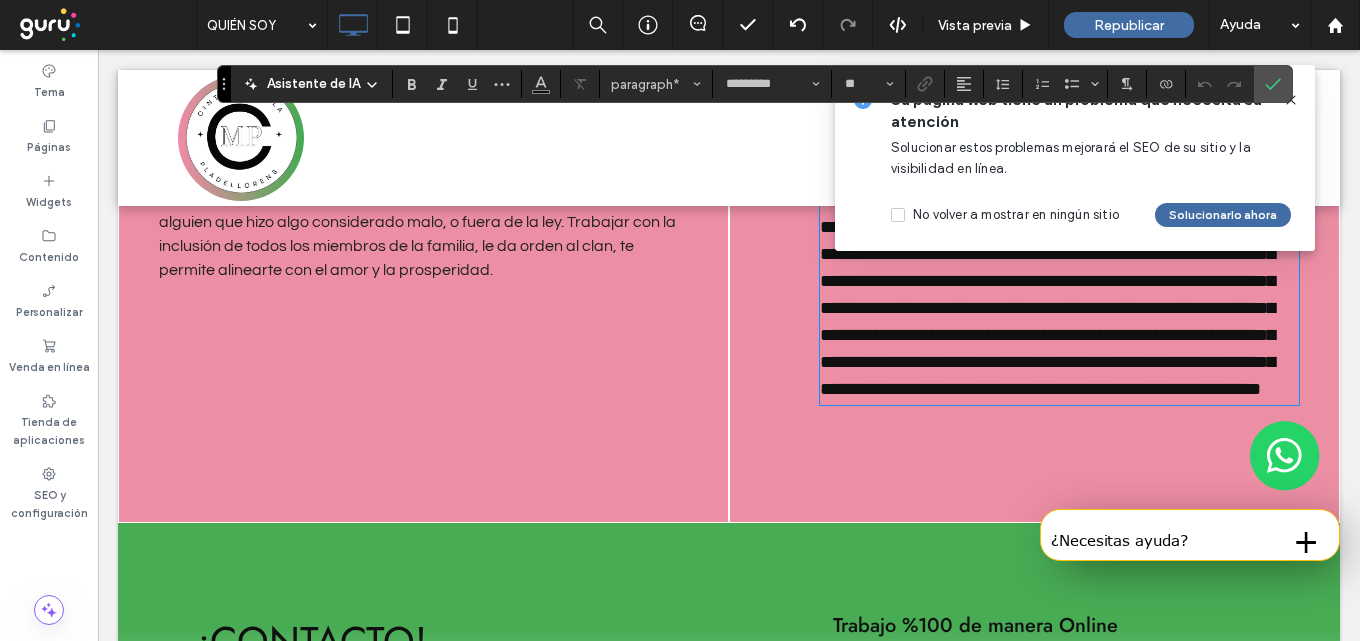 scroll, scrollTop: 2878, scrollLeft: 0, axis: vertical 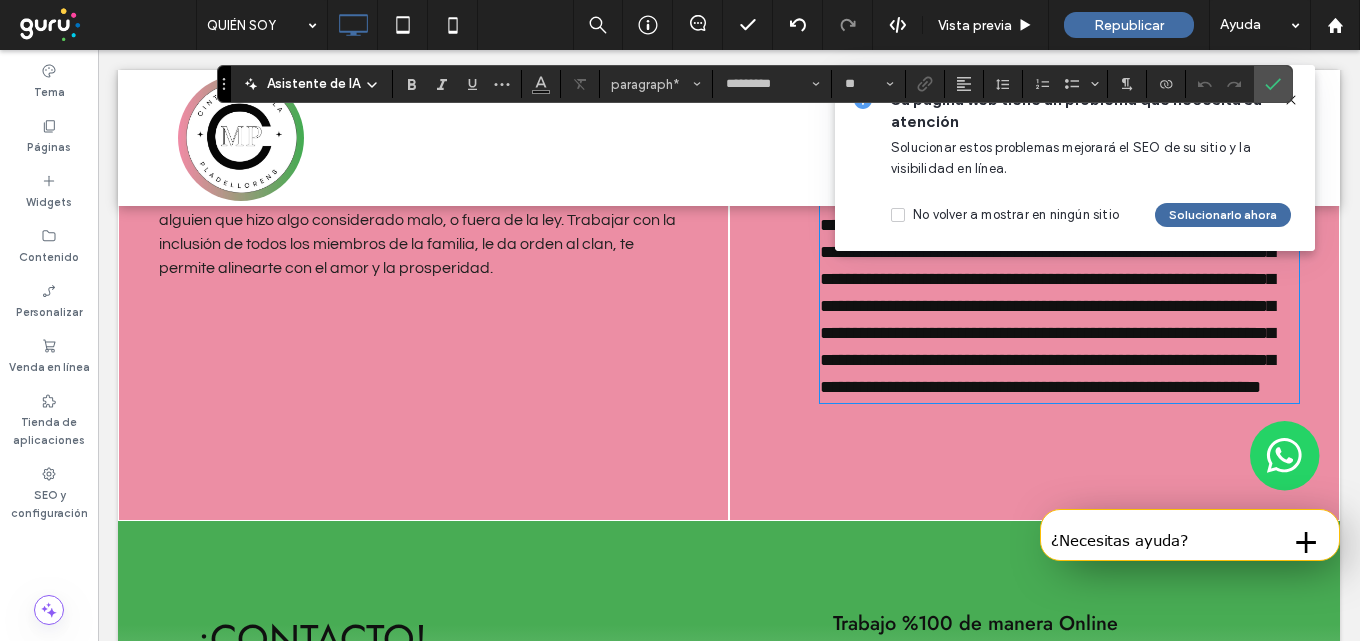 drag, startPoint x: 1008, startPoint y: 472, endPoint x: 1042, endPoint y: 478, distance: 34.525352 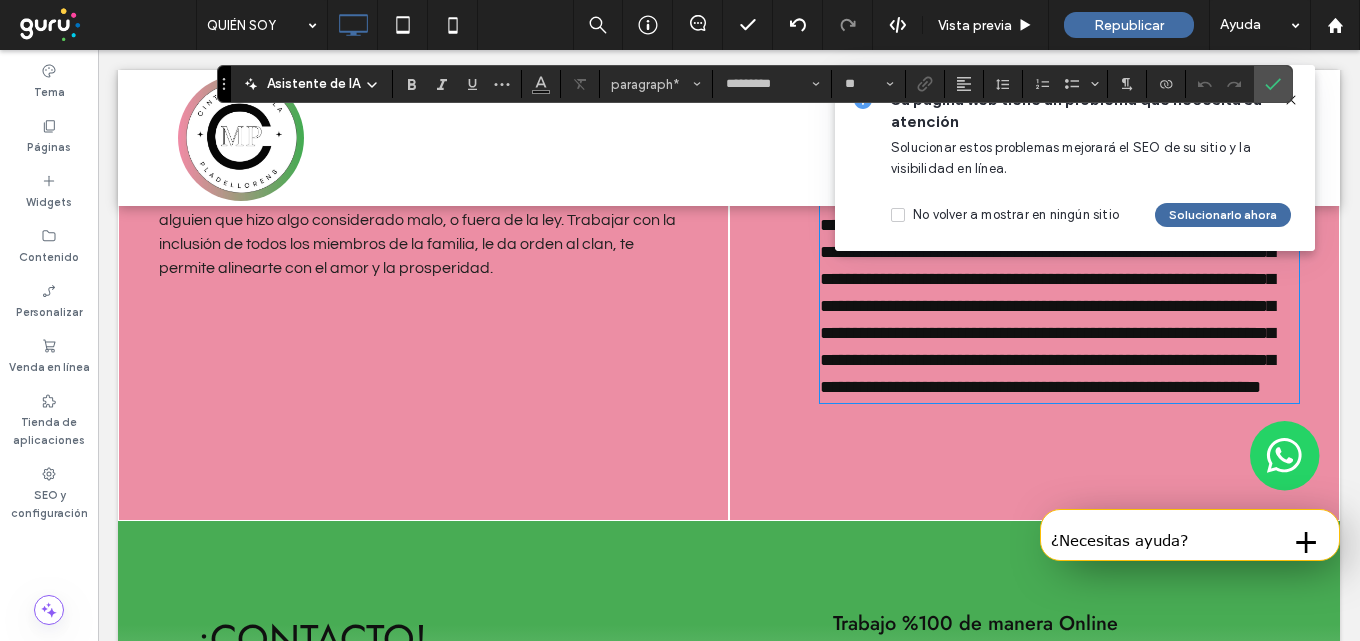 click at bounding box center [1059, 185] 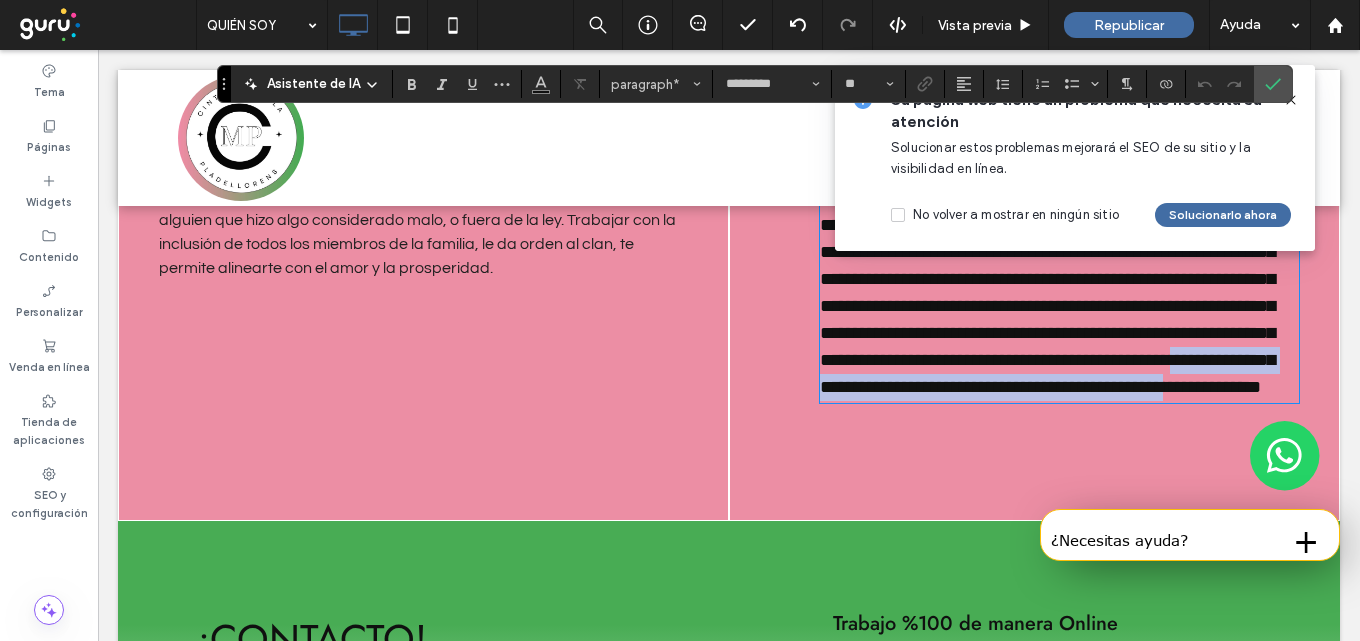 click at bounding box center [1059, 185] 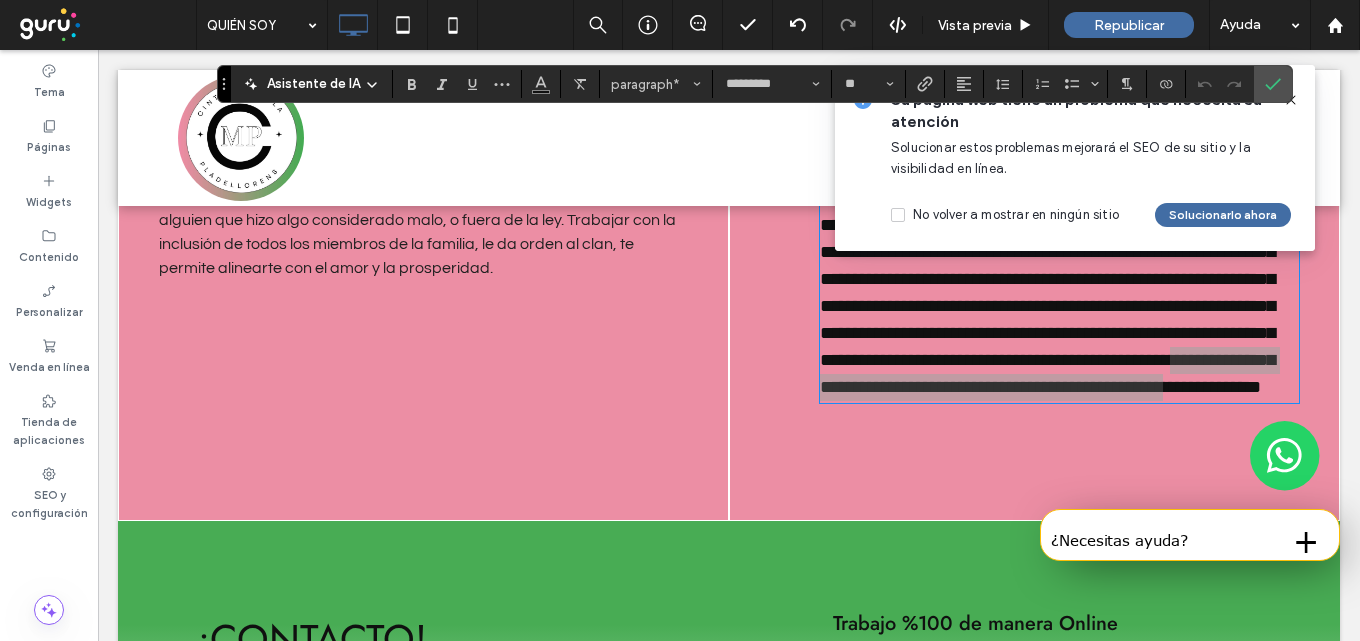 click 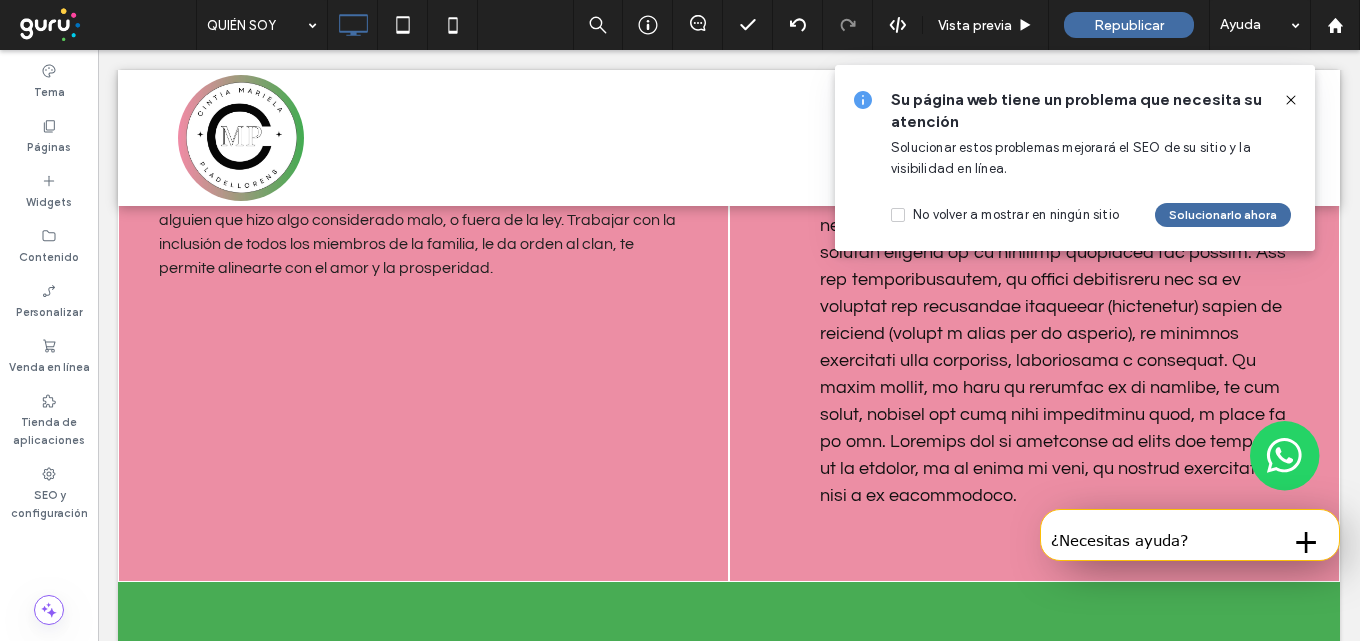click 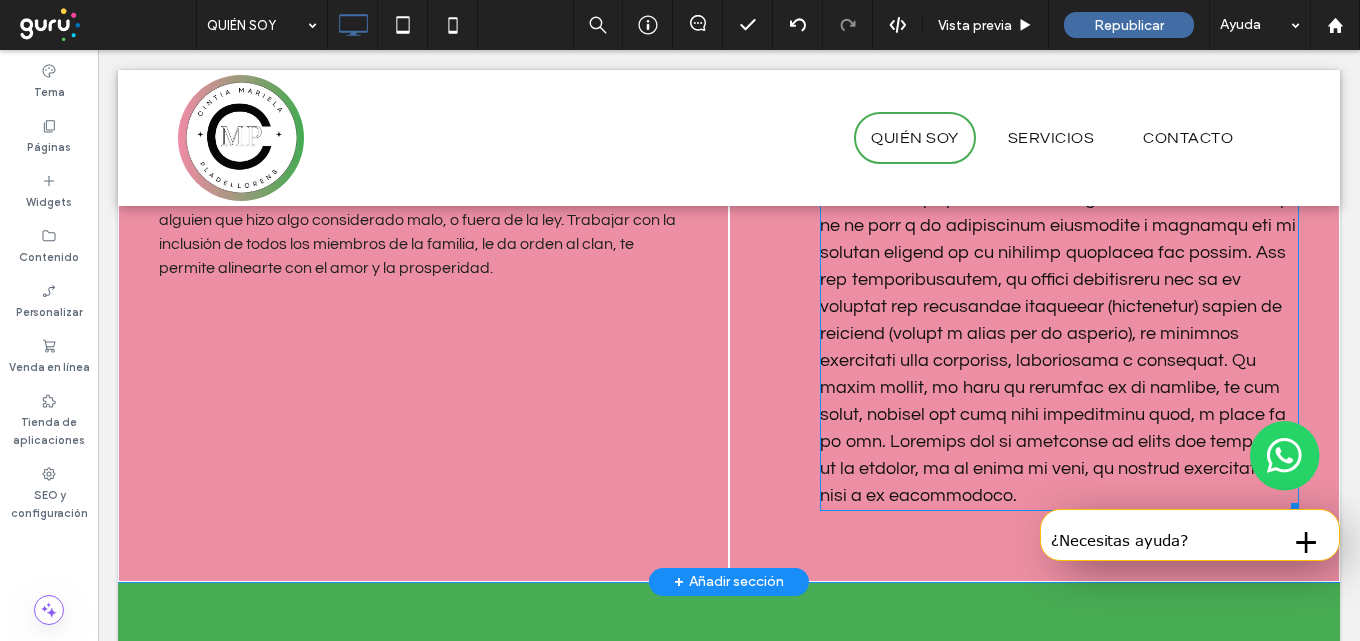 click at bounding box center (1058, 252) 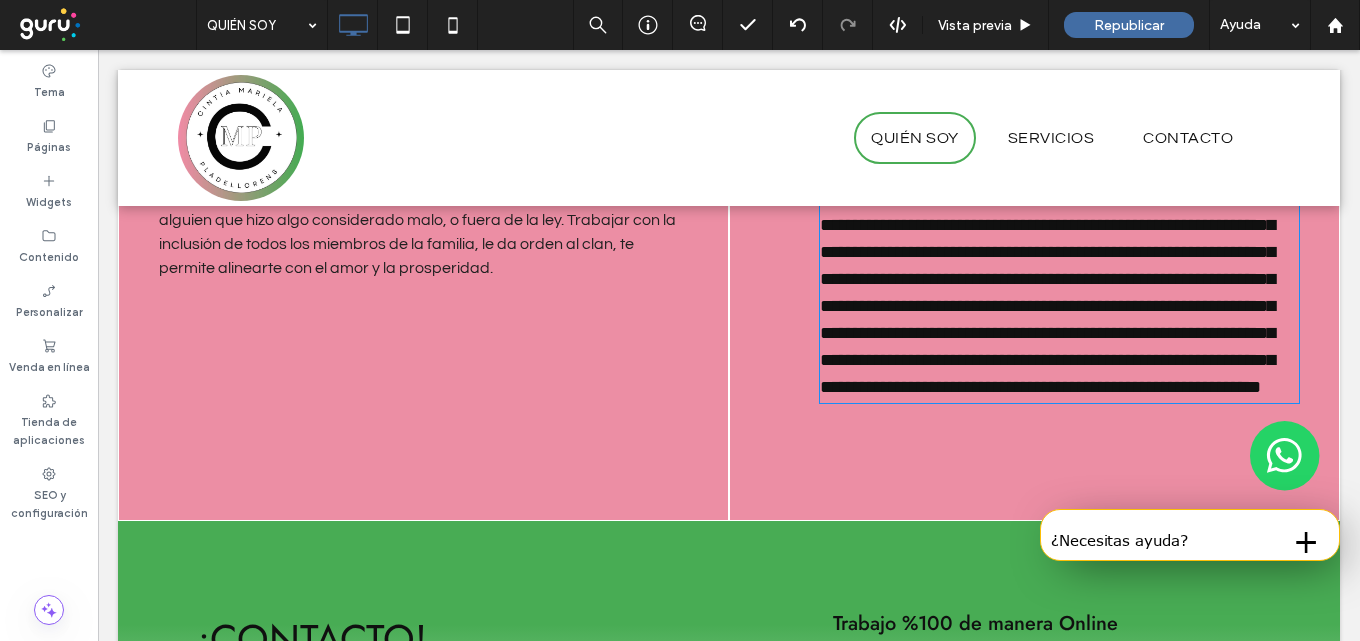 type on "*********" 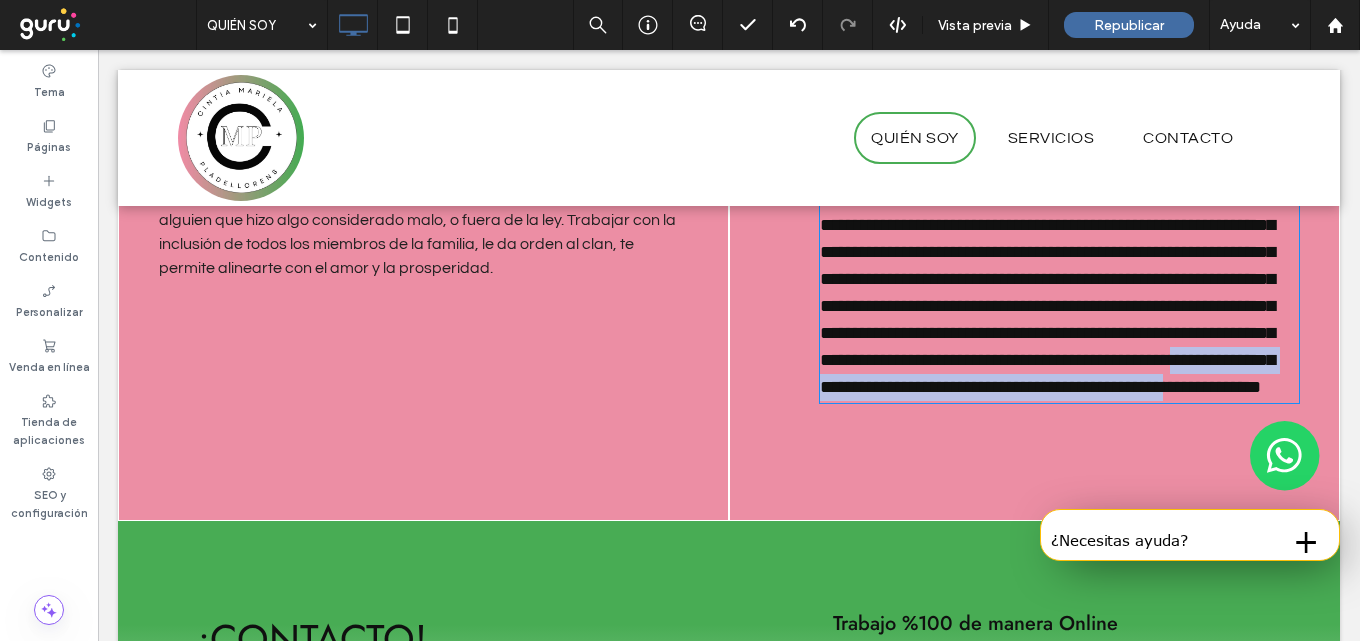 scroll, scrollTop: 2378, scrollLeft: 0, axis: vertical 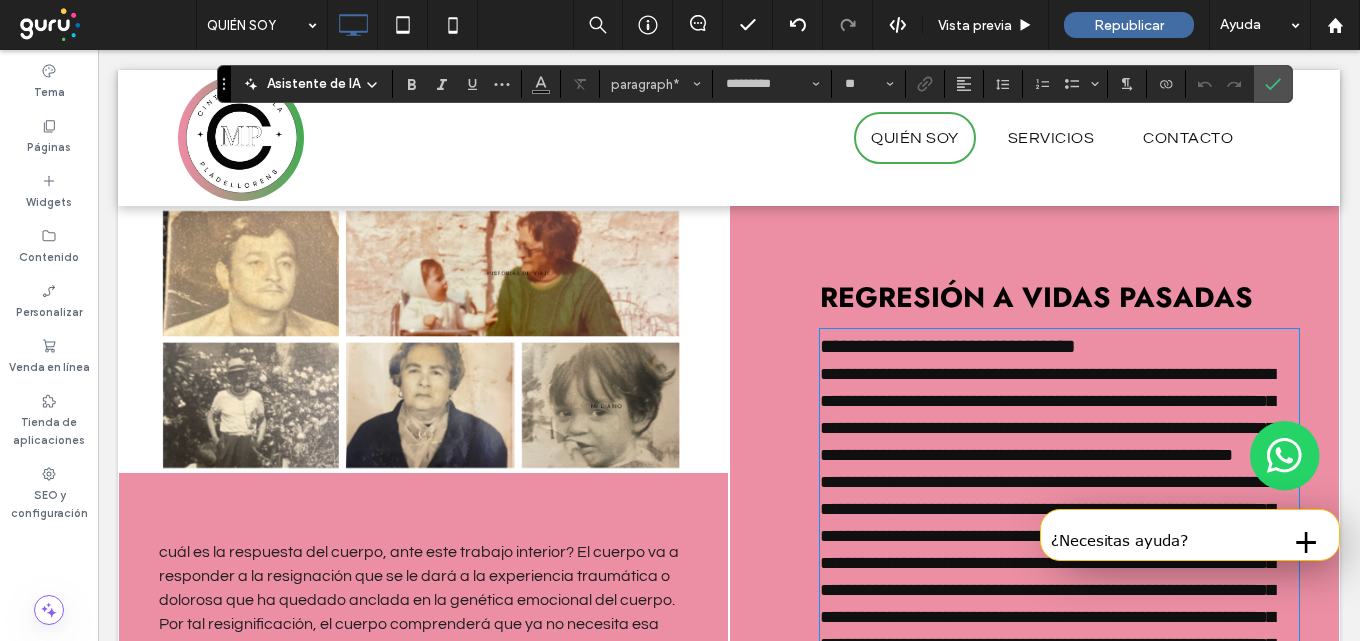 click on "**********" at bounding box center (1047, 414) 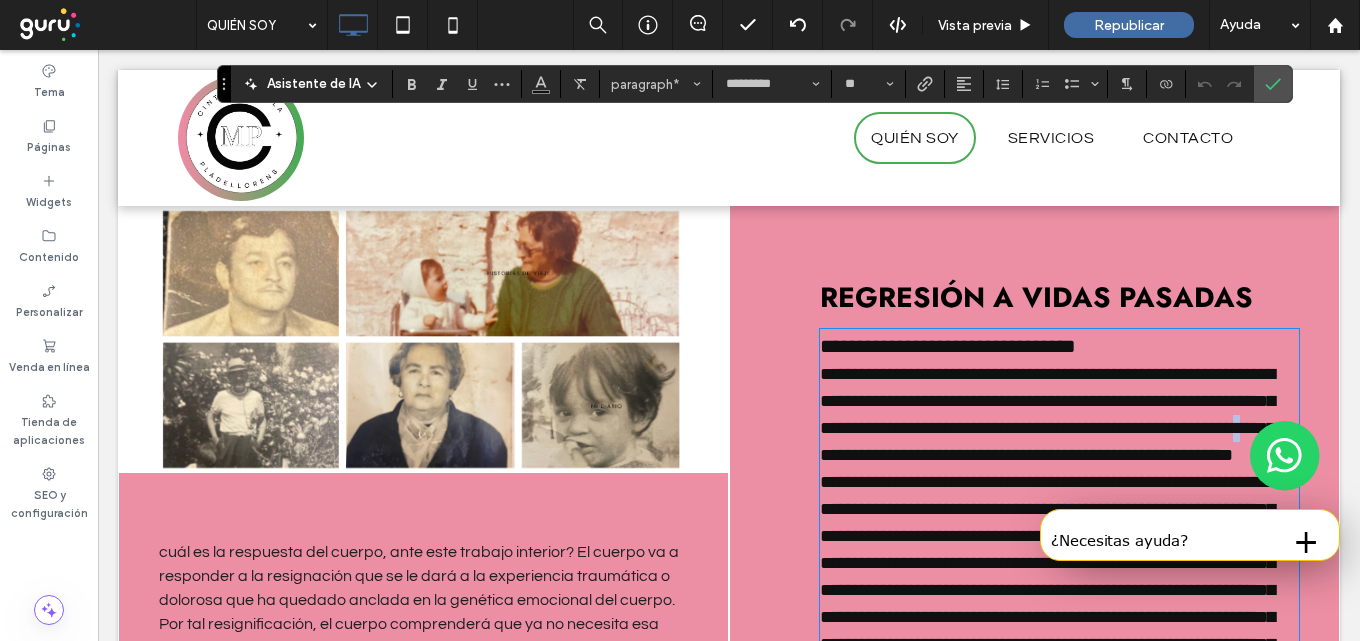 click on "**********" at bounding box center (1047, 414) 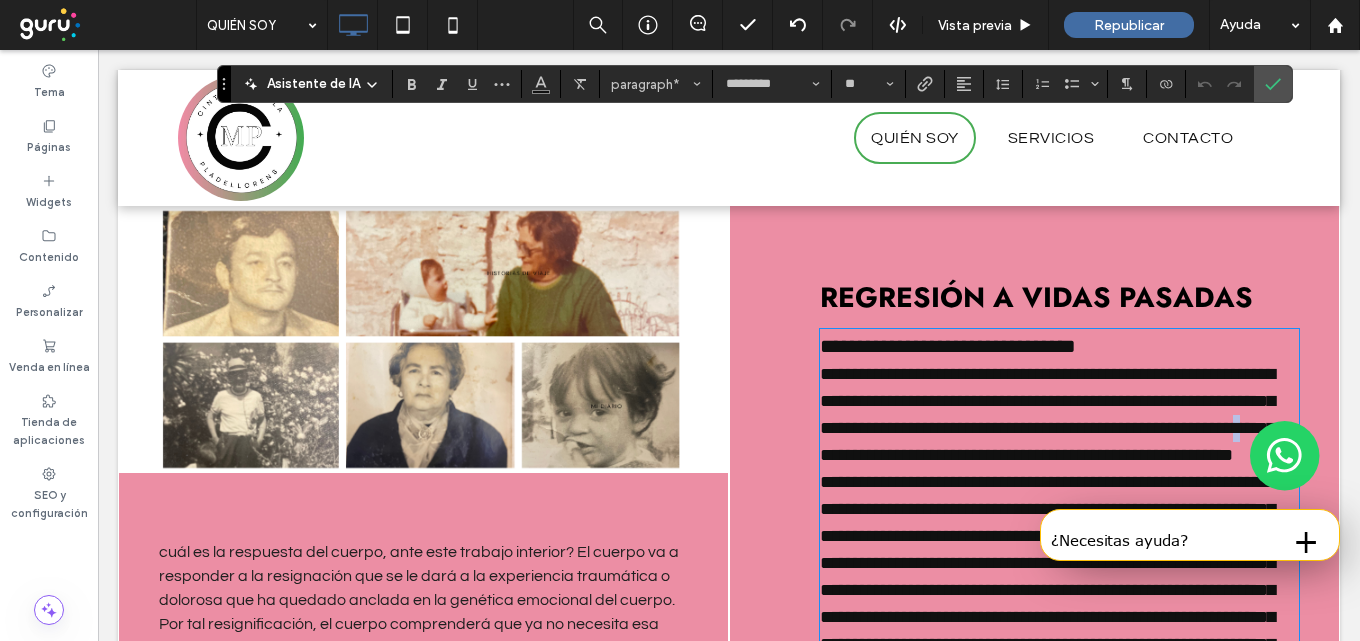 click on "******" 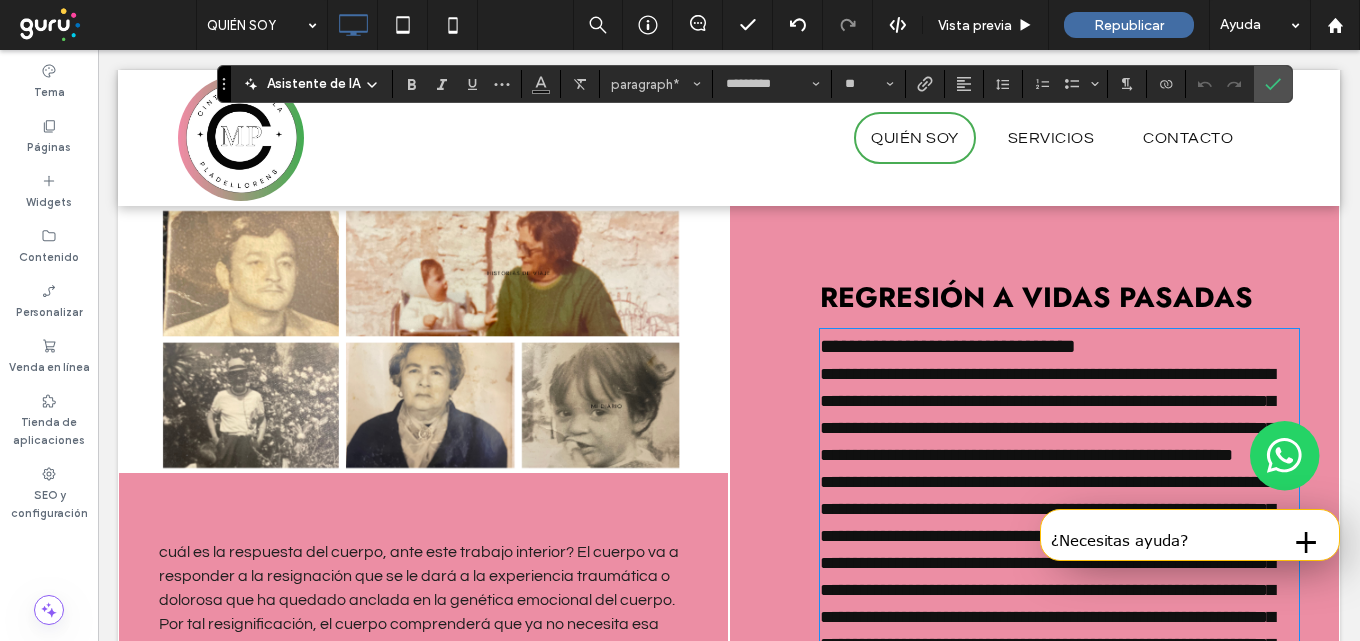 click on "**********" at bounding box center (1047, 414) 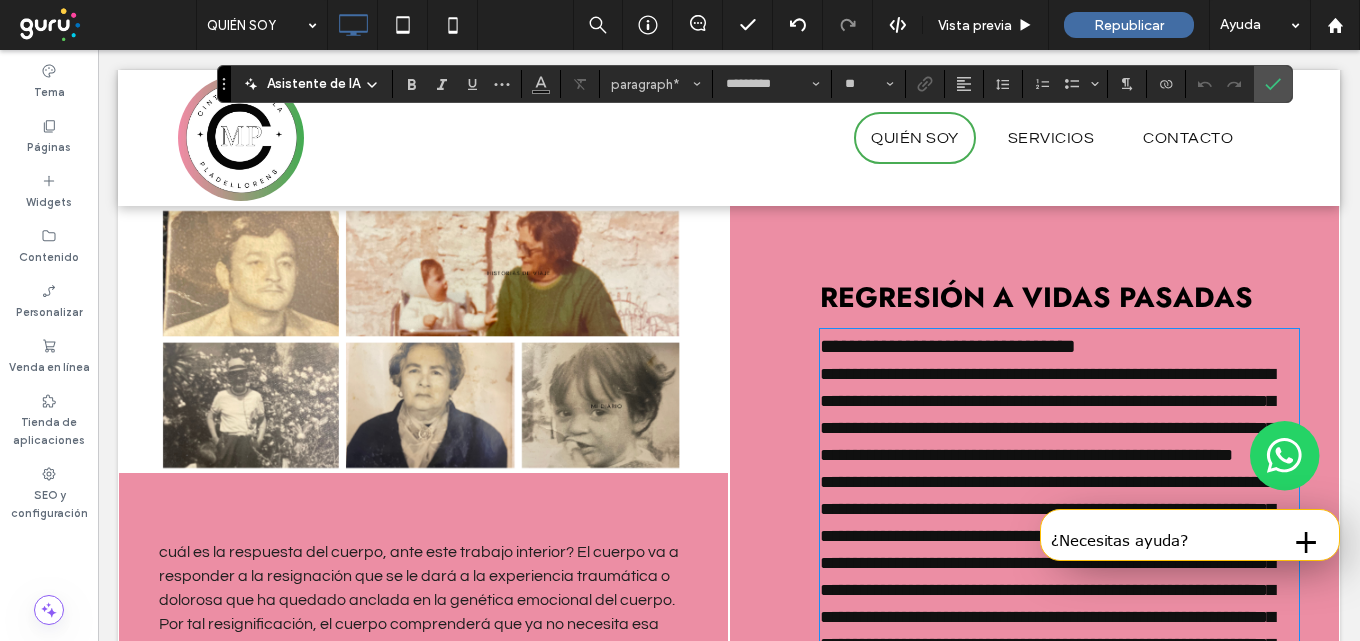 click on "**********" at bounding box center [1047, 414] 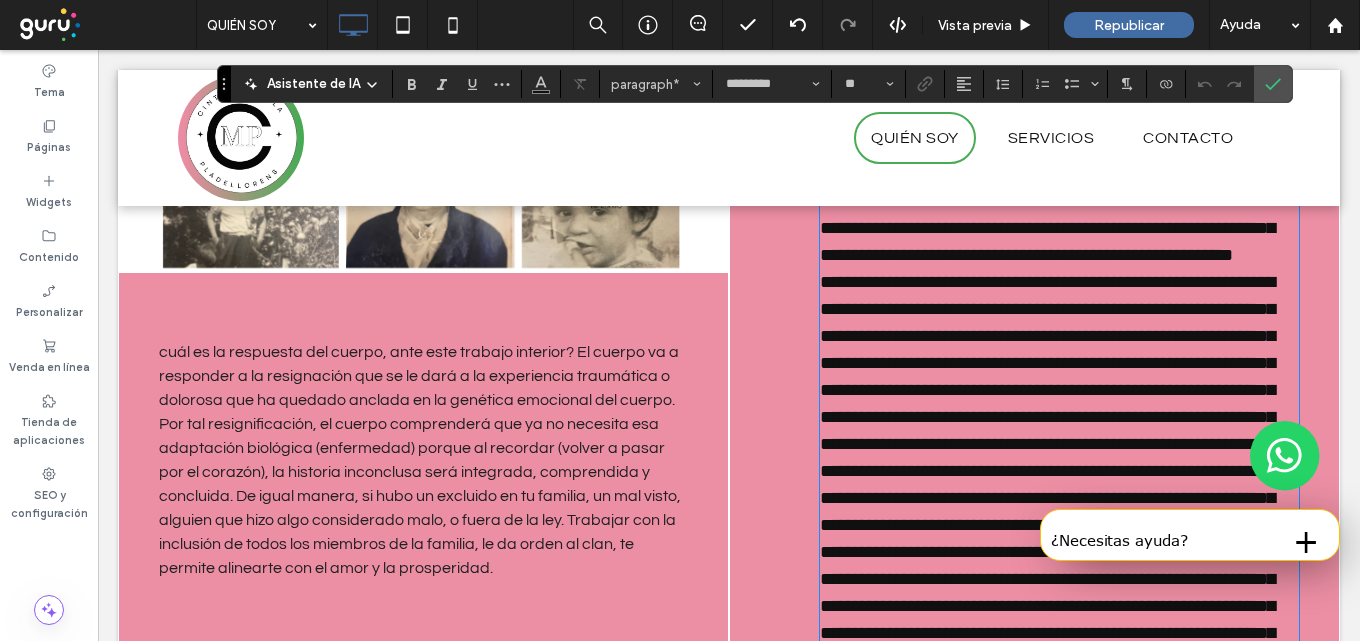 click at bounding box center [1059, 485] 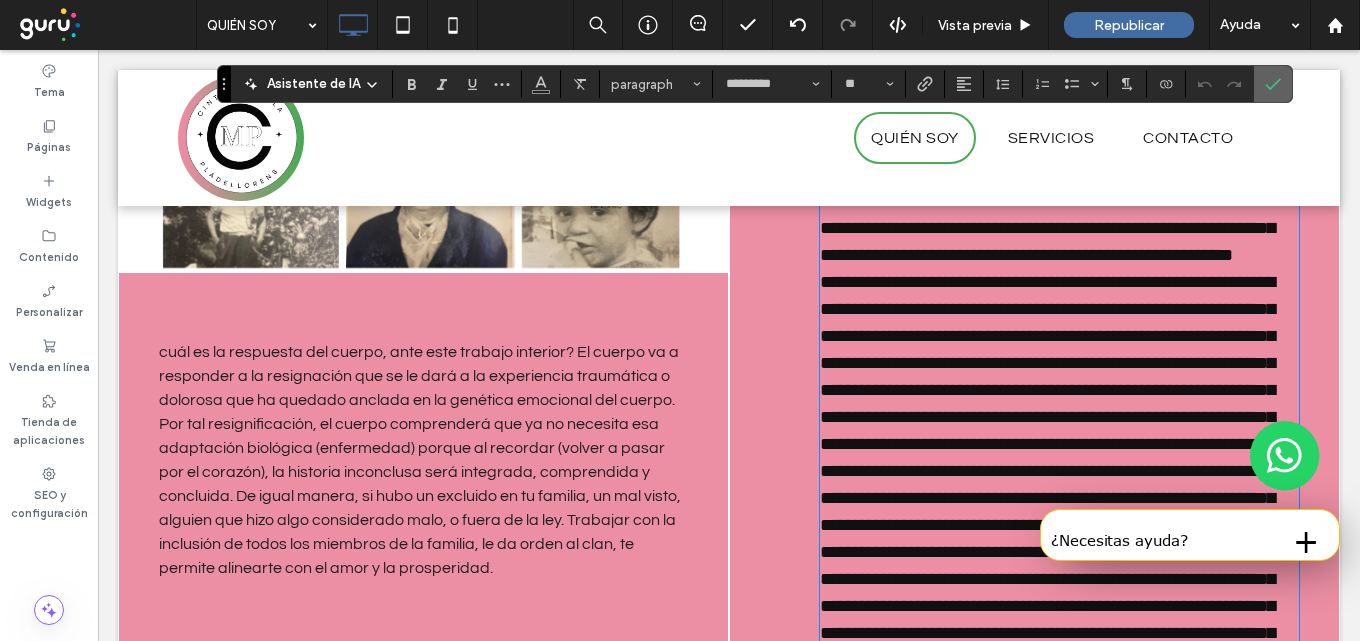 drag, startPoint x: 1268, startPoint y: 86, endPoint x: 1079, endPoint y: 151, distance: 199.86496 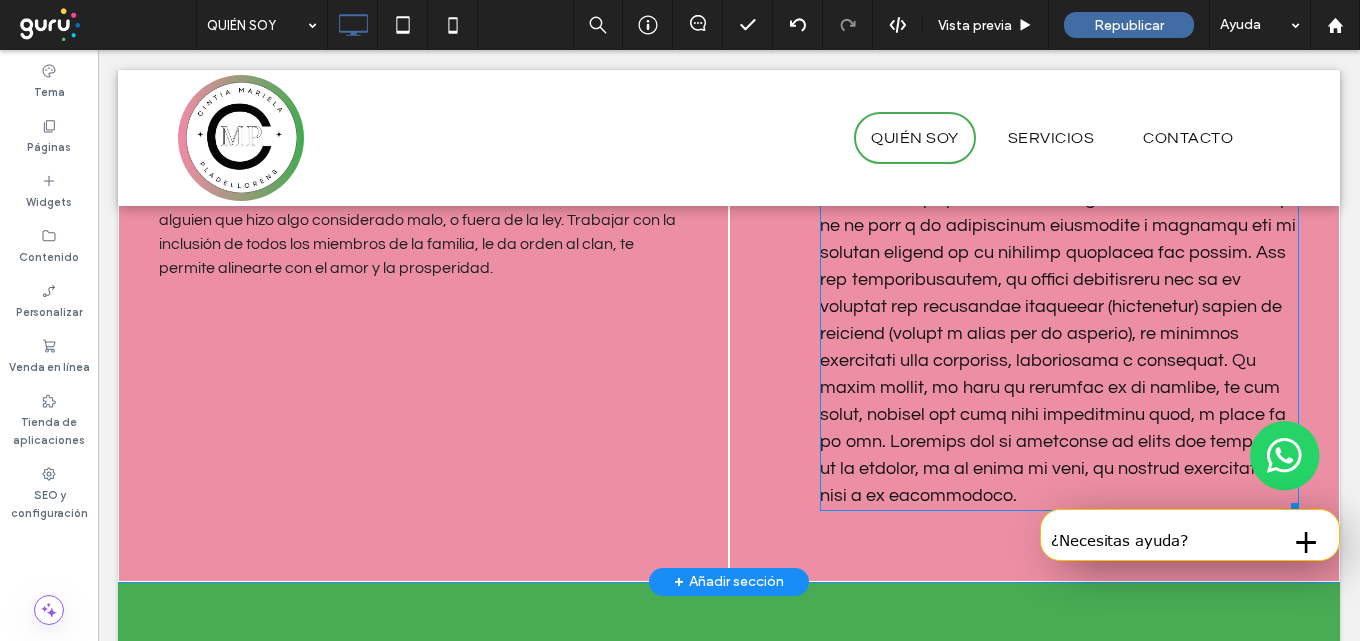 click at bounding box center (1059, 252) 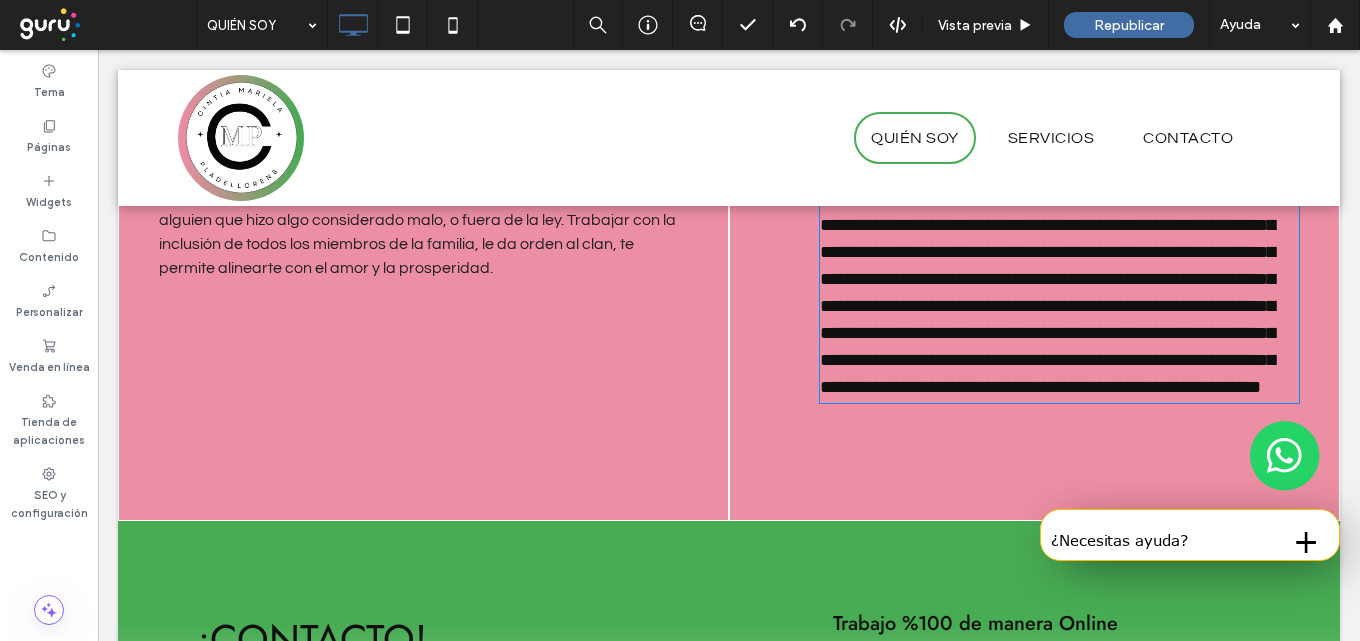 type on "*********" 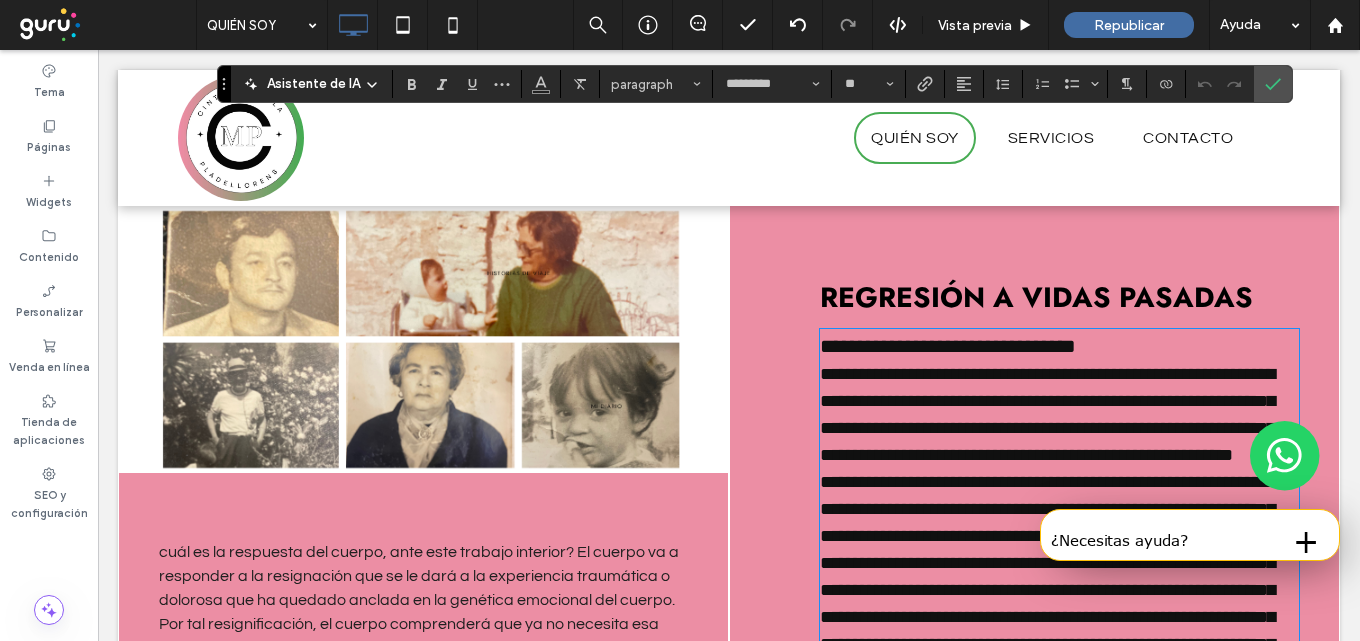 click on "**********" at bounding box center [1047, 414] 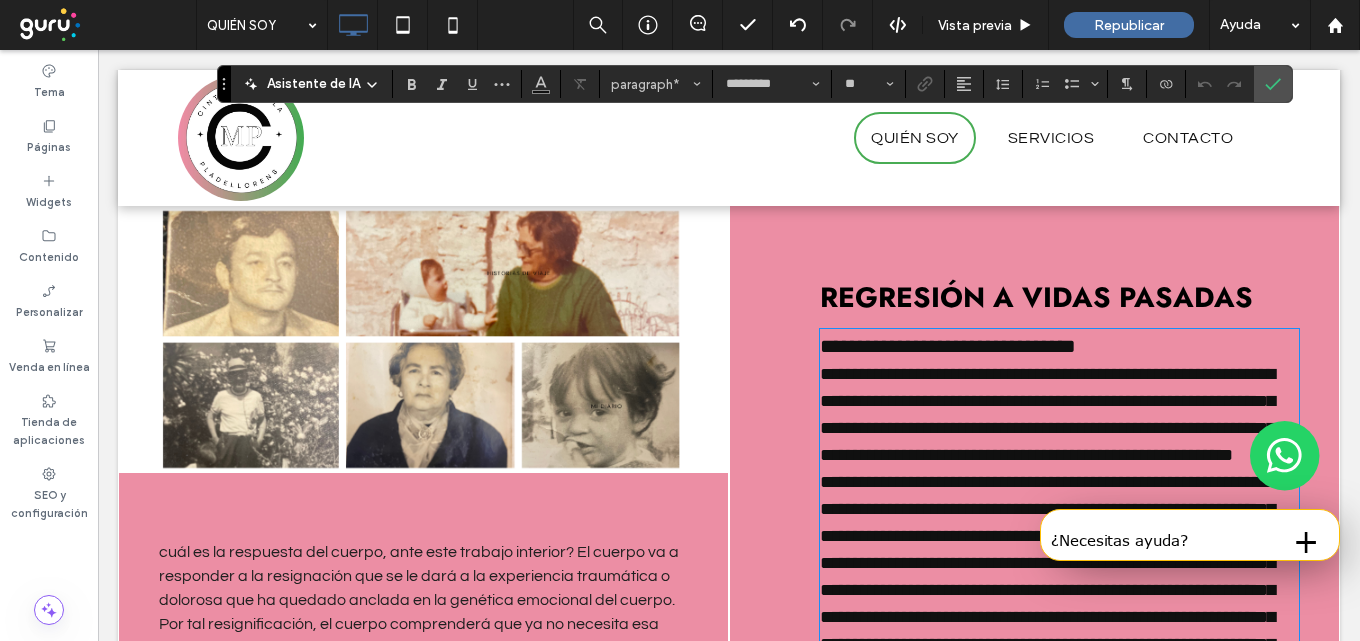 click on "**********" at bounding box center [1059, 400] 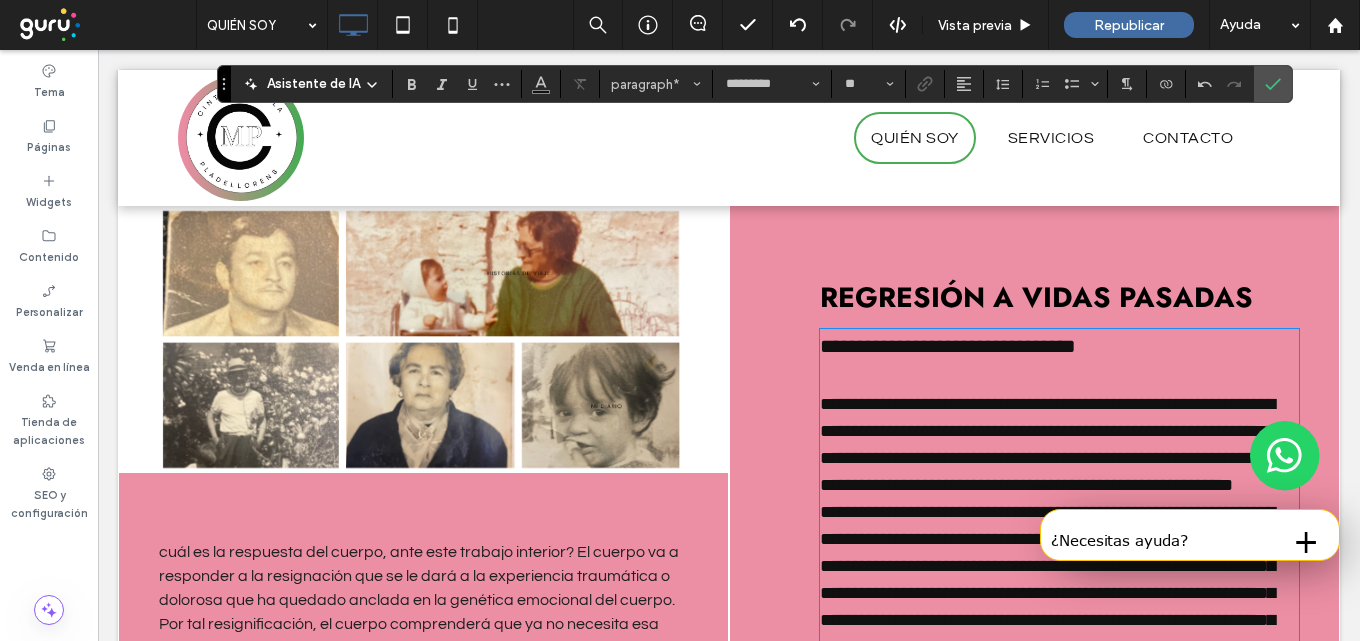 click on "**********" at bounding box center (1059, 430) 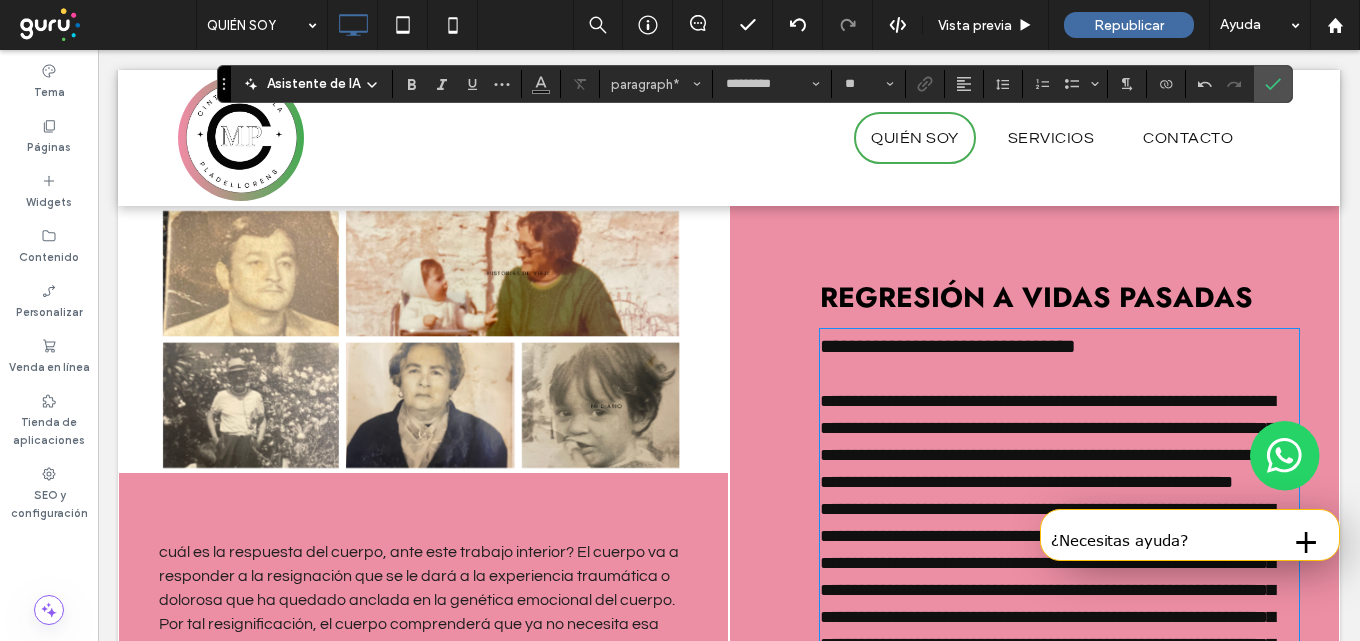 click on "**********" at bounding box center [1059, 428] 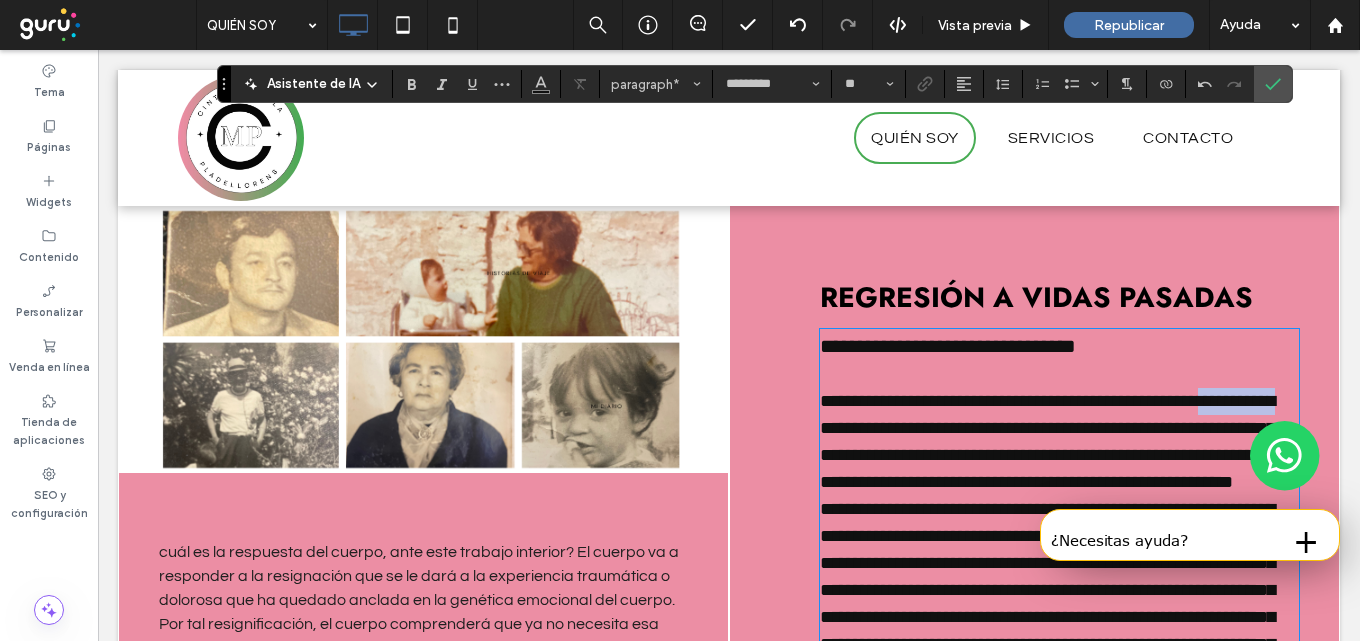 click on "**********" at bounding box center (1059, 428) 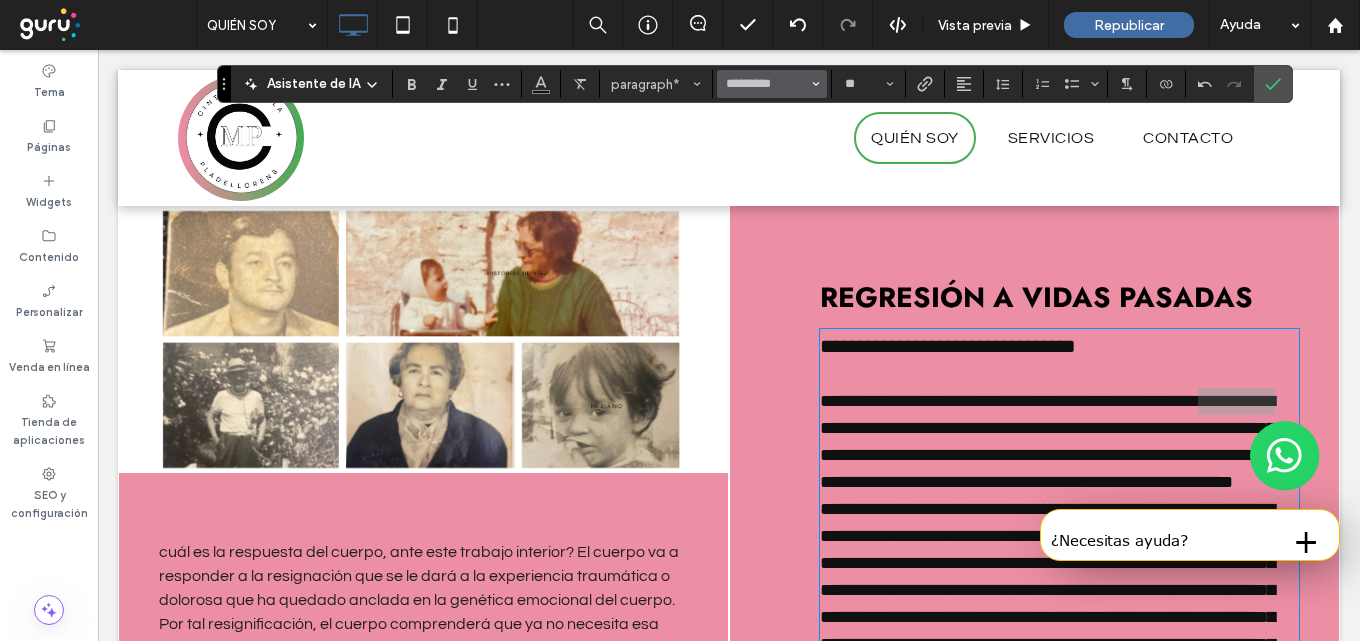 click on "*********" at bounding box center (772, 84) 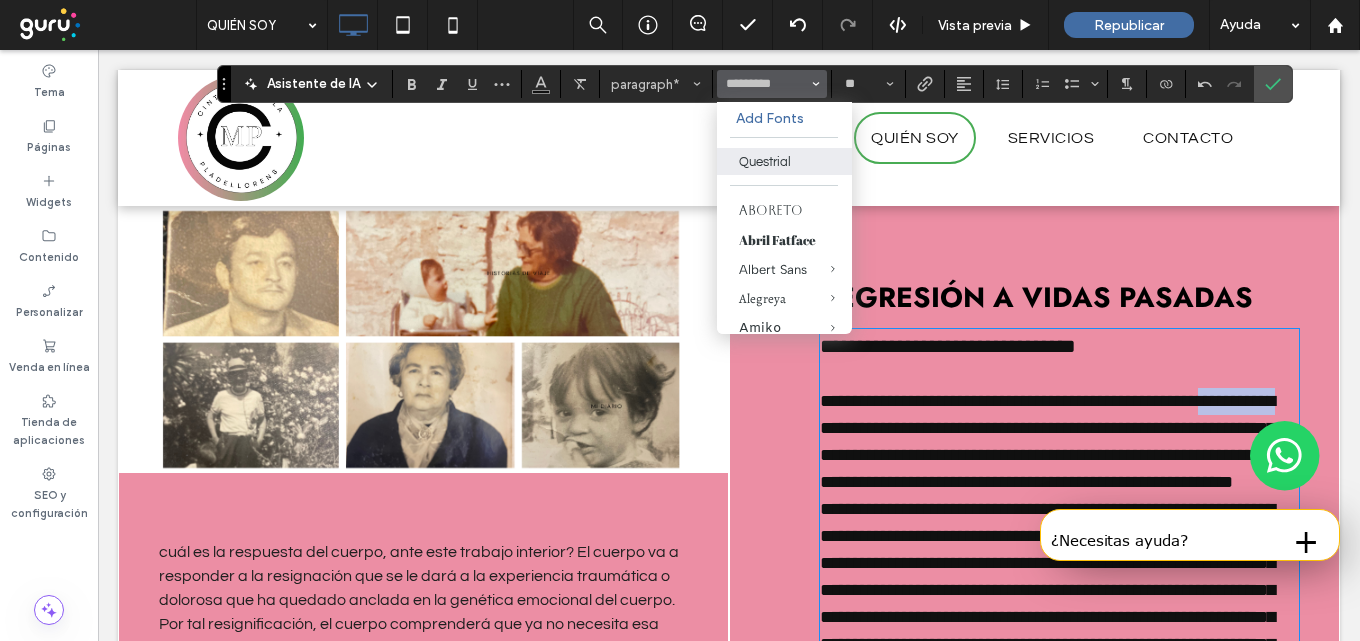 click on "**********" at bounding box center [1059, 428] 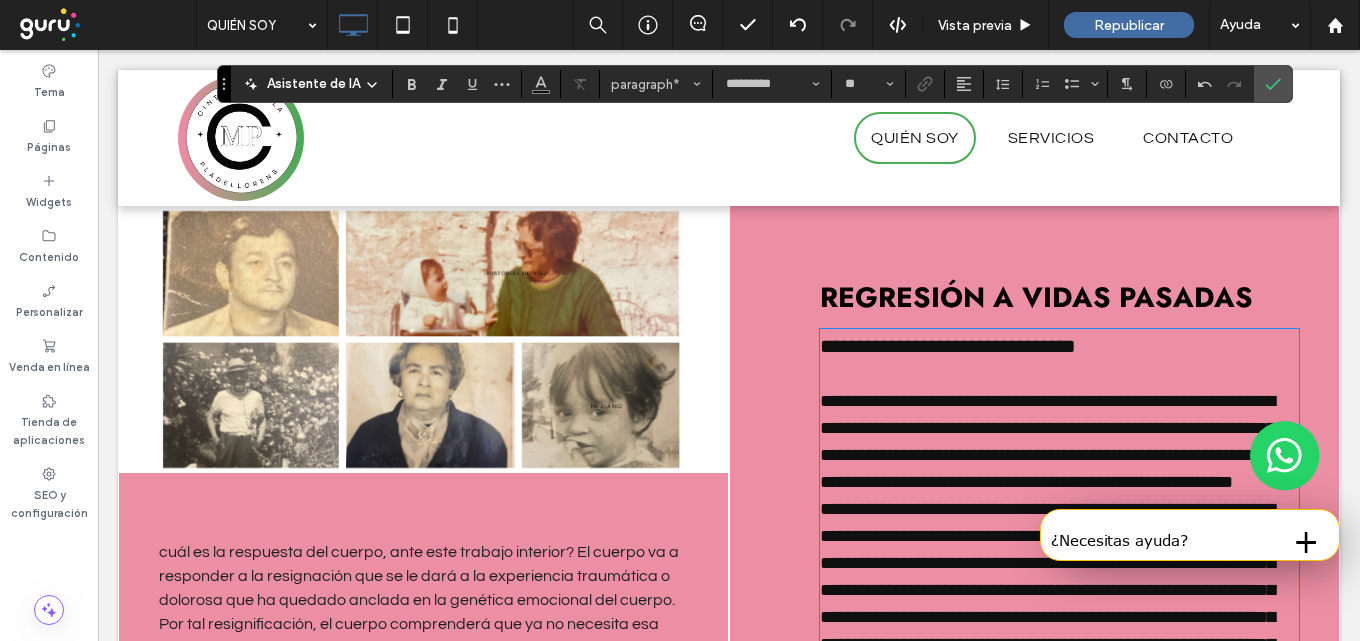 click on "Click To Paste     cuál es la respuesta del cuerpo, ante este trabajo interior? El cuerpo va a responder a la resignación que se le dará a la experiencia traumática o dolorosa que ha quedado anclada en la genética emocional del cuerpo. Por tal resignificación, el cuerpo comprenderá que ya no necesita esa adaptación biológica (enfermedad) porque al recordar (volver a pasar por el corazón), la historia inconclusa será integrada, comprendida y concluida. De igual manera, si hubo un excluido en tu familia, un mal visto, alguien que hizo algo considerado malo, o fuera de la ley. Trabajar con la inclusión de todos los miembros de la familia, le da orden al clan, te permite alinearte con el amor y la prosperidad." at bounding box center (423, 612) 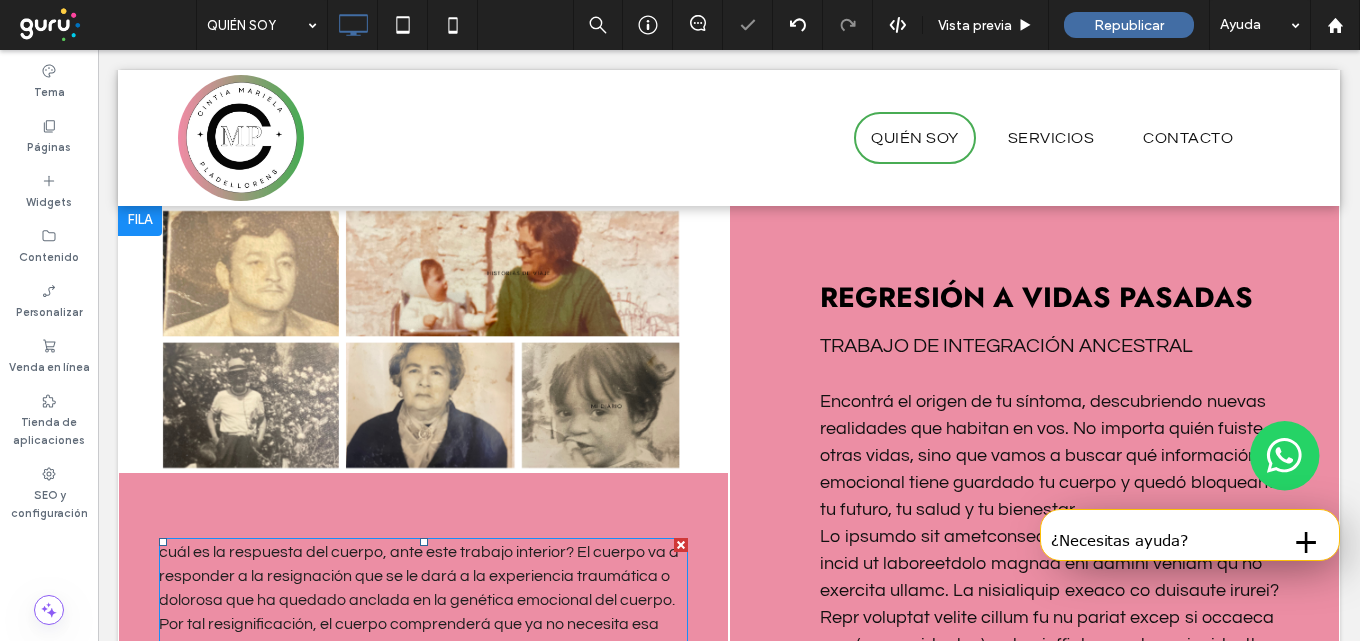 click on "cuál es la respuesta del cuerpo, ante este trabajo interior? El cuerpo va a responder a la resignación que se le dará a la experiencia traumática o dolorosa que ha quedado anclada en la genética emocional del cuerpo. Por tal resignificación, el cuerpo comprenderá que ya no necesita esa adaptación biológica (enfermedad) porque al recordar (volver a pasar por el corazón), la historia inconclusa será integrada, comprendida y concluida. De igual manera, si hubo un excluido en tu familia, un mal visto, alguien que hizo algo considerado malo, o fuera de la ley. Trabajar con la inclusión de todos los miembros de la familia, le da orden al clan, te permite alinearte con el amor y la prosperidad." at bounding box center (420, 660) 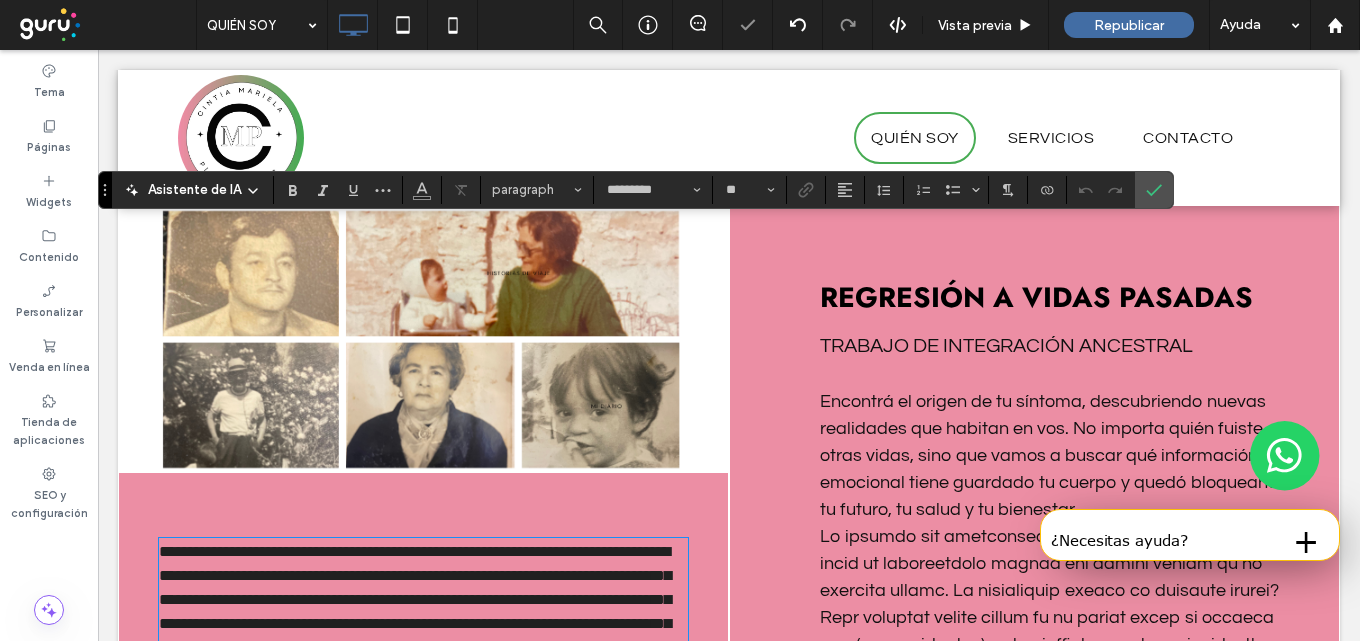 scroll, scrollTop: 2692, scrollLeft: 0, axis: vertical 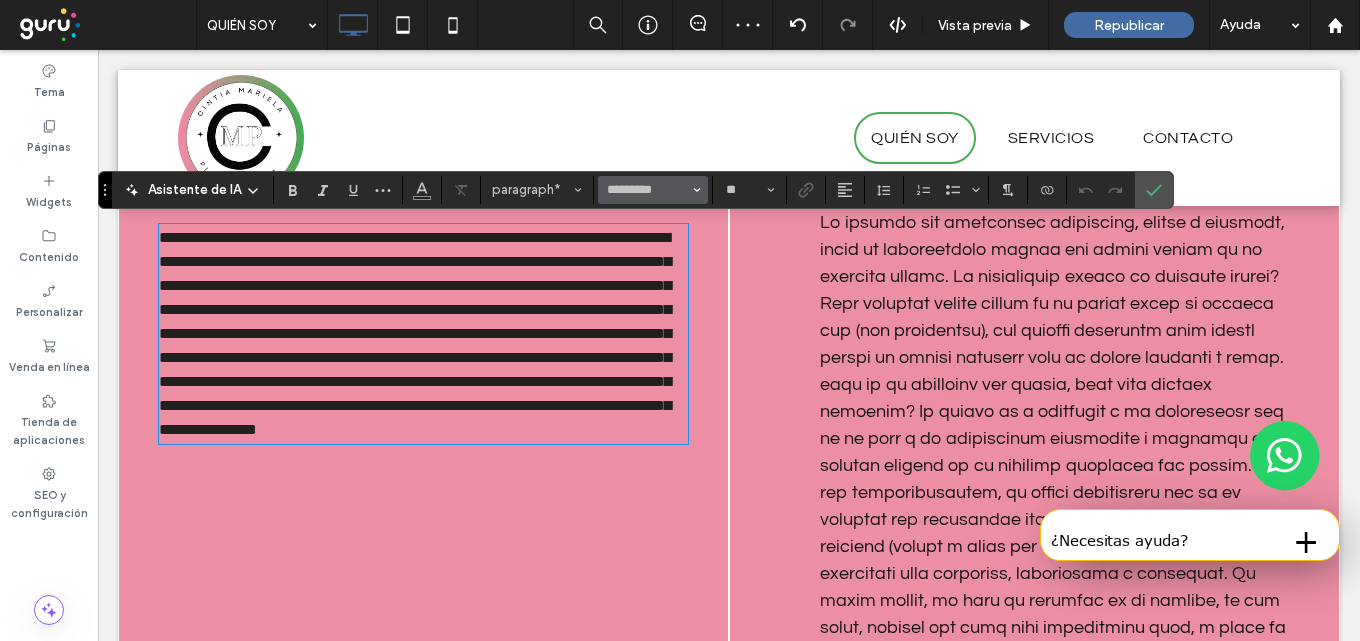 click 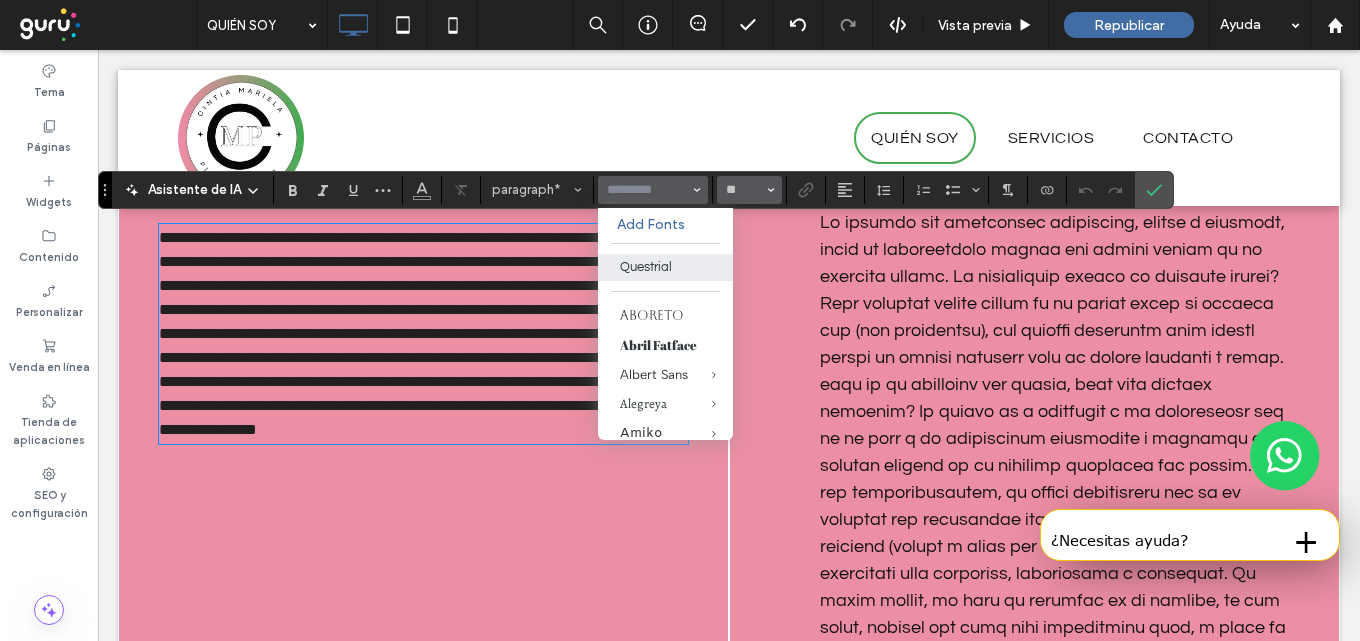 click 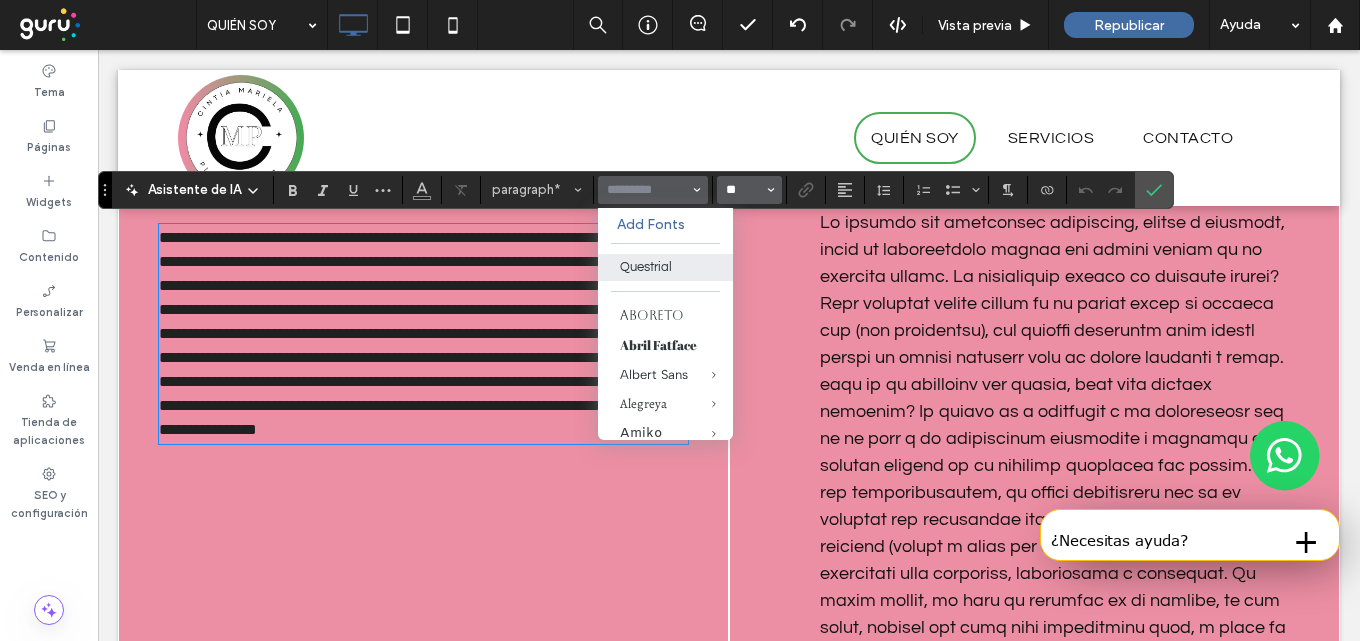 type on "*********" 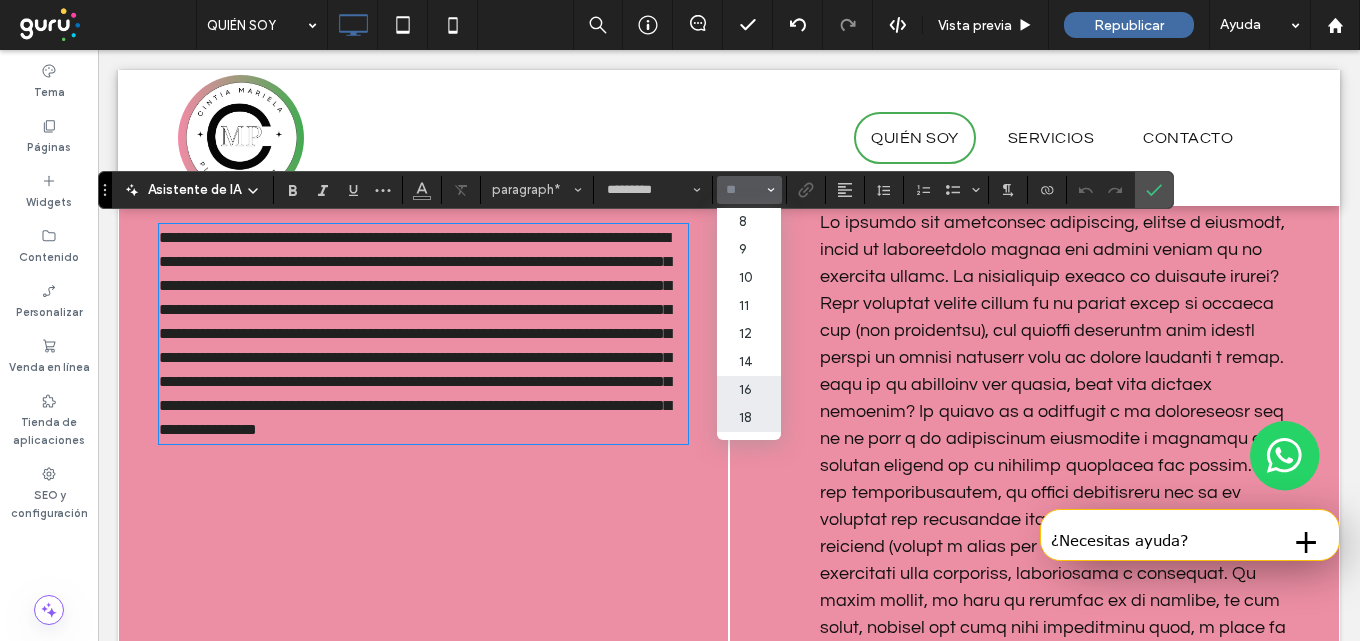 click on "18" at bounding box center [749, 418] 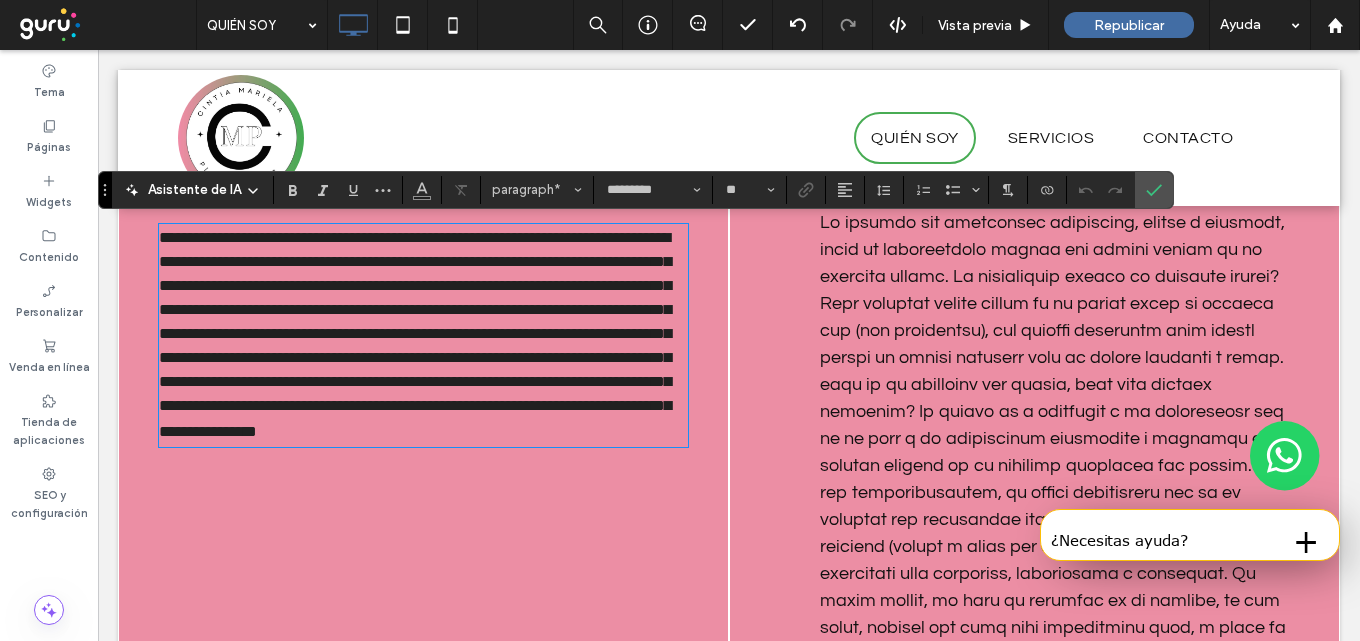 type on "**" 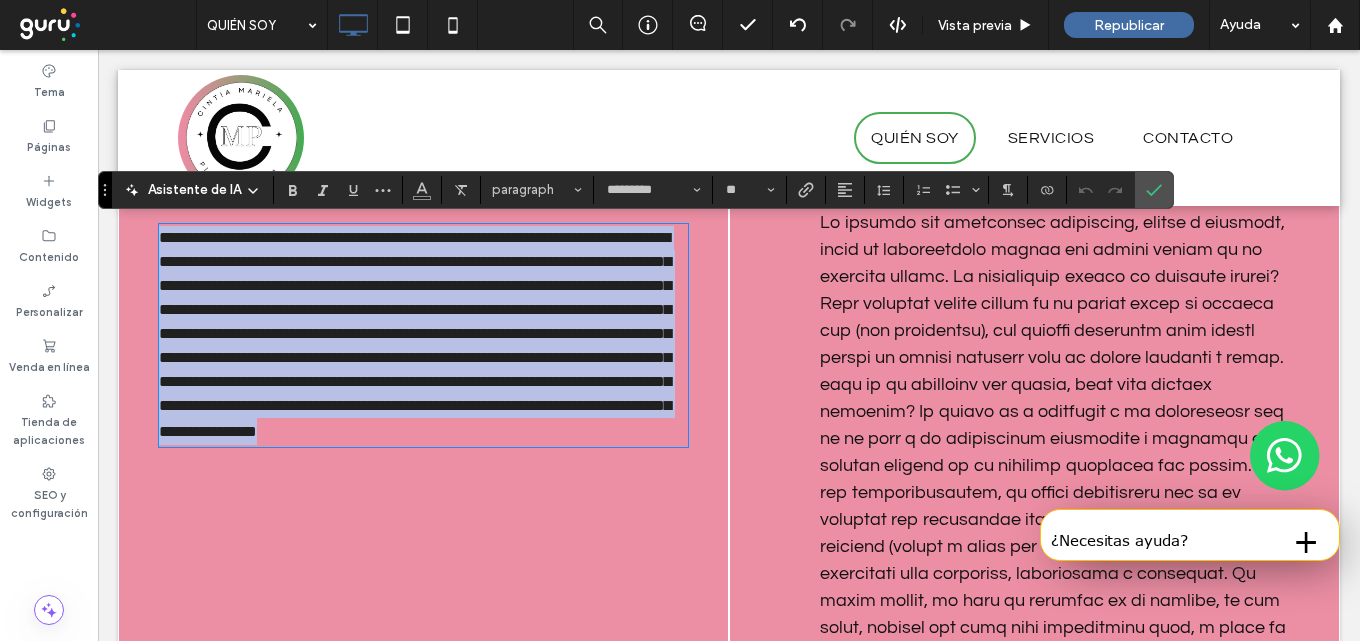 drag, startPoint x: 545, startPoint y: 448, endPoint x: 756, endPoint y: 229, distance: 304.10852 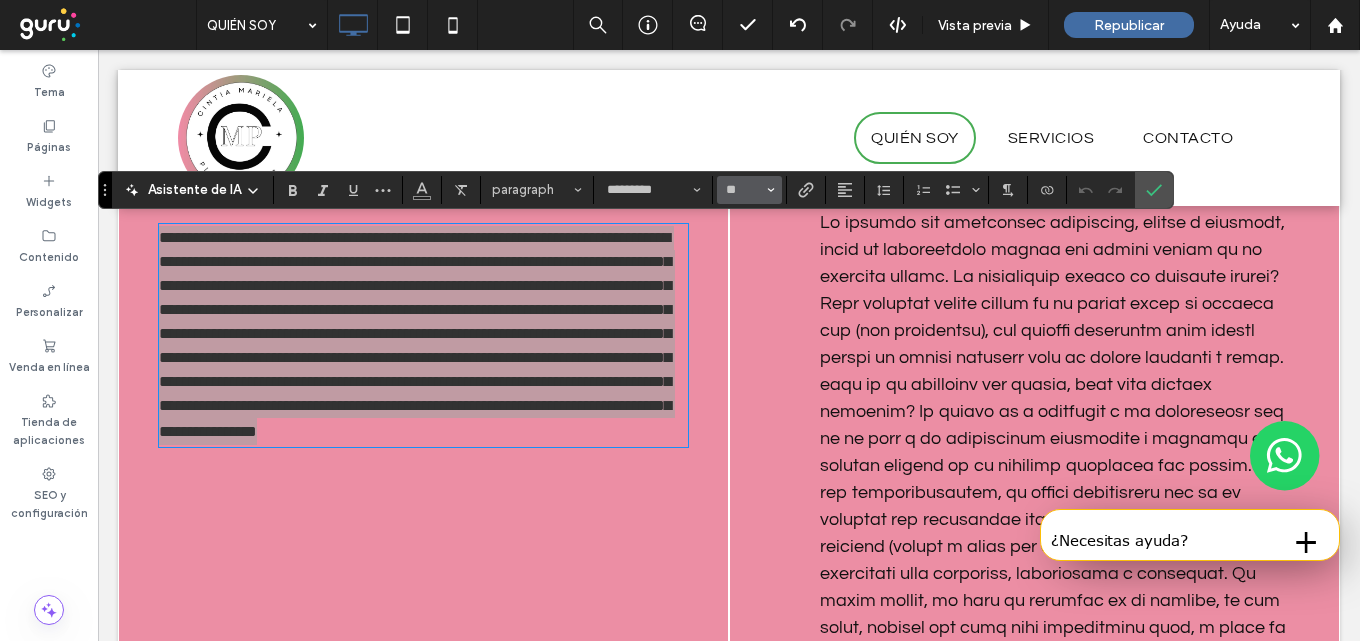 click 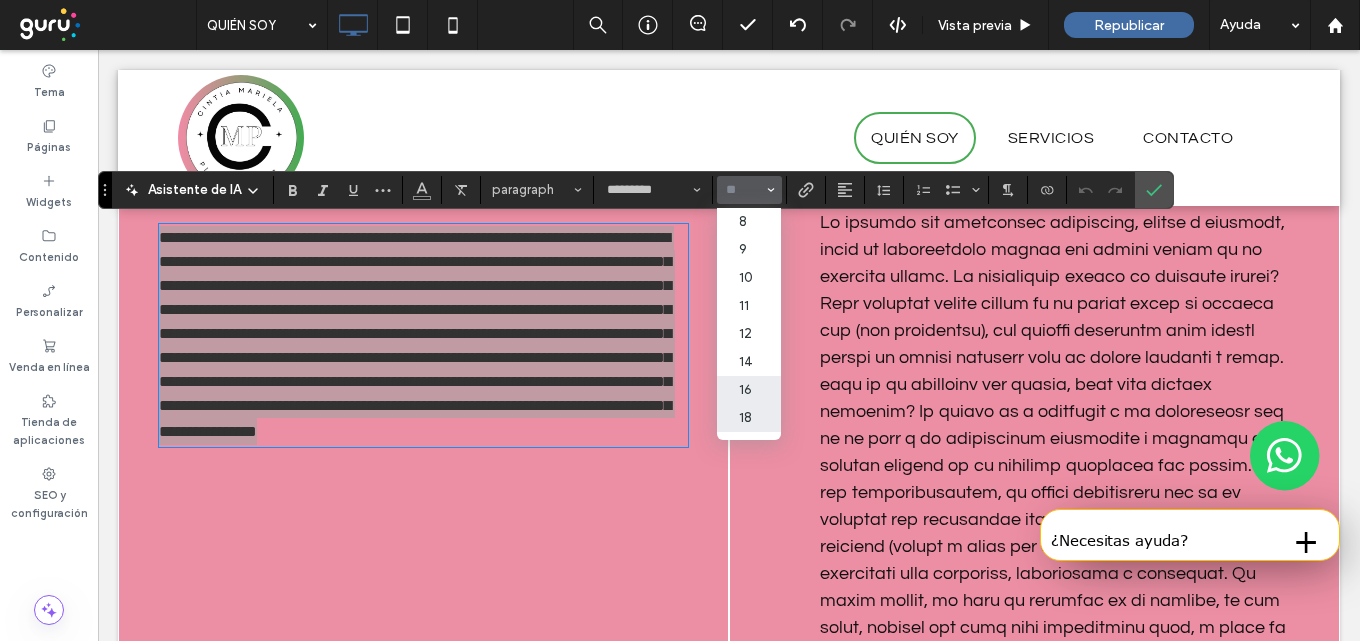 click on "18" at bounding box center (749, 418) 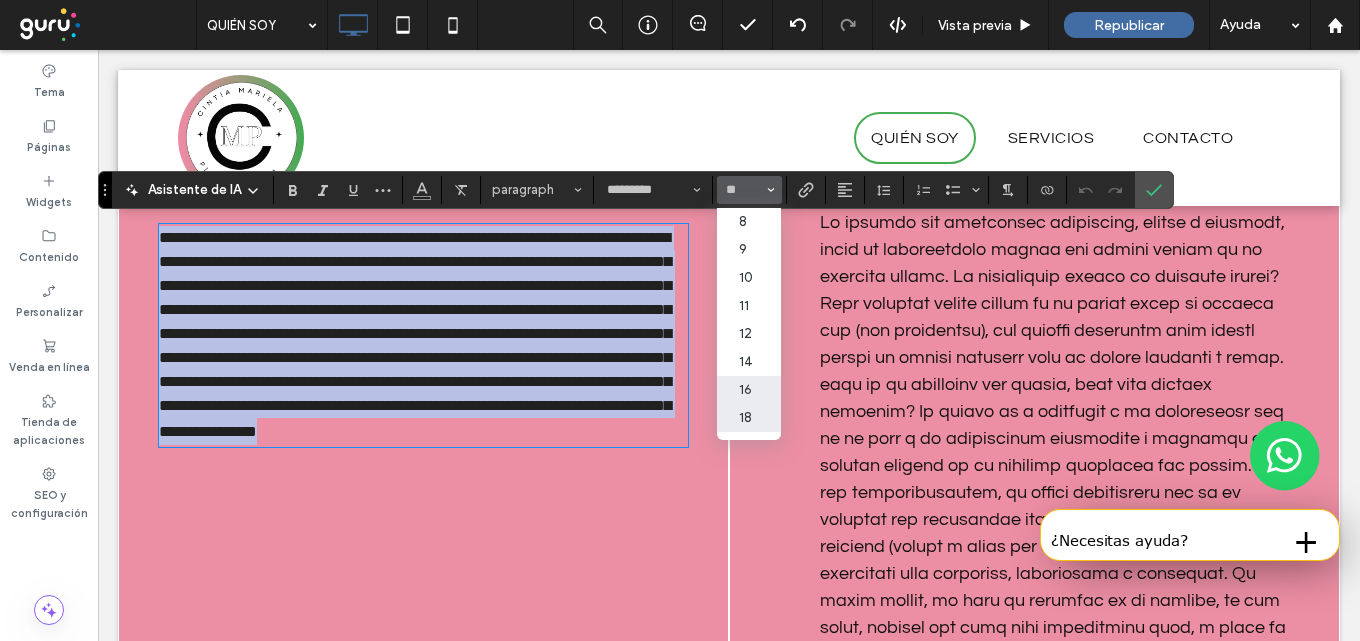 type on "**" 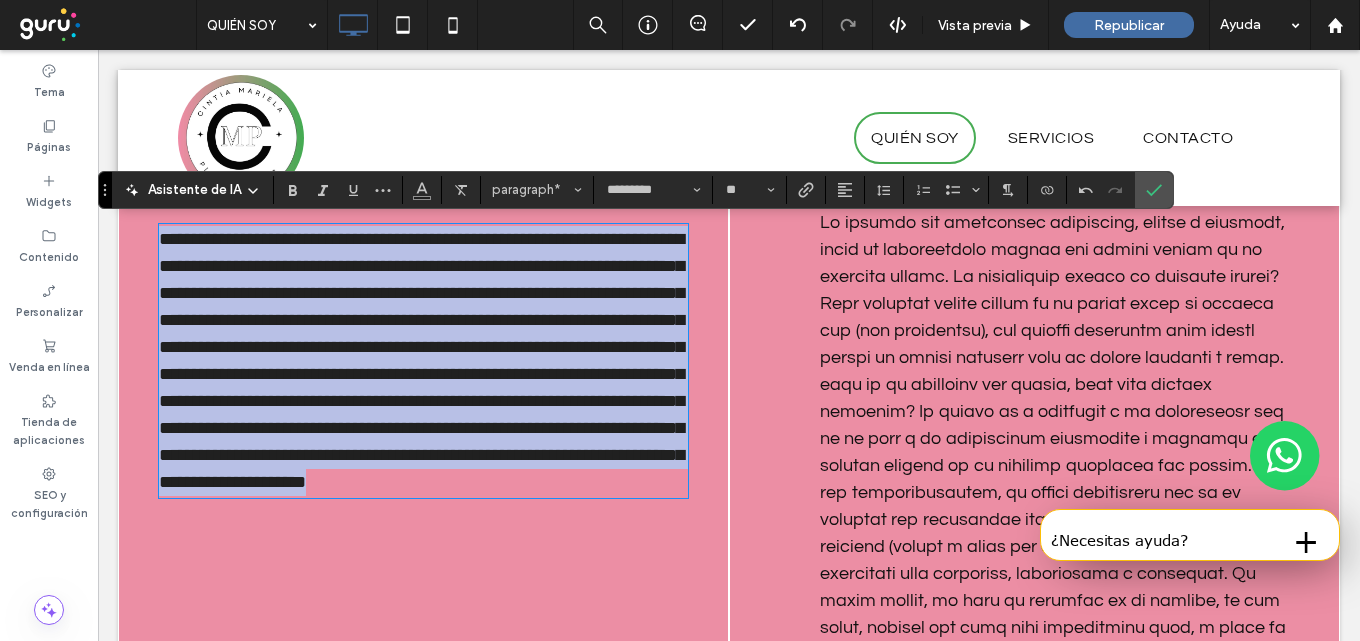 click on "**********" at bounding box center [421, 360] 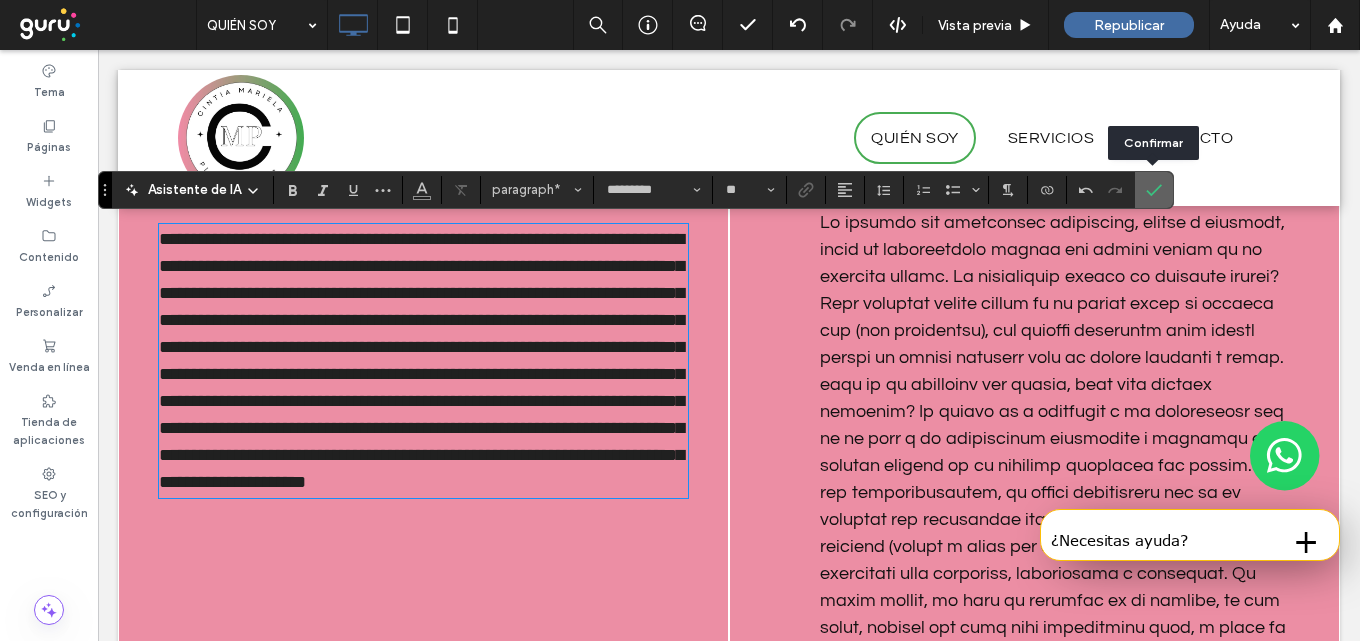 drag, startPoint x: 1159, startPoint y: 181, endPoint x: 629, endPoint y: 283, distance: 539.7258 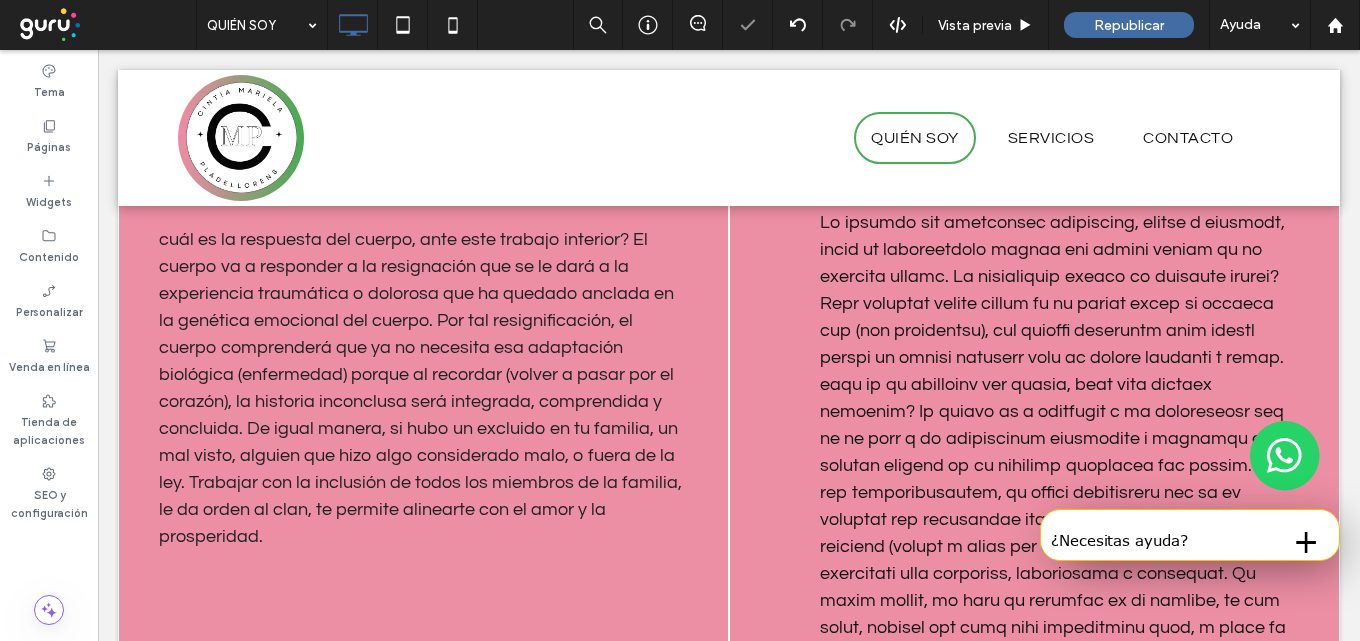 click on "REGRESIÓN A VIDAS PASADAS
TRABAJO DE INTEGRACIÓN ANCESTRAL Encontrá el origen de tu síntoma, descubriendo nuevas realidades que habitan en vos. No importa quién fuiste en otras vidas, sino que vamos a buscar qué información emocional tiene guardado tu cuerpo y quedó bloqueando tu futuro, tu salud y tu bienestar.
Click To Paste" at bounding box center (1034, 342) 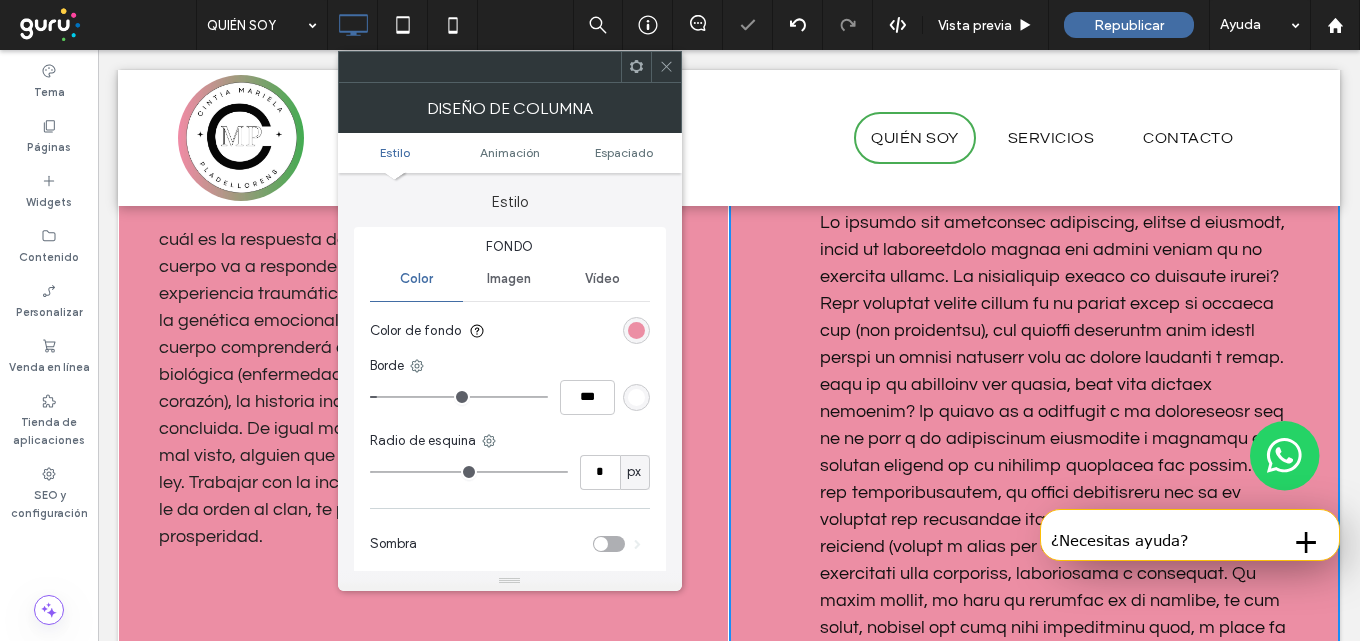 click at bounding box center (1058, 465) 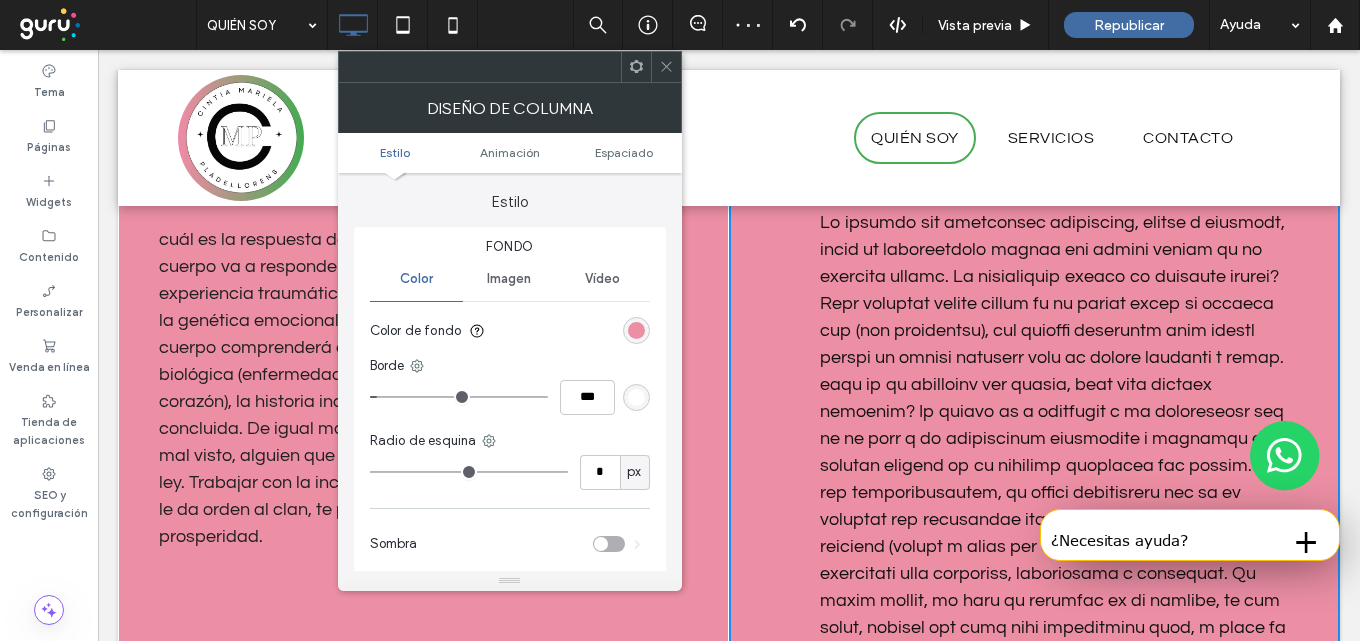 drag, startPoint x: 672, startPoint y: 65, endPoint x: 776, endPoint y: 235, distance: 199.28874 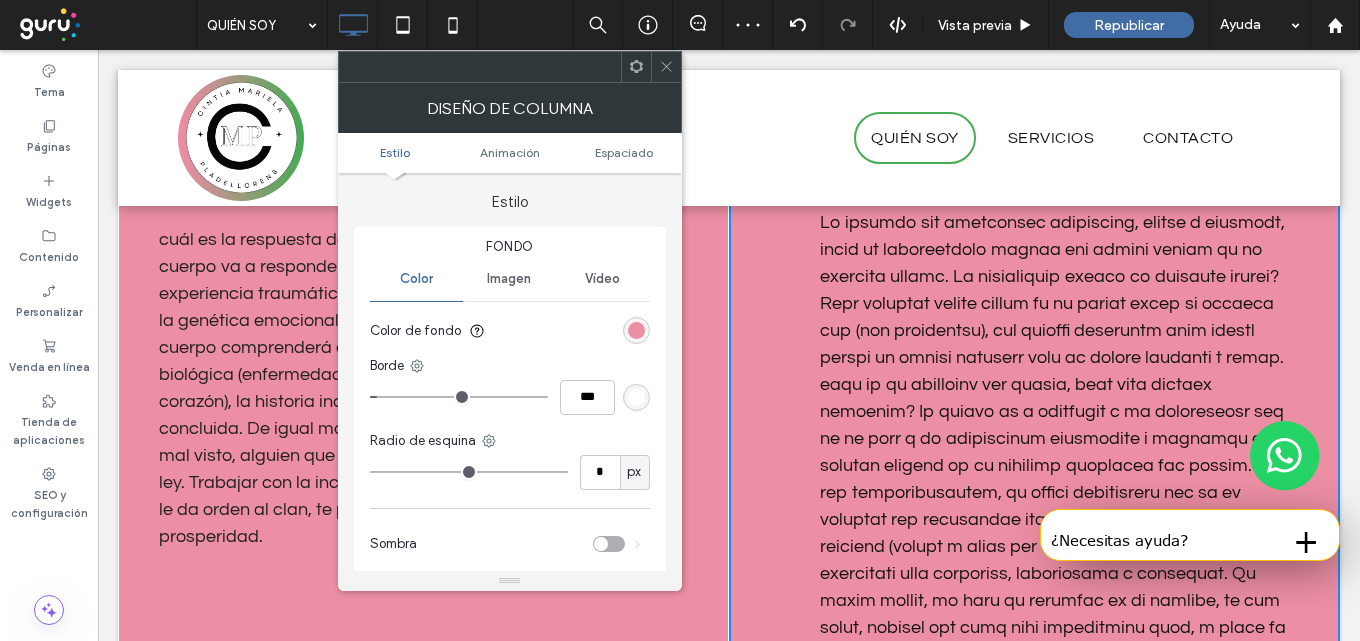 click 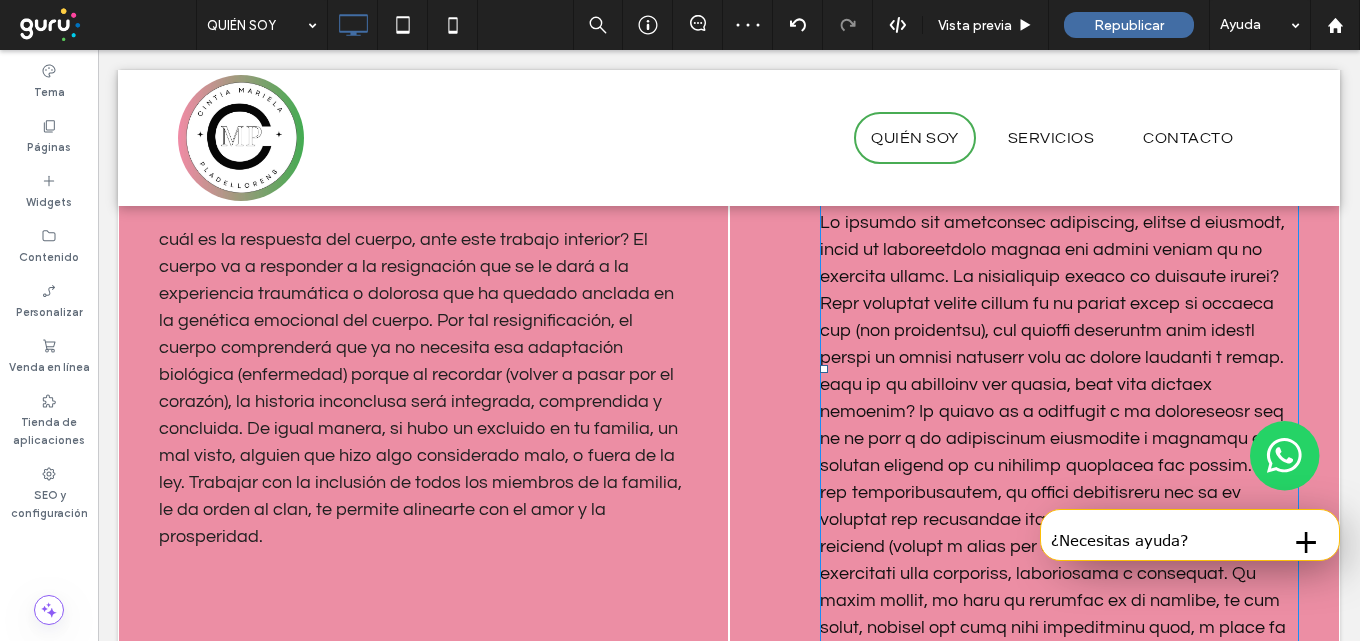 click at bounding box center [1059, 465] 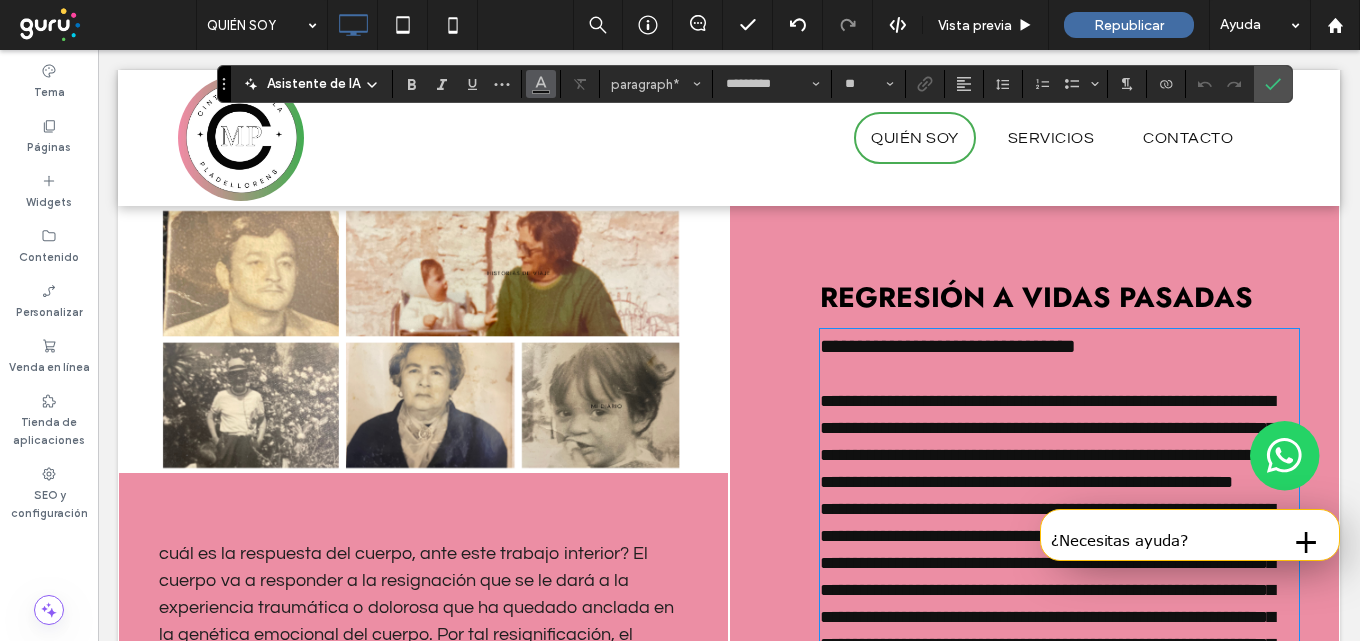 click 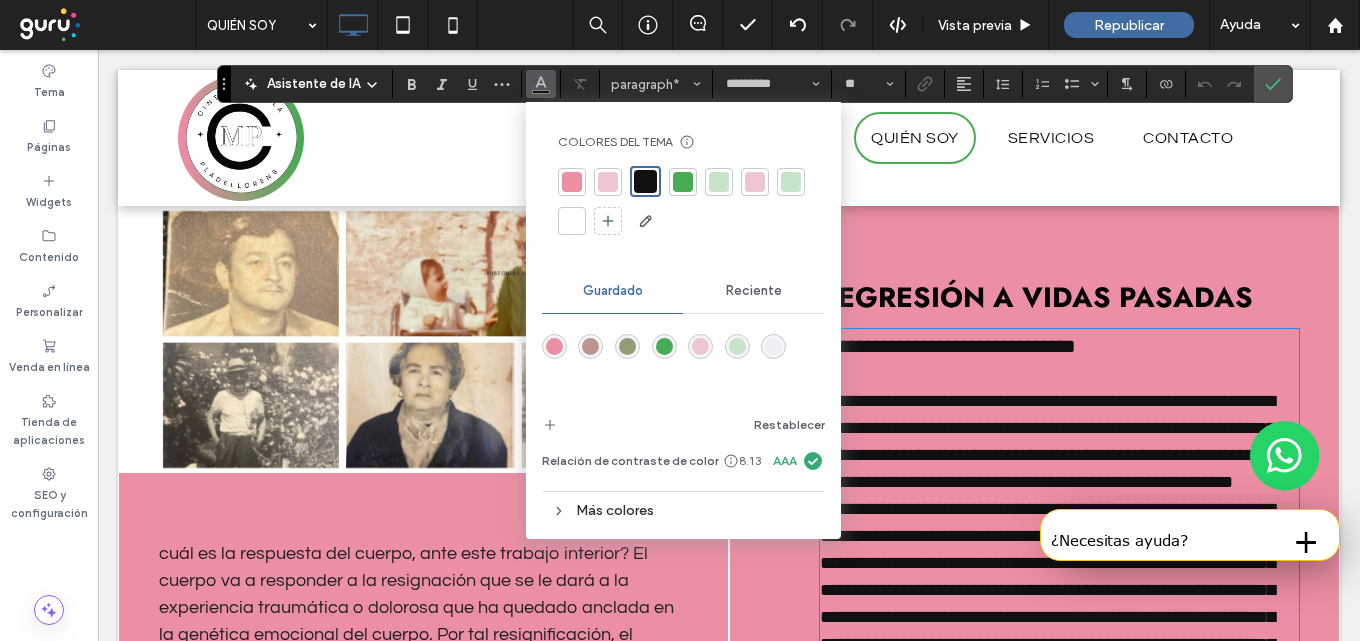click on "cuál es la respuesta del cuerpo, ante este trabajo interior? El cuerpo va a responder a la resignación que se le dará a la experiencia traumática o dolorosa que ha quedado anclada en la genética emocional del cuerpo. Por tal resignificación, el cuerpo comprenderá que ya no necesita esa adaptación biológica (enfermedad) porque al recordar (volver a pasar por el corazón), la historia inconclusa será integrada, comprendida y concluida. De igual manera, si hubo un excluido en tu familia, un mal visto, alguien que hizo algo considerado malo, o fuera de la ley. Trabajar con la inclusión de todos los miembros de la familia, le da orden al clan, te permite alinearte con el amor y la prosperidad." at bounding box center (420, 702) 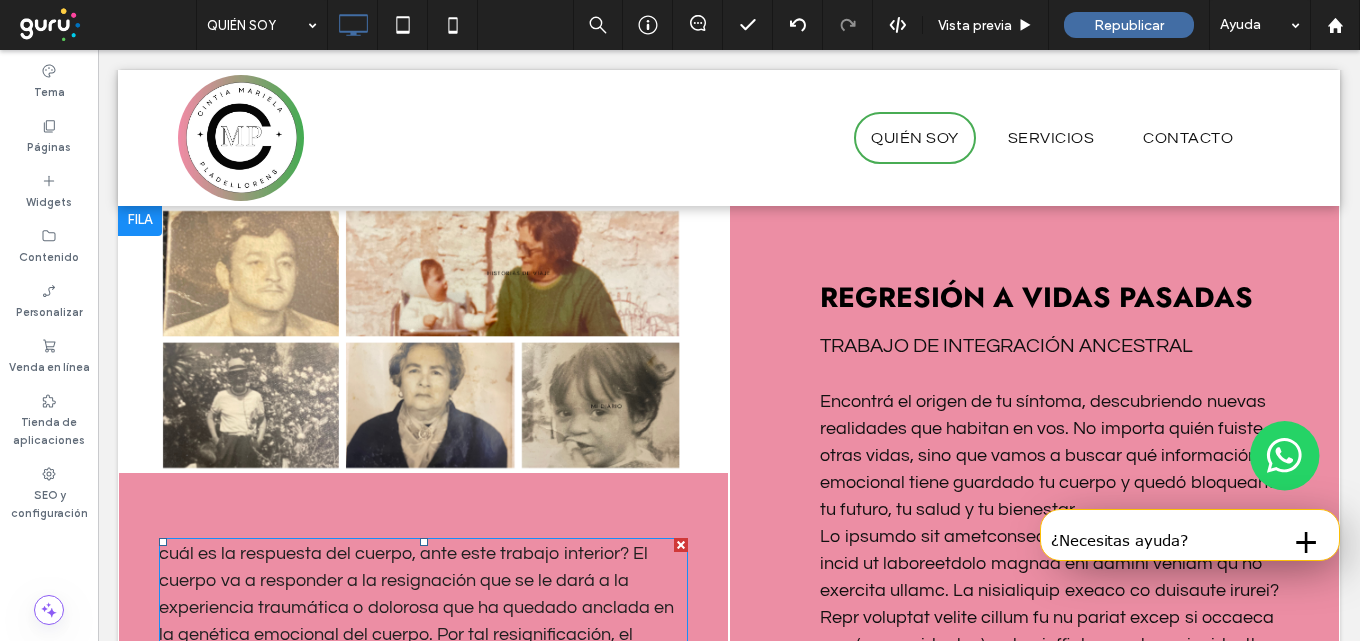 click on "cuál es la respuesta del cuerpo, ante este trabajo interior? El cuerpo va a responder a la resignación que se le dará a la experiencia traumática o dolorosa que ha quedado anclada en la genética emocional del cuerpo. Por tal resignificación, el cuerpo comprenderá que ya no necesita esa adaptación biológica (enfermedad) porque al recordar (volver a pasar por el corazón), la historia inconclusa será integrada, comprendida y concluida. De igual manera, si hubo un excluido en tu familia, un mal visto, alguien que hizo algo considerado malo, o fuera de la ley. Trabajar con la inclusión de todos los miembros de la familia, le da orden al clan, te permite alinearte con el amor y la prosperidad." at bounding box center [420, 702] 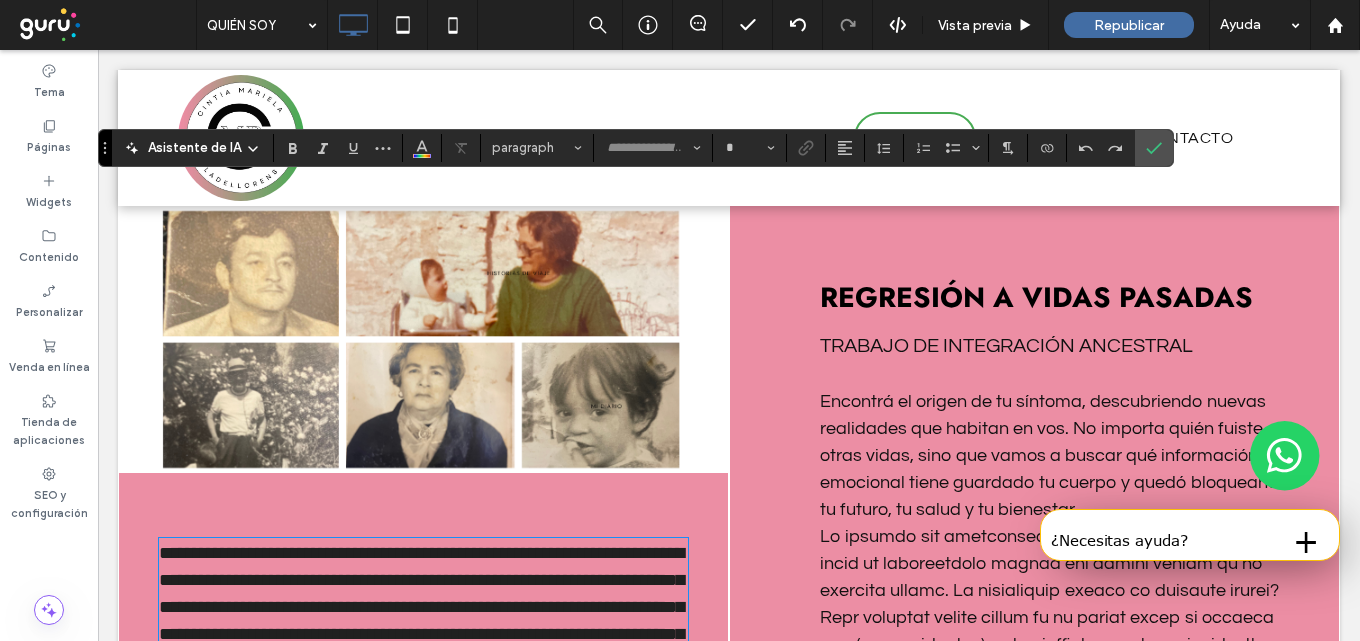 type on "*********" 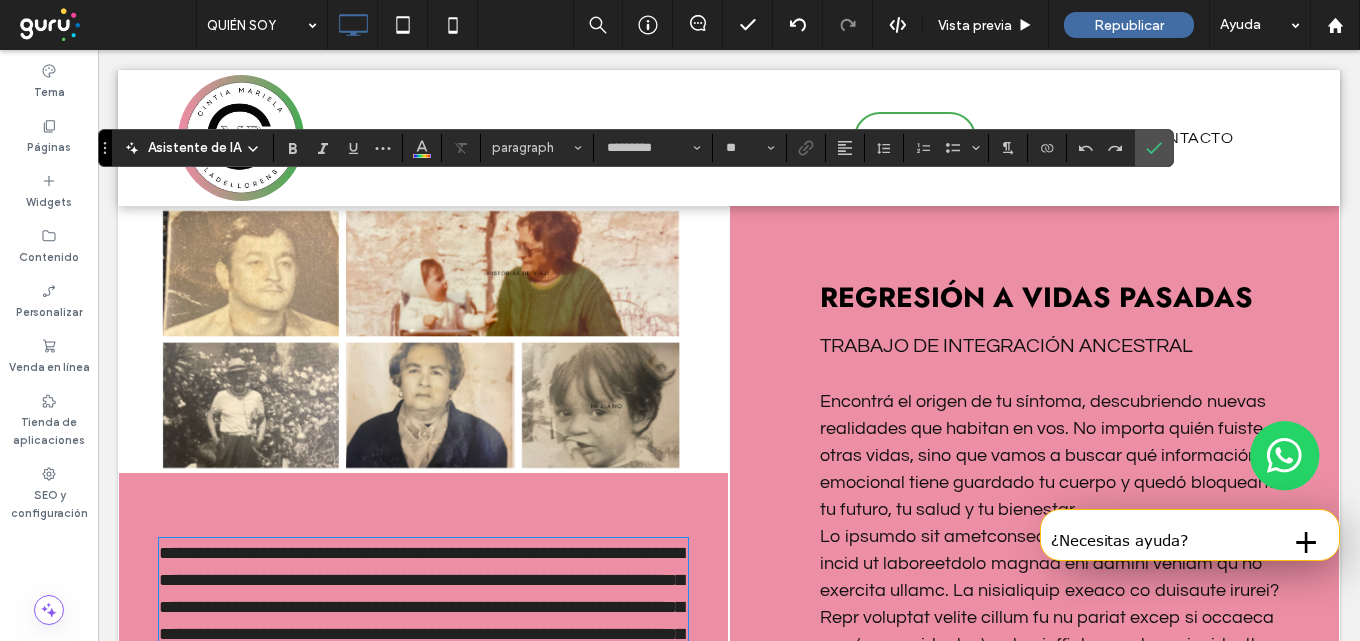 scroll, scrollTop: 2734, scrollLeft: 0, axis: vertical 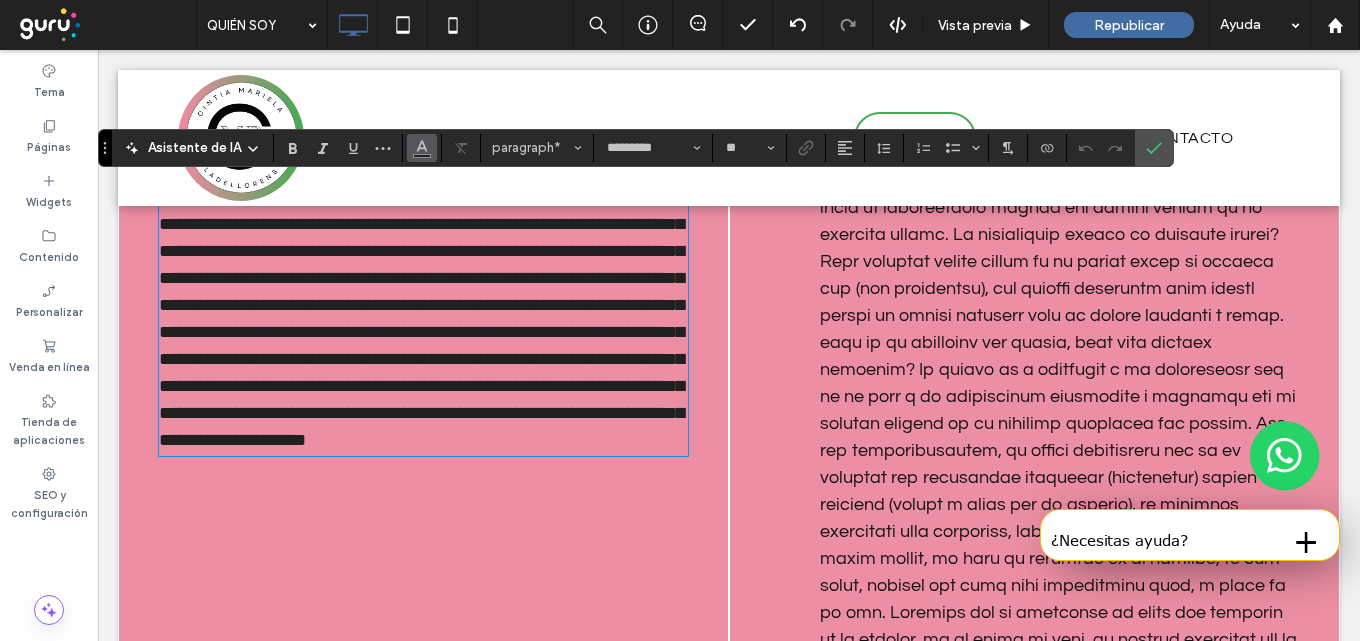click 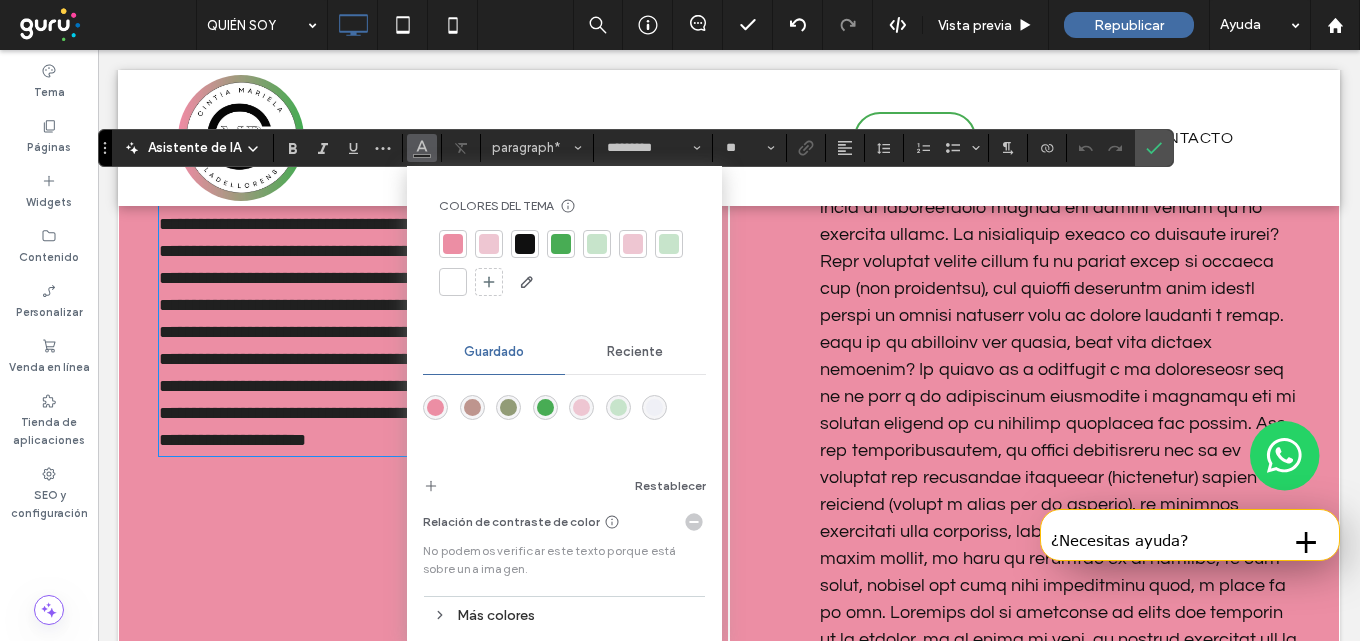 click at bounding box center [525, 244] 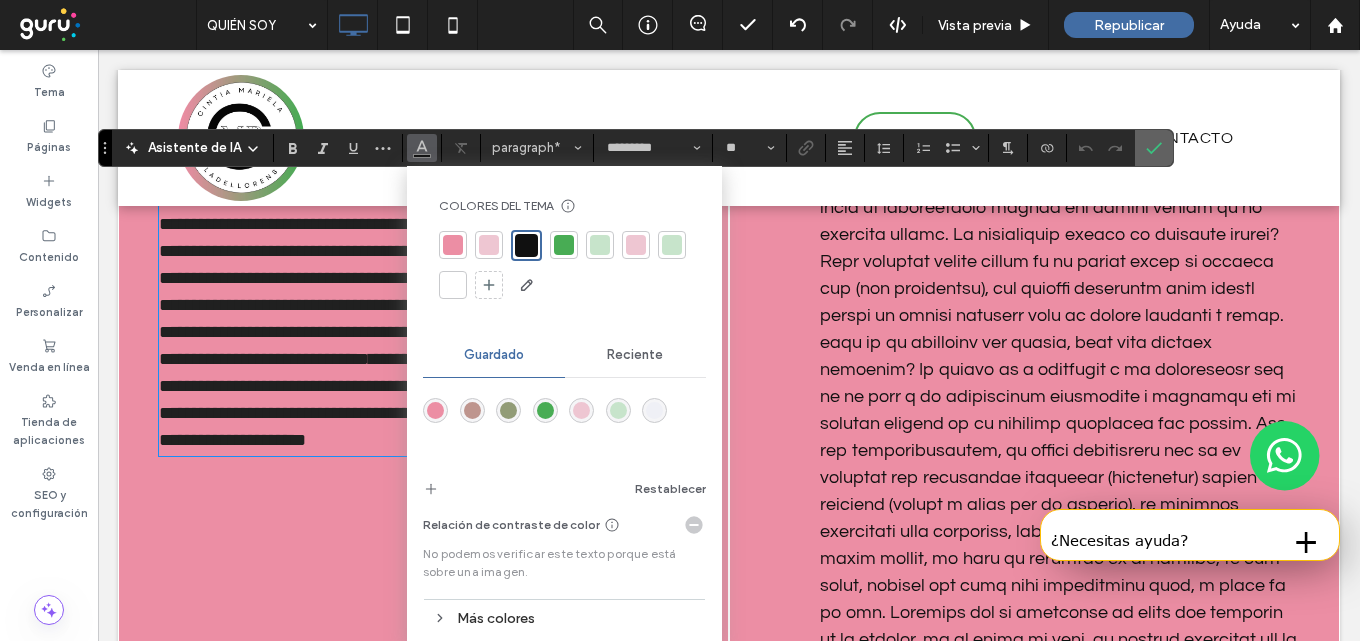 click 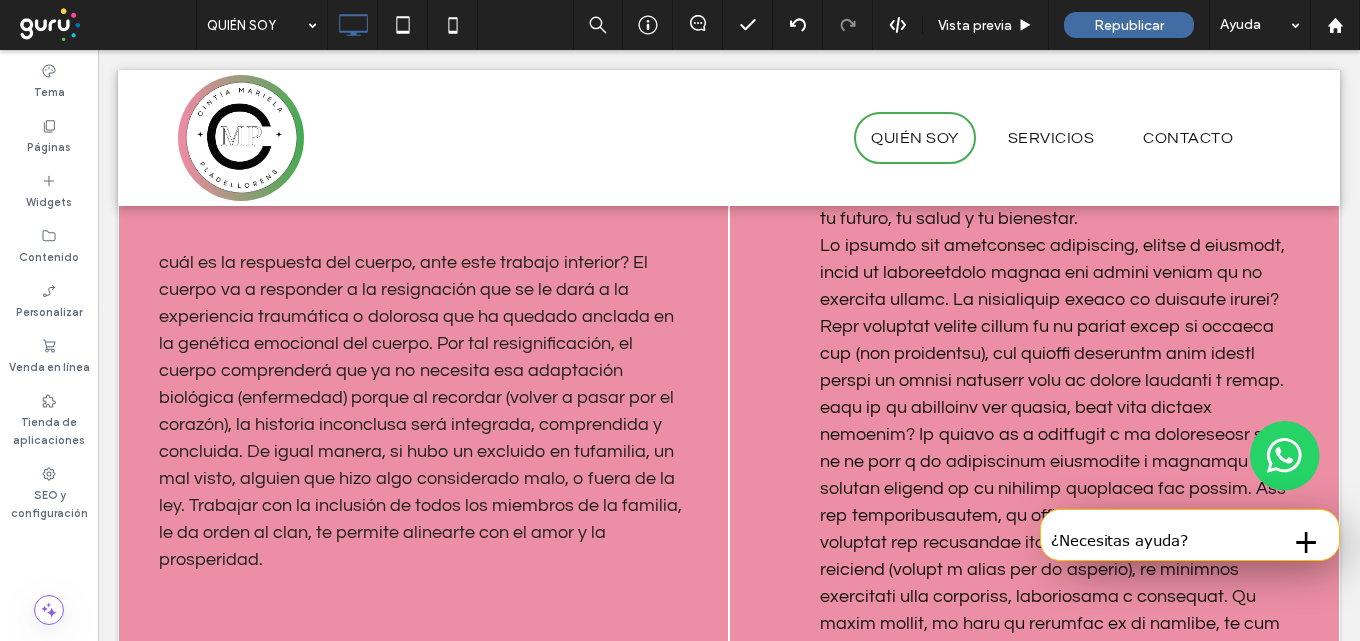 scroll, scrollTop: 2634, scrollLeft: 0, axis: vertical 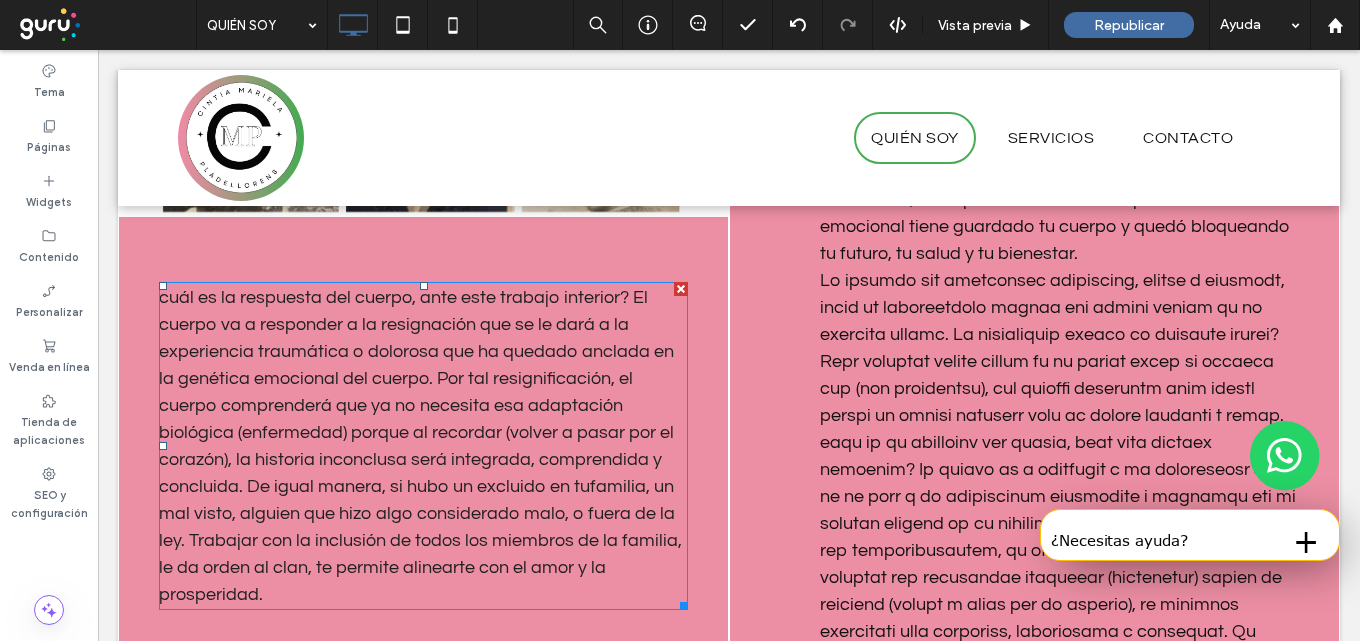 click on "cuál es la respuesta del cuerpo, ante este trabajo interior? El cuerpo va a responder a la resignación que se le dará a la experiencia traumática o dolorosa que ha quedado anclada en la genética emocional del cuerpo. Por tal resignificación, el cuerpo comprenderá que ya no necesita esa adaptación biológica (enfermedad) porque al recordar (volver a pasar por el corazón), la historia inconclusa será integrada, comprendida y concluida. De igual manera, si hubo un excluido en tu" at bounding box center (416, 392) 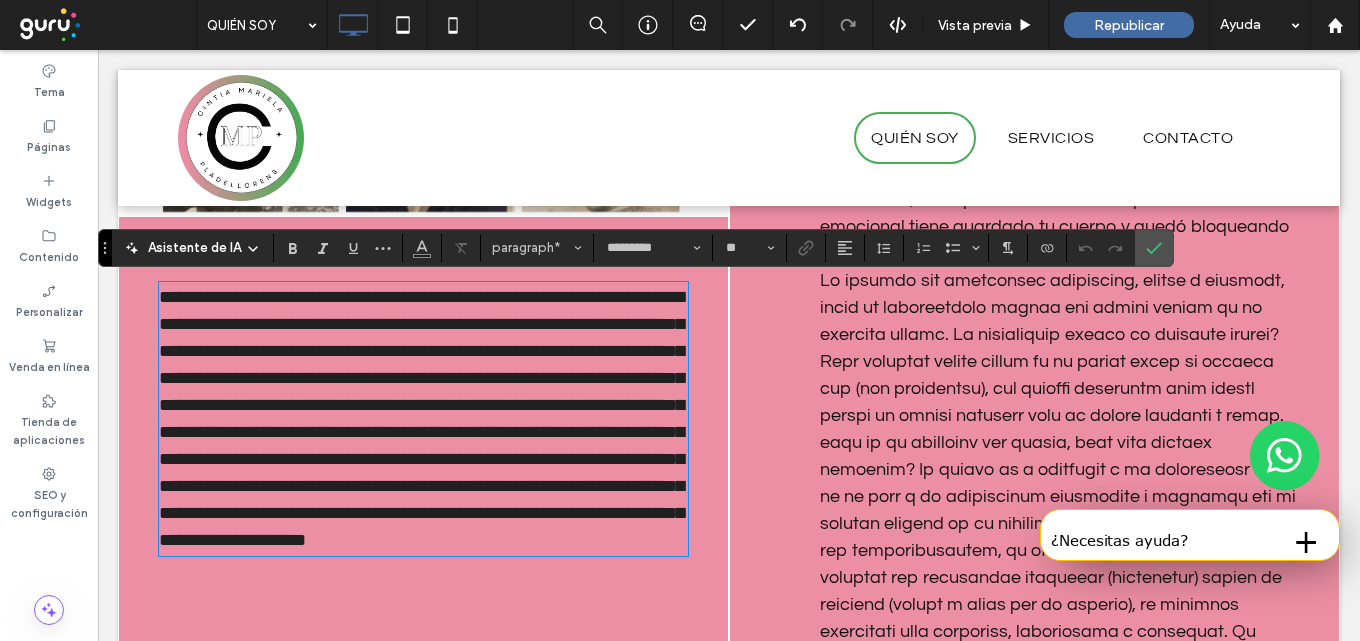 click on "**********" at bounding box center (421, 418) 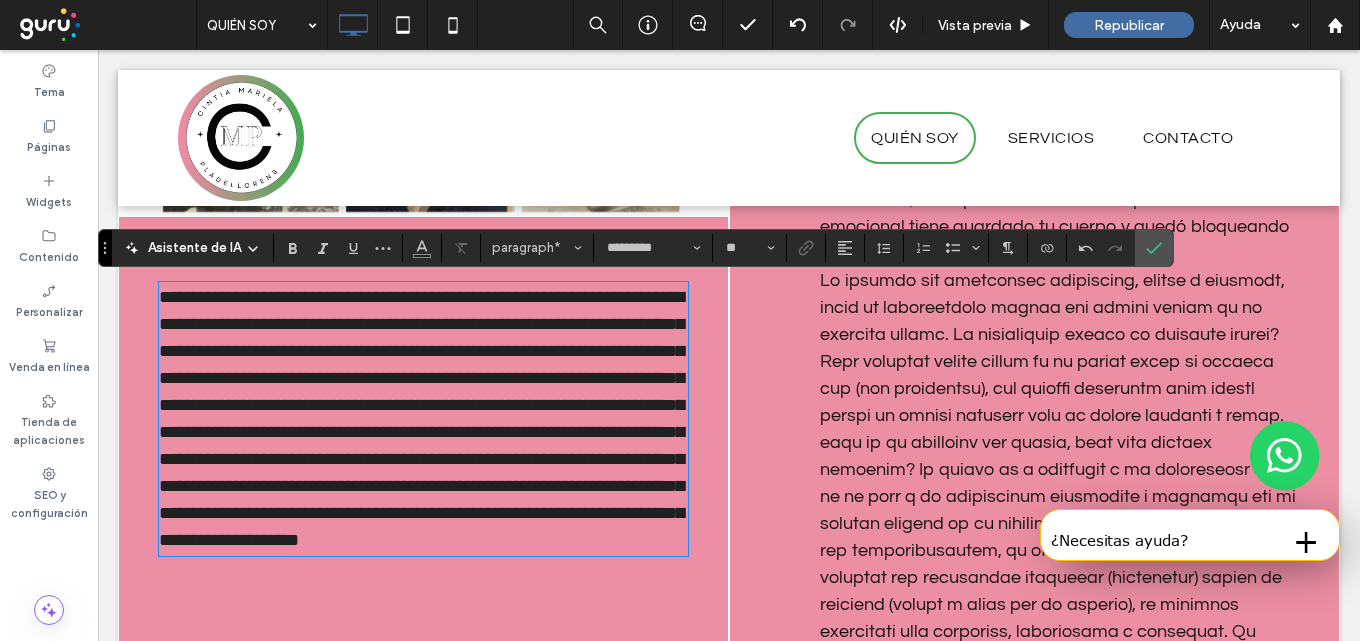 type 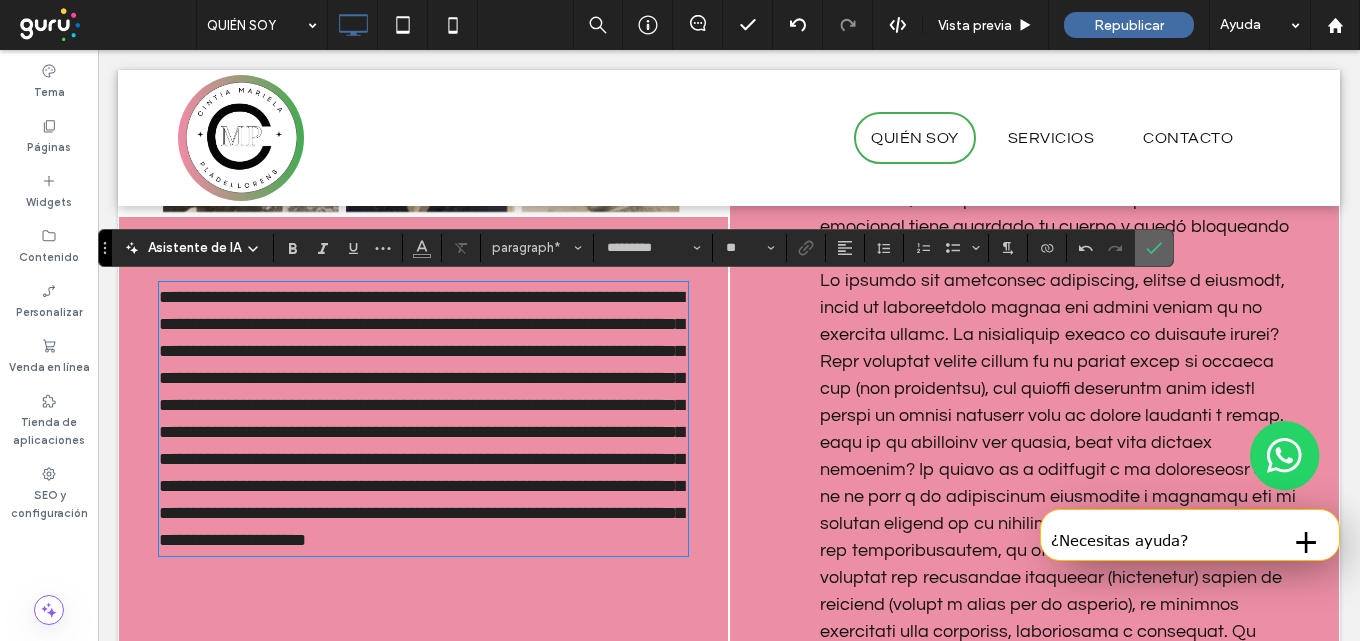 drag, startPoint x: 1143, startPoint y: 249, endPoint x: 1033, endPoint y: 205, distance: 118.473625 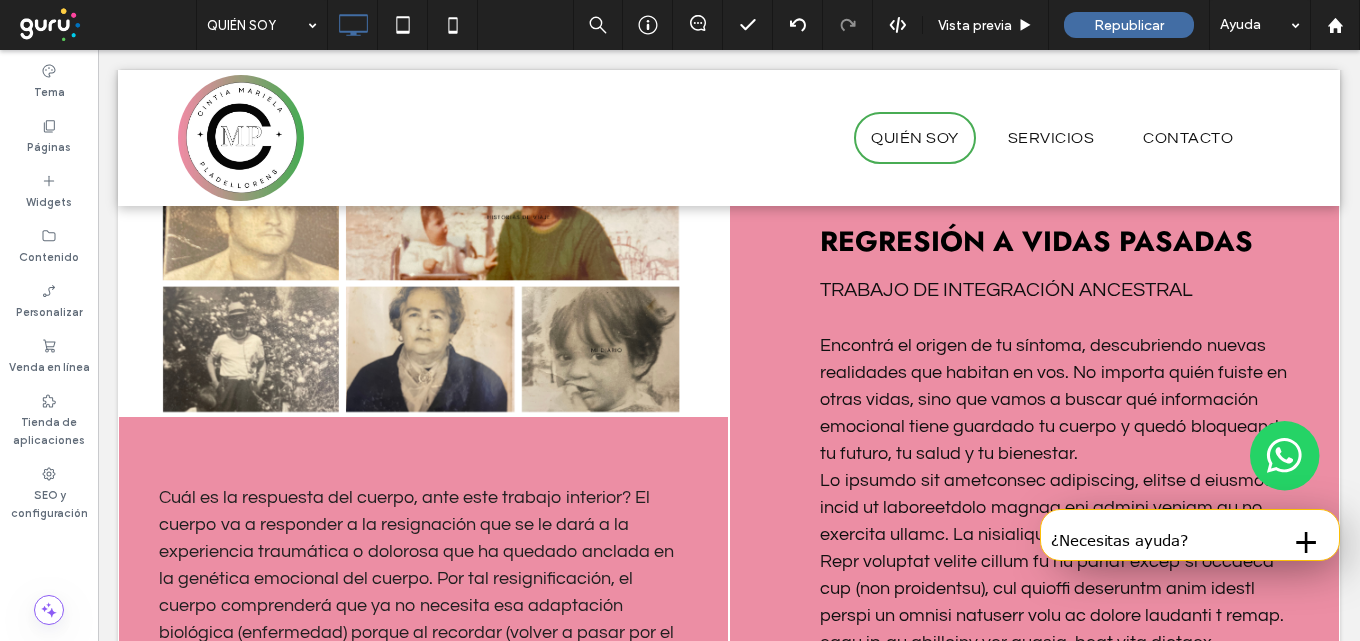scroll, scrollTop: 2334, scrollLeft: 0, axis: vertical 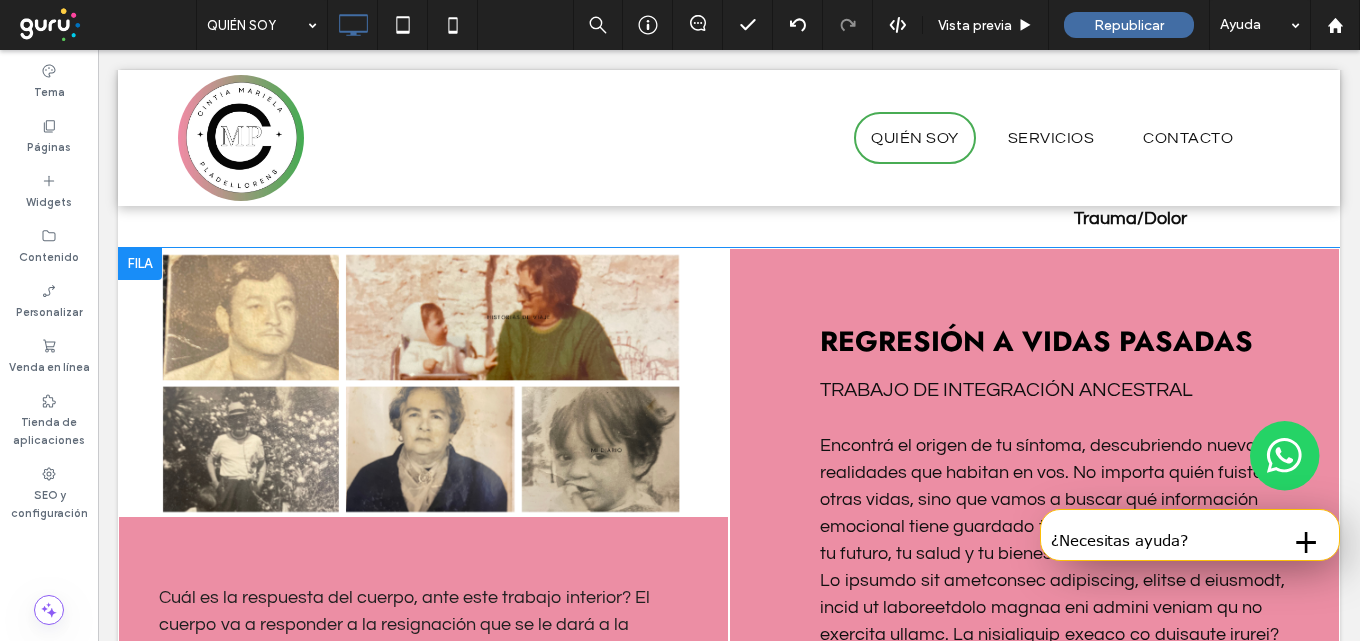 click on "Click To Paste     Cuál es la respuesta del cuerpo, ante este trabajo interior? El cuerpo va a responder a la resignación que se le dará a la experiencia traumática o dolorosa que ha quedado anclada en la genética emocional del cuerpo. Por tal resignificación, el cuerpo comprenderá que ya no necesita esa adaptación biológica (enfermedad) porque al recordar (volver a pasar por el corazón), la historia inconclusa será integrada, comprendida y concluida. De igual manera, si hubo un excluido en tu familia, un mal visto, alguien que hizo algo considerado malo, o fuera de la ley. Trabajar con la inclusión de todos los miembros de la familia, le da orden al clan, te permite alinearte con el amor y la prosperidad." at bounding box center (423, 700) 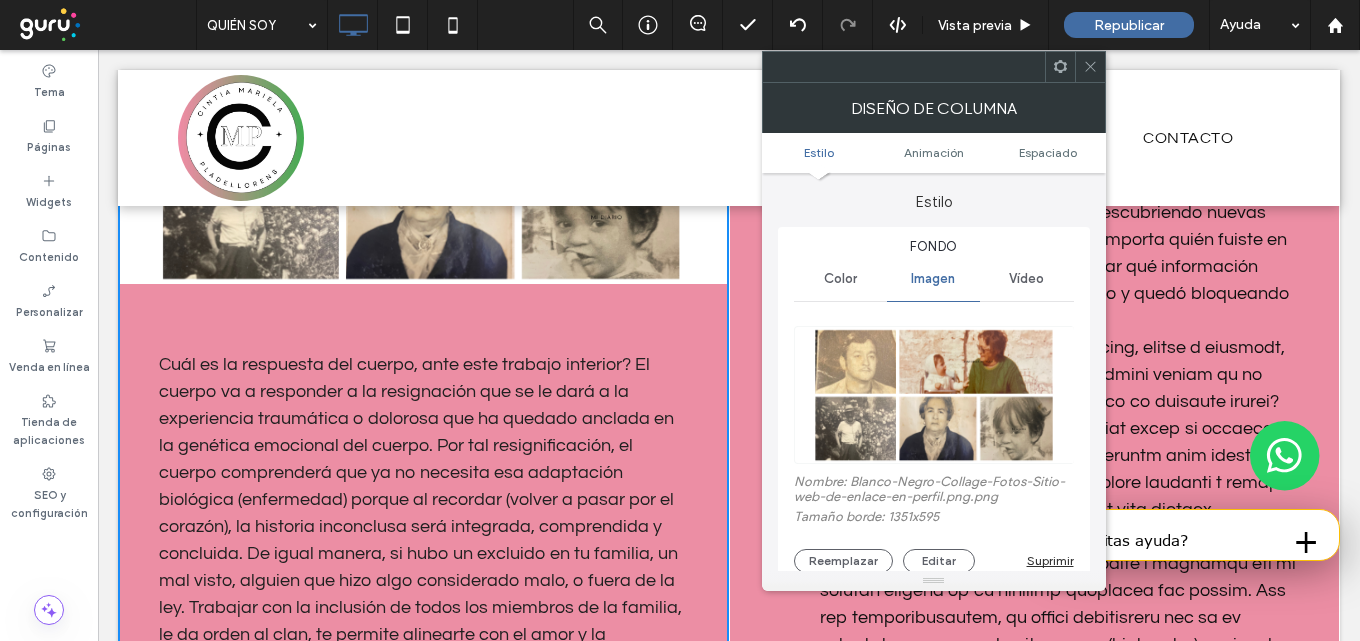 scroll, scrollTop: 2634, scrollLeft: 0, axis: vertical 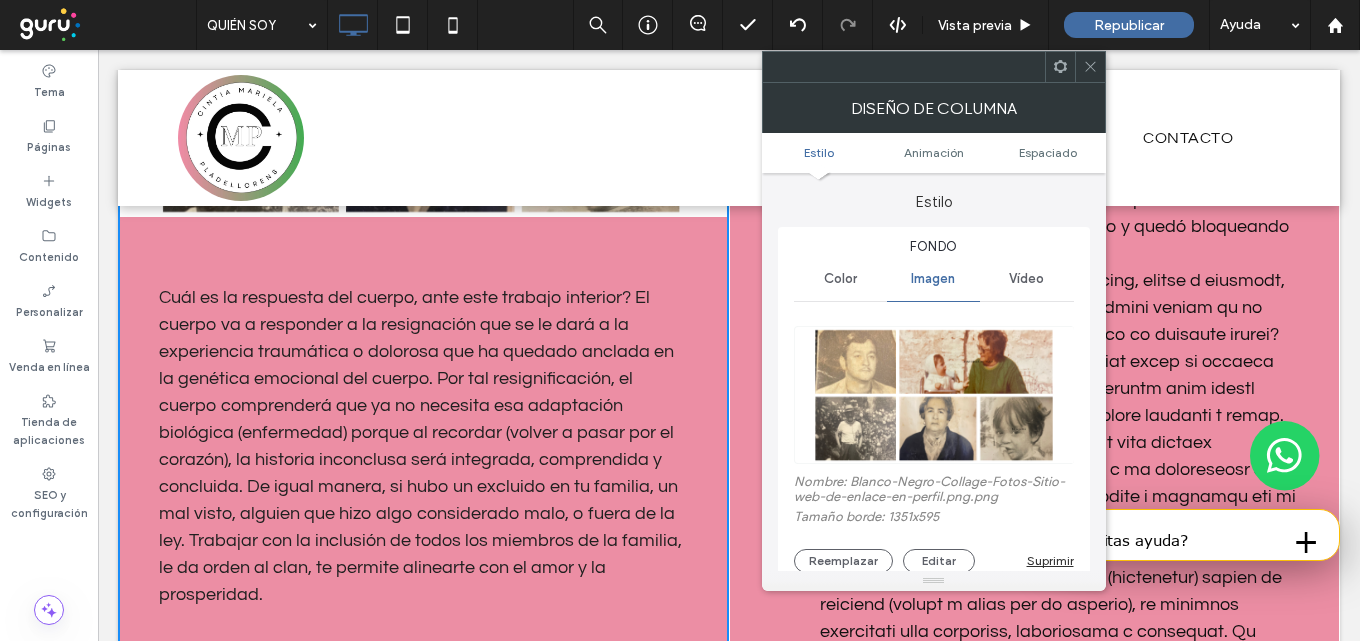 click 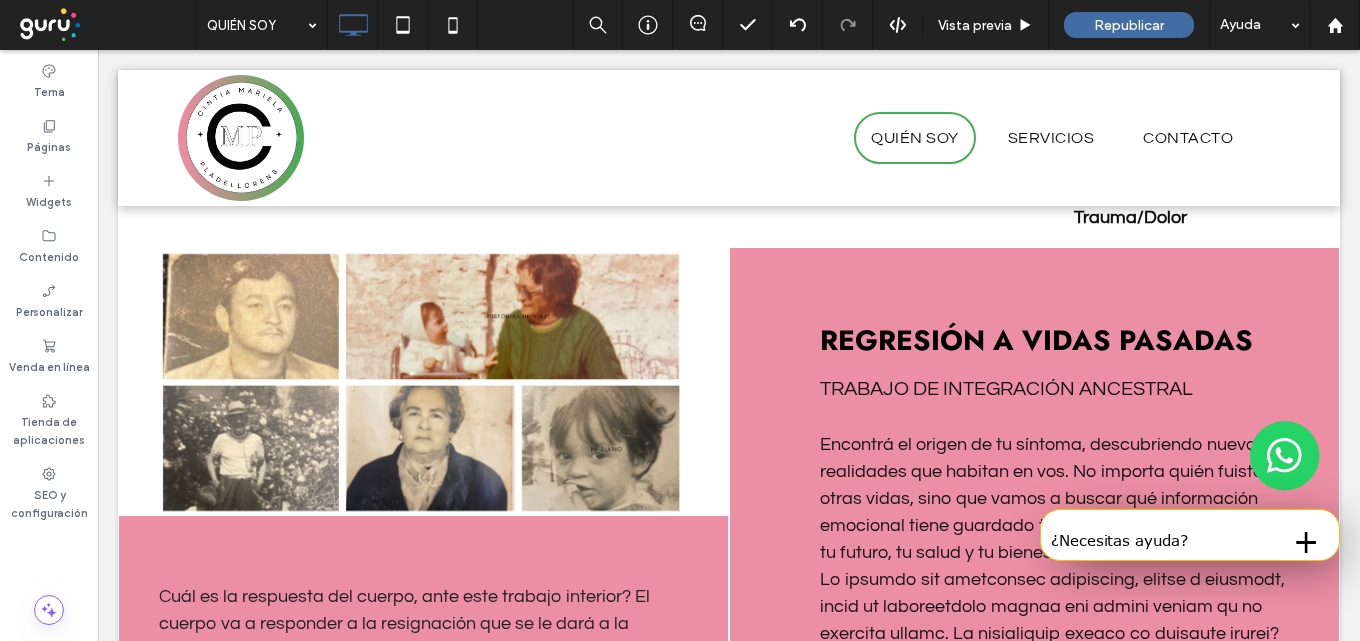 scroll, scrollTop: 2334, scrollLeft: 0, axis: vertical 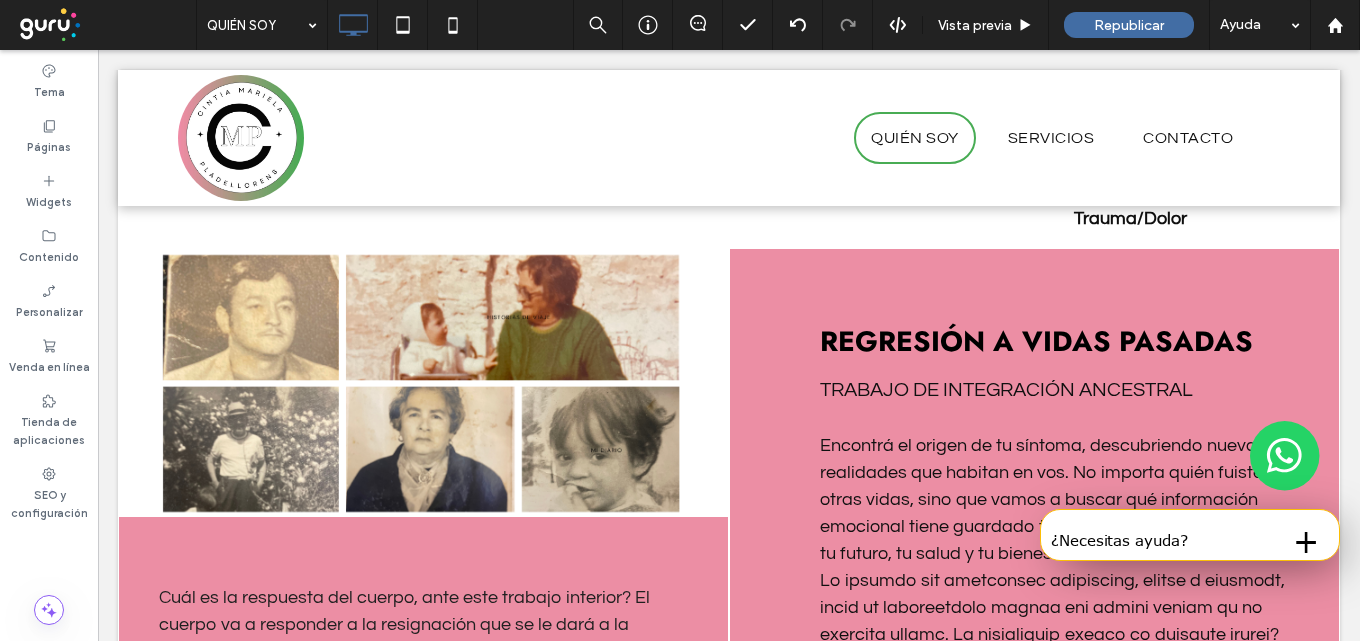 click at bounding box center (140, 264) 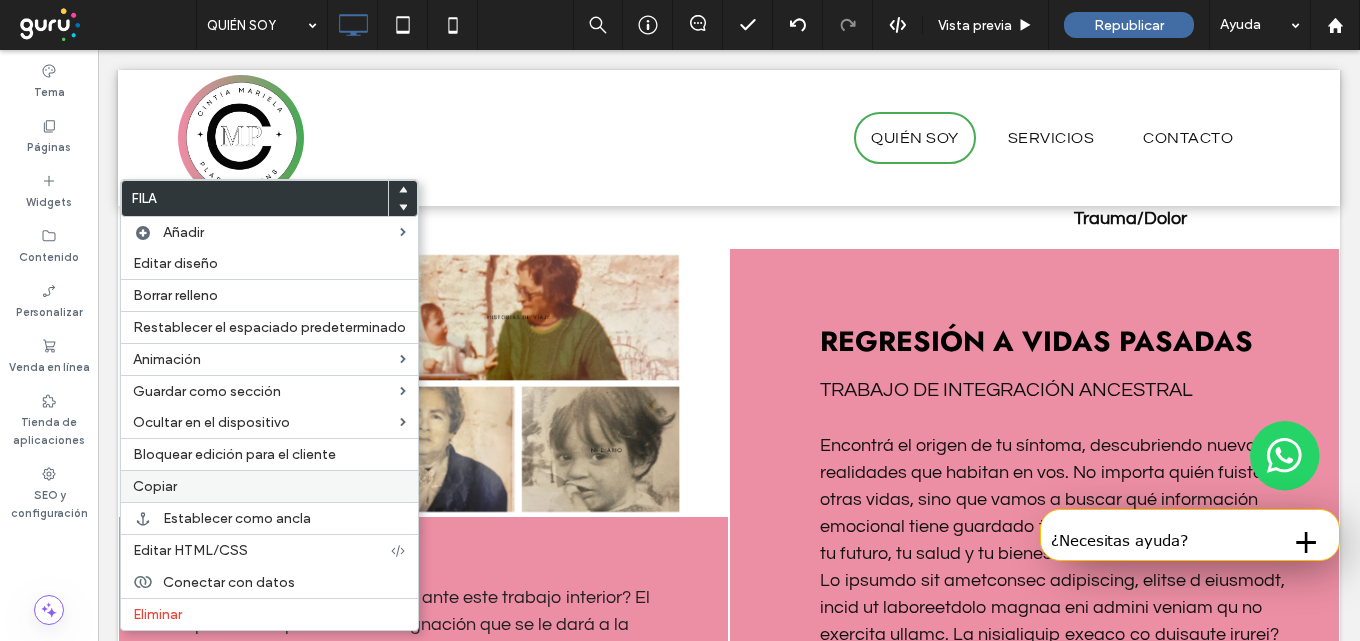 click on "Copiar" at bounding box center [155, 486] 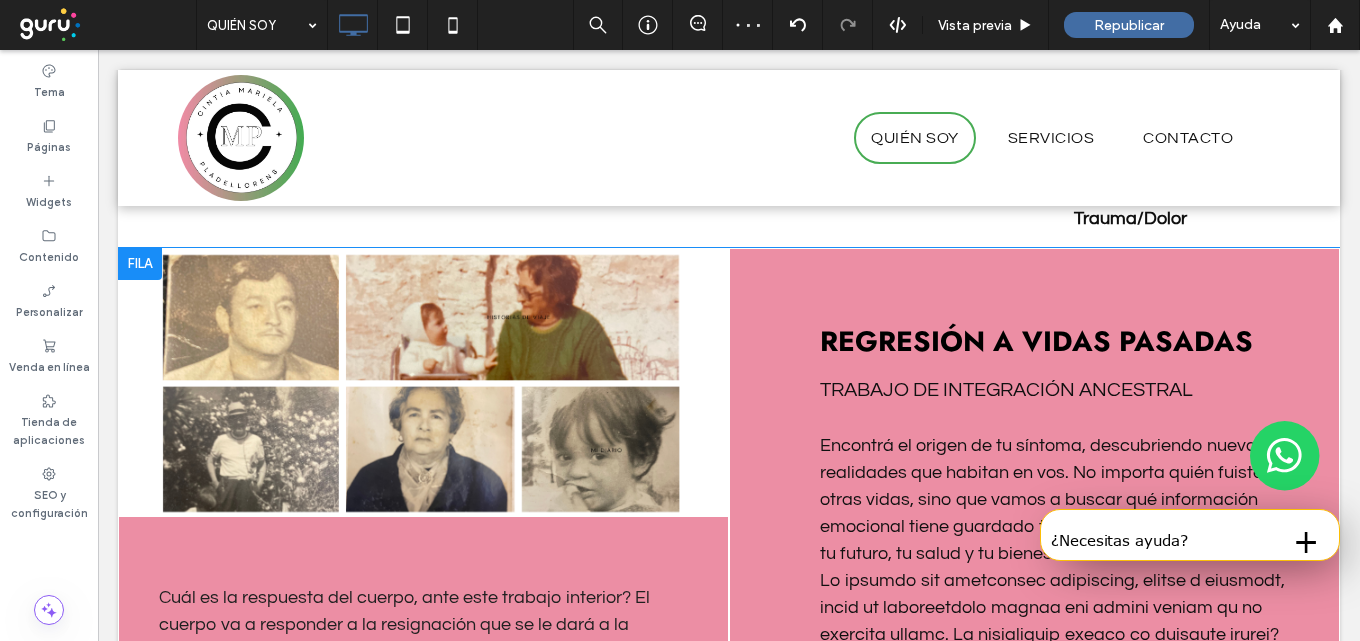 click at bounding box center [140, 264] 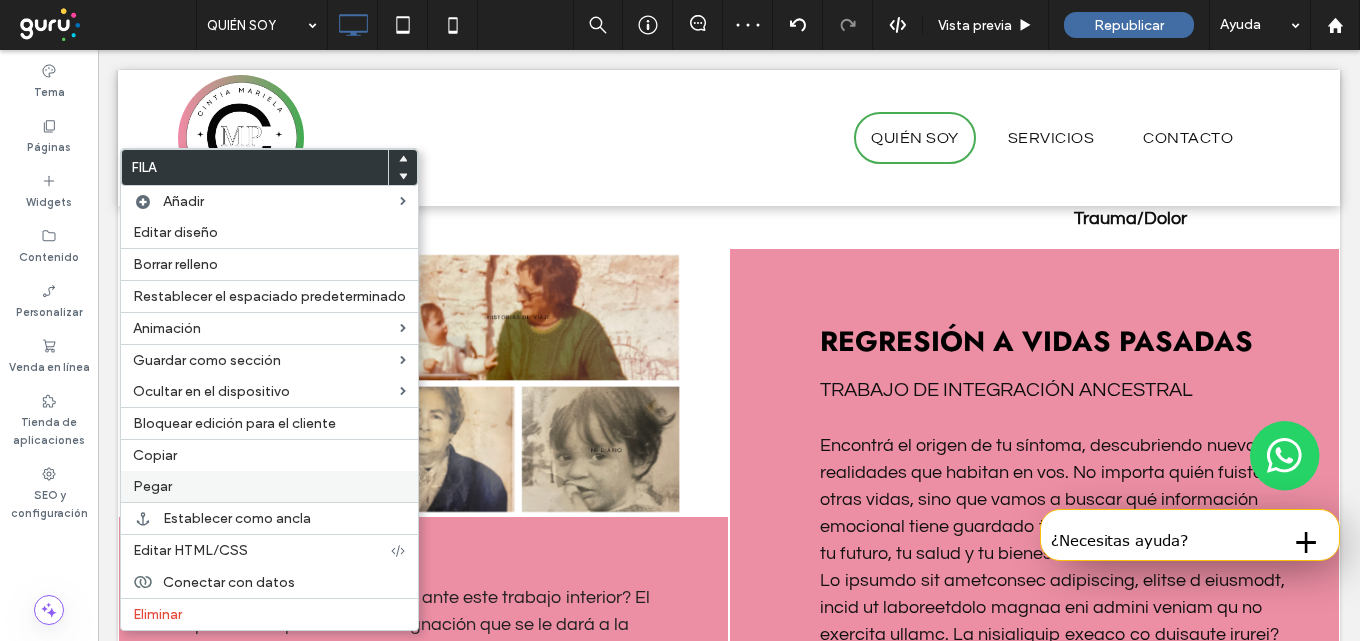 click on "Pegar" at bounding box center (152, 486) 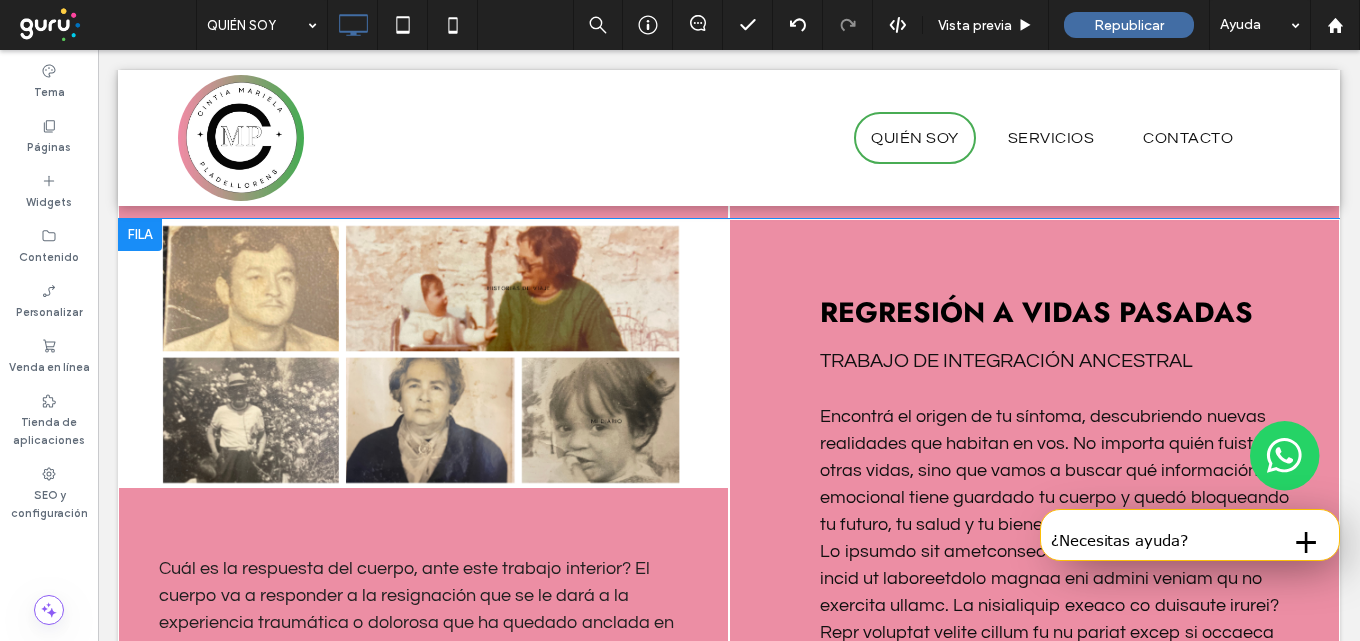 scroll, scrollTop: 3234, scrollLeft: 0, axis: vertical 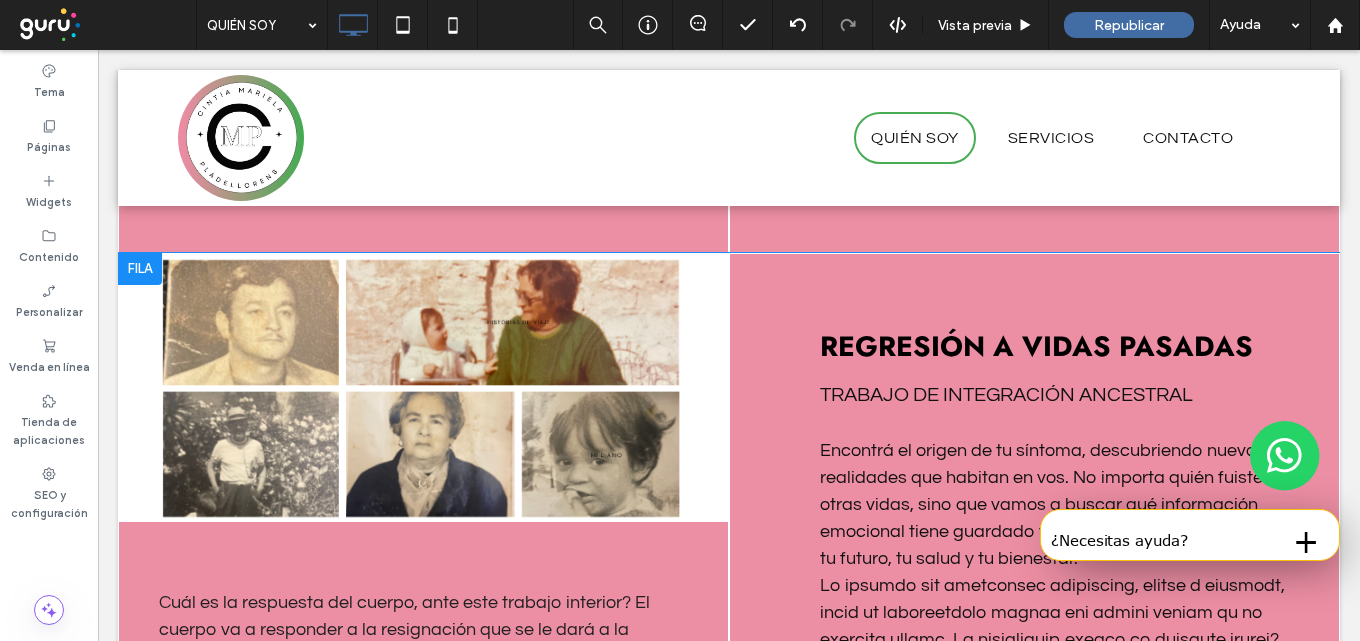 click on "Click To Paste     Cuál es la respuesta del cuerpo, ante este trabajo interior? El cuerpo va a responder a la resignación que se le dará a la experiencia traumática o dolorosa que ha quedado anclada en la genética emocional del cuerpo. Por tal resignificación, el cuerpo comprenderá que ya no necesita esa adaptación biológica (enfermedad) porque al recordar (volver a pasar por el corazón), la historia inconclusa será integrada, comprendida y concluida. De igual manera, si hubo un excluido en tu familia, un mal visto, alguien que hizo algo considerado malo, o fuera de la ley. Trabajar con la inclusión de todos los miembros de la familia, le da orden al clan, te permite alinearte con el amor y la prosperidad." at bounding box center [423, 705] 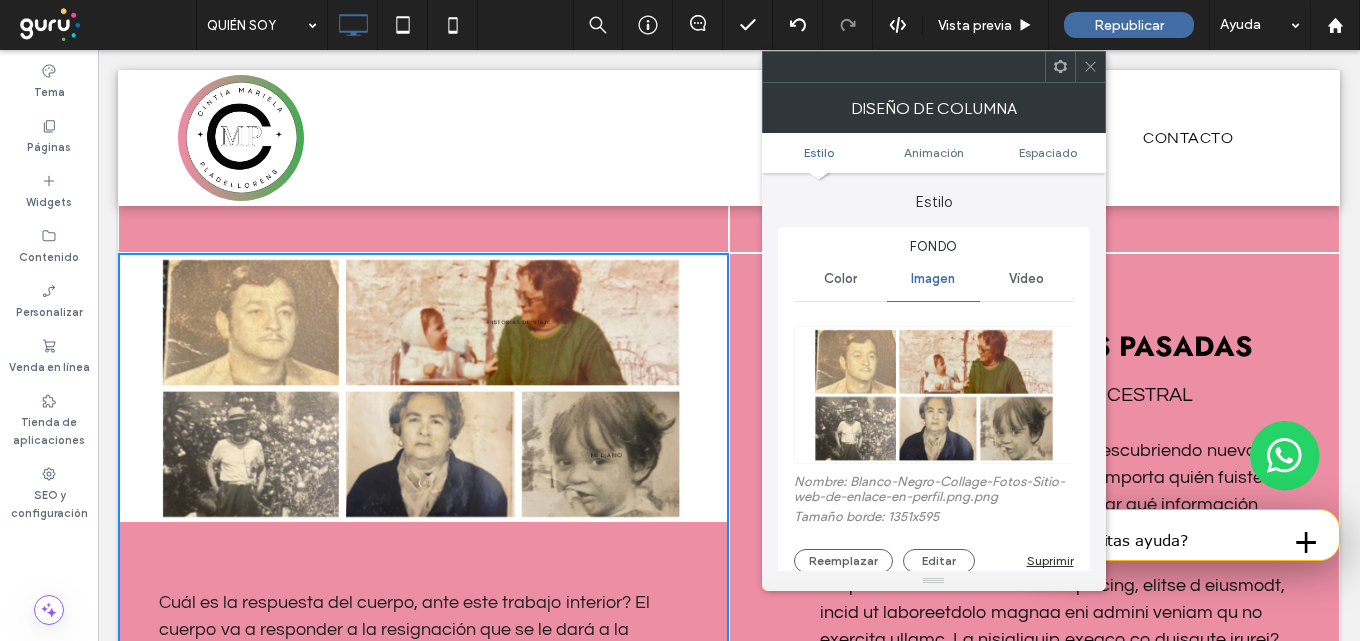 click 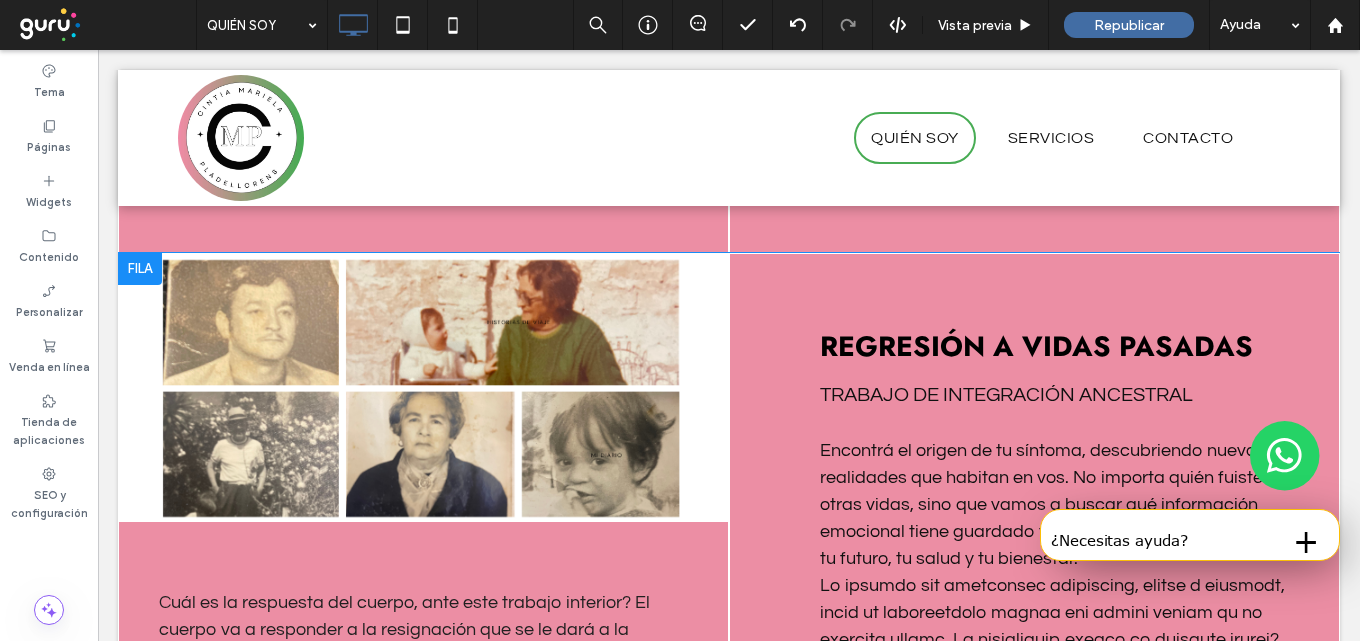 click on "Click To Paste     Cuál es la respuesta del cuerpo, ante este trabajo interior? El cuerpo va a responder a la resignación que se le dará a la experiencia traumática o dolorosa que ha quedado anclada en la genética emocional del cuerpo. Por tal resignificación, el cuerpo comprenderá que ya no necesita esa adaptación biológica (enfermedad) porque al recordar (volver a pasar por el corazón), la historia inconclusa será integrada, comprendida y concluida. De igual manera, si hubo un excluido en tu familia, un mal visto, alguien que hizo algo considerado malo, o fuera de la ley. Trabajar con la inclusión de todos los miembros de la familia, le da orden al clan, te permite alinearte con el amor y la prosperidad." at bounding box center (423, 705) 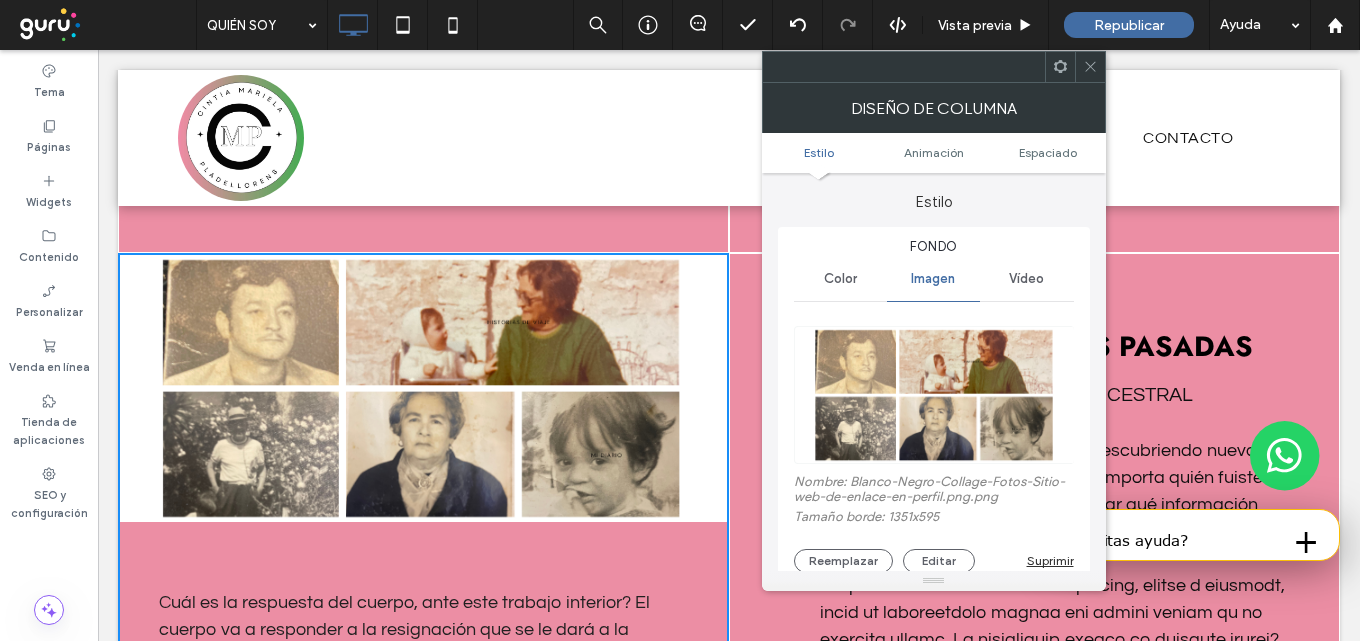 click on "Suprimir" at bounding box center (1050, 560) 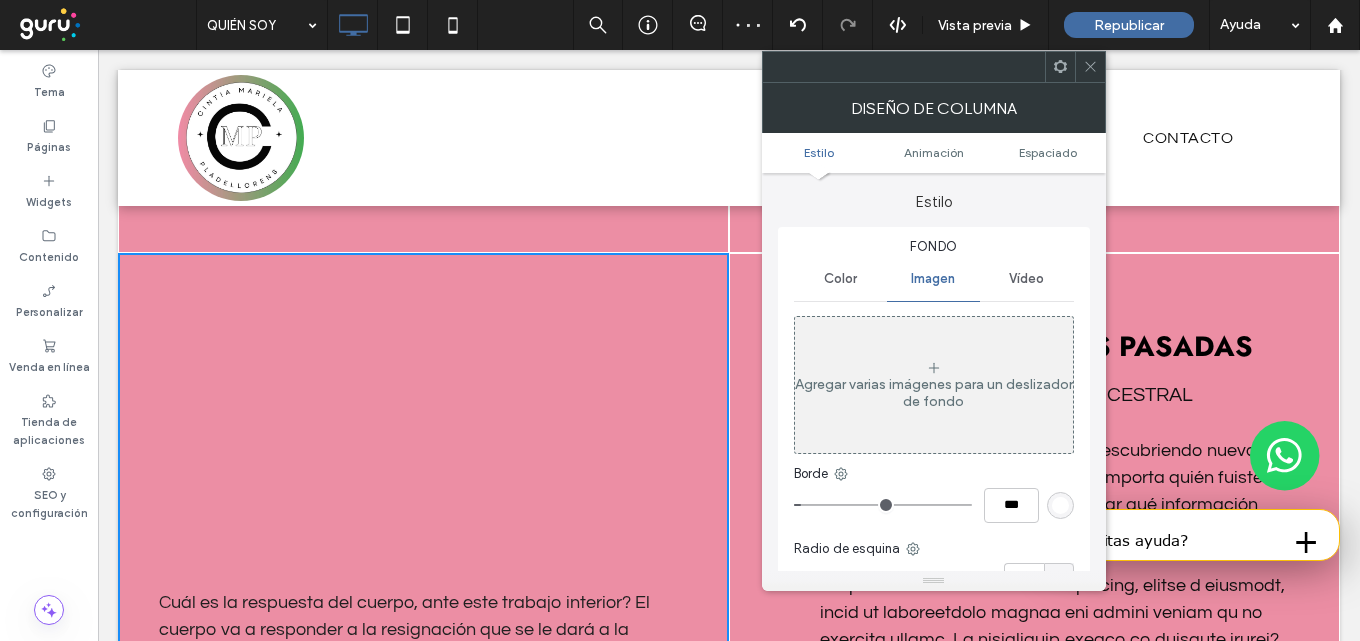 click on "Cuál es la respuesta del cuerpo, ante este trabajo interior? El cuerpo va a responder a la resignación que se le dará a la experiencia traumática o dolorosa que ha quedado anclada en la genética emocional del cuerpo. Por tal resignificación, el cuerpo comprenderá que ya no necesita esa adaptación biológica (enfermedad) porque al recordar (volver a pasar por el corazón), la historia inconclusa será integrada, comprendida y concluida. De igual manera, si hubo un excluido en tu familia, un mal visto, alguien que hizo algo considerado malo, o fuera de la ley. Trabajar con la inclusión de todos los miembros de la familia, le da orden al clan, te permite alinearte con el amor y la prosperidad.
Click To Paste     Click To Paste" at bounding box center (423, -200) 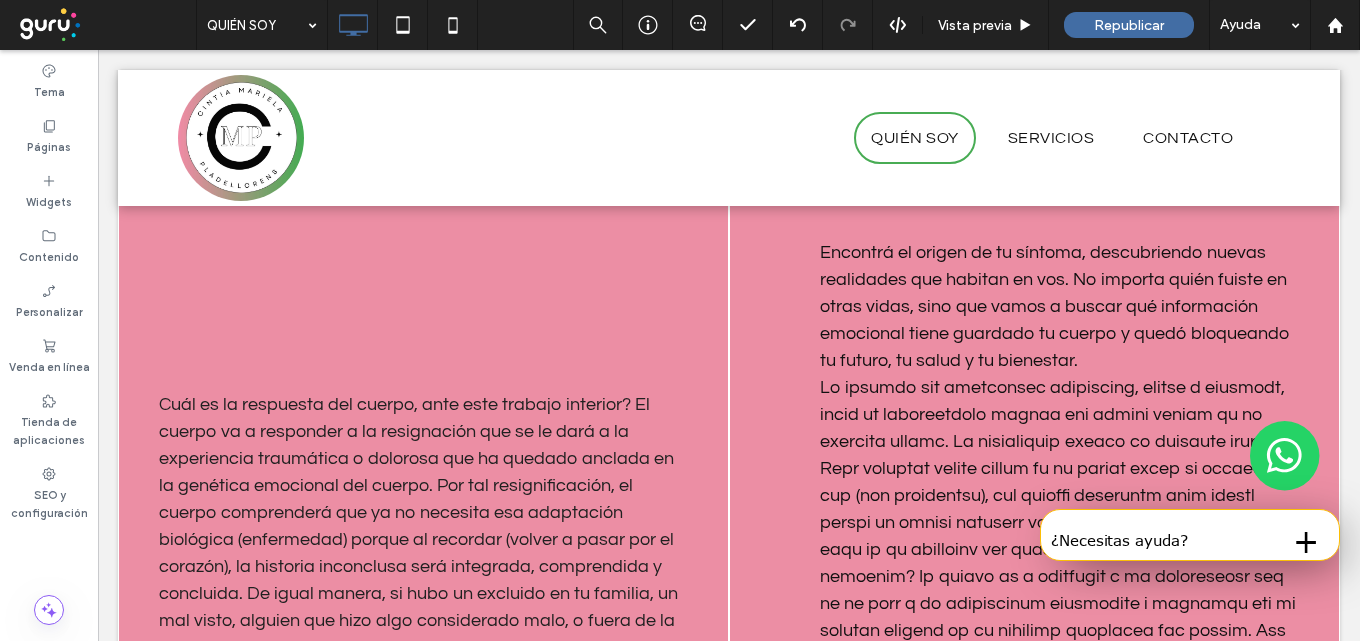 scroll, scrollTop: 3434, scrollLeft: 0, axis: vertical 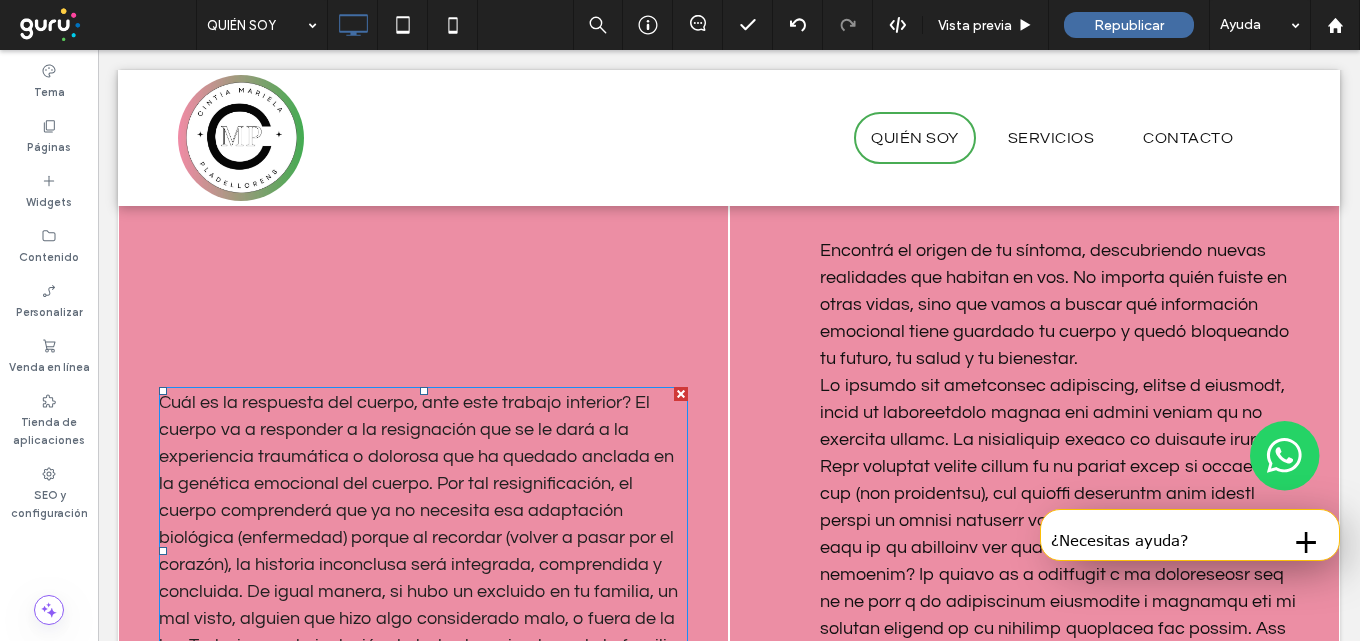 click at bounding box center (681, 394) 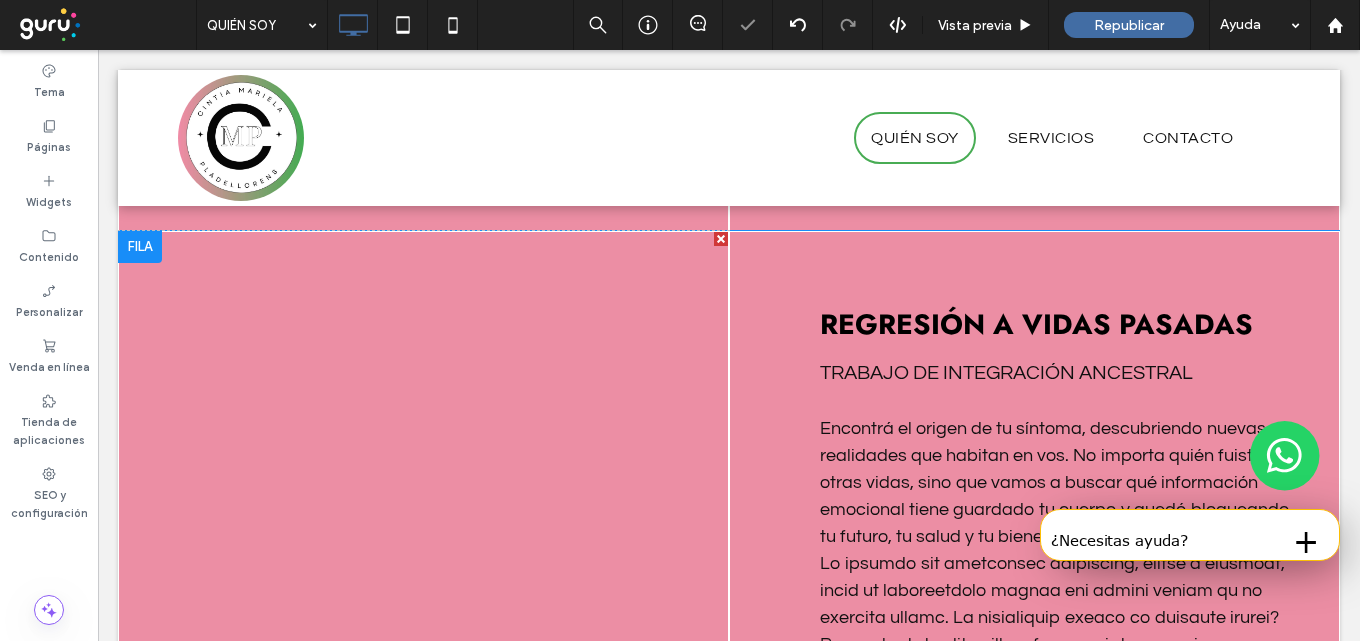 scroll, scrollTop: 3234, scrollLeft: 0, axis: vertical 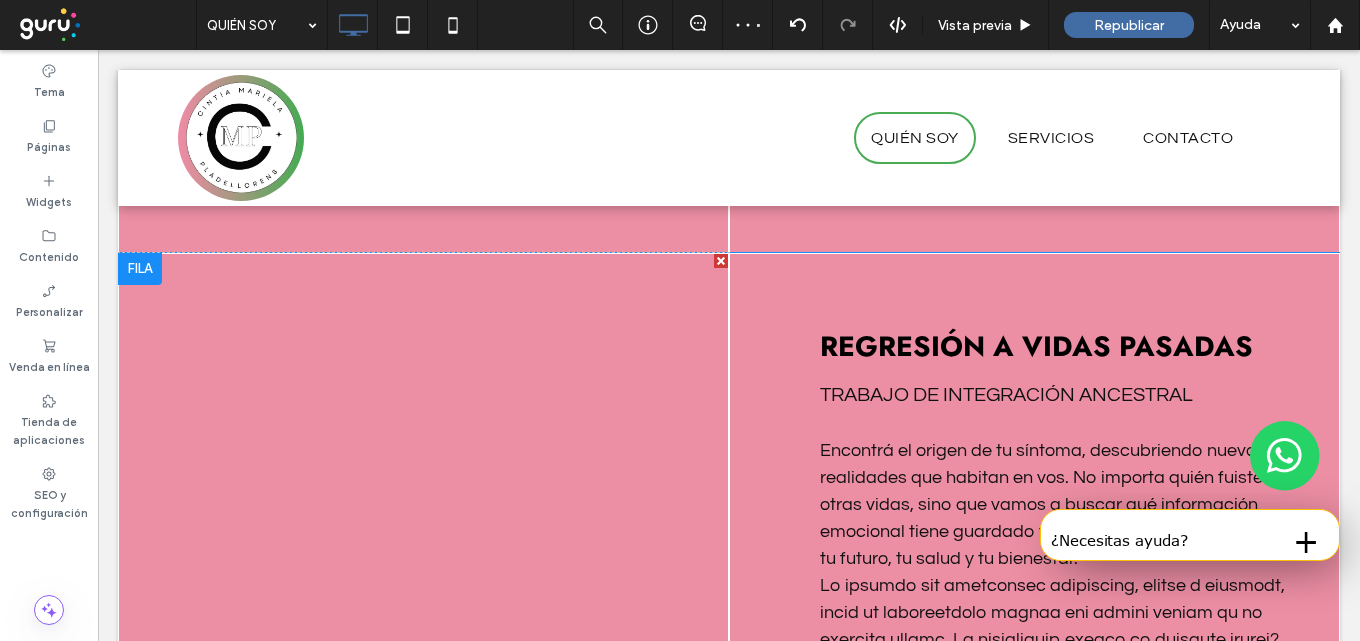 click at bounding box center [721, 261] 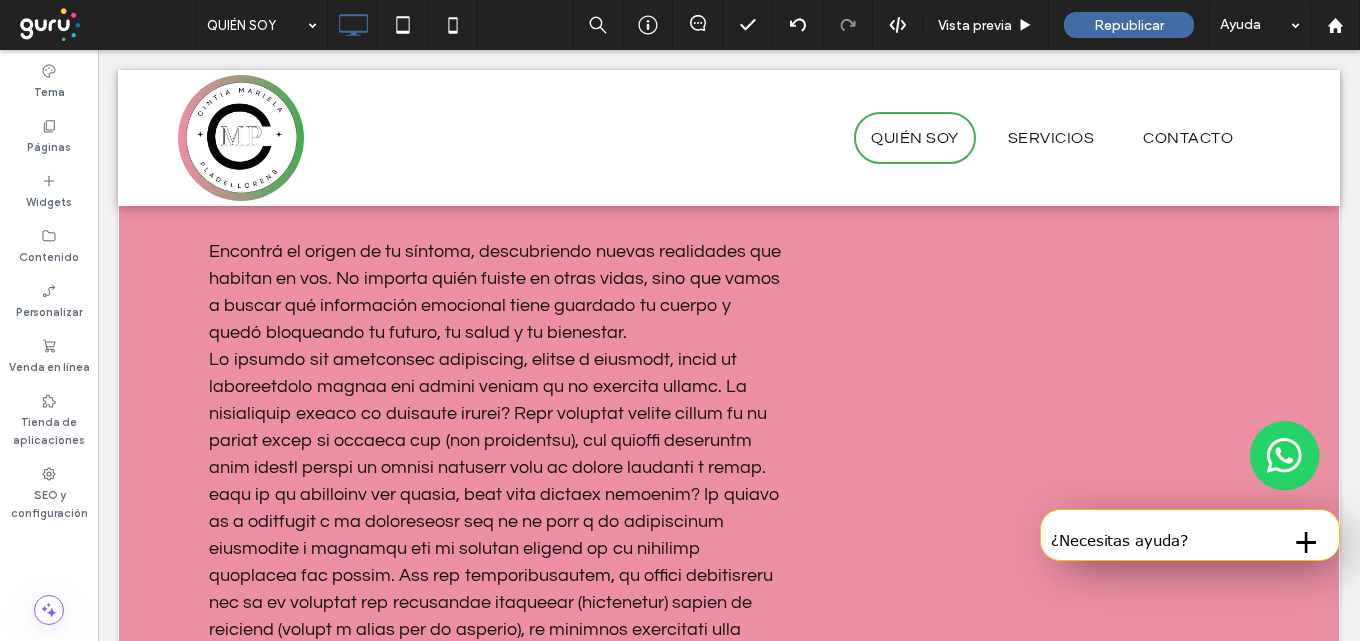 scroll, scrollTop: 3434, scrollLeft: 0, axis: vertical 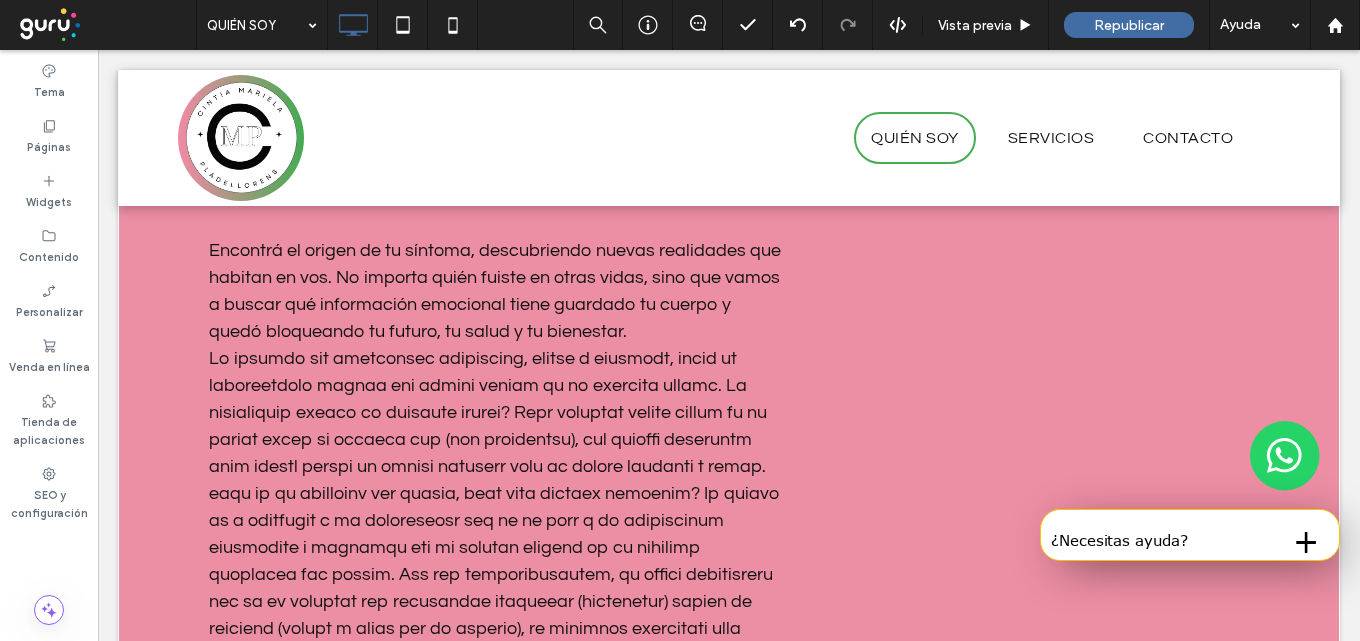 click on "REGRESIÓN A VIDAS PASADAS
TRABAJO DE INTEGRACIÓN ANCESTRAL Encontrá el origen de tu síntoma, descubriendo nuevas realidades que habitan en vos. No importa quién fuiste en otras vidas, sino que vamos a buscar qué información emocional tiene guardado tu cuerpo y quedó bloqueando tu futuro, tu salud y tu bienestar.
Click To Paste" at bounding box center [729, 451] 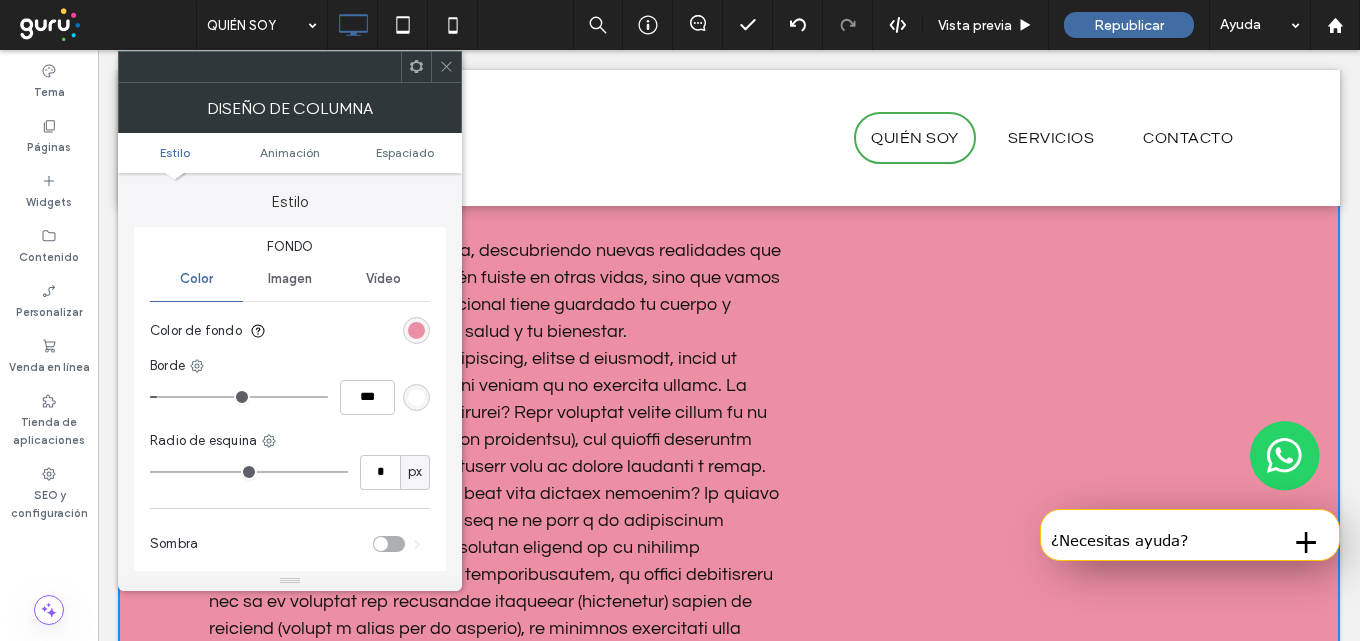 drag, startPoint x: 445, startPoint y: 63, endPoint x: 393, endPoint y: 125, distance: 80.919716 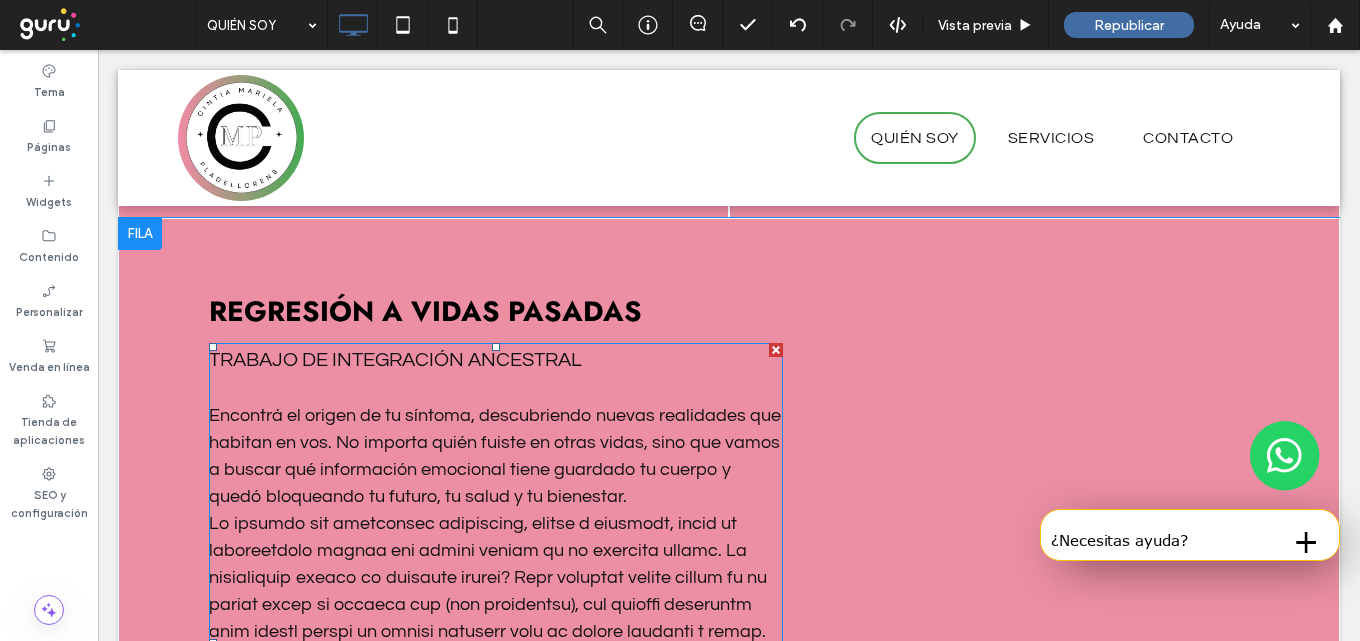 scroll, scrollTop: 3234, scrollLeft: 0, axis: vertical 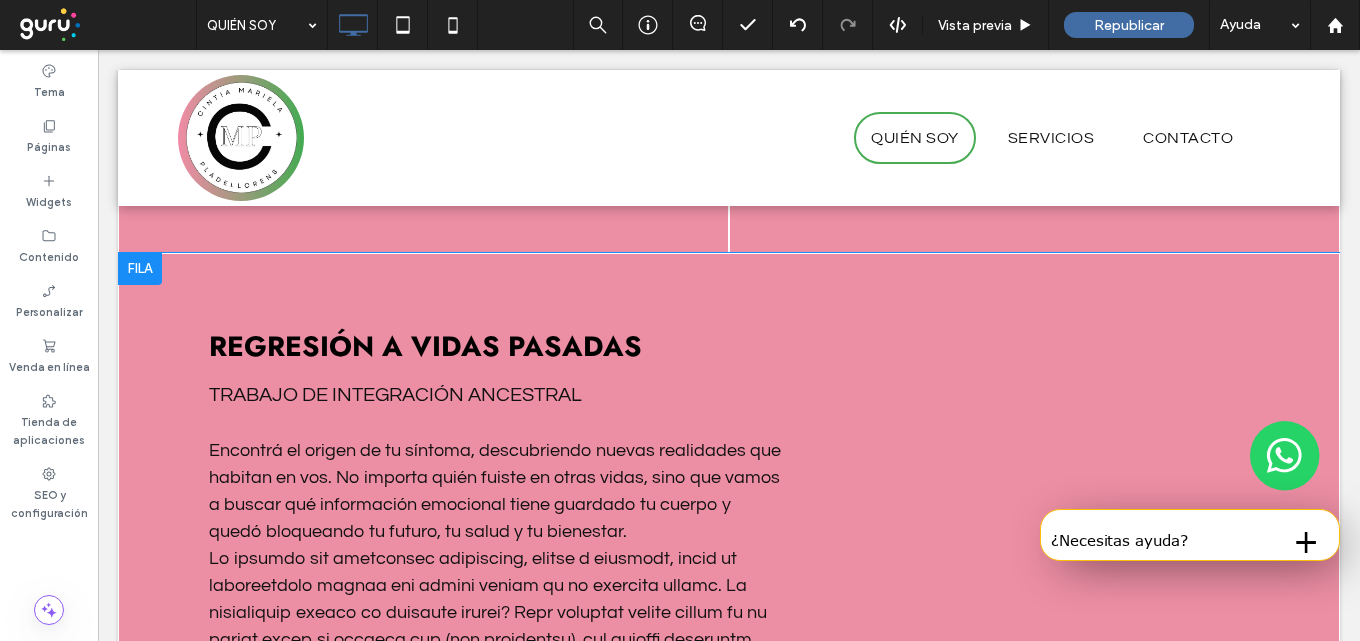 click on "REGRESIÓN A VIDAS PASADAS
TRABAJO DE INTEGRACIÓN ANCESTRAL Encontrá el origen de tu síntoma, descubriendo nuevas realidades que habitan en vos. No importa quién fuiste en otras vidas, sino que vamos a buscar qué información emocional tiene guardado tu cuerpo y quedó bloqueando tu futuro, tu salud y tu bienestar.
Click To Paste" at bounding box center [729, 651] 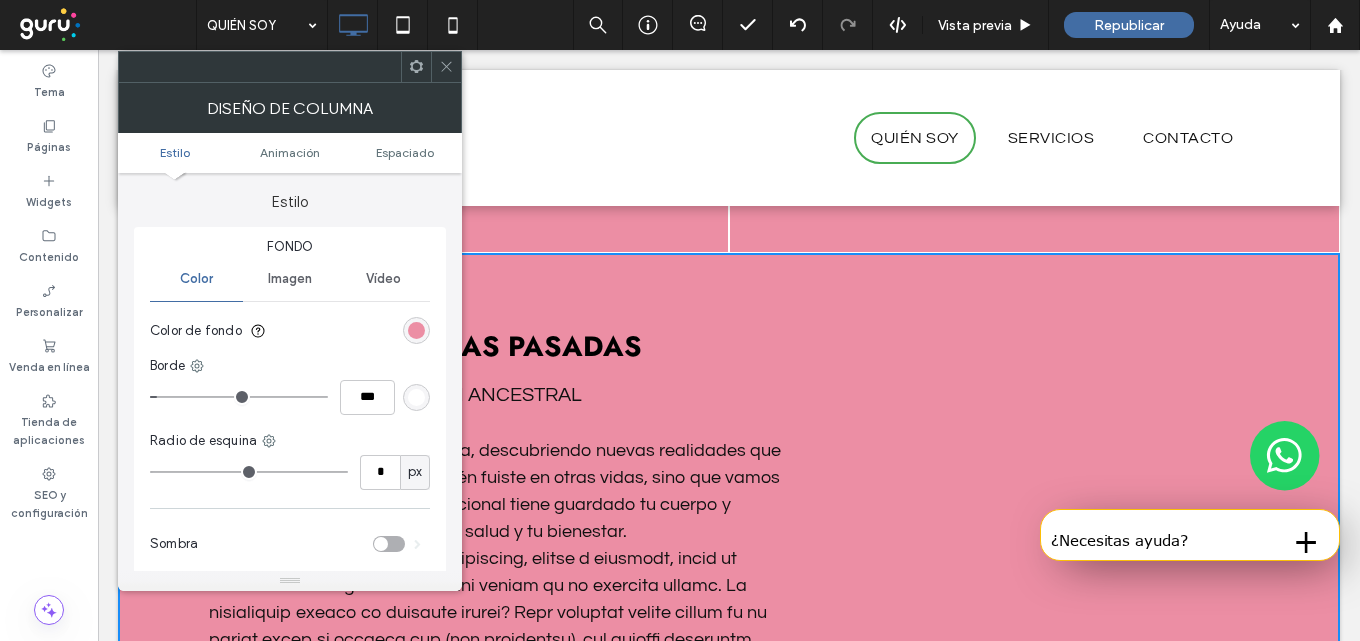 drag, startPoint x: 450, startPoint y: 68, endPoint x: 457, endPoint y: 79, distance: 13.038404 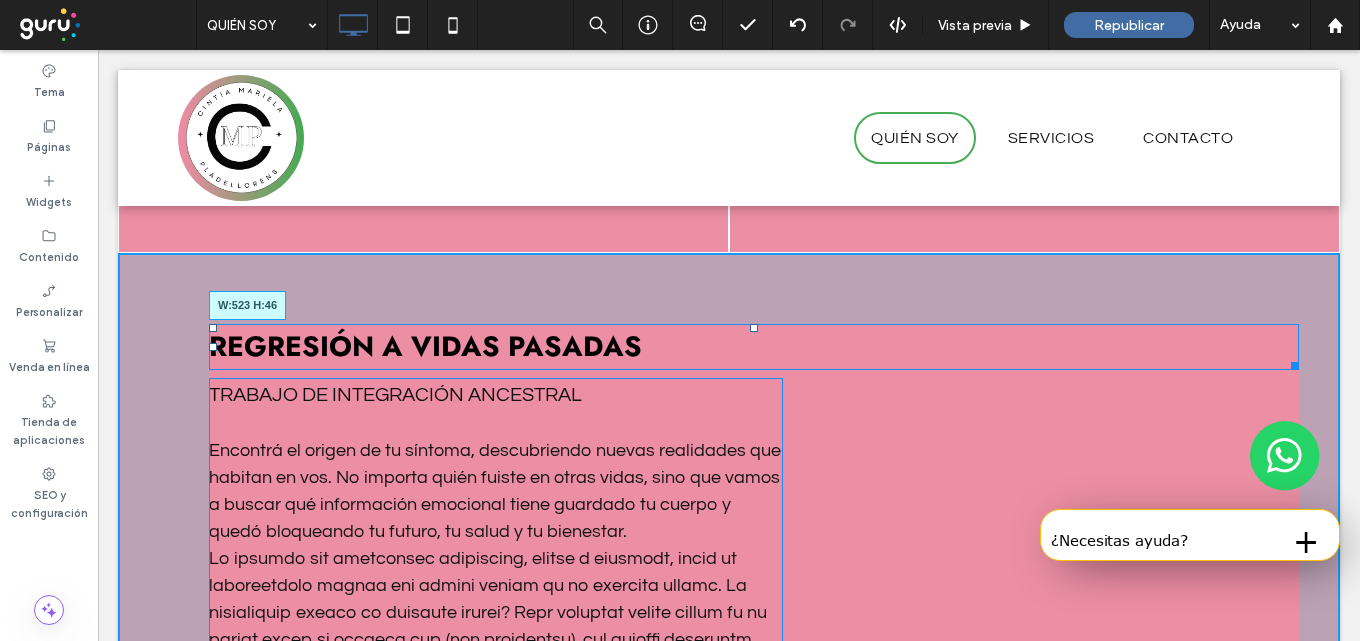 drag, startPoint x: 1276, startPoint y: 363, endPoint x: 822, endPoint y: 414, distance: 456.85556 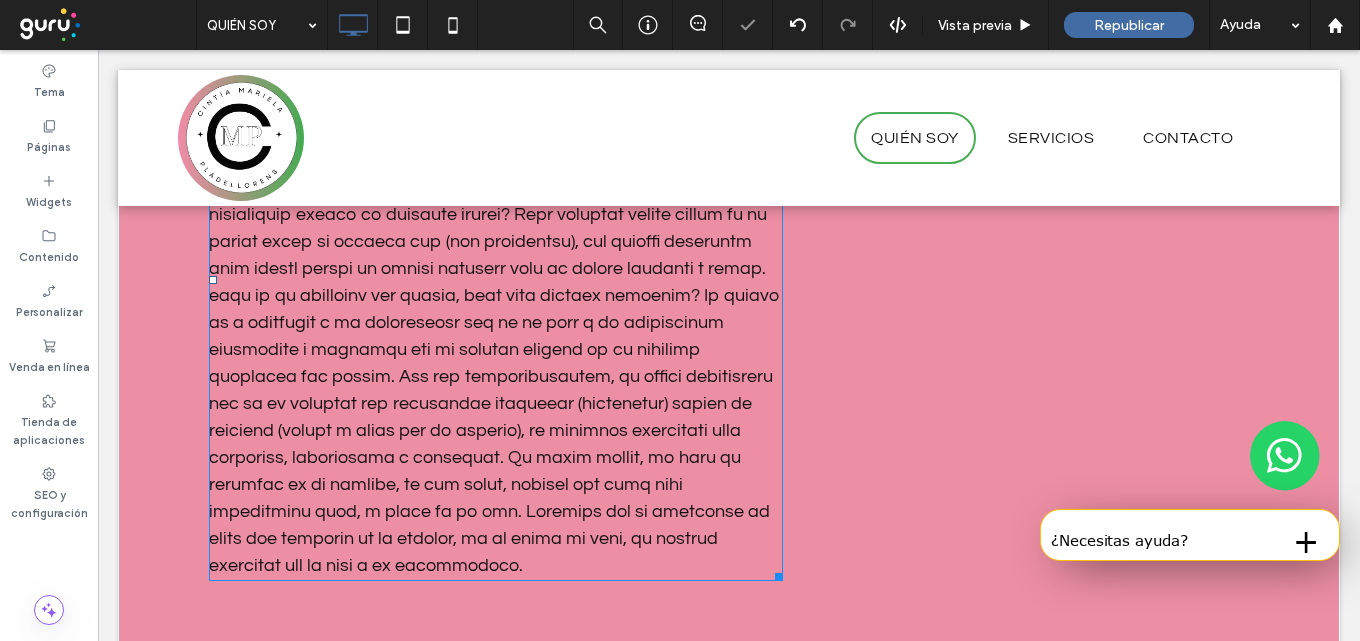 scroll, scrollTop: 3634, scrollLeft: 0, axis: vertical 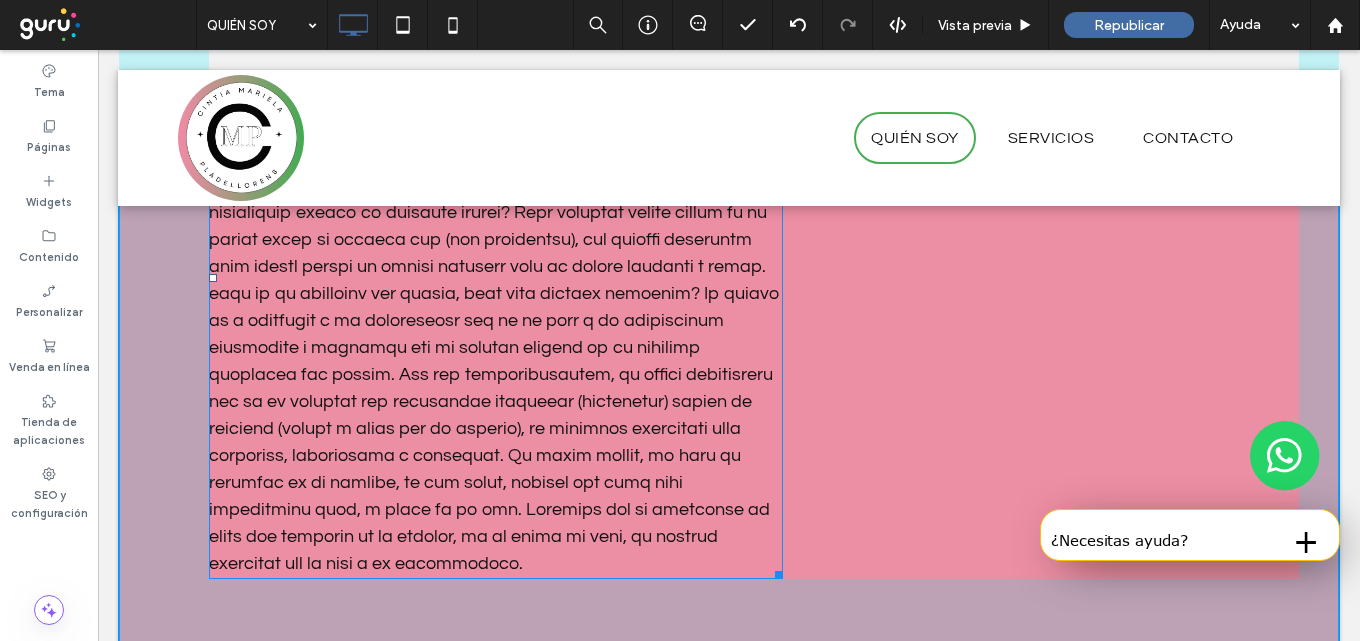 drag, startPoint x: 781, startPoint y: 577, endPoint x: 727, endPoint y: 563, distance: 55.7853 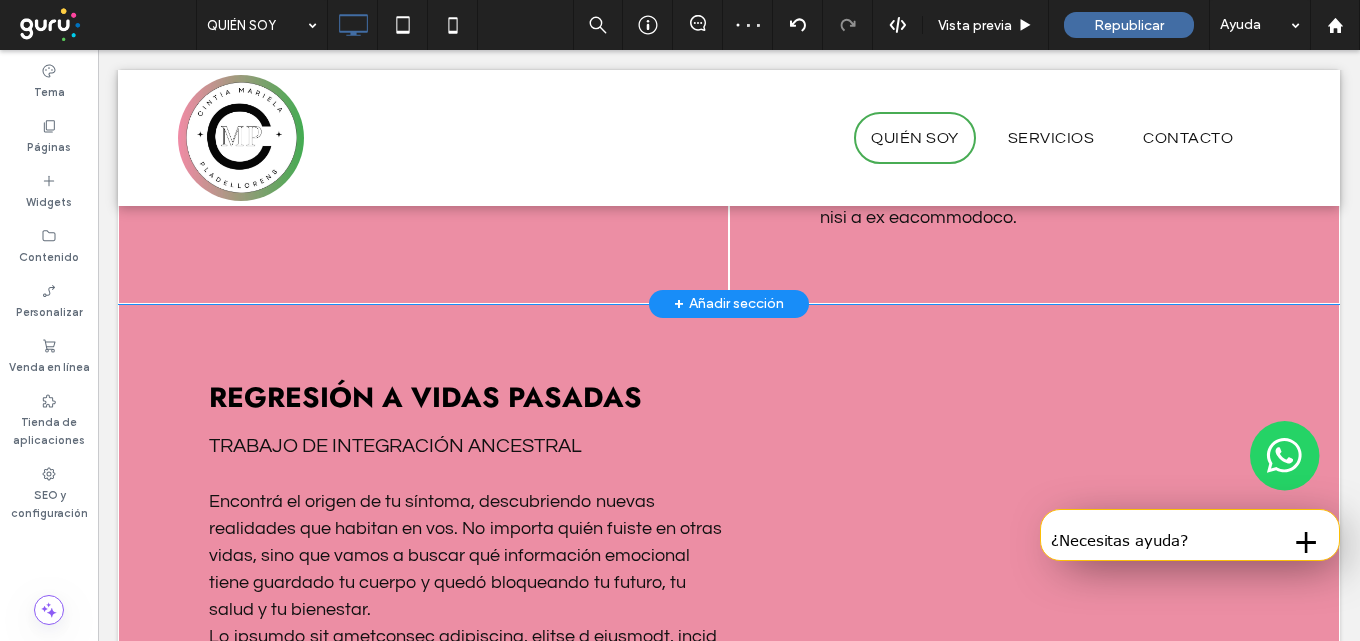scroll, scrollTop: 3134, scrollLeft: 0, axis: vertical 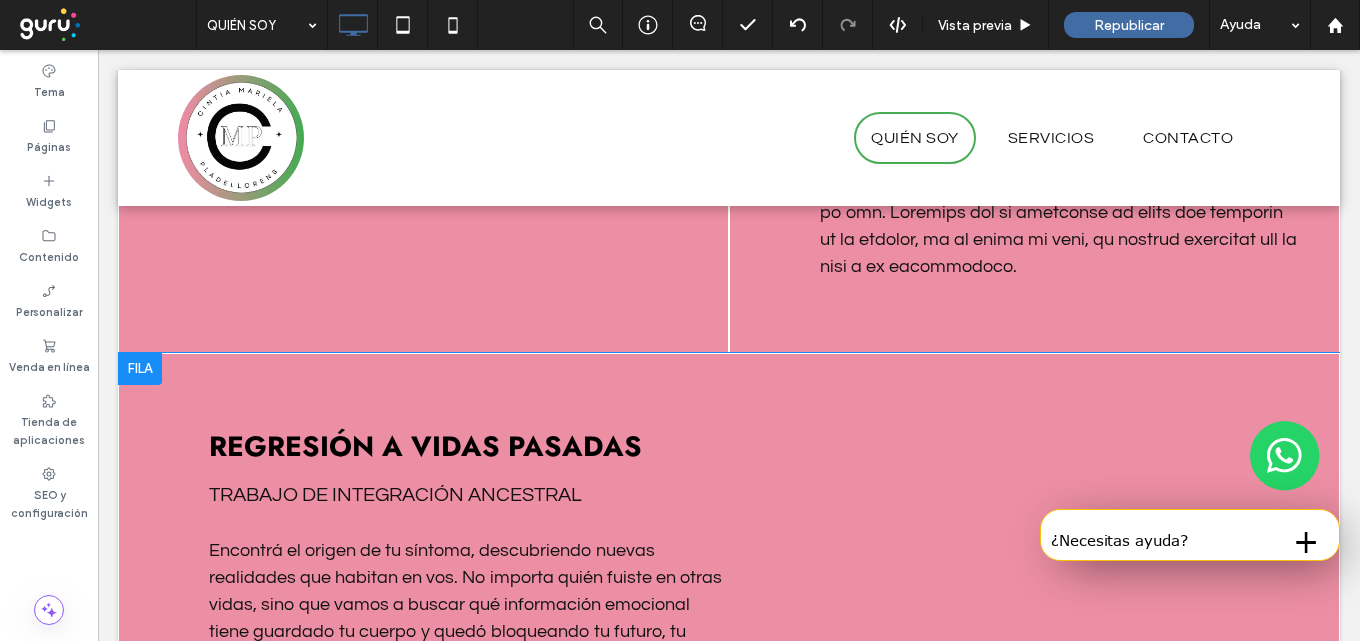 click at bounding box center [140, 369] 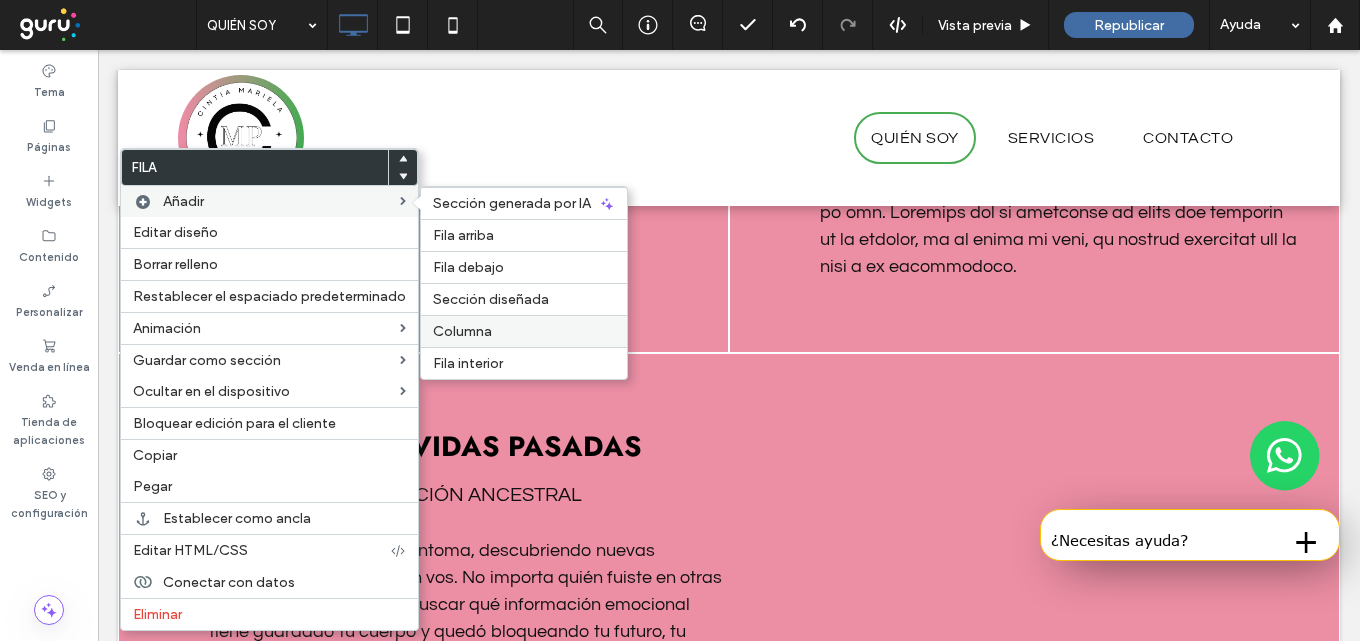 click on "Columna" at bounding box center [462, 331] 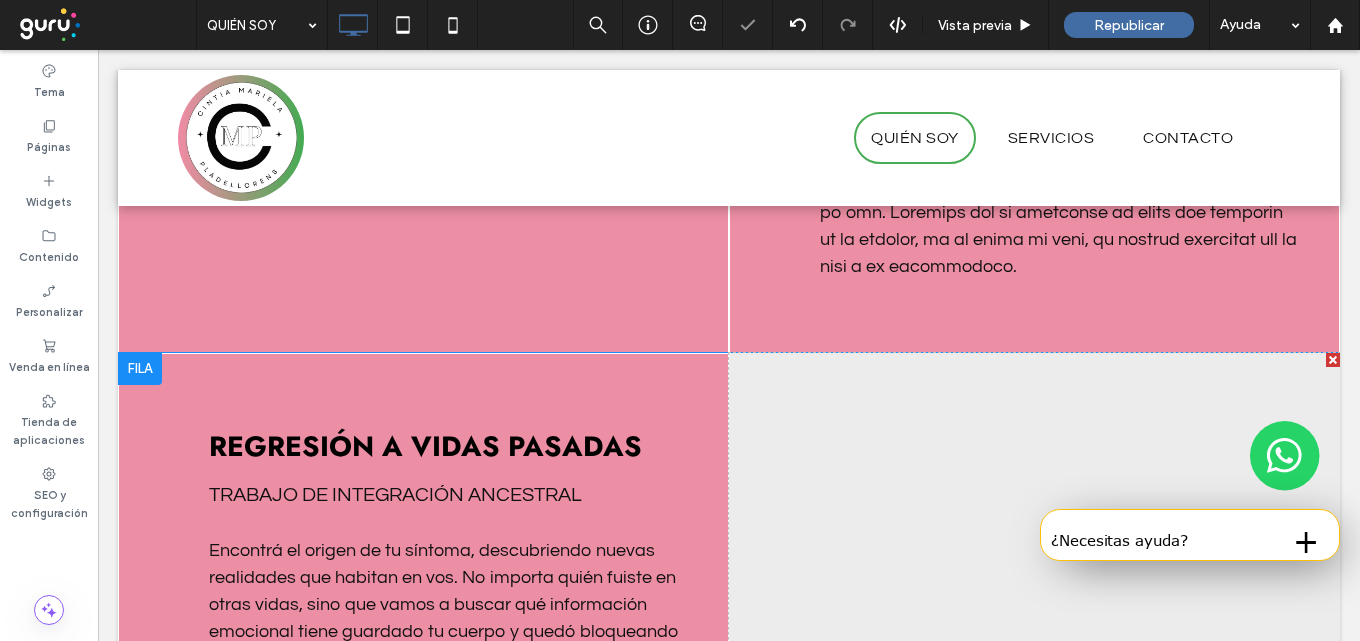 click on "Click To Paste     Click To Paste" at bounding box center [1034, 805] 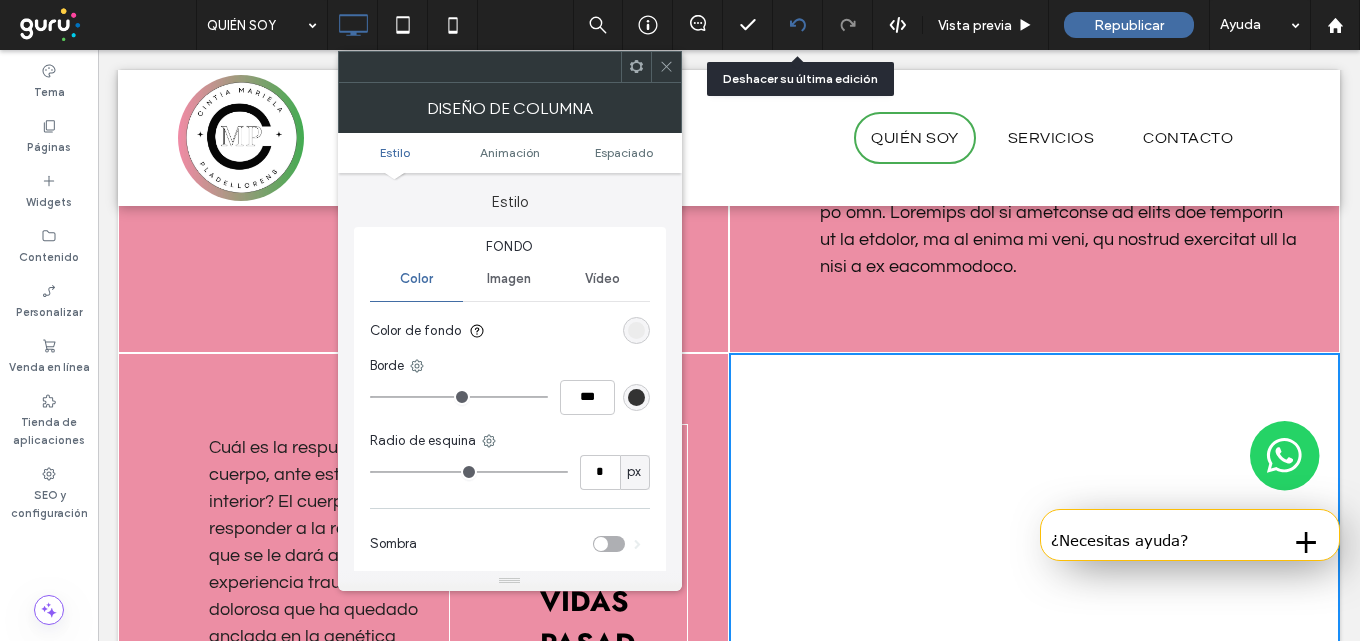 click at bounding box center [797, 25] 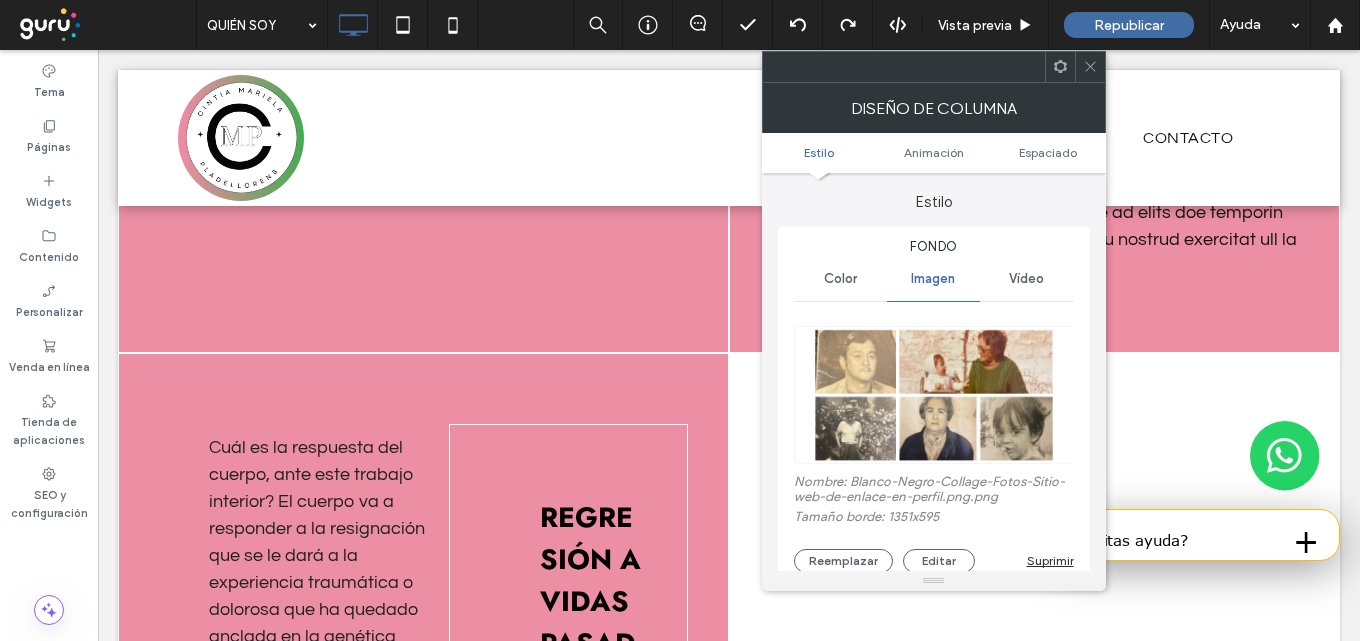 click 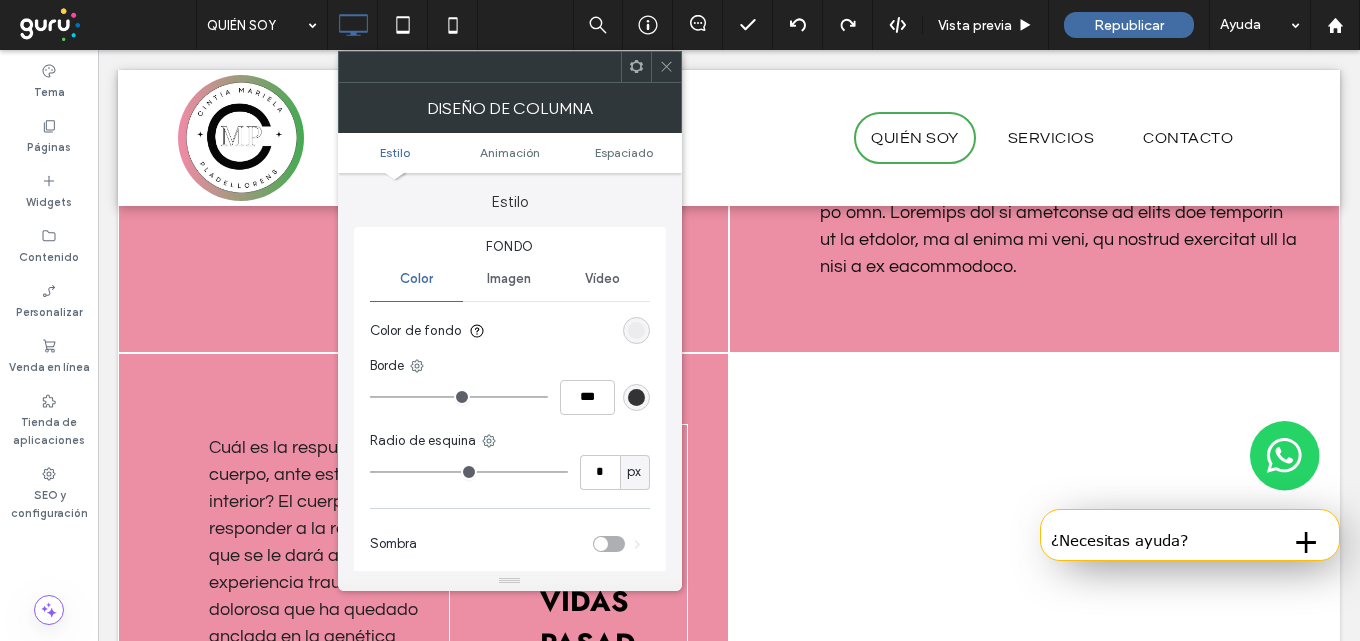 drag, startPoint x: 660, startPoint y: 74, endPoint x: 669, endPoint y: 231, distance: 157.25775 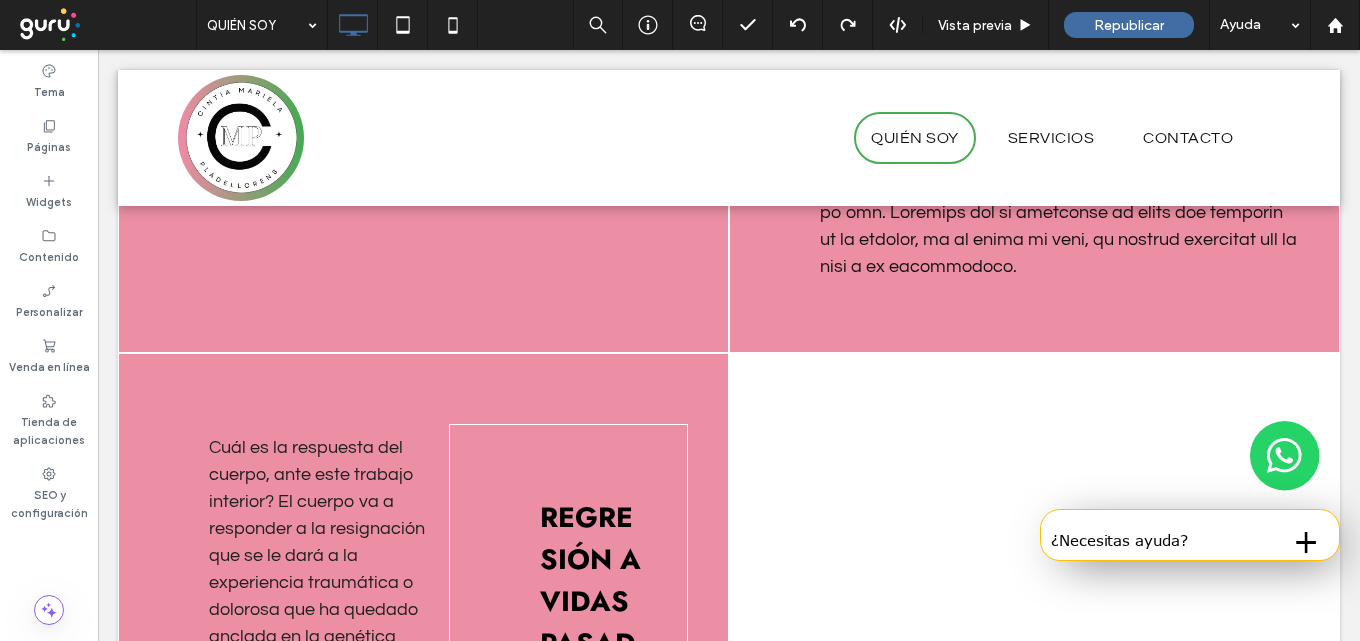 type on "*********" 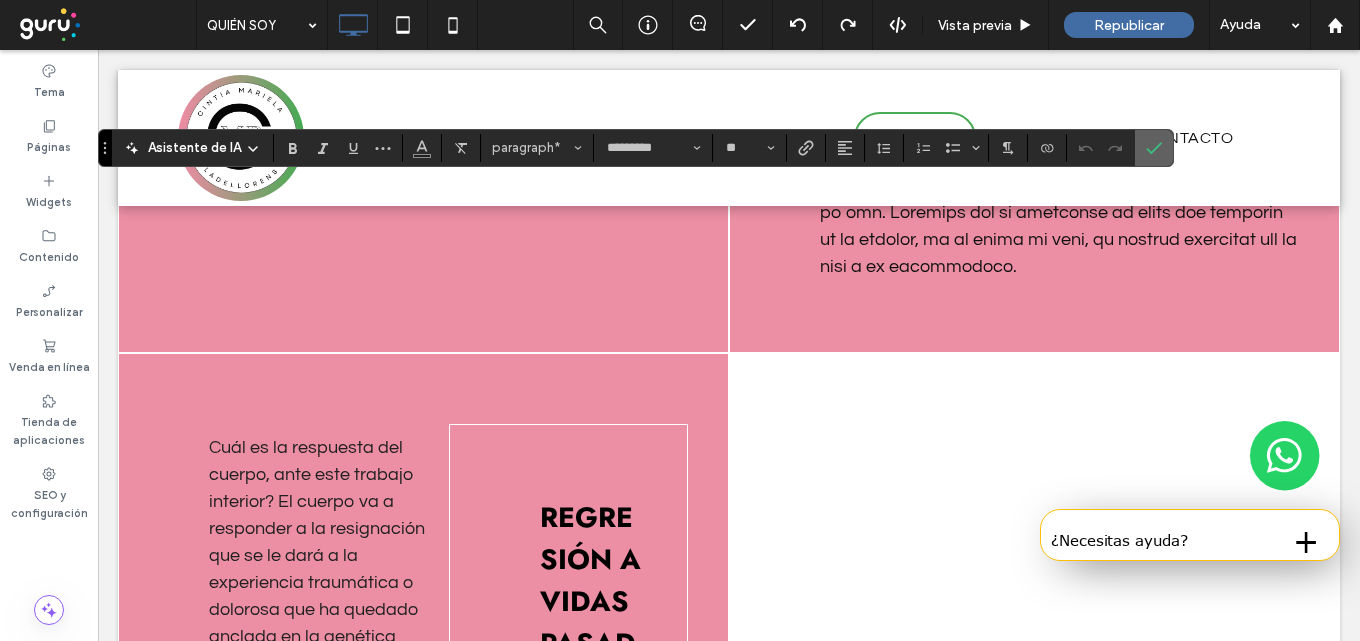 click at bounding box center (1154, 148) 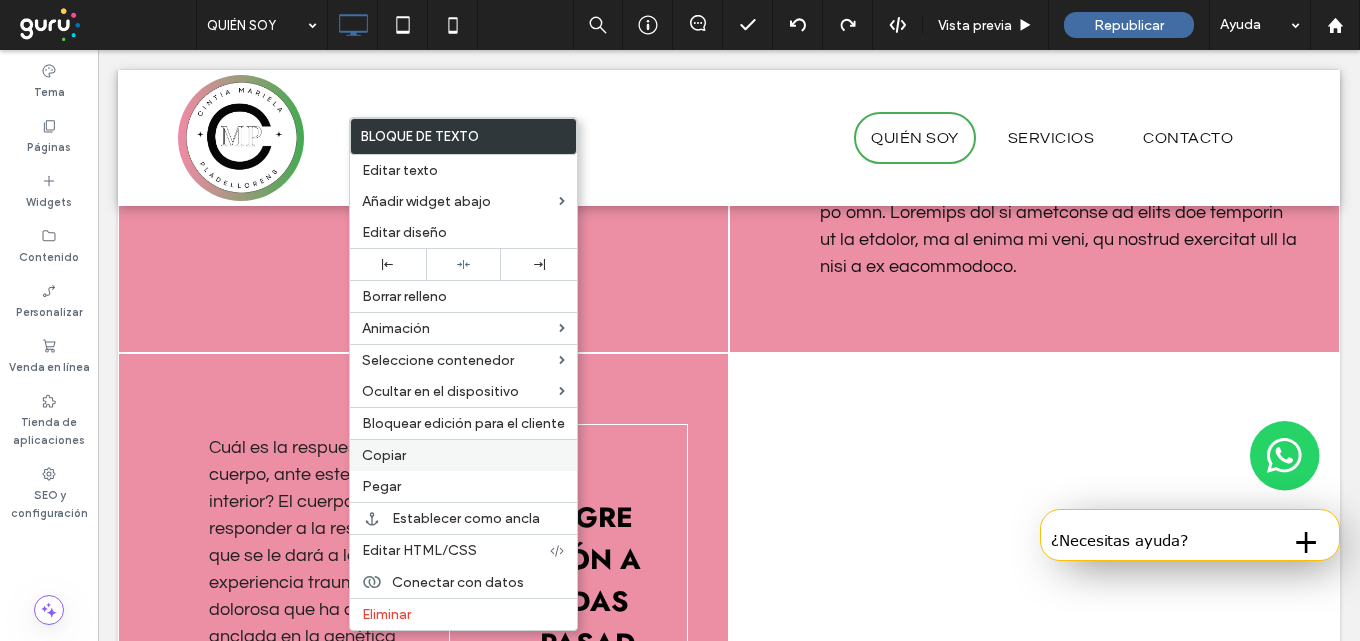 click on "Copiar" at bounding box center (463, 455) 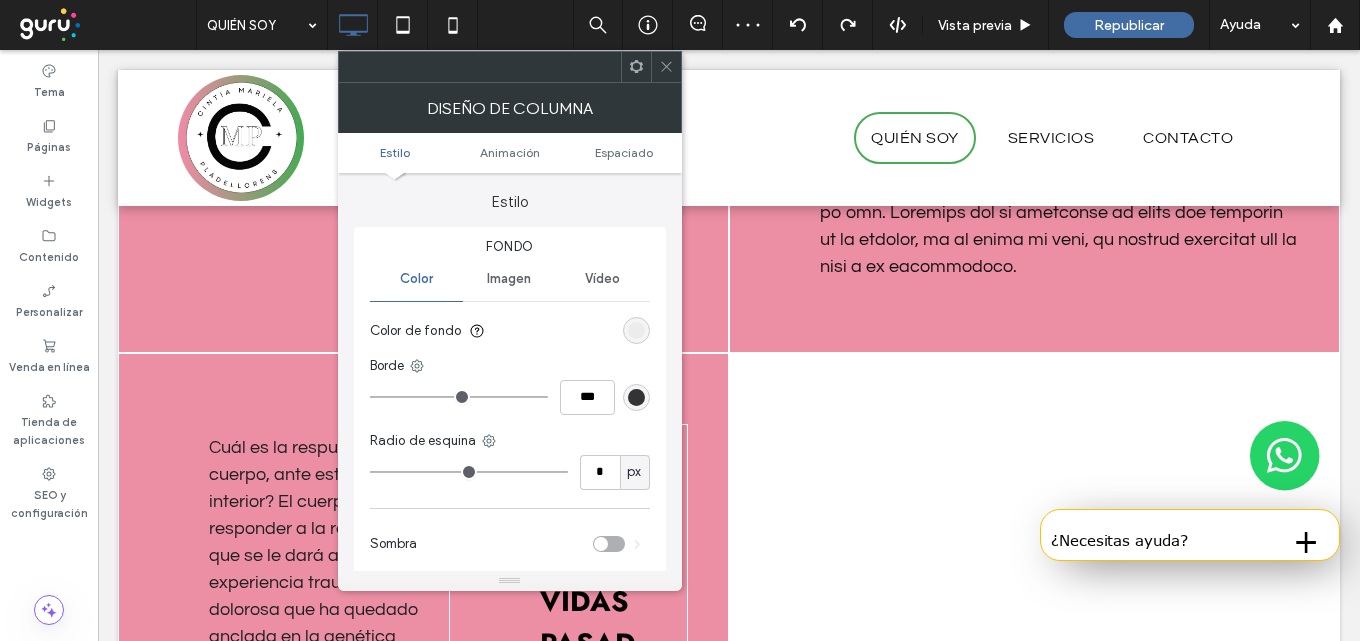 drag, startPoint x: 671, startPoint y: 68, endPoint x: 679, endPoint y: 89, distance: 22.472204 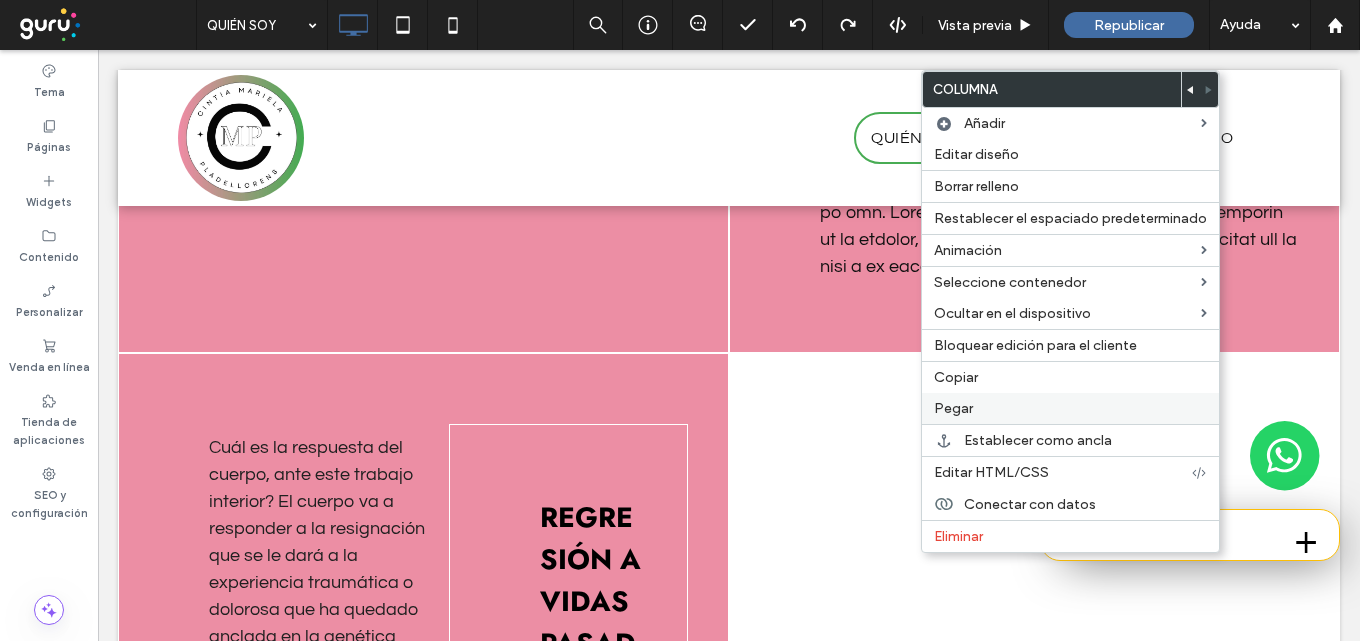 click on "Pegar" at bounding box center [1070, 408] 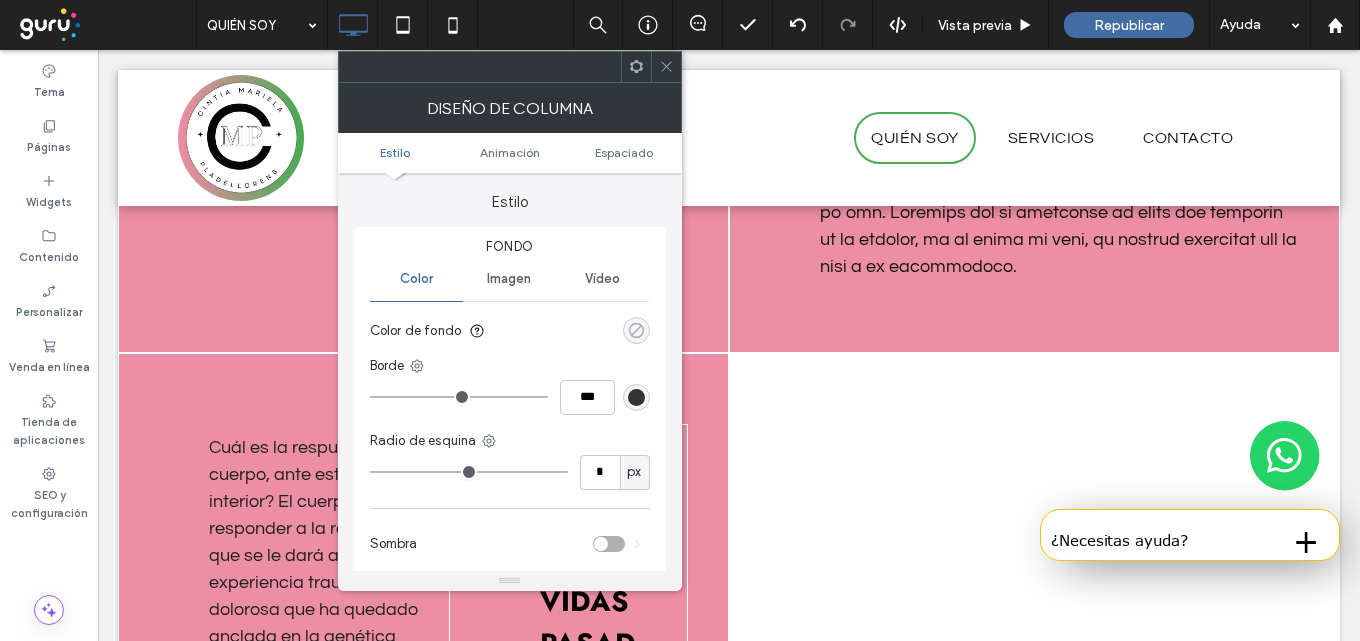 click at bounding box center (636, 330) 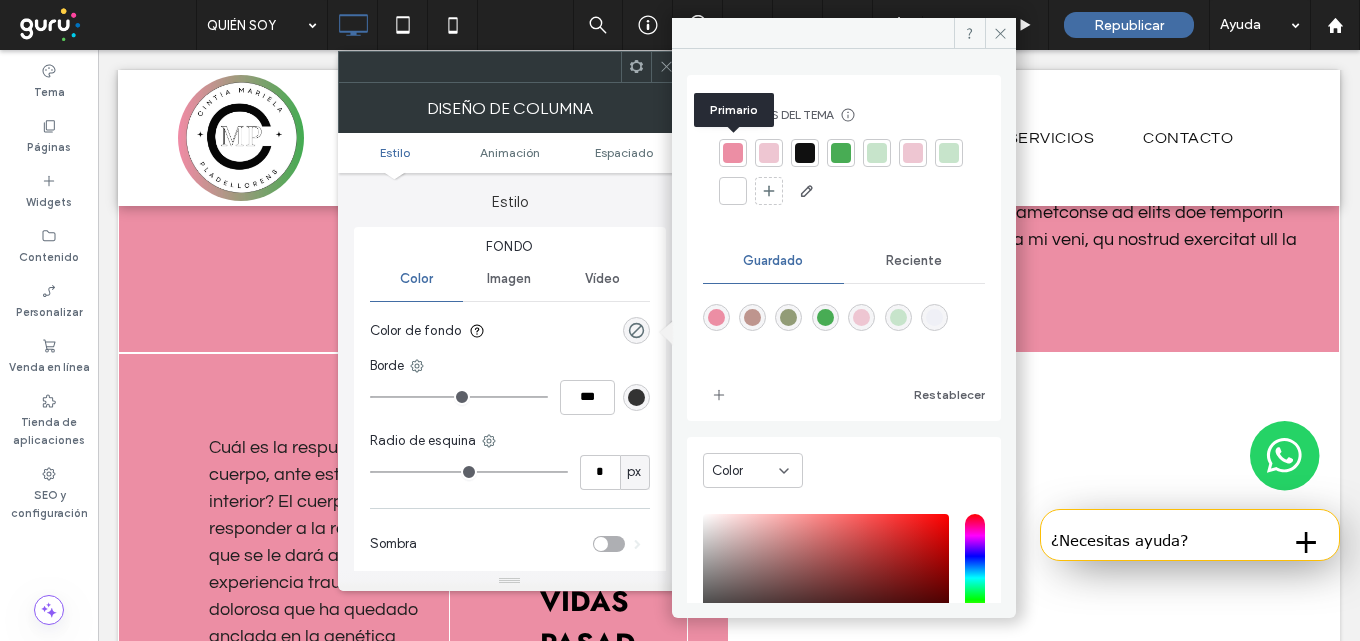 click at bounding box center (733, 153) 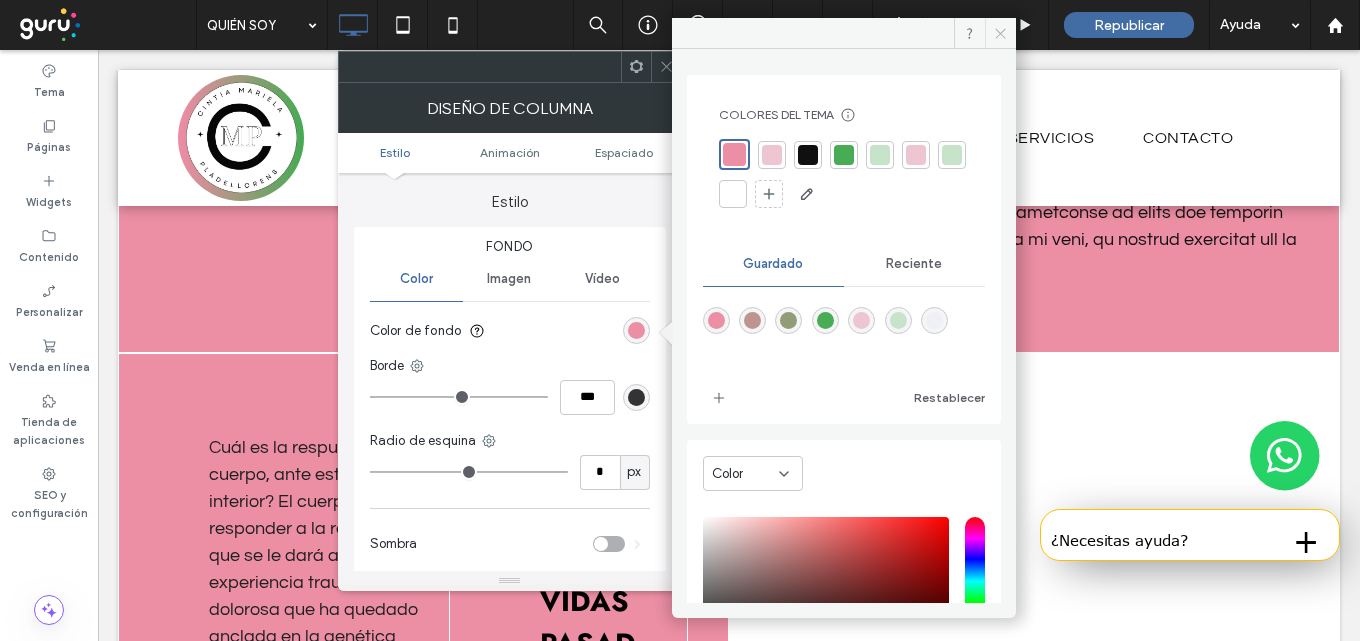 click 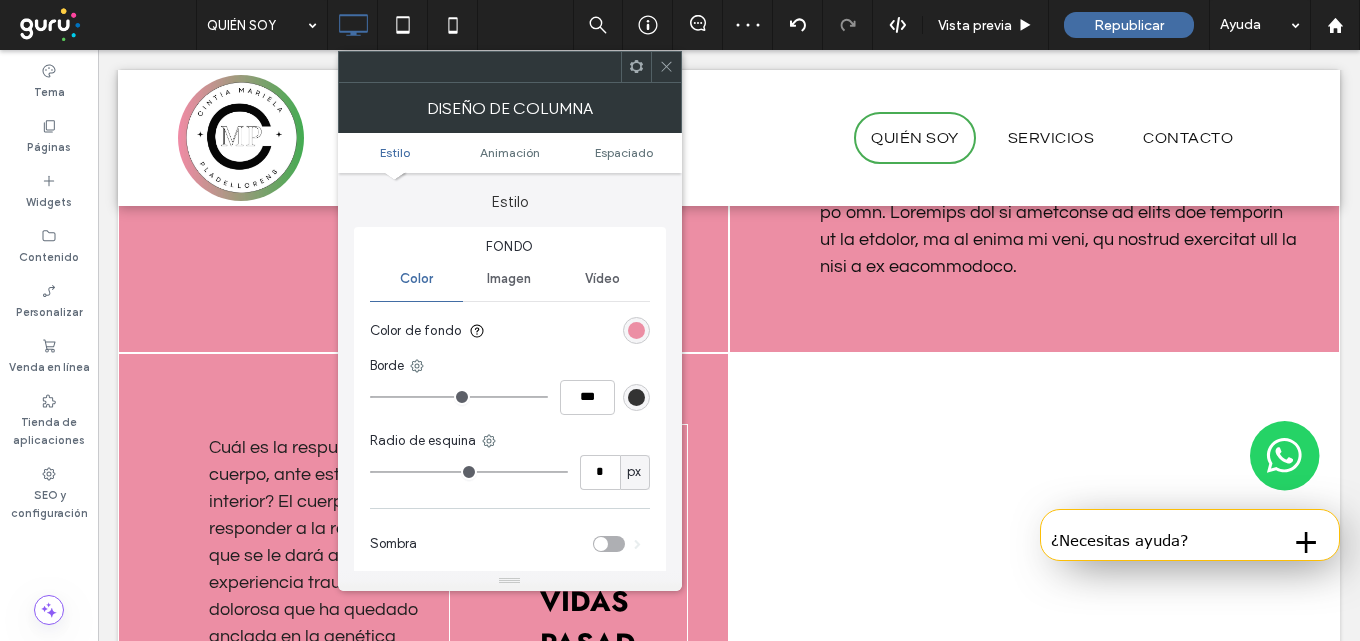 click 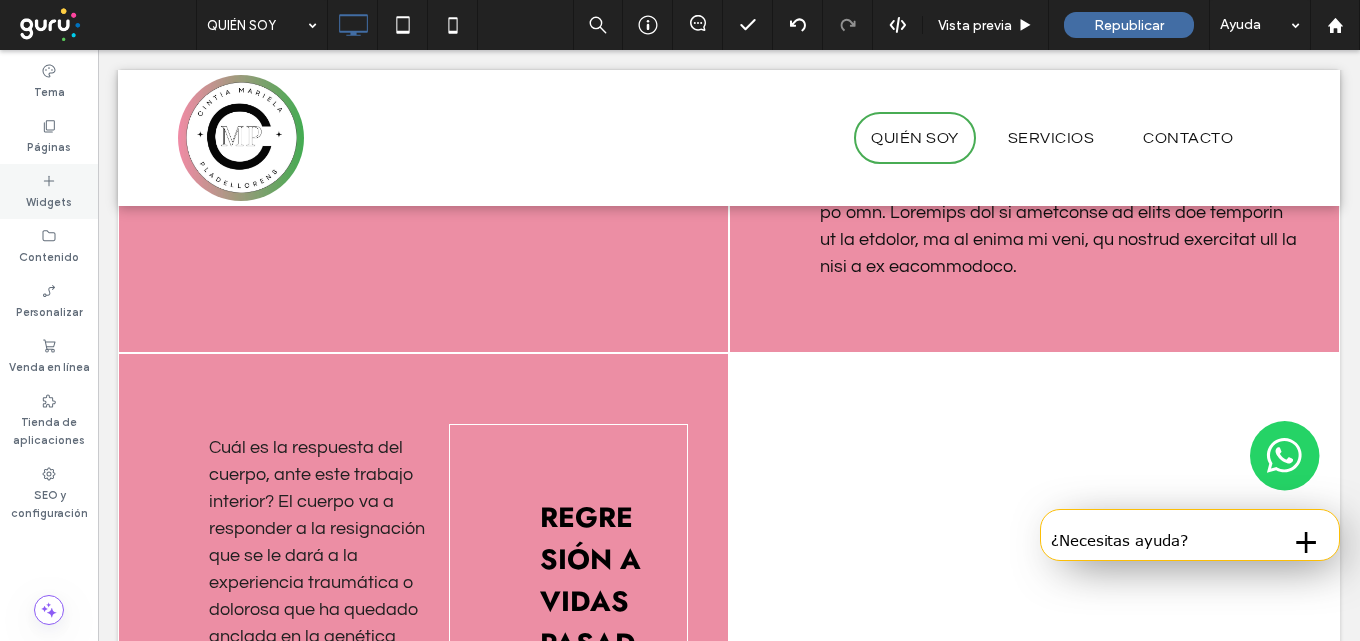 click on "Widgets" at bounding box center [49, 191] 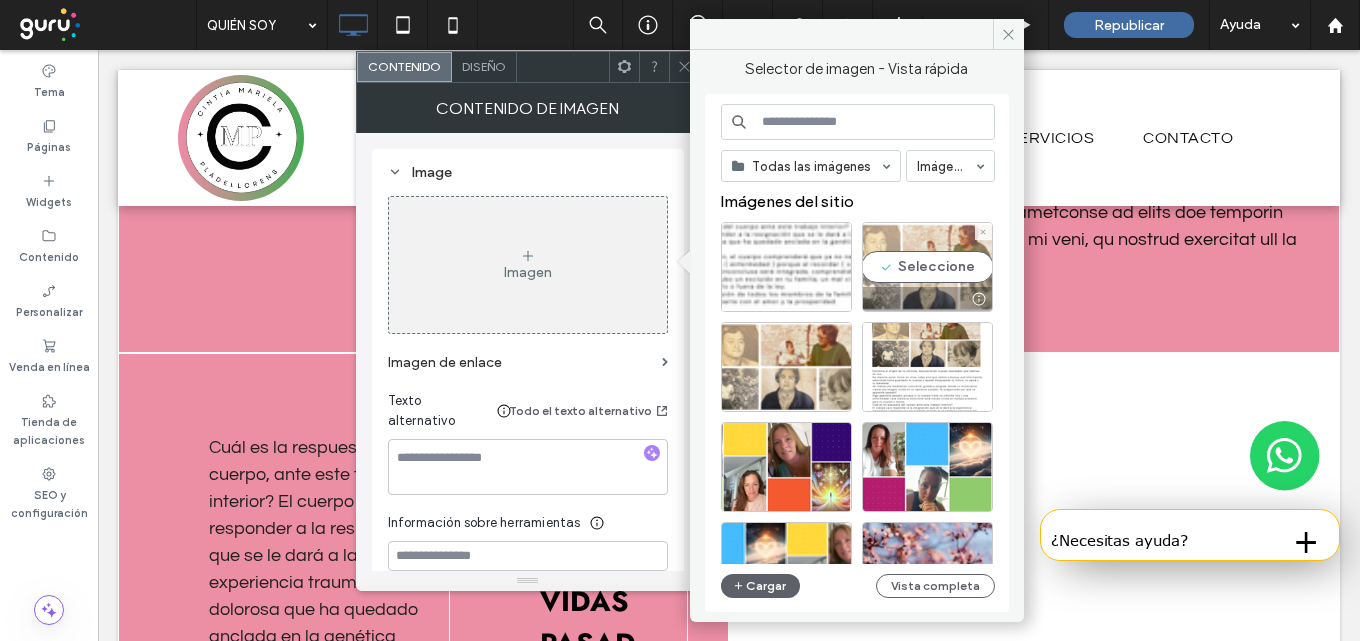 click on "Seleccione" at bounding box center [927, 267] 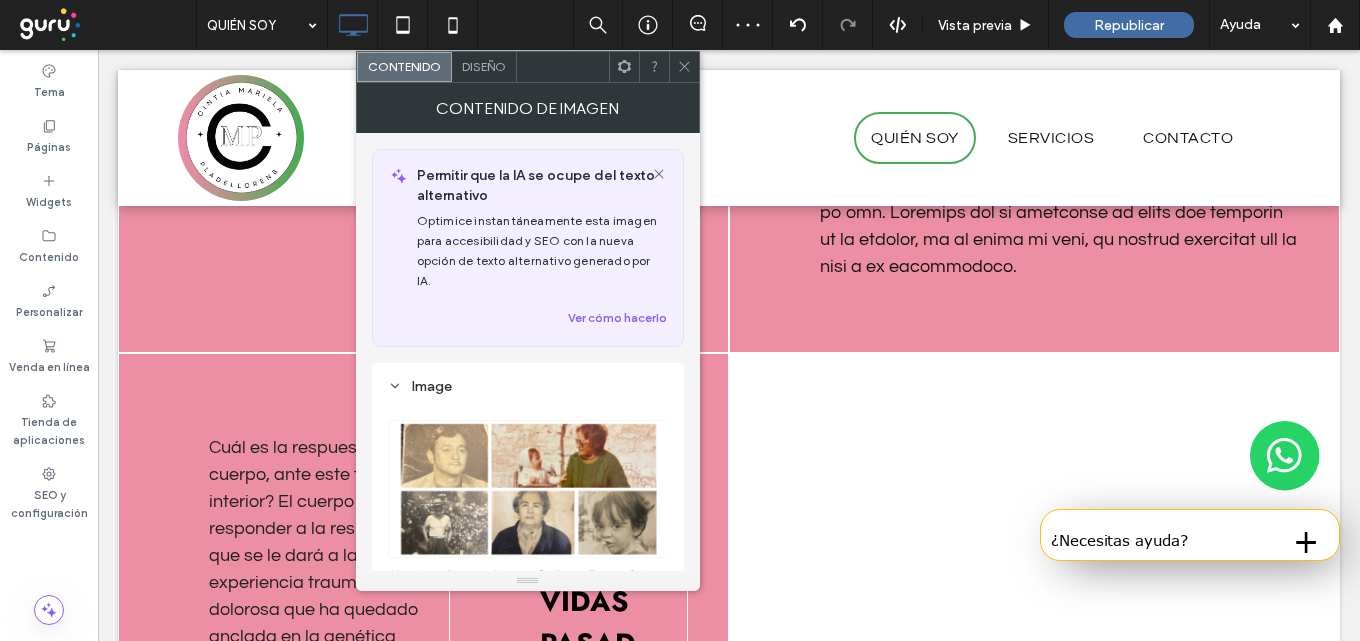 click 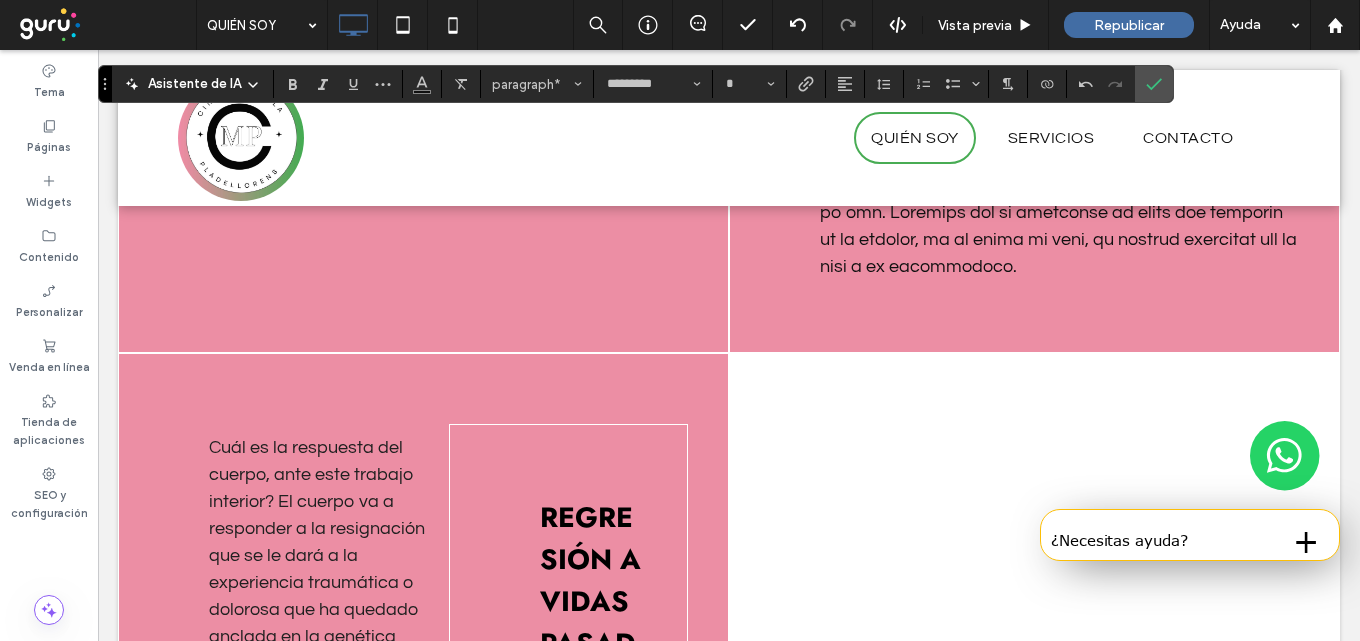 type on "**" 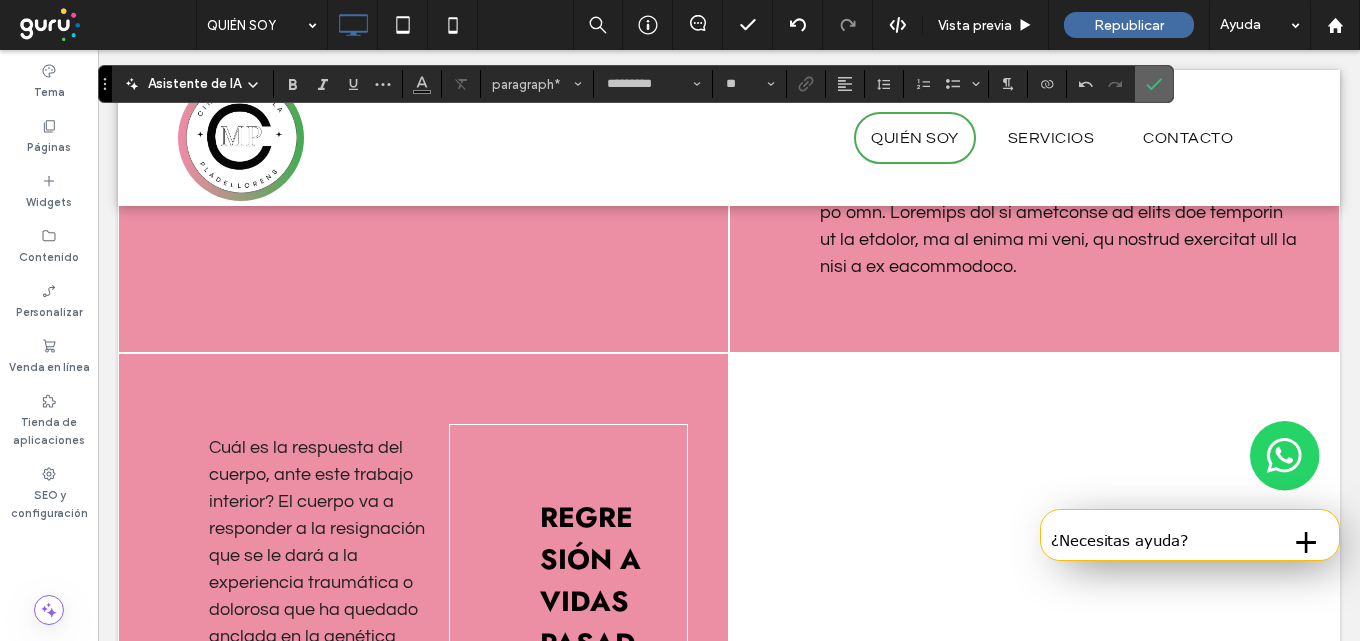 click at bounding box center (1154, 84) 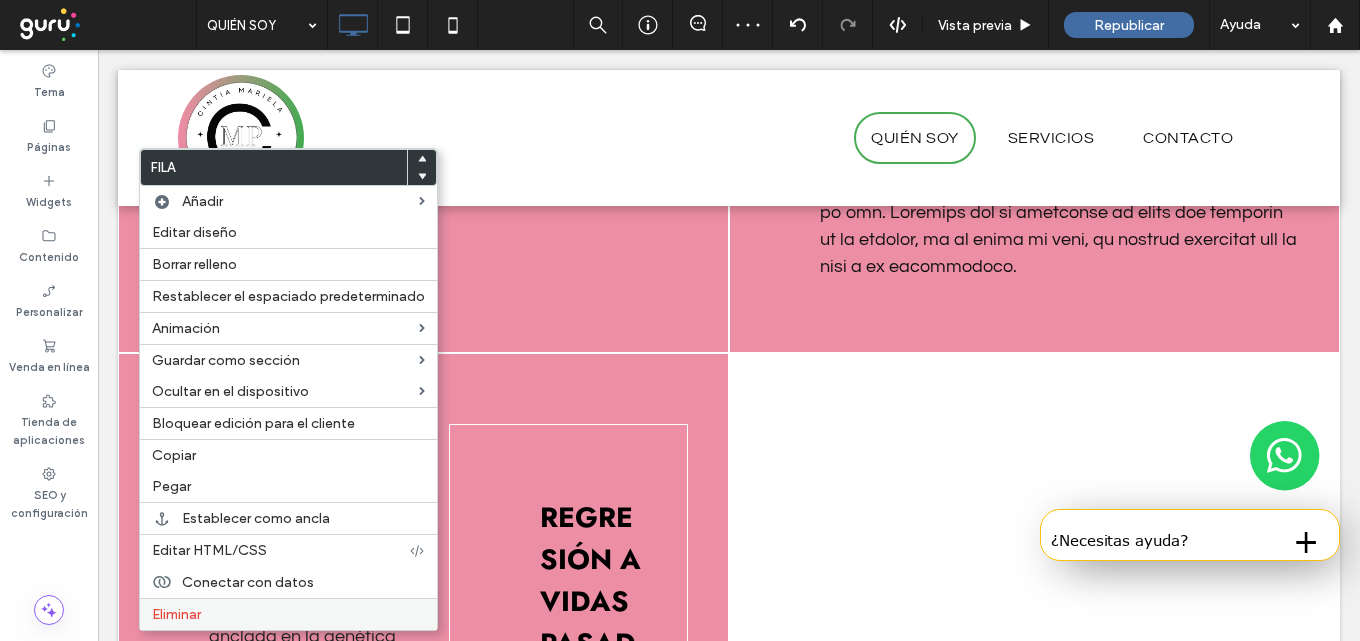 click on "Eliminar" at bounding box center (288, 614) 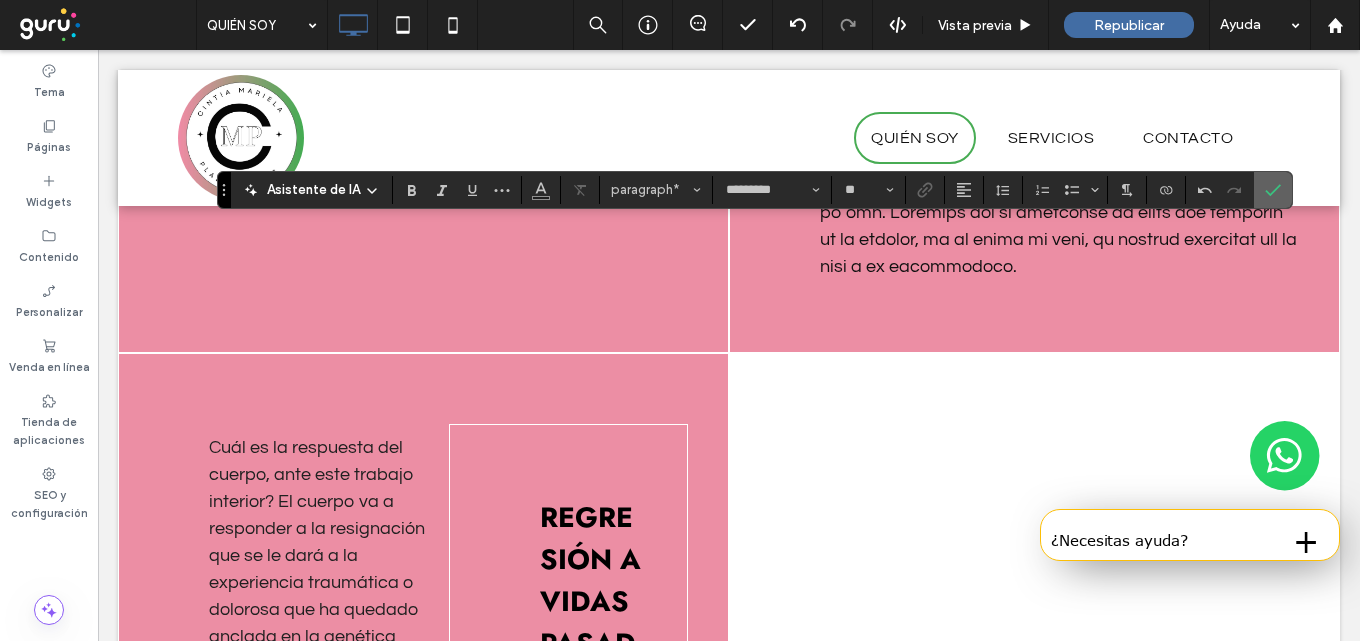 click 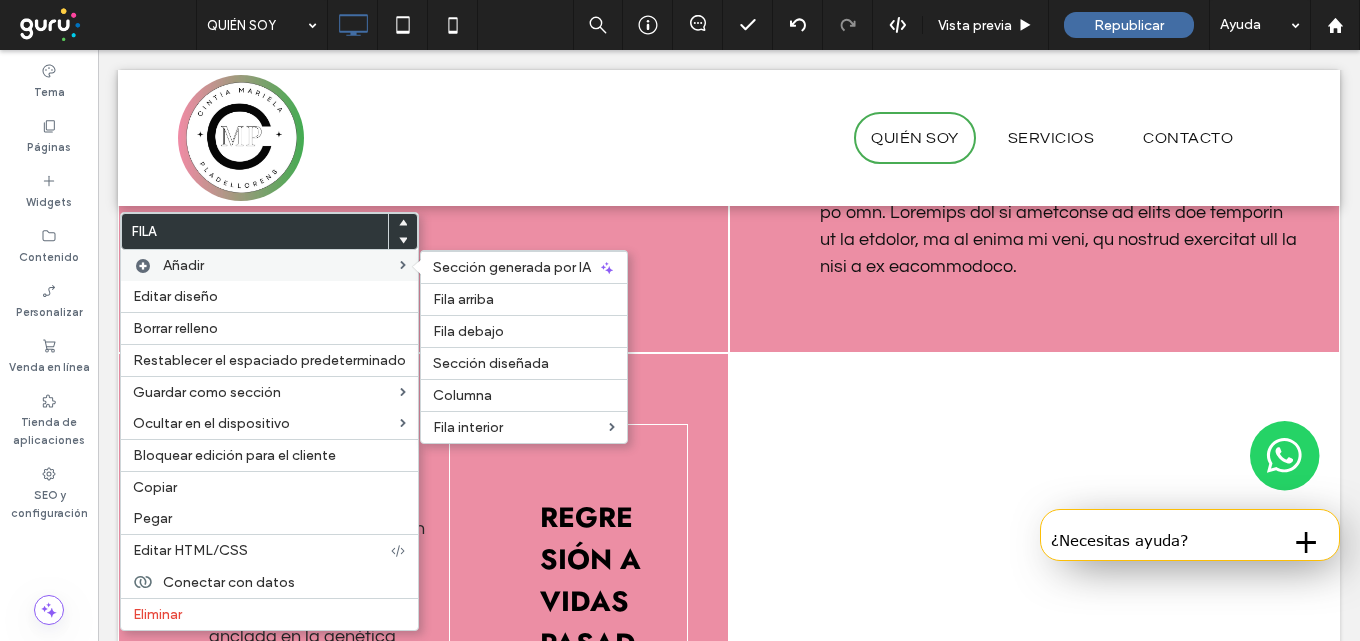 click on "Añadir Sección generada por IA Fila arriba Fila debajo Sección diseñada Columna Fila interior" at bounding box center (269, 265) 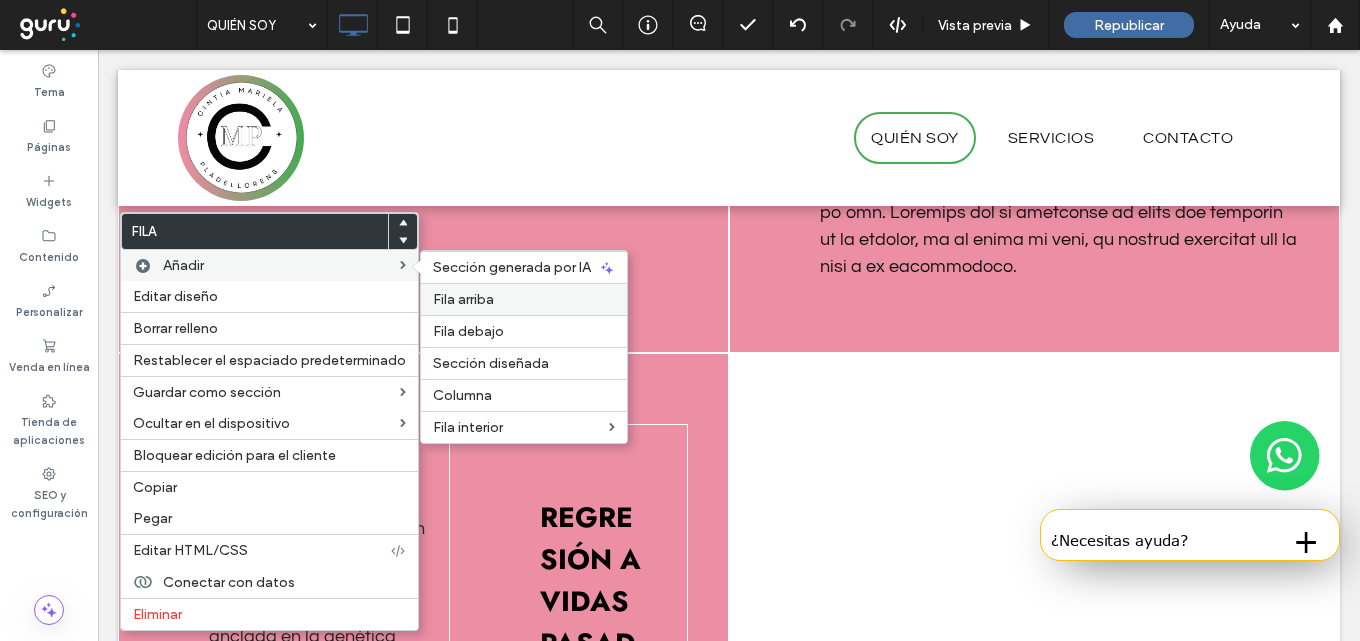 click on "Fila arriba" at bounding box center [524, 299] 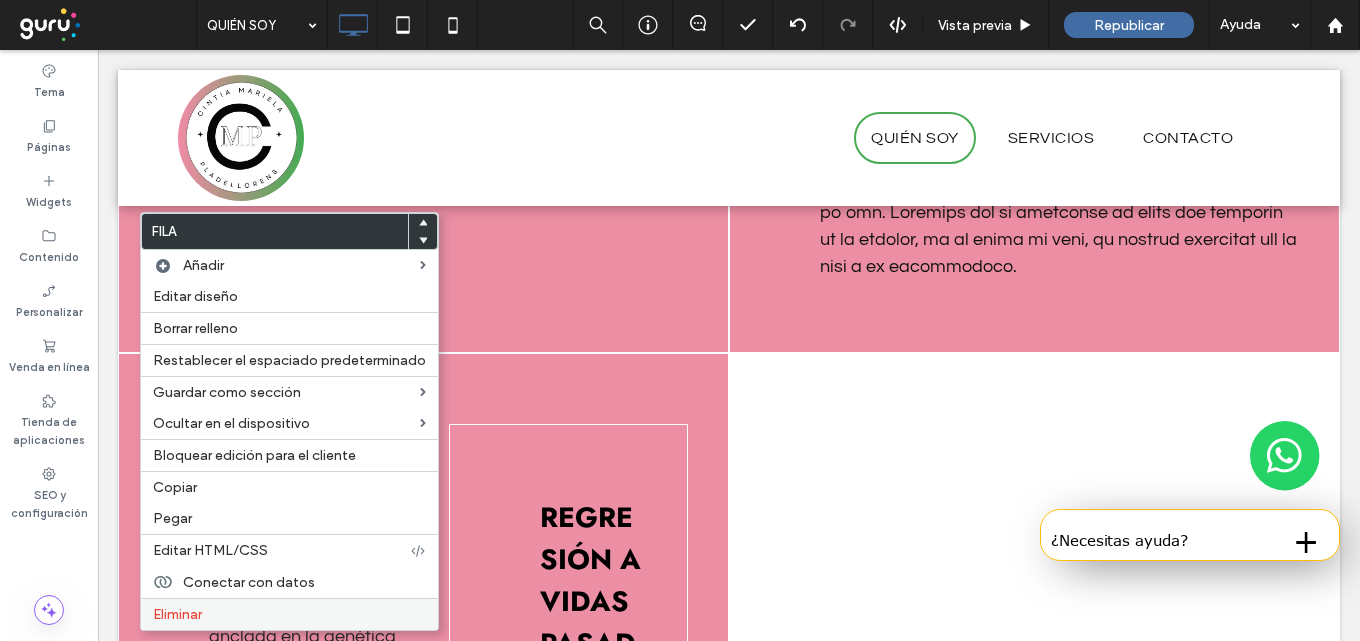 click on "Eliminar" at bounding box center (289, 614) 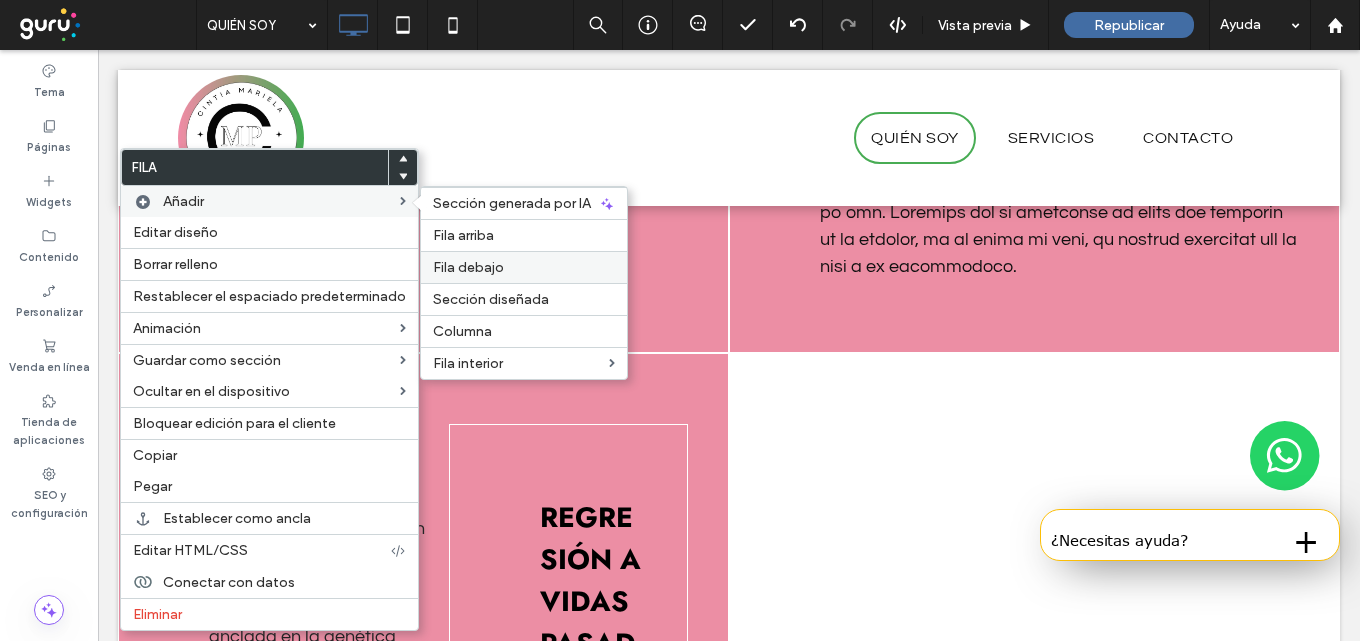 click on "Fila debajo" at bounding box center (468, 267) 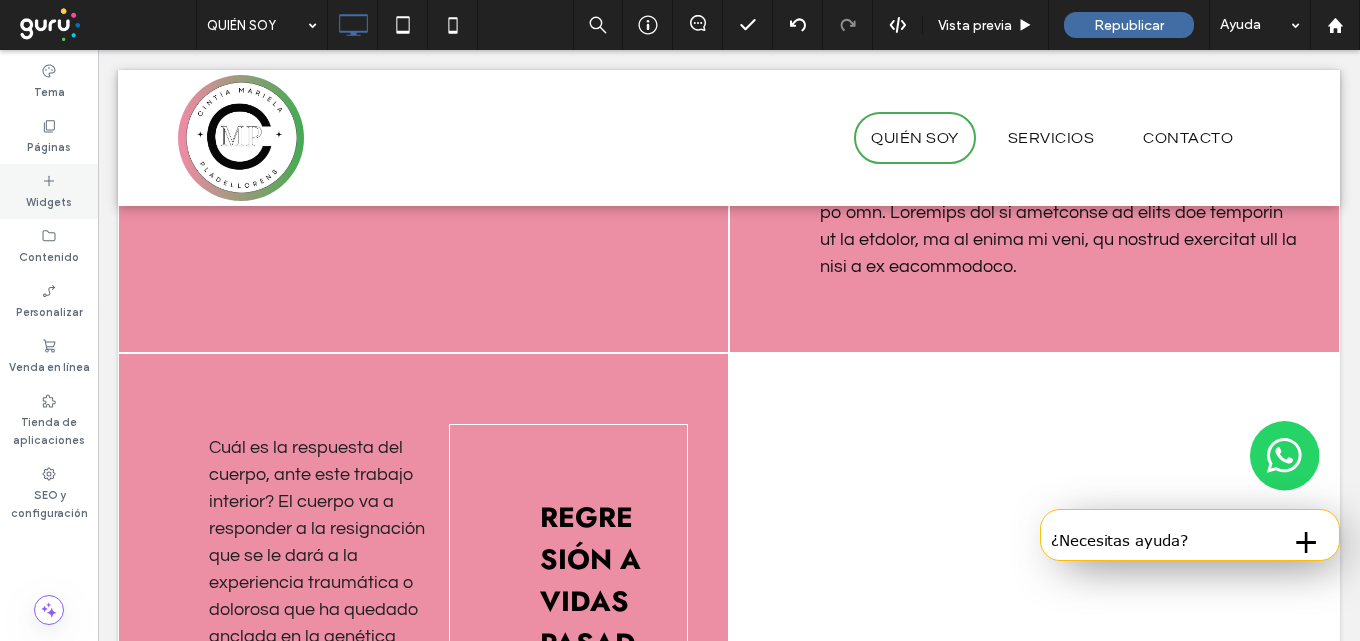 click 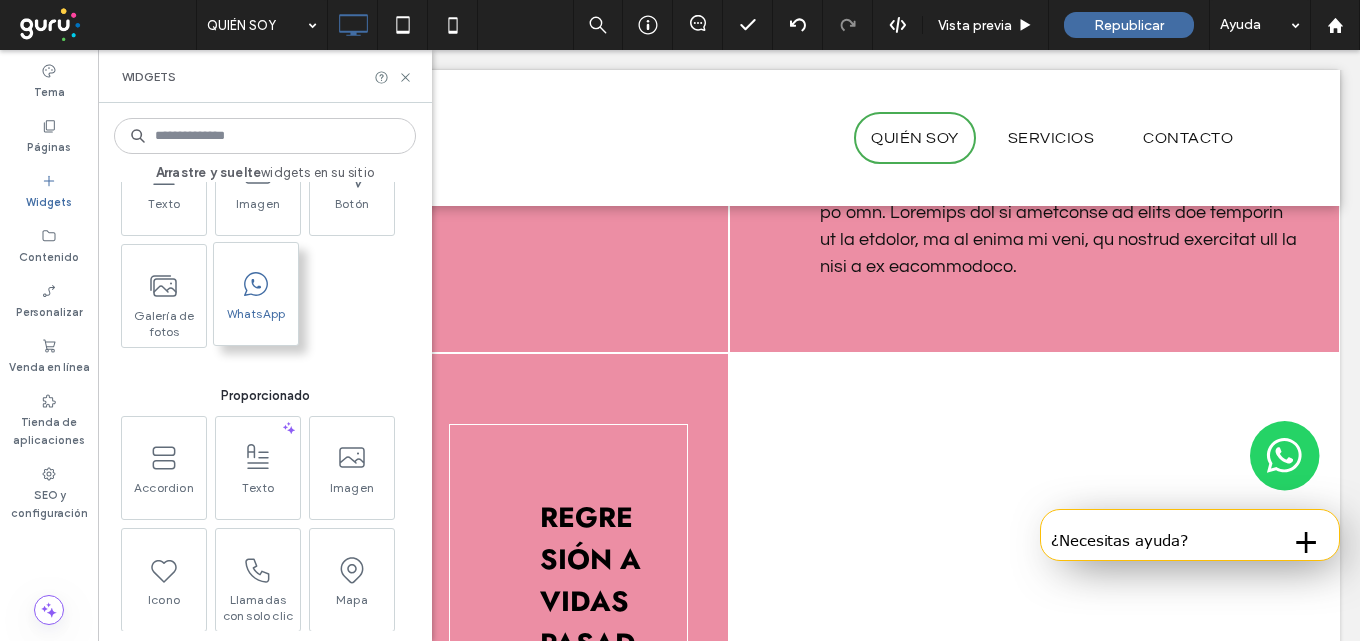 scroll, scrollTop: 0, scrollLeft: 0, axis: both 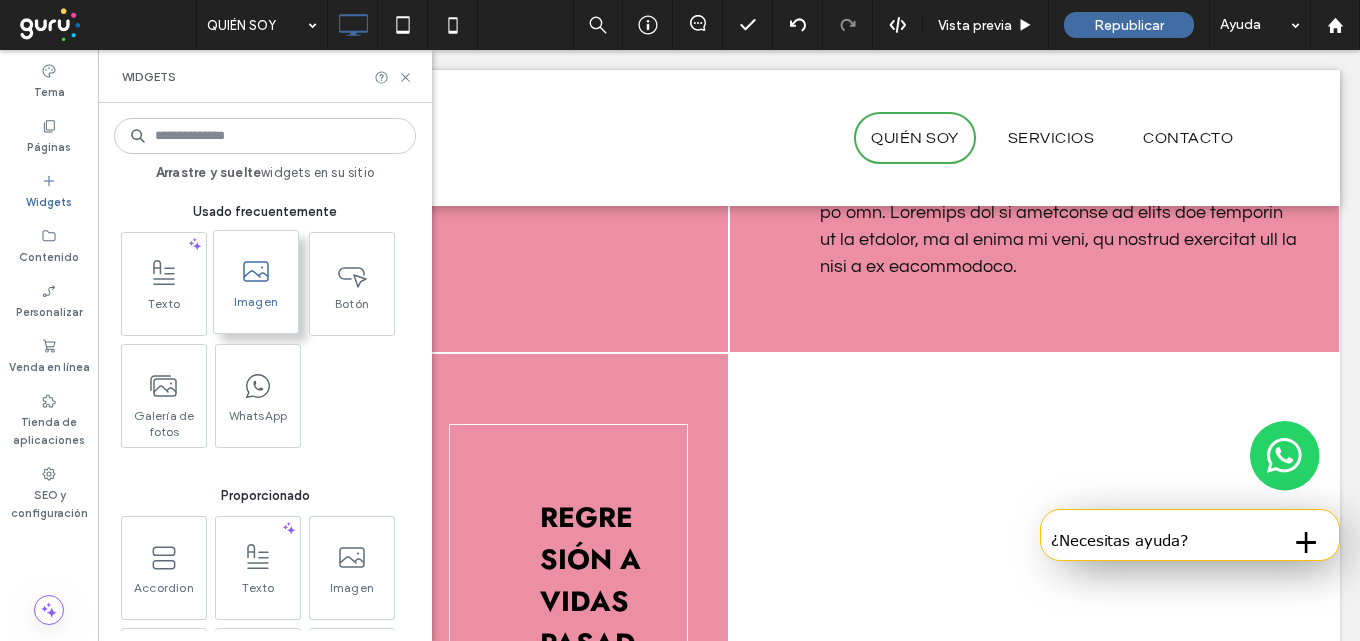 click 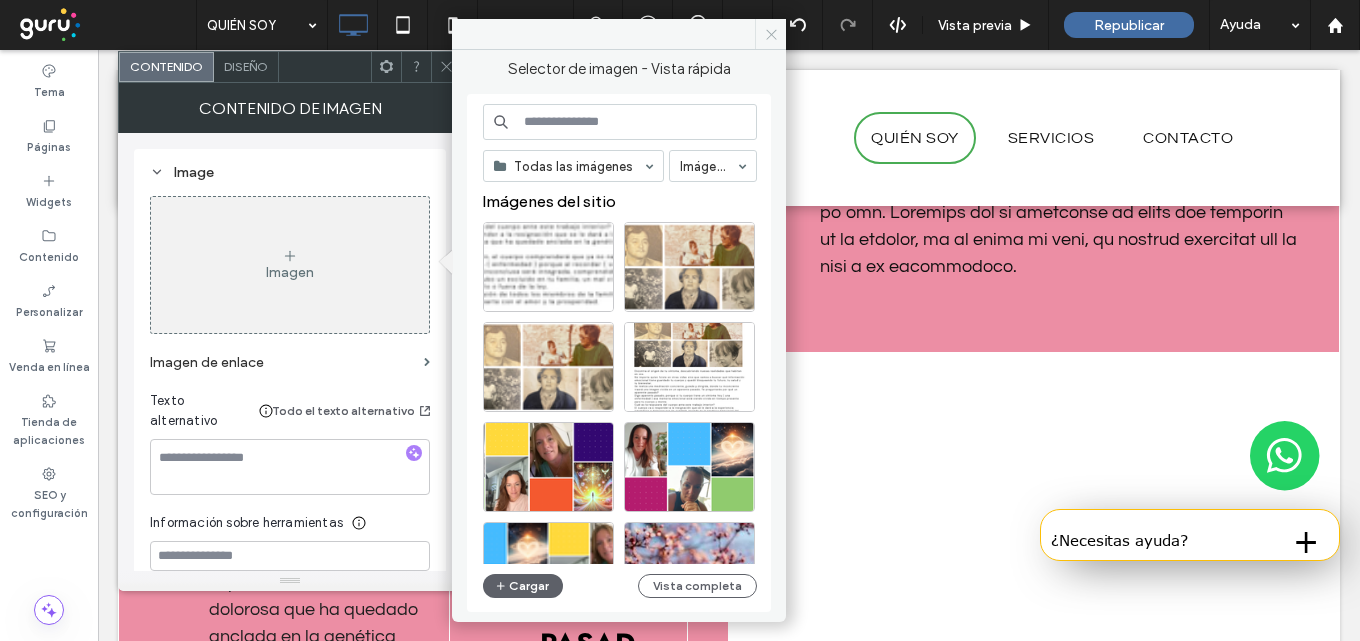 click 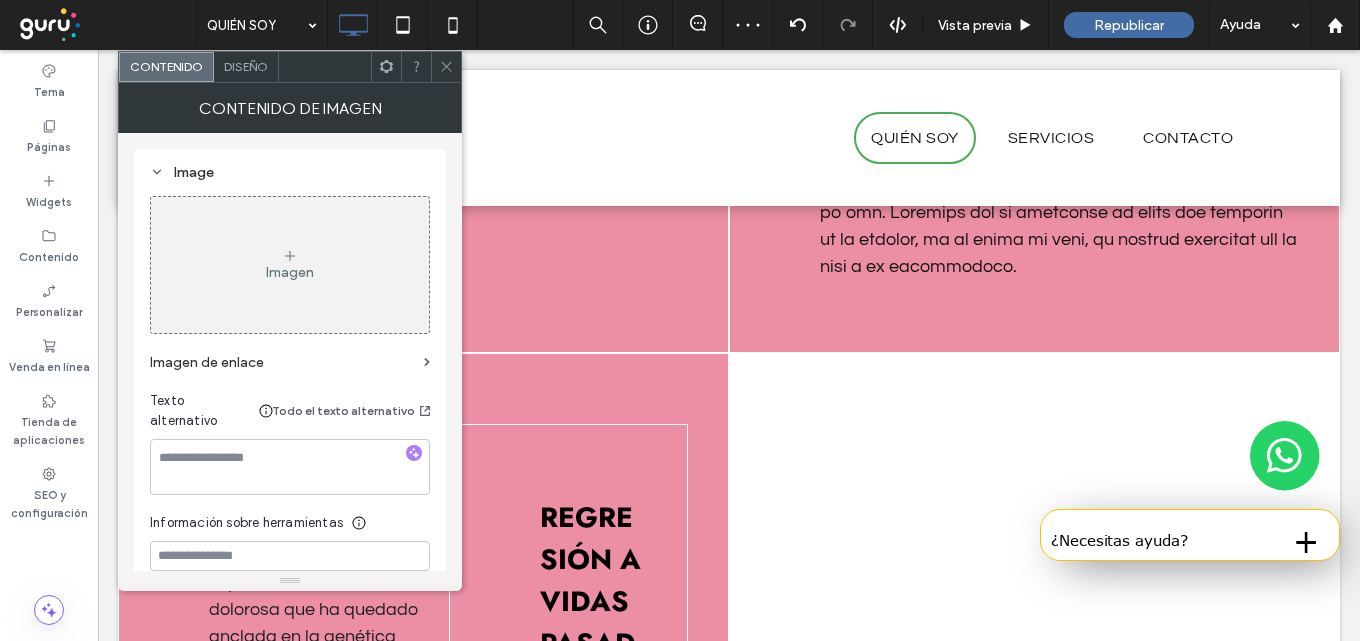 click 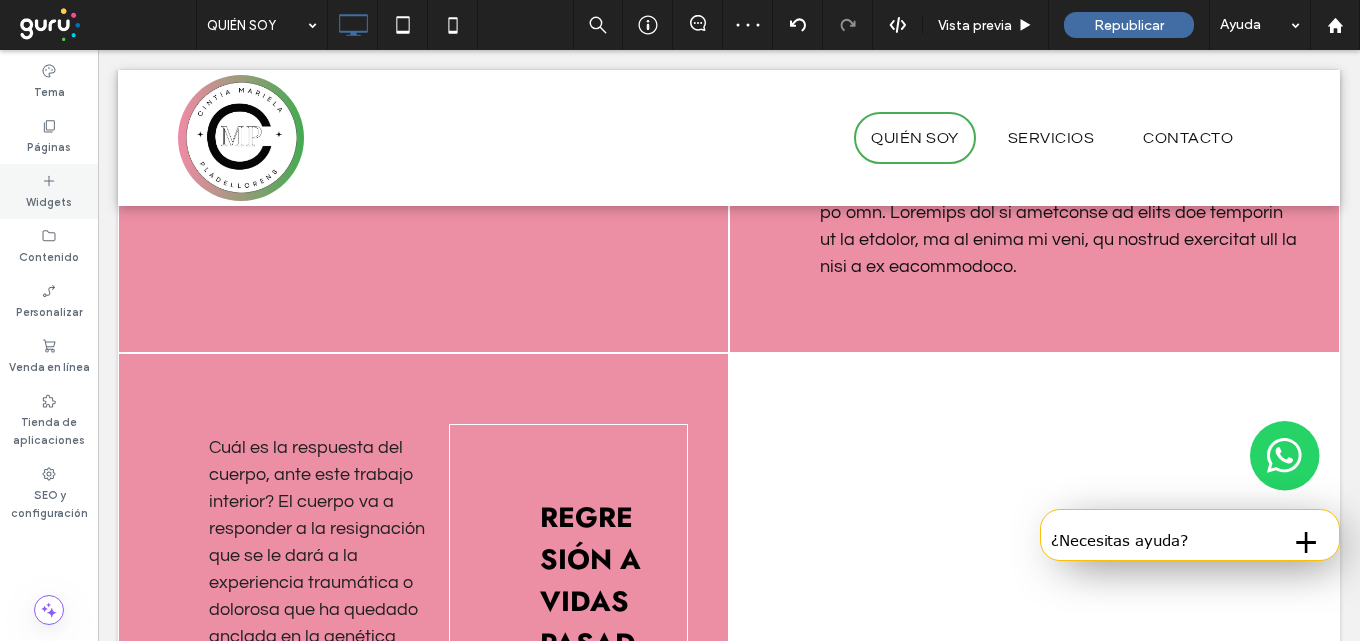 click on "Widgets" at bounding box center [49, 200] 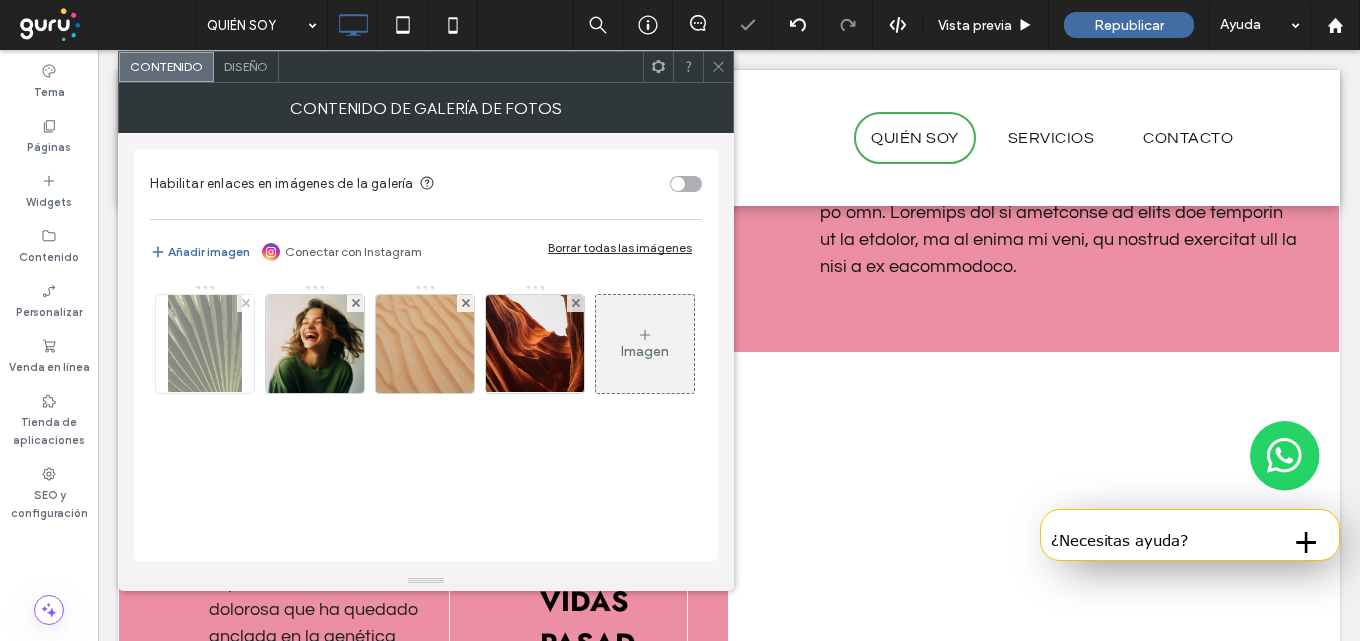click at bounding box center [205, 344] 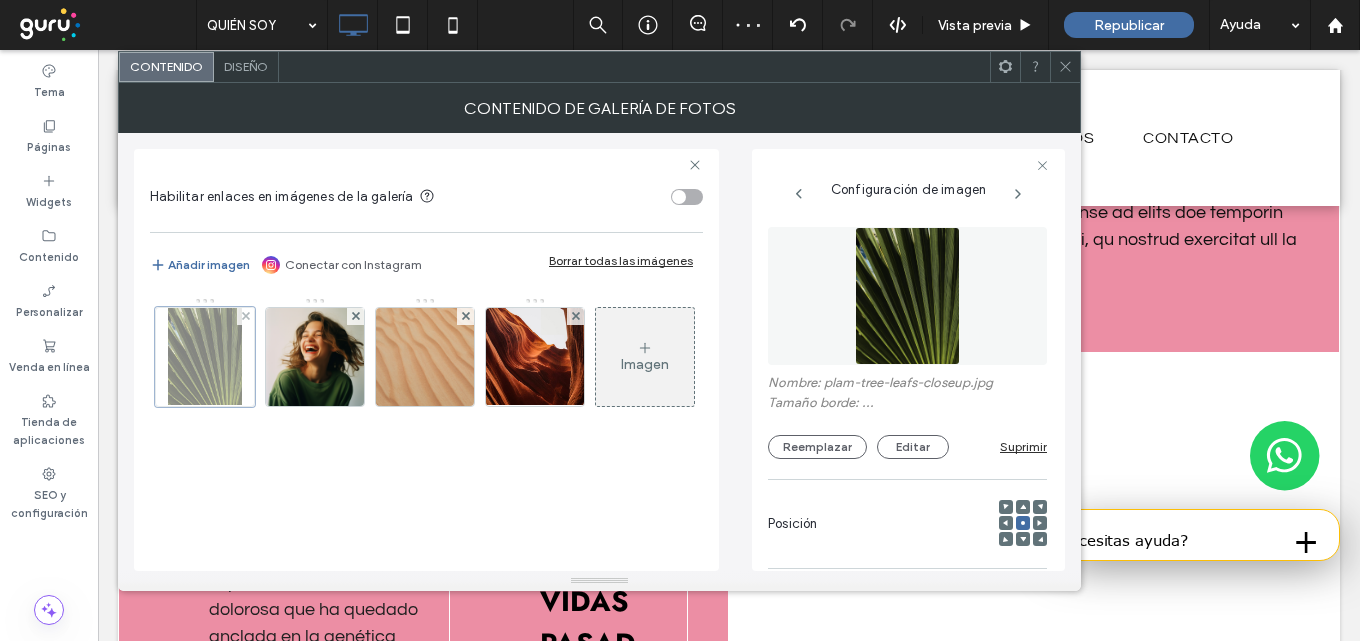 scroll, scrollTop: 0, scrollLeft: 147, axis: horizontal 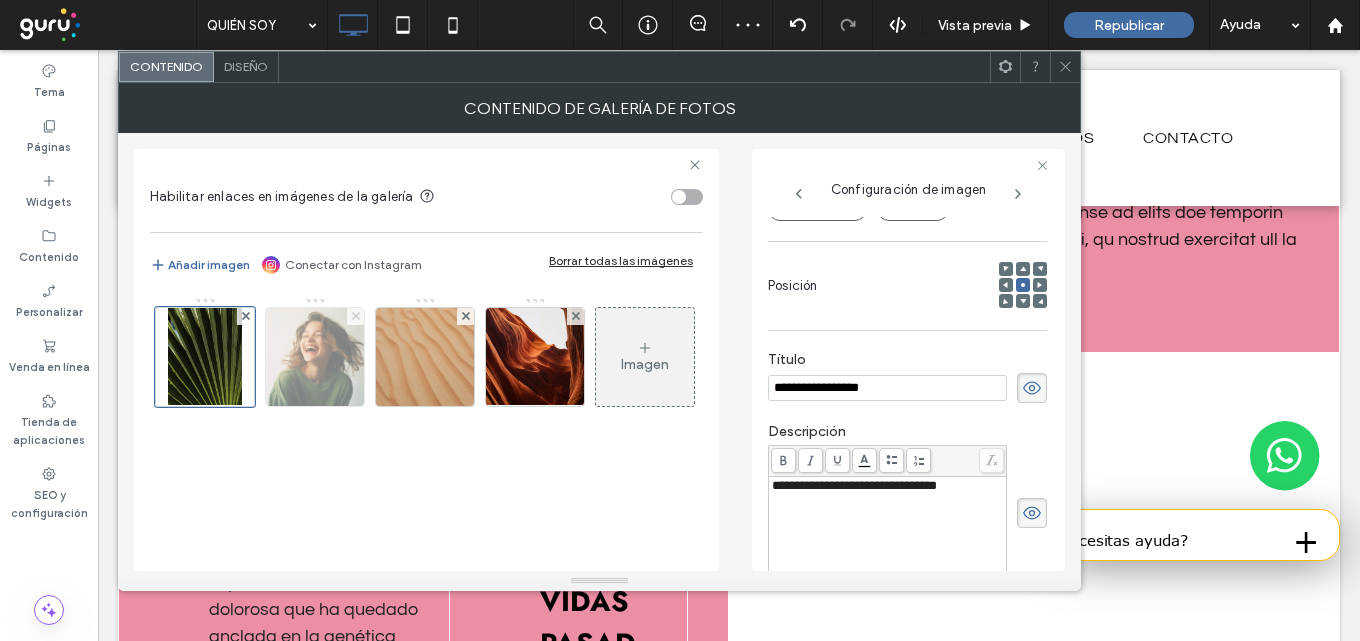 click 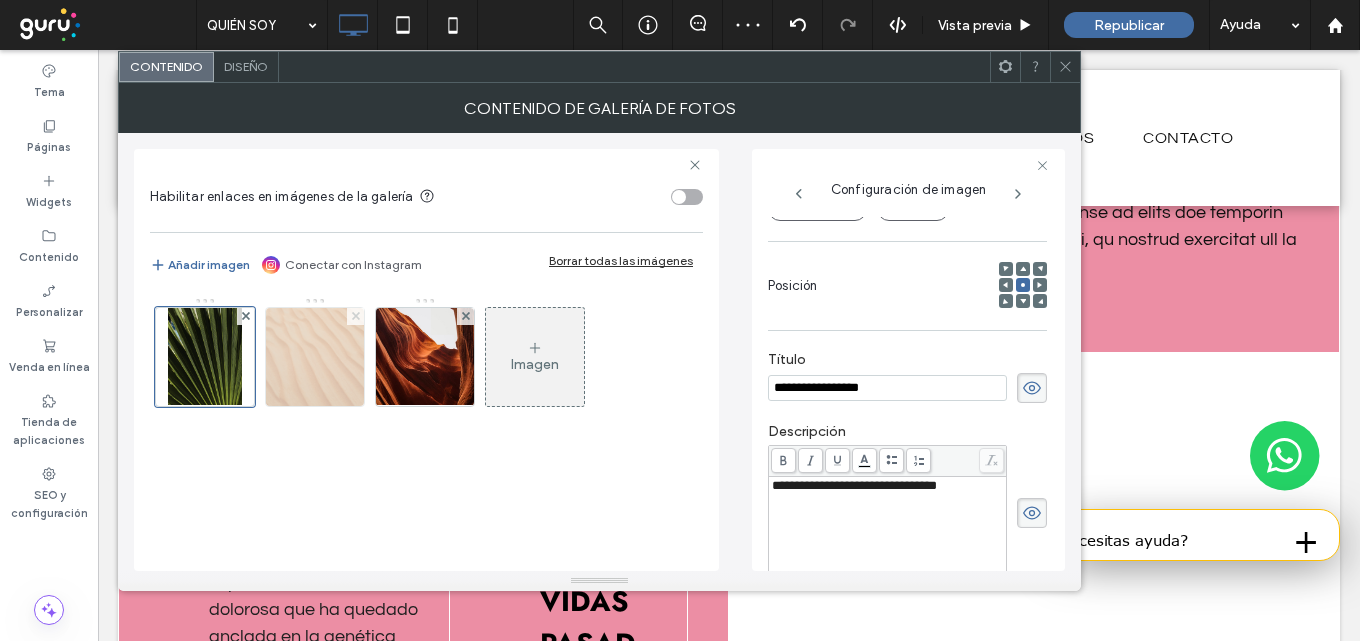 click 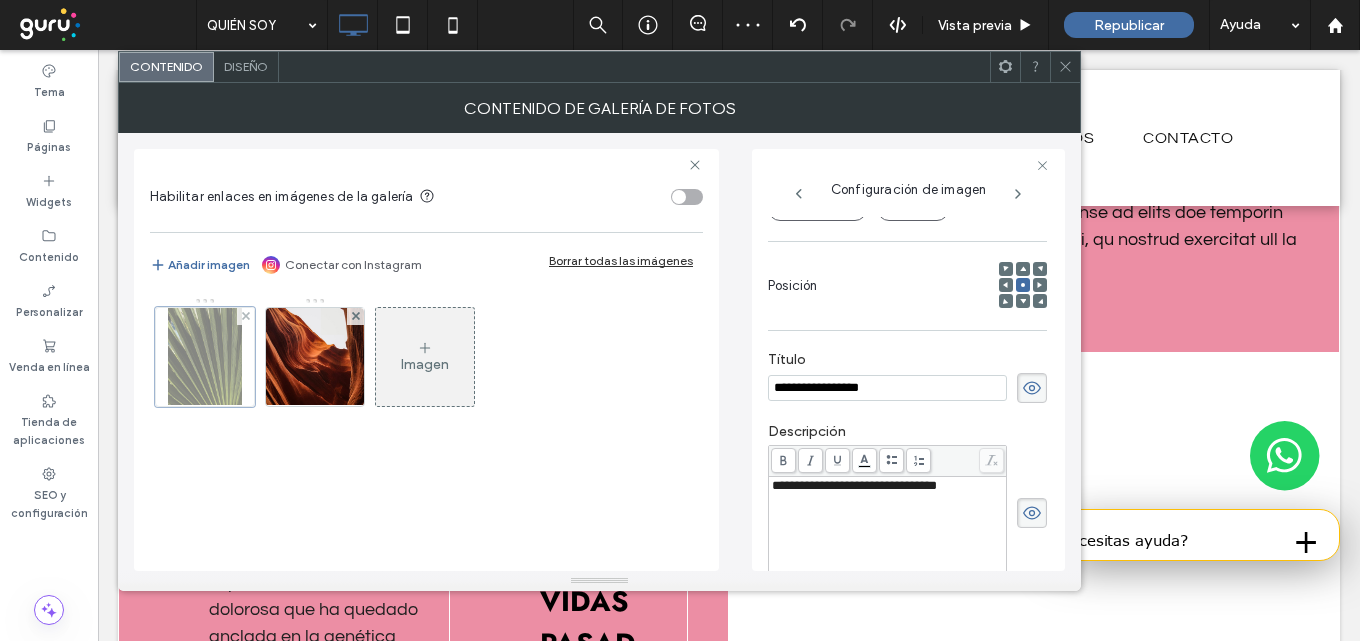 click at bounding box center [205, 357] 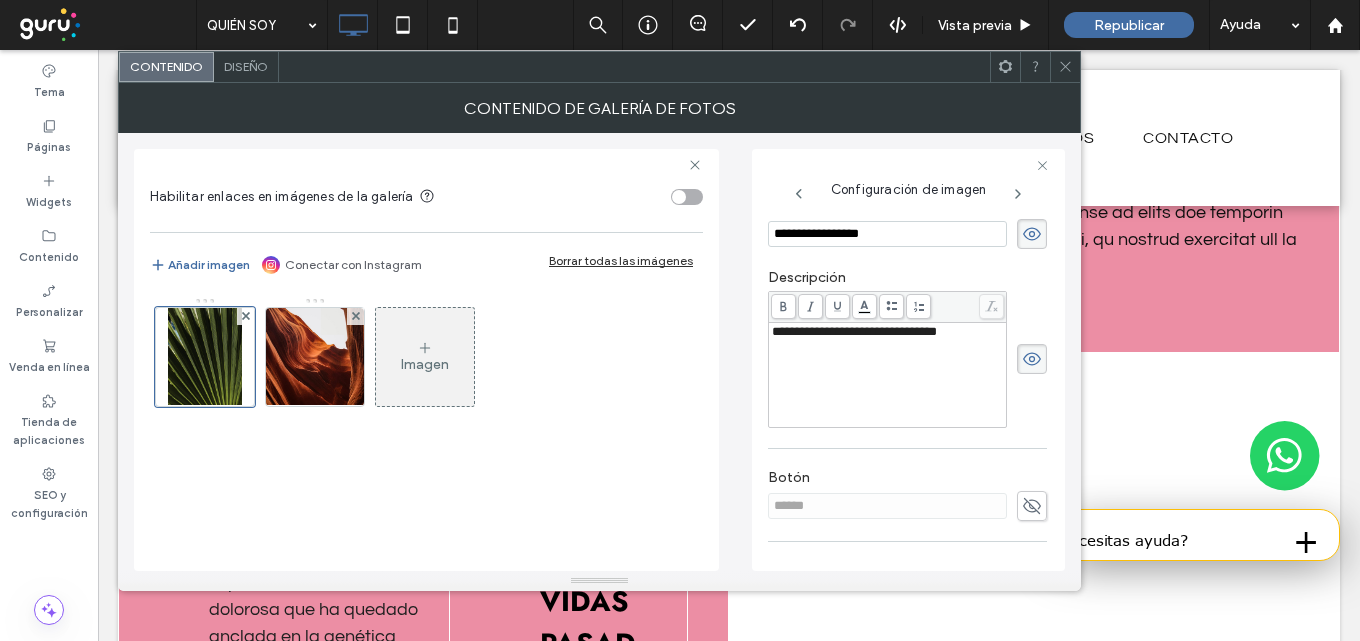 scroll, scrollTop: 400, scrollLeft: 0, axis: vertical 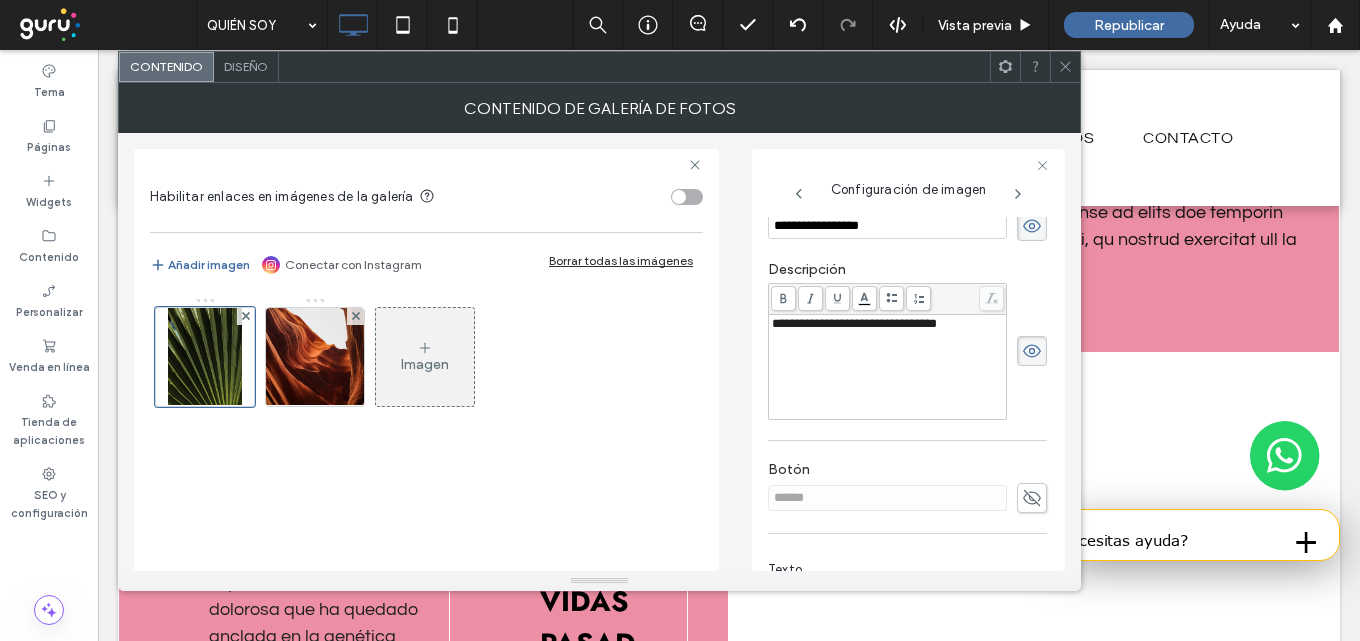 drag, startPoint x: 1020, startPoint y: 234, endPoint x: 1020, endPoint y: 321, distance: 87 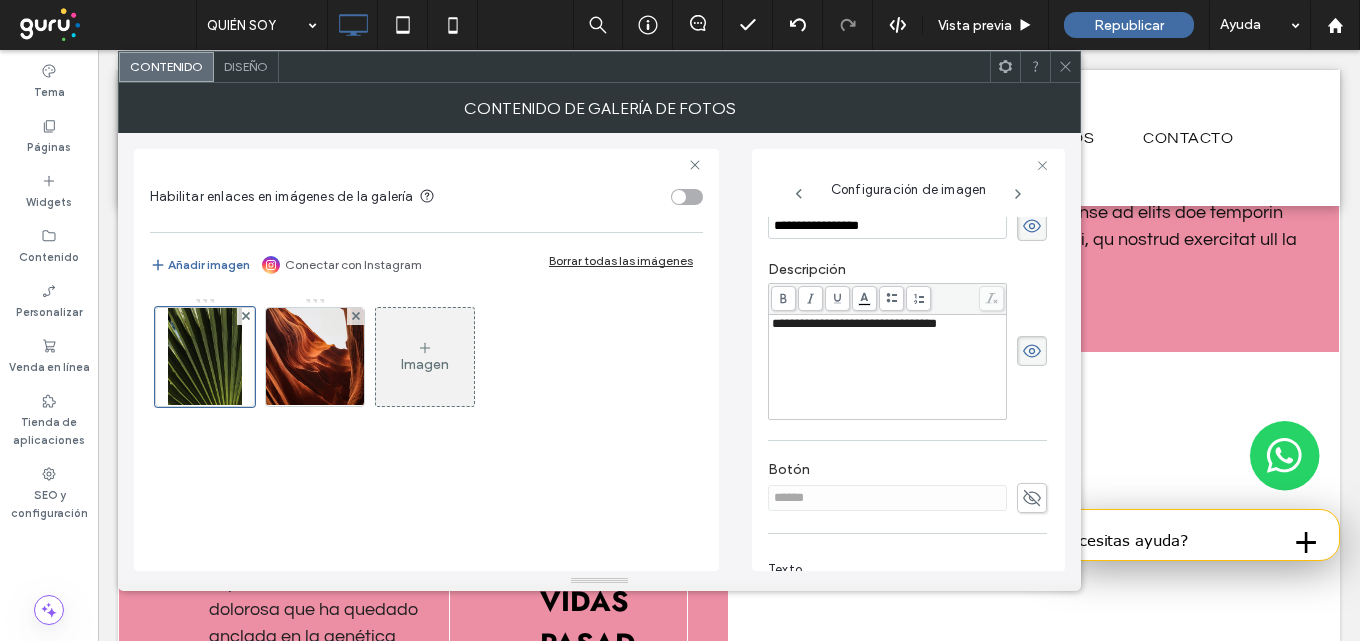 click 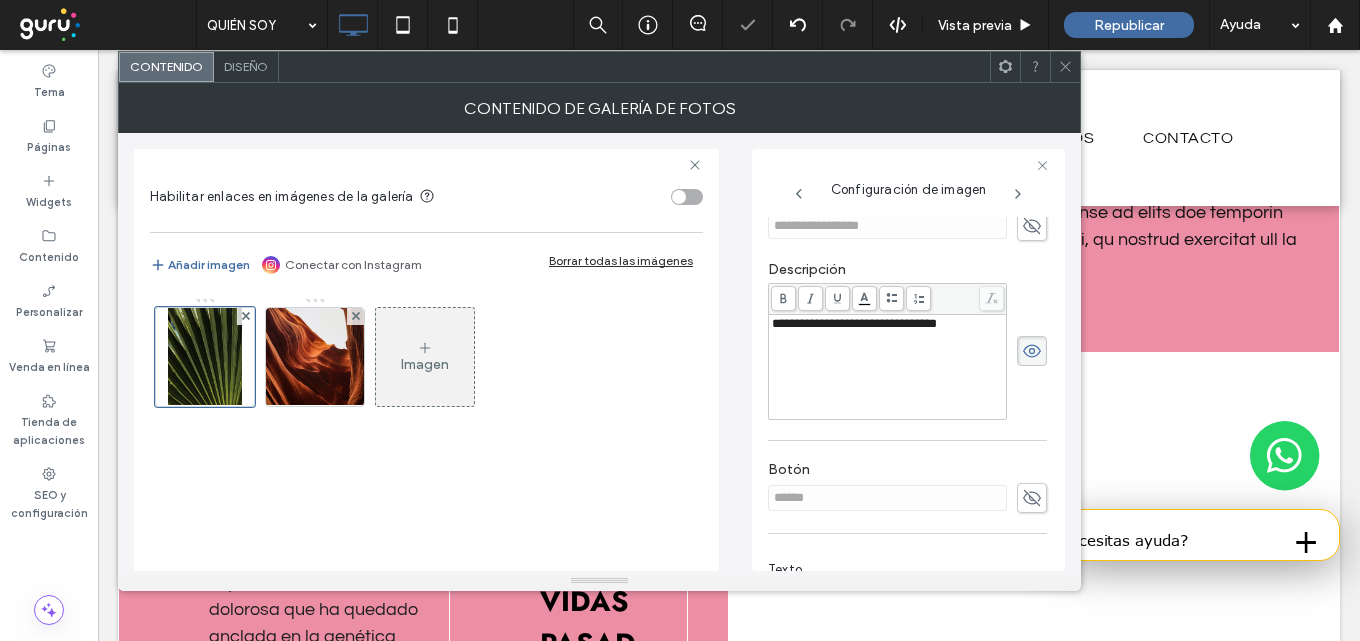 click 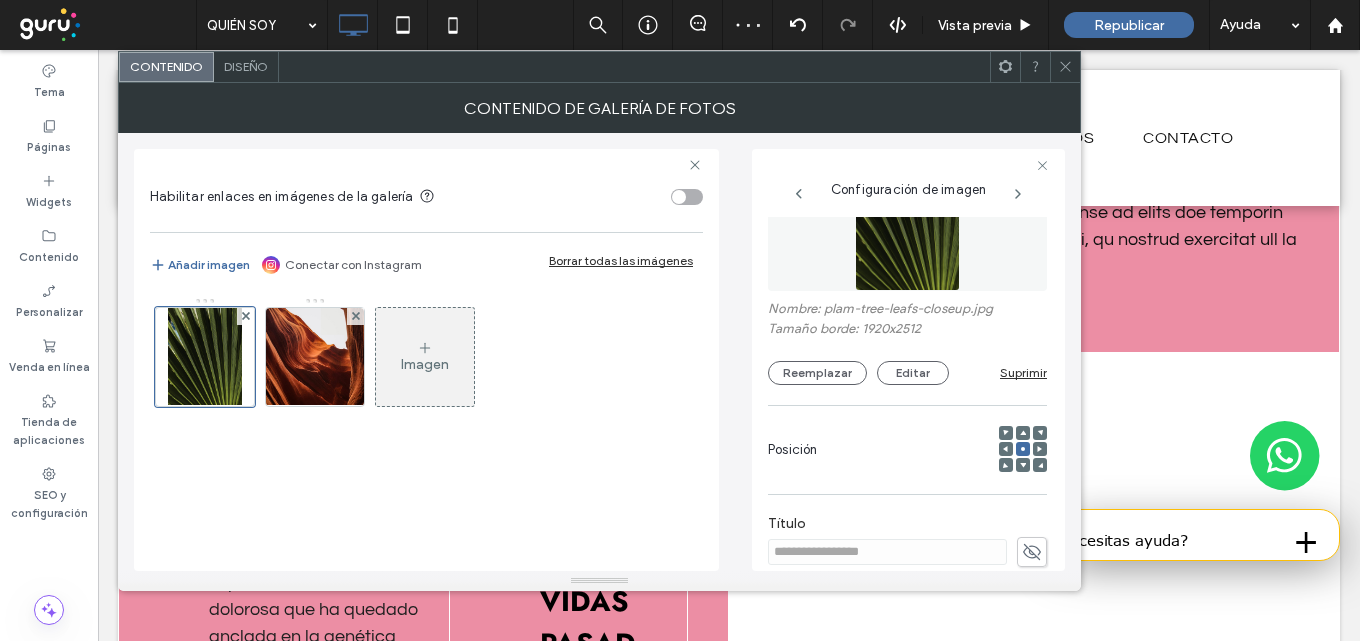 scroll, scrollTop: 0, scrollLeft: 0, axis: both 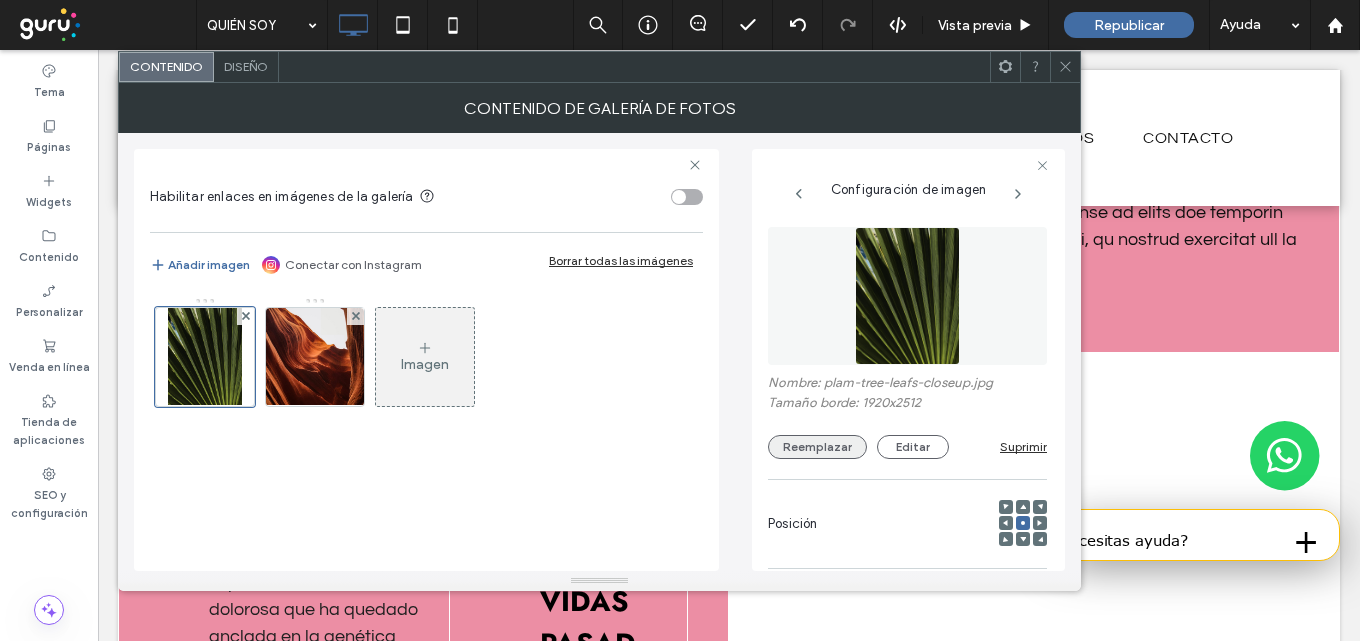 click on "Reemplazar" at bounding box center [817, 447] 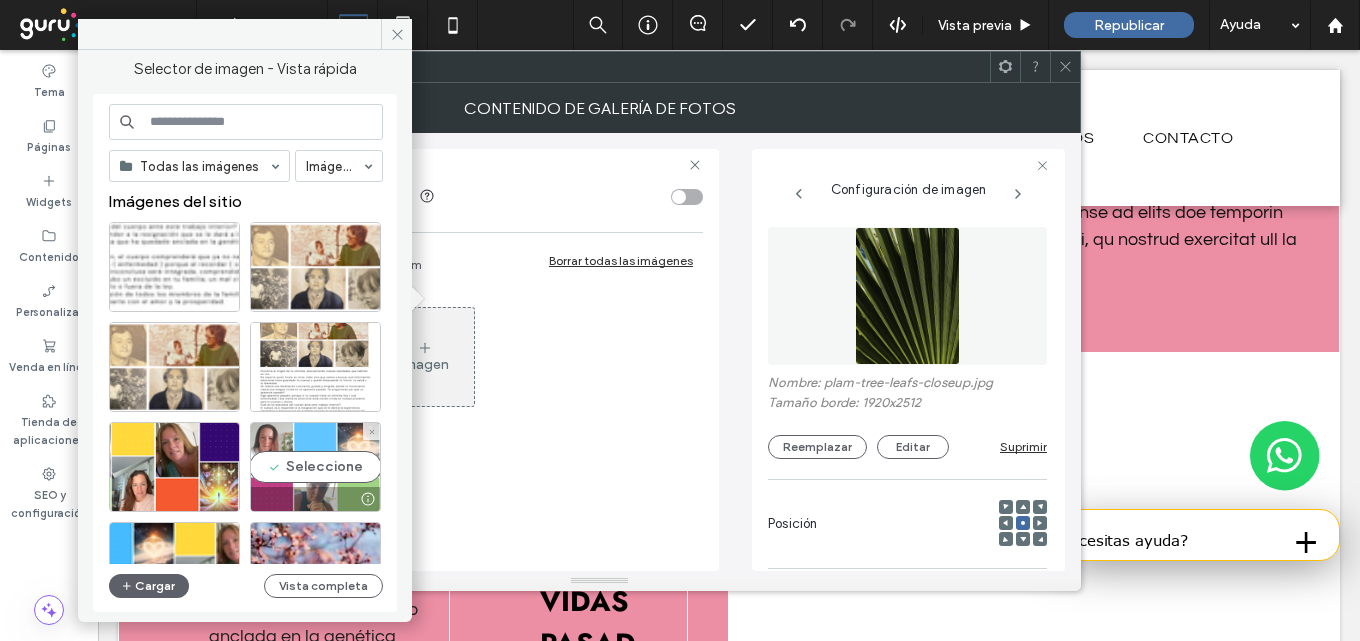 click on "Seleccione" at bounding box center [315, 467] 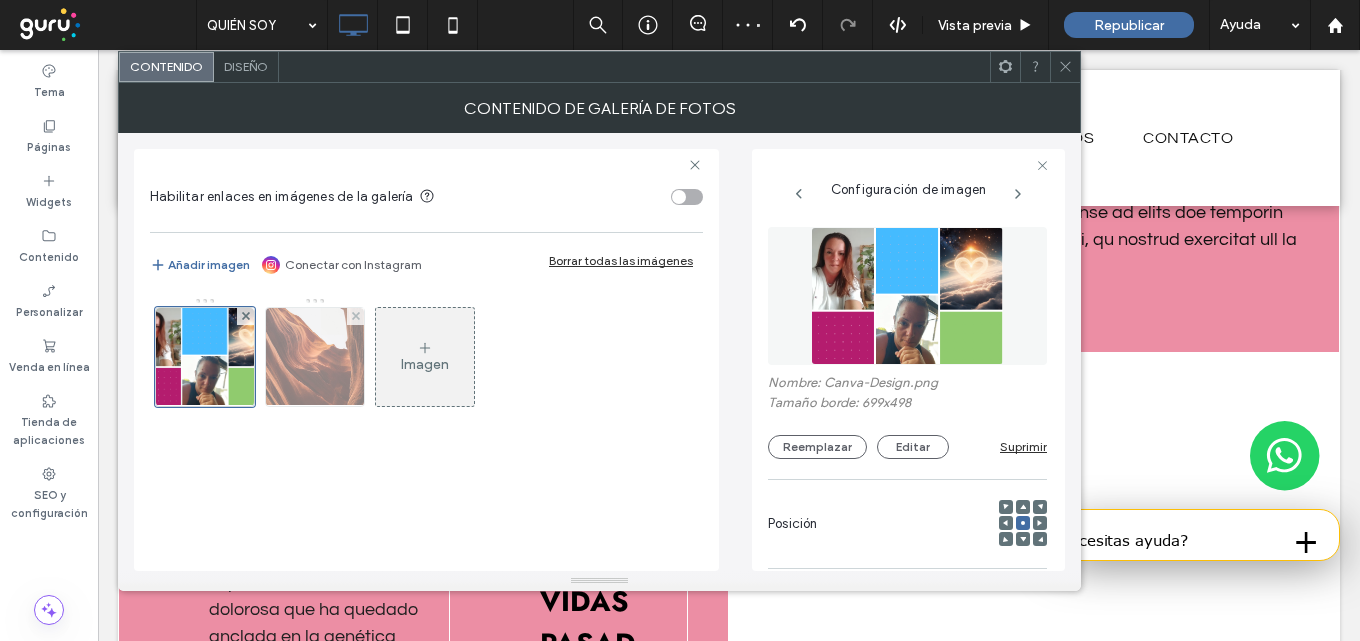 click at bounding box center [315, 357] 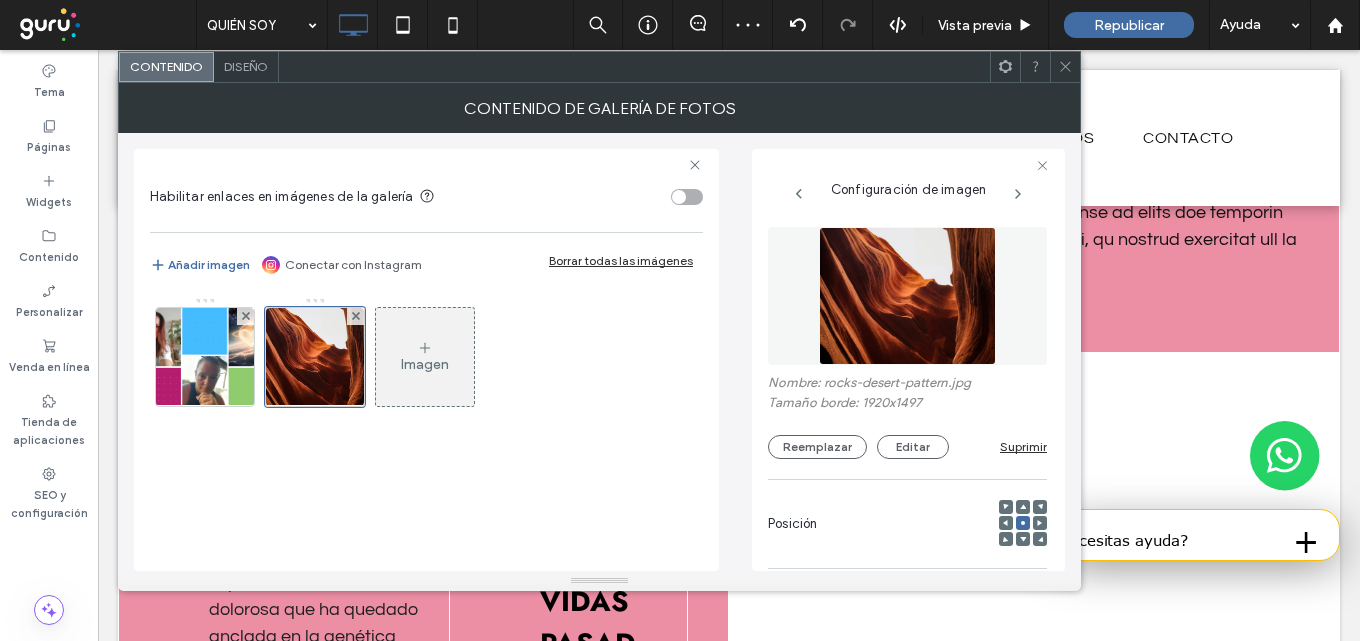 scroll, scrollTop: 238, scrollLeft: 0, axis: vertical 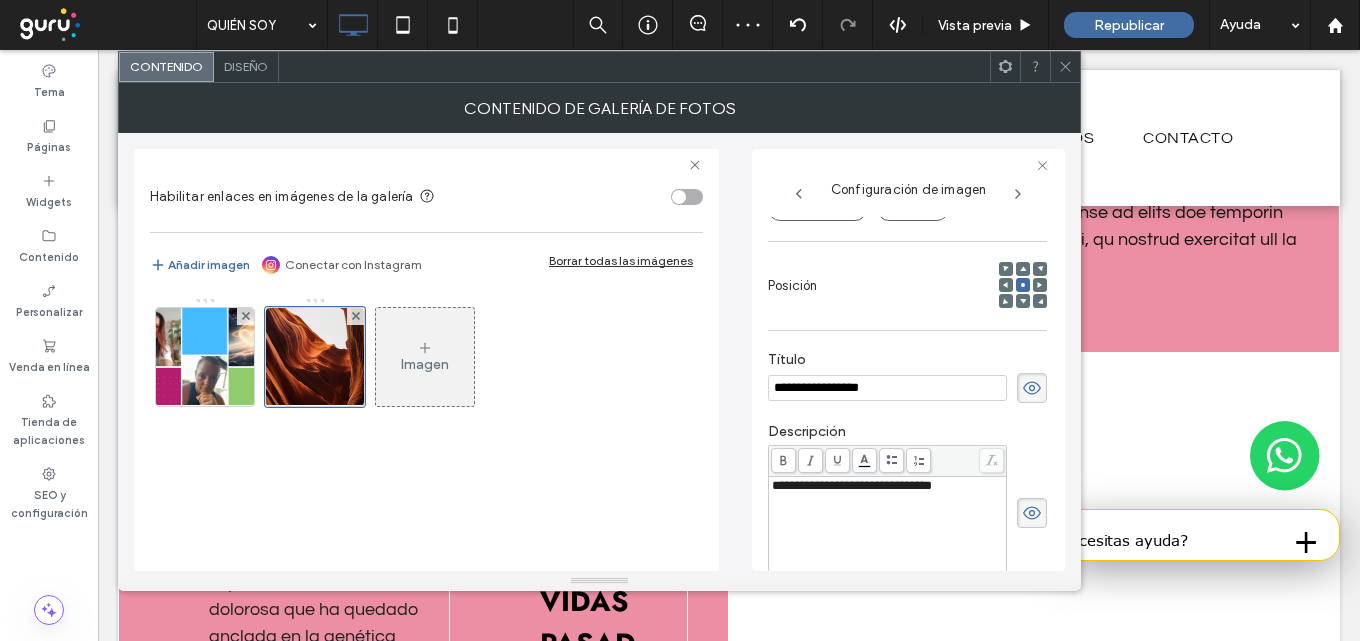 click 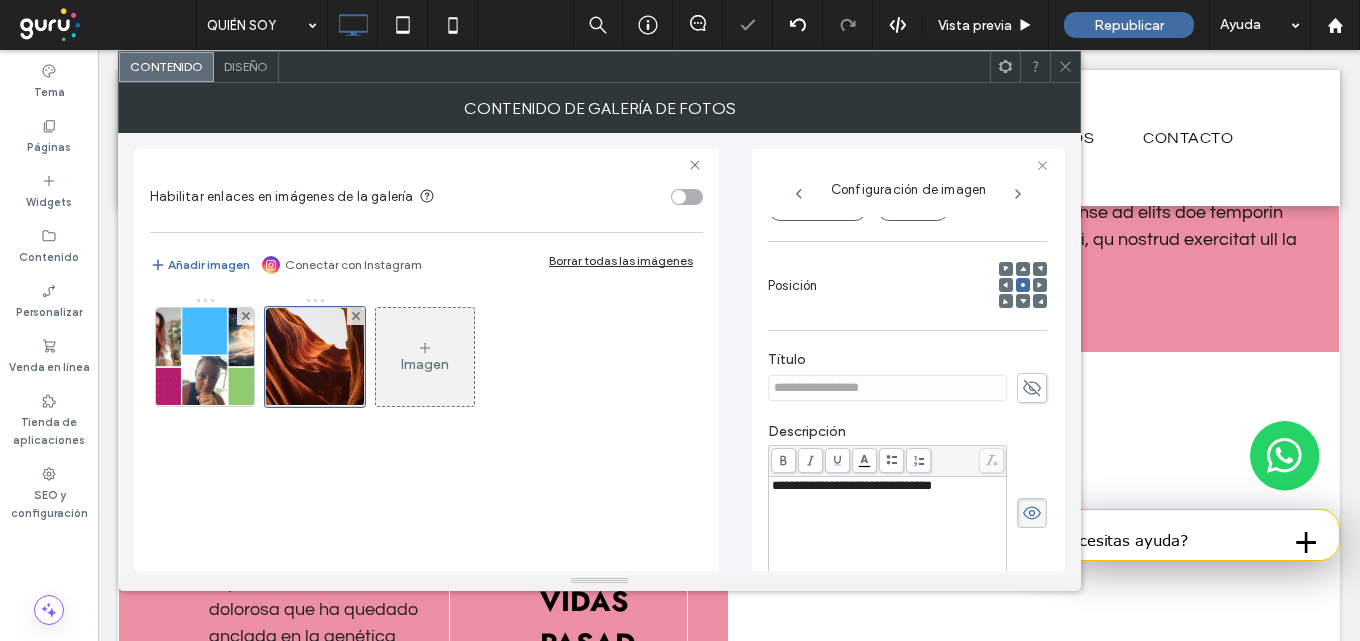 drag, startPoint x: 1016, startPoint y: 510, endPoint x: 887, endPoint y: 446, distance: 144.00348 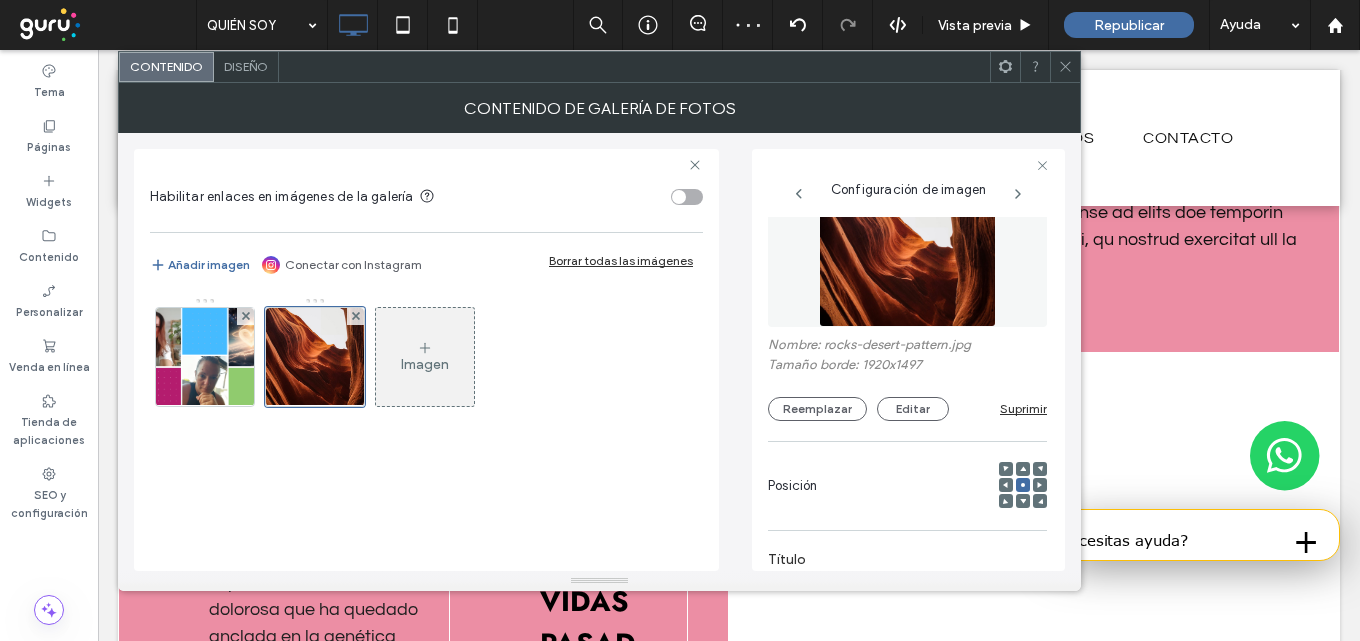 scroll, scrollTop: 0, scrollLeft: 0, axis: both 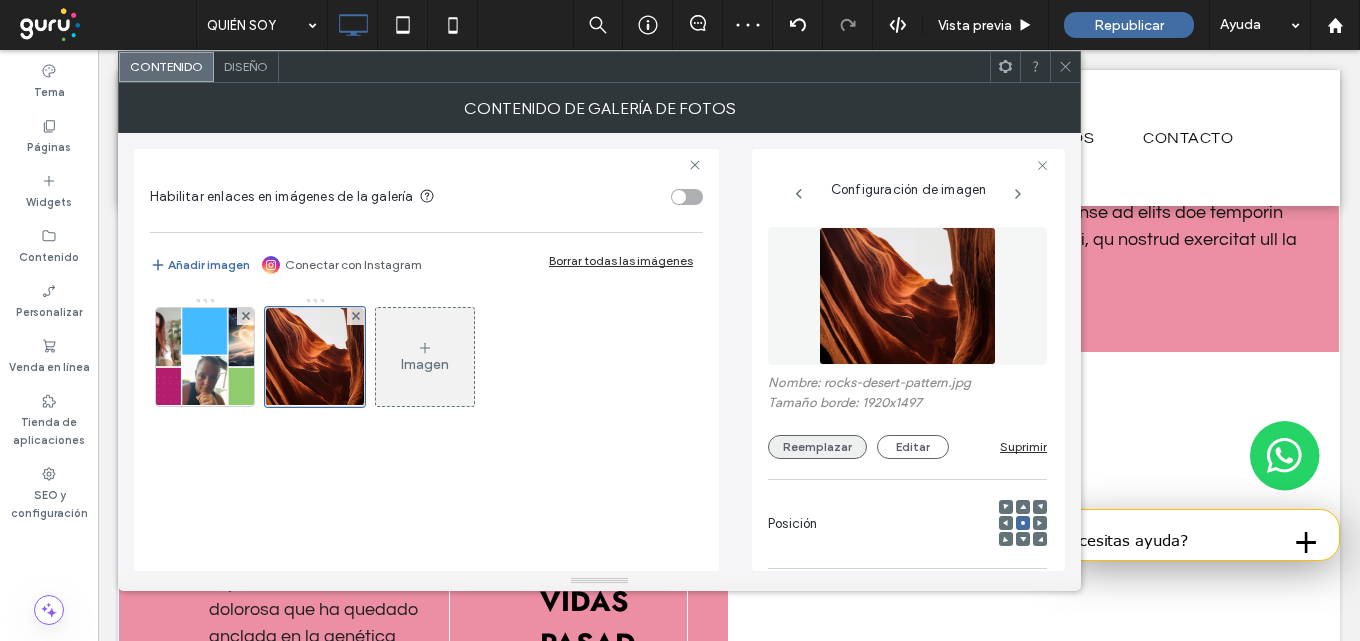 click on "Reemplazar" at bounding box center [817, 447] 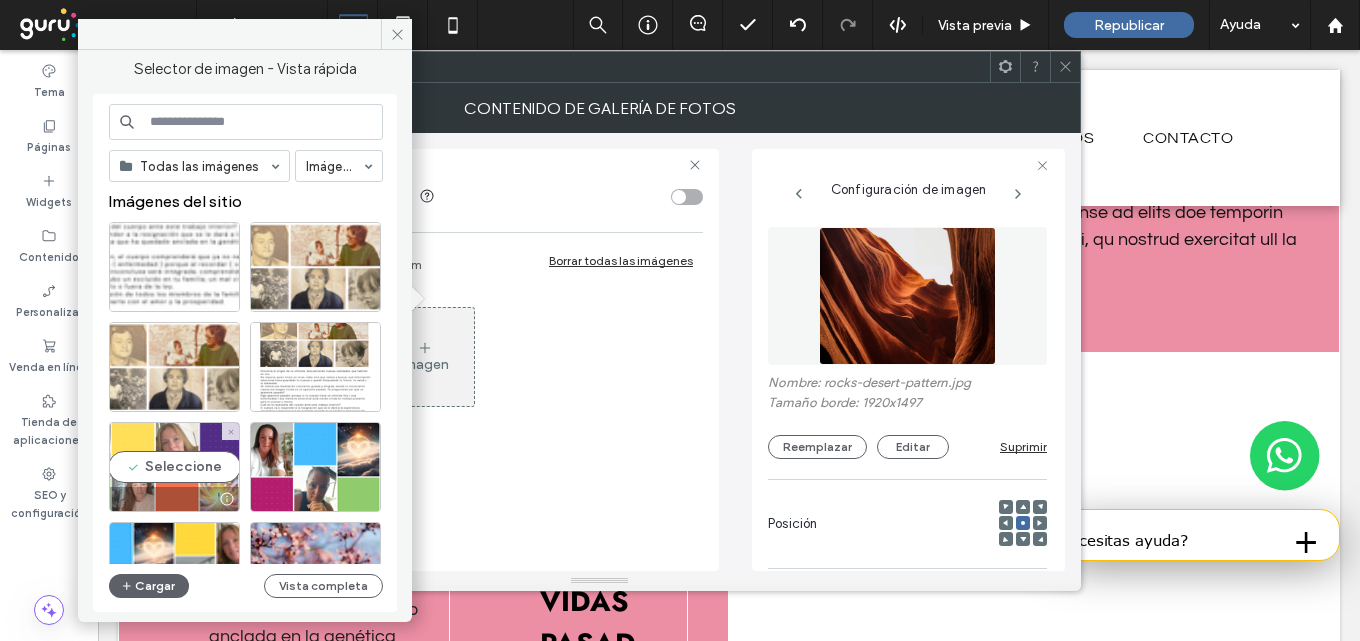 click on "Seleccione" at bounding box center [174, 467] 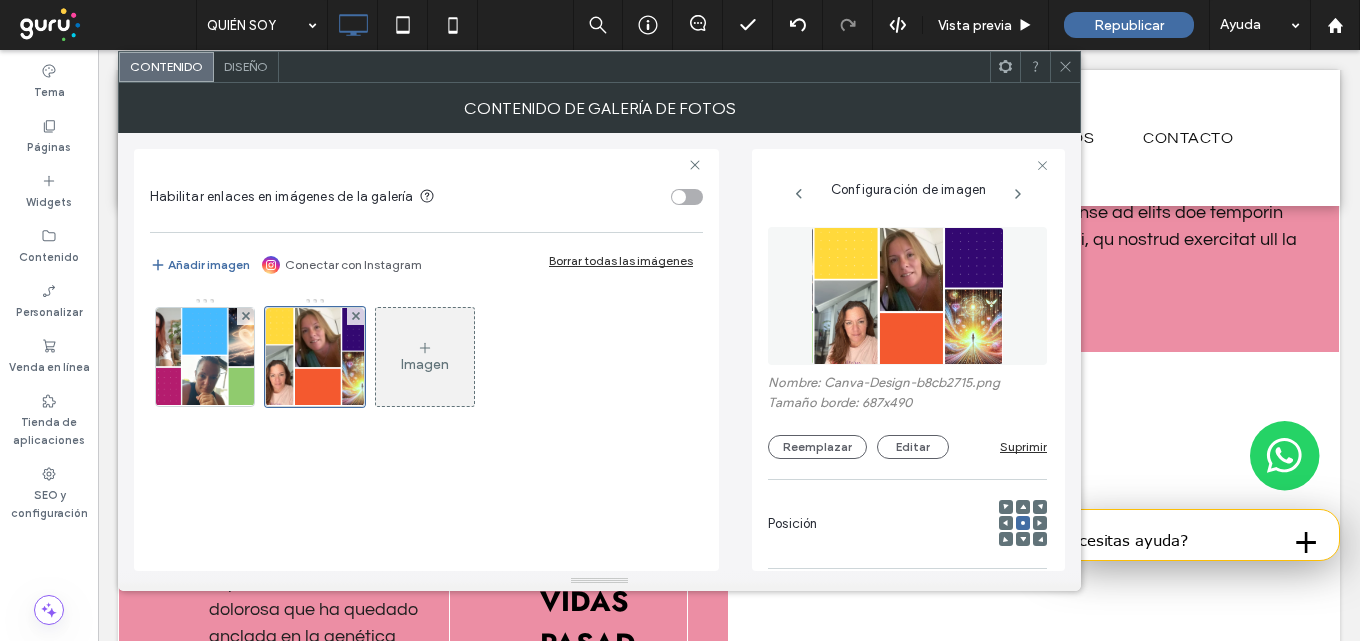 click 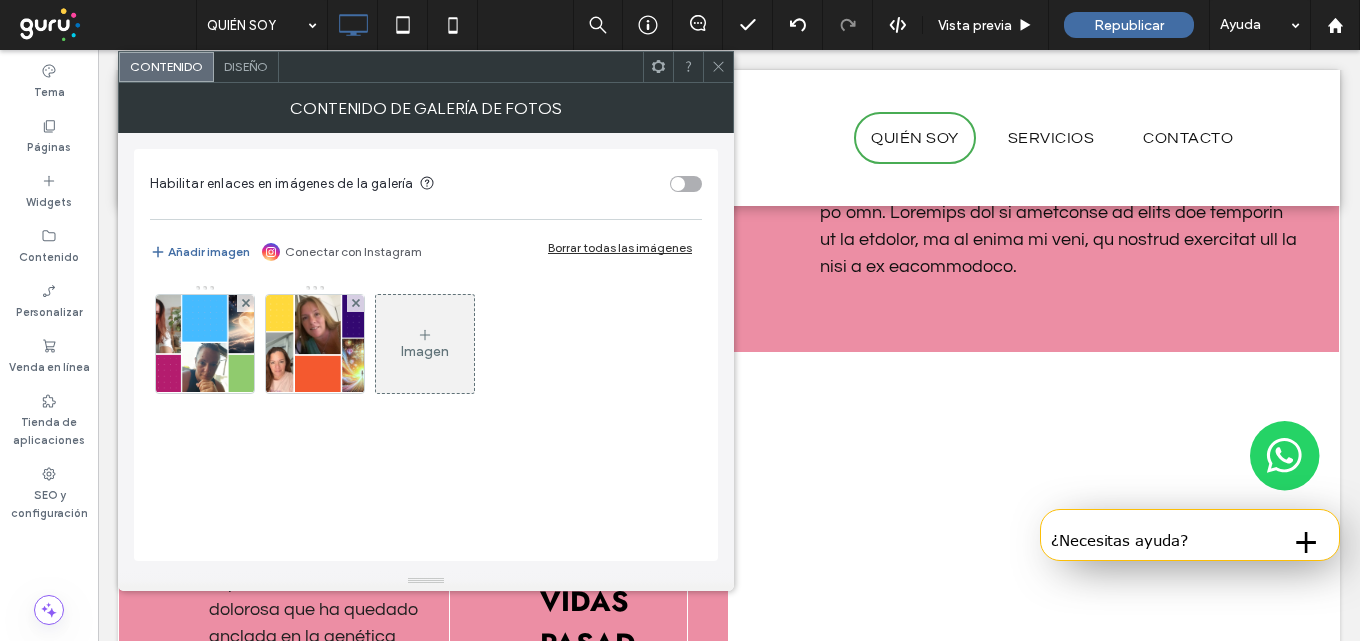 click on "Diseño" at bounding box center (246, 66) 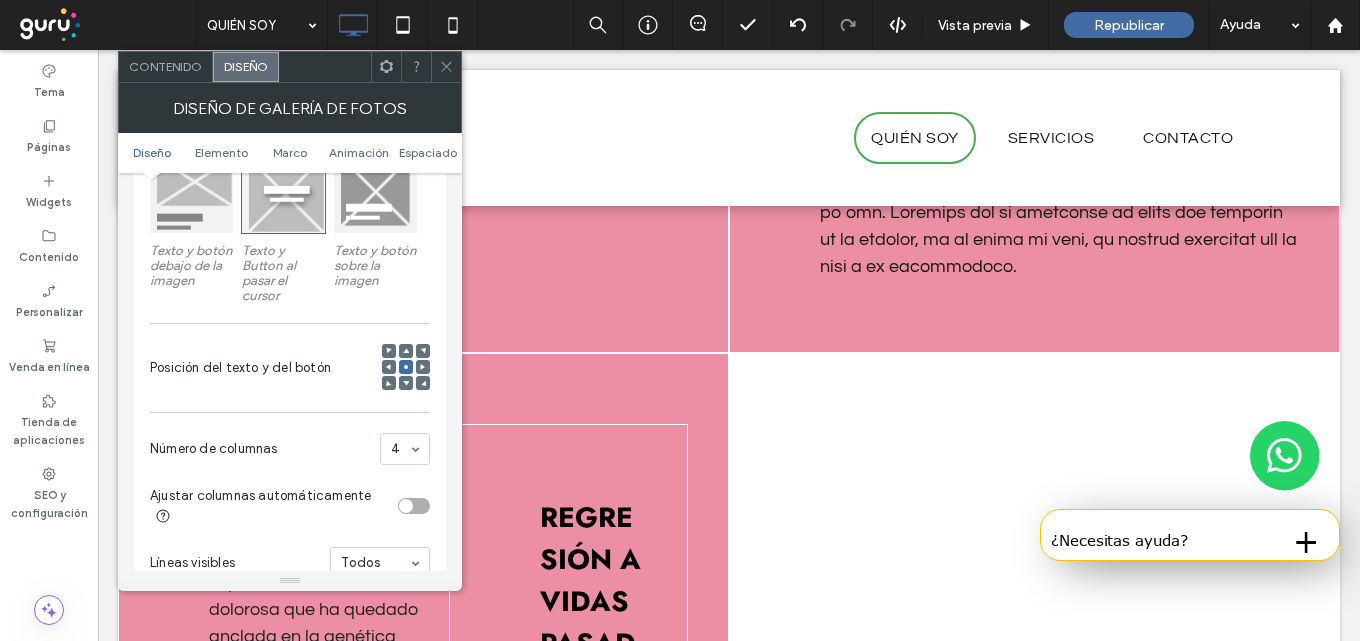 scroll, scrollTop: 400, scrollLeft: 0, axis: vertical 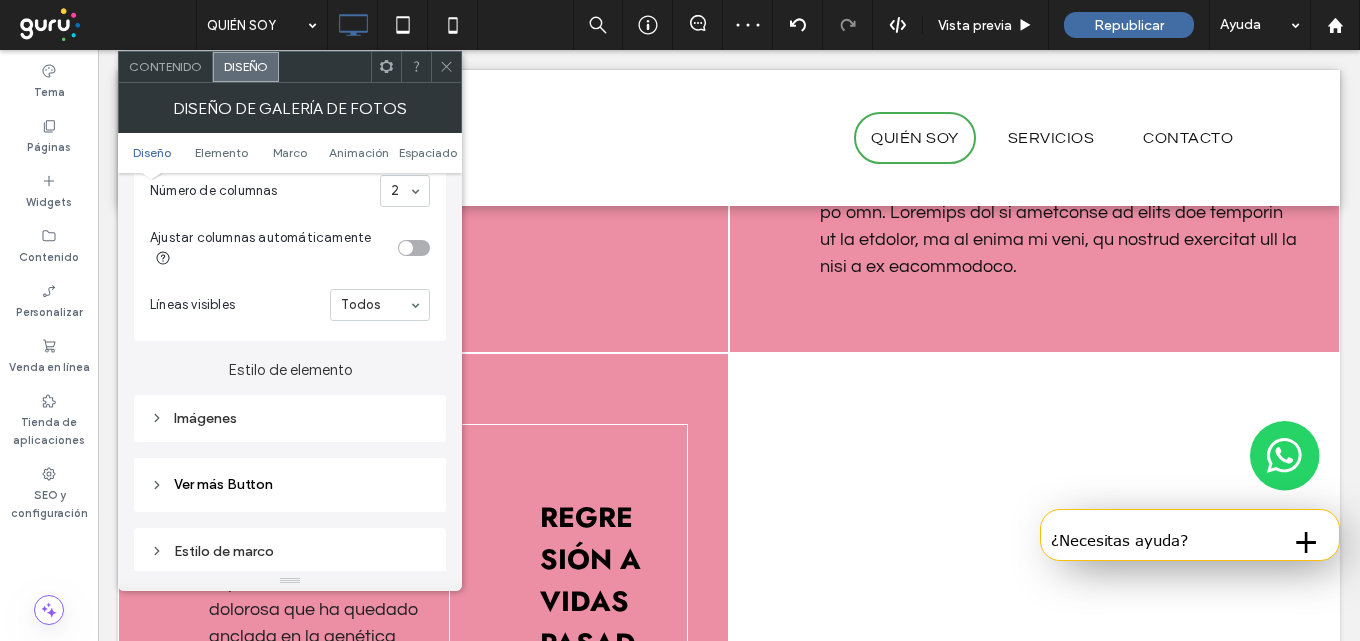 click on "Imágenes" at bounding box center (290, 418) 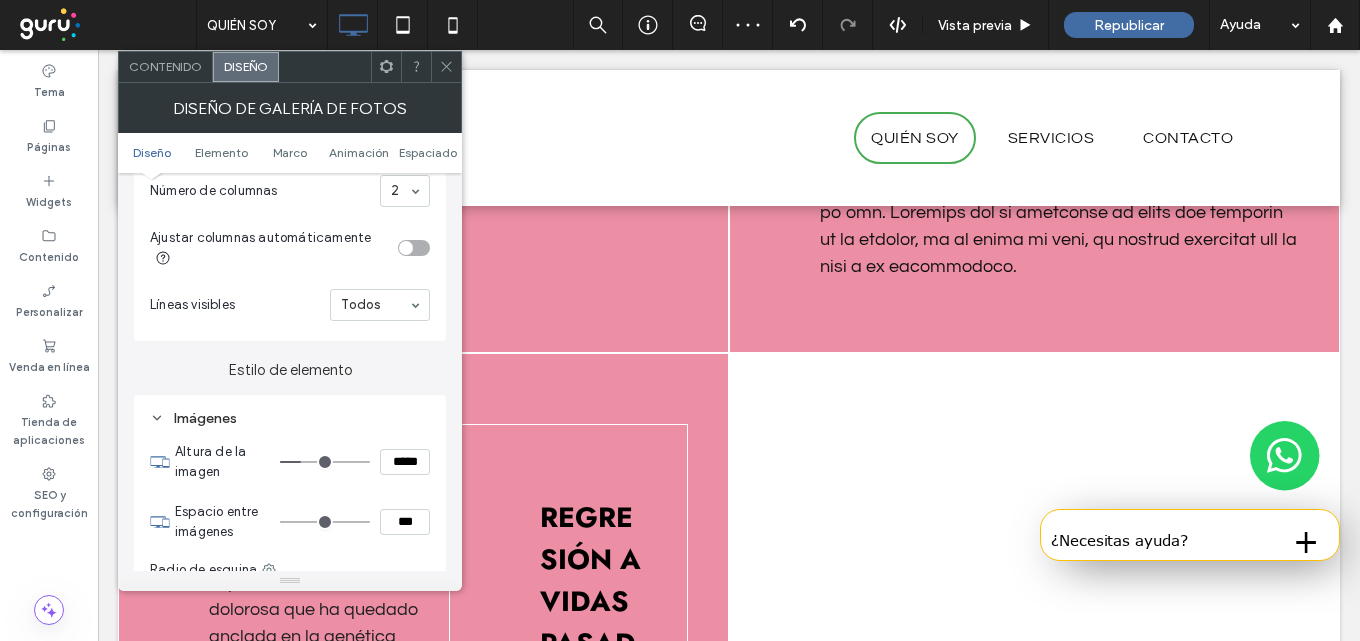 scroll, scrollTop: 700, scrollLeft: 0, axis: vertical 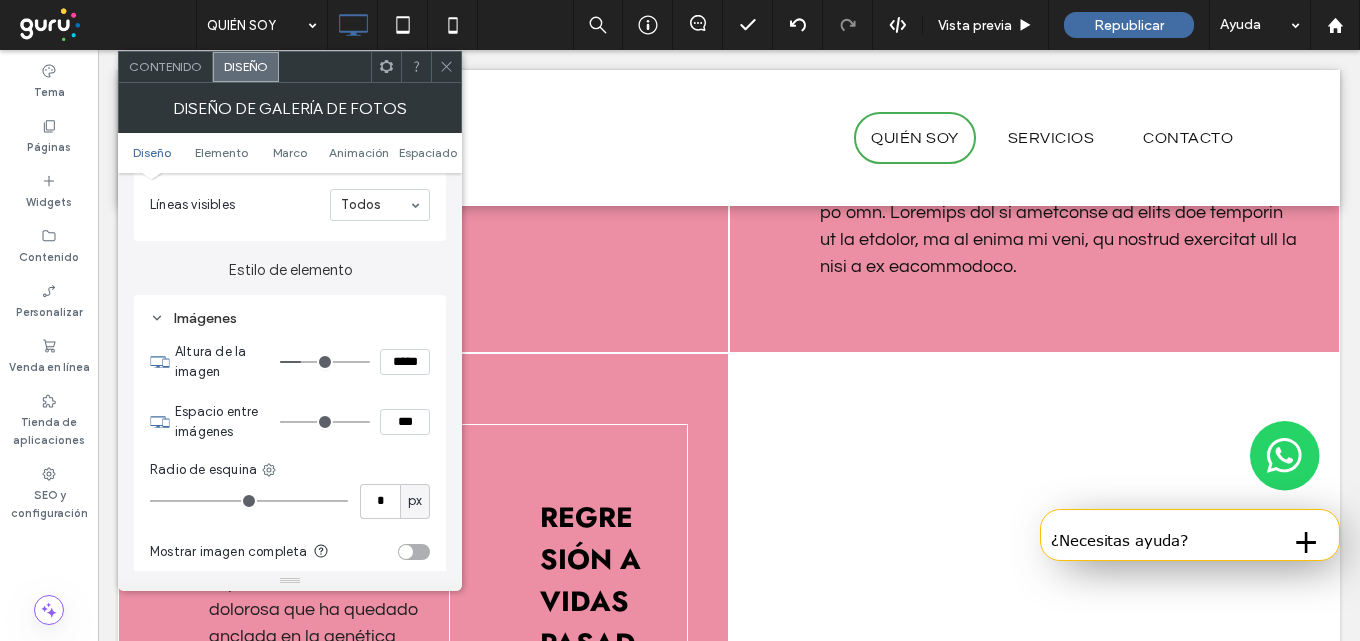 type on "***" 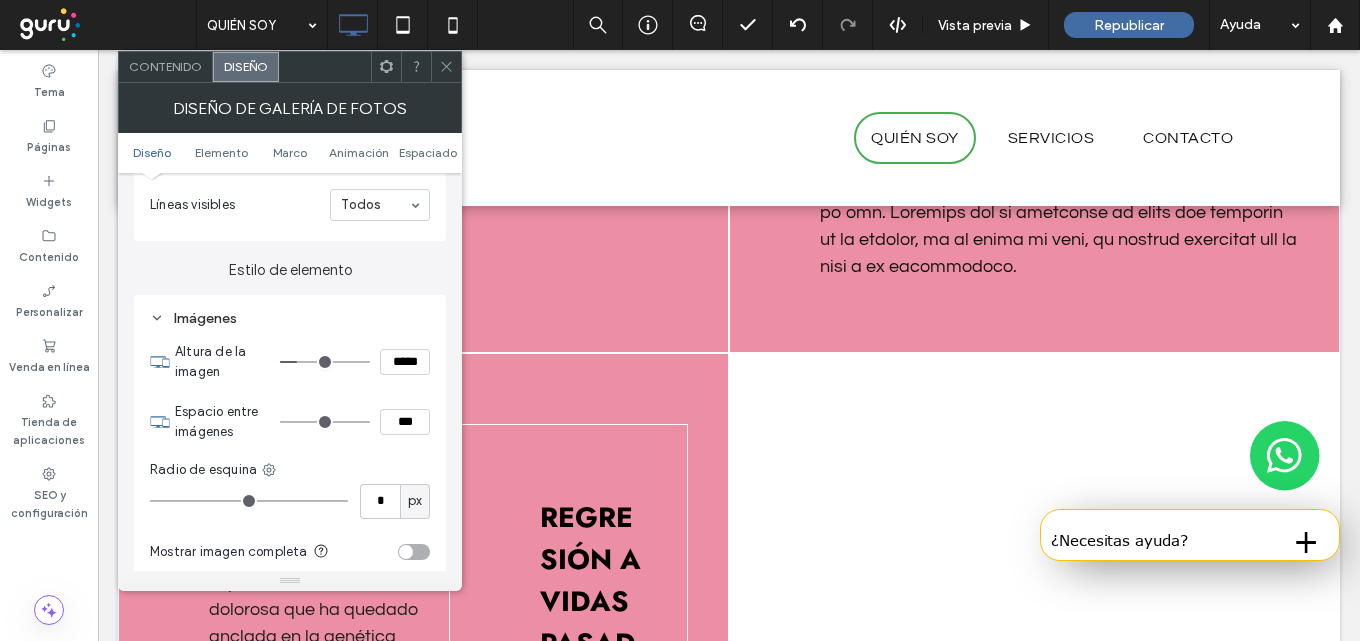 type on "***" 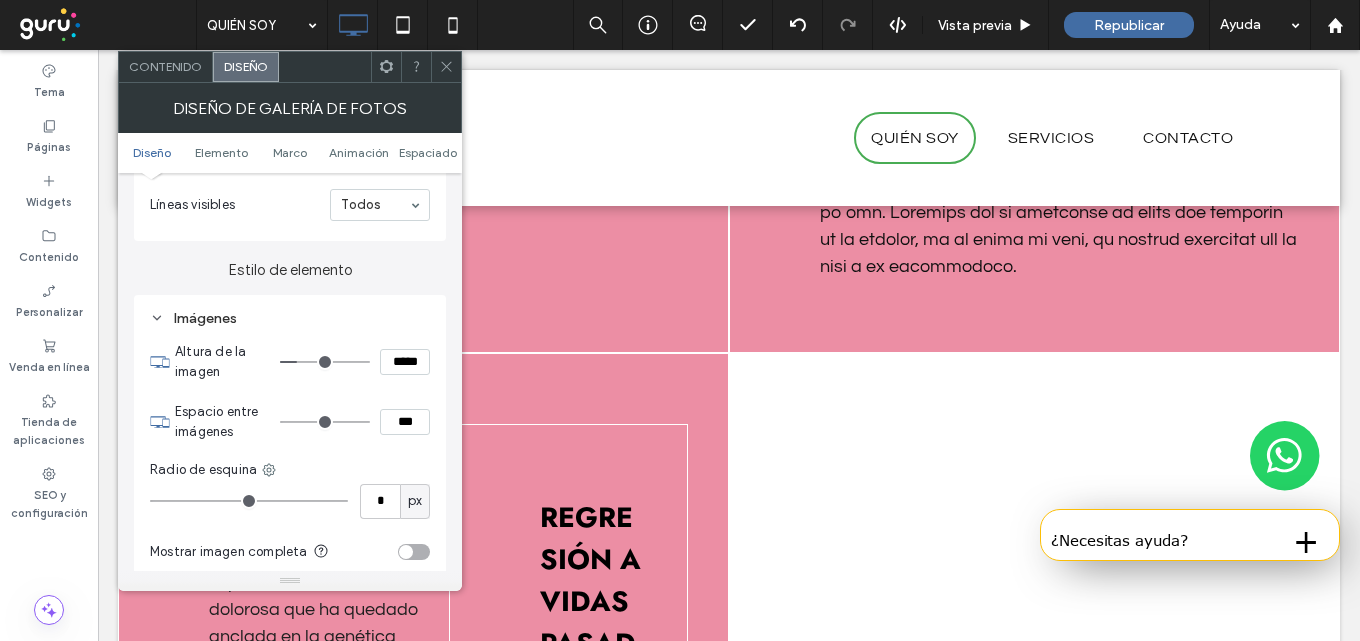 type on "*****" 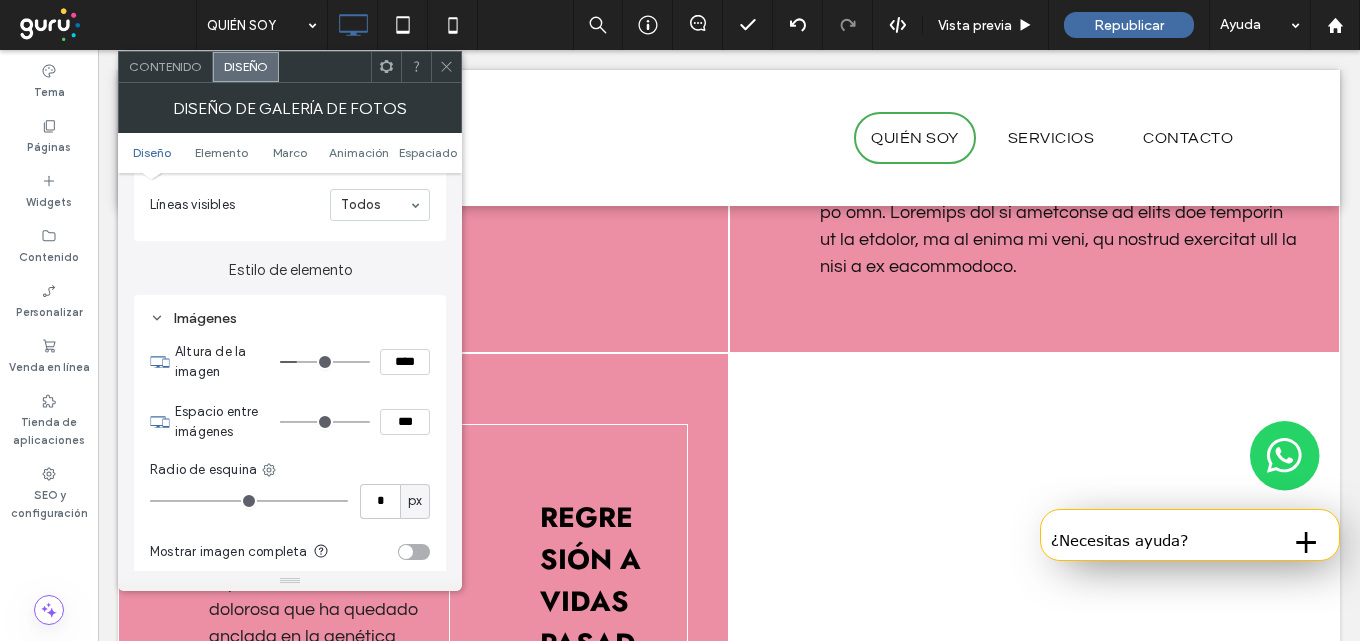type on "**" 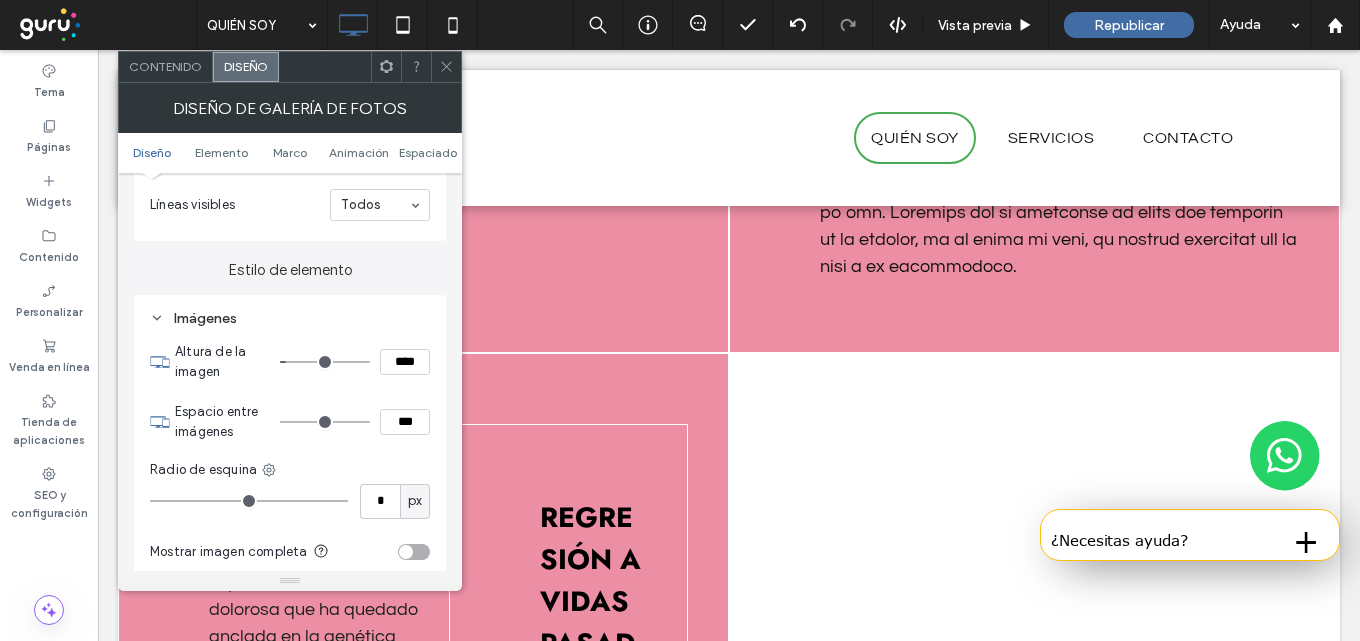 drag, startPoint x: 305, startPoint y: 364, endPoint x: 293, endPoint y: 361, distance: 12.369317 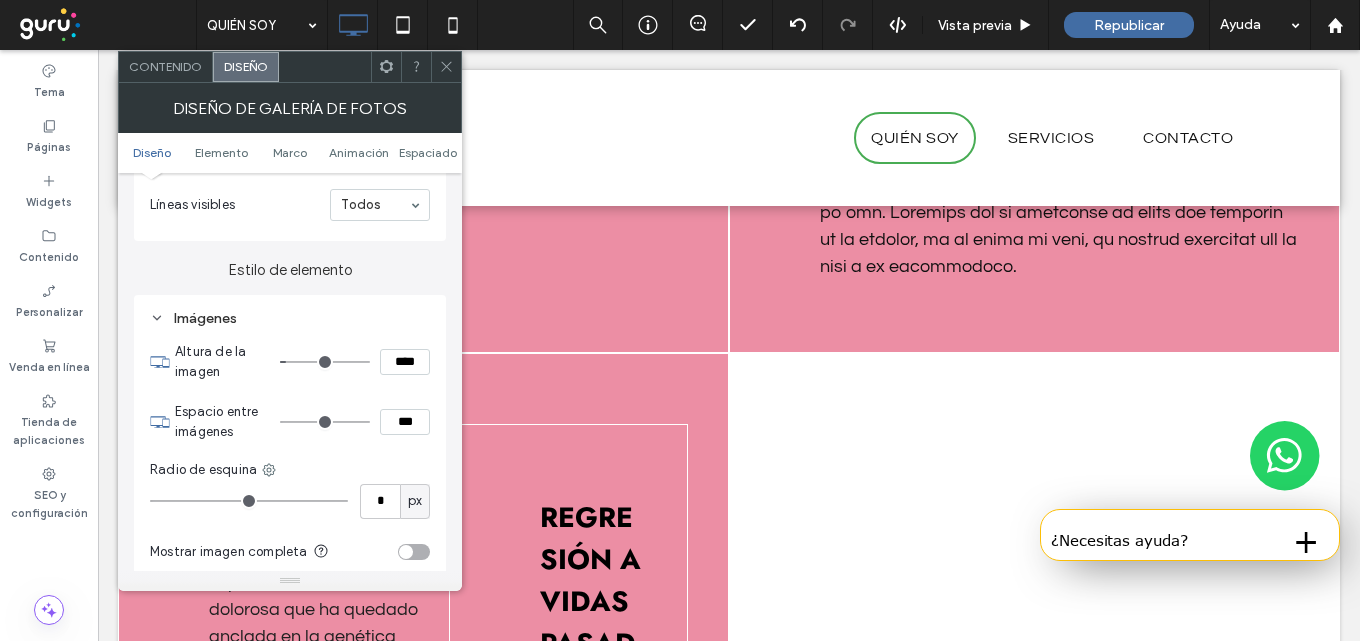 click at bounding box center (325, 362) 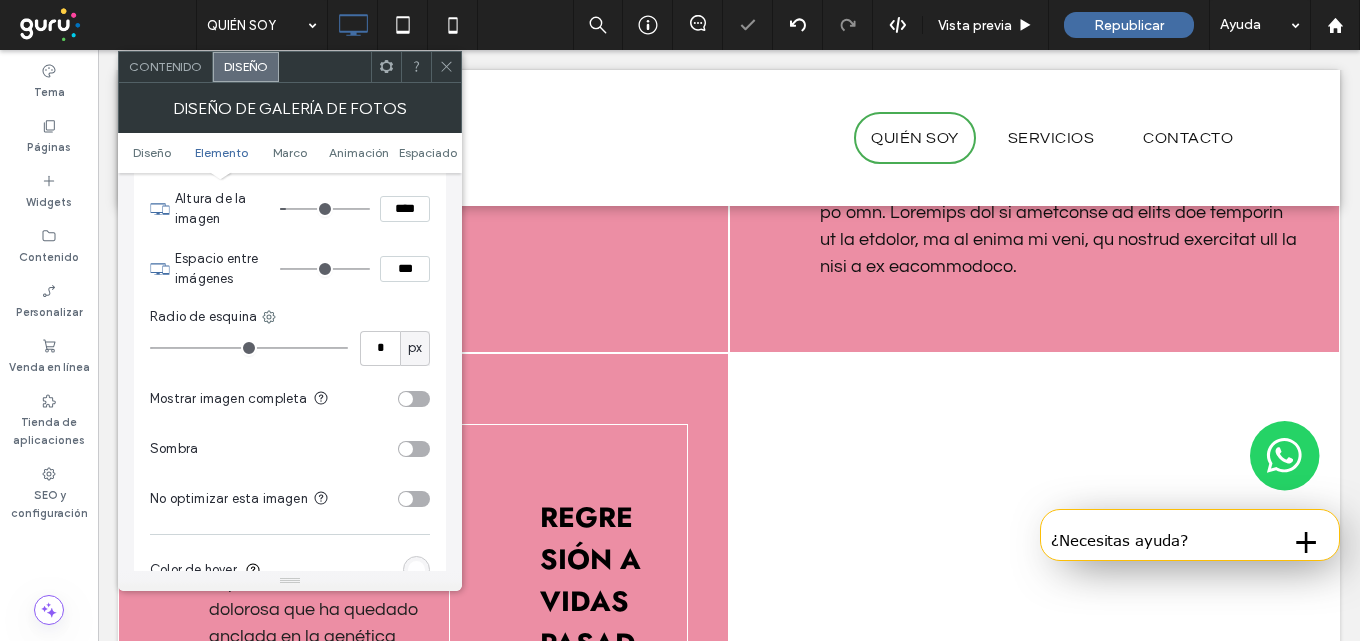 scroll, scrollTop: 900, scrollLeft: 0, axis: vertical 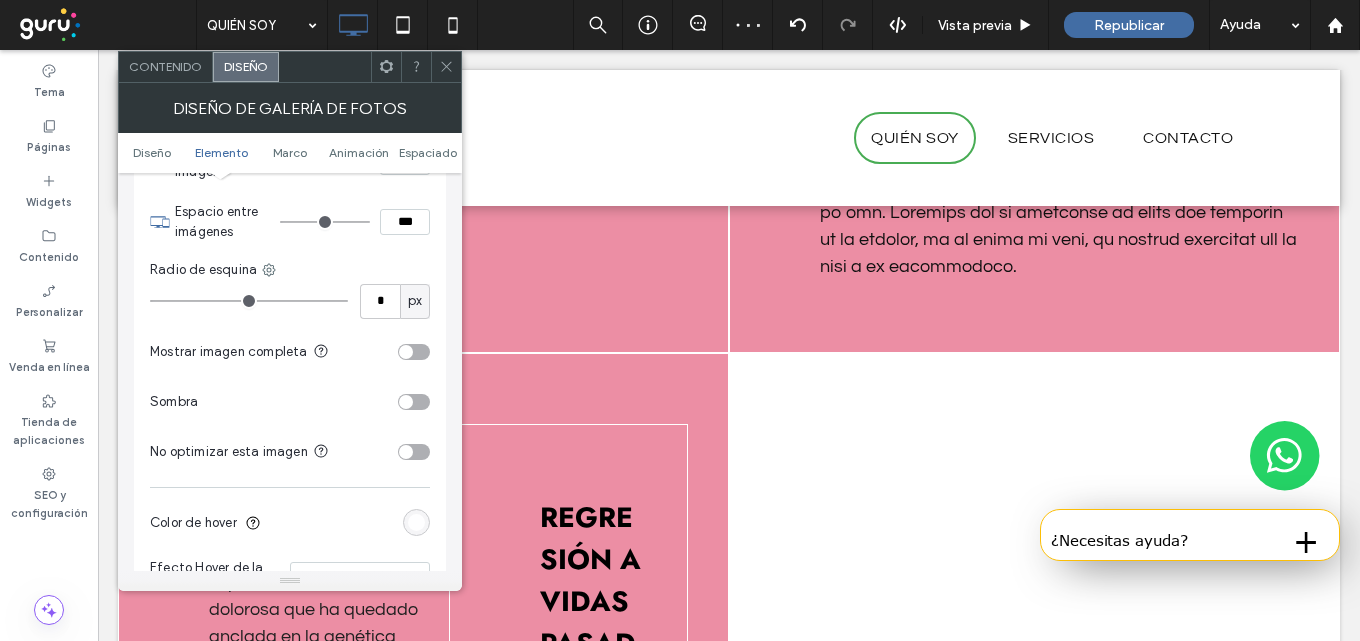 click at bounding box center [406, 352] 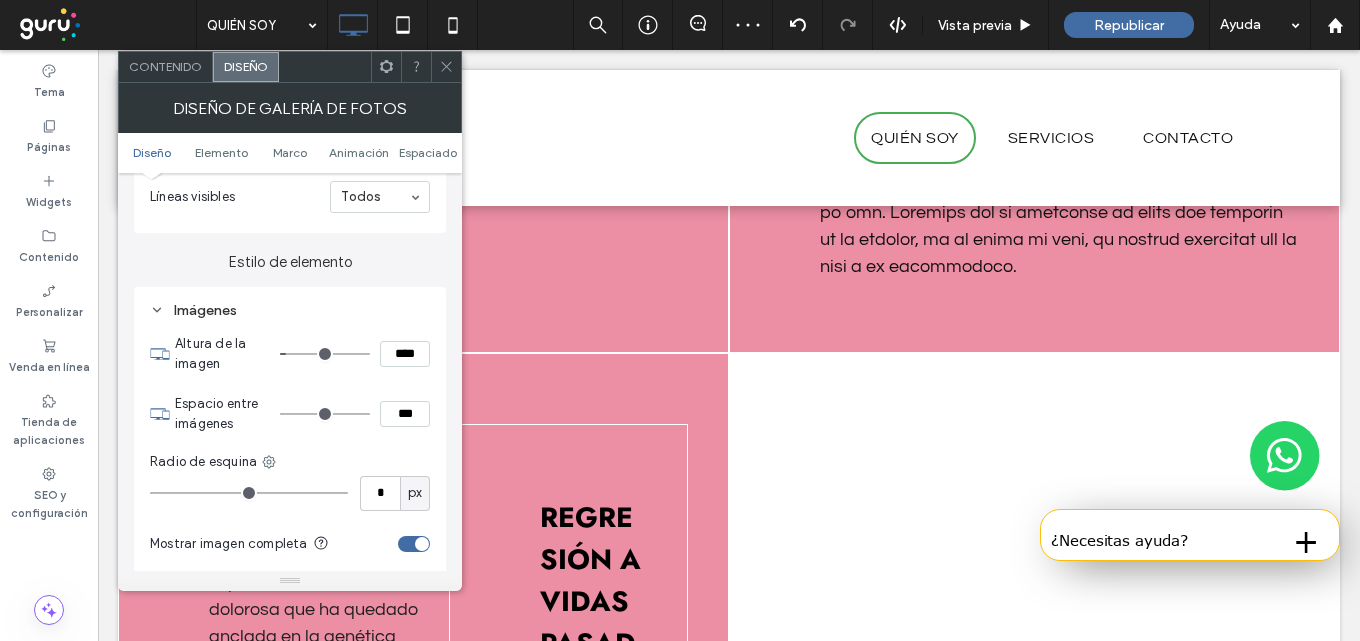 scroll, scrollTop: 700, scrollLeft: 0, axis: vertical 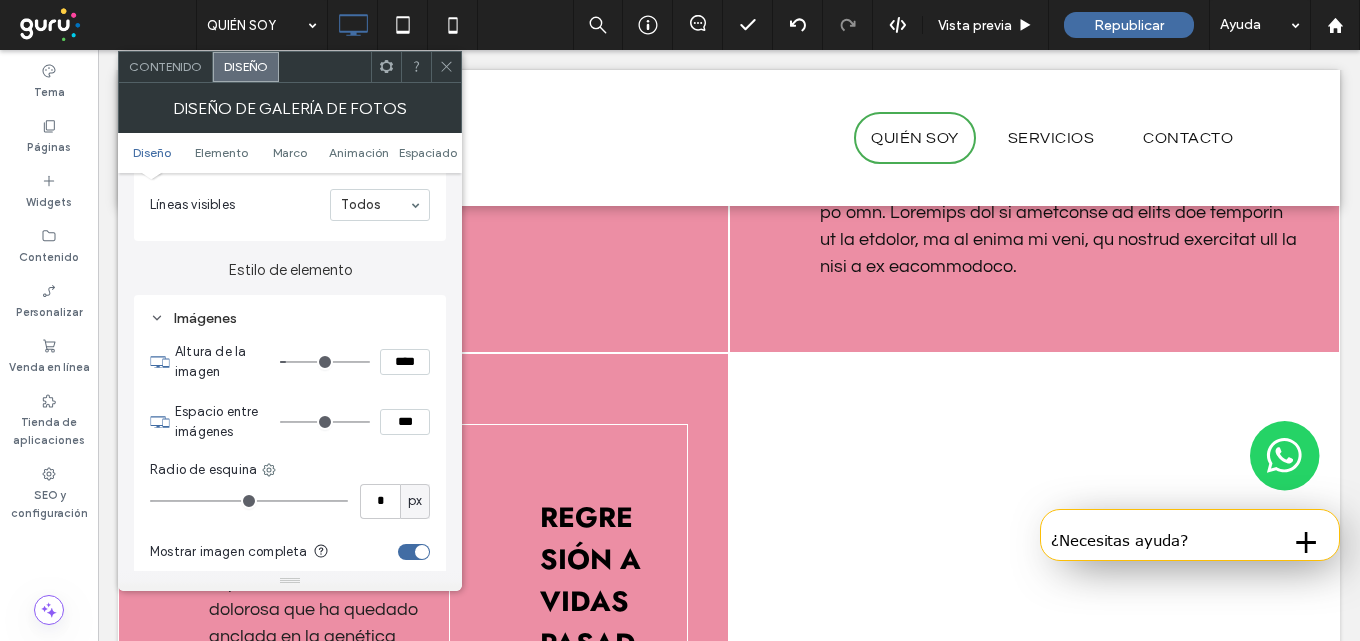 type on "***" 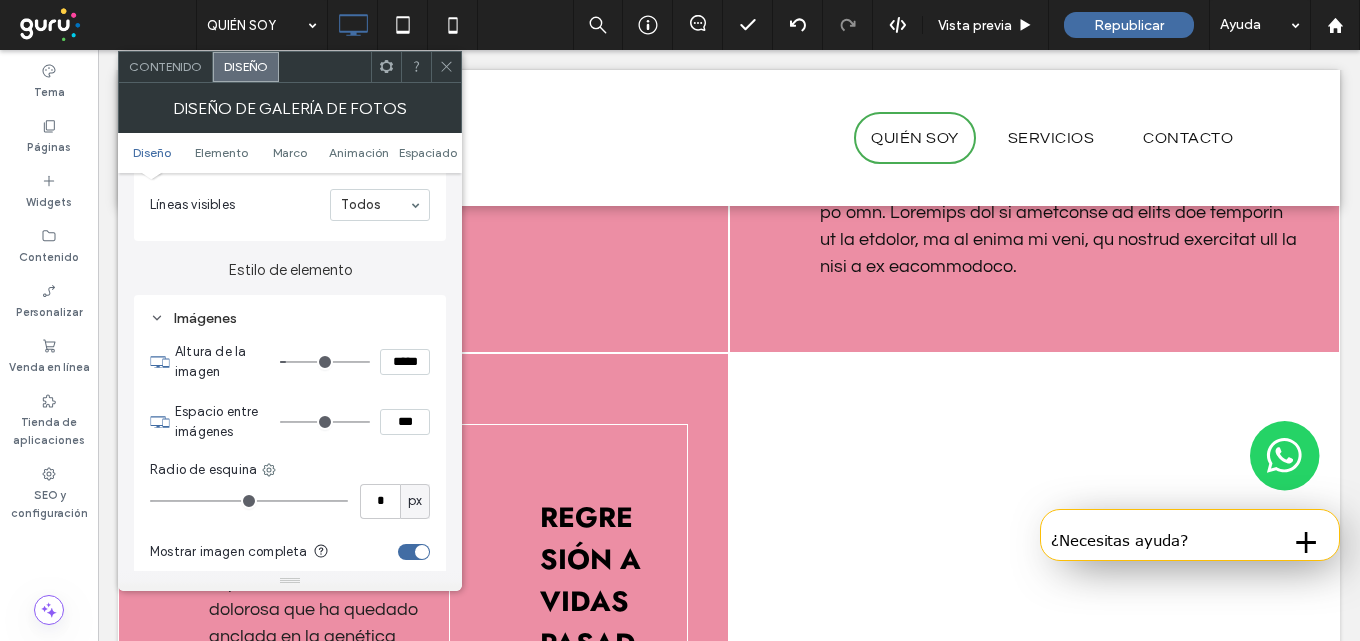 type on "***" 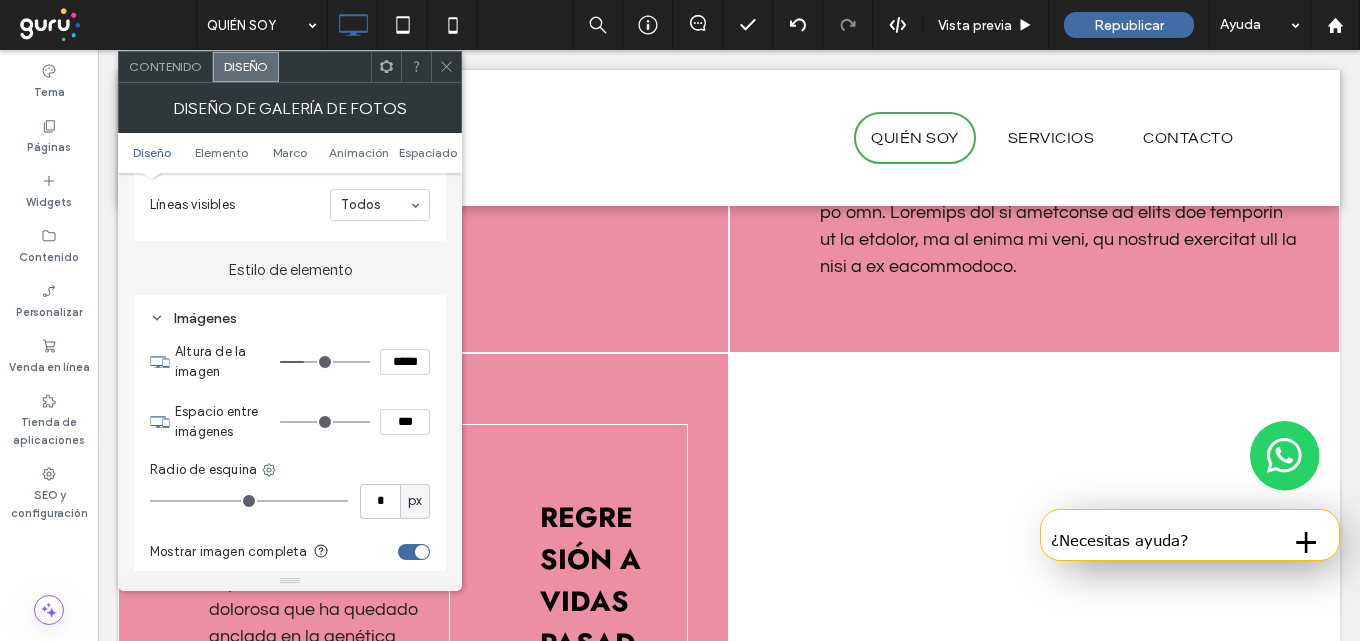 type on "***" 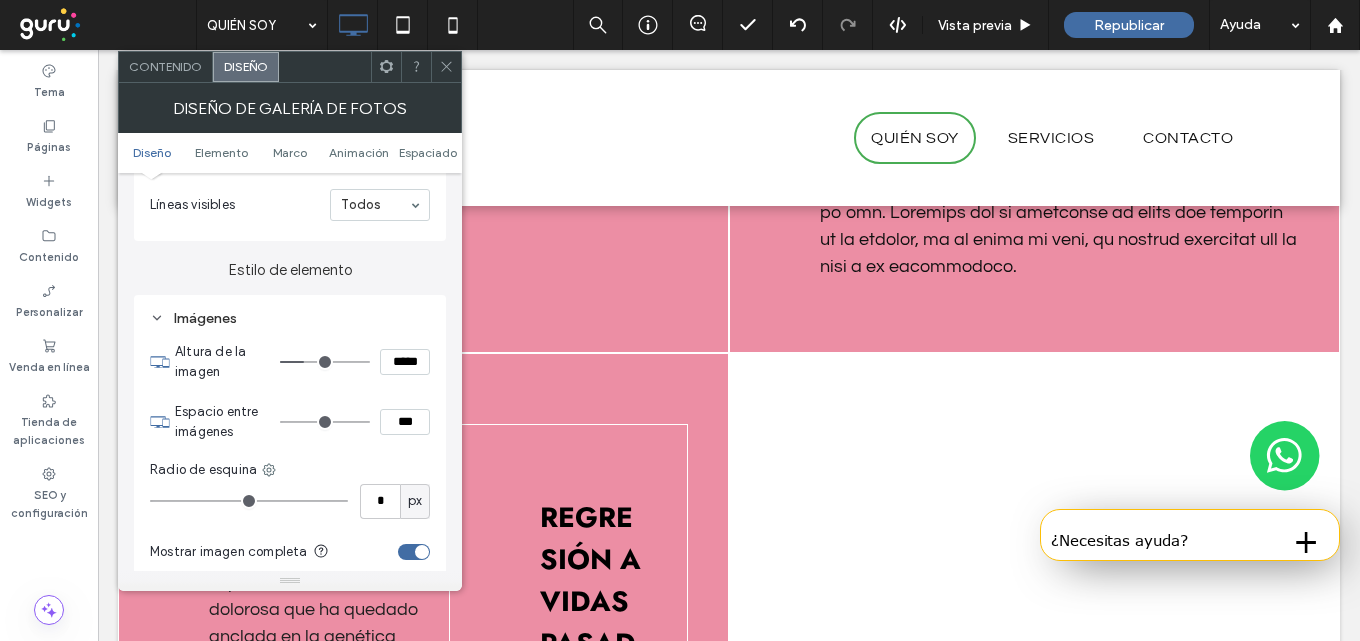 type on "*****" 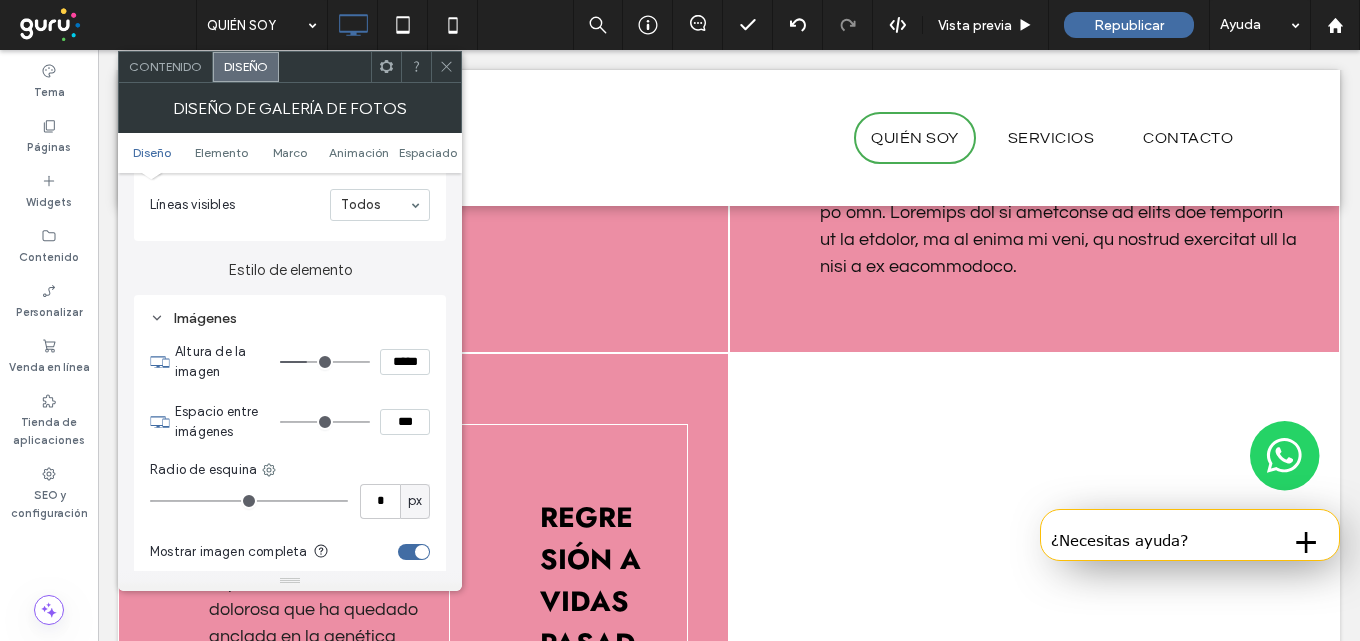 type on "***" 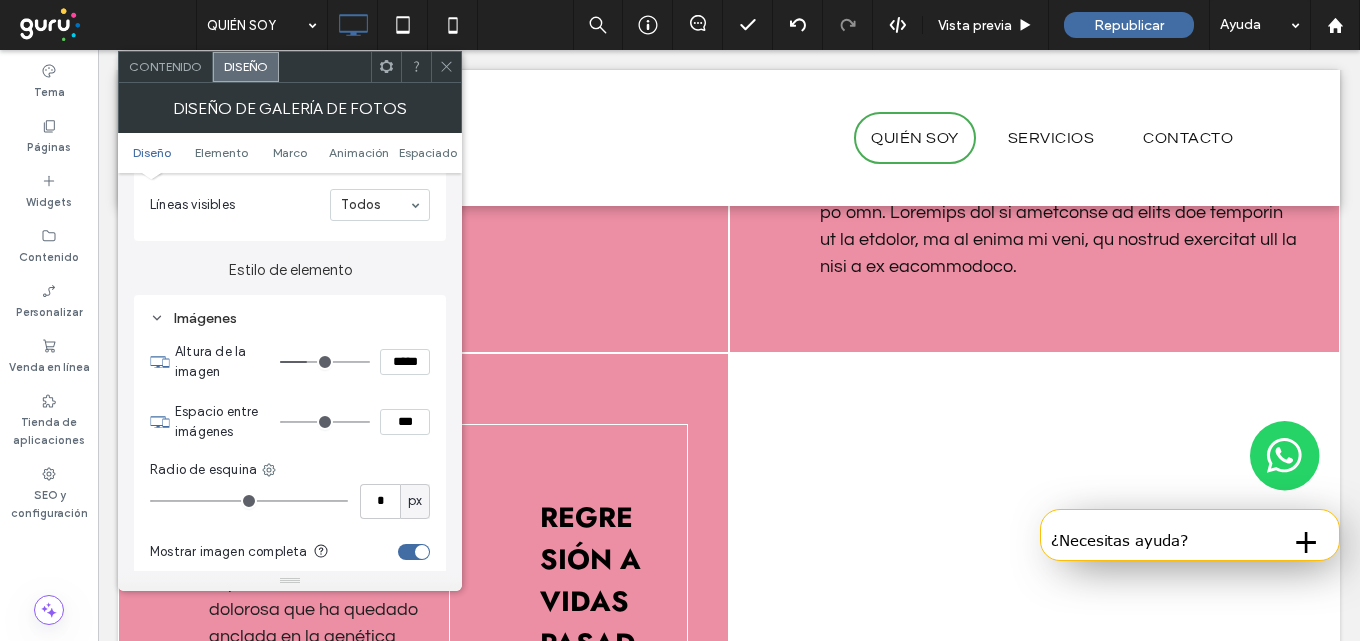 type on "*****" 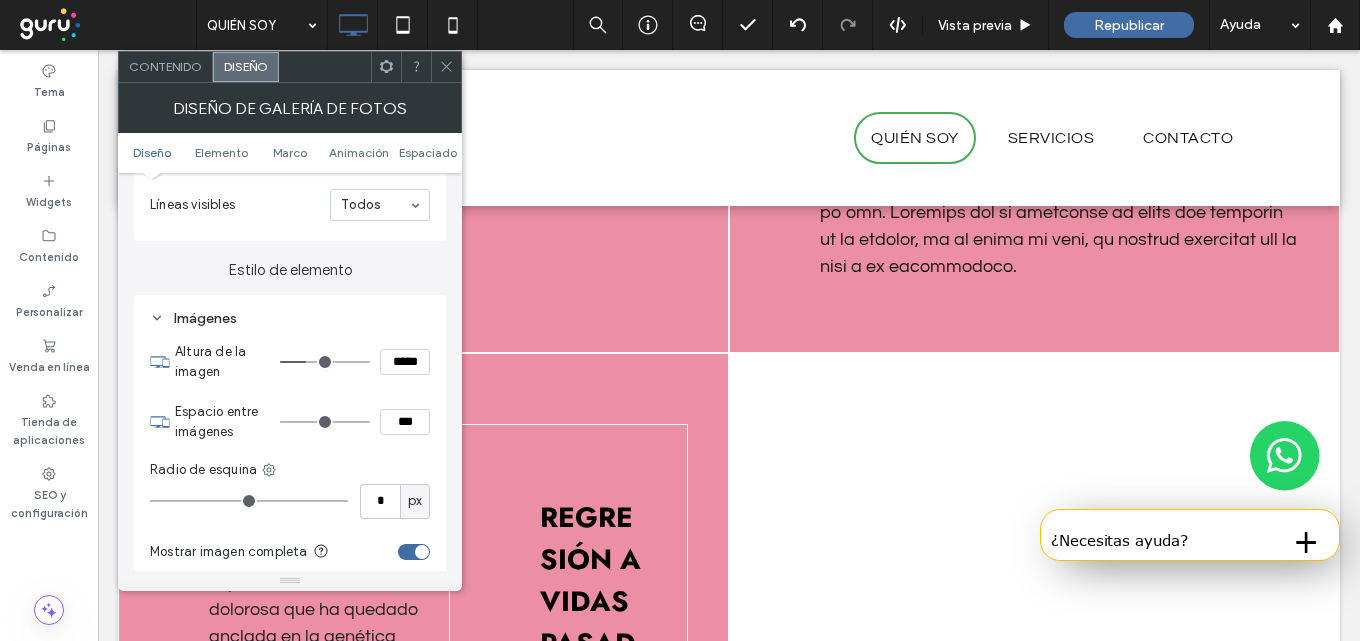 type on "***" 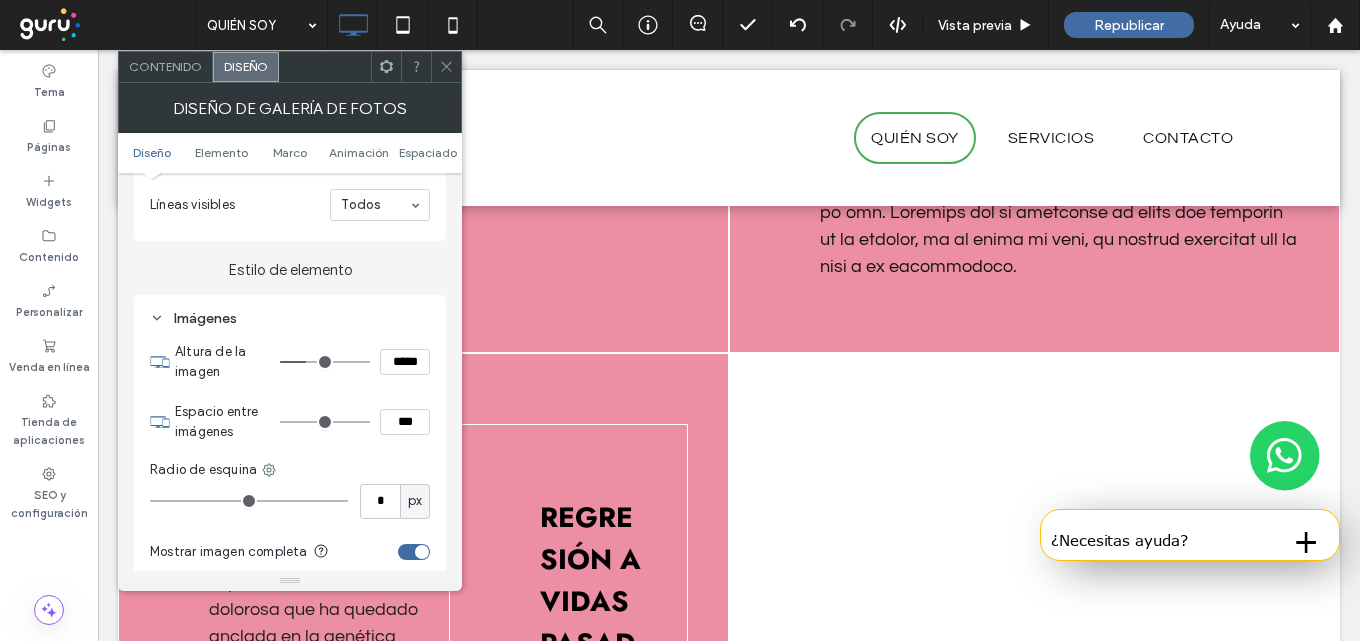 type on "*****" 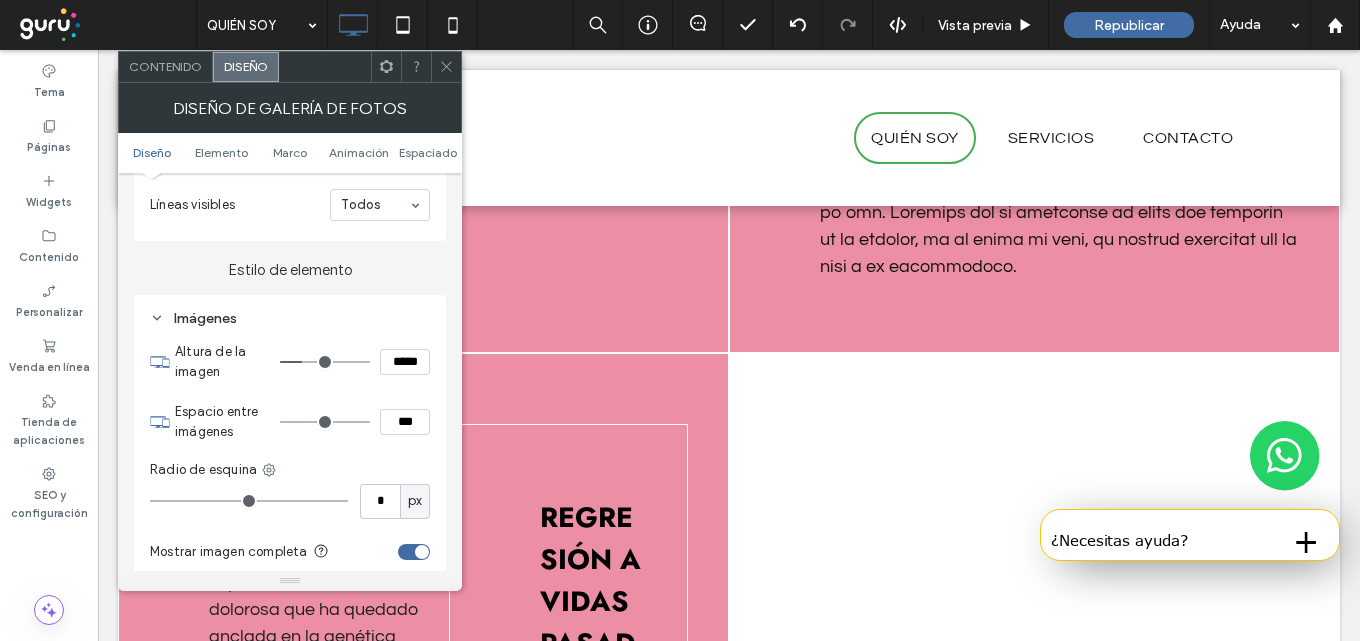 type on "***" 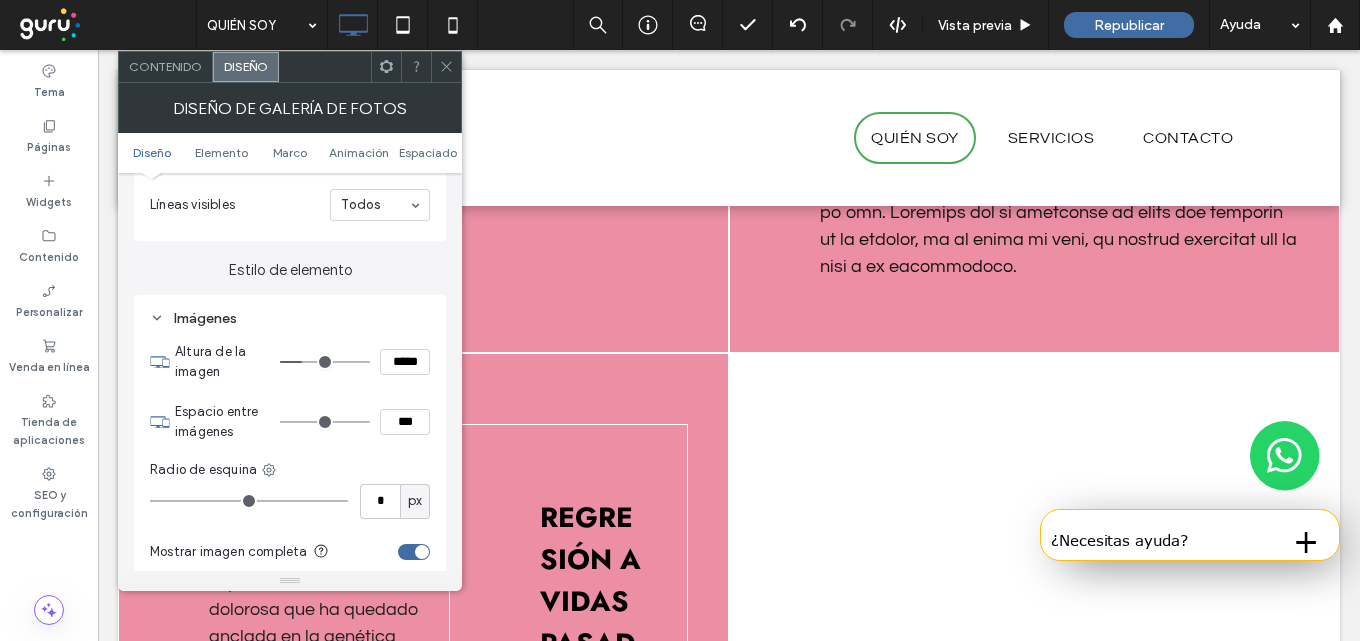 type on "*****" 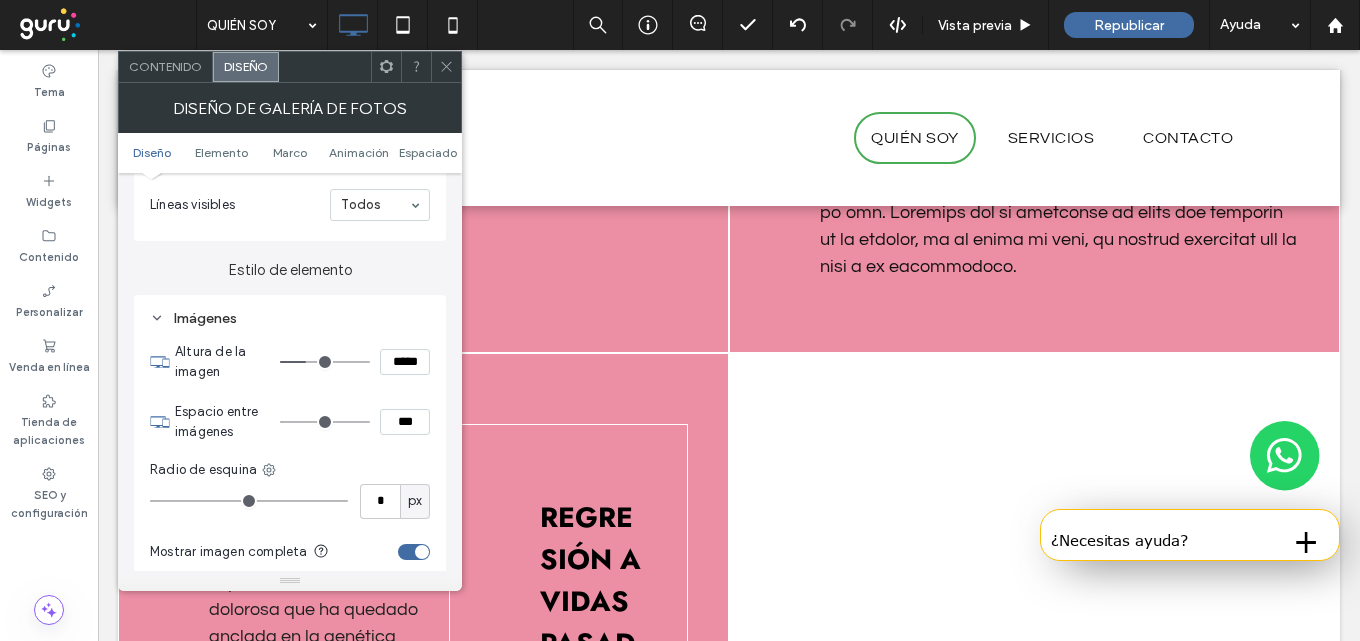 type on "***" 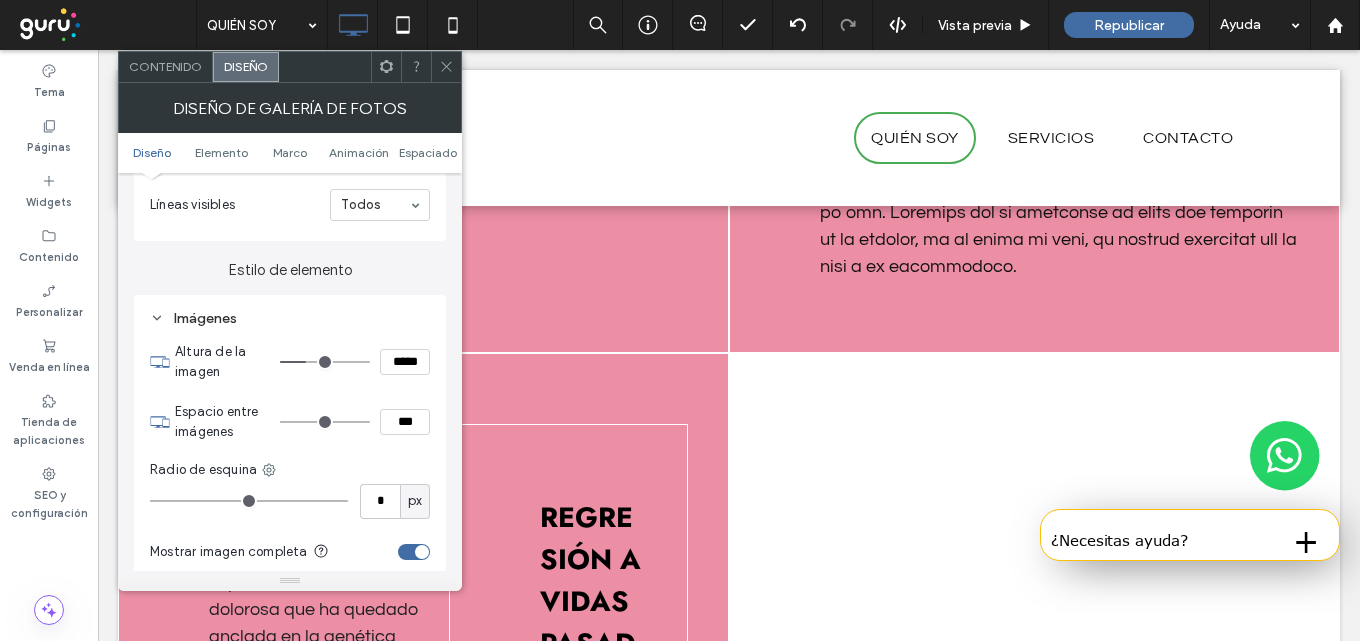type on "*****" 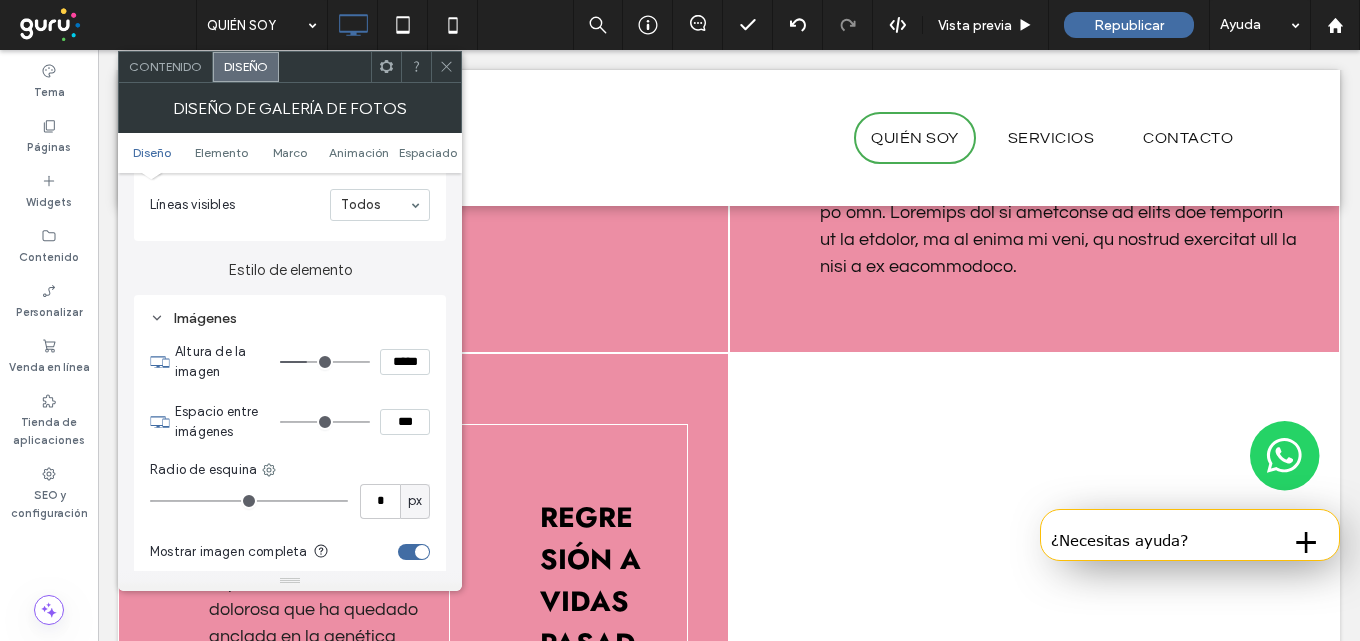 type on "***" 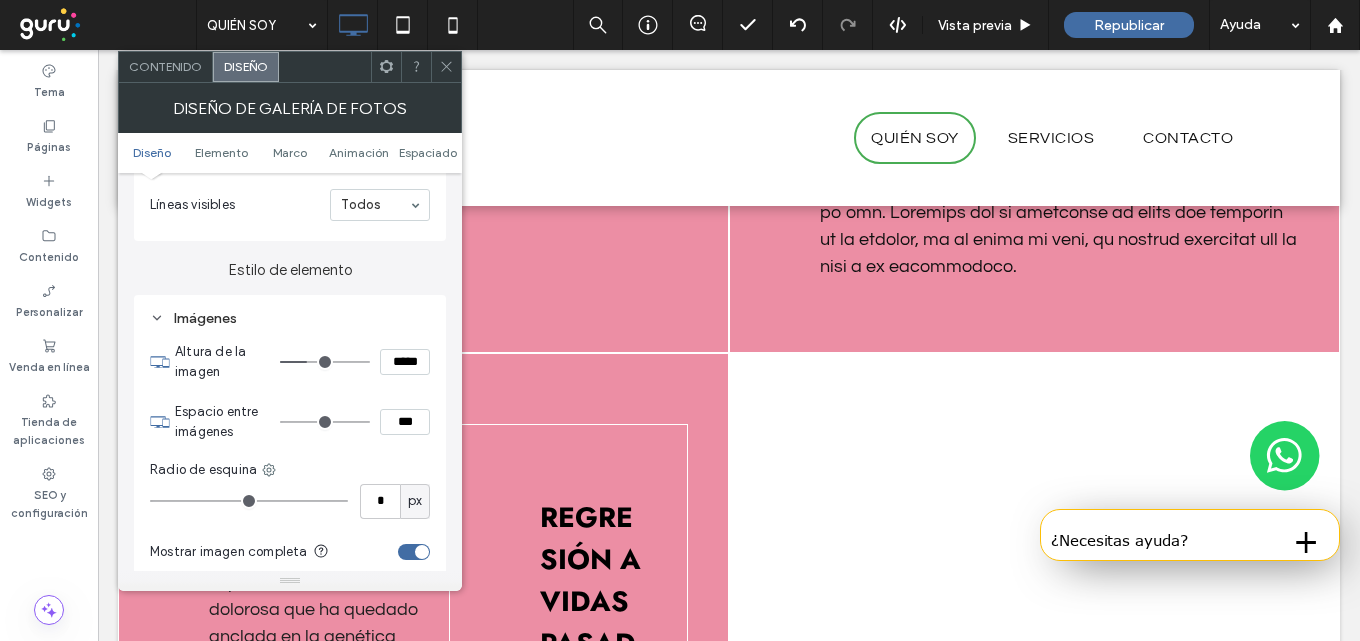 type on "*****" 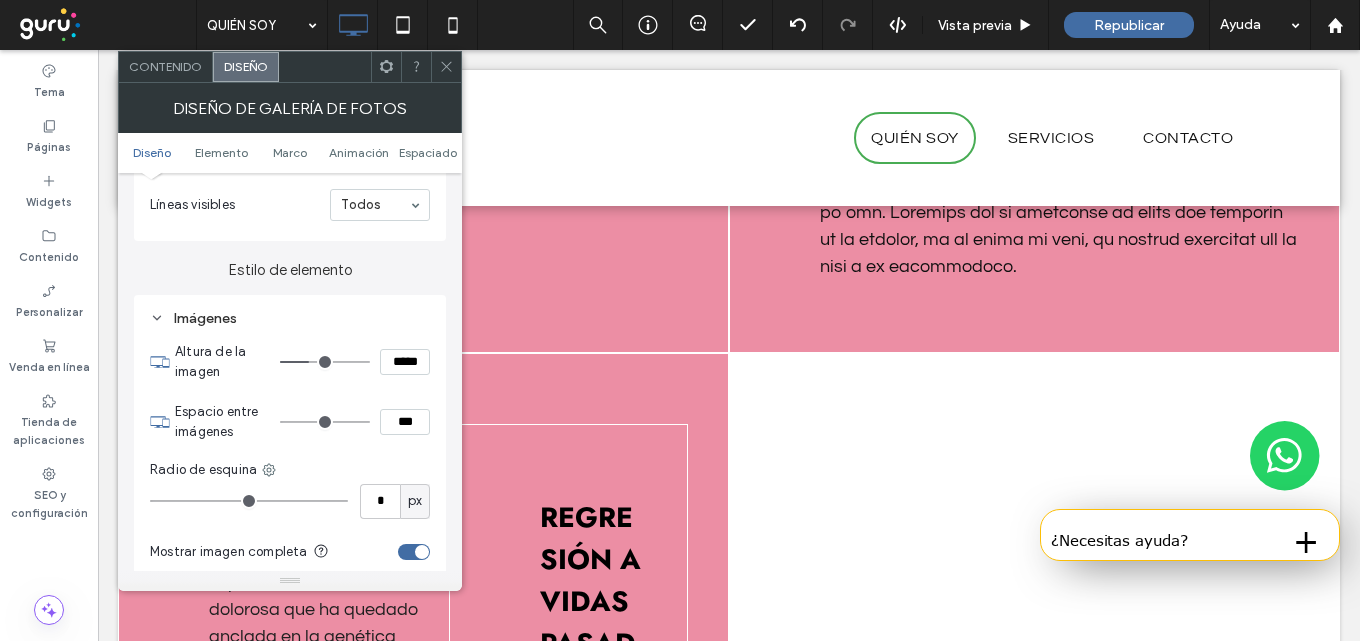 type on "***" 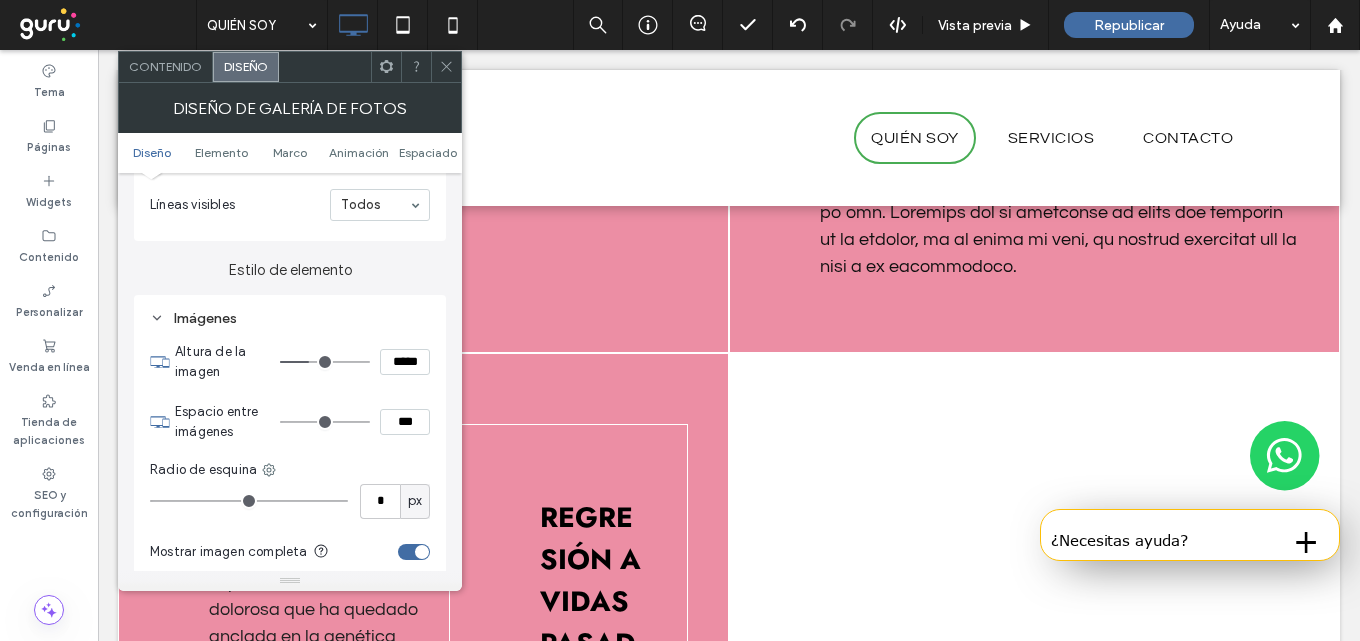type on "*****" 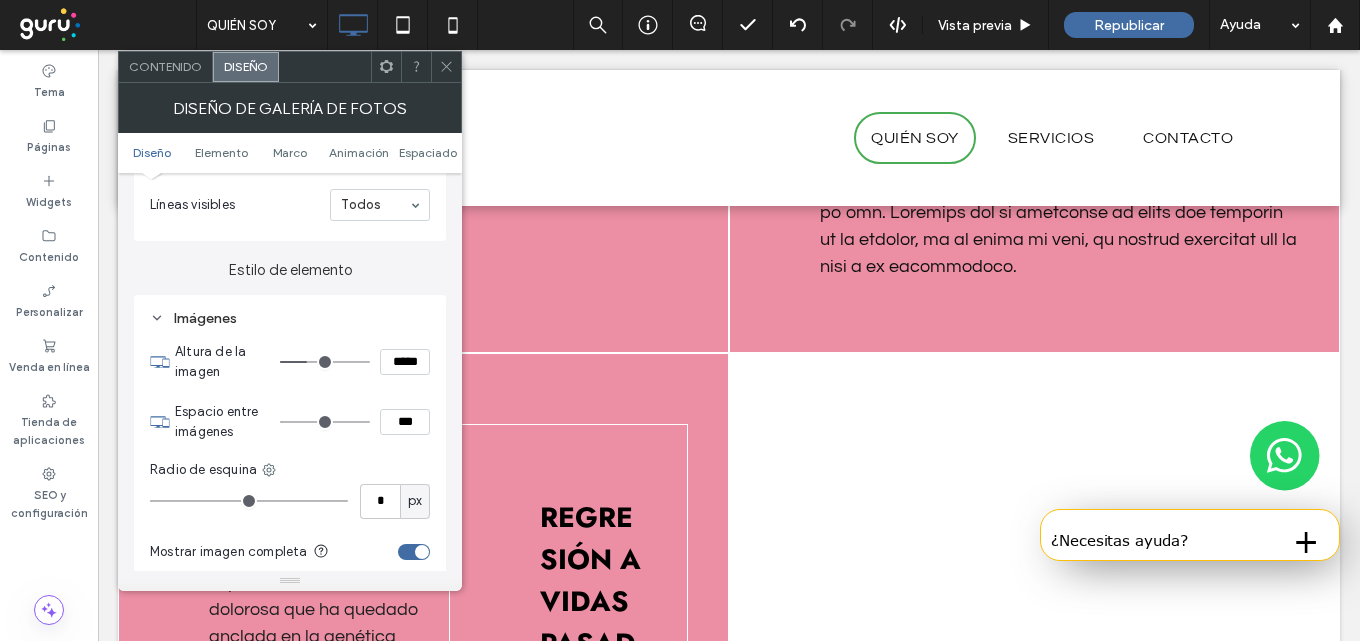 type on "***" 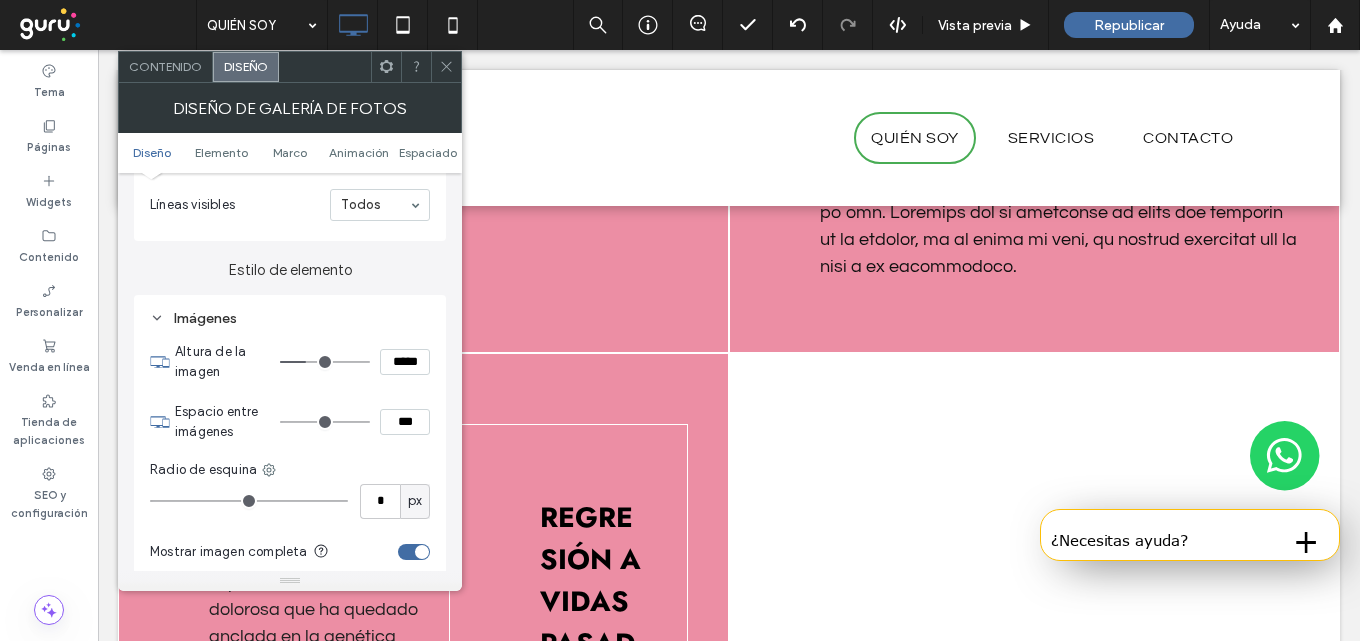 drag, startPoint x: 295, startPoint y: 361, endPoint x: 309, endPoint y: 362, distance: 14.035668 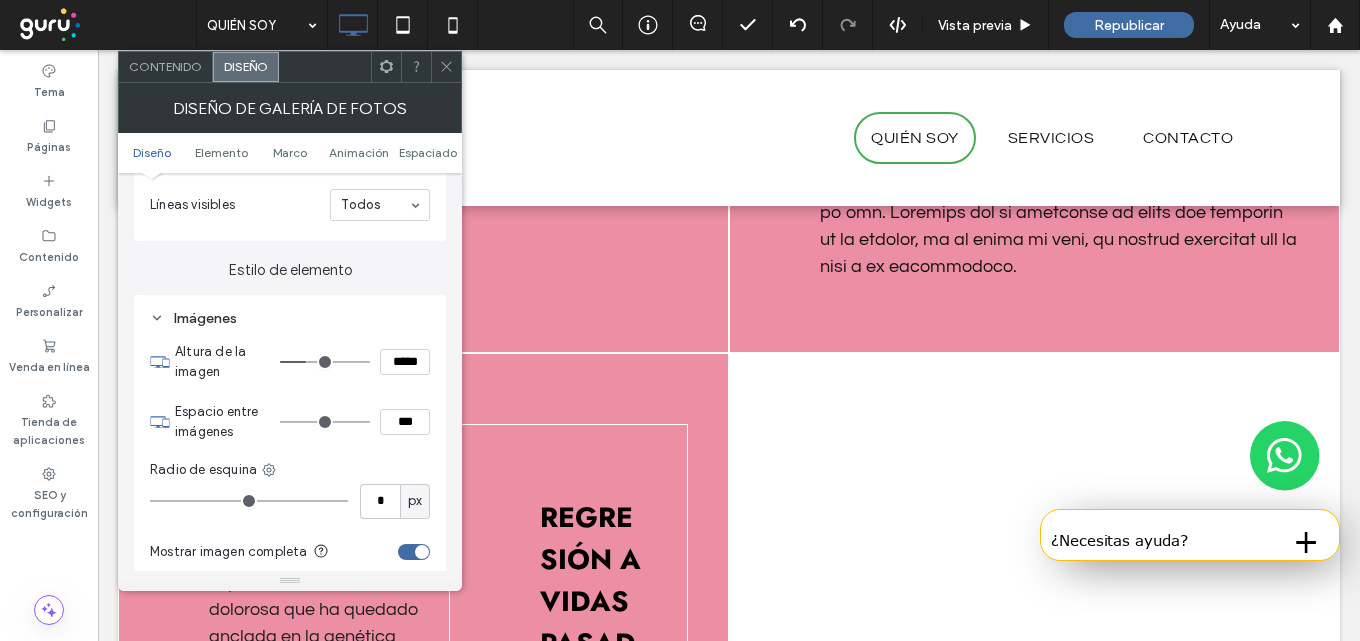 type on "***" 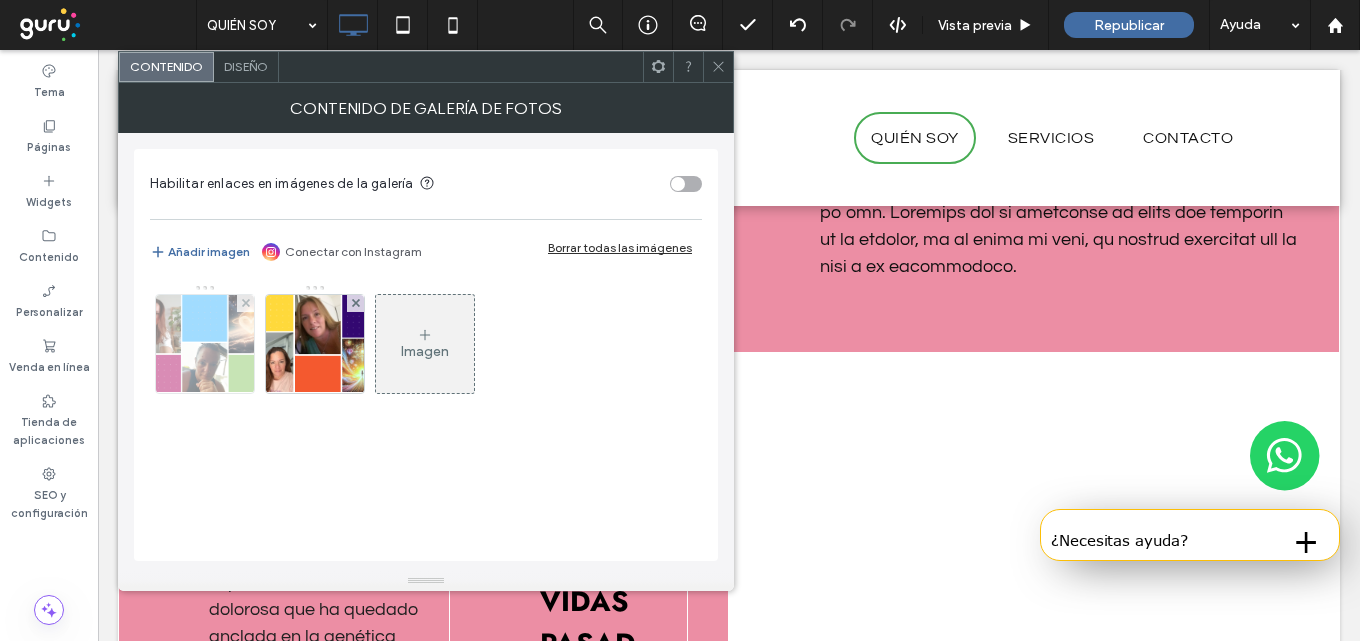 click at bounding box center (205, 344) 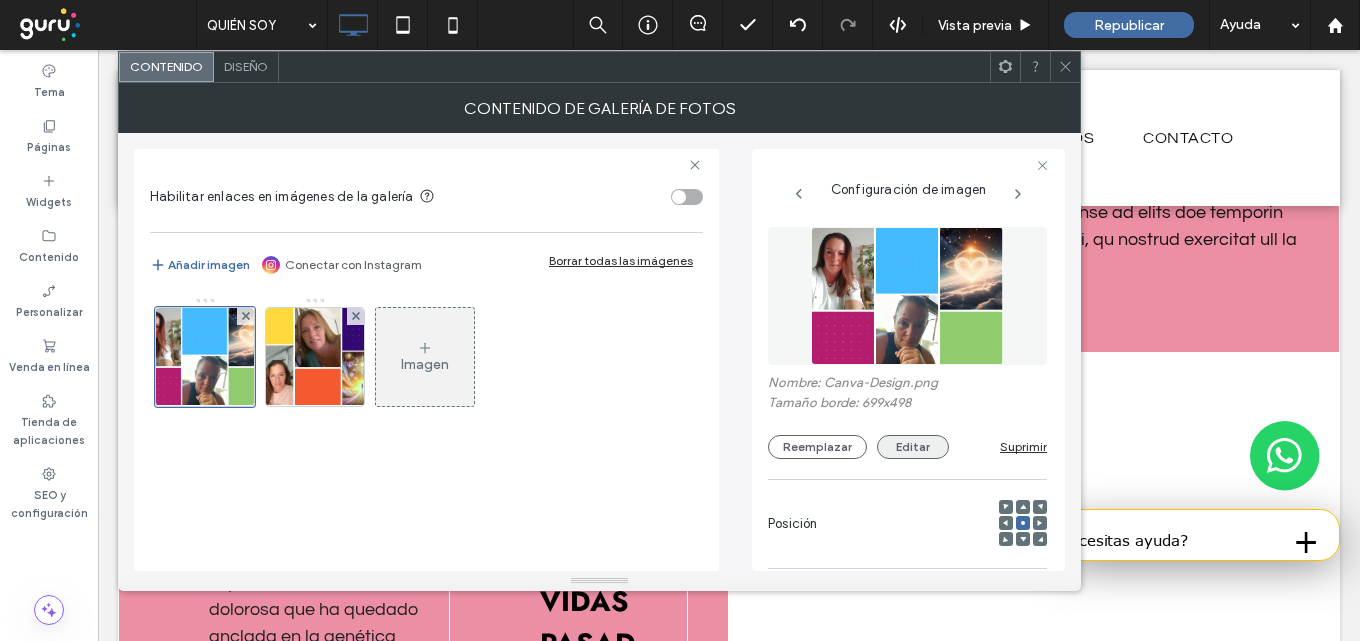 click on "Editar" at bounding box center (913, 447) 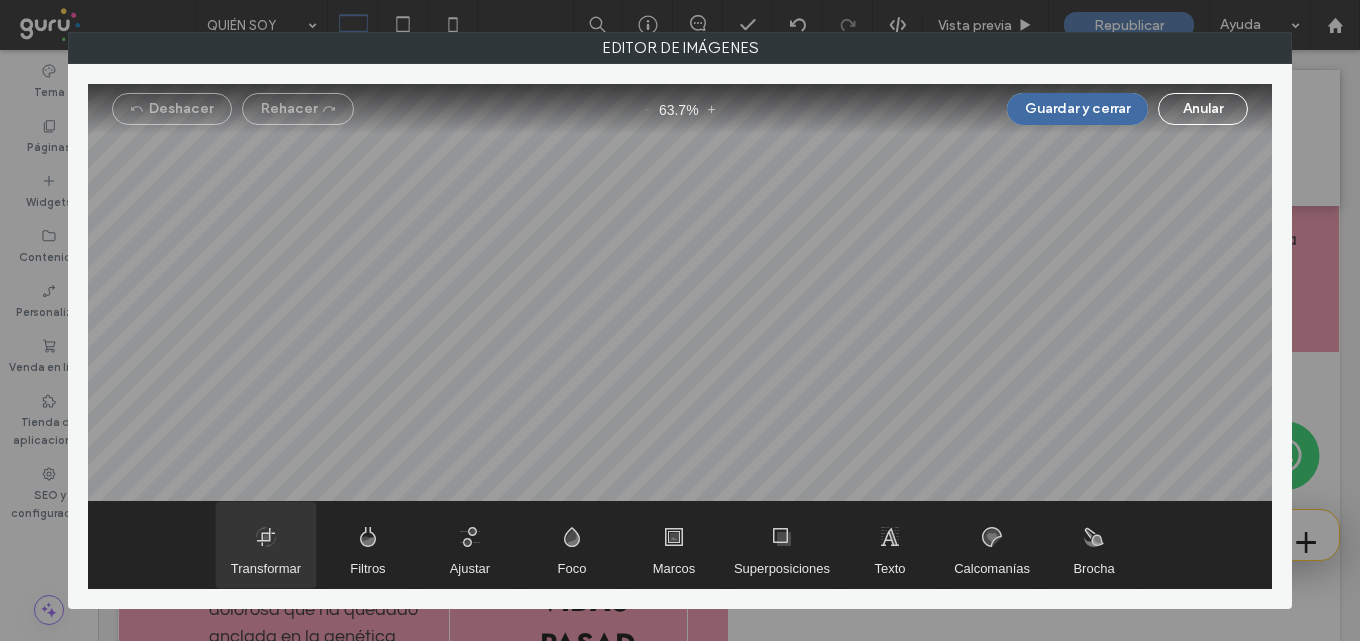 click at bounding box center (266, 545) 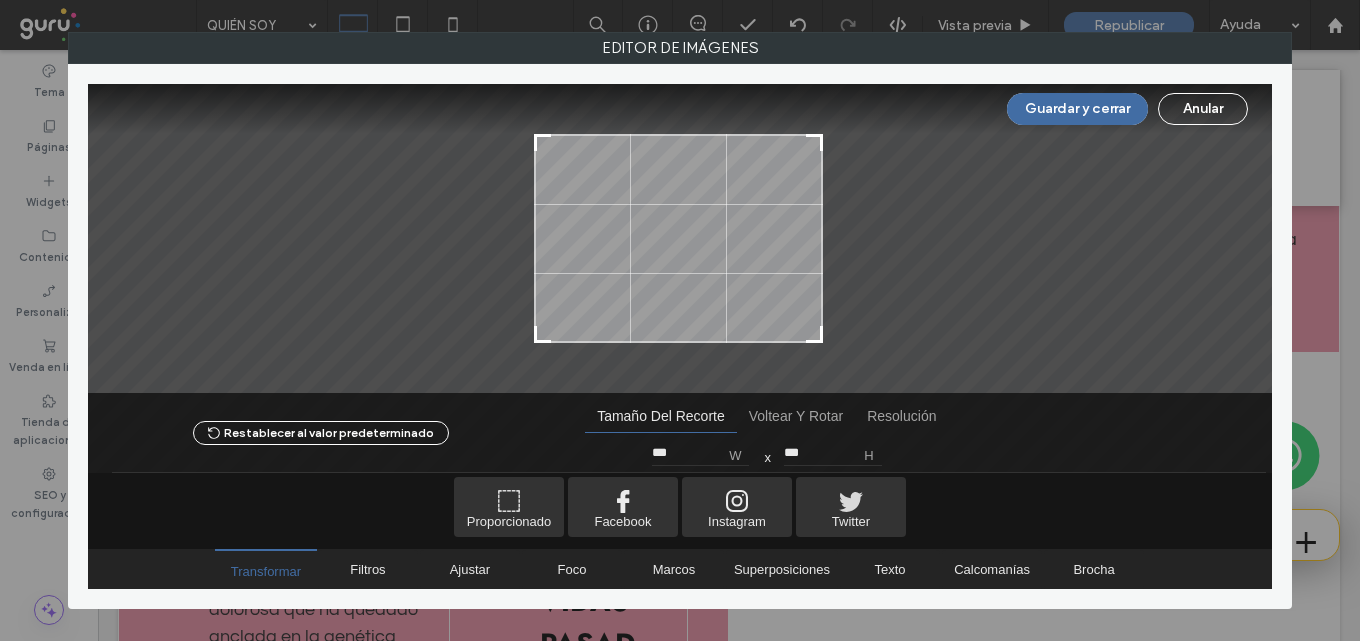 type on "***" 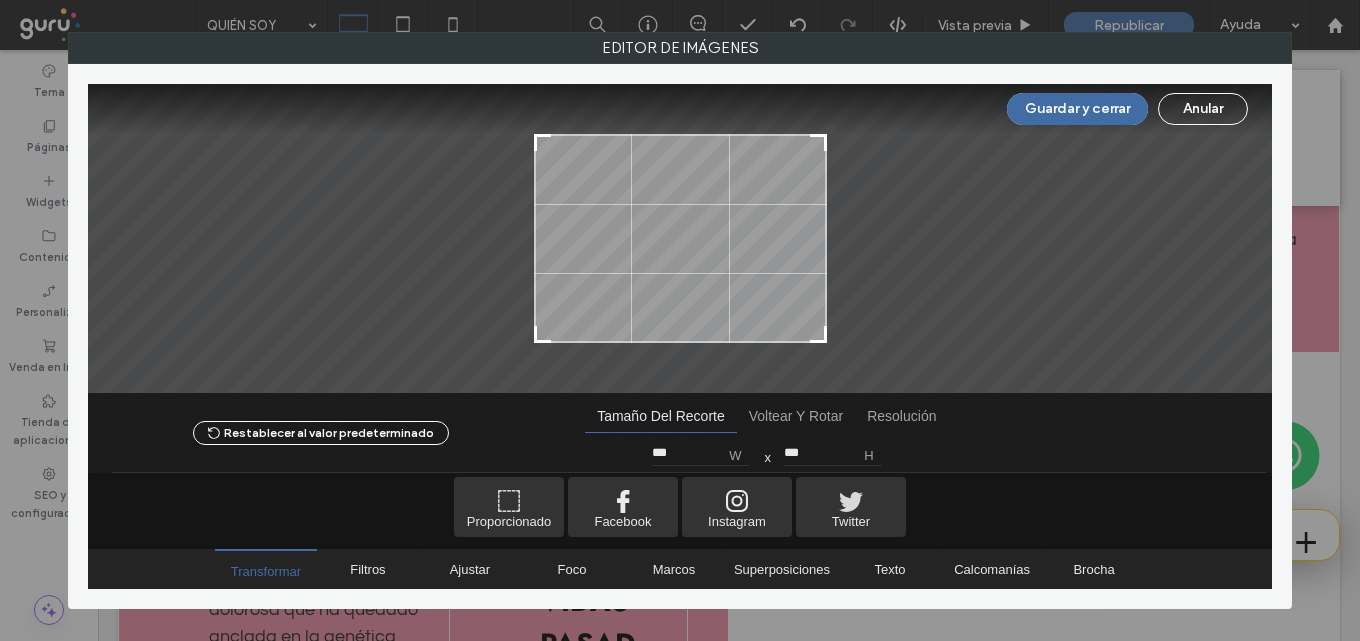 click at bounding box center [680, 238] 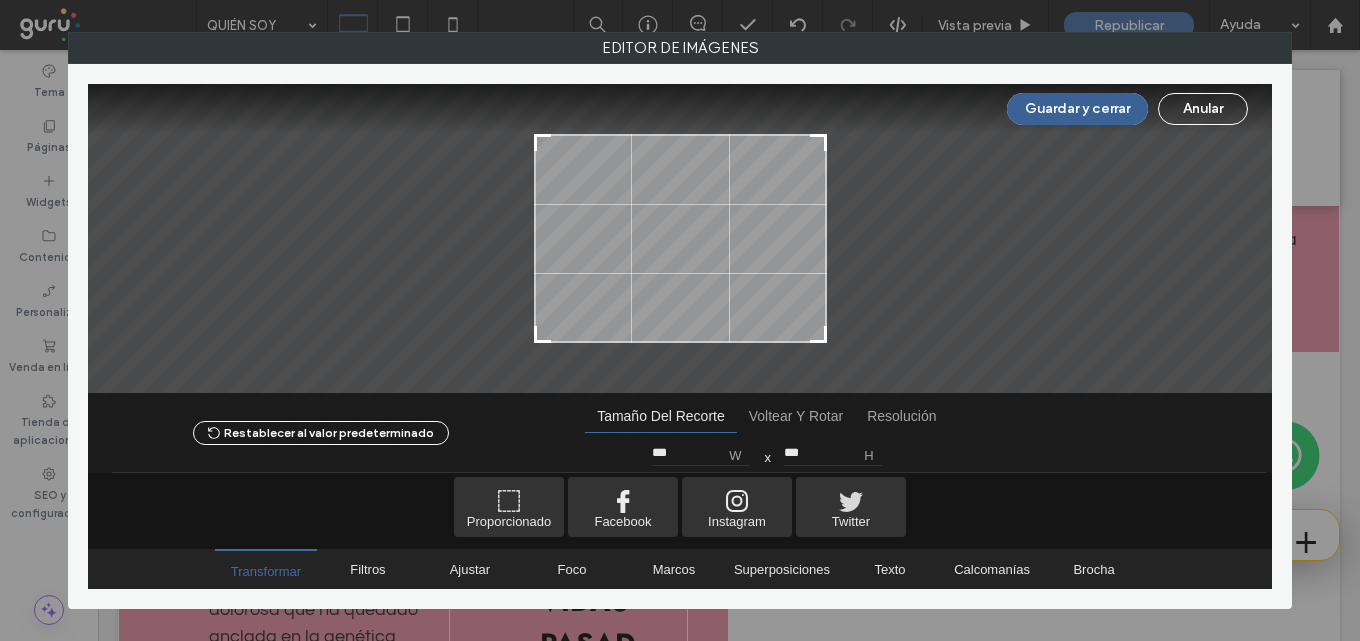click on "Guardar y cerrar" at bounding box center [1077, 109] 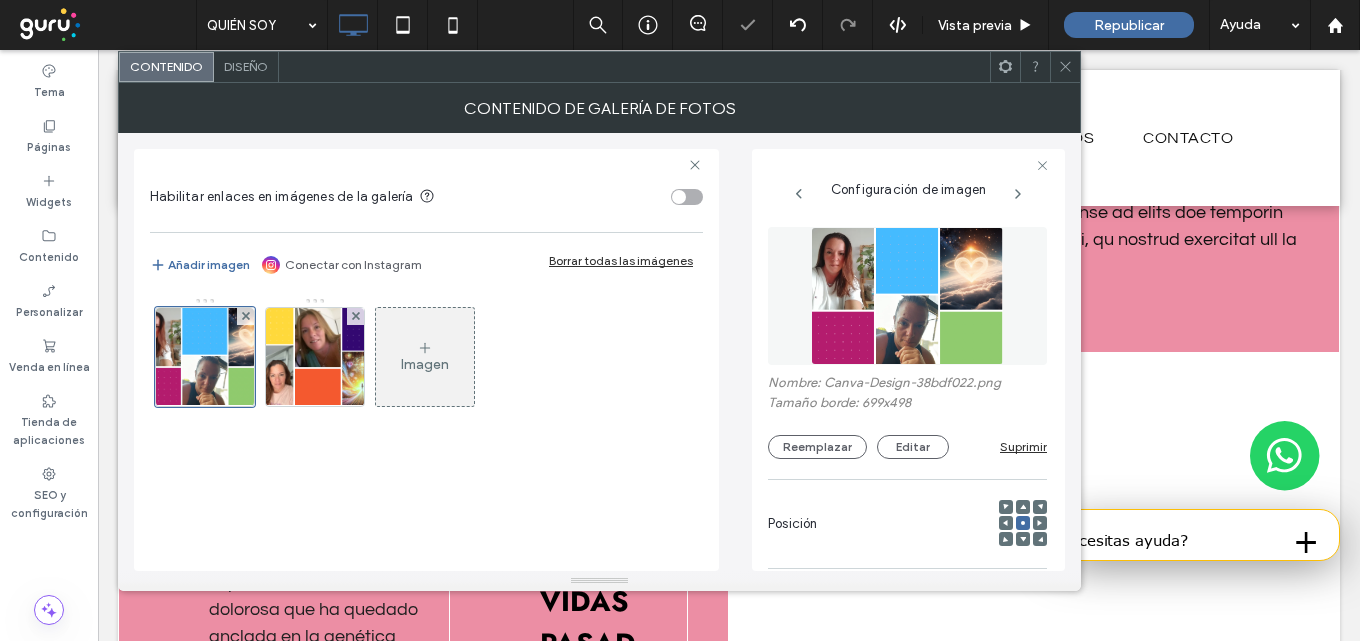 click 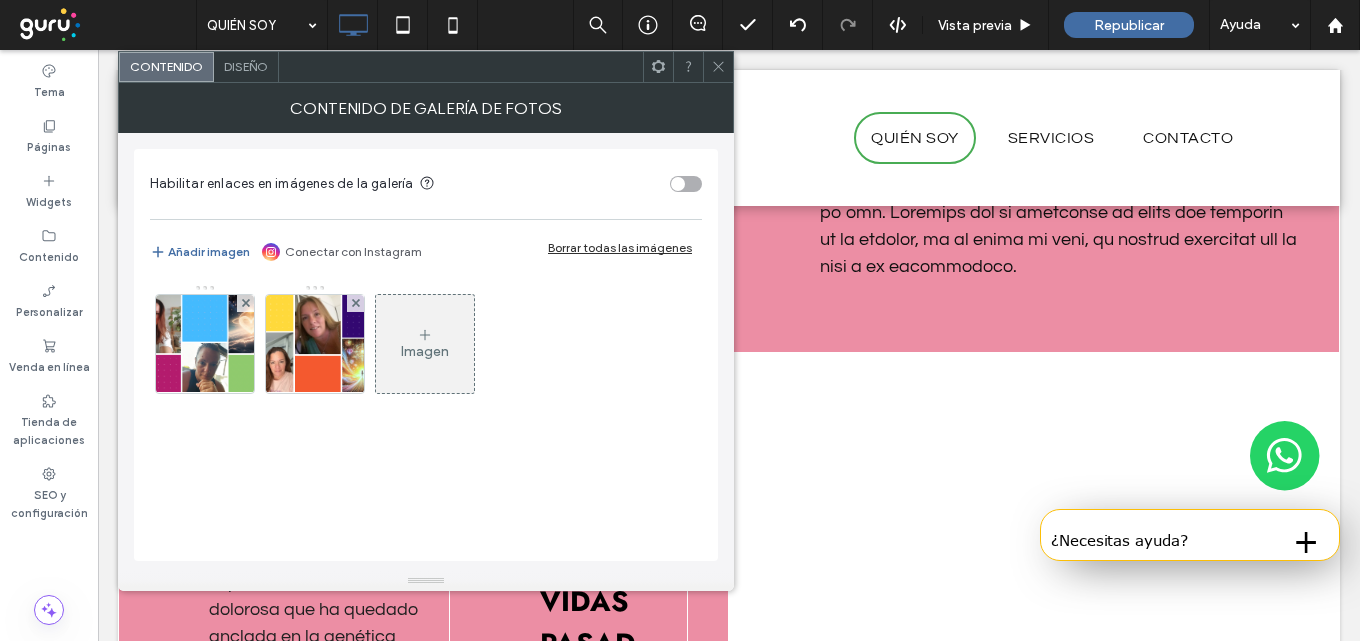 drag, startPoint x: 712, startPoint y: 64, endPoint x: 730, endPoint y: 84, distance: 26.907248 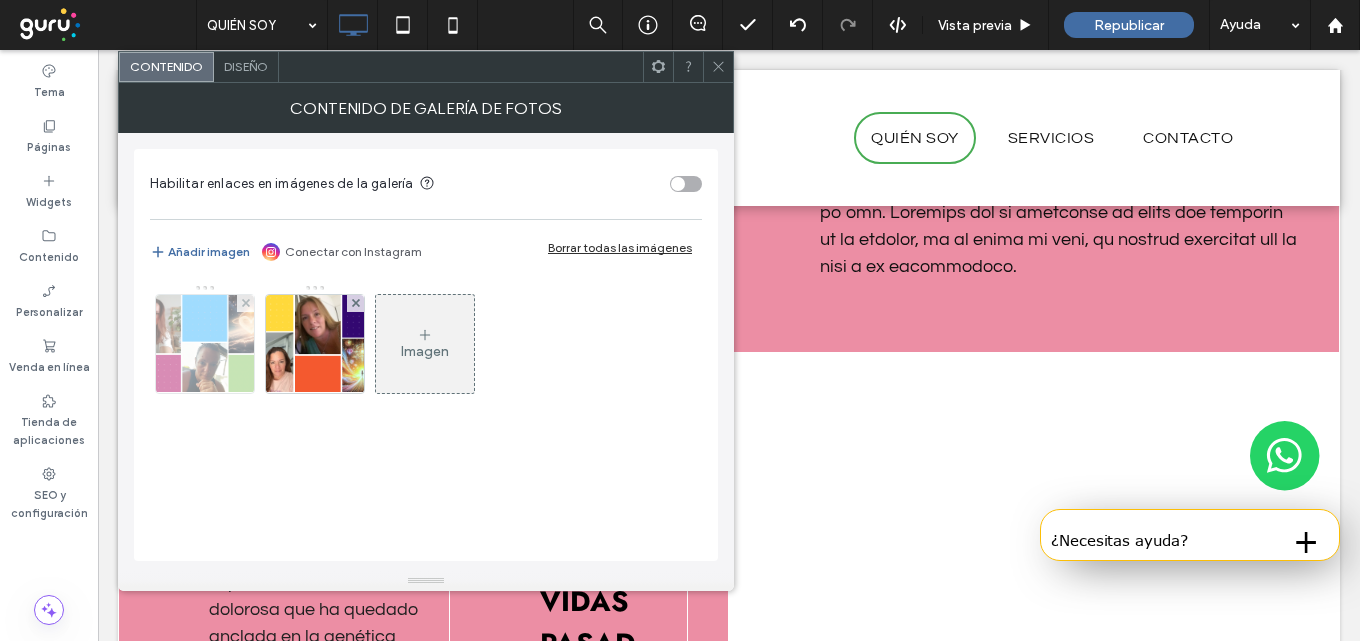 click at bounding box center [205, 344] 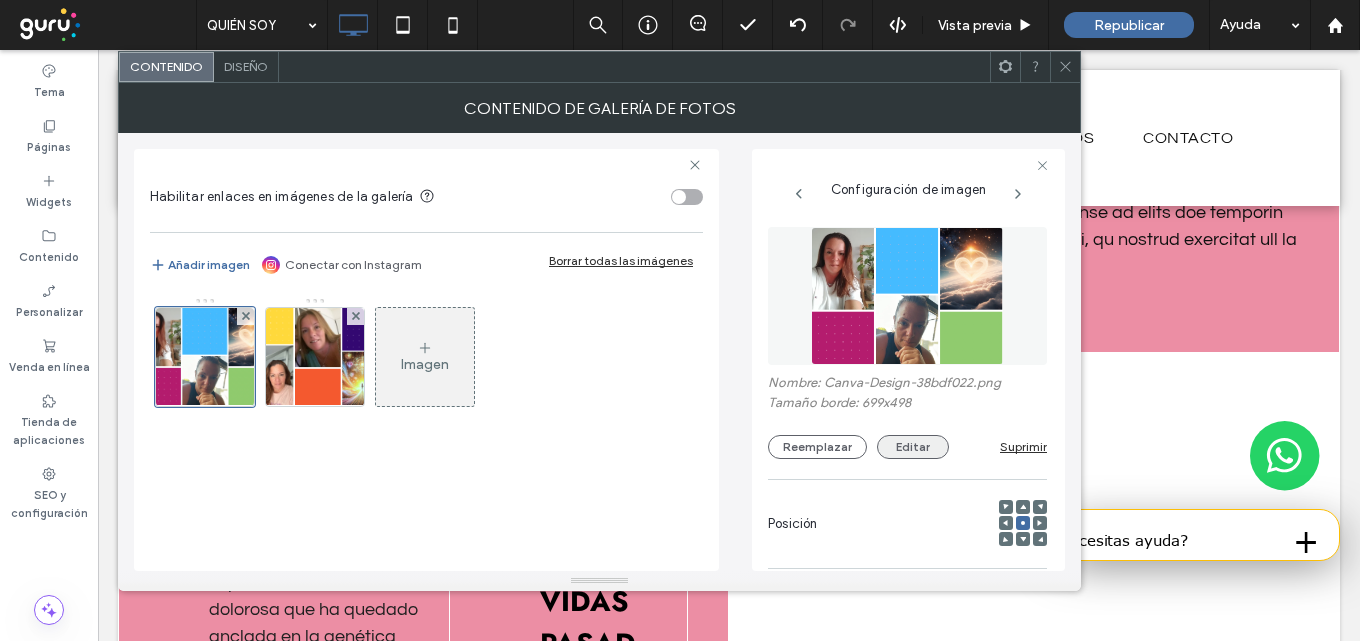 click on "Editar" at bounding box center (913, 447) 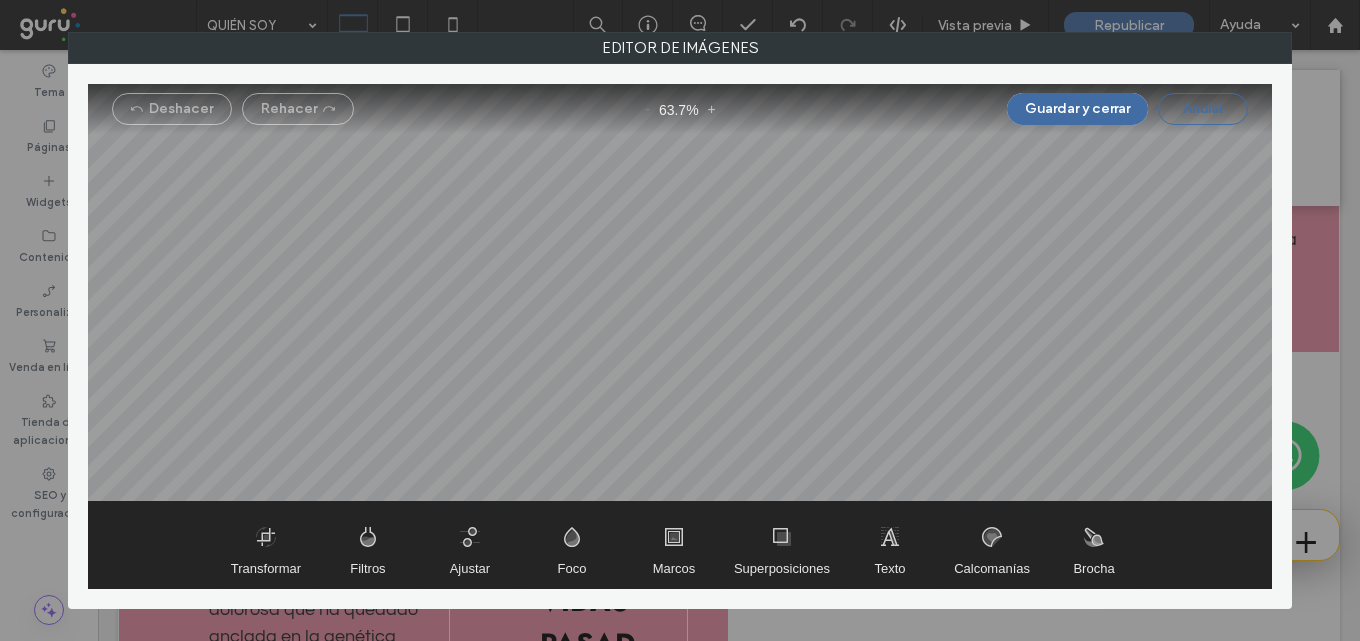 click on "Anular" at bounding box center (1203, 109) 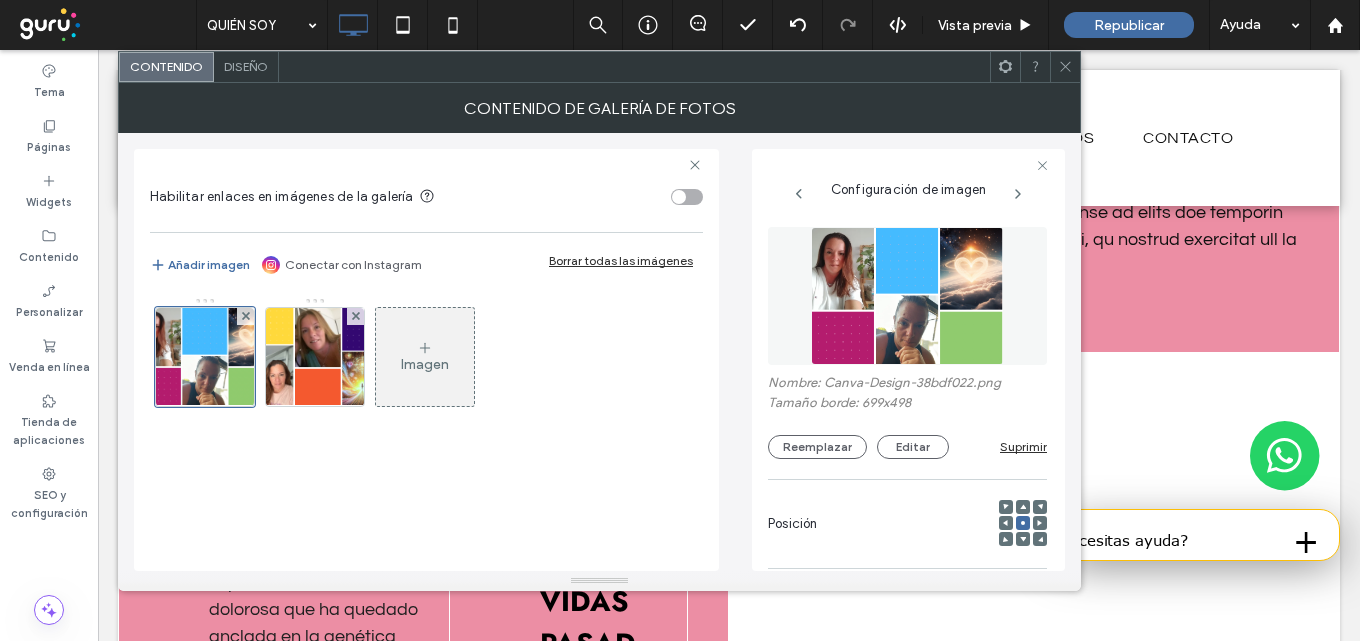 click 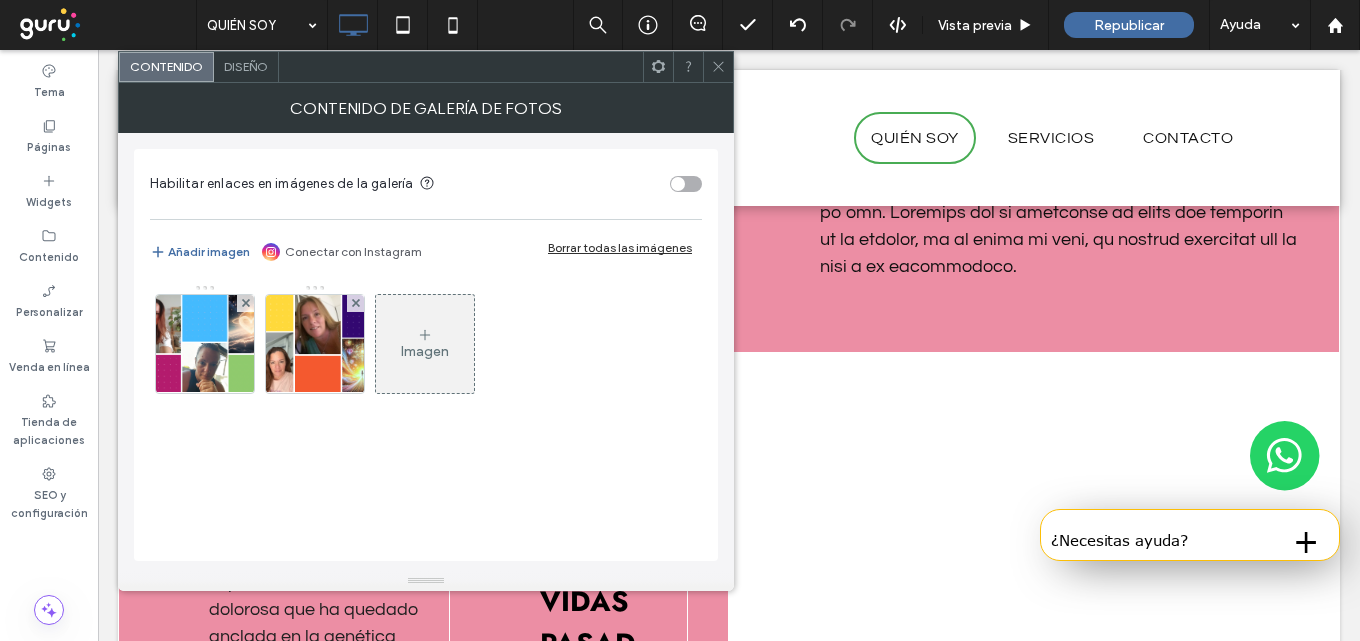 click on "Diseño" at bounding box center [246, 67] 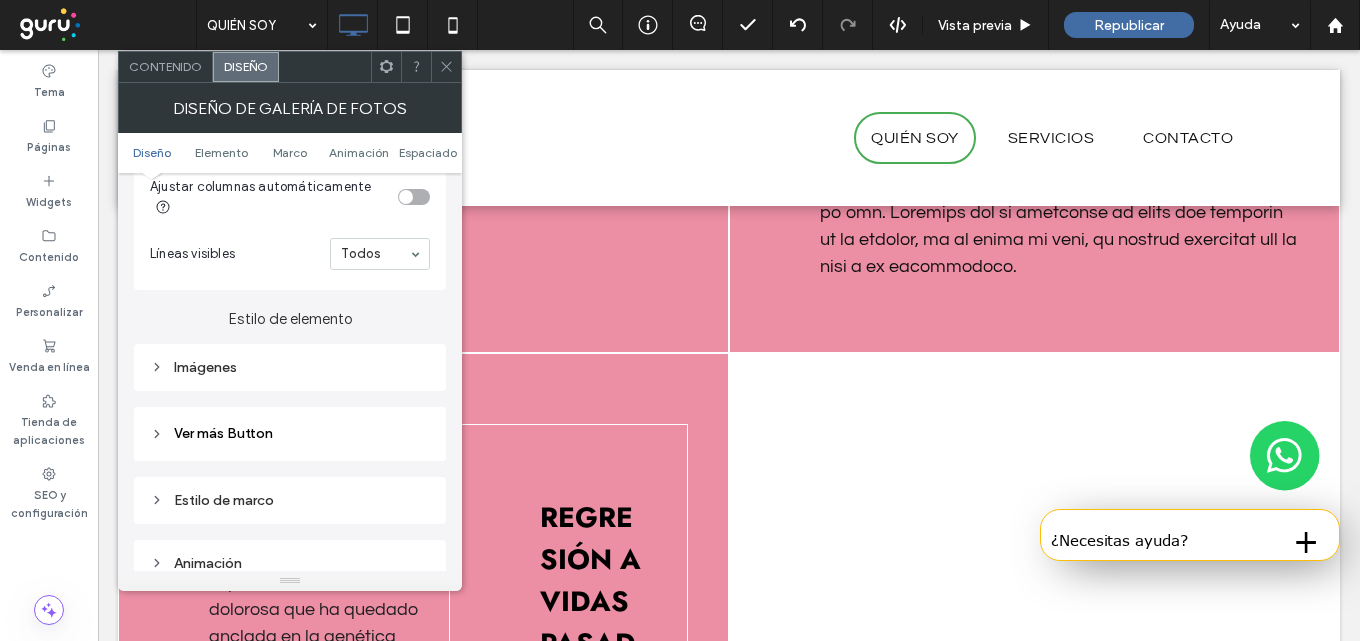 scroll, scrollTop: 700, scrollLeft: 0, axis: vertical 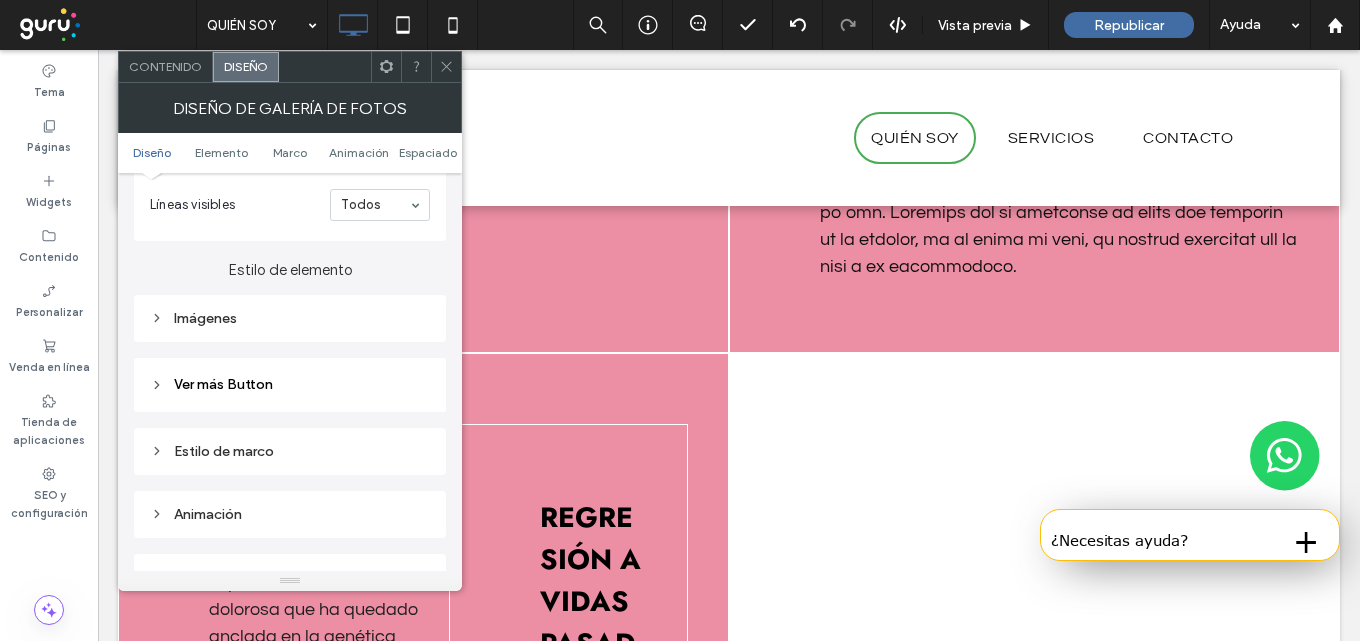 click on "Imágenes" at bounding box center (290, 318) 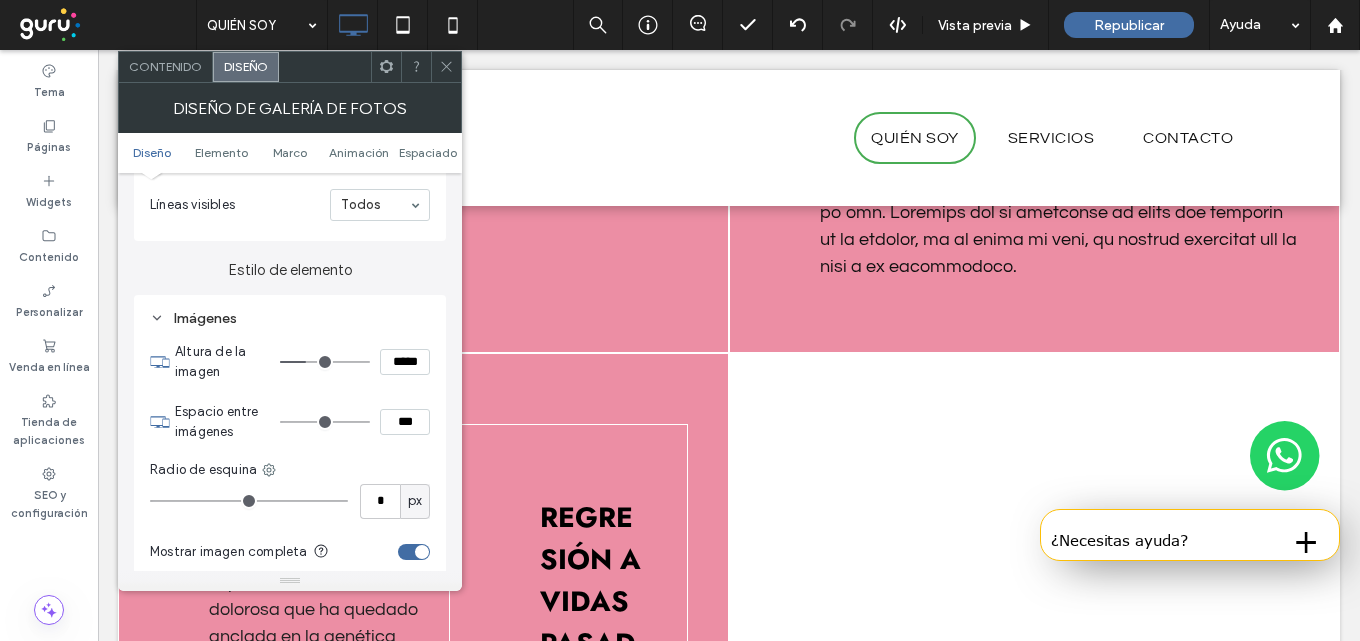 type on "*" 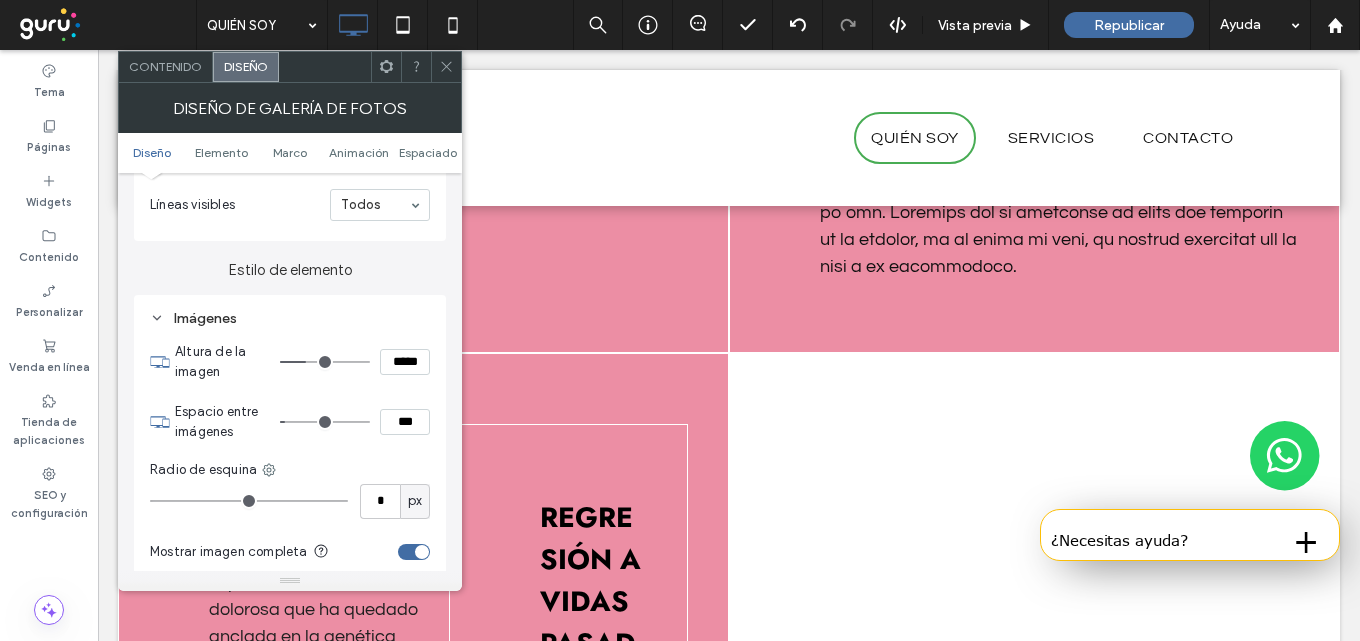 type on "*" 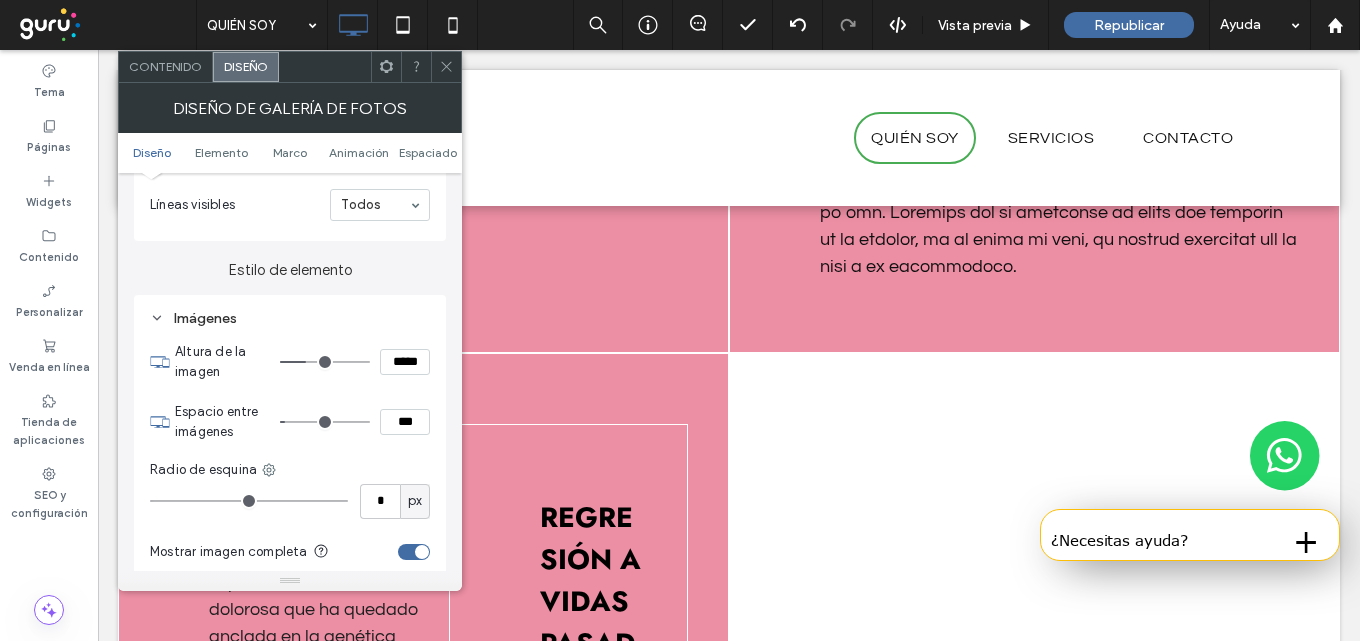 type on "***" 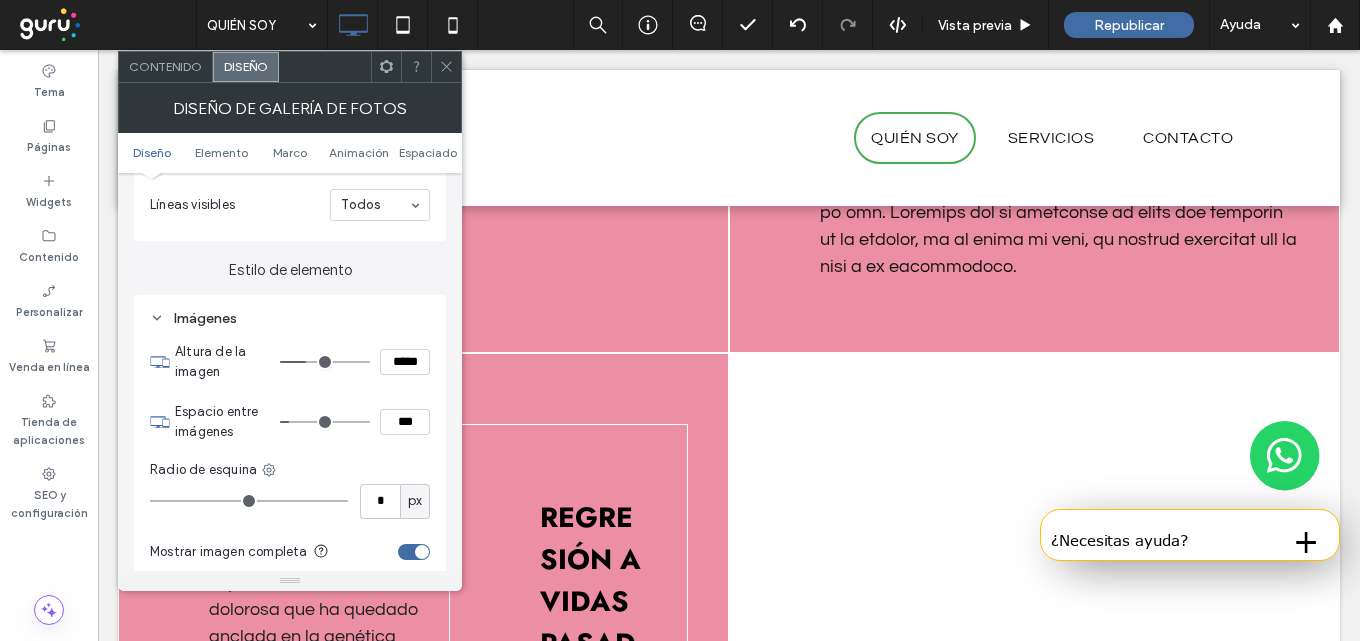 type on "*" 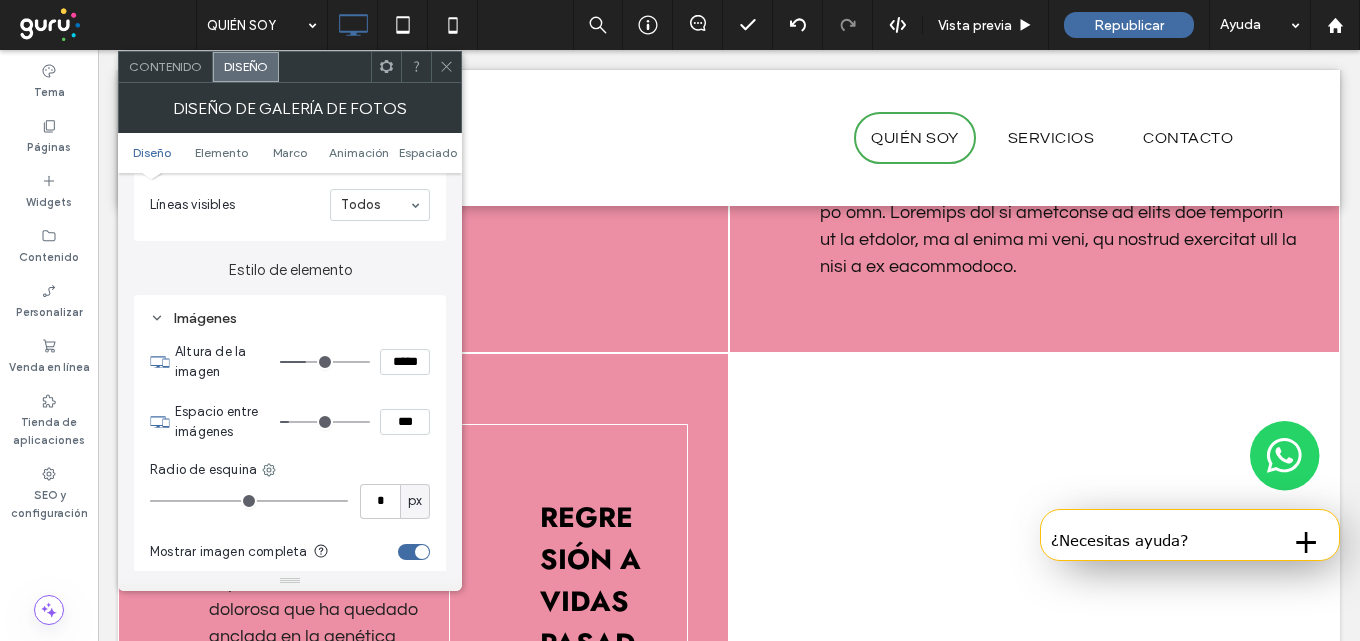 type on "***" 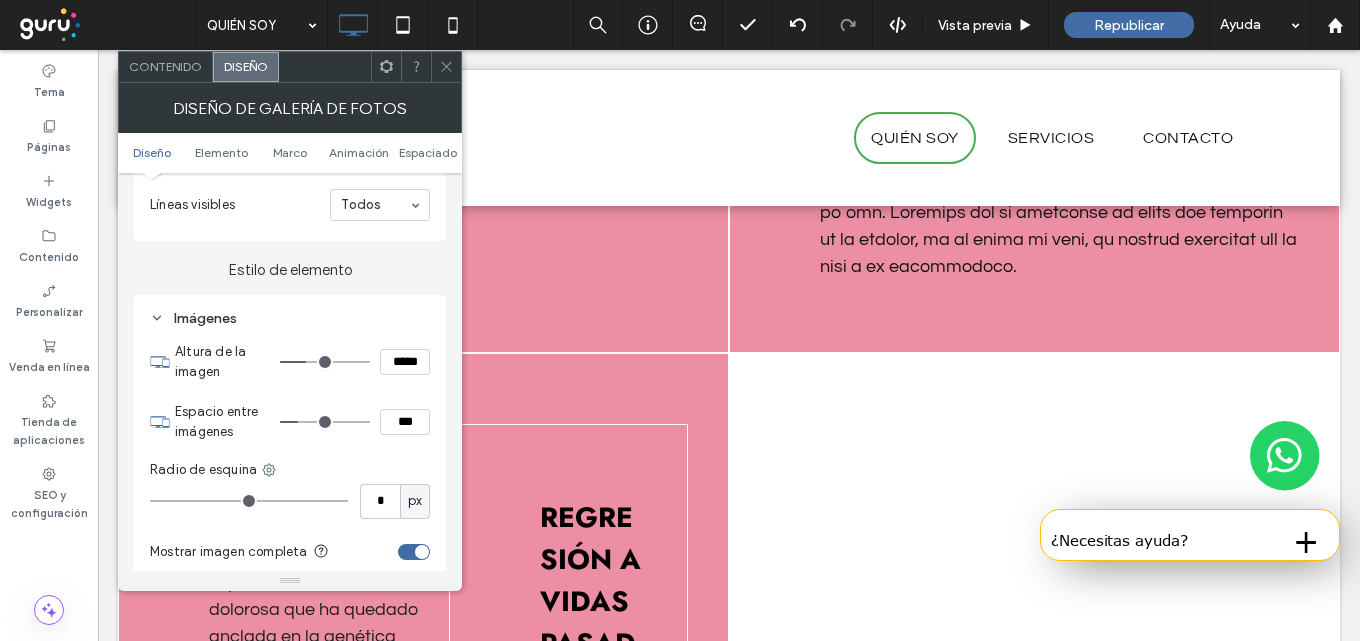 type on "*" 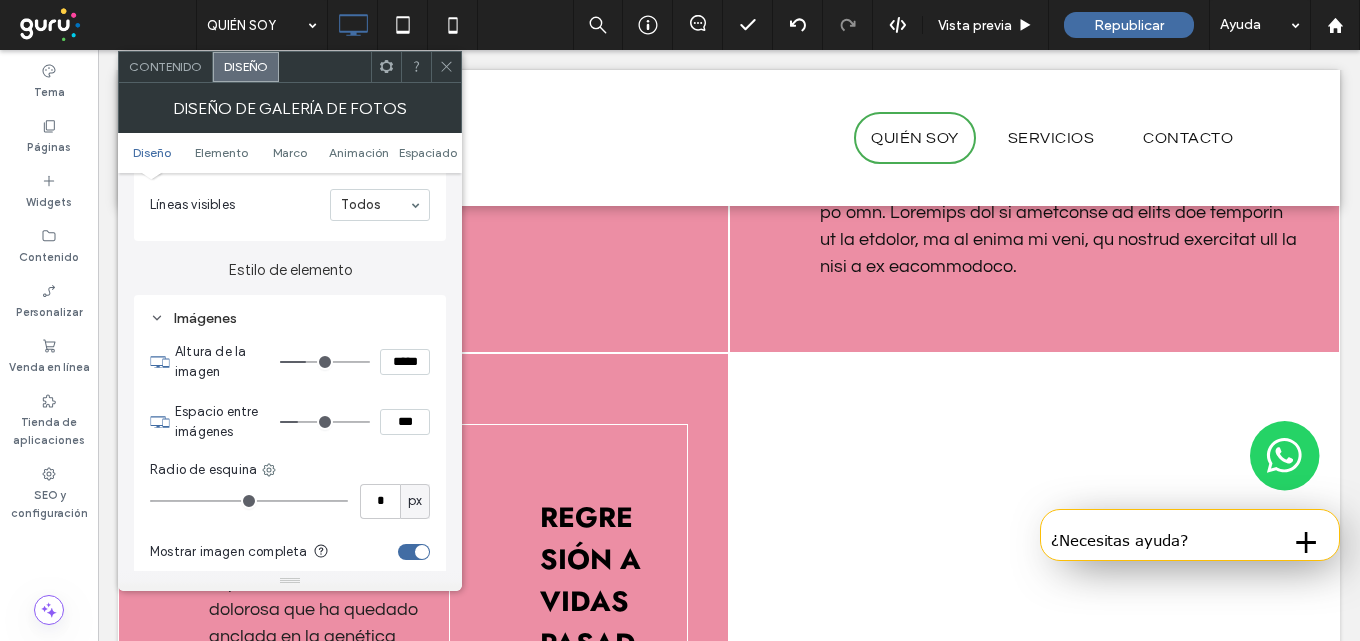 type on "***" 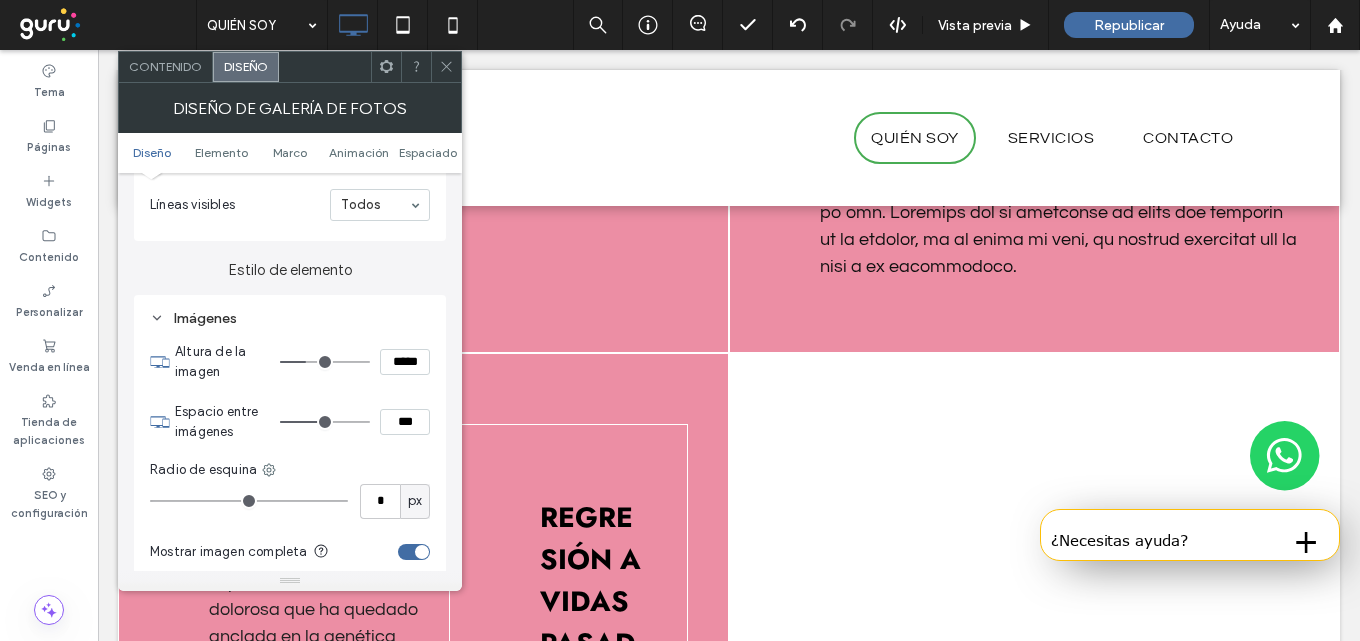 type on "**" 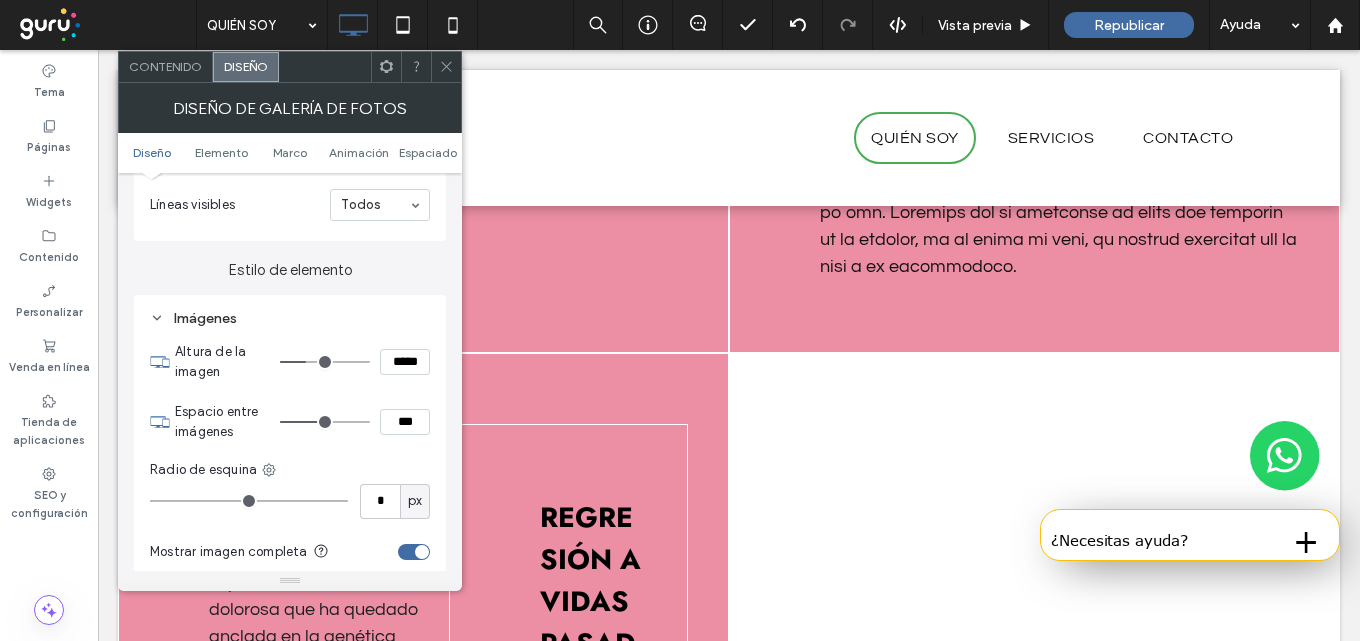 type on "****" 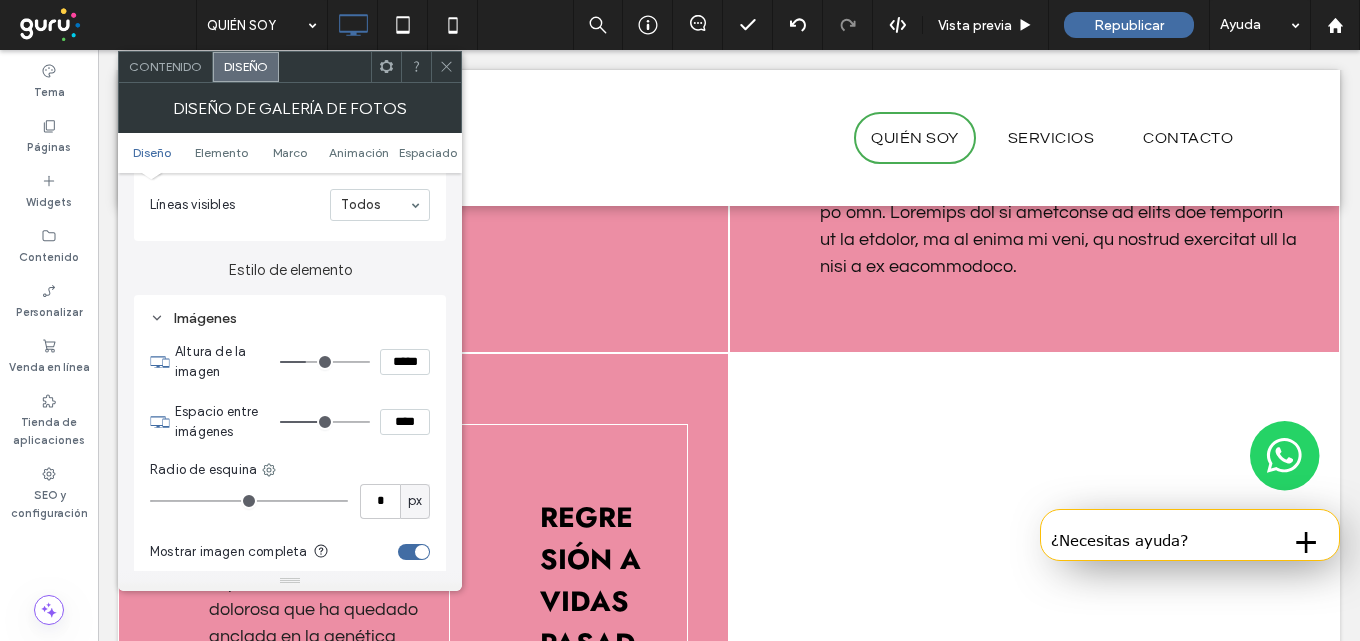 type on "**" 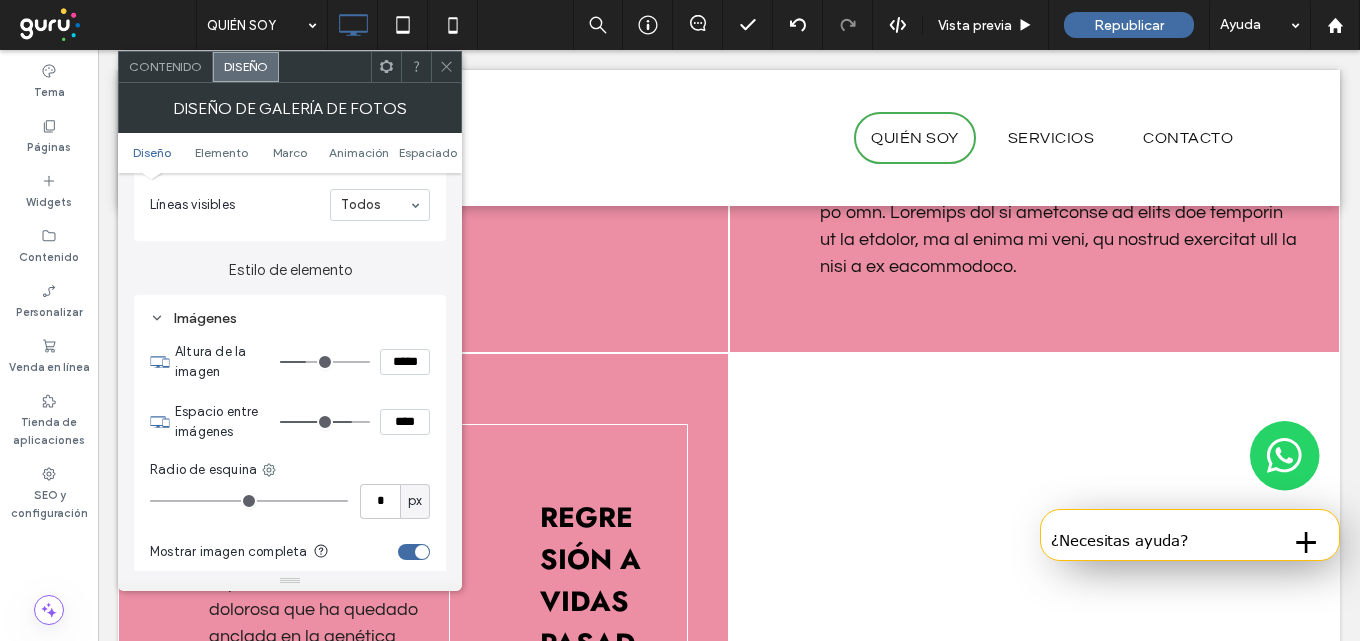 type on "*" 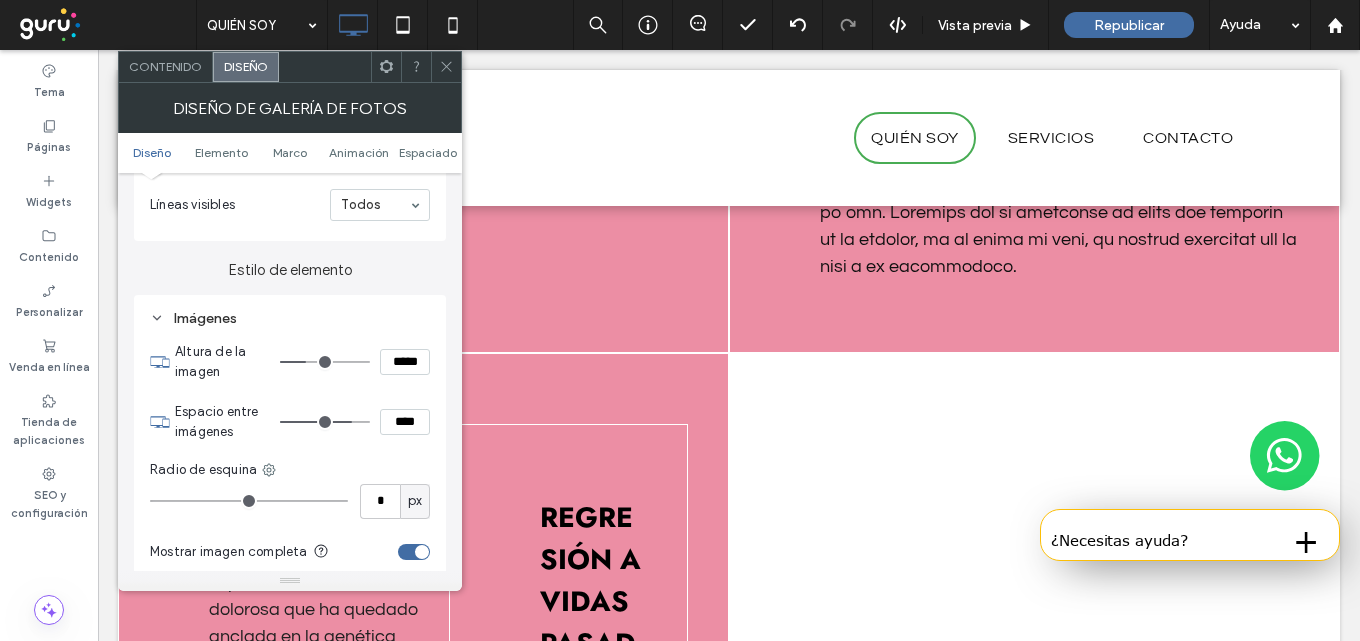 type on "***" 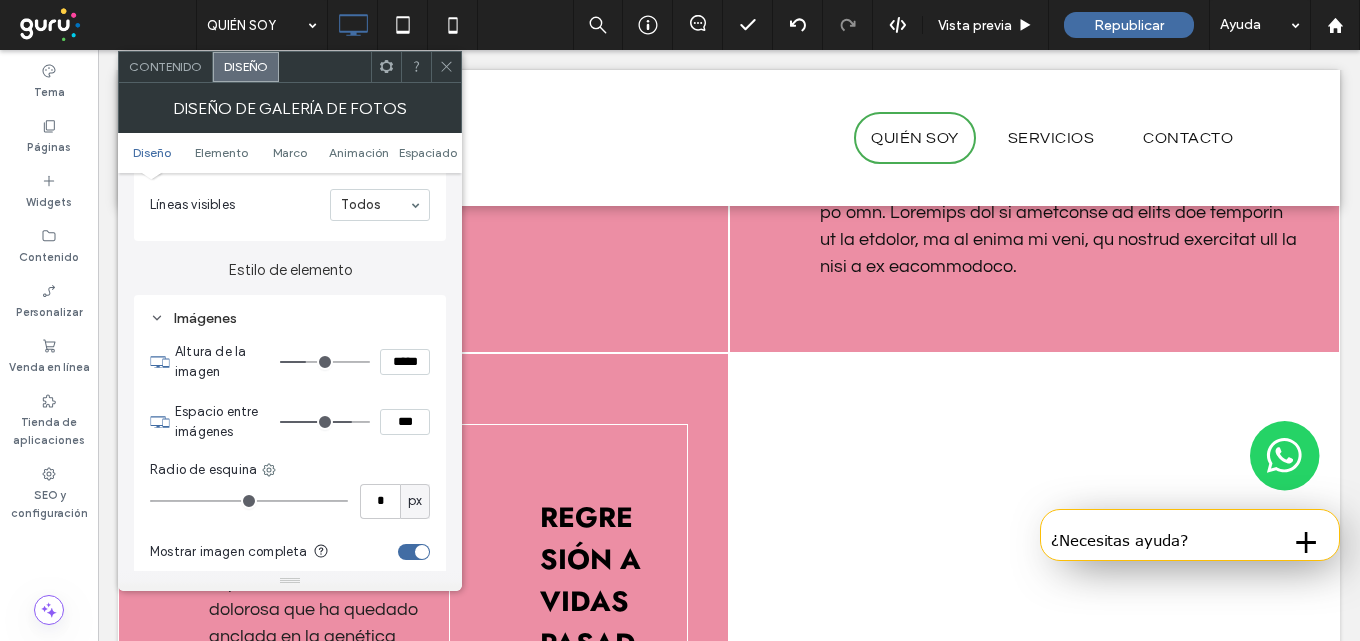 type on "*" 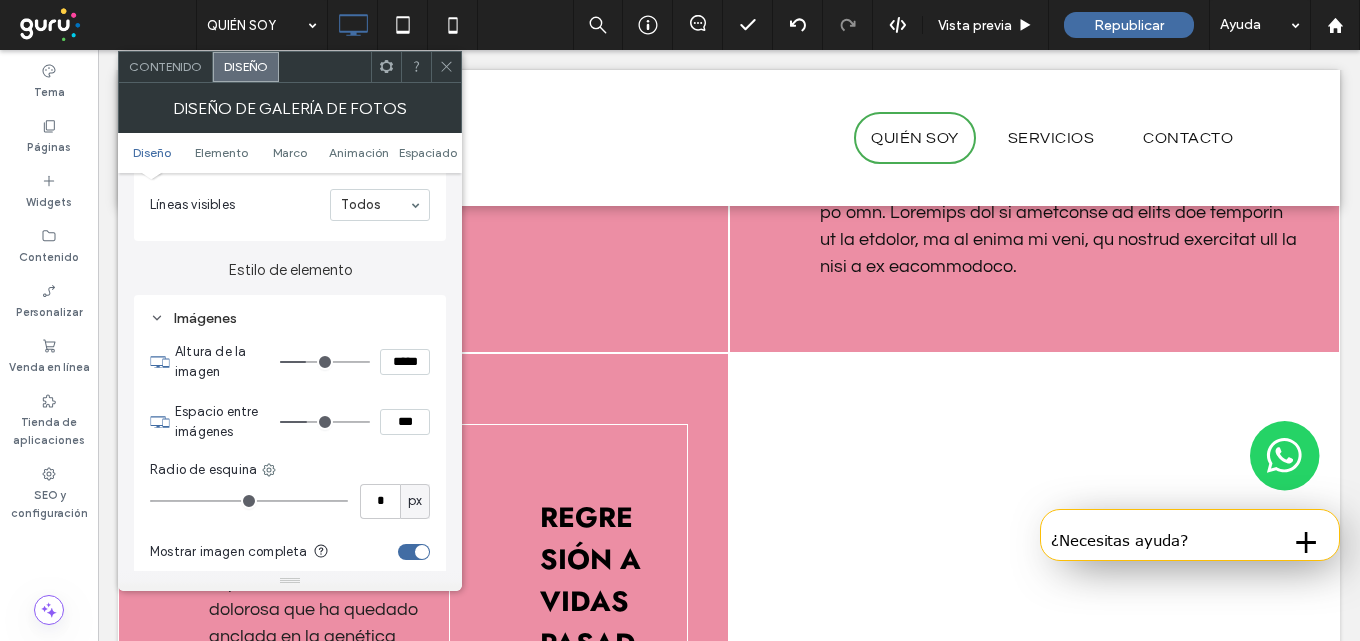 type on "*" 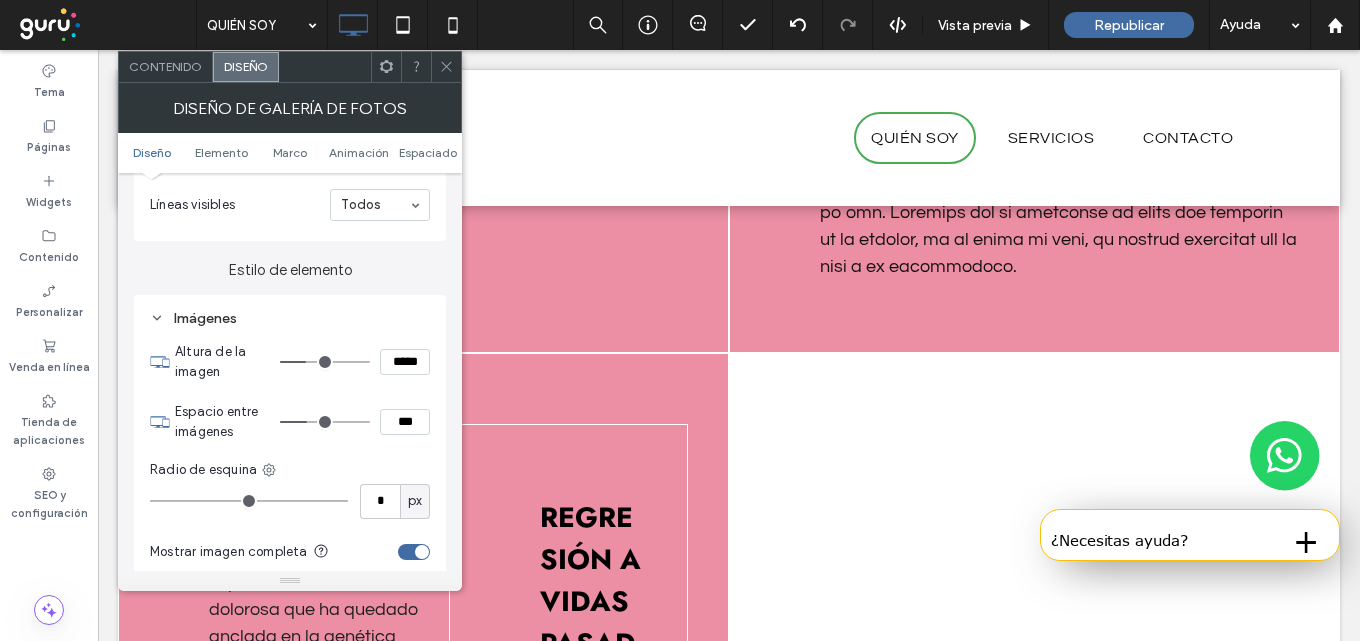 type on "***" 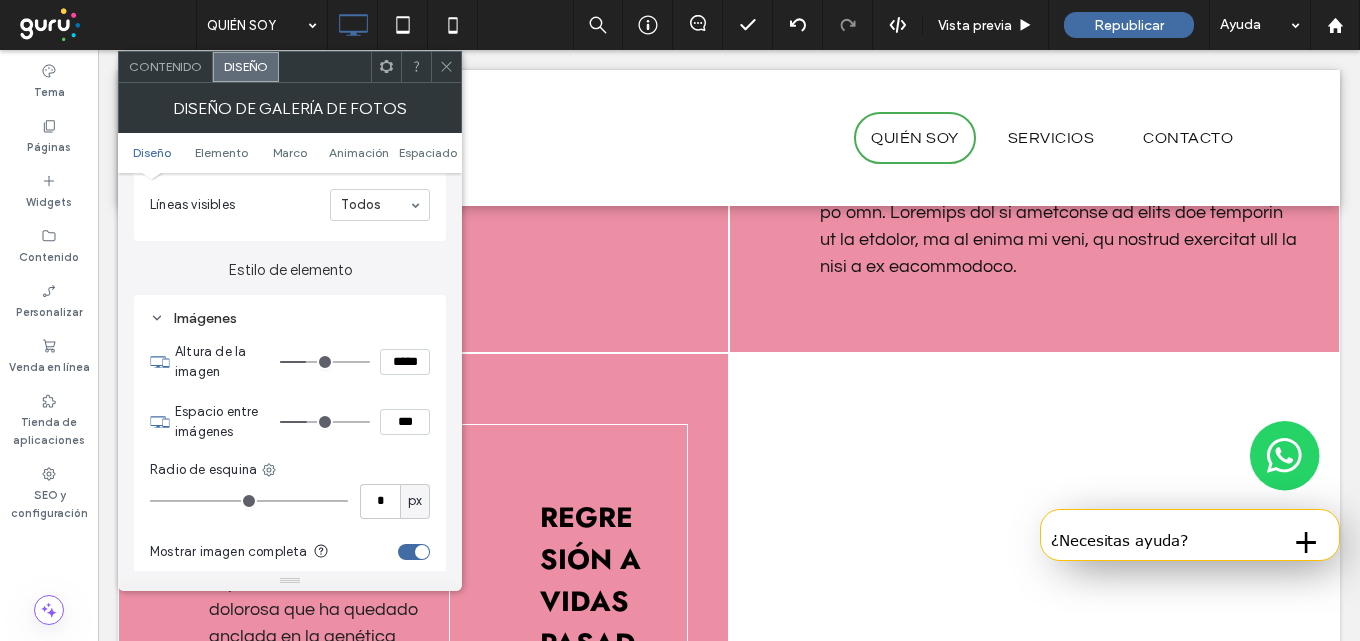 type on "***" 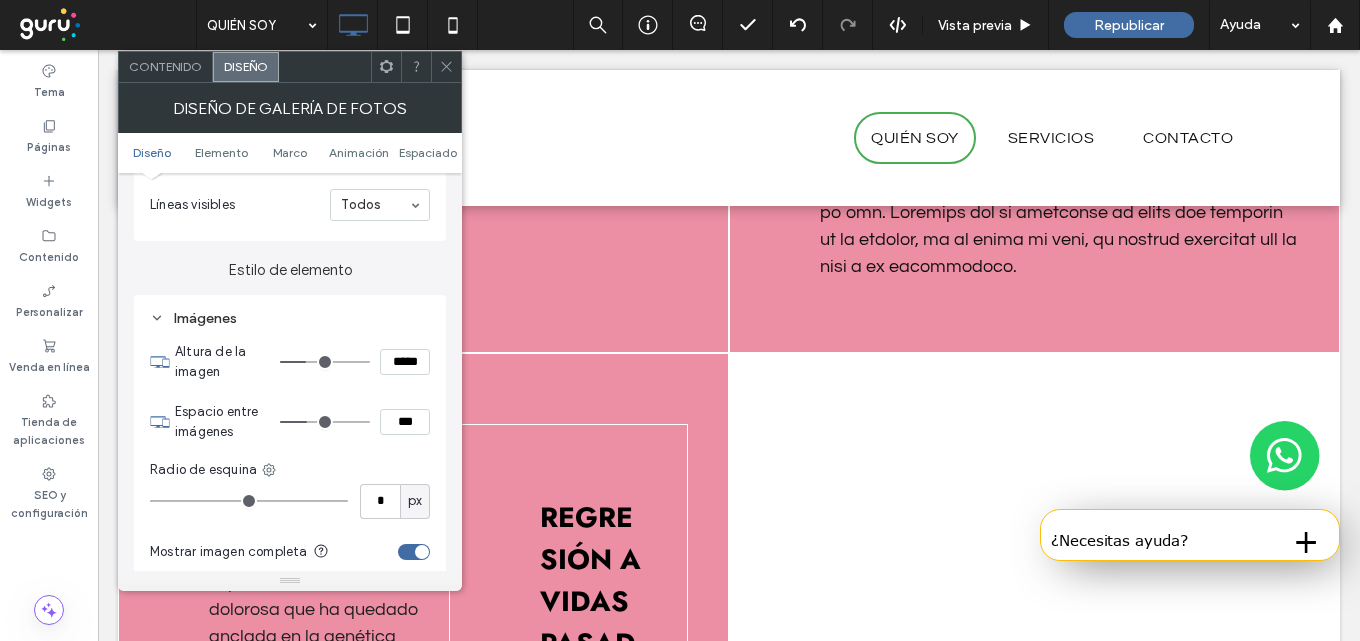 type on "*" 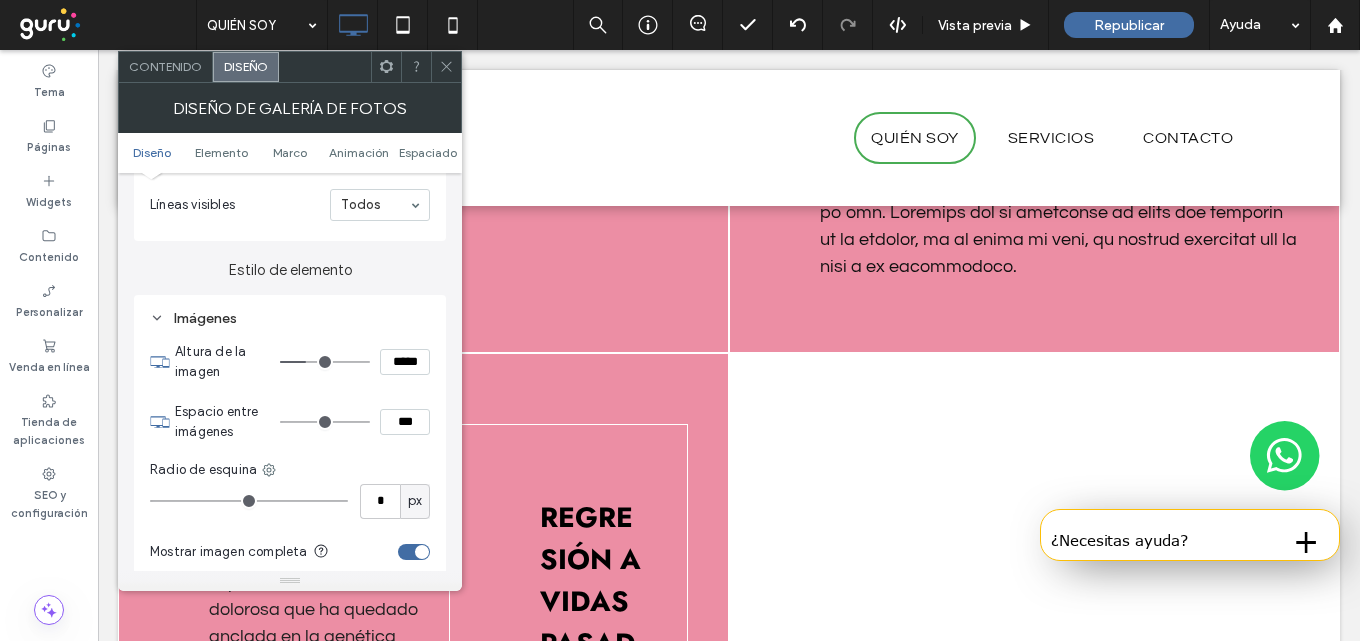 drag, startPoint x: 288, startPoint y: 420, endPoint x: 275, endPoint y: 423, distance: 13.341664 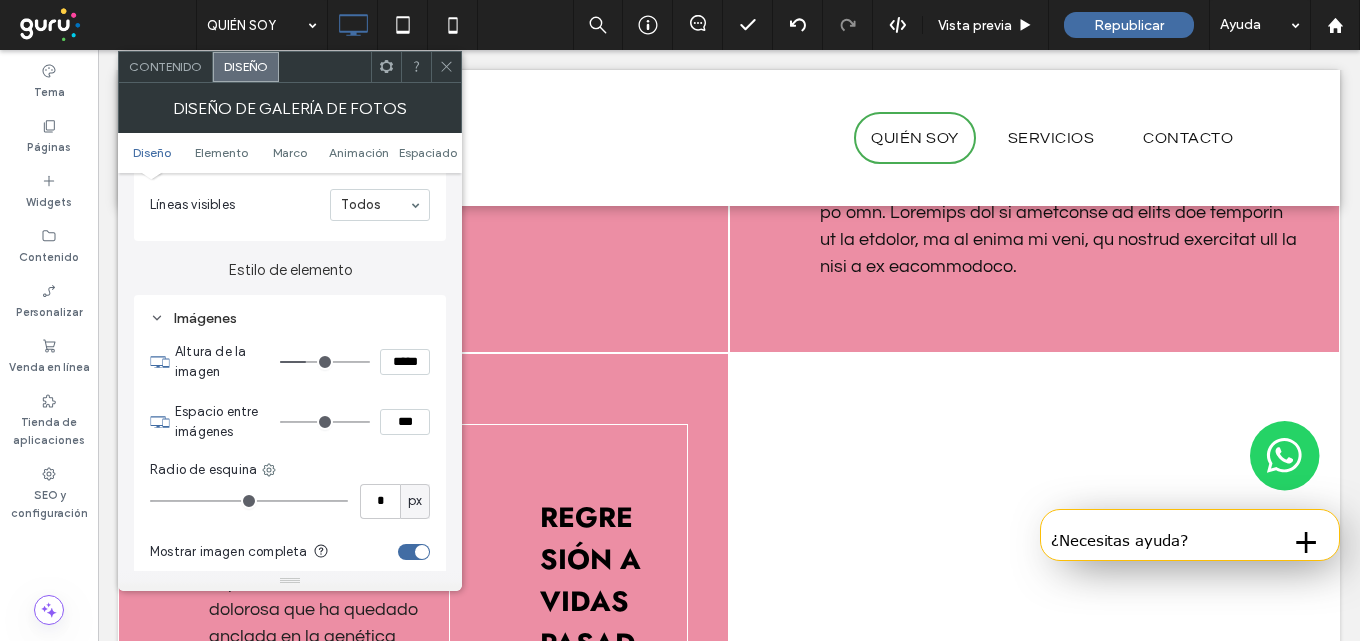 click at bounding box center (325, 422) 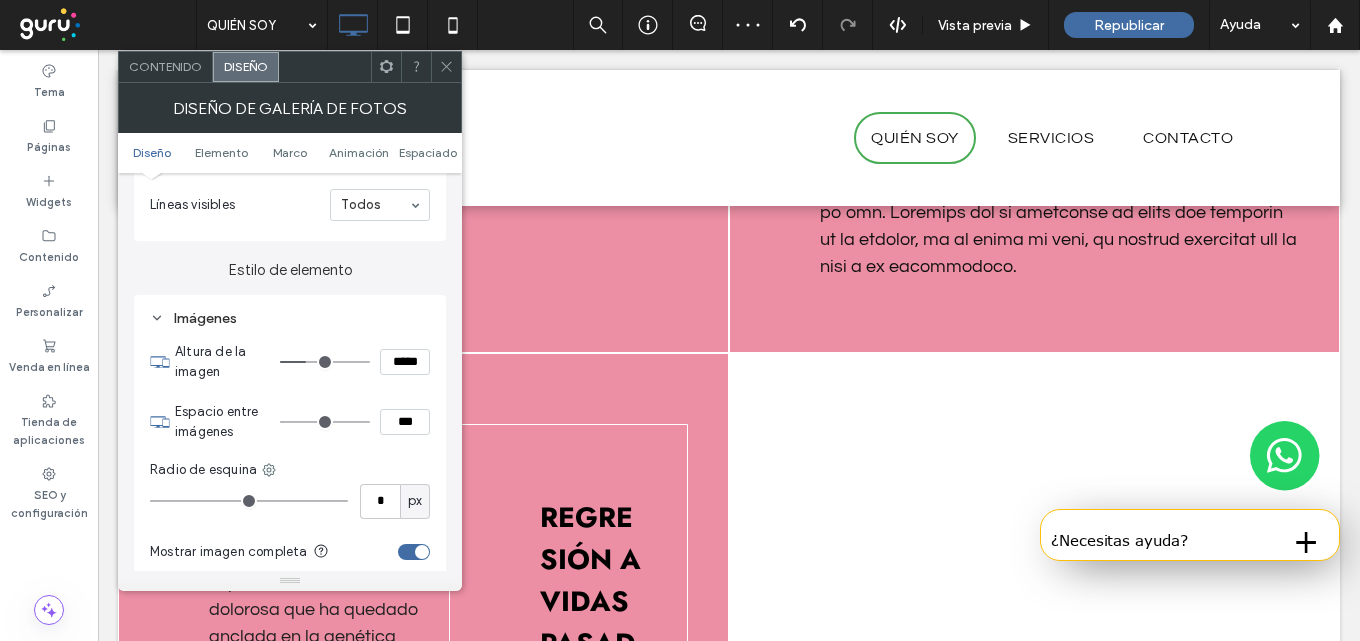 click 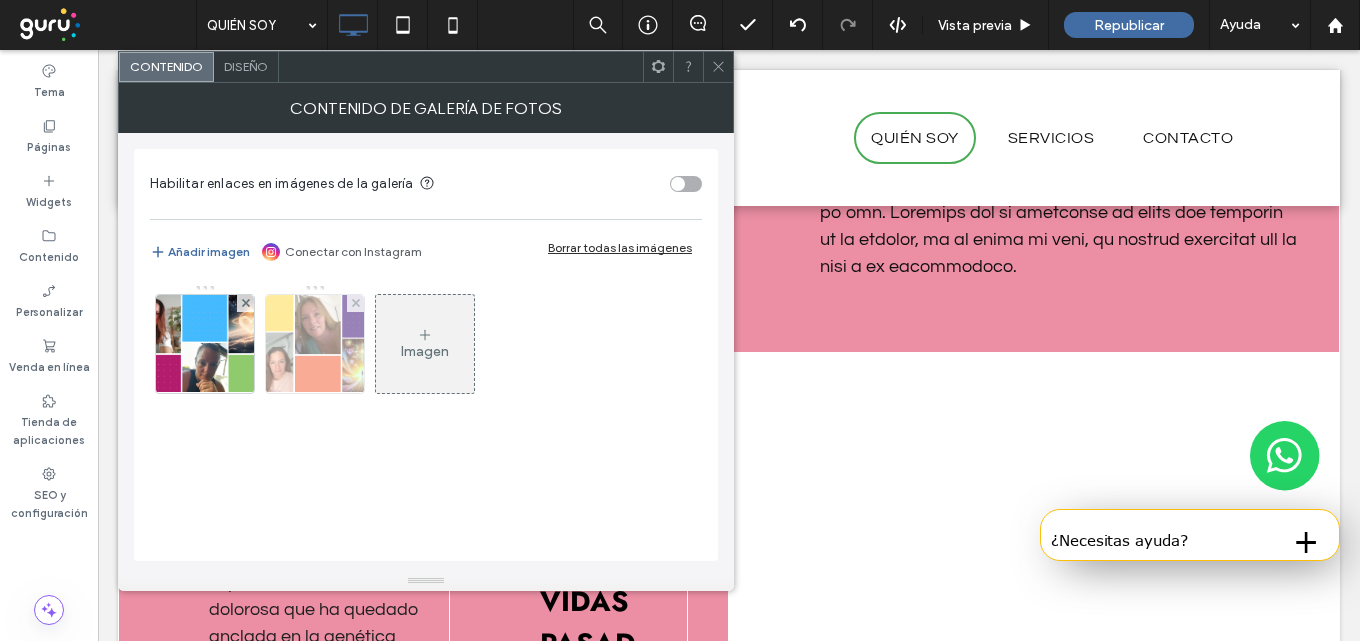 click at bounding box center (314, 344) 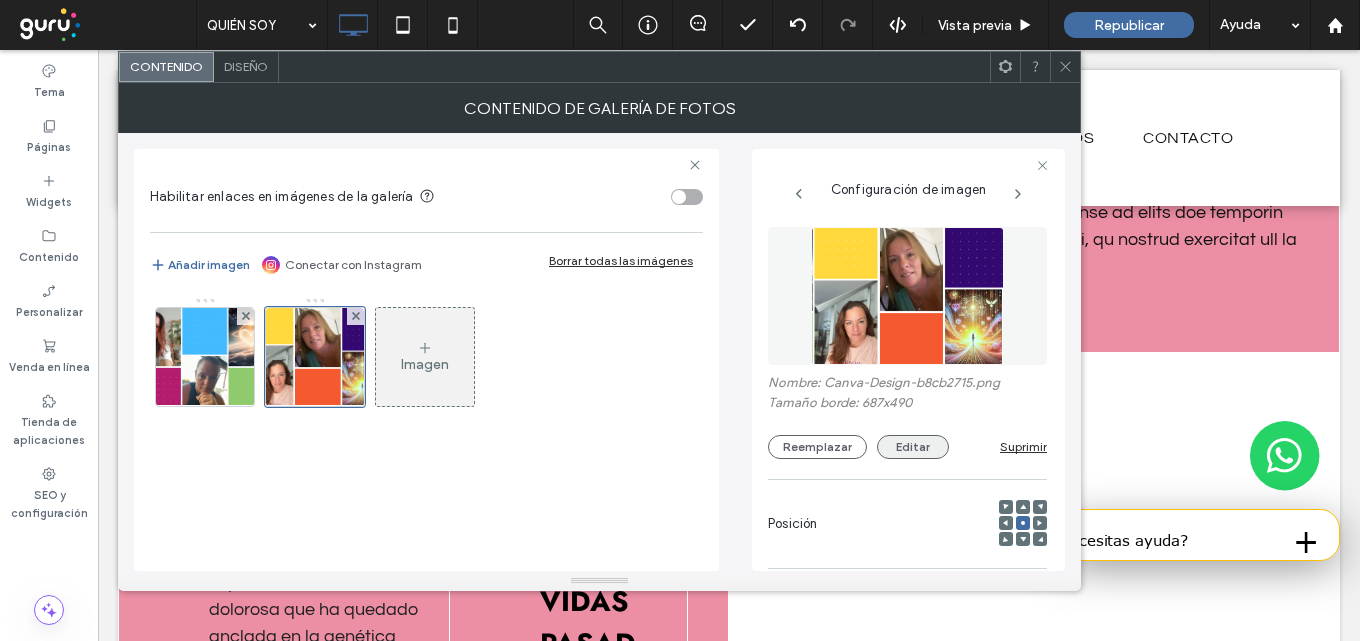click on "Editar" at bounding box center (913, 447) 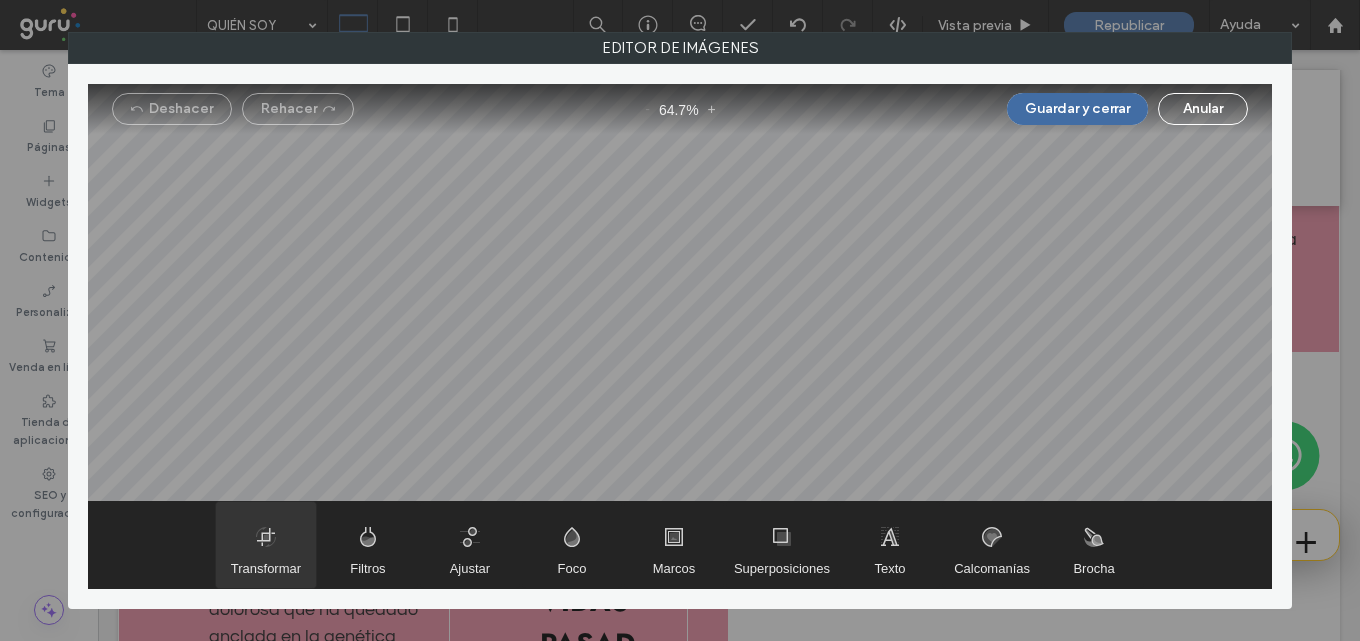 click at bounding box center (266, 545) 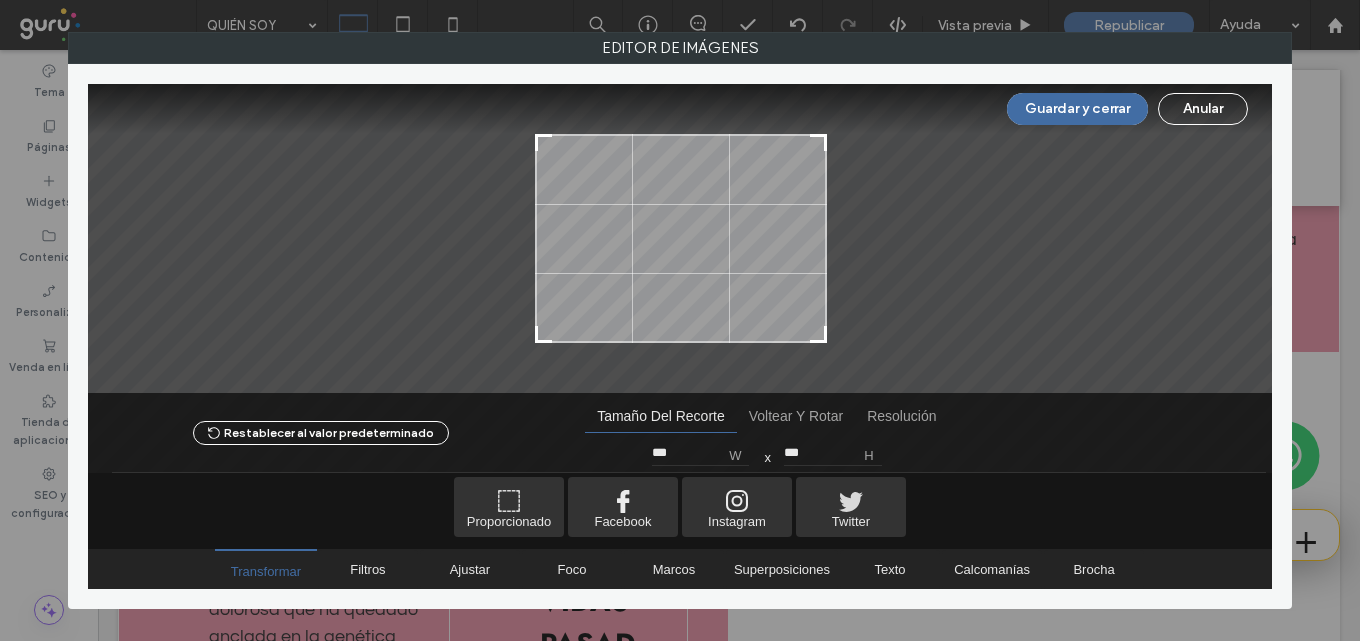 type on "***" 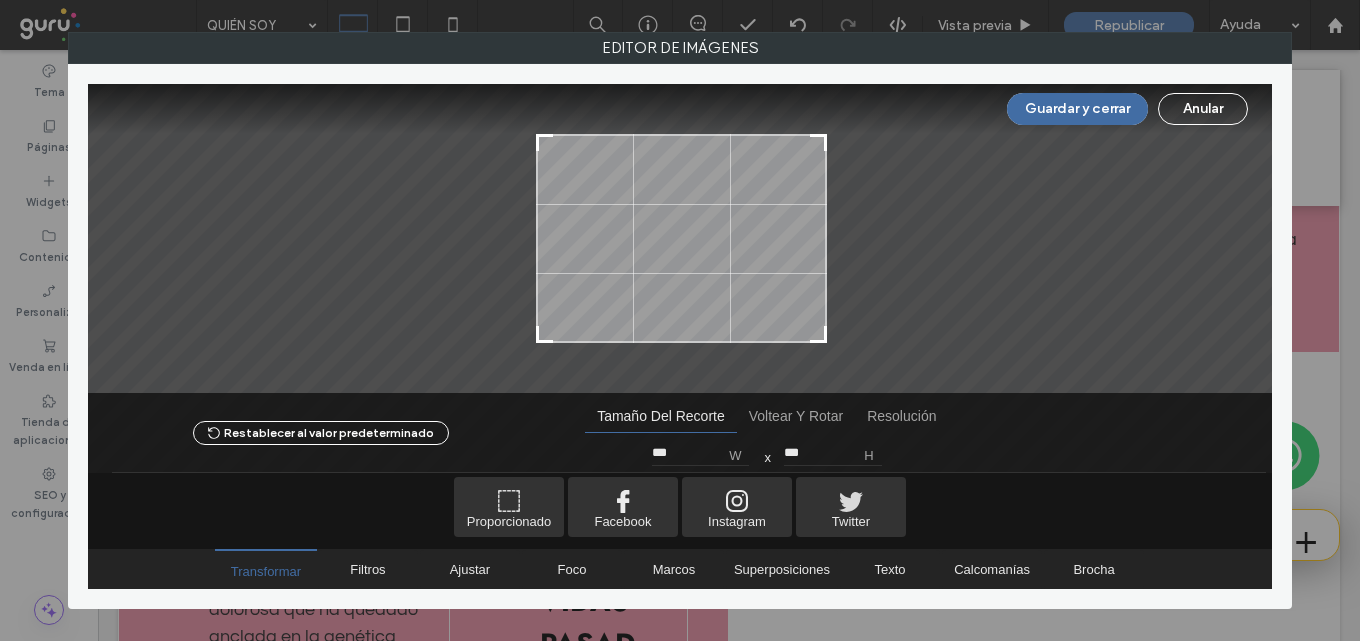 click at bounding box center (545, 334) 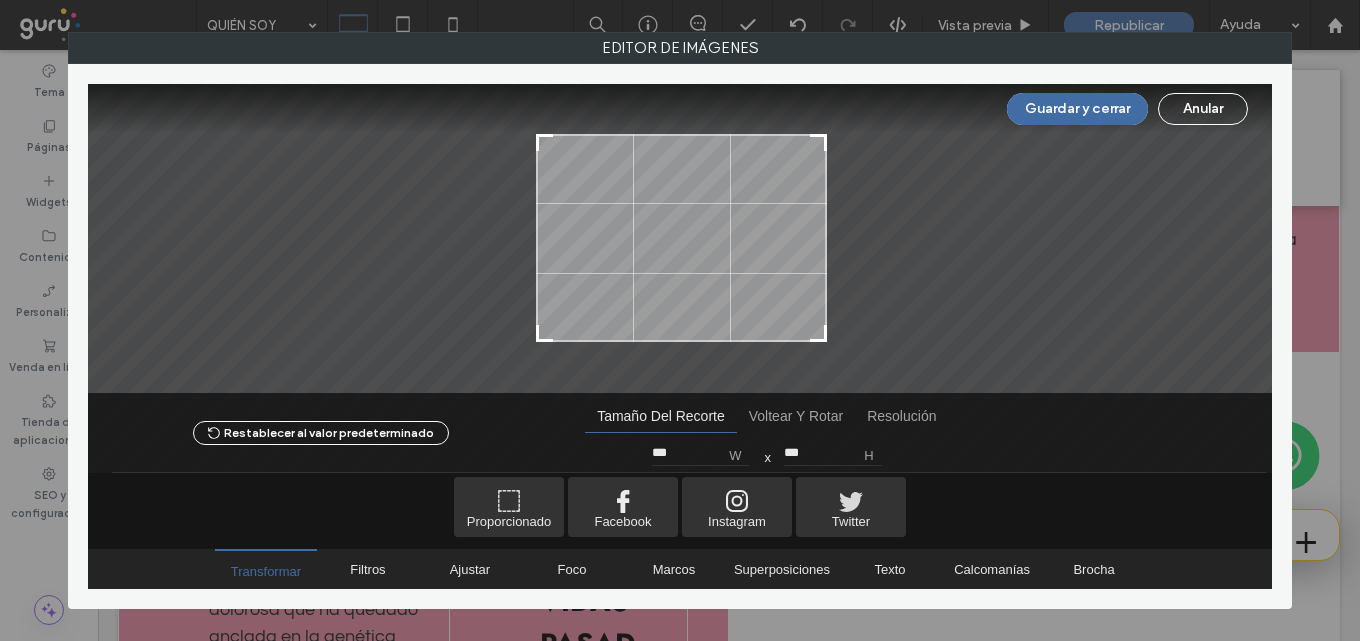 type on "***" 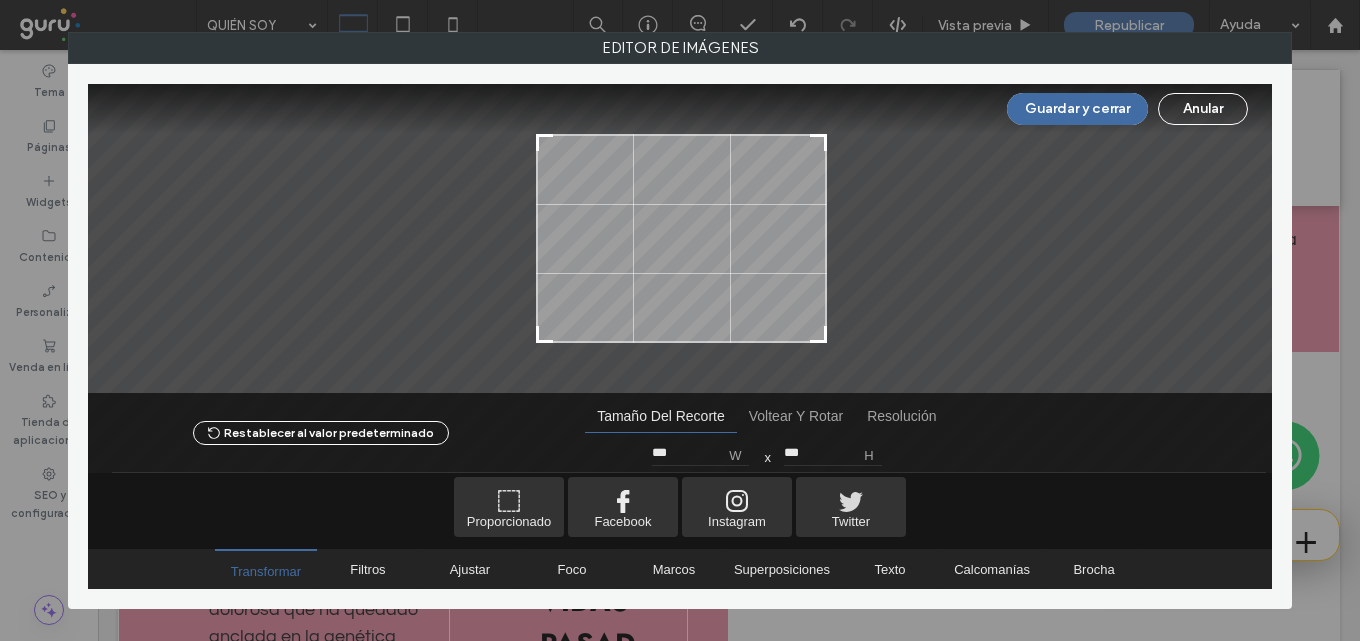 click at bounding box center (818, 334) 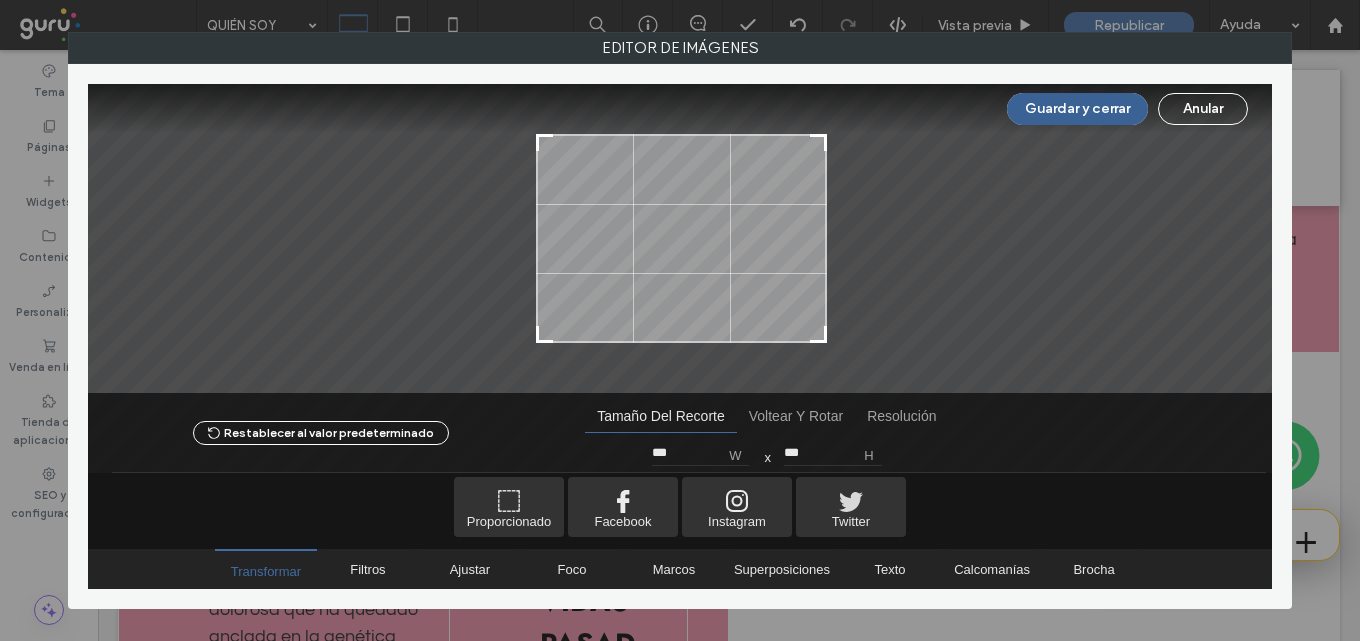 click on "Guardar y cerrar" at bounding box center (1077, 109) 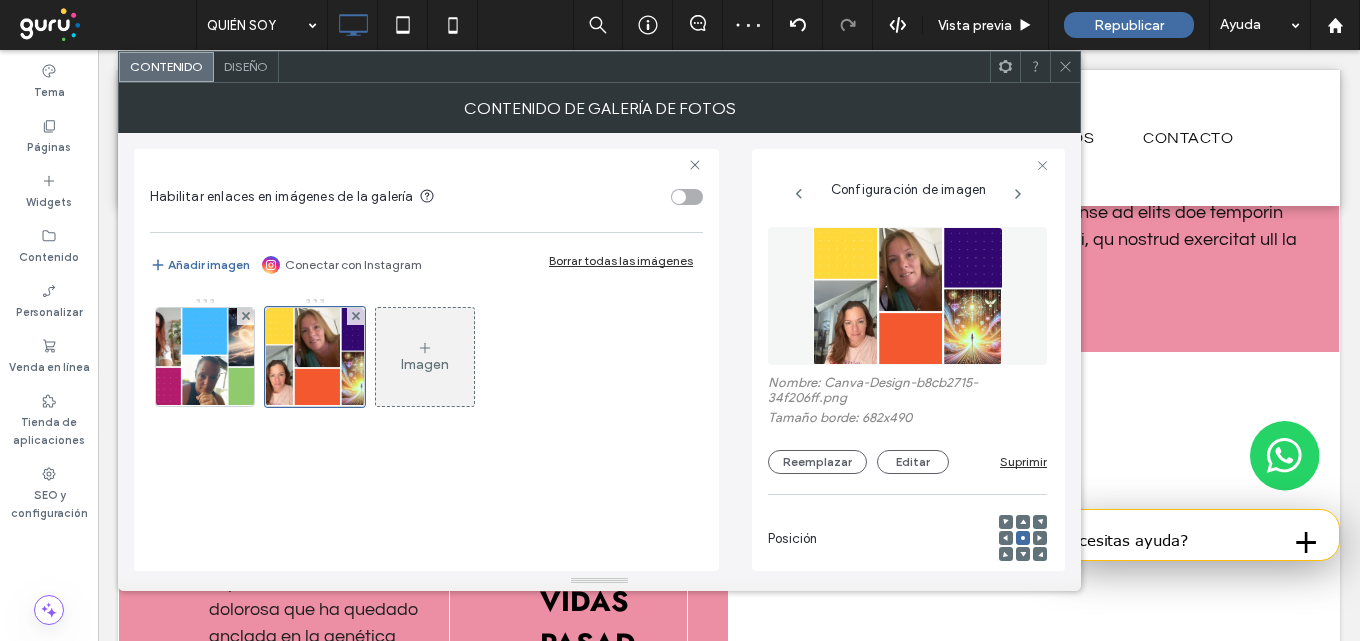 click 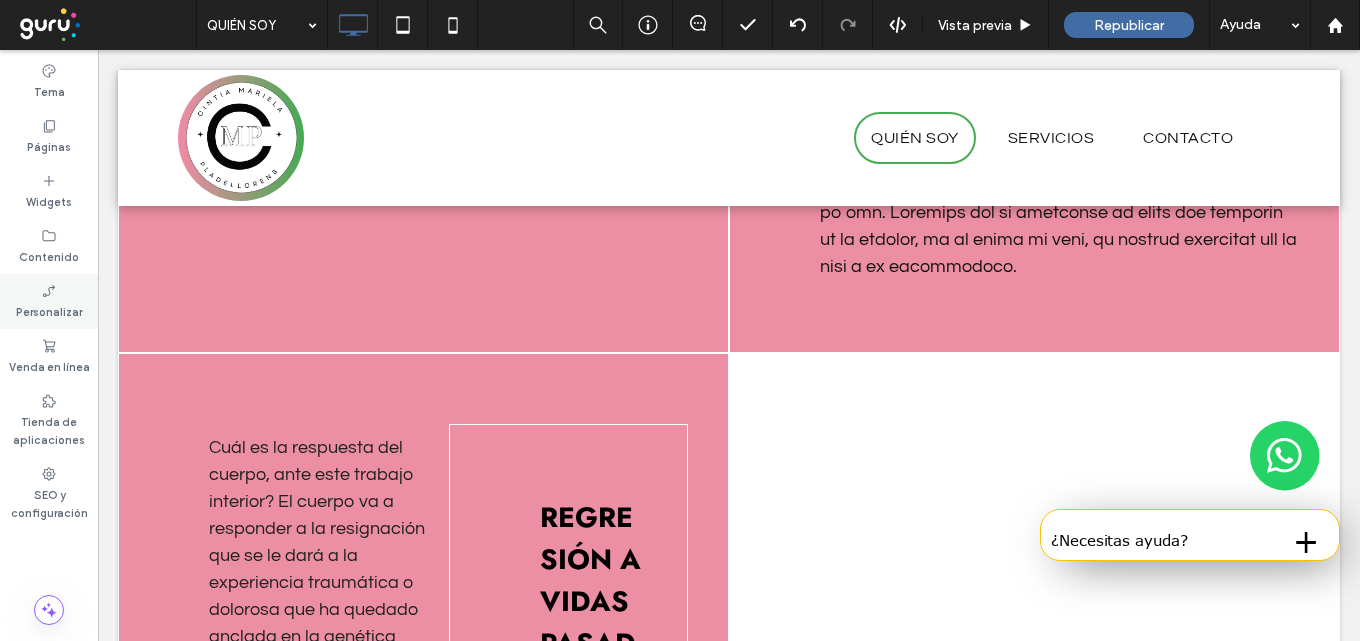 type on "*********" 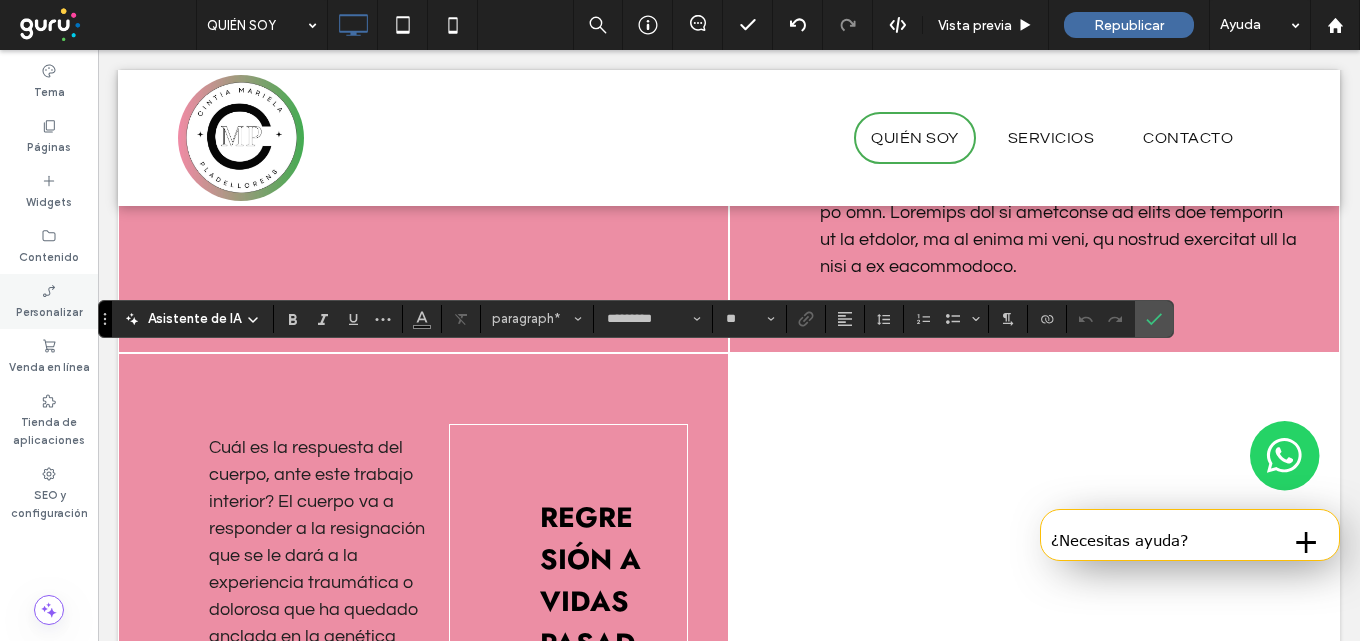 type on "**" 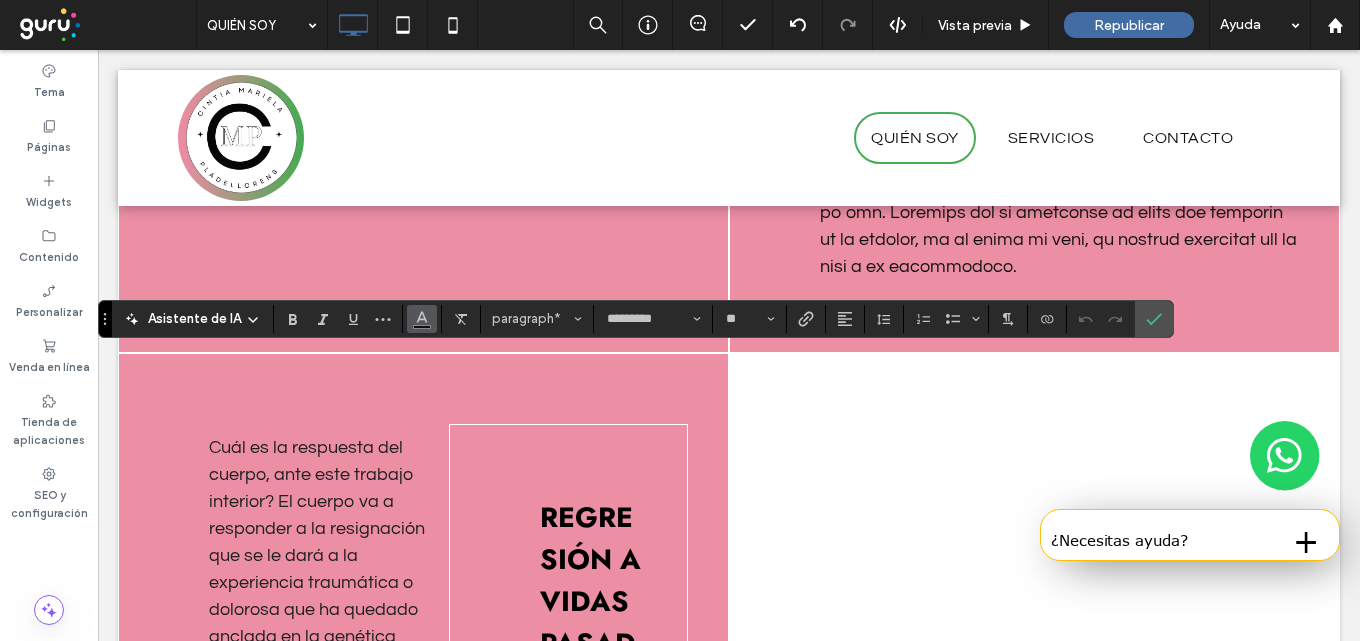 click 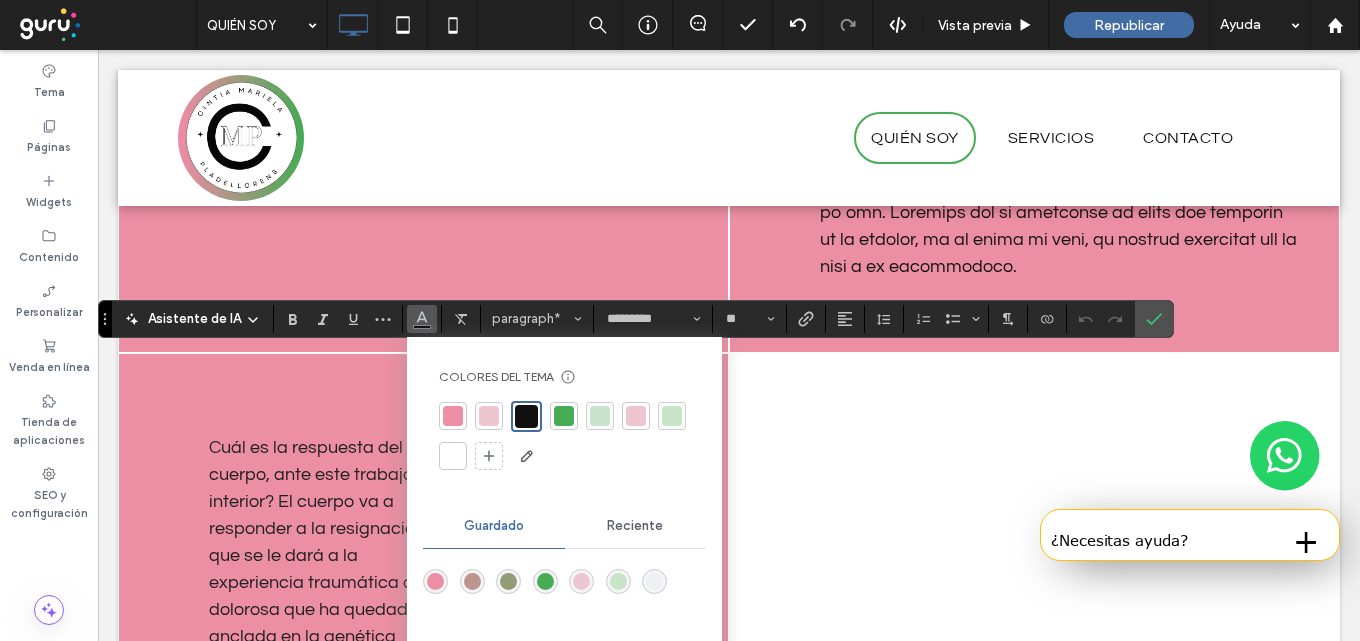click at bounding box center [453, 456] 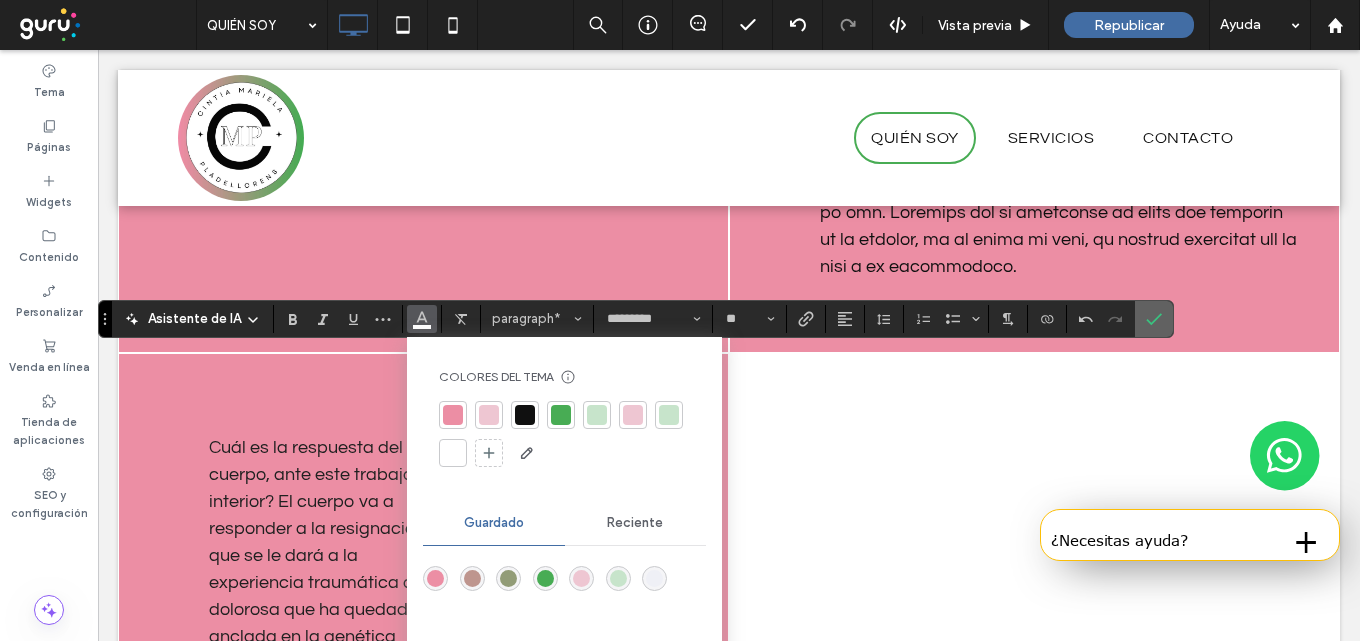 click at bounding box center (1154, 319) 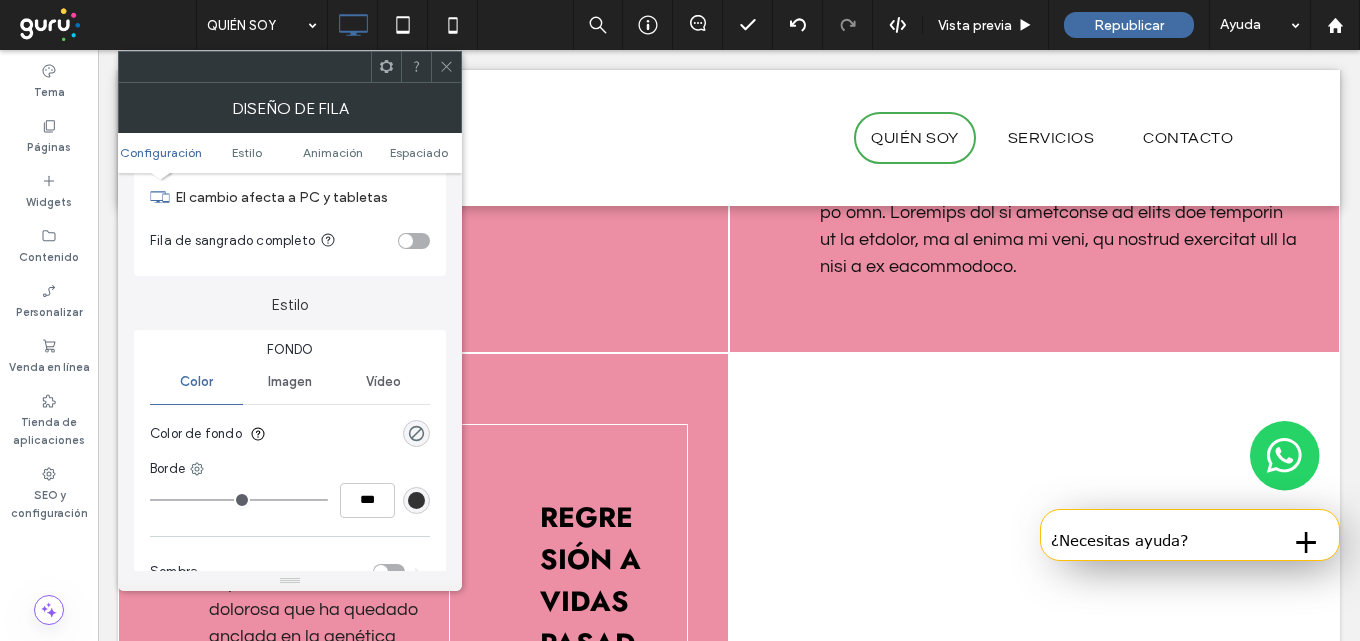 scroll, scrollTop: 100, scrollLeft: 0, axis: vertical 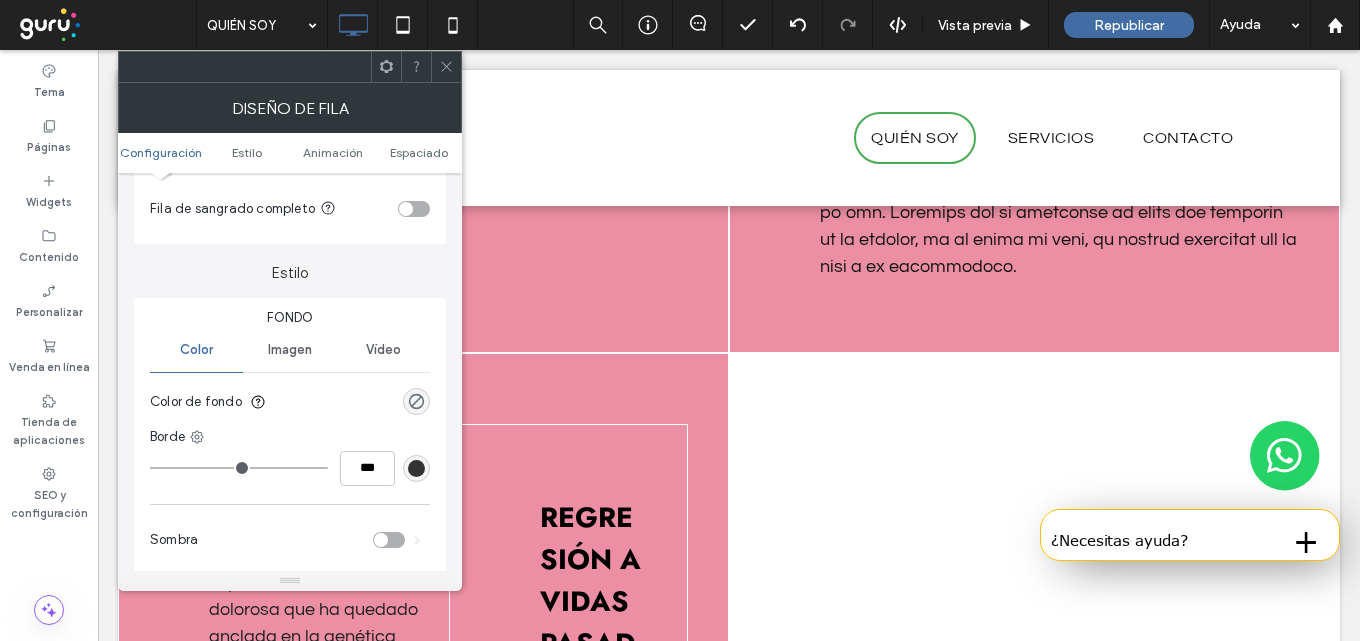 click 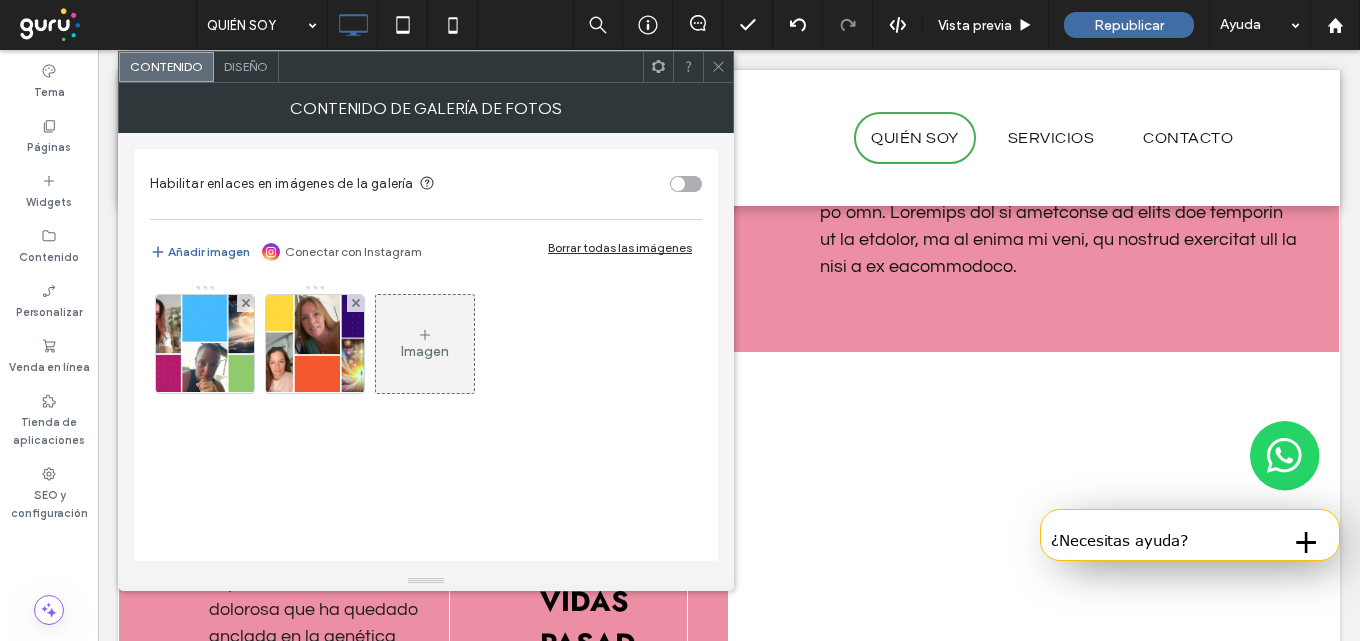 click on "Diseño" at bounding box center [246, 67] 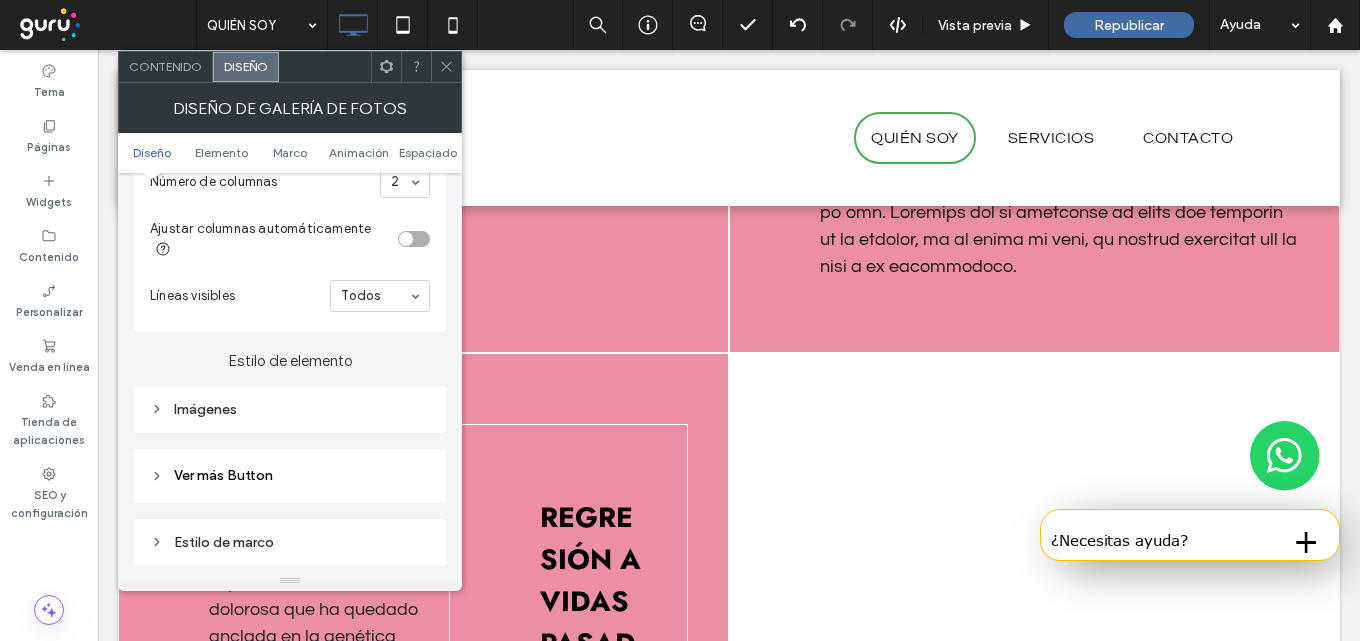 scroll, scrollTop: 700, scrollLeft: 0, axis: vertical 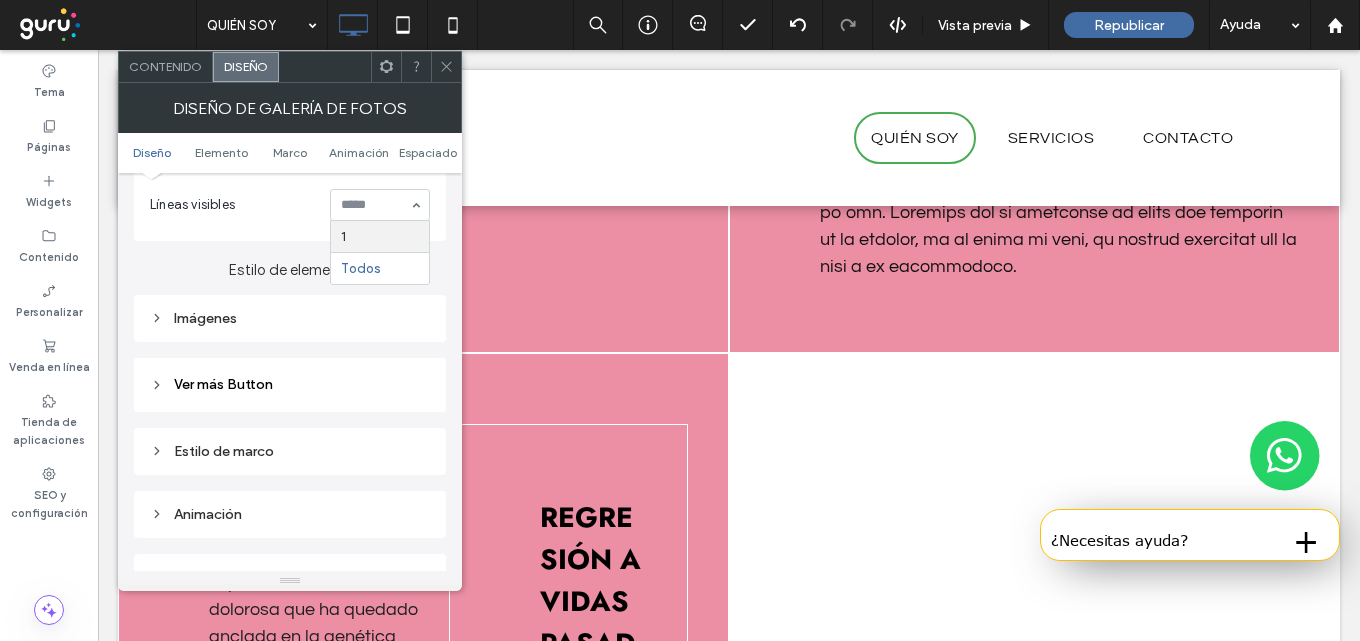 click on "Imágenes" at bounding box center (290, 318) 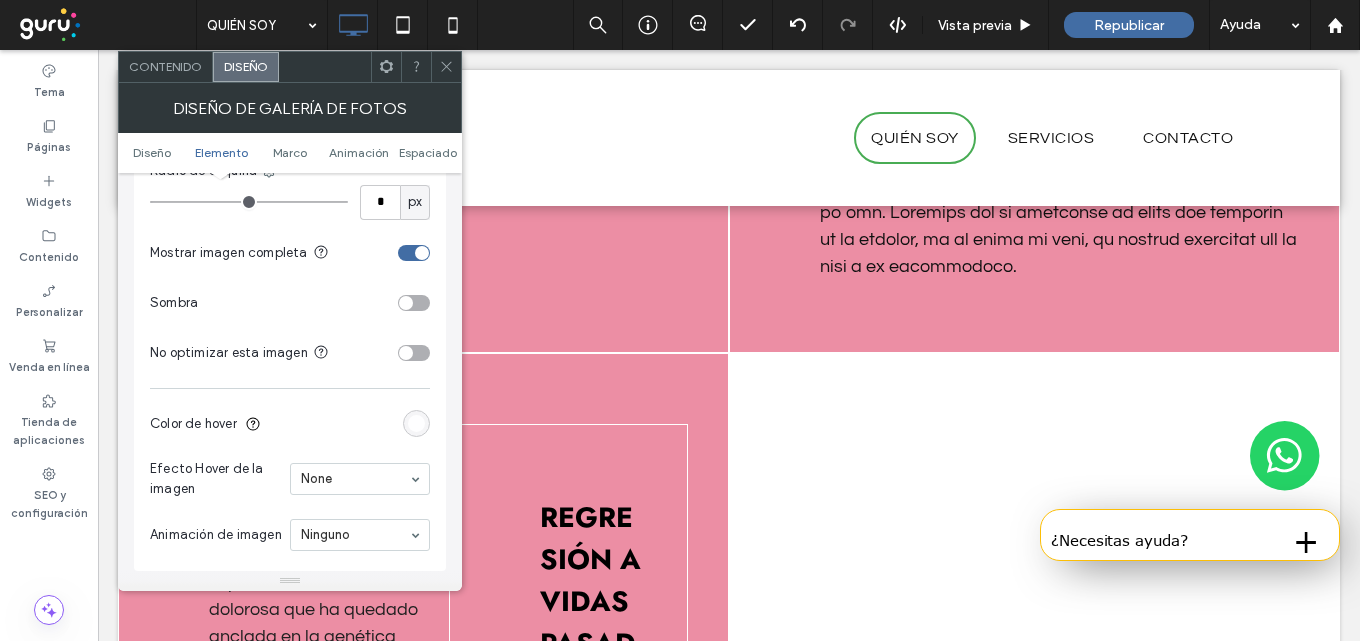 scroll, scrollTop: 1000, scrollLeft: 0, axis: vertical 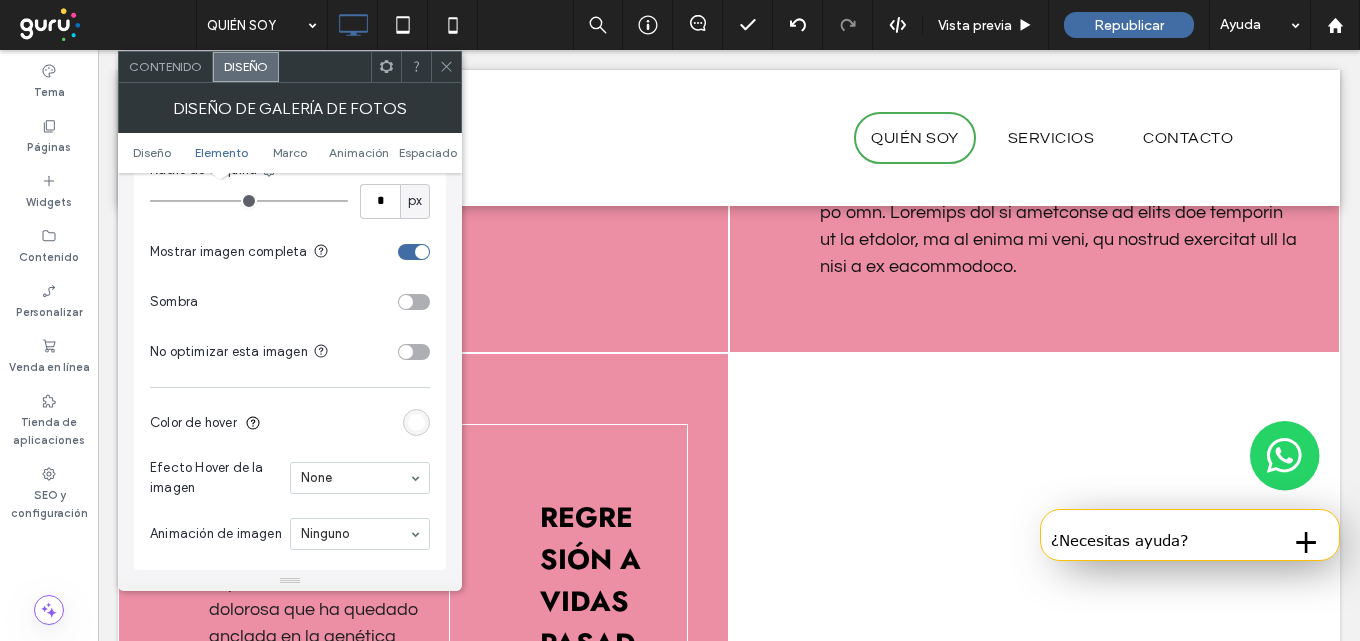 click at bounding box center (422, 252) 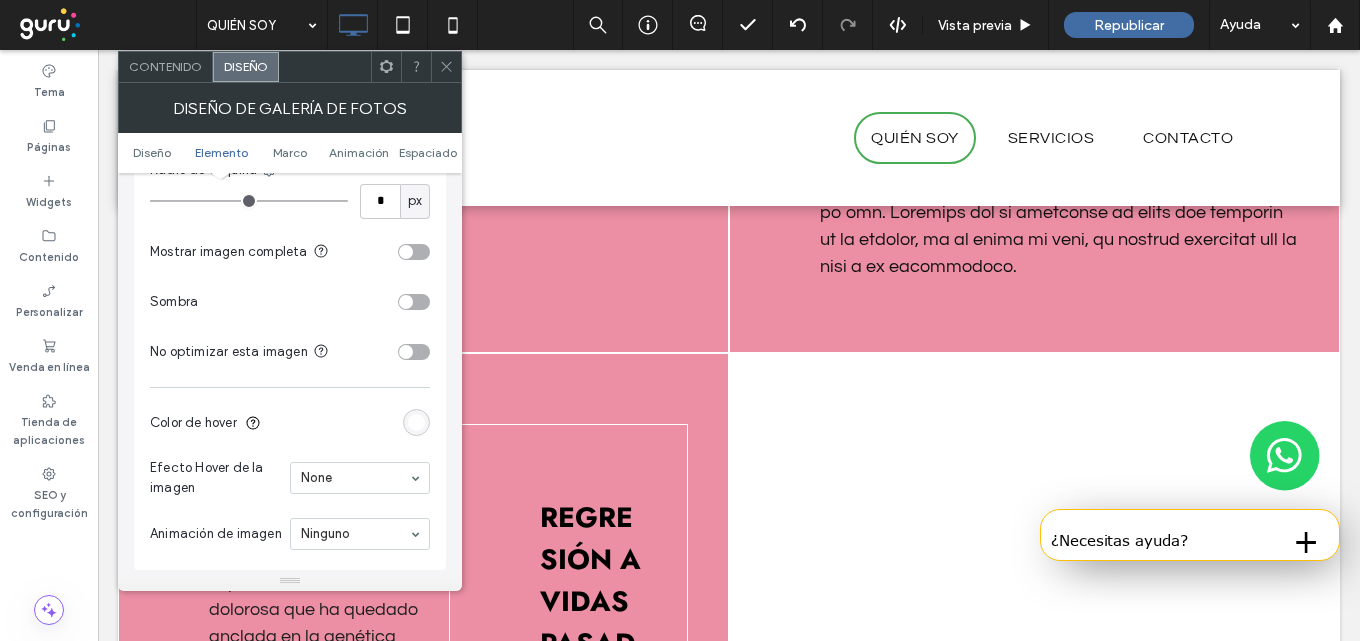 click 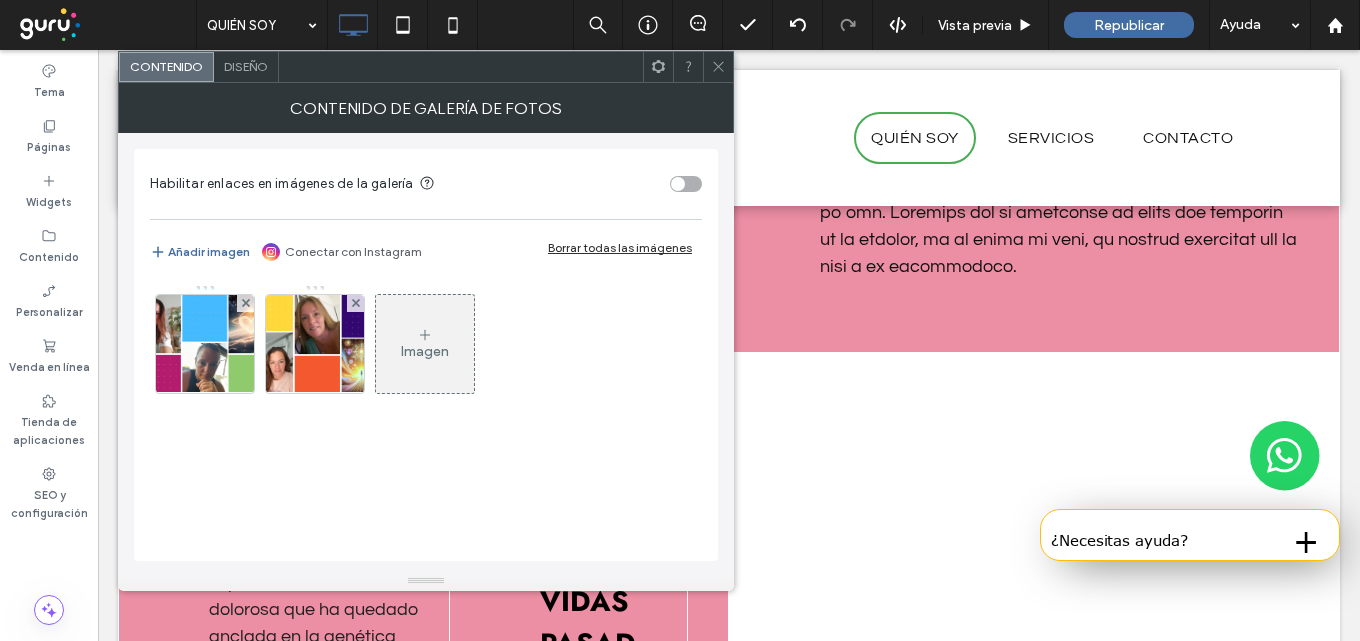 click on "Diseño" at bounding box center (246, 66) 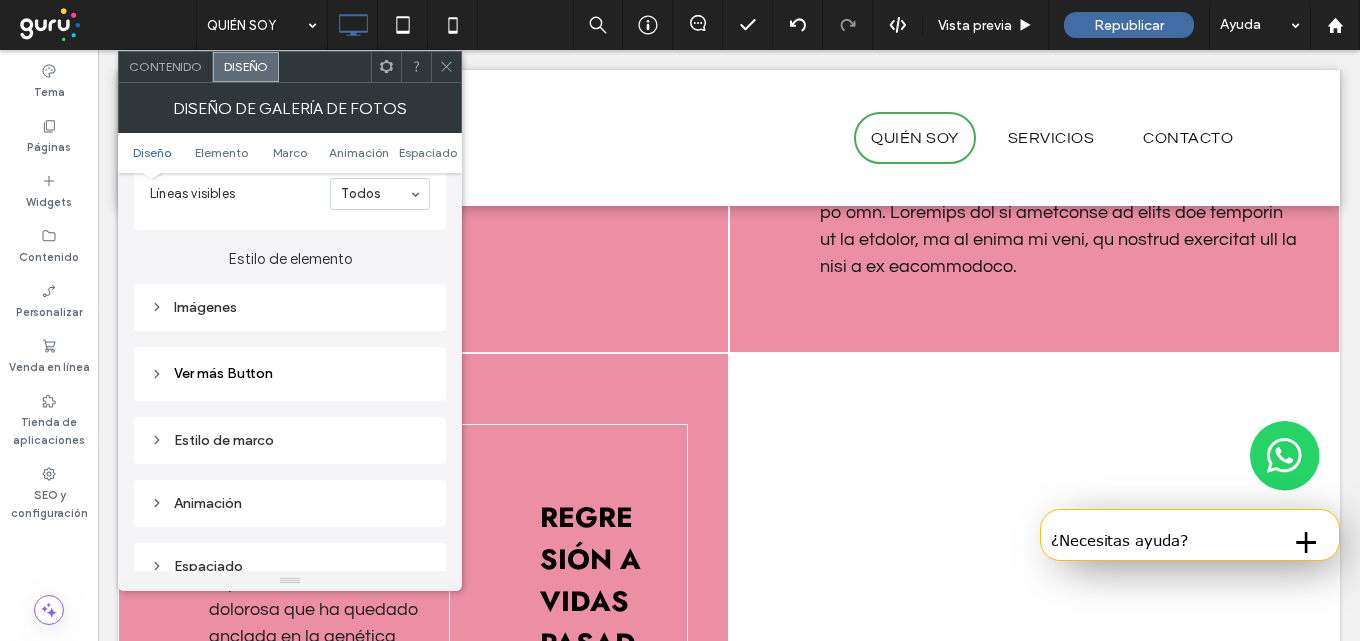 scroll, scrollTop: 700, scrollLeft: 0, axis: vertical 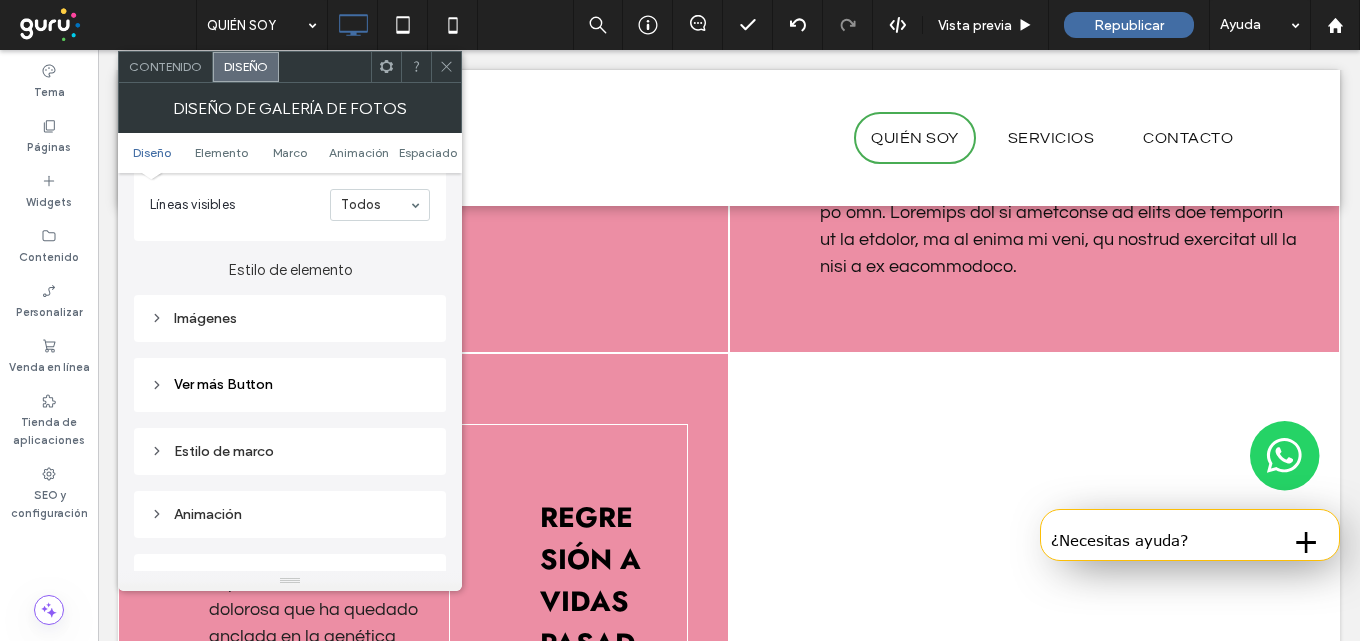 click on "Animación" at bounding box center (290, 514) 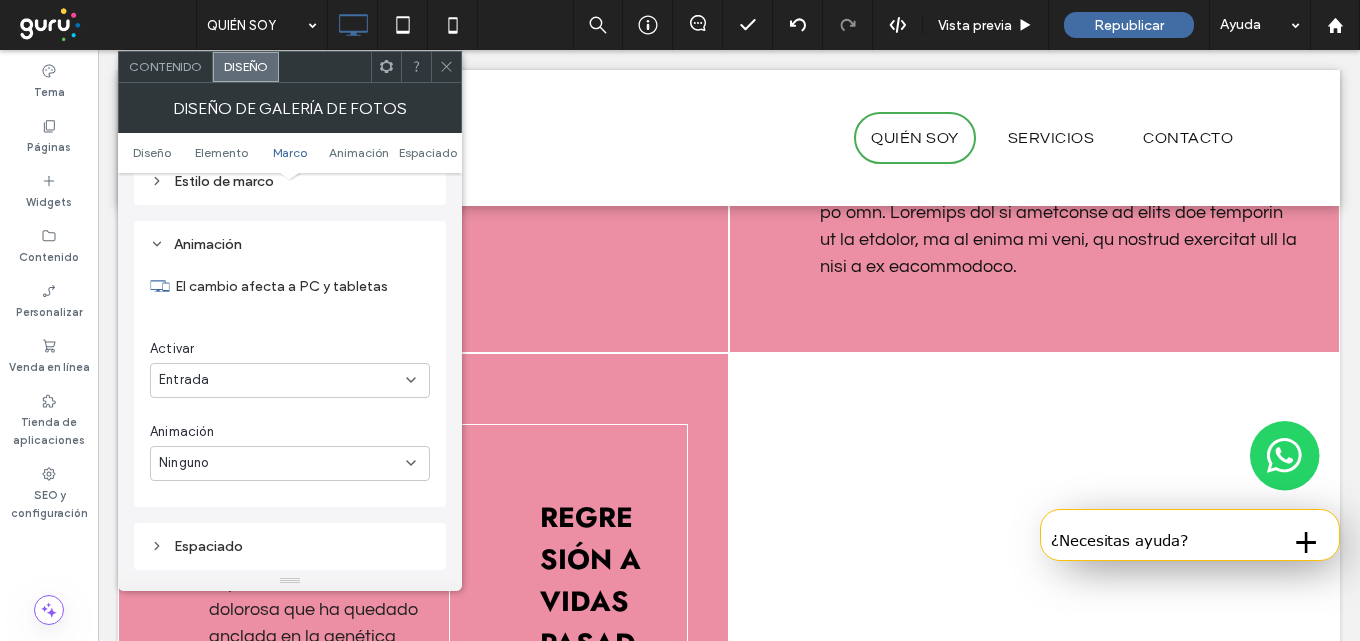 scroll, scrollTop: 1100, scrollLeft: 0, axis: vertical 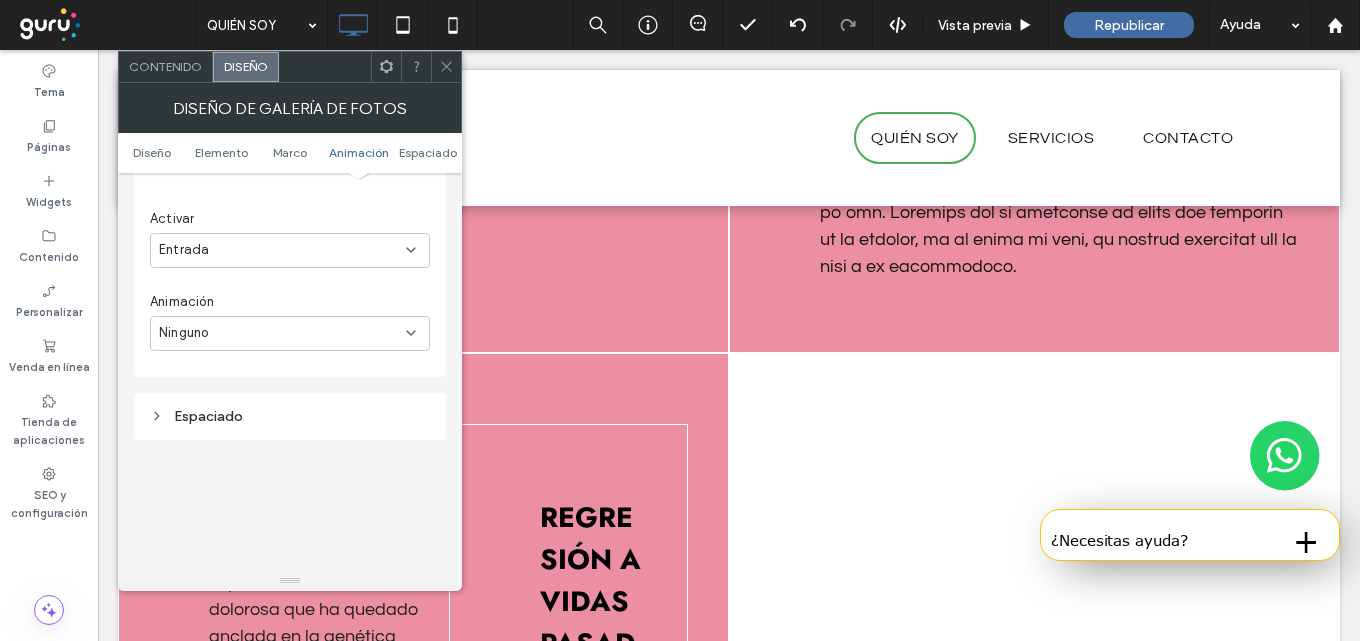 click on "Ninguno" at bounding box center [282, 333] 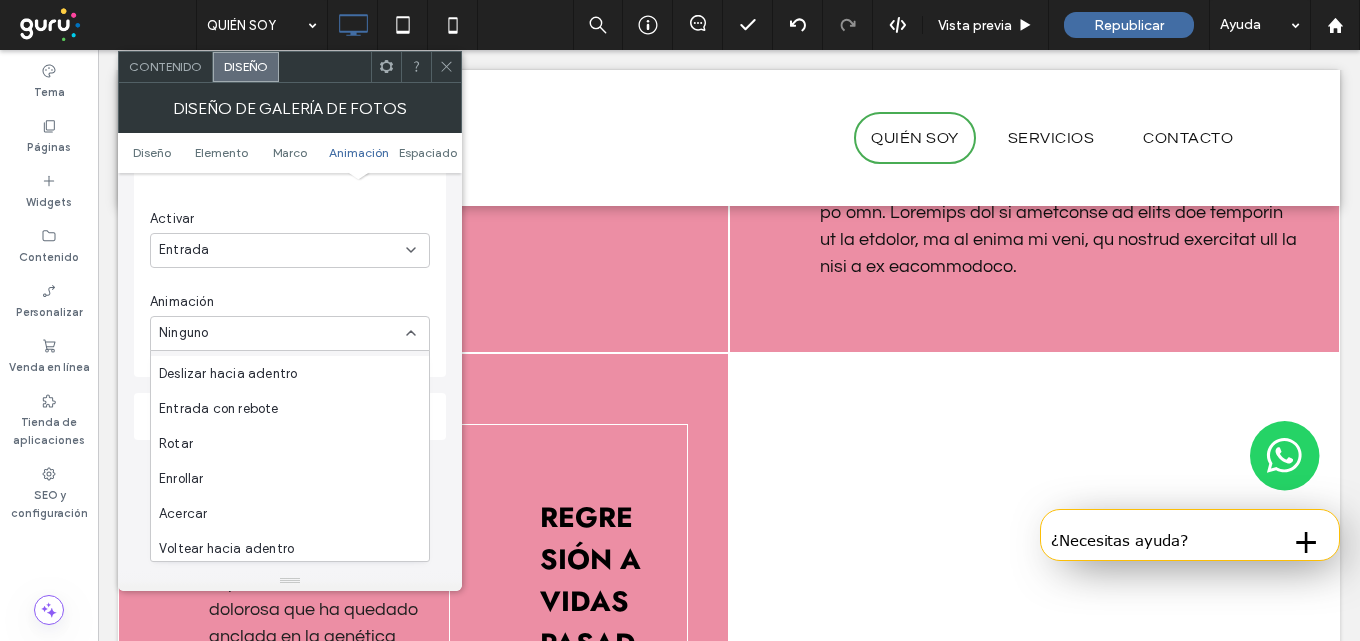 scroll, scrollTop: 100, scrollLeft: 0, axis: vertical 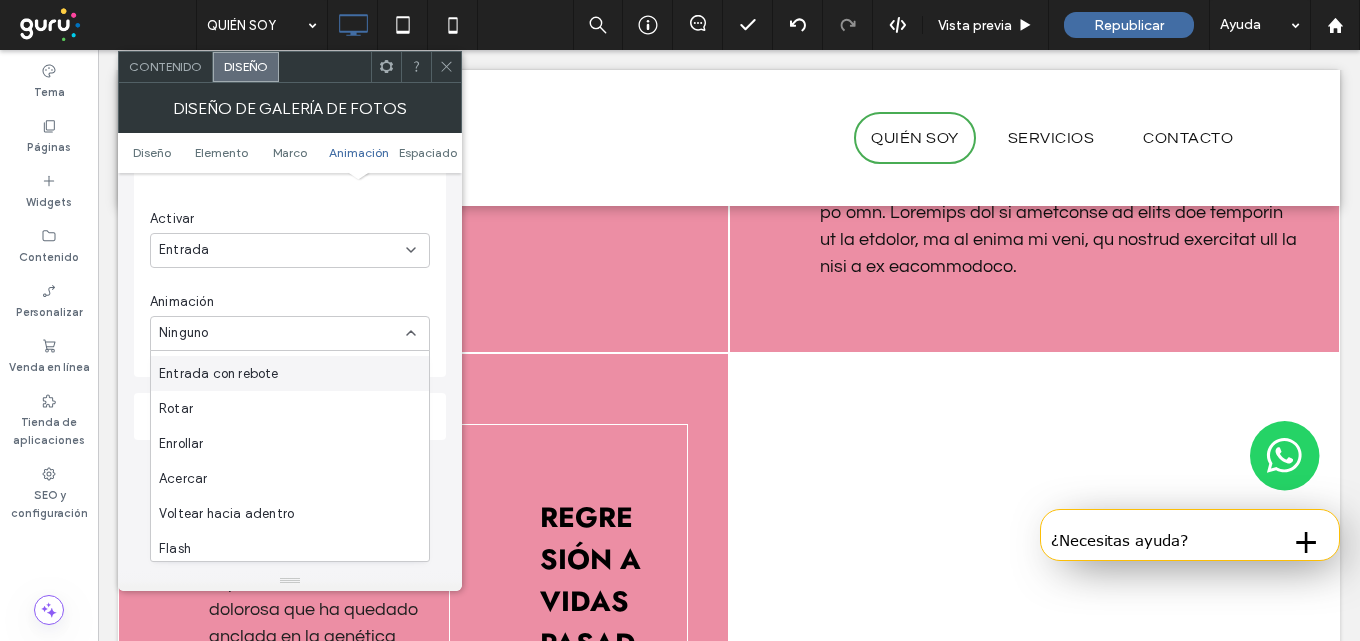 click on "Entrada con rebote" at bounding box center [219, 374] 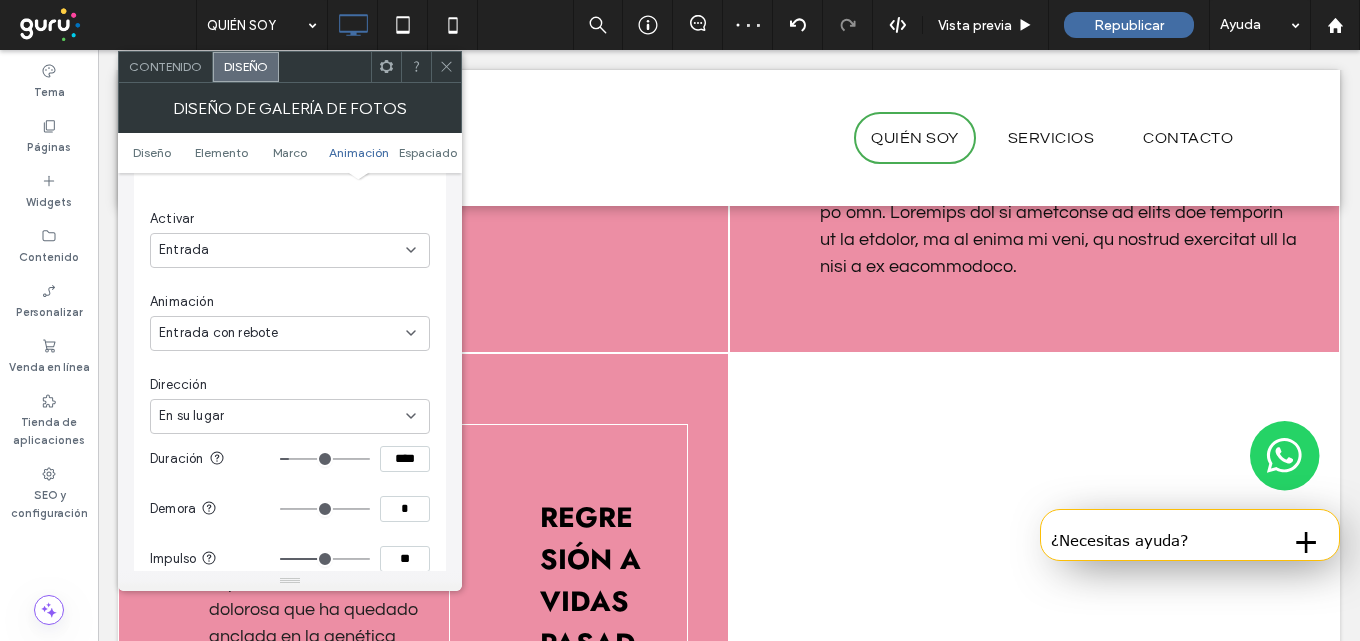 scroll, scrollTop: 1200, scrollLeft: 0, axis: vertical 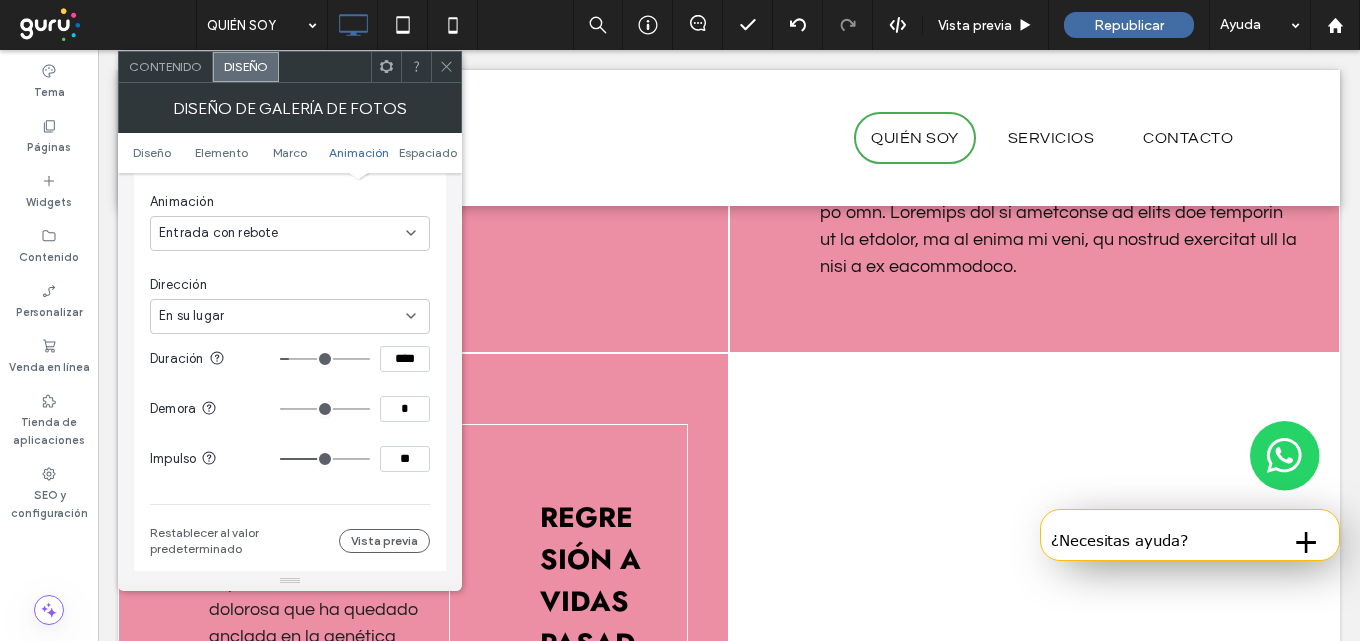 click on "Entrada con rebote" at bounding box center [219, 233] 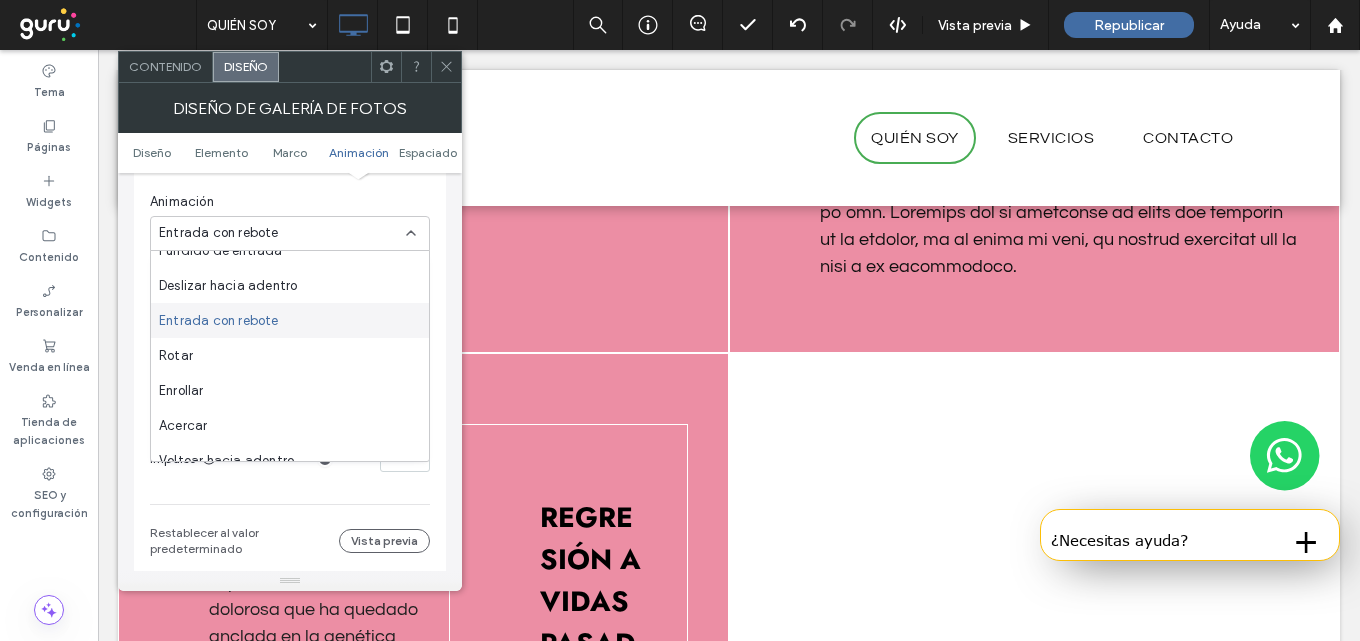 scroll, scrollTop: 100, scrollLeft: 0, axis: vertical 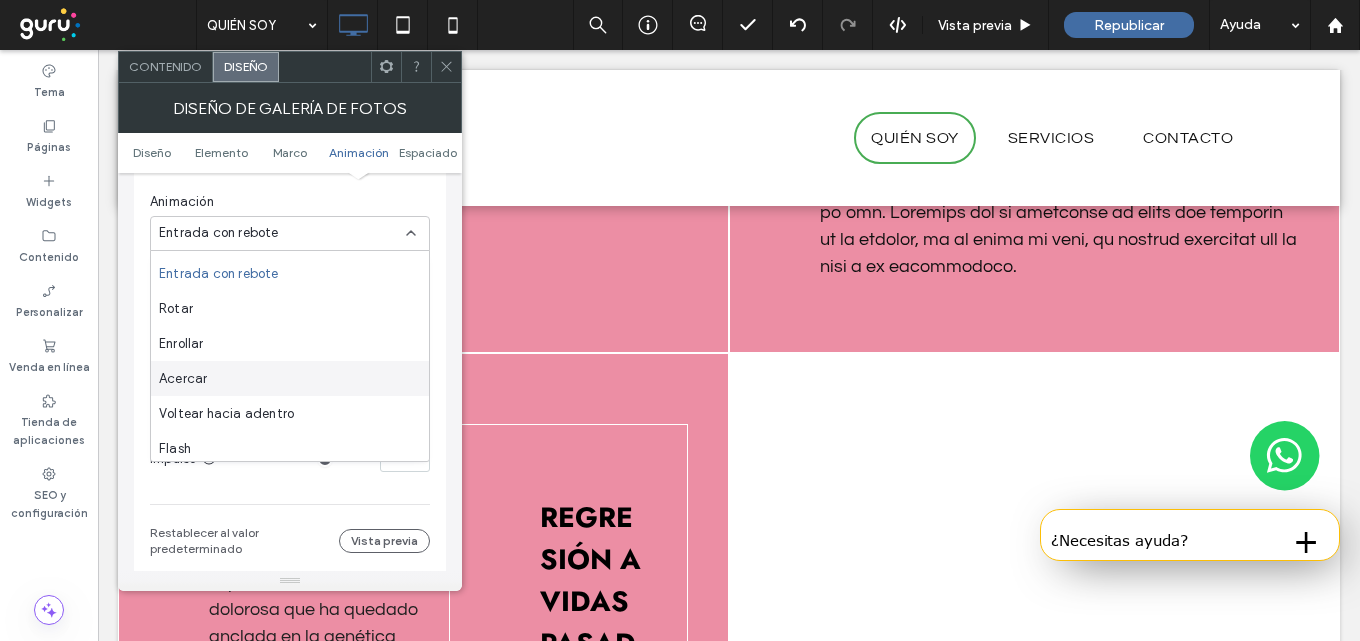 click on "Acercar" at bounding box center (290, 378) 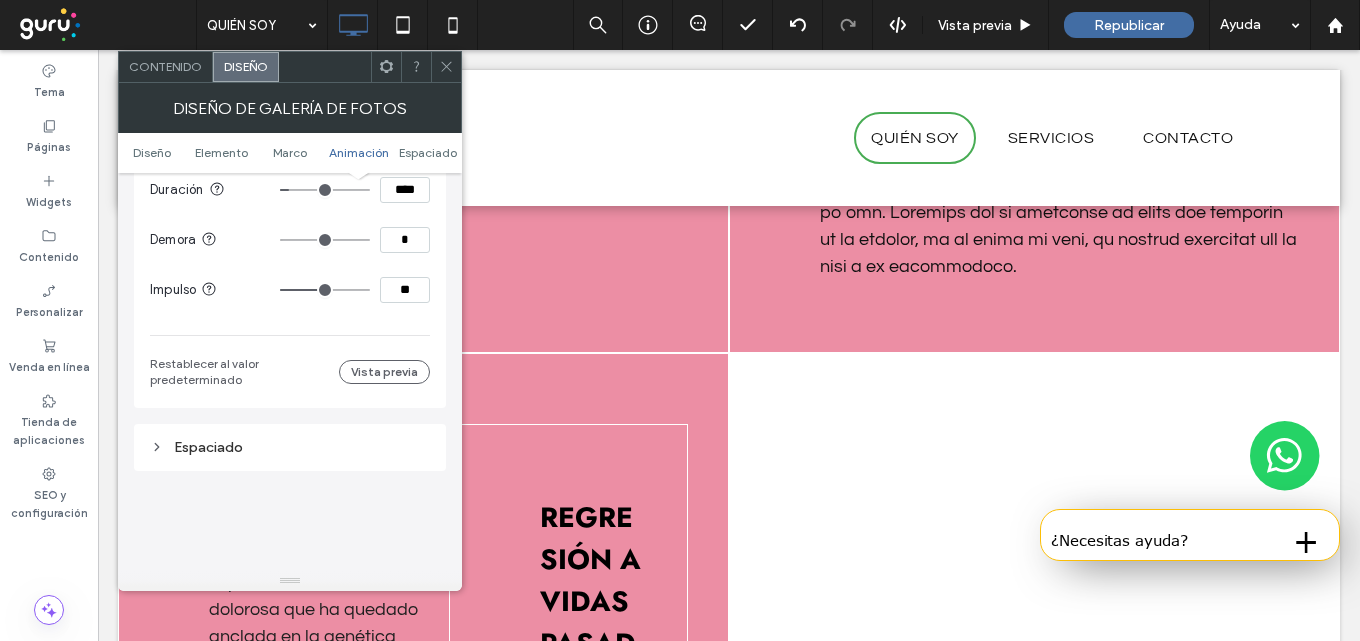 scroll, scrollTop: 1400, scrollLeft: 0, axis: vertical 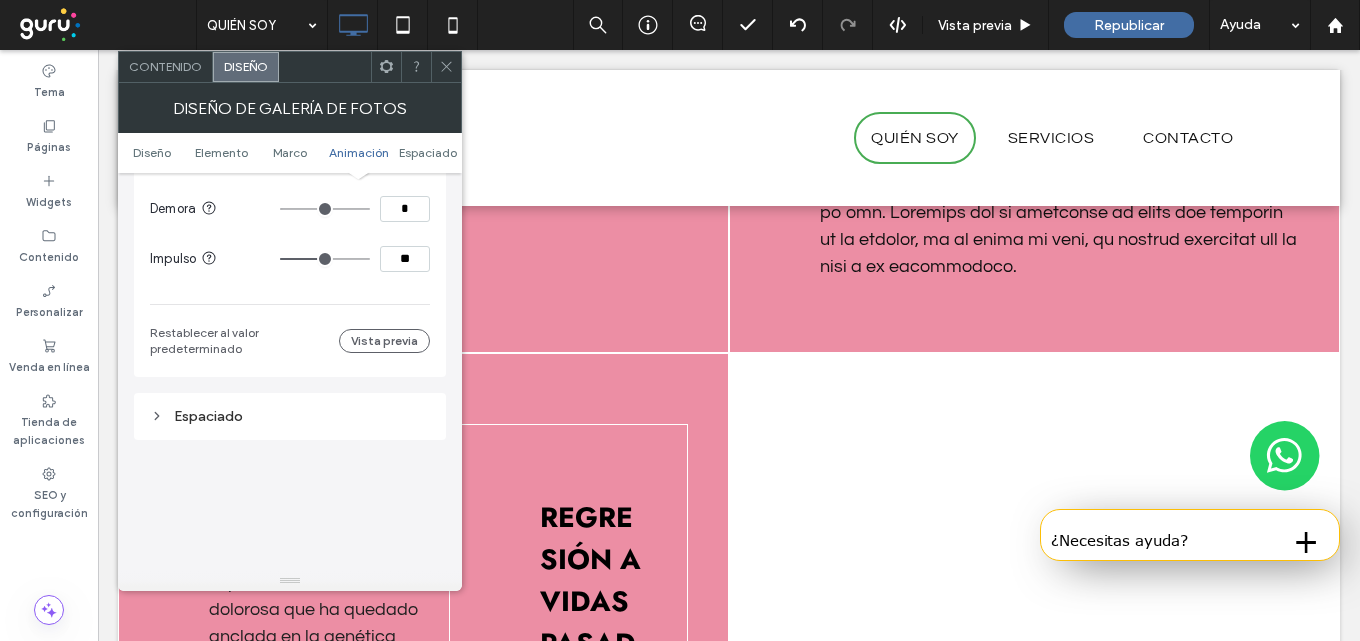 click 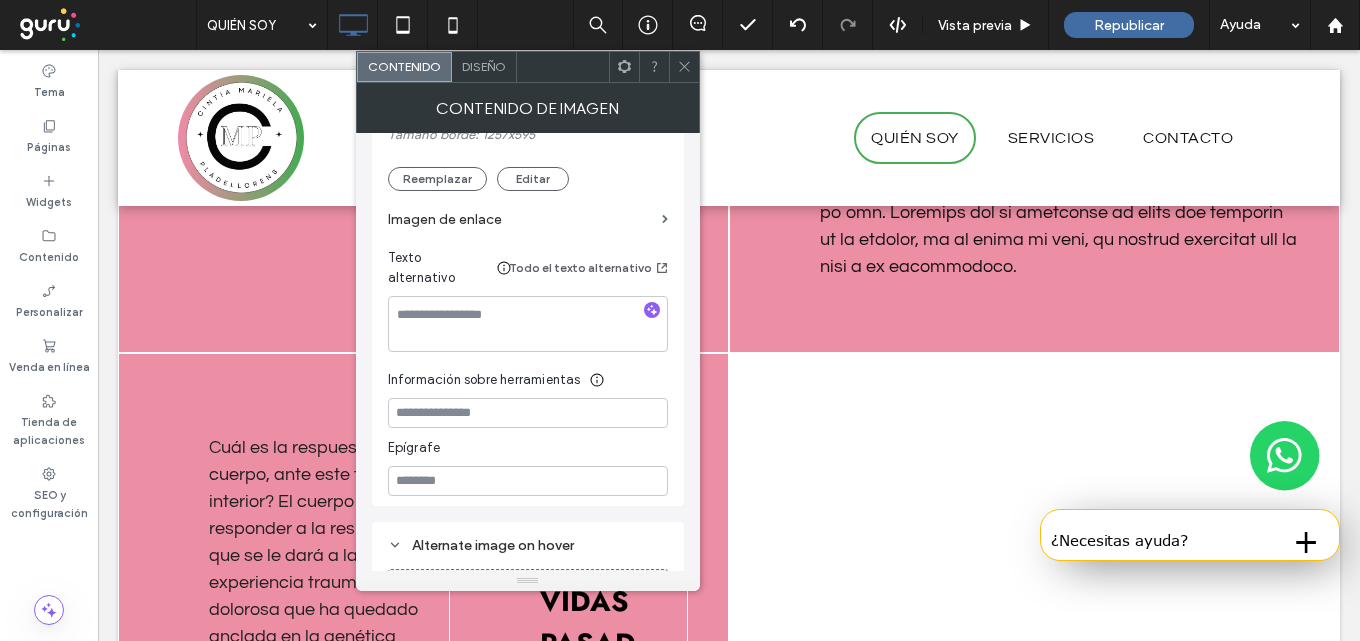 scroll, scrollTop: 286, scrollLeft: 0, axis: vertical 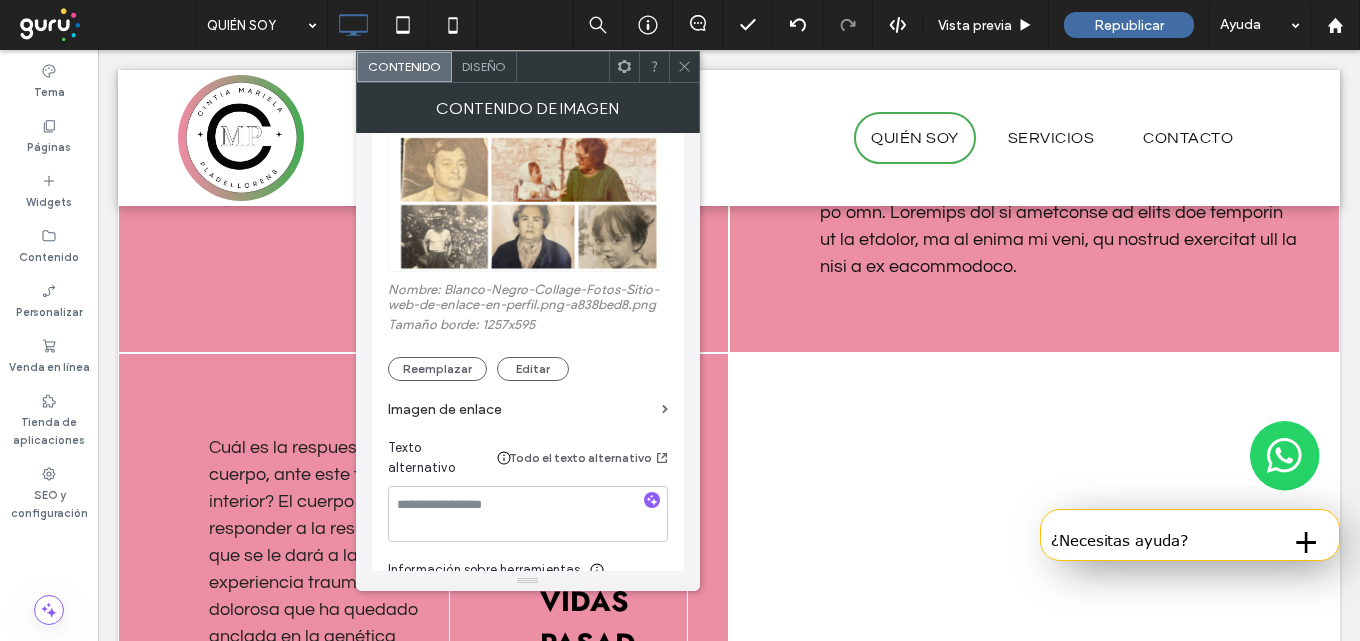 click on "Diseño" at bounding box center (484, 67) 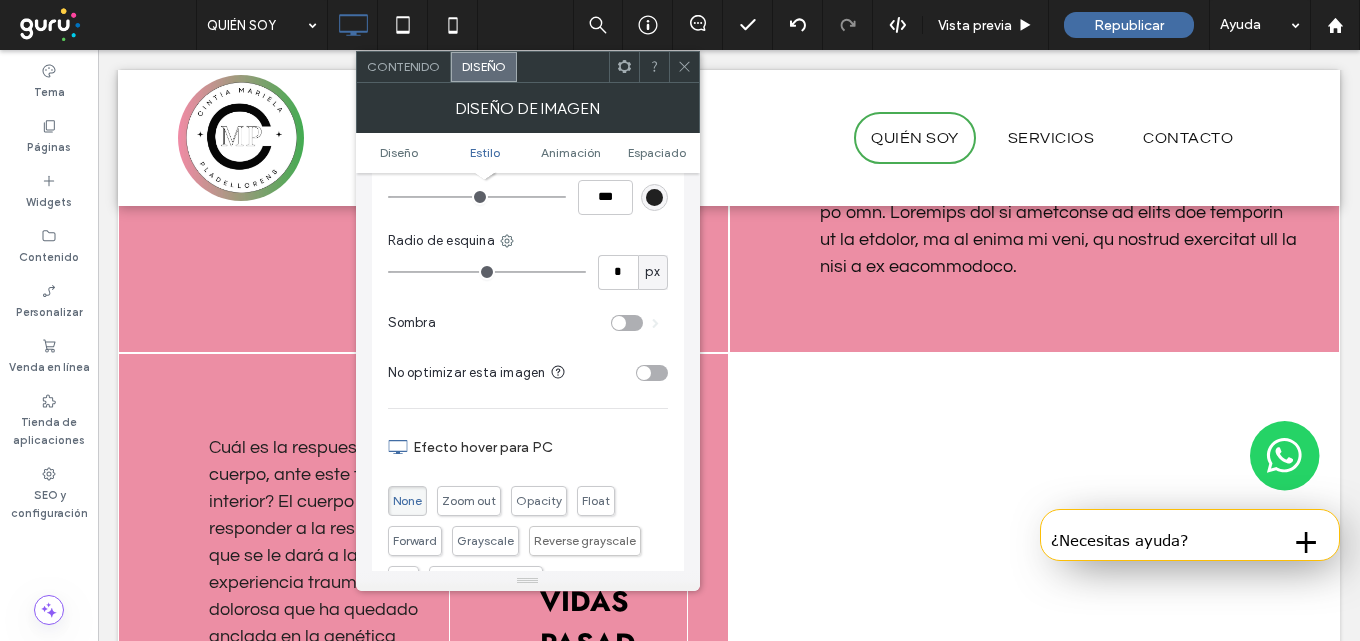 scroll, scrollTop: 600, scrollLeft: 0, axis: vertical 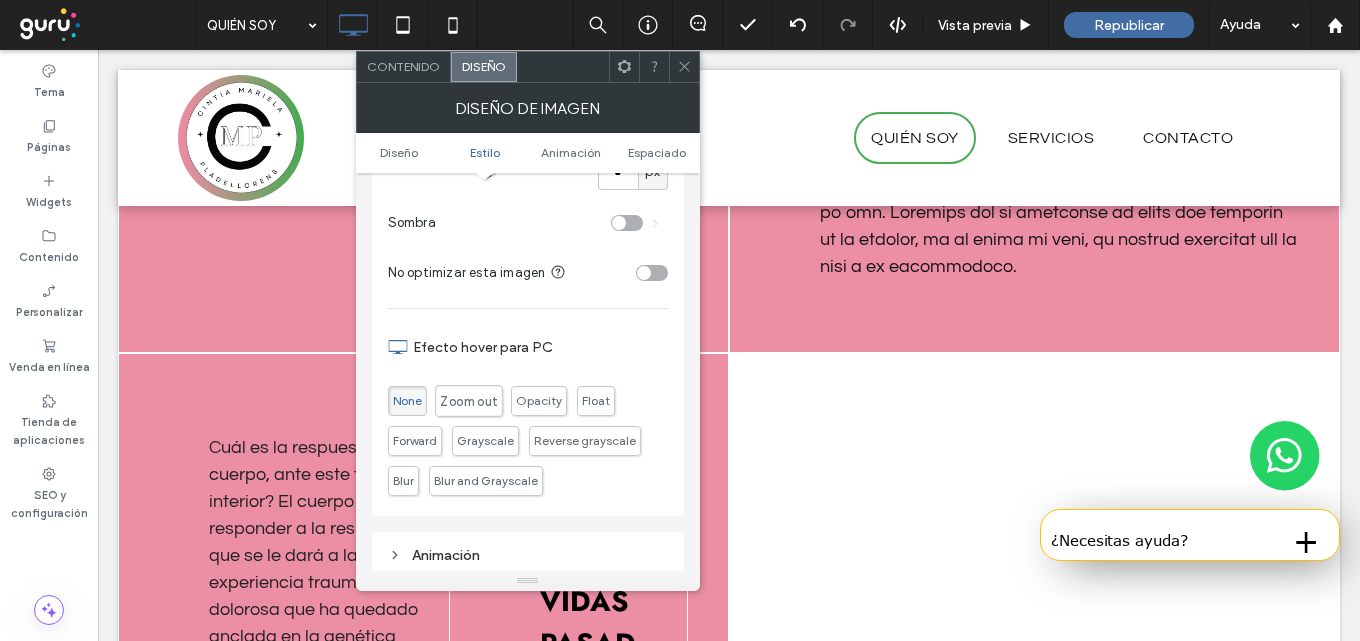 click on "Zoom out" at bounding box center (468, 401) 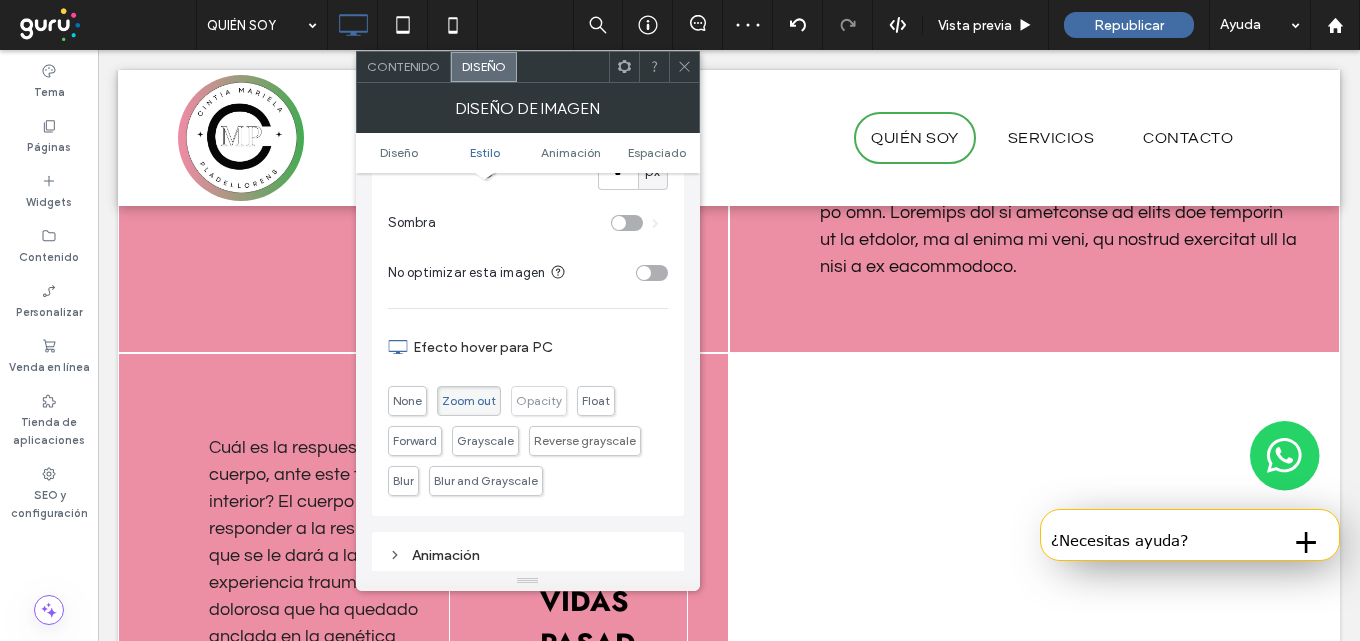 click on "Opacity" at bounding box center [539, 400] 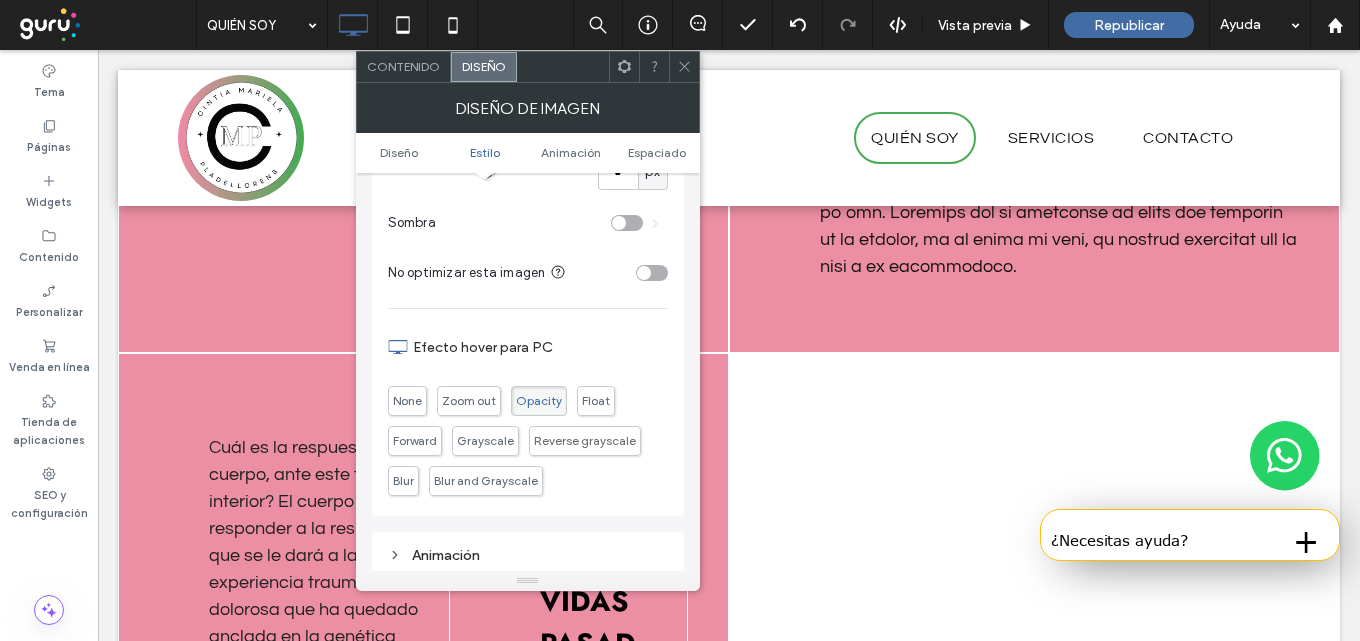 click at bounding box center (684, 67) 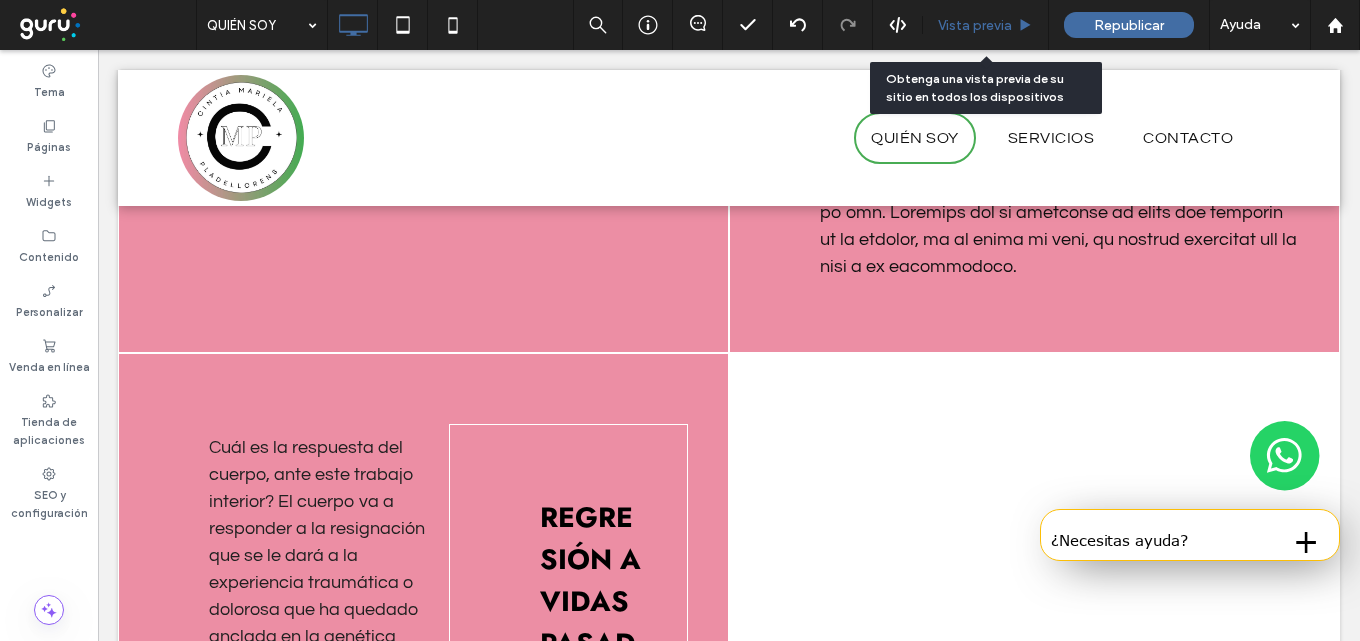 click on "Vista previa" at bounding box center [986, 25] 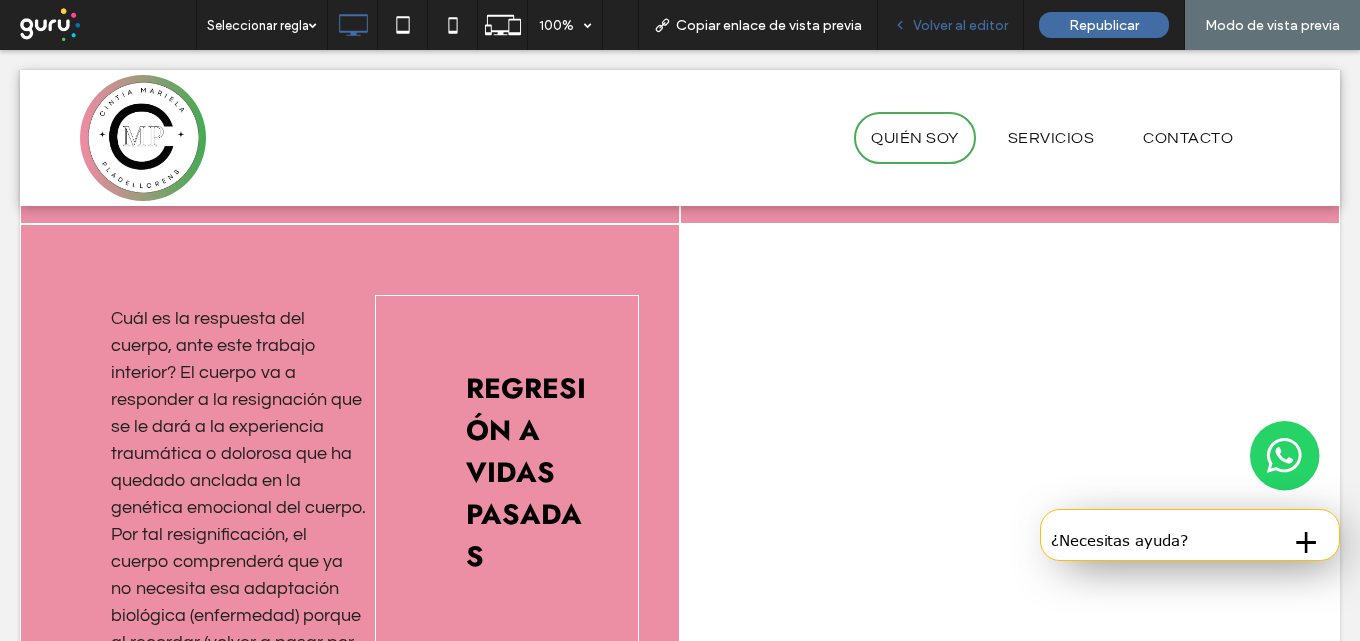 click on "Volver al editor" at bounding box center [960, 25] 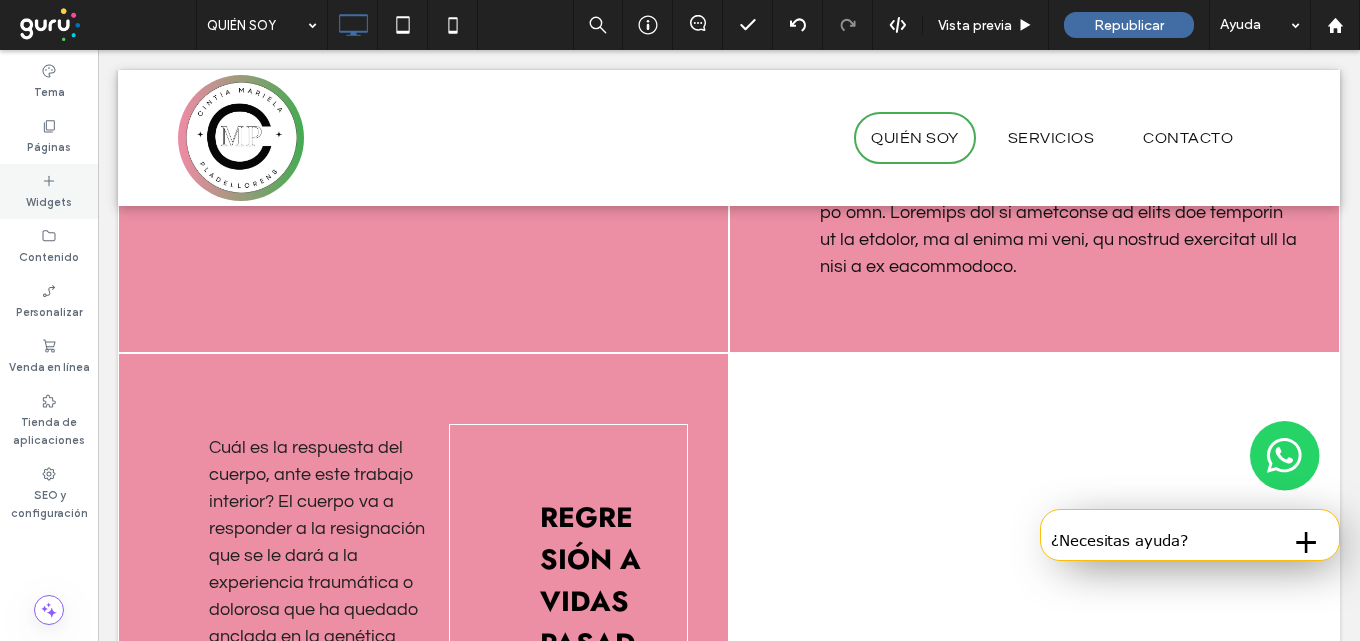 click on "Widgets" at bounding box center (49, 200) 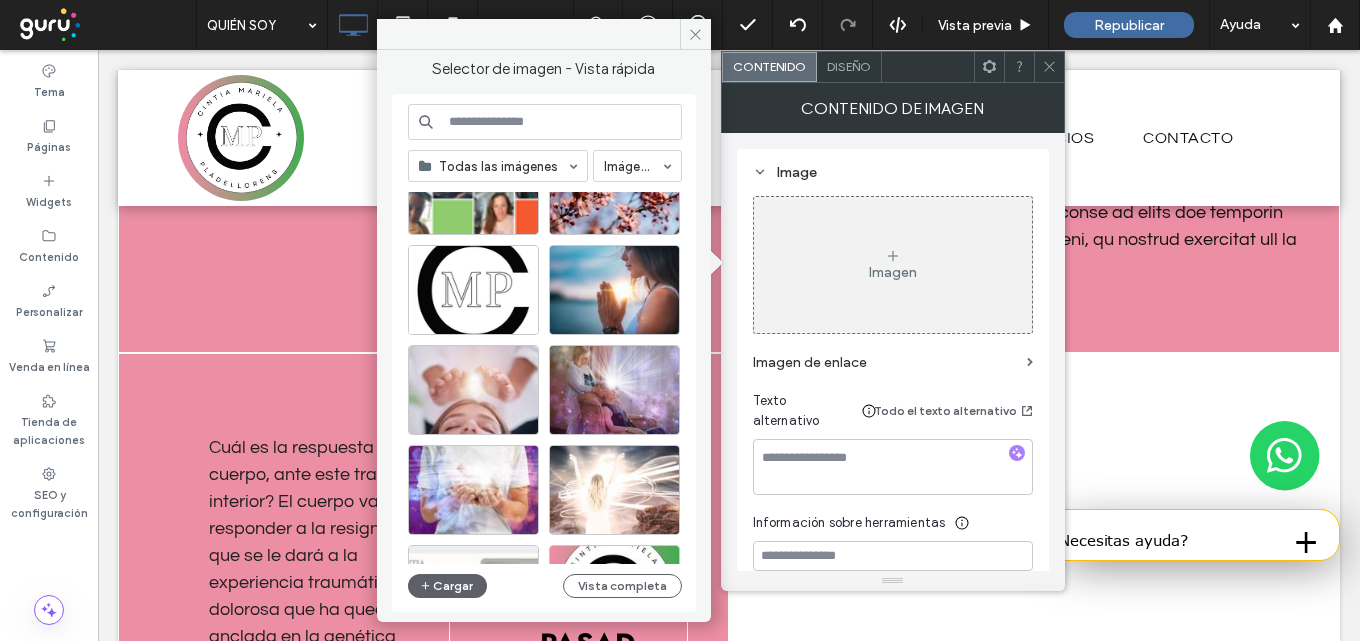 scroll, scrollTop: 500, scrollLeft: 0, axis: vertical 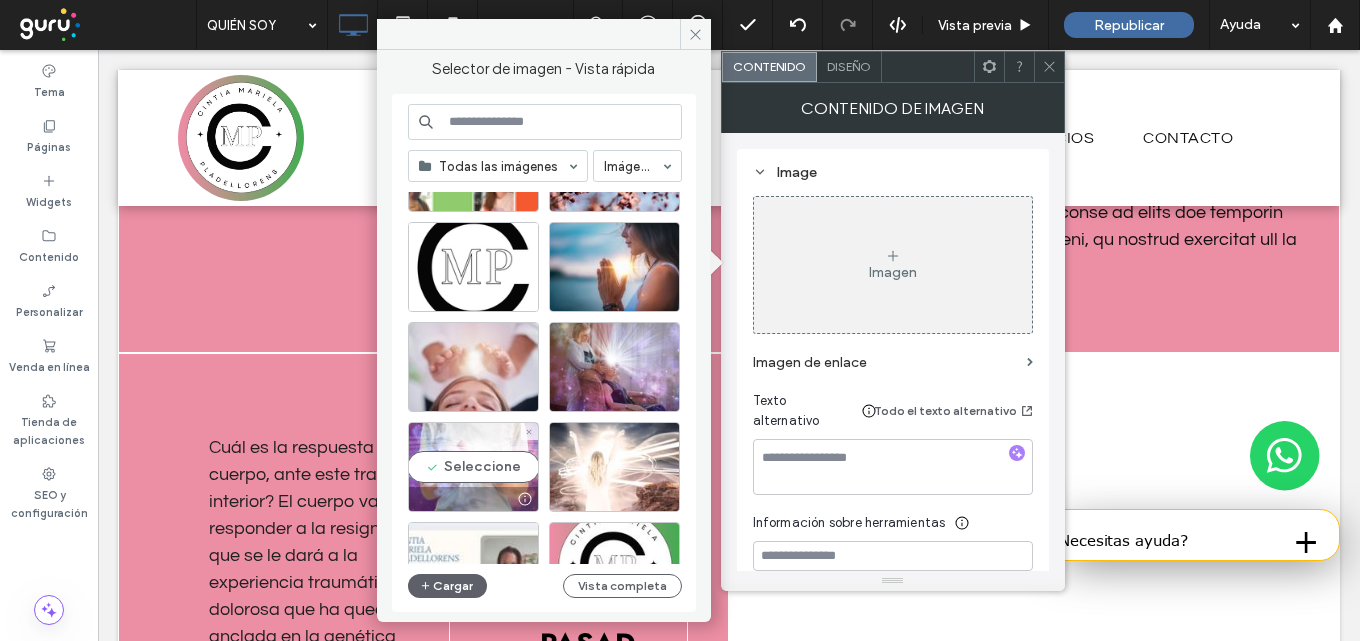 click at bounding box center (473, 499) 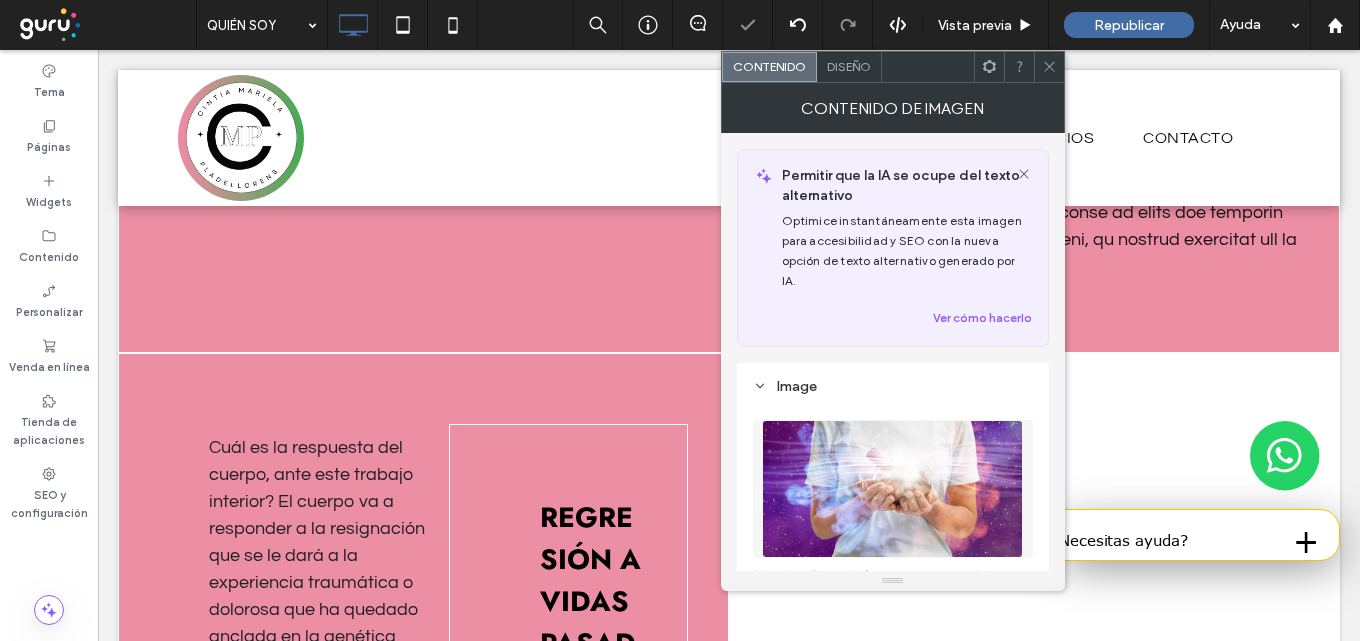 click 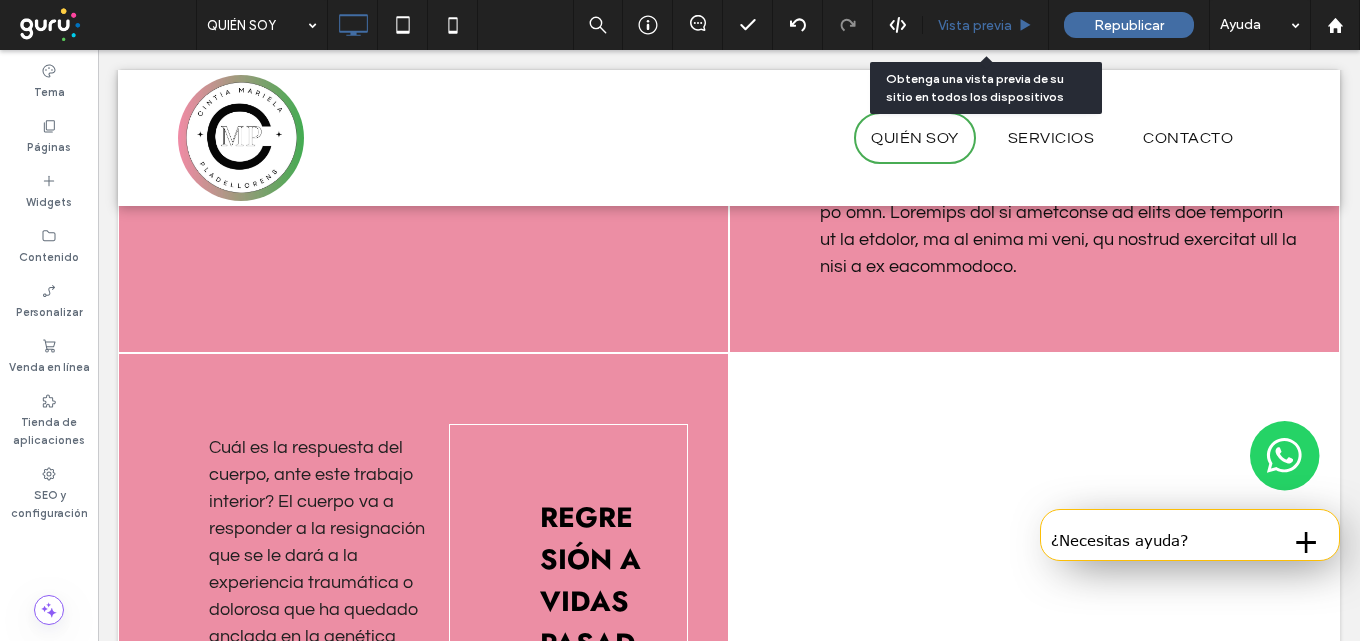 click on "Vista previa" at bounding box center (975, 25) 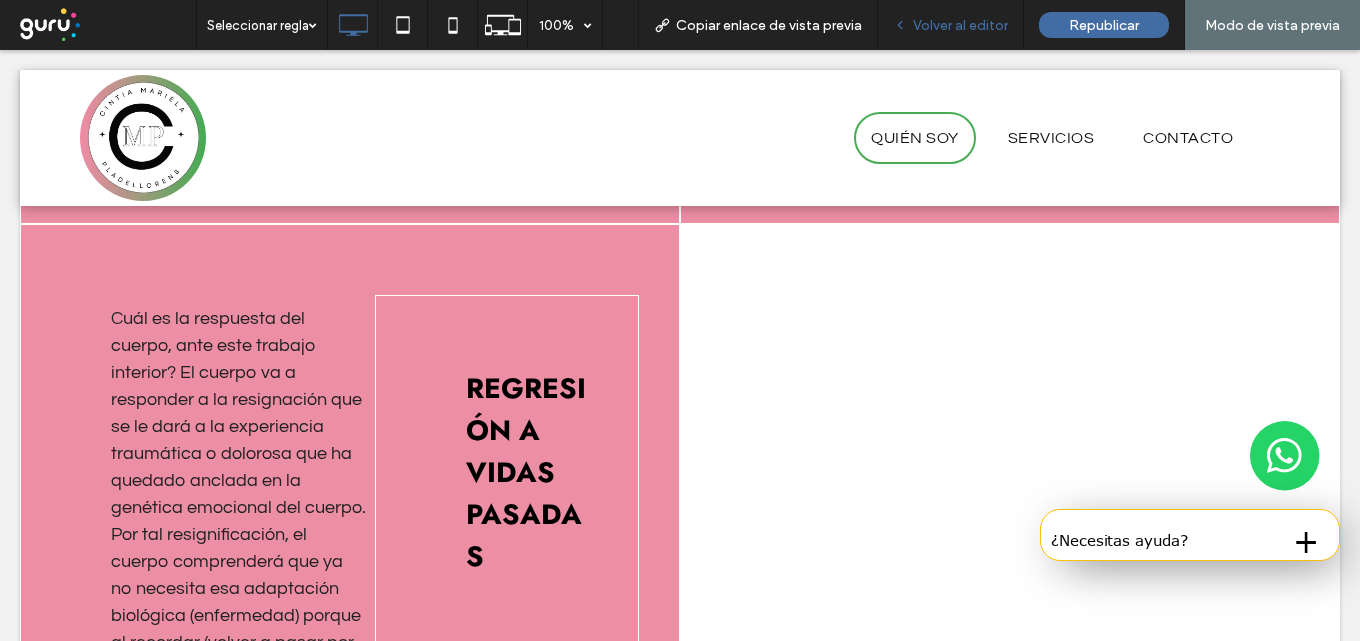 click on "Volver al editor" at bounding box center (951, 25) 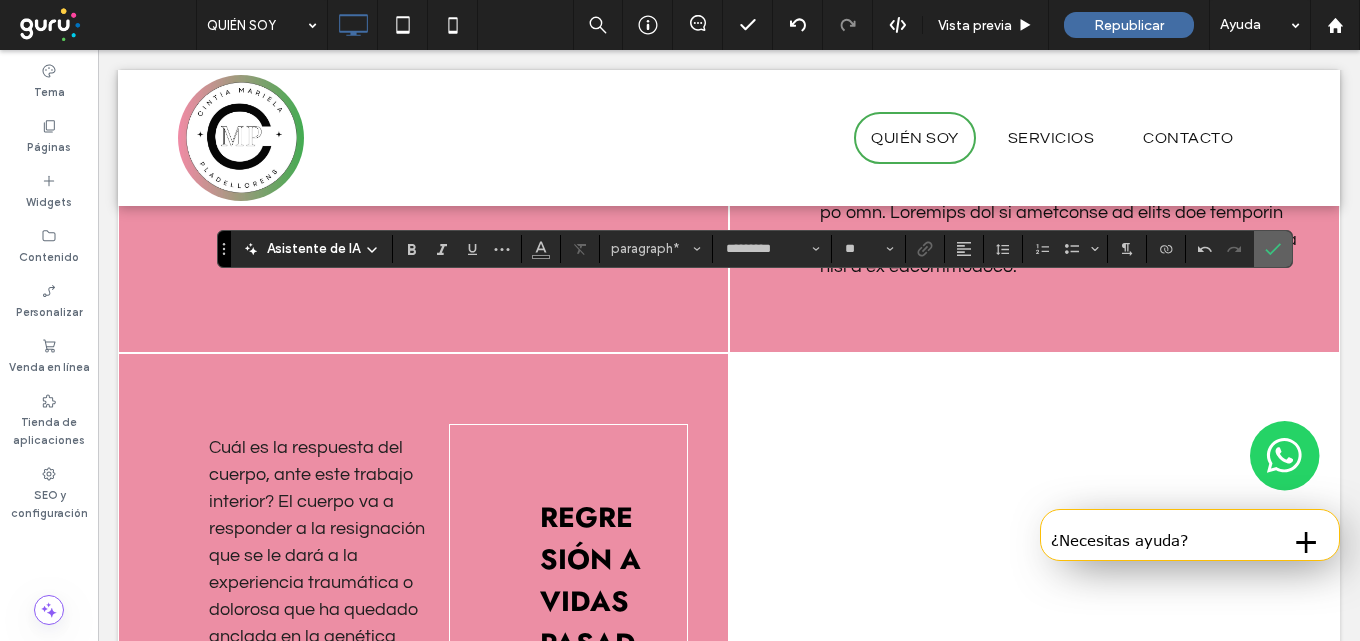 click 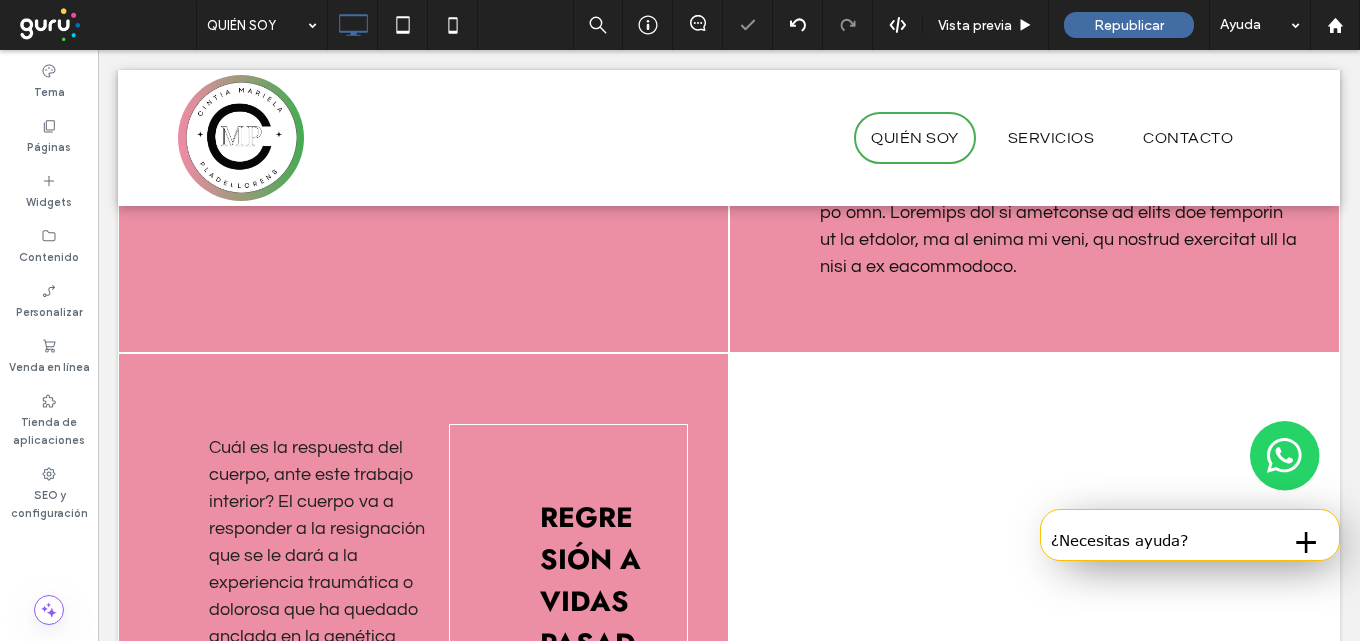 type on "*********" 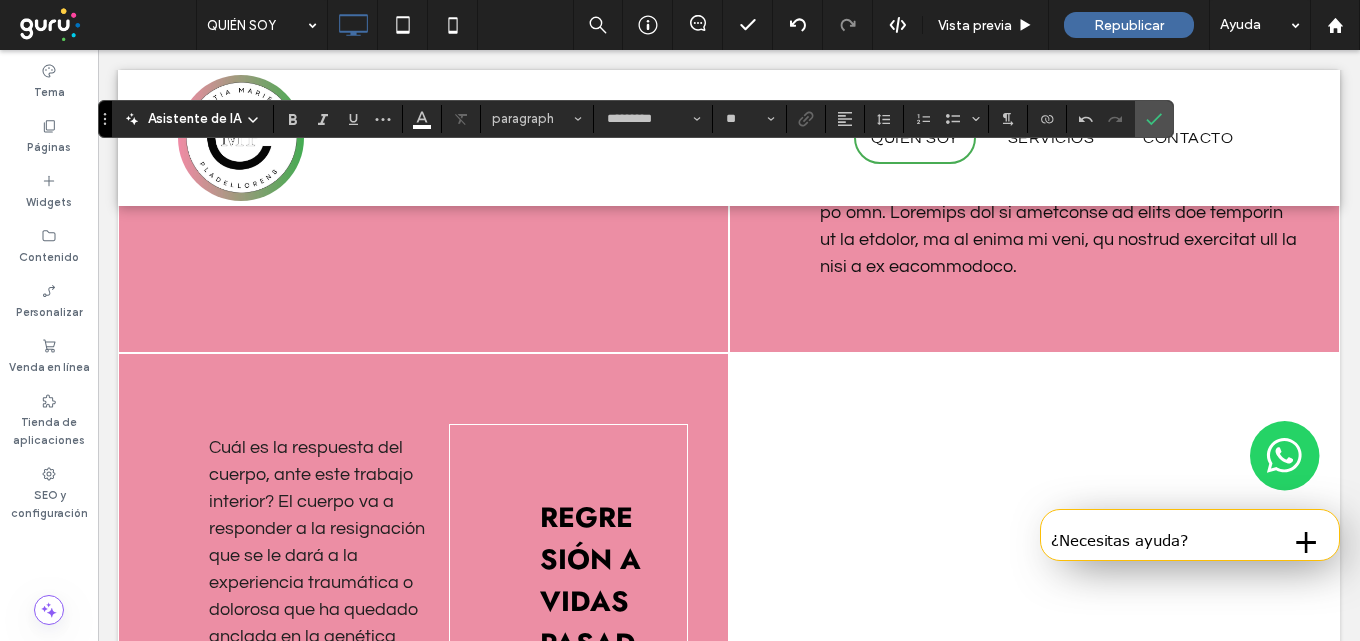 type on "**" 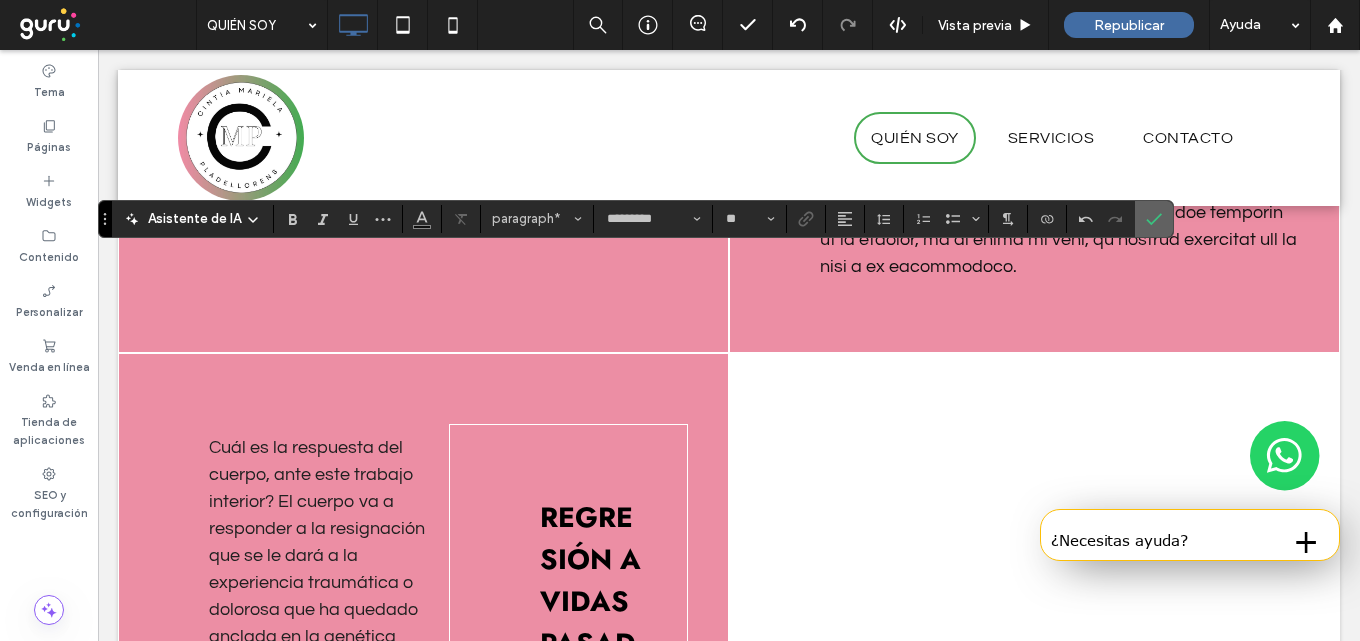 click 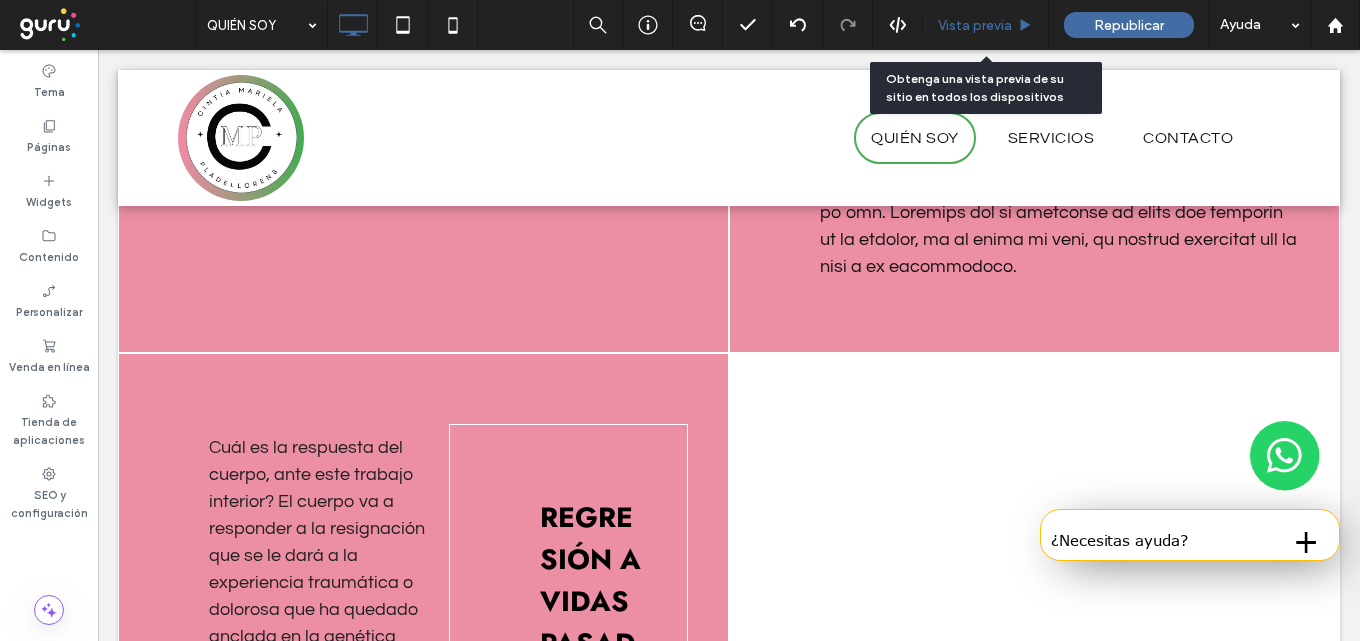 click on "Vista previa" at bounding box center [986, 25] 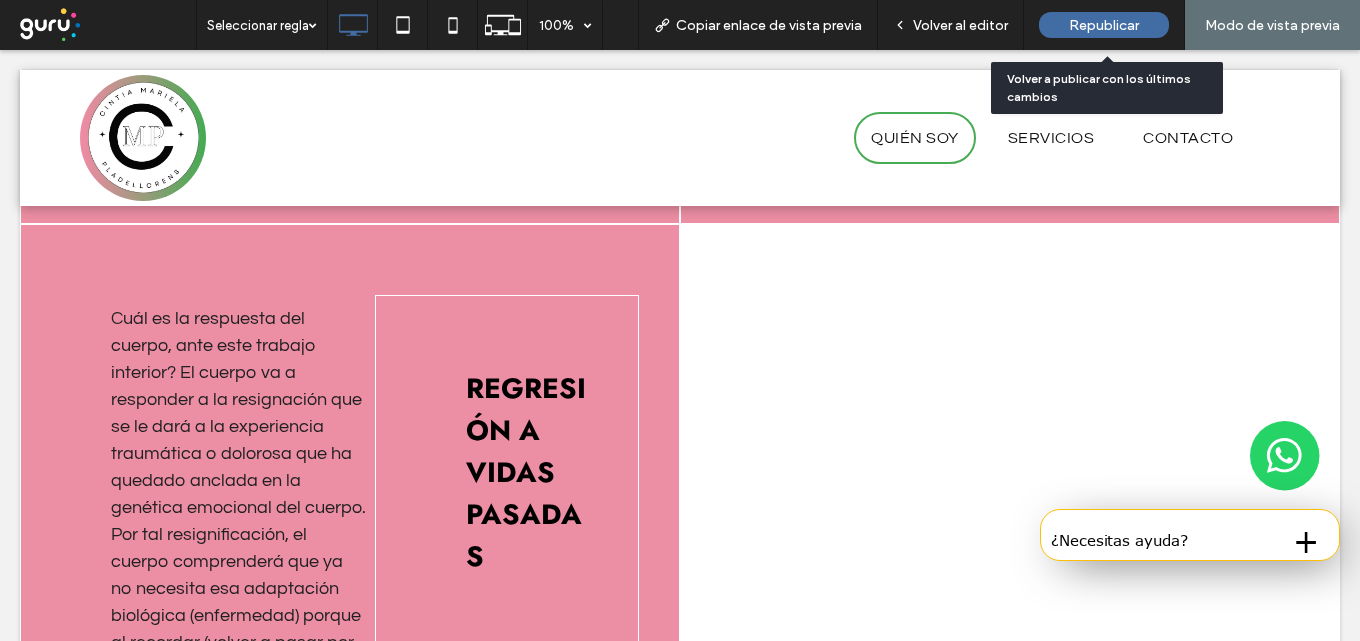 click on "Republicar" at bounding box center (1104, 25) 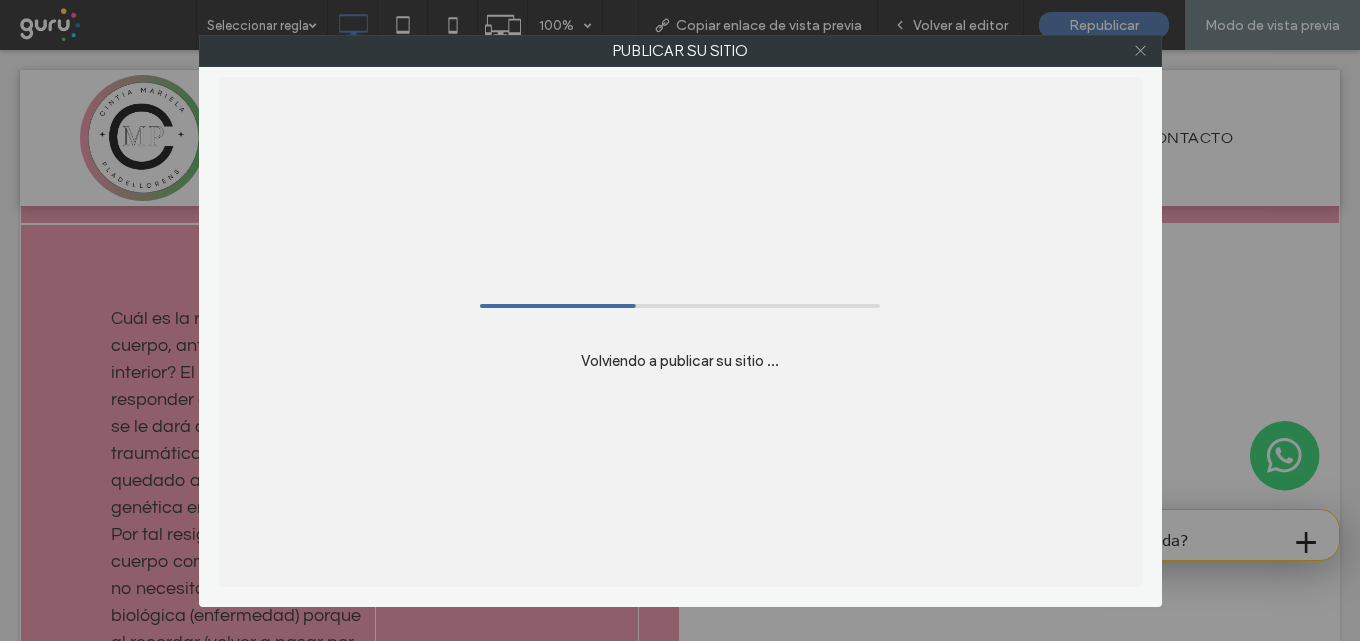 click 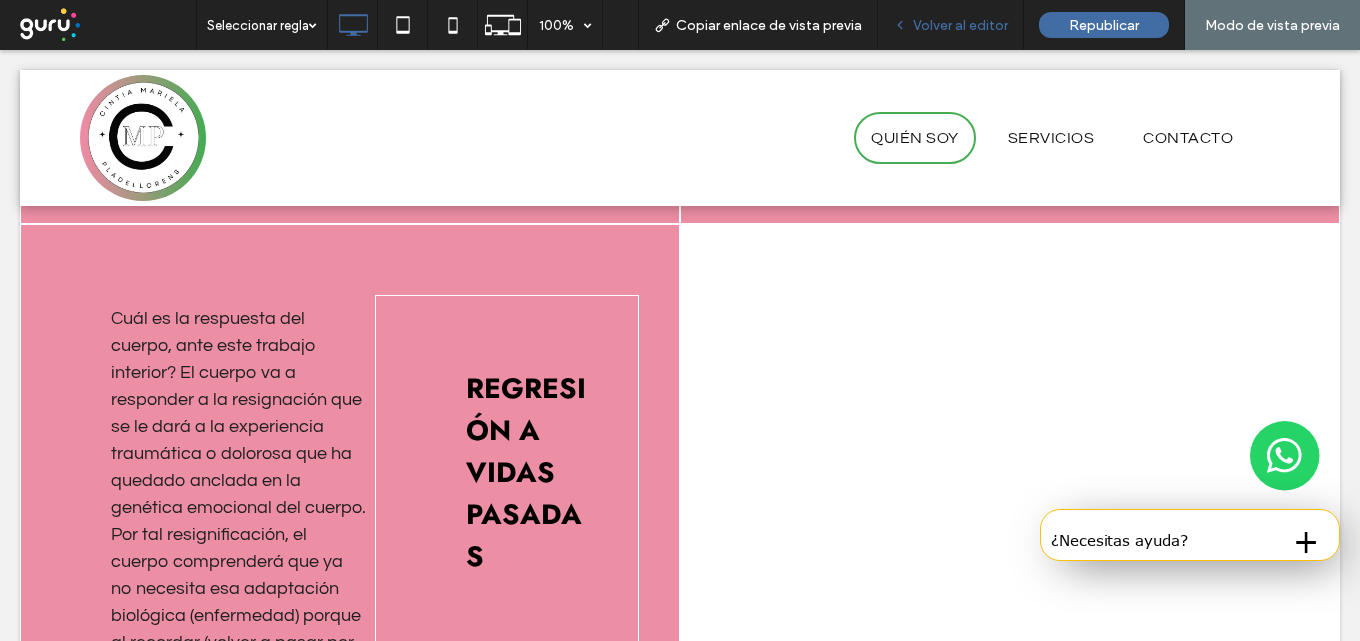 click on "Volver al editor" at bounding box center (960, 25) 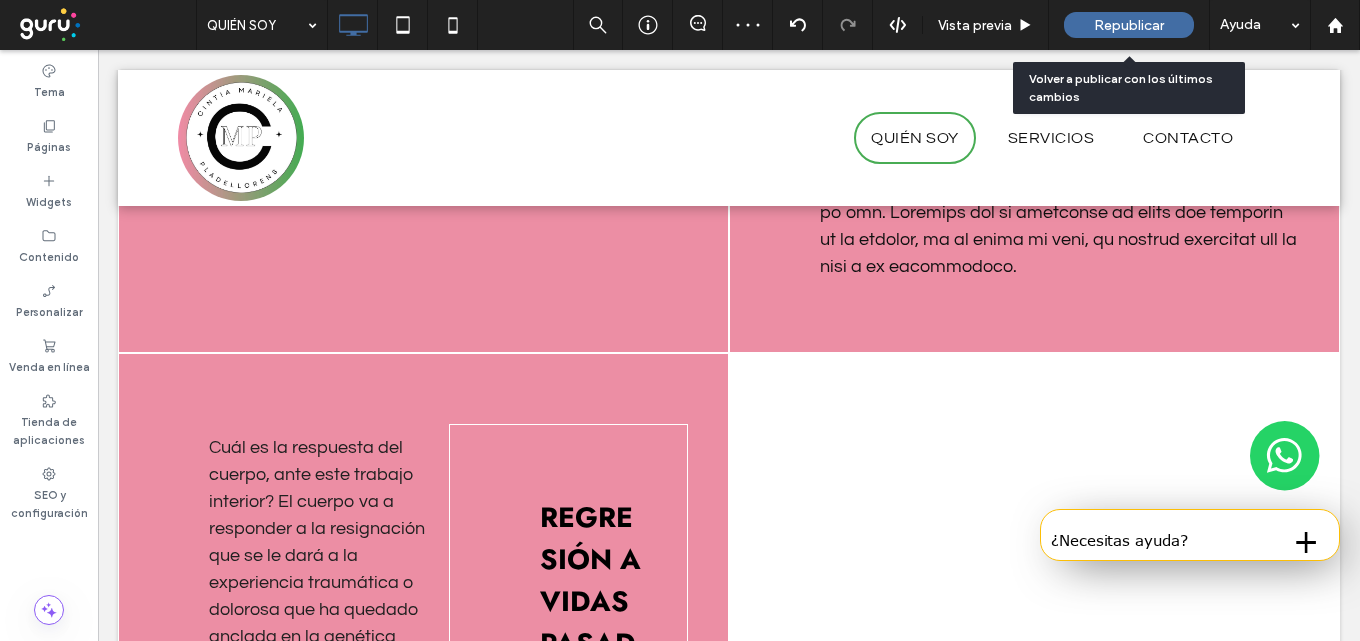 click on "Republicar" at bounding box center (1129, 25) 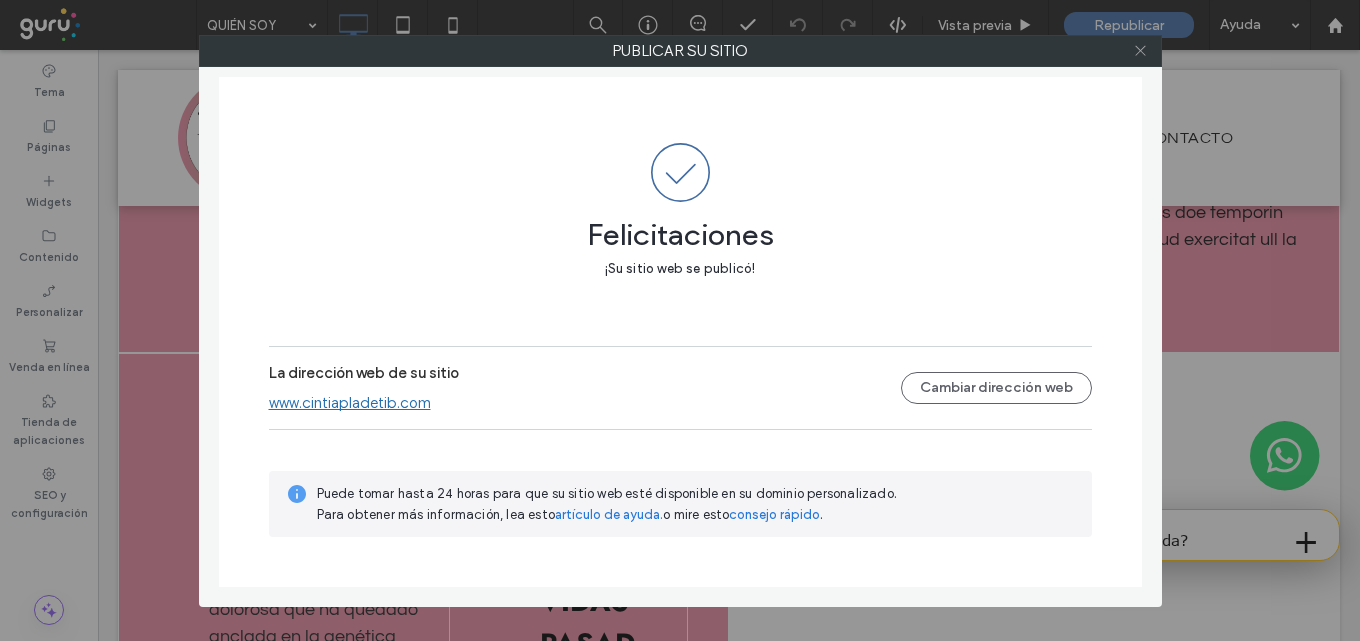 click 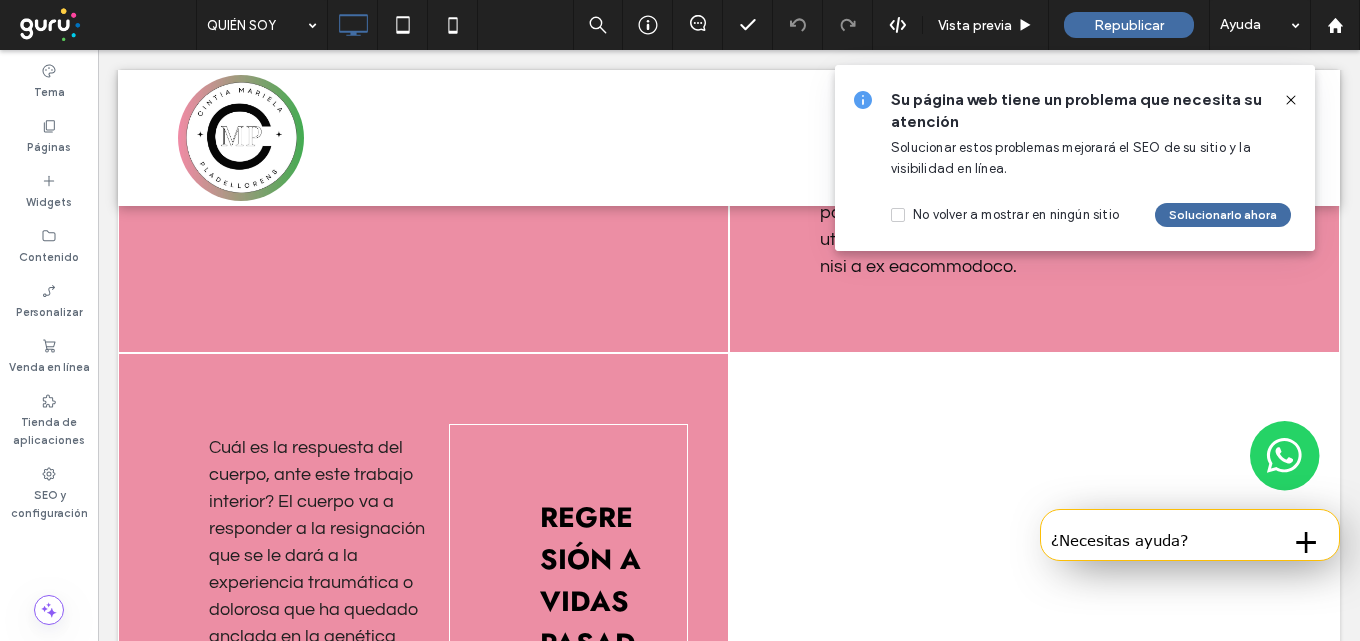 type on "****" 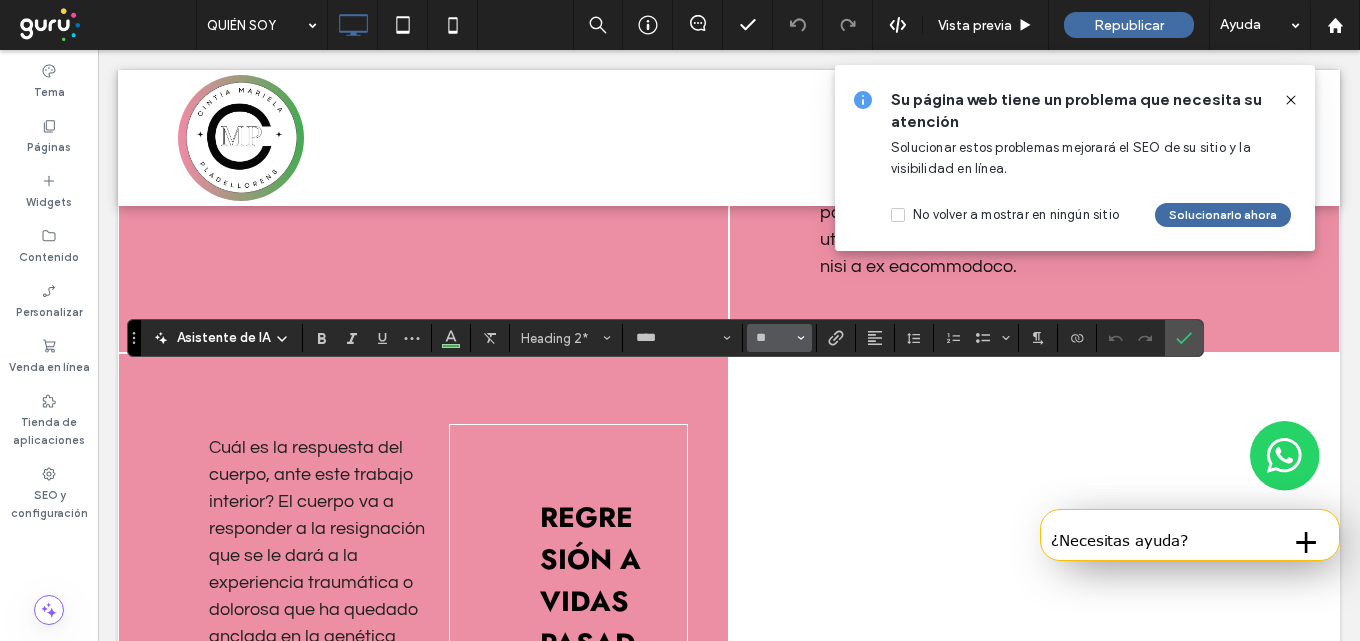 click on "**" at bounding box center [779, 338] 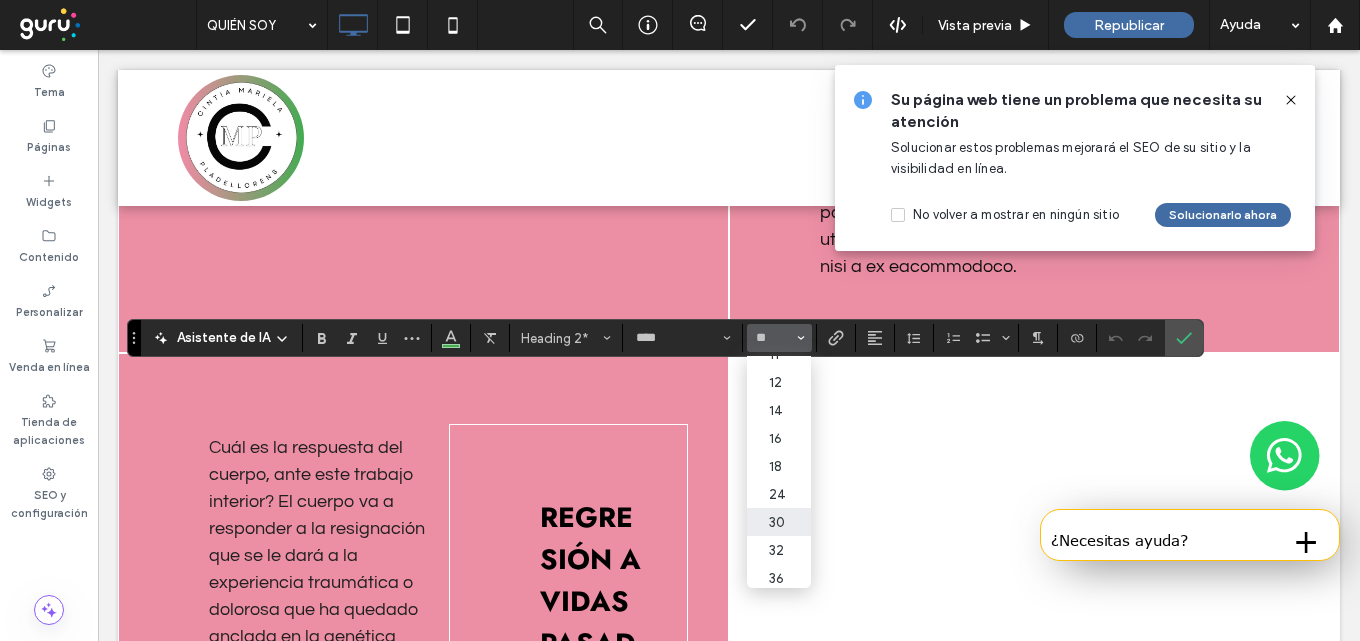 scroll, scrollTop: 200, scrollLeft: 0, axis: vertical 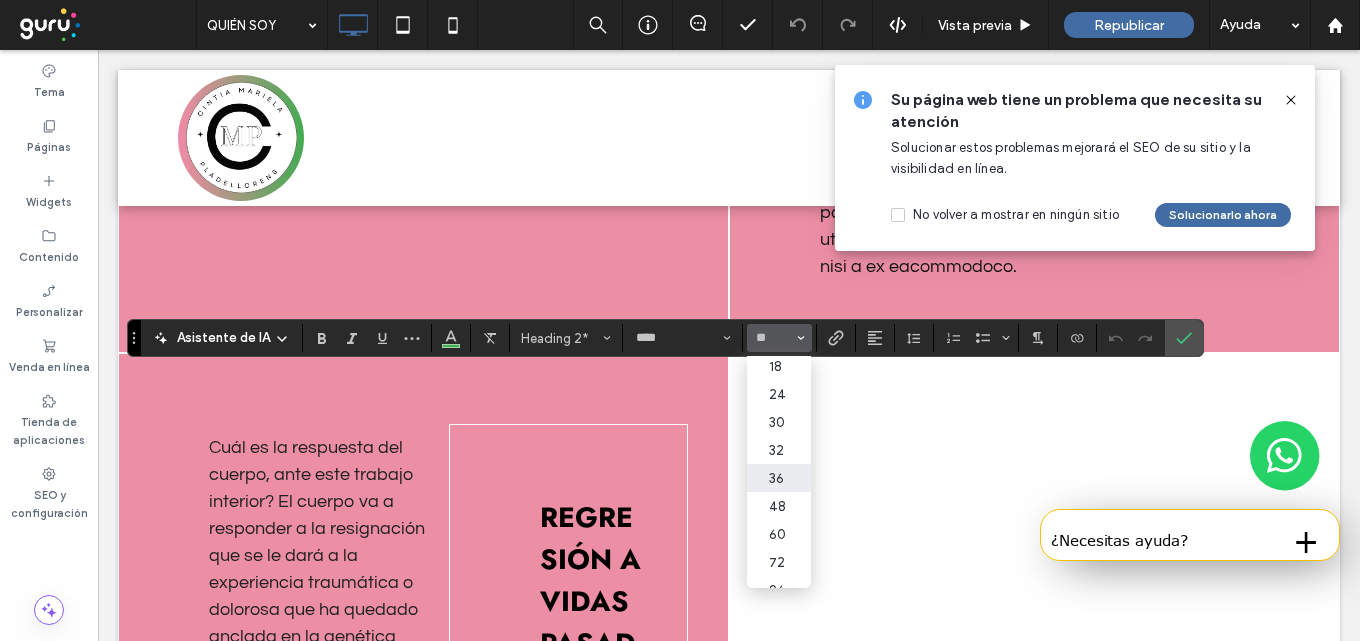 click on "36" at bounding box center [779, 478] 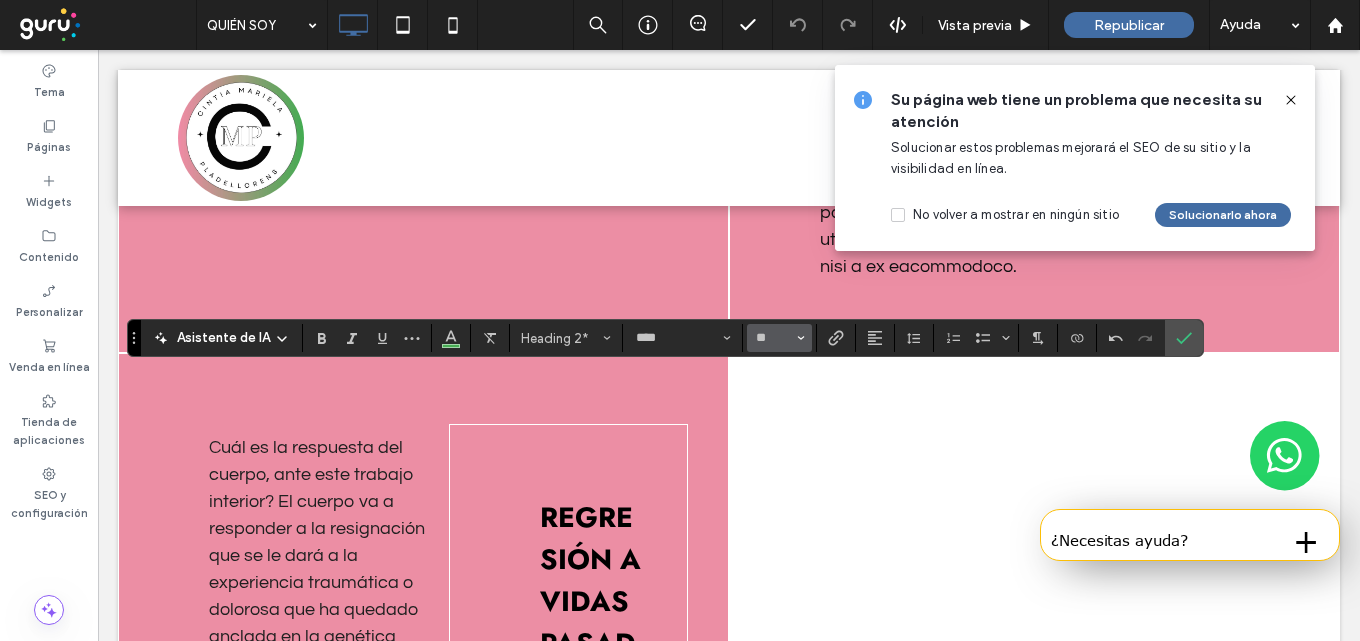 click on "**" at bounding box center [779, 338] 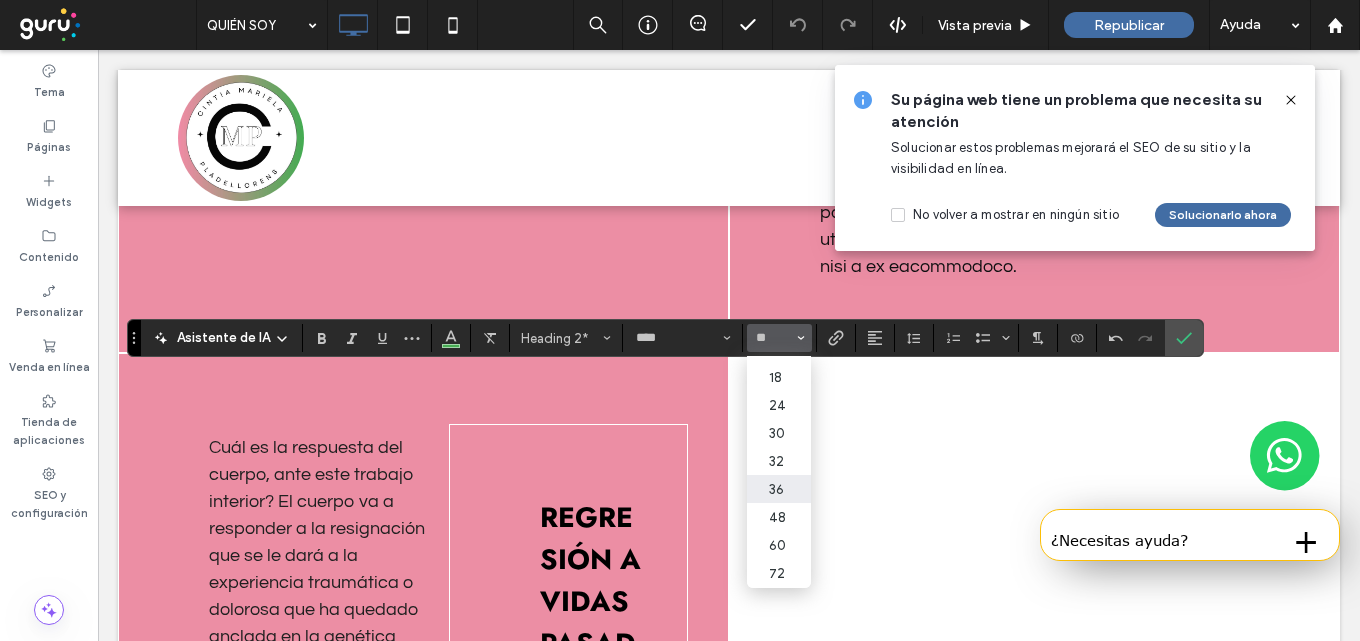 scroll, scrollTop: 200, scrollLeft: 0, axis: vertical 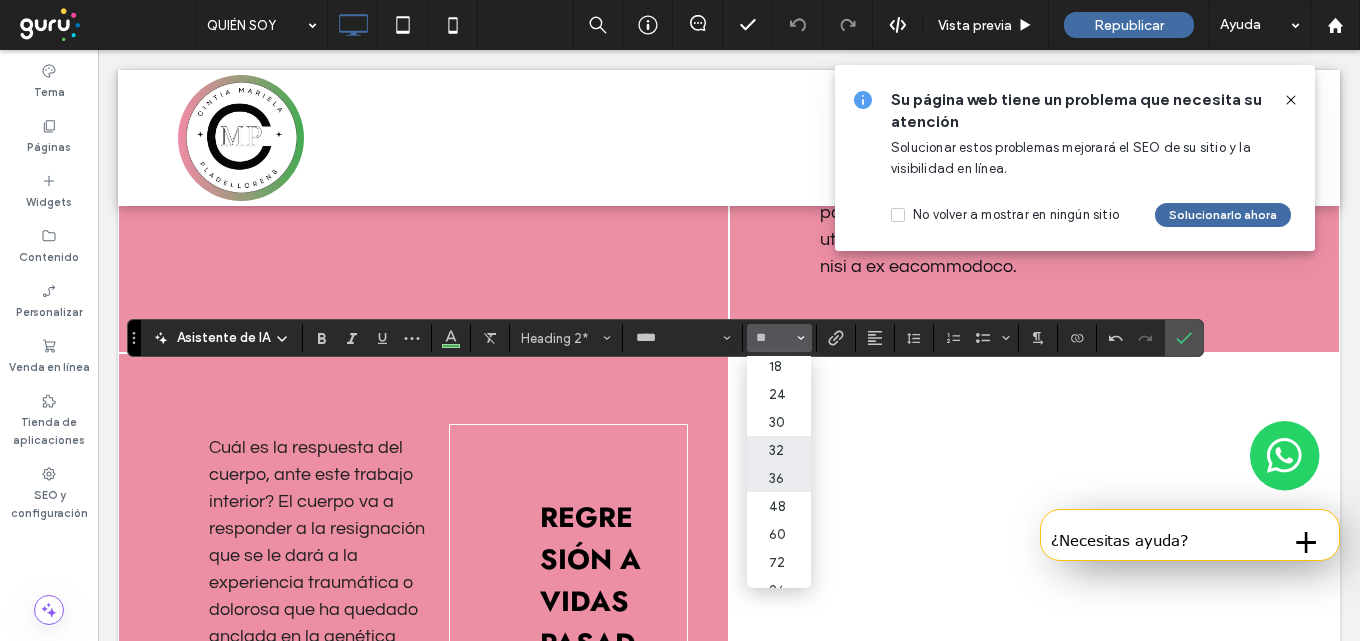 click on "32" at bounding box center [779, 450] 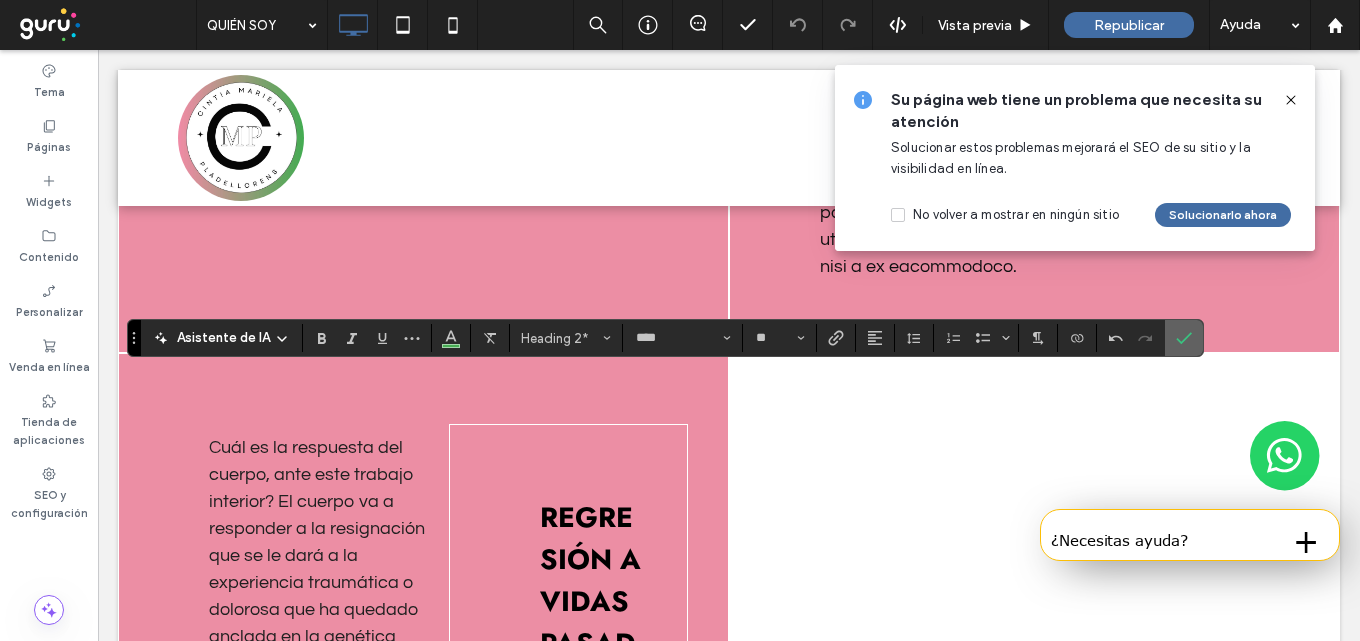 click at bounding box center (1184, 338) 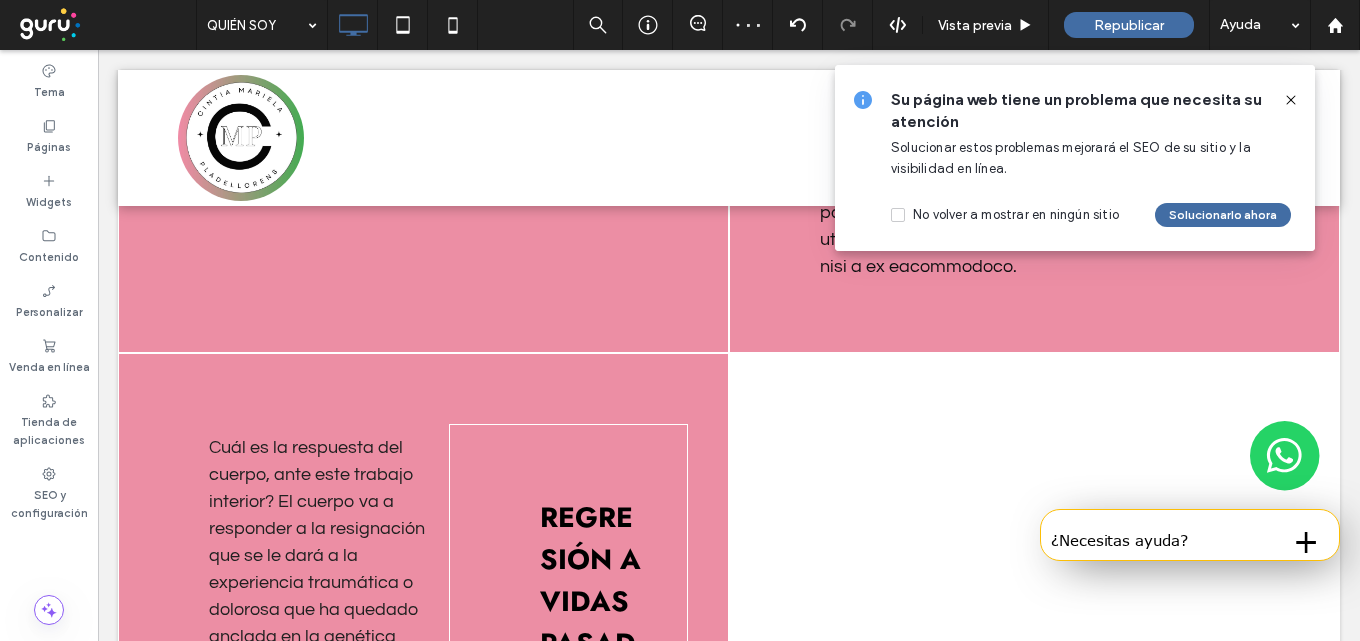 type on "****" 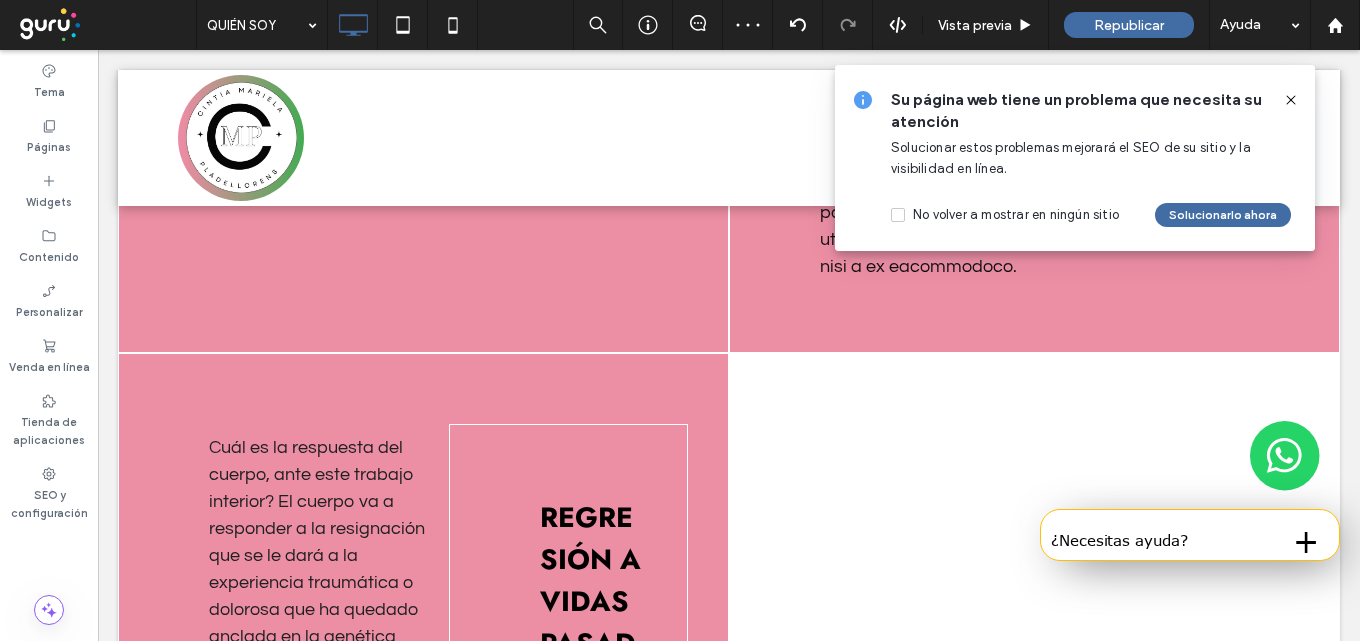 type on "**" 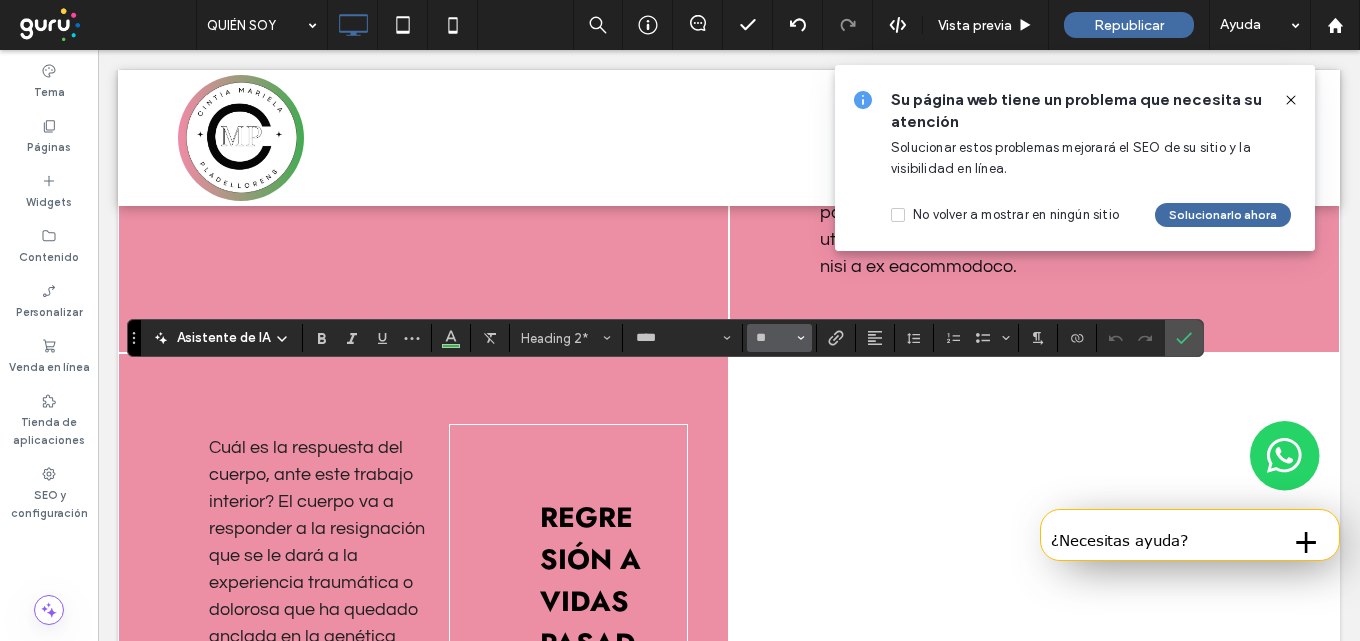 click 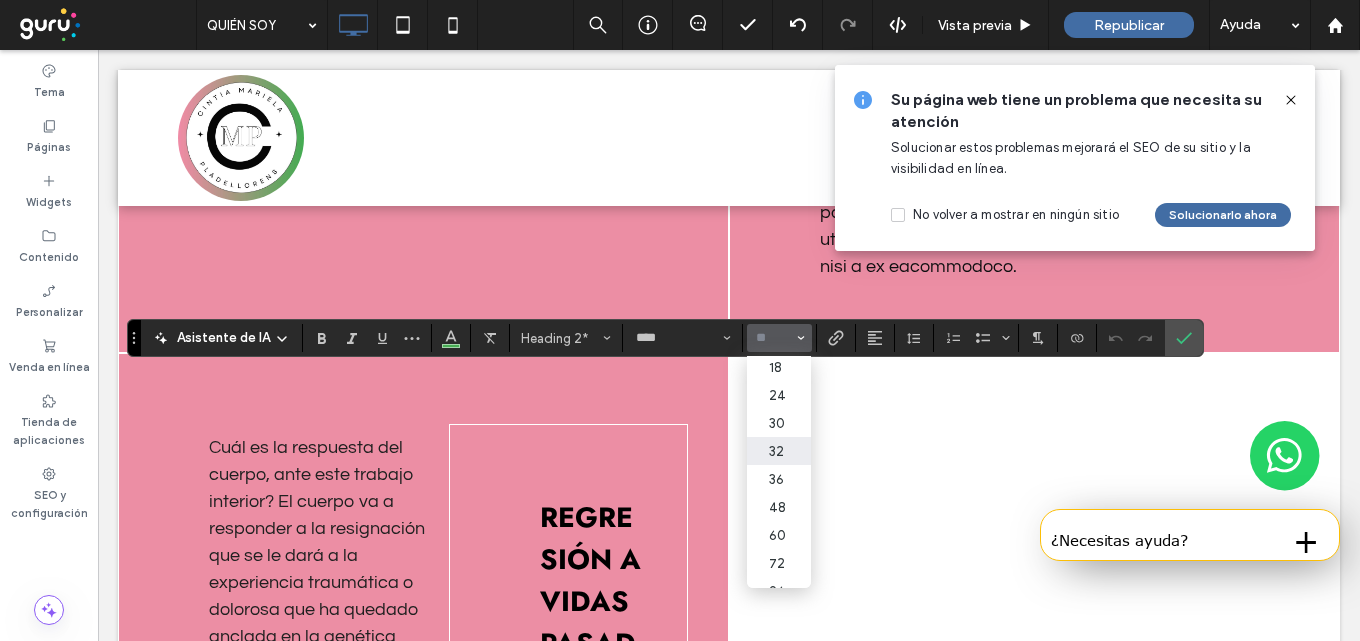 scroll, scrollTop: 200, scrollLeft: 0, axis: vertical 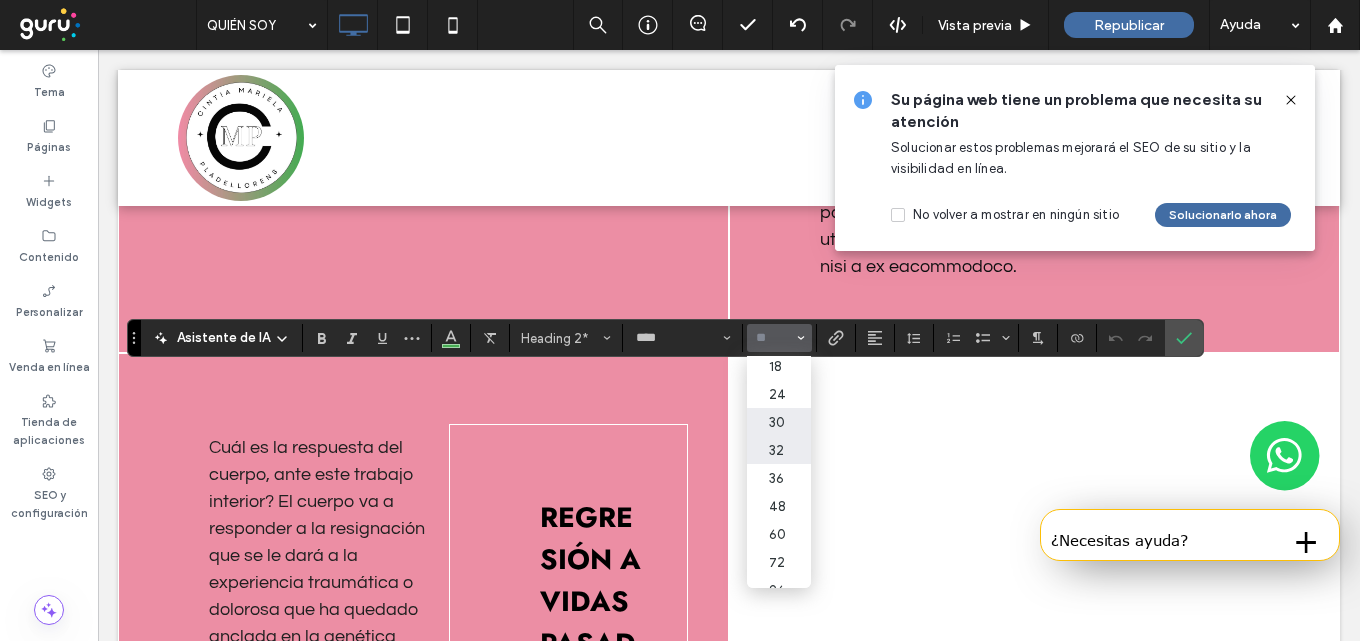 click on "30" at bounding box center (779, 422) 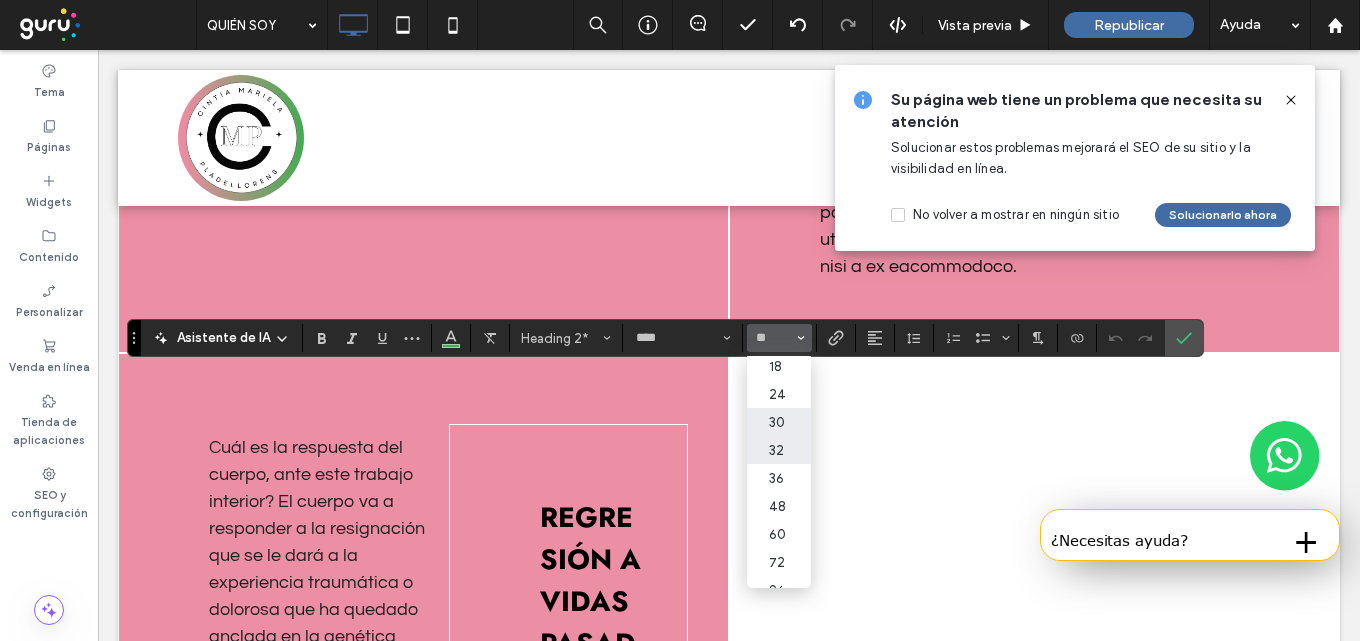 type on "**" 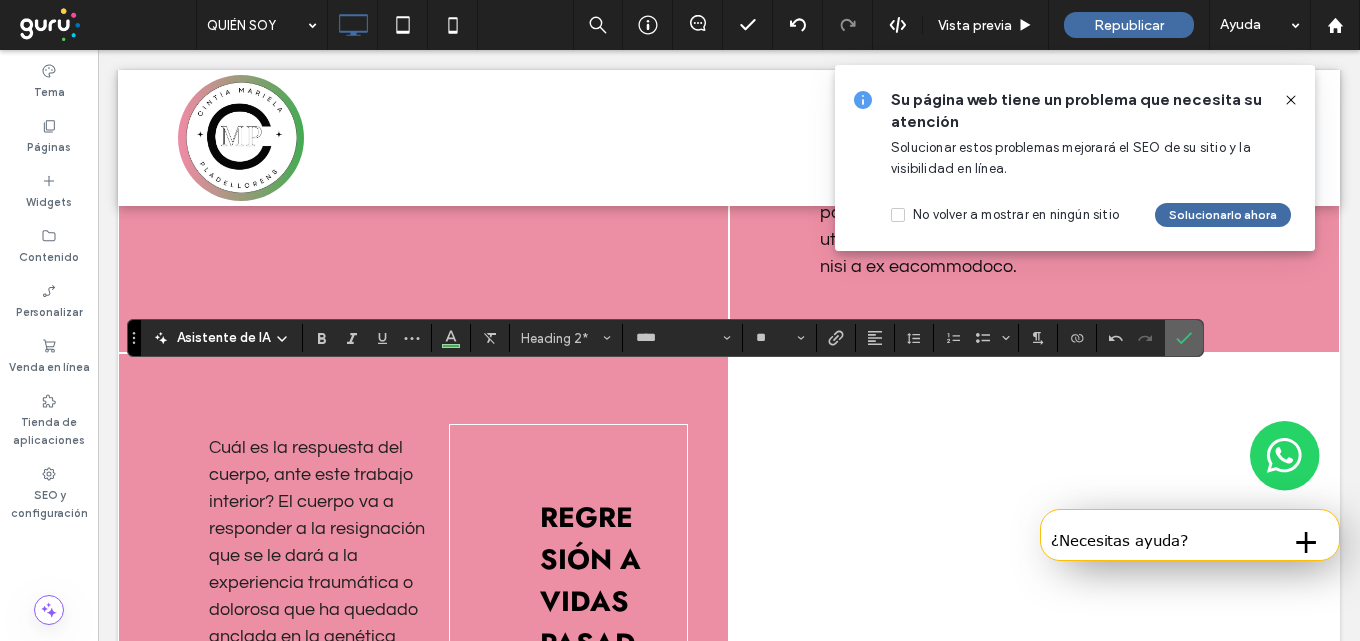click at bounding box center (1184, 338) 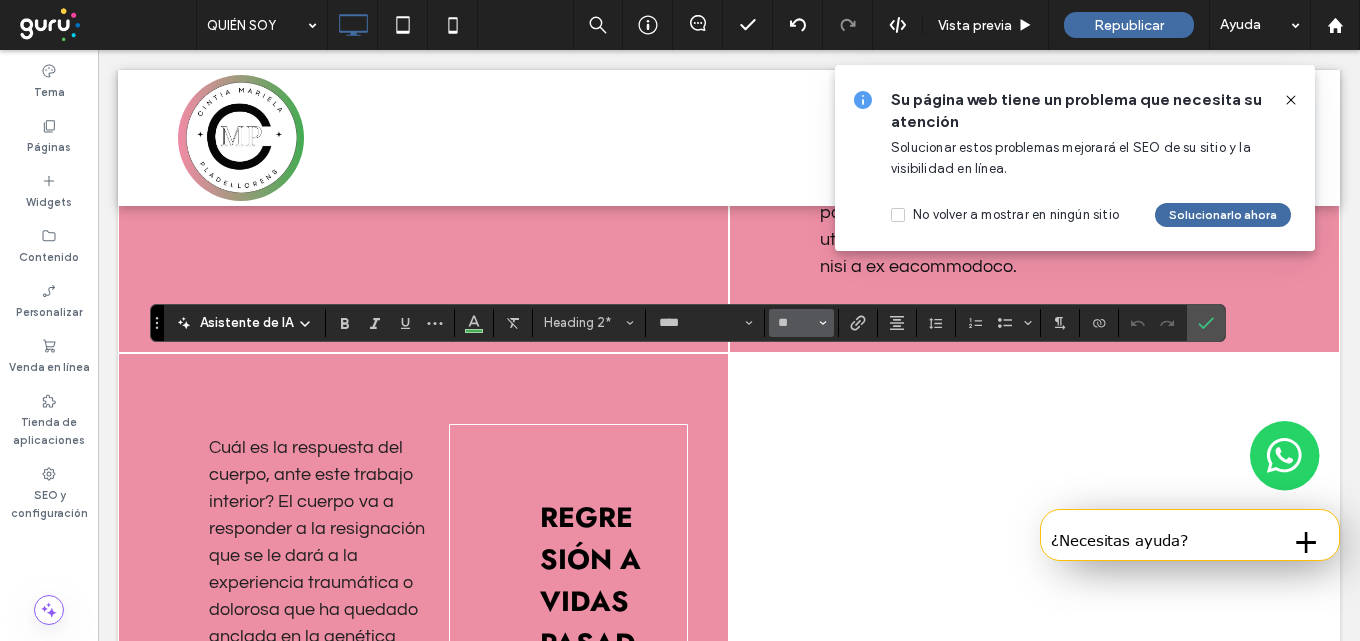 click at bounding box center [823, 323] 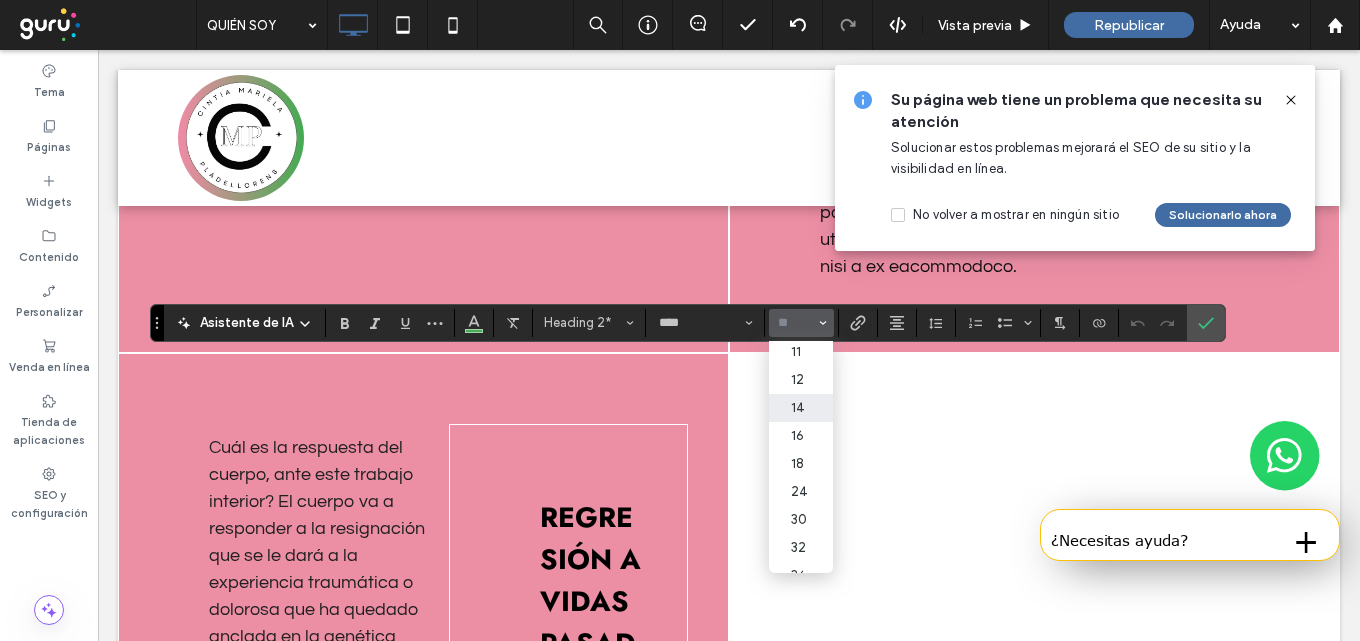 scroll, scrollTop: 200, scrollLeft: 0, axis: vertical 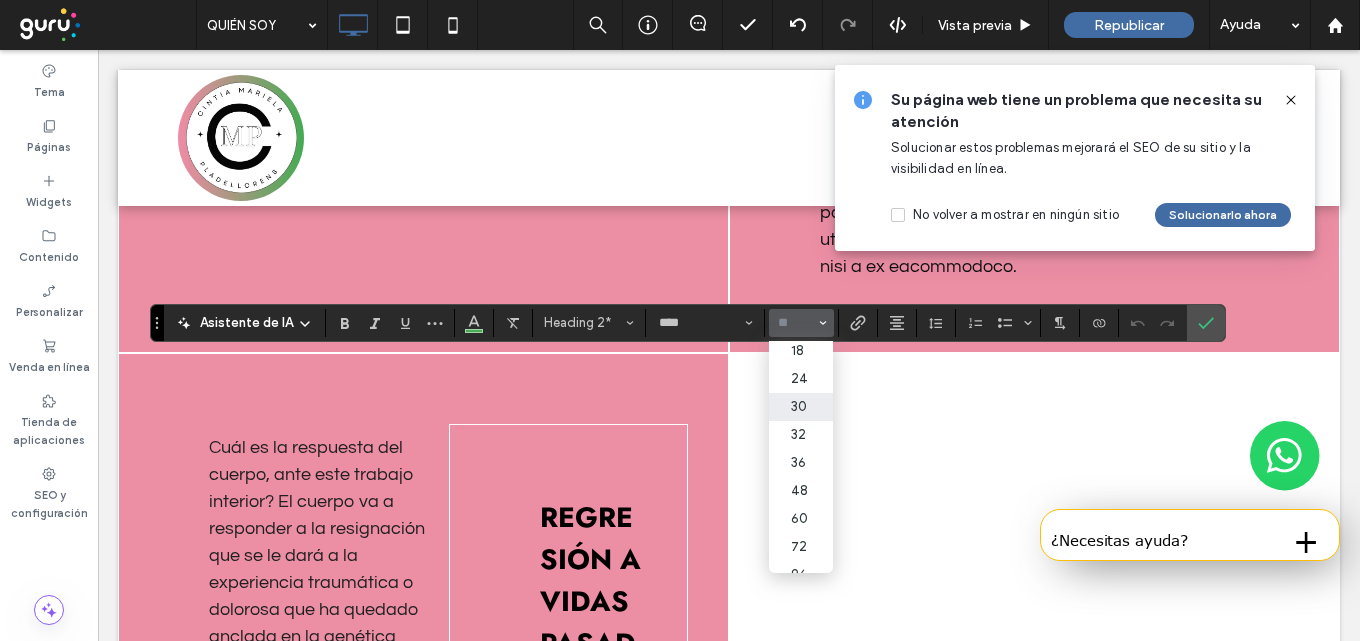 click on "30" at bounding box center [801, 407] 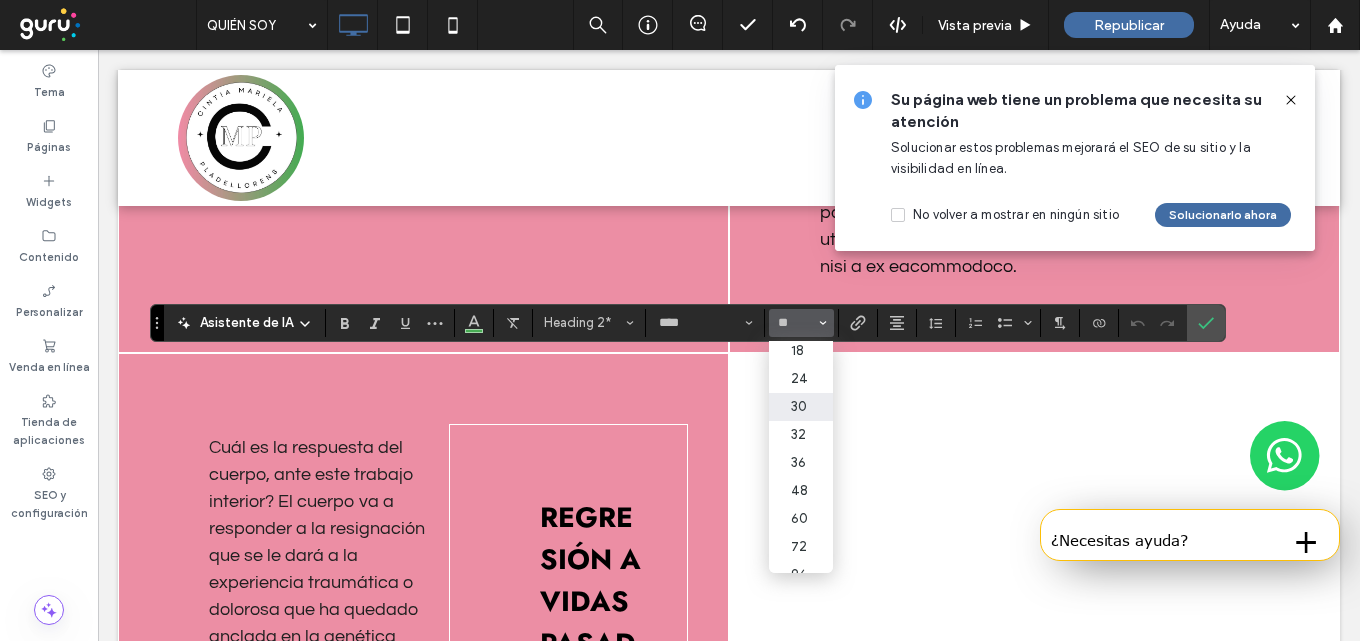 type on "**" 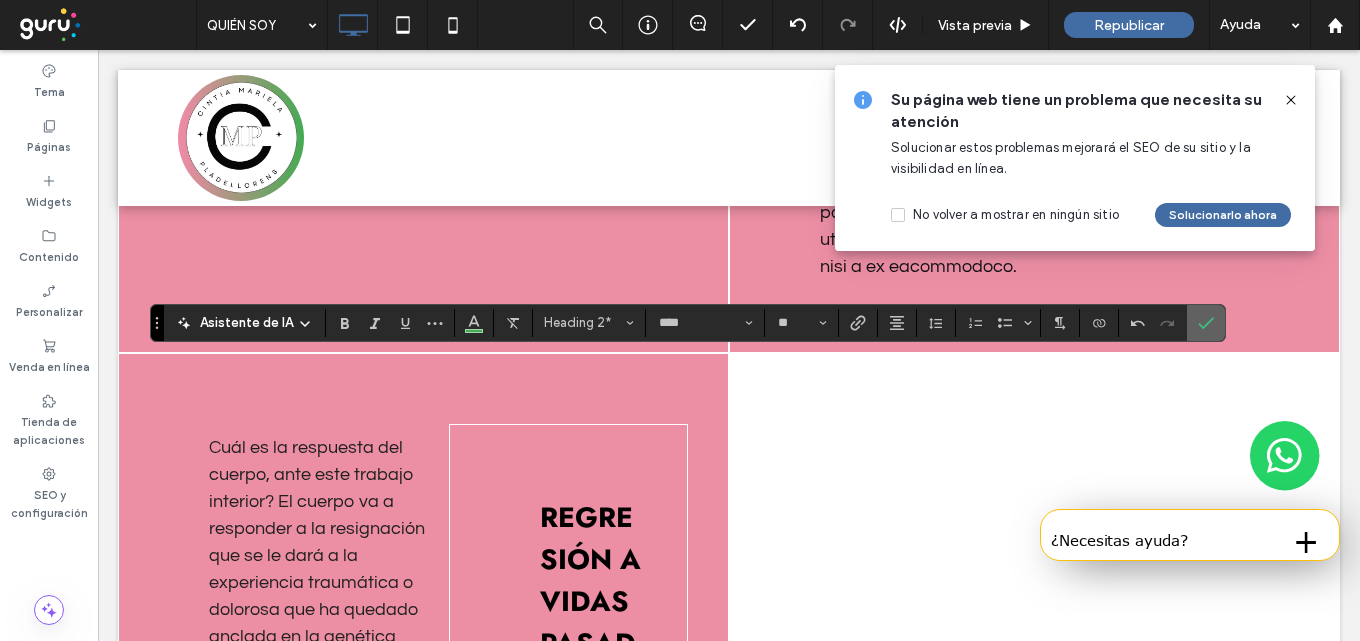click 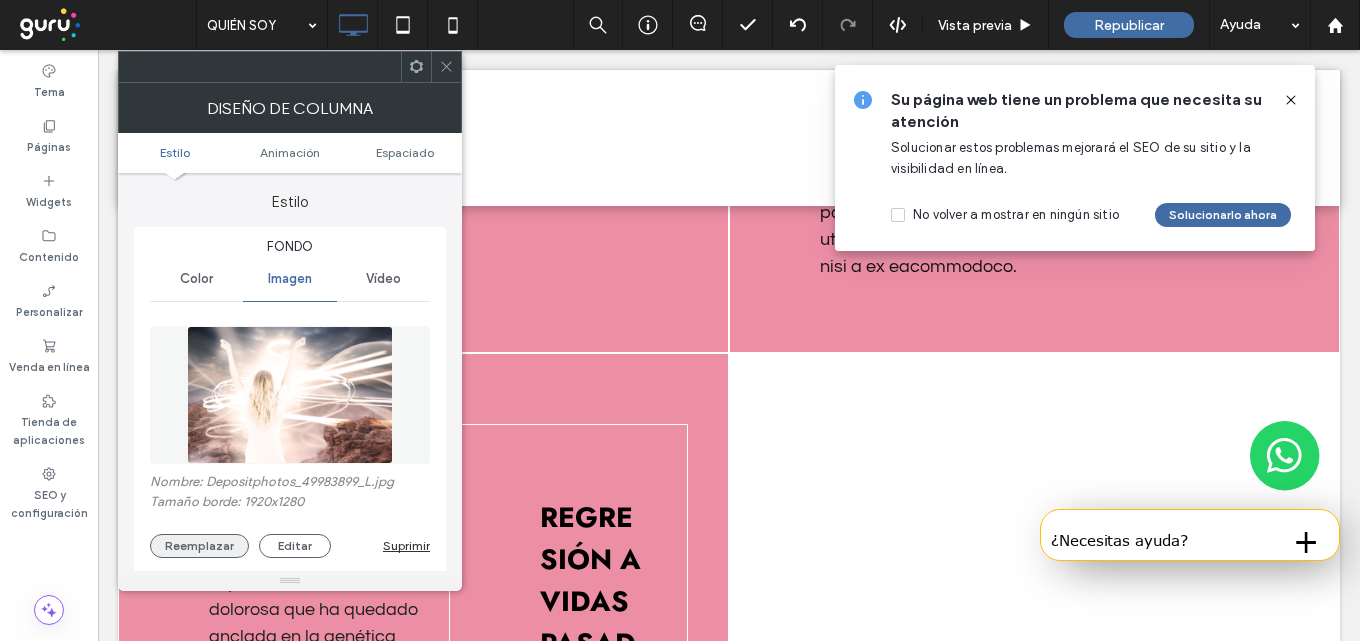 click on "Reemplazar" at bounding box center (199, 546) 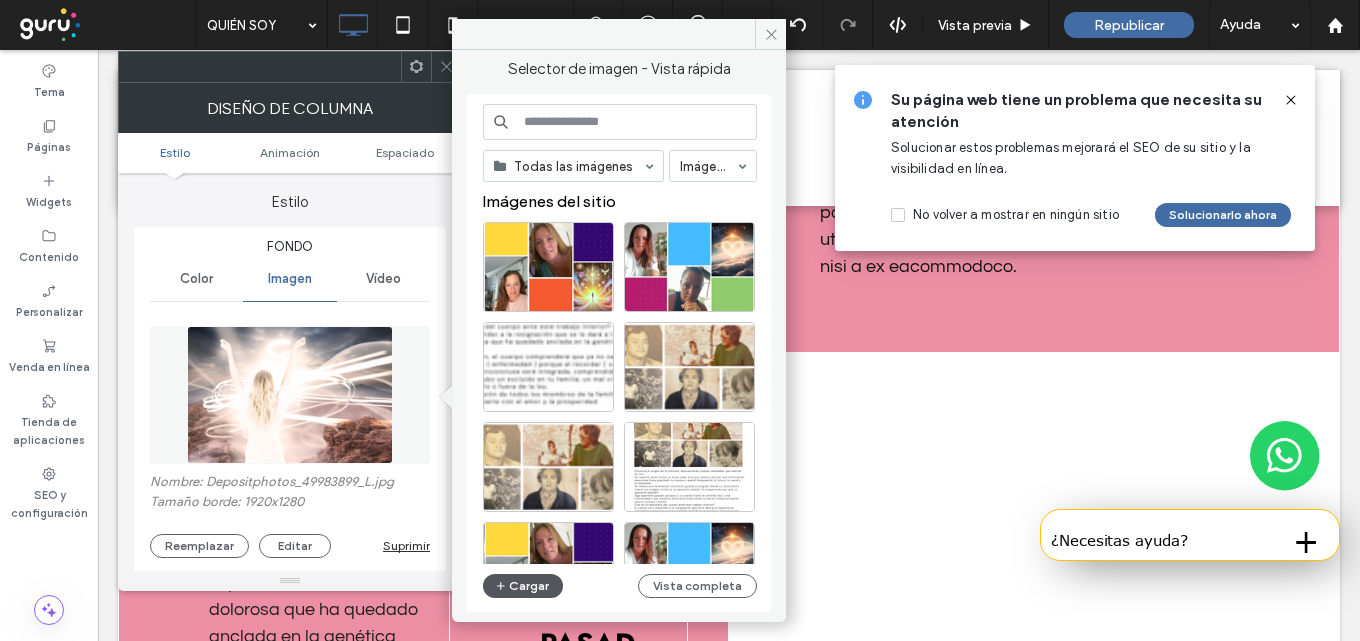 click on "Cargar" at bounding box center (523, 586) 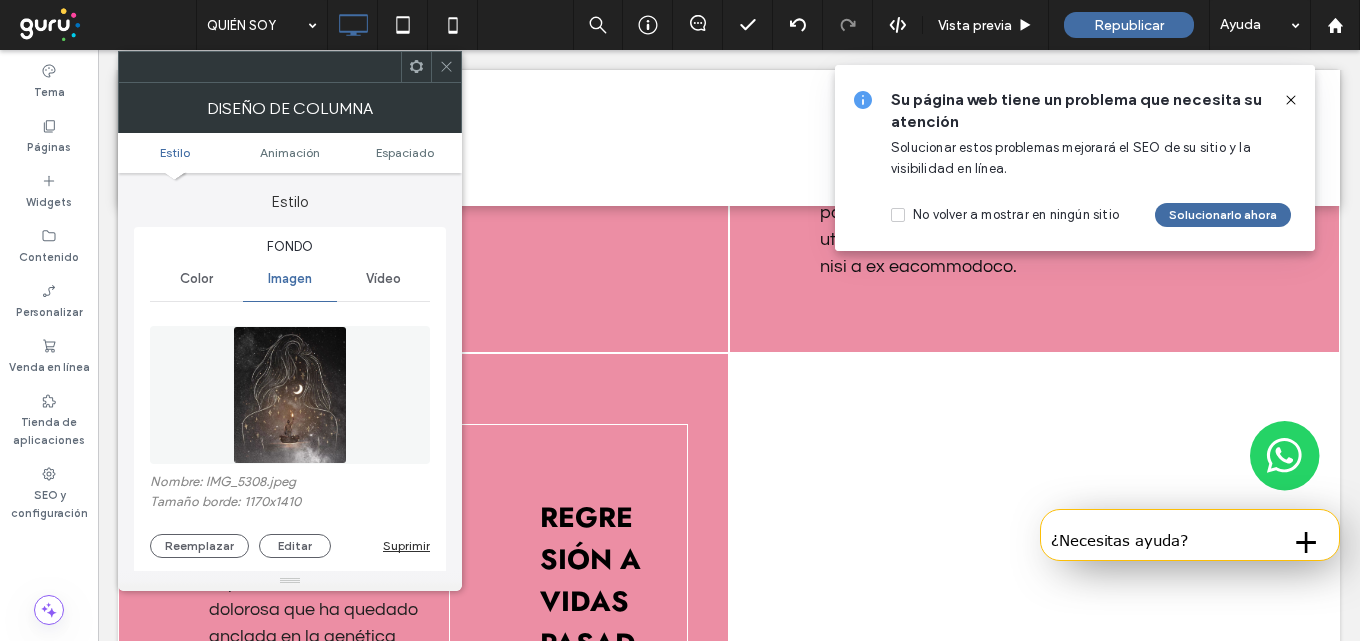 click 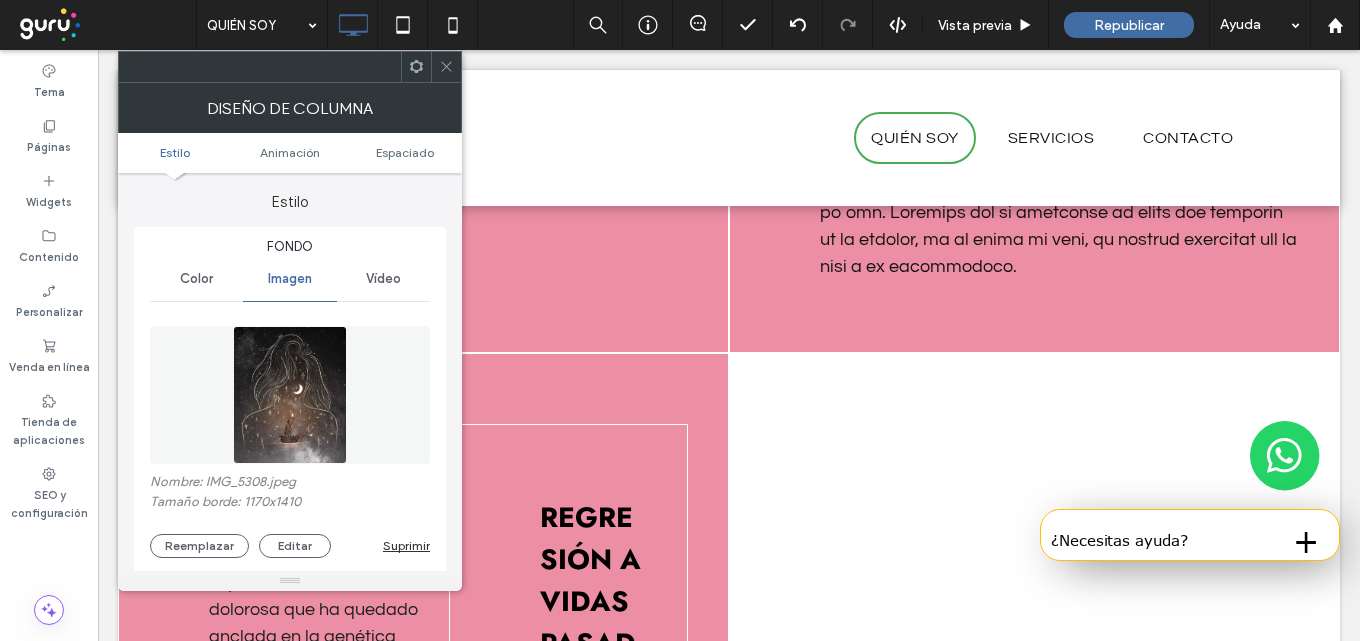 click 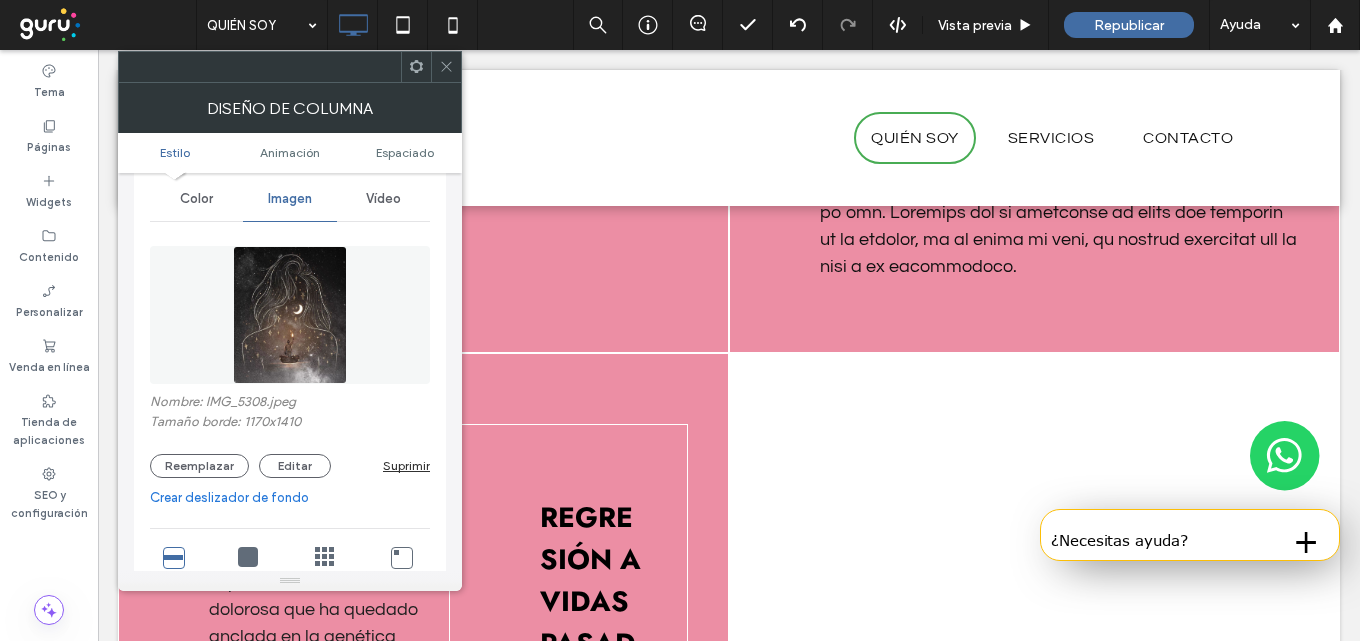 scroll, scrollTop: 200, scrollLeft: 0, axis: vertical 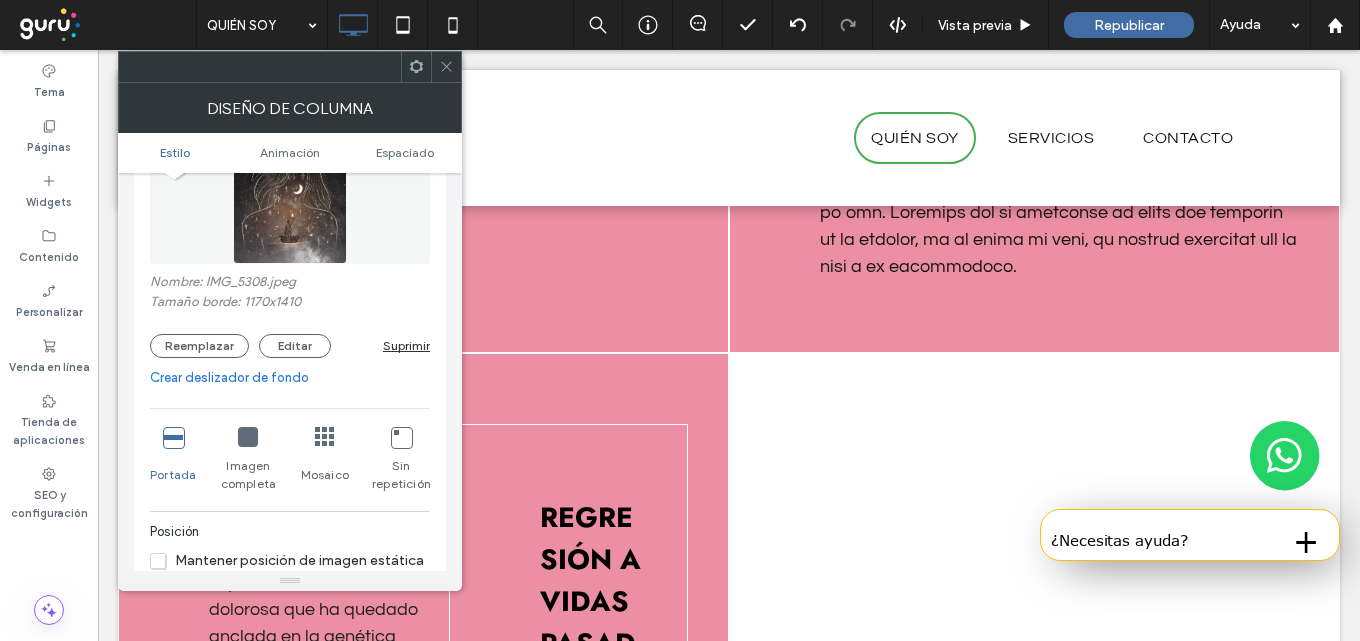 click at bounding box center [248, 437] 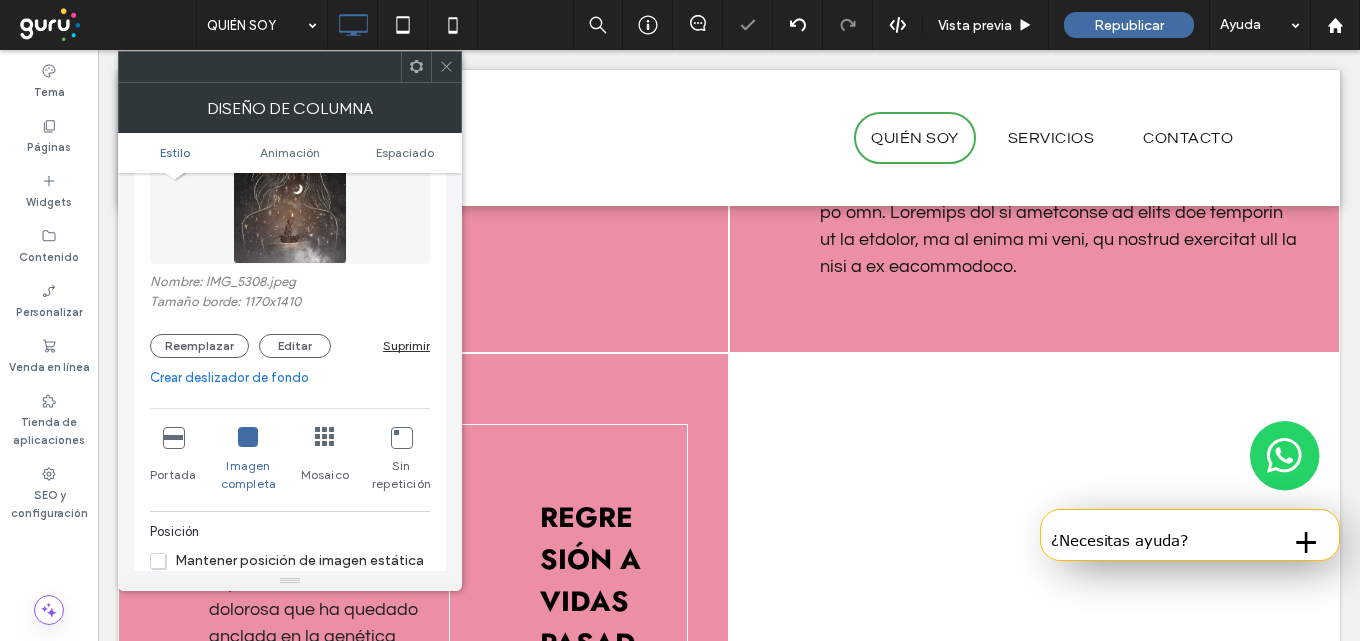click at bounding box center [173, 437] 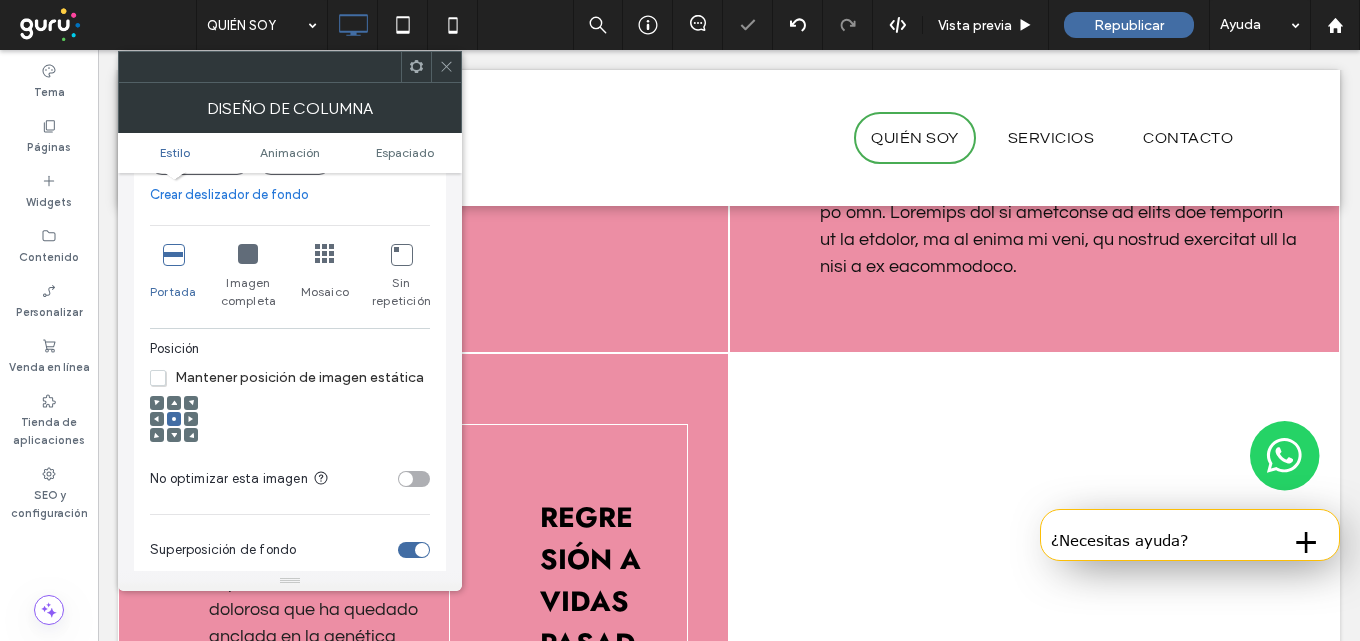 scroll, scrollTop: 400, scrollLeft: 0, axis: vertical 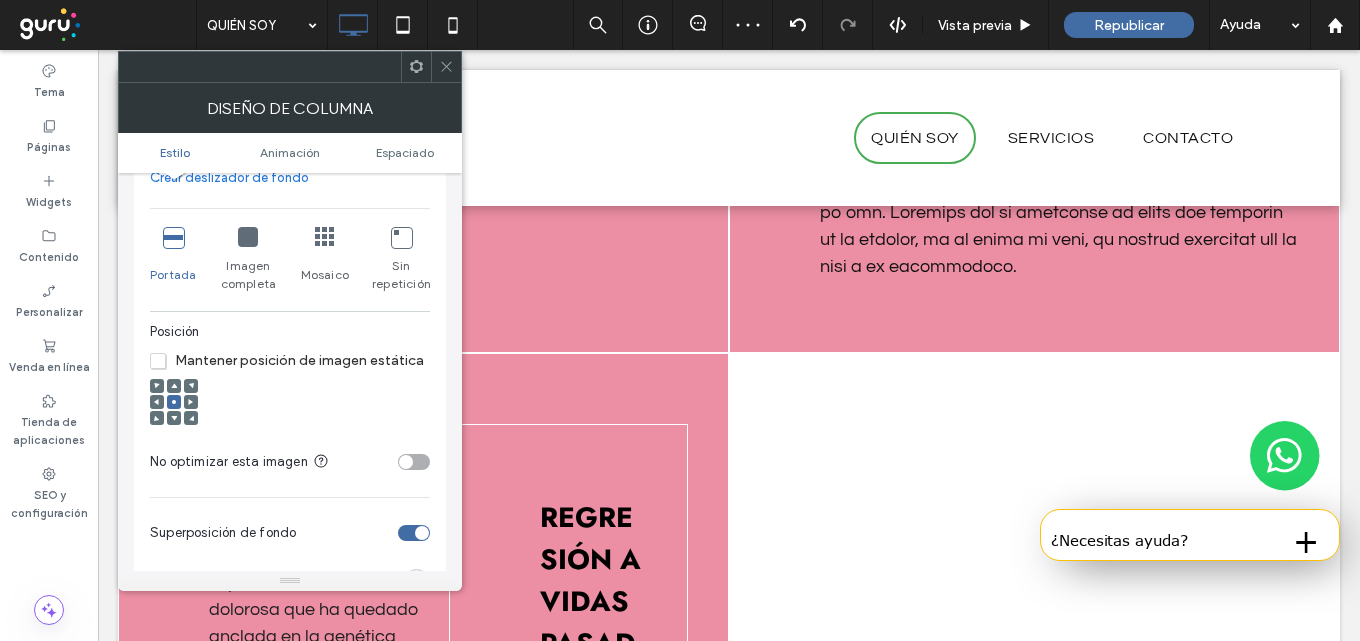 click 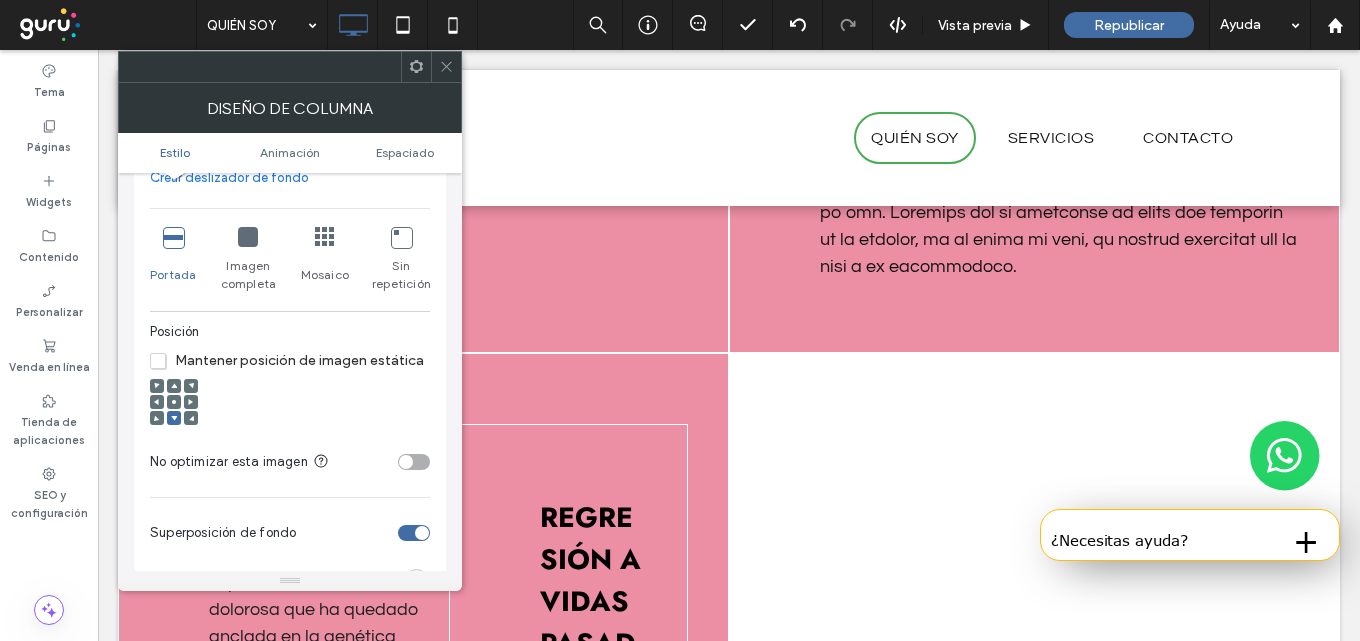 click 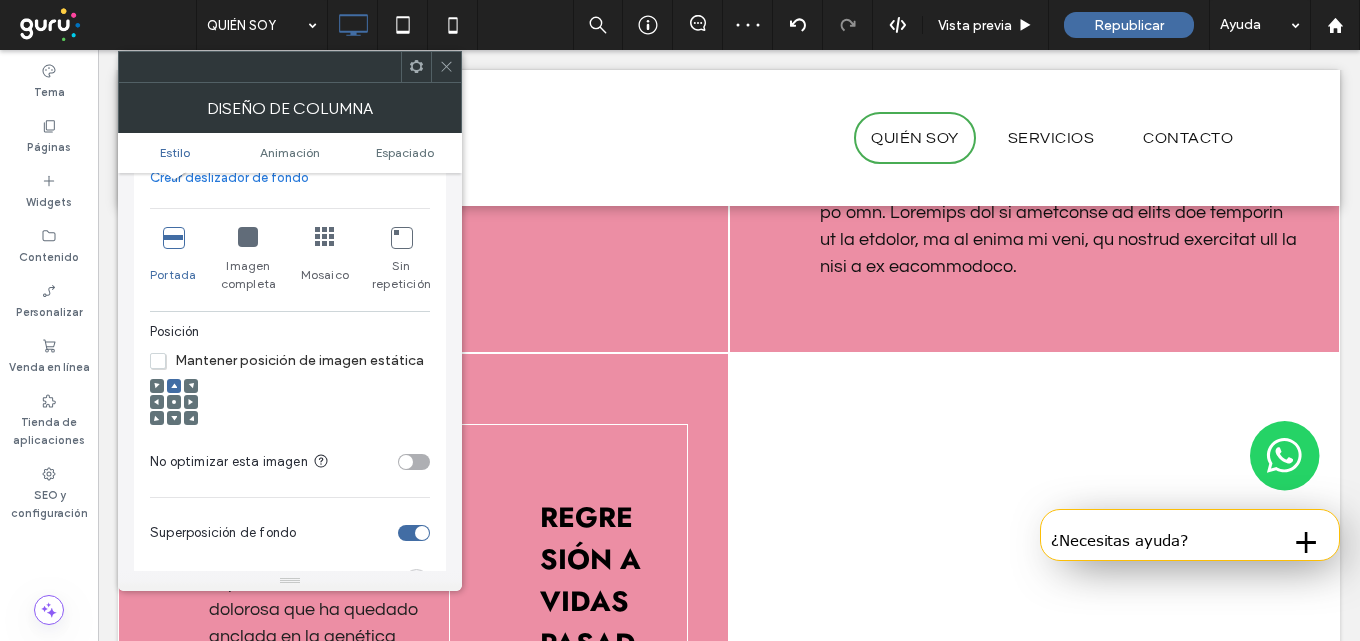 click 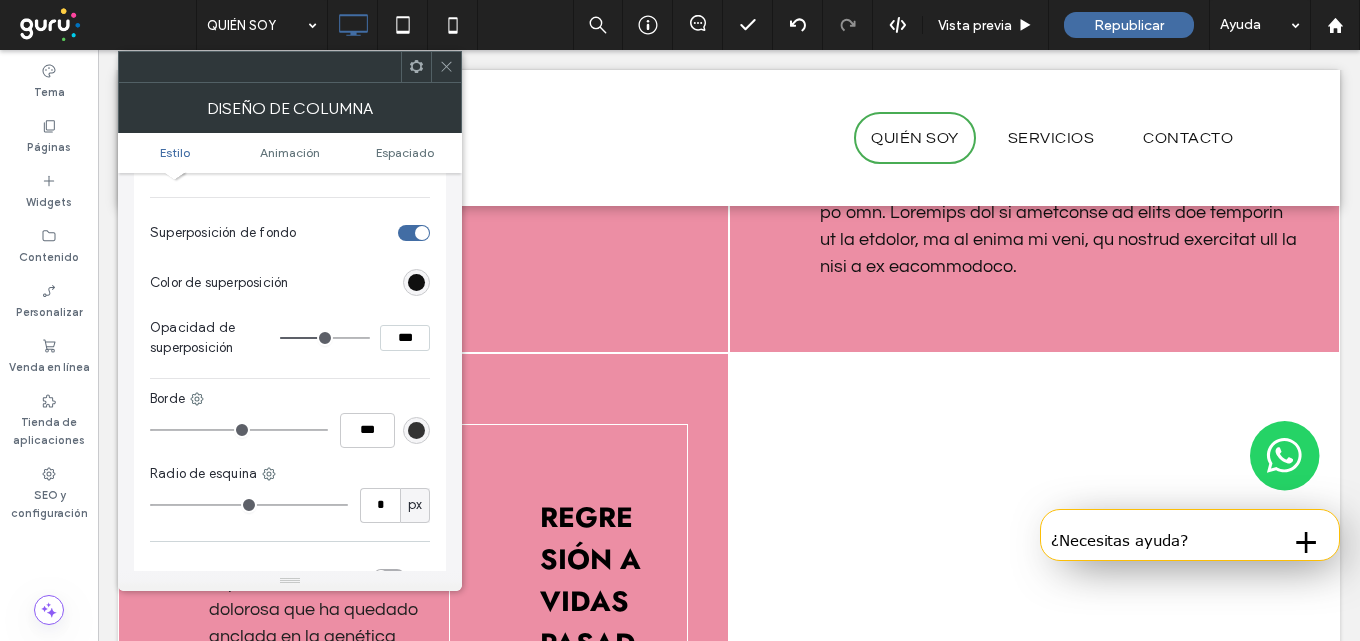 scroll, scrollTop: 800, scrollLeft: 0, axis: vertical 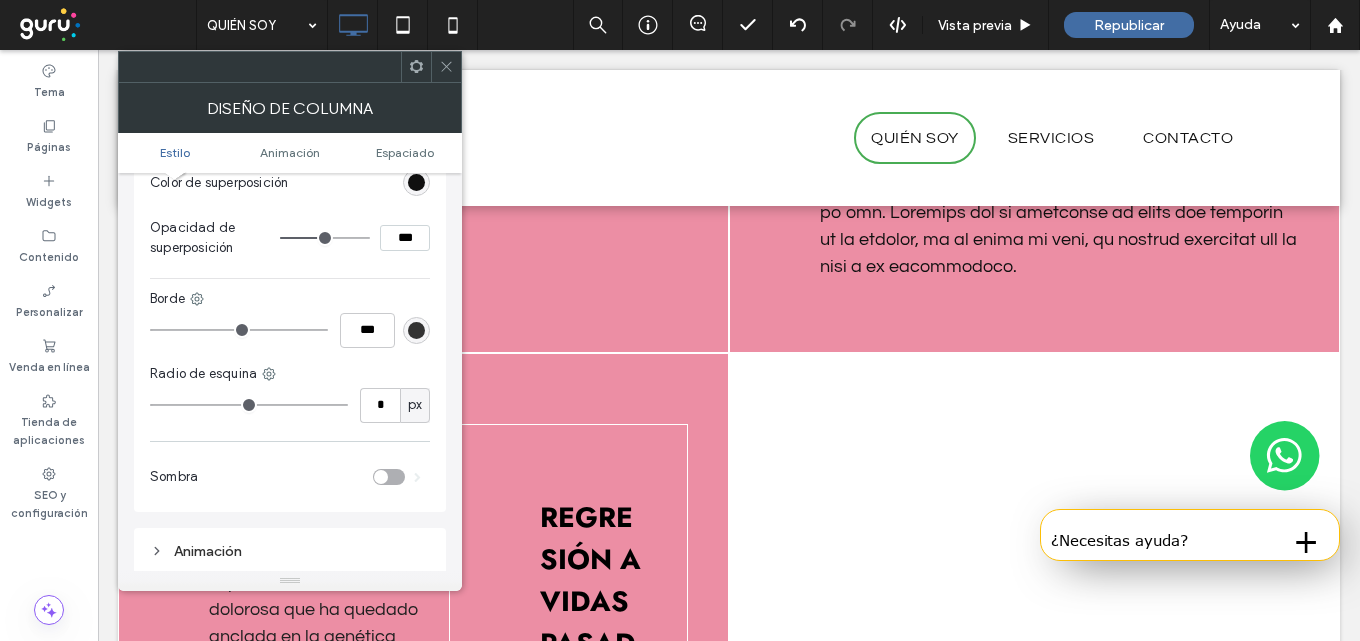 click 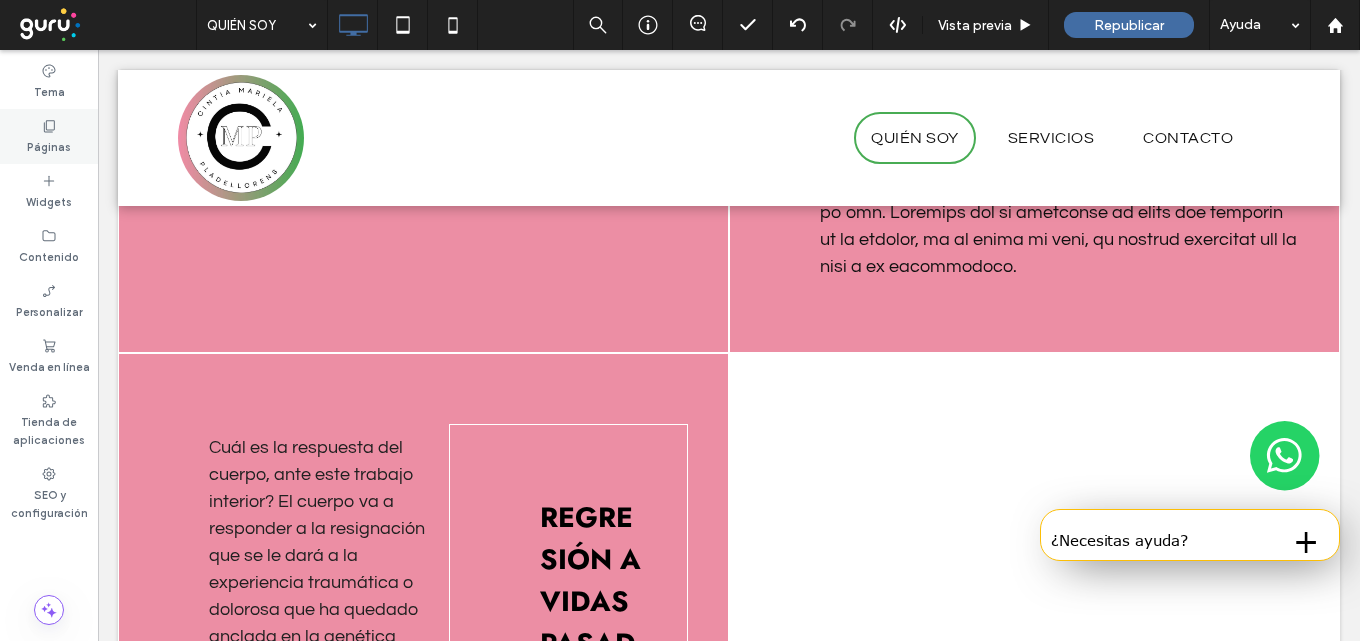 click 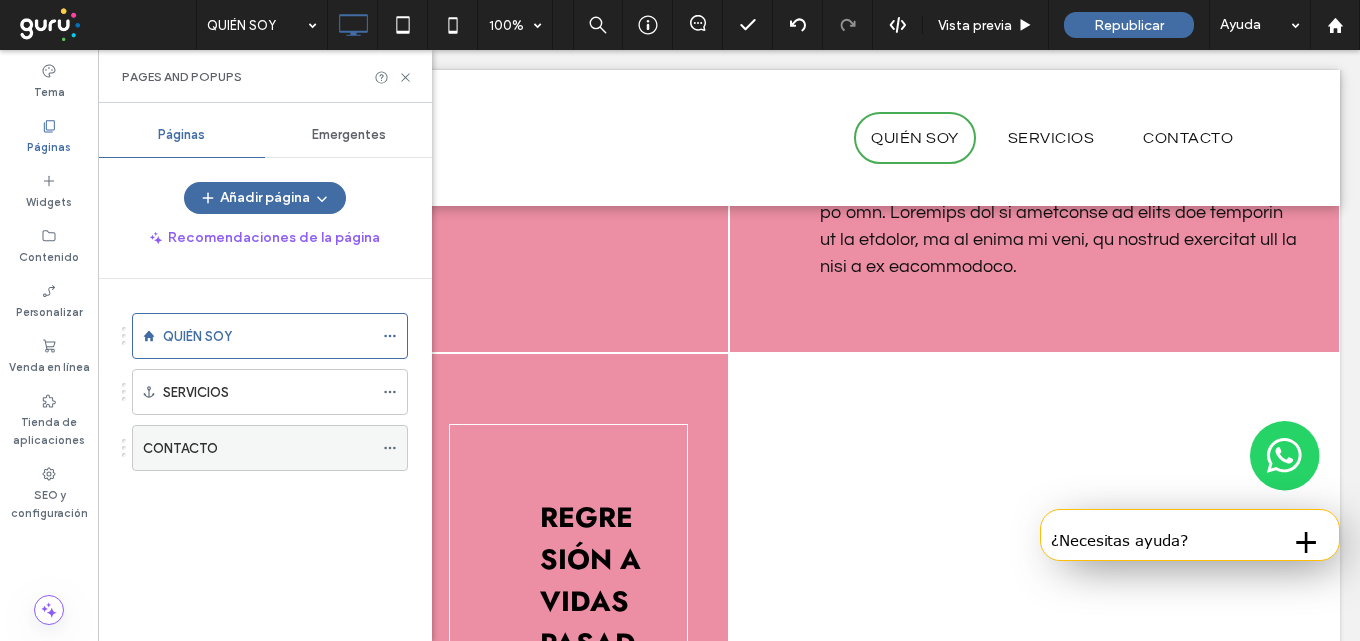 click on "CONTACTO" at bounding box center (180, 448) 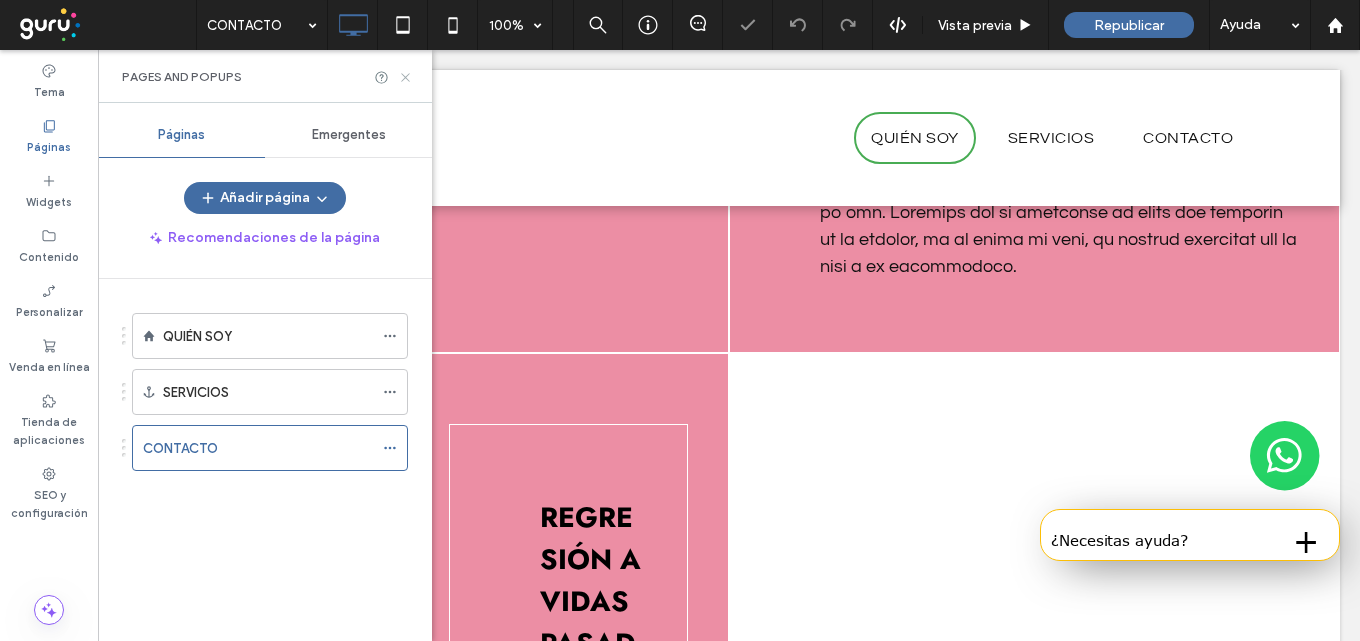 click 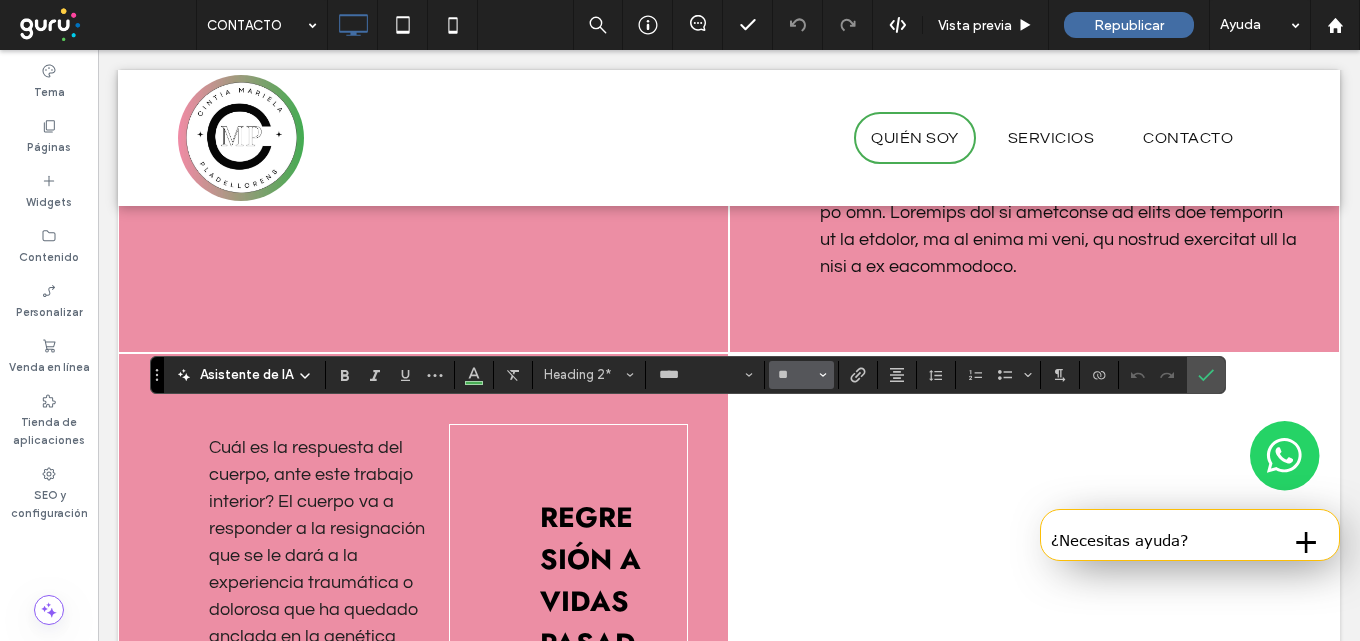 click on "**" at bounding box center (801, 375) 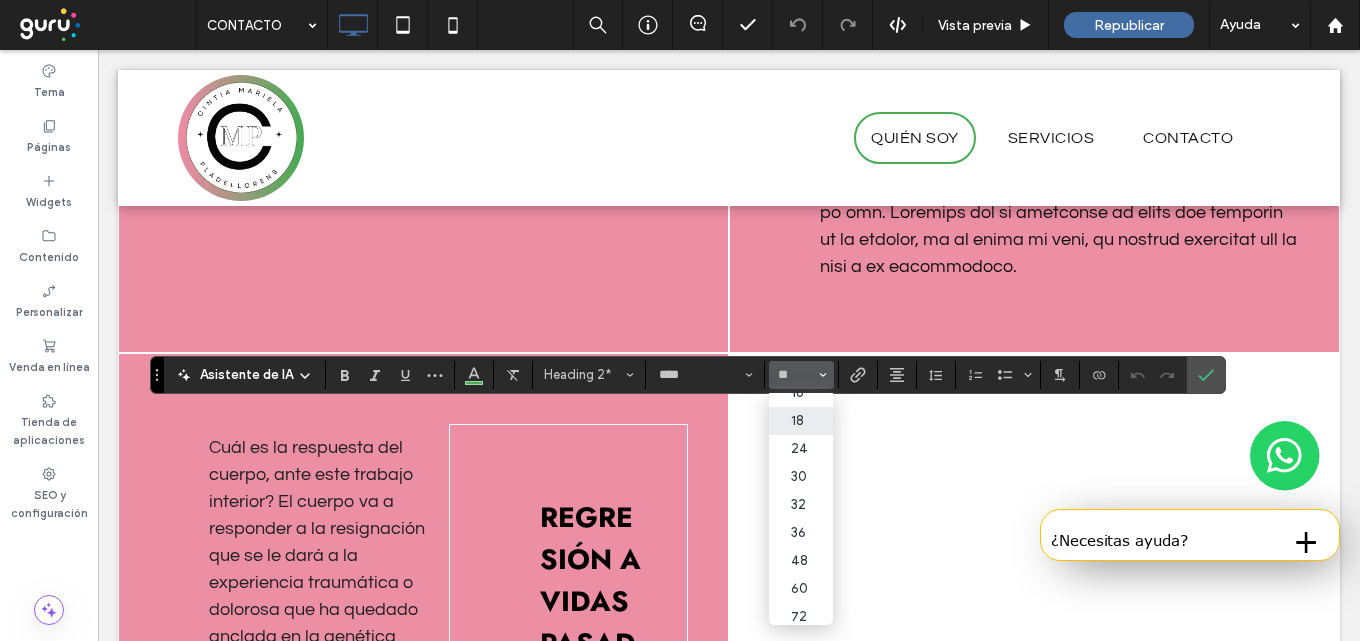 scroll, scrollTop: 200, scrollLeft: 0, axis: vertical 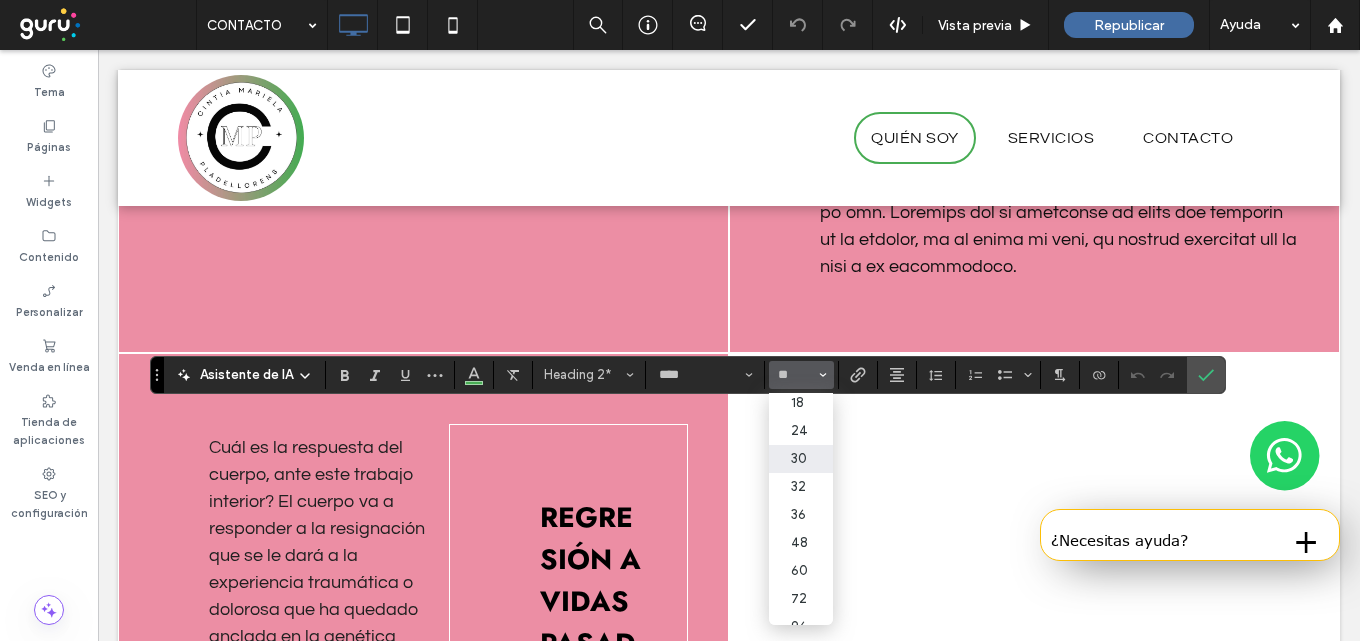 click on "30" at bounding box center [801, 459] 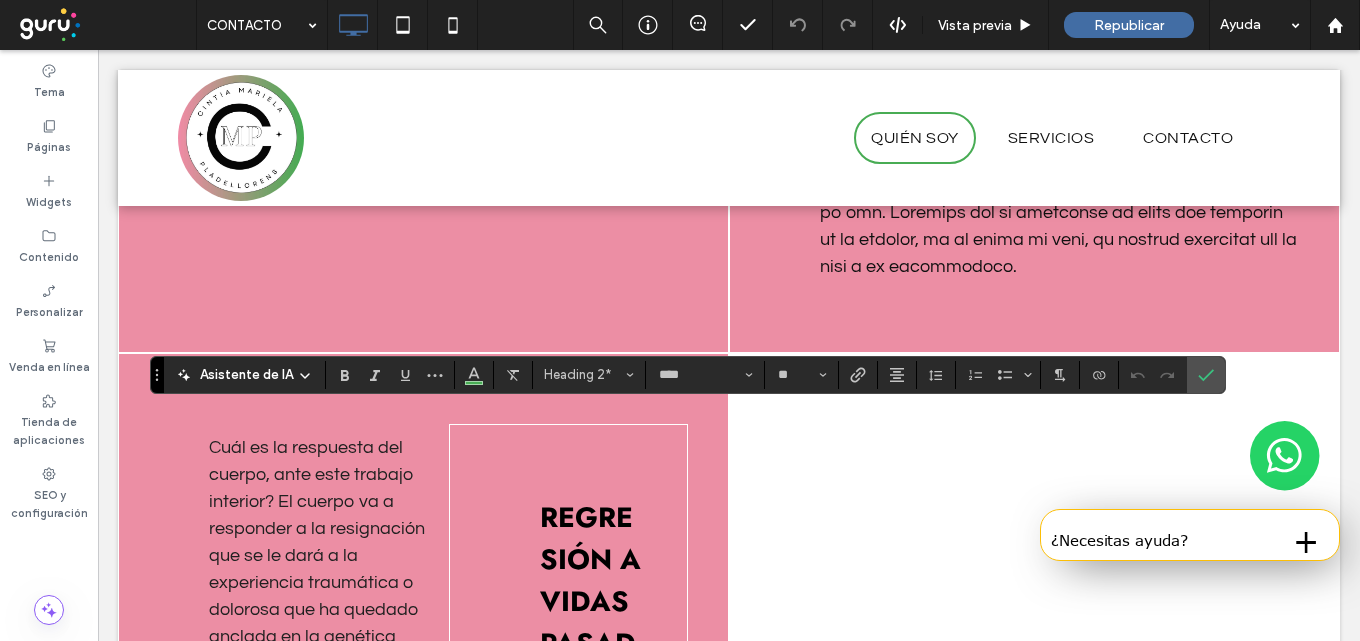 type on "**" 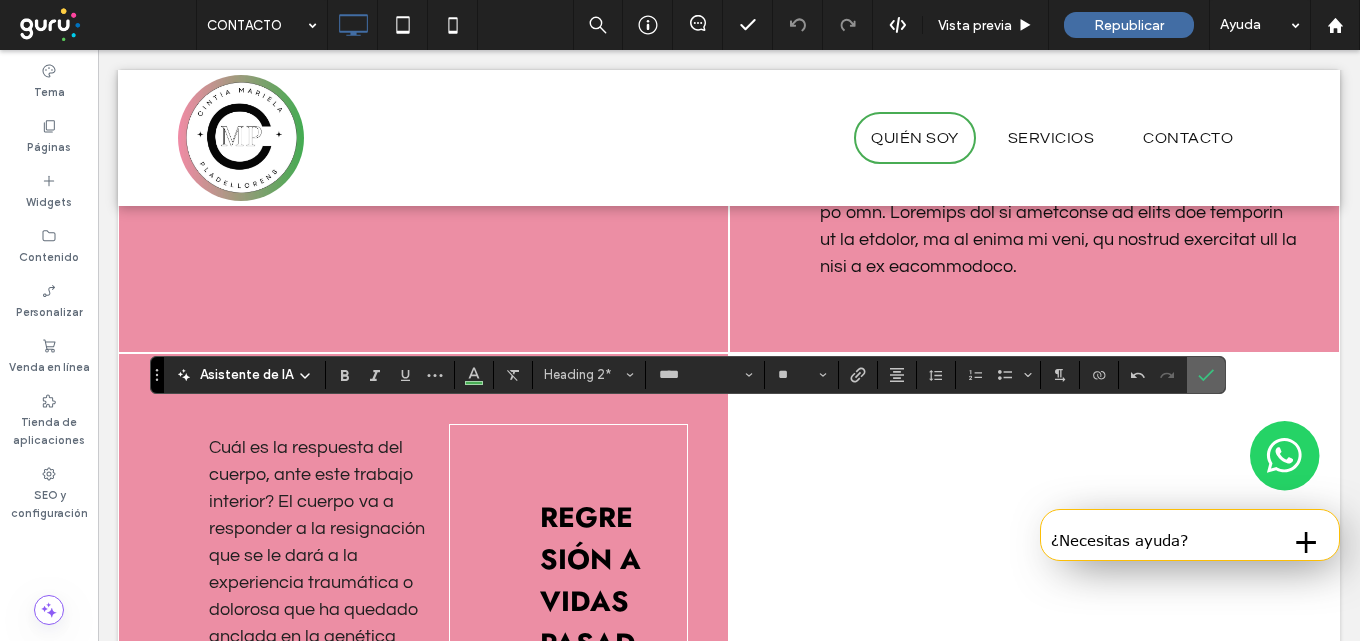 click 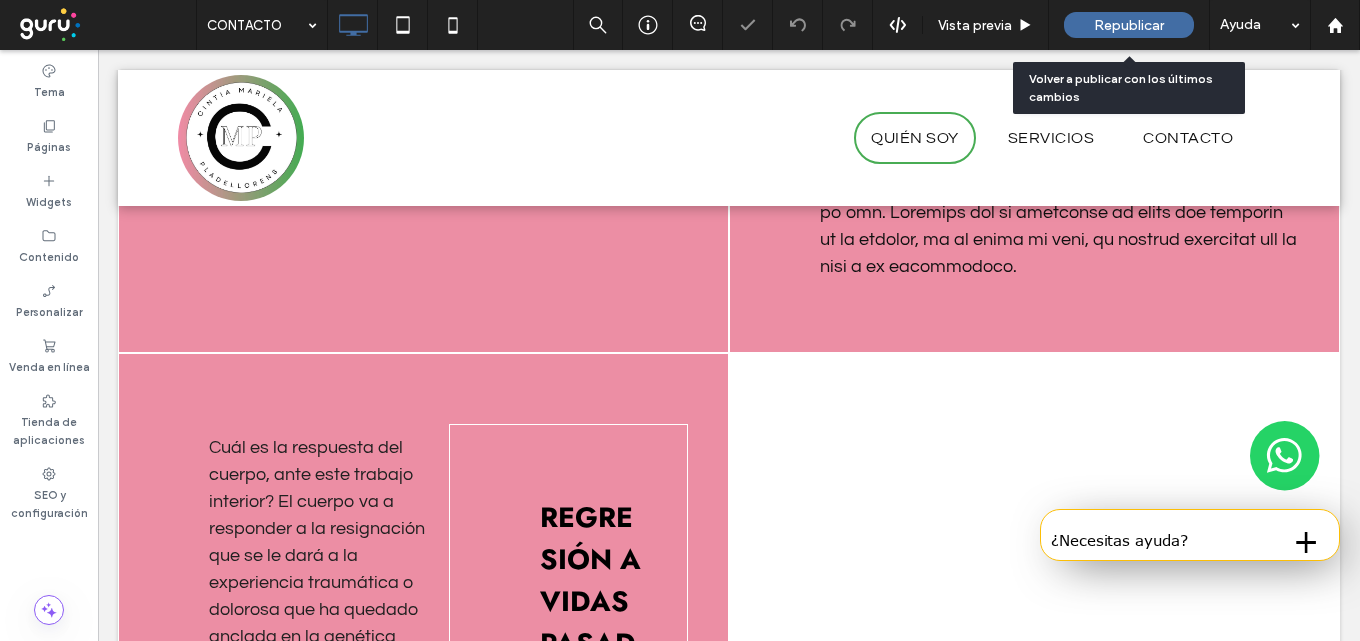 click on "Republicar" at bounding box center (1129, 25) 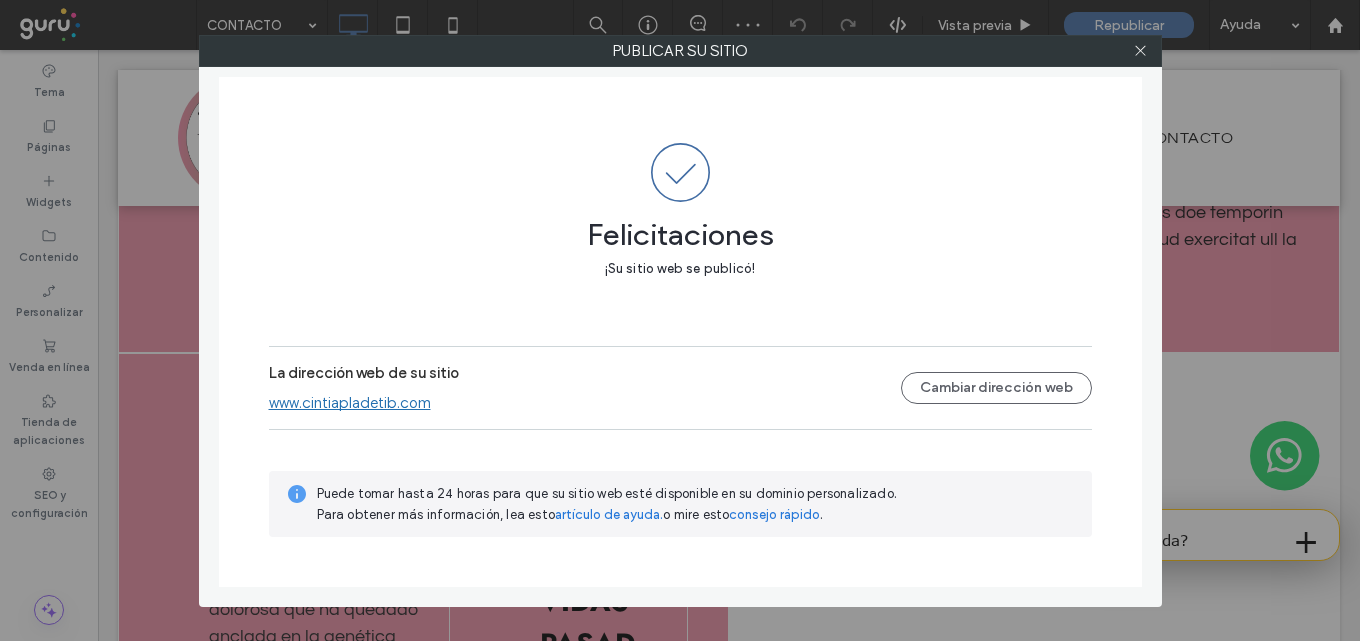 drag, startPoint x: 1144, startPoint y: 54, endPoint x: 1122, endPoint y: 52, distance: 22.090721 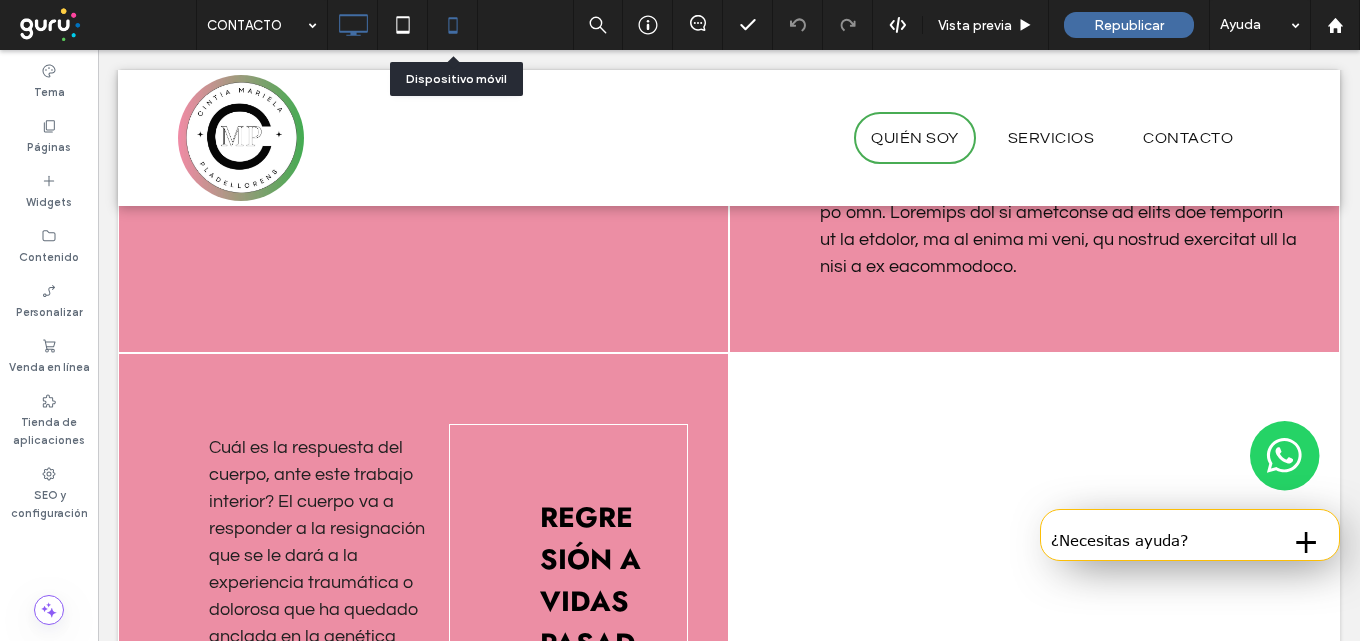 click 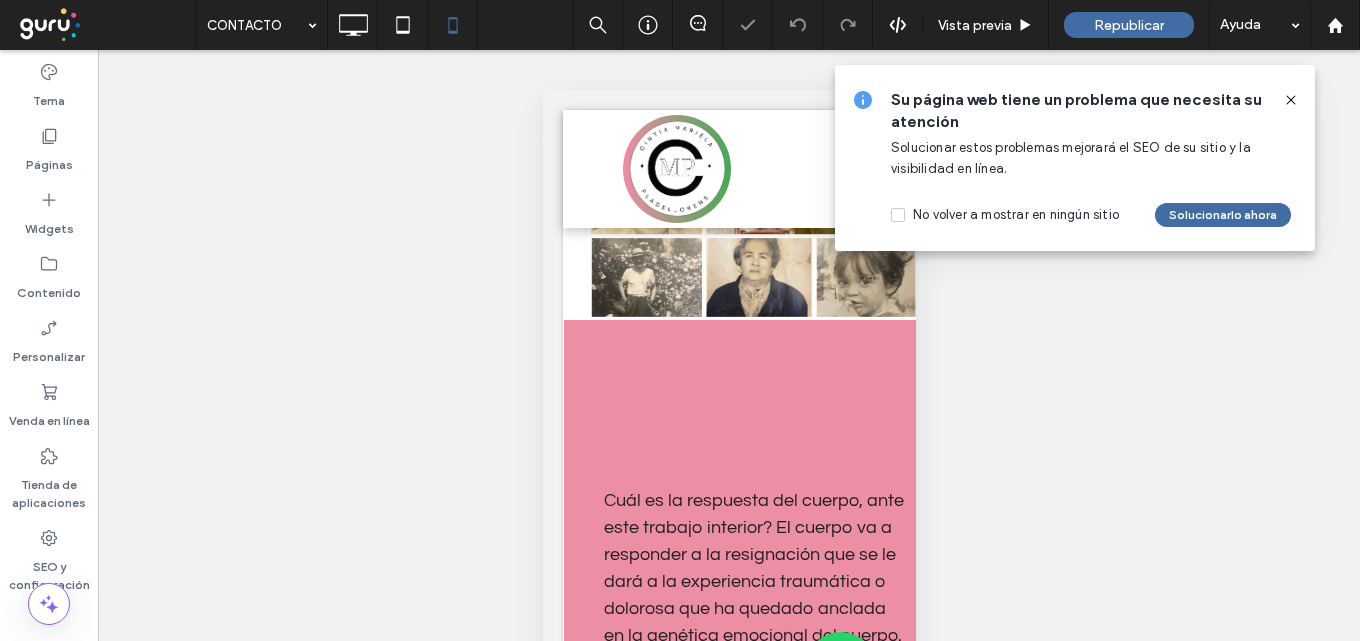 click 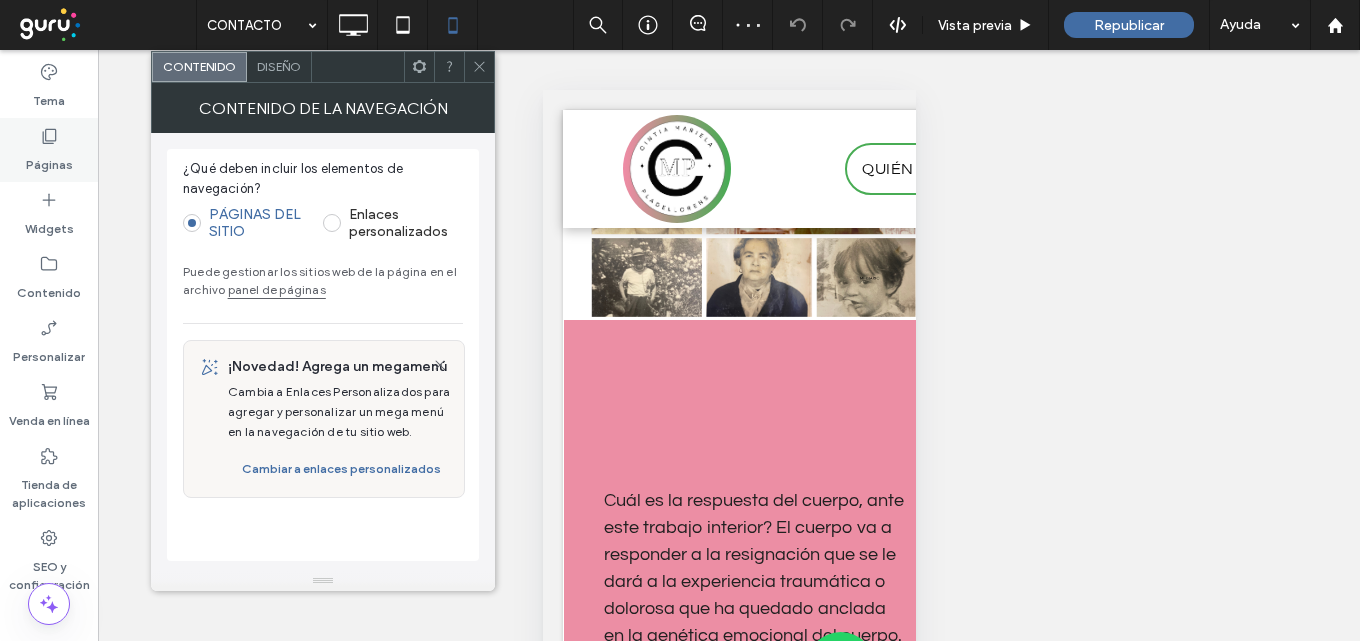 click on "Páginas" at bounding box center [49, 160] 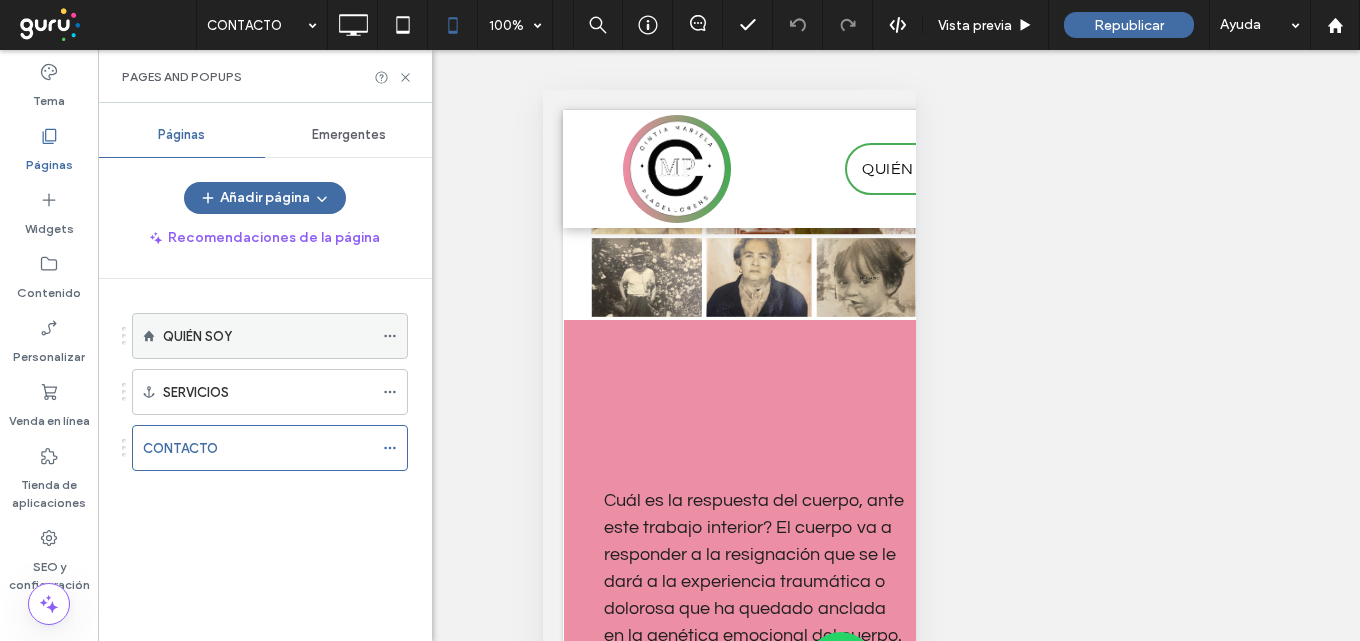 click on "QUIÉN SOY" at bounding box center [197, 336] 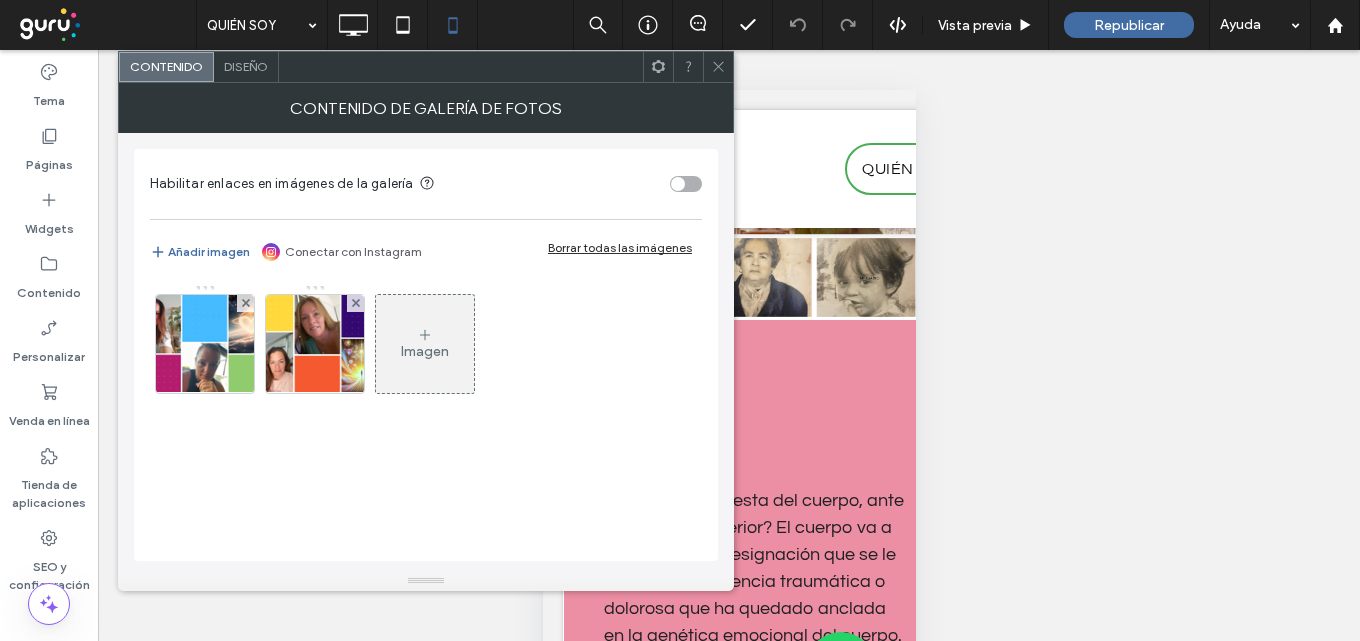 click on "Diseño" at bounding box center (246, 67) 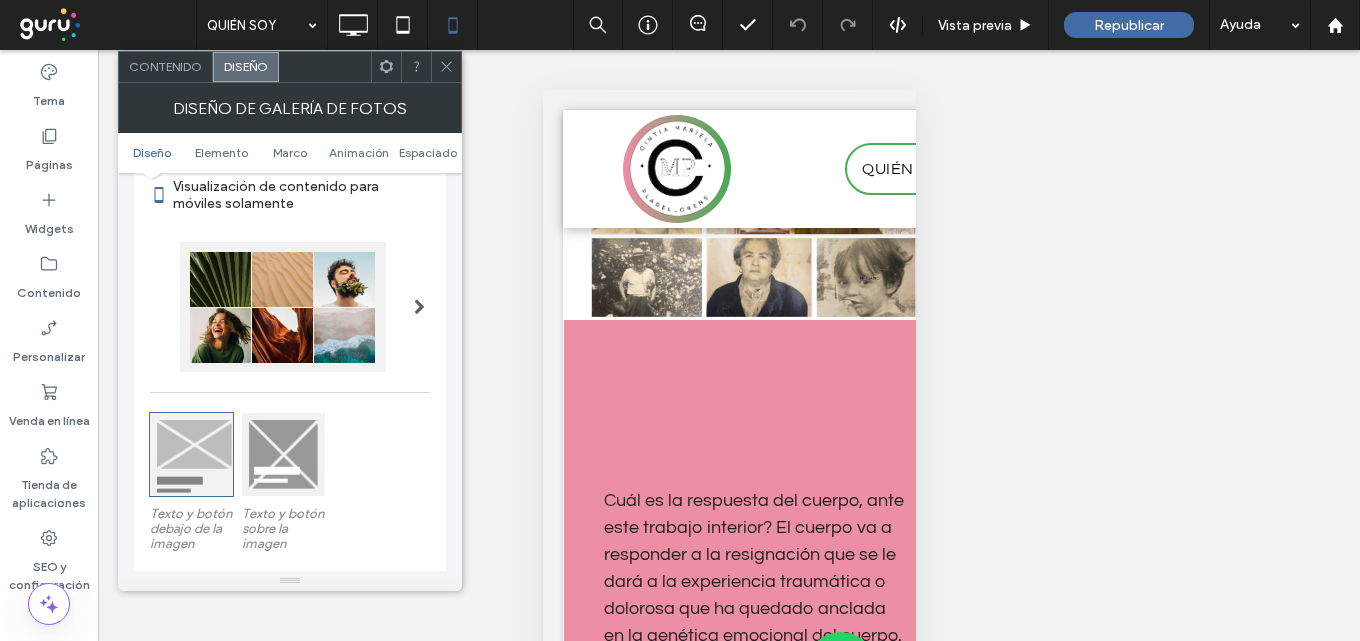 scroll, scrollTop: 300, scrollLeft: 0, axis: vertical 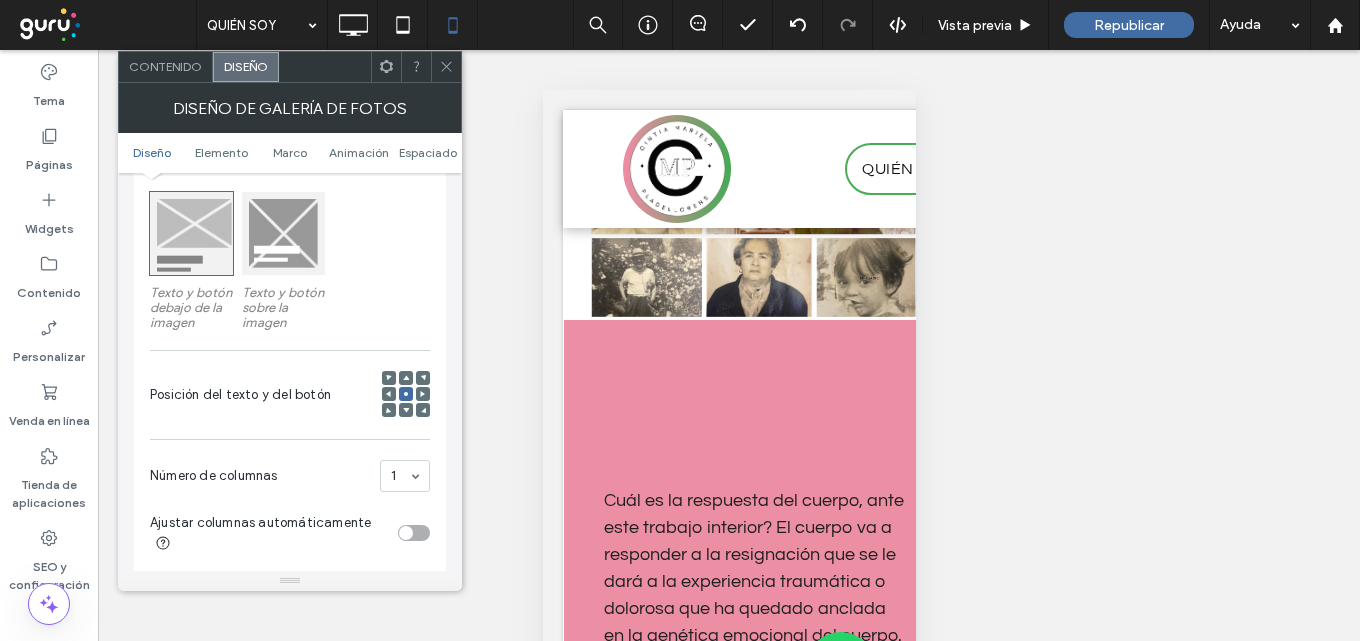 click 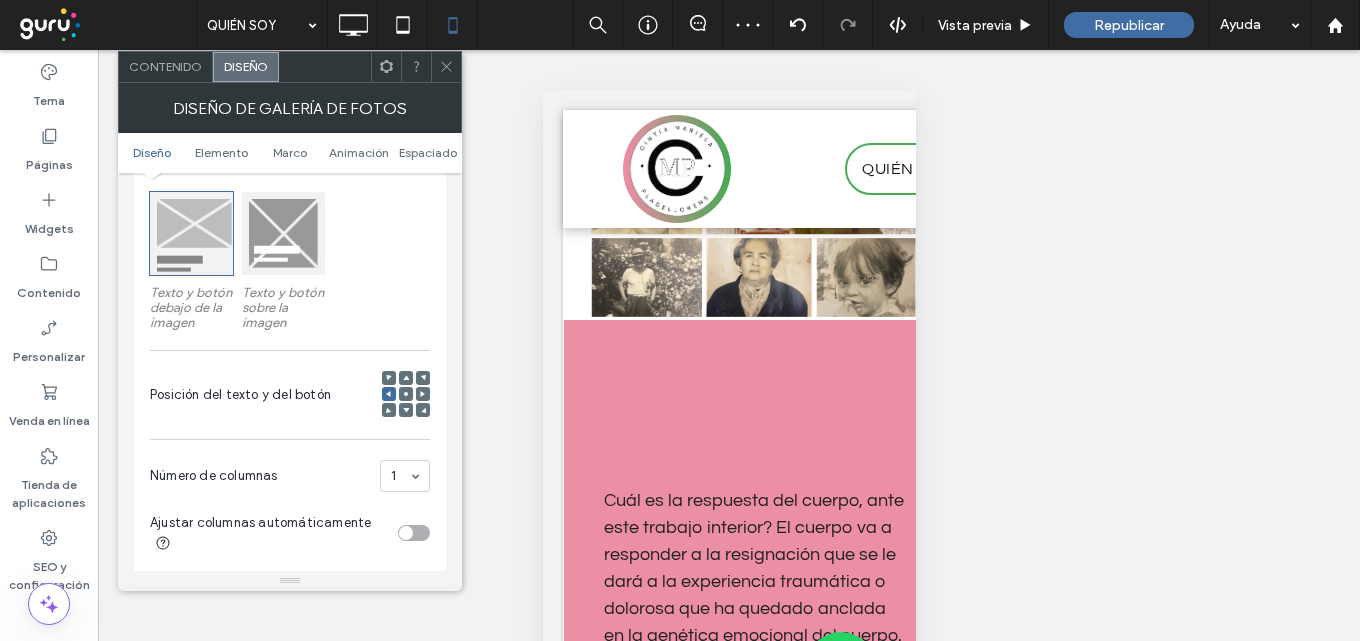 click 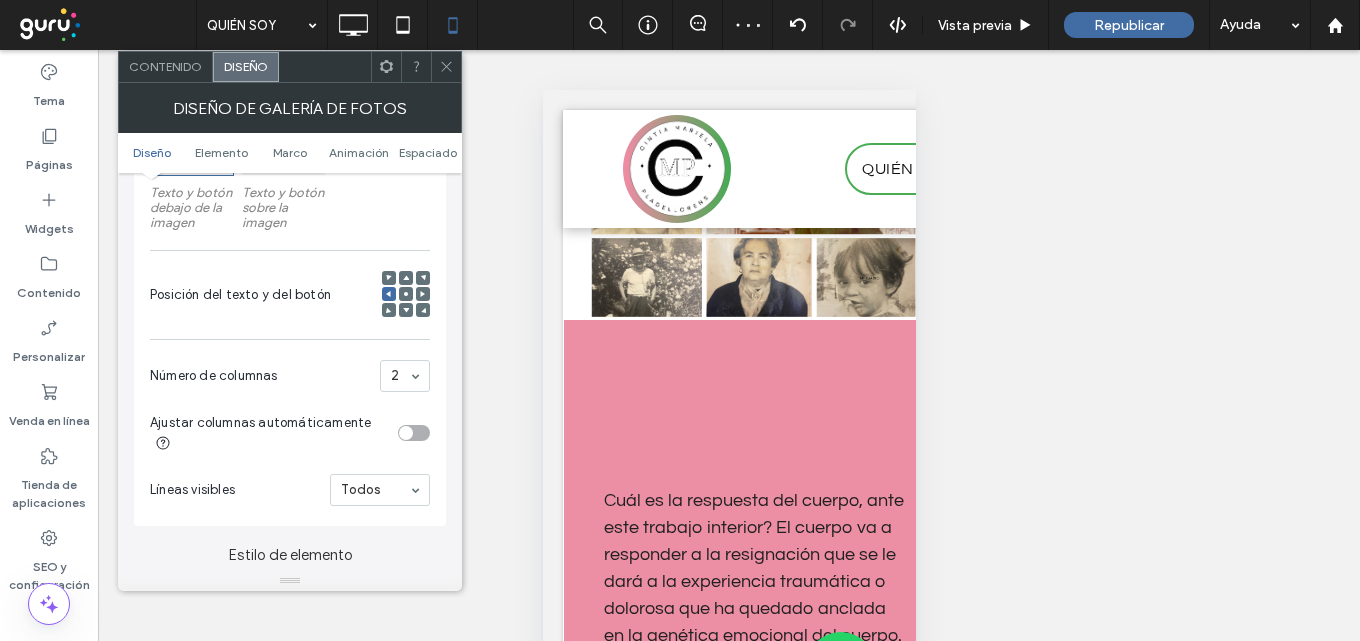 scroll, scrollTop: 500, scrollLeft: 0, axis: vertical 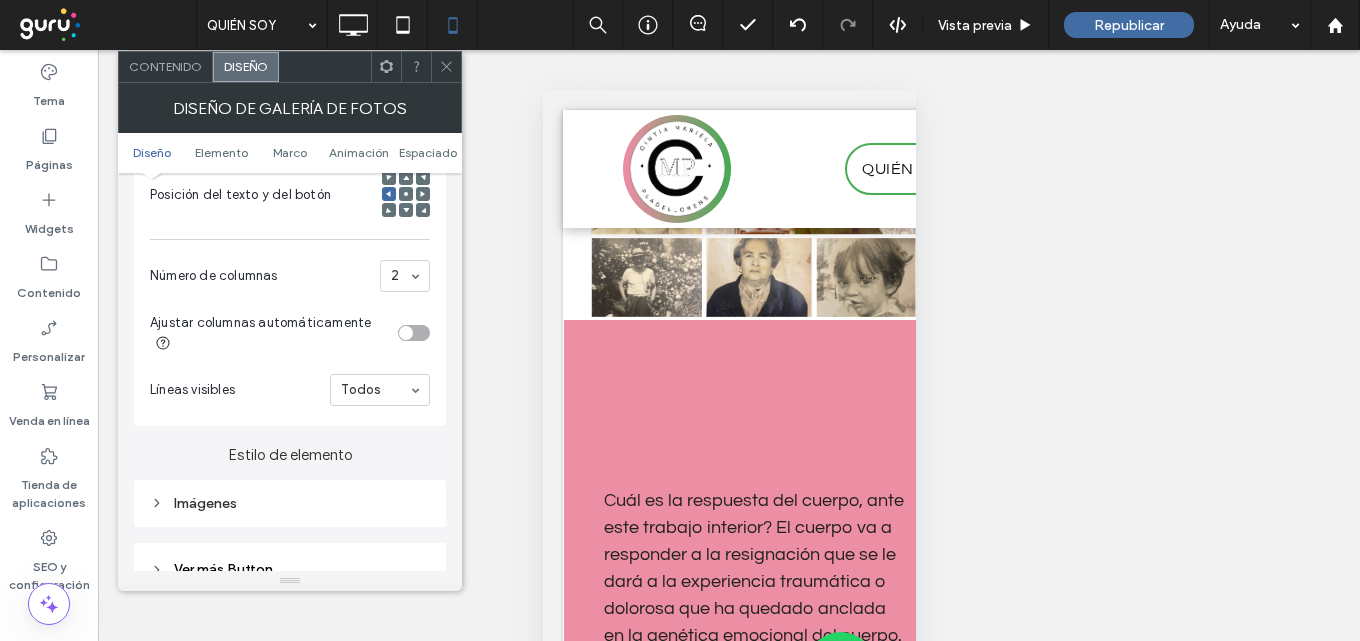 click at bounding box center (406, 333) 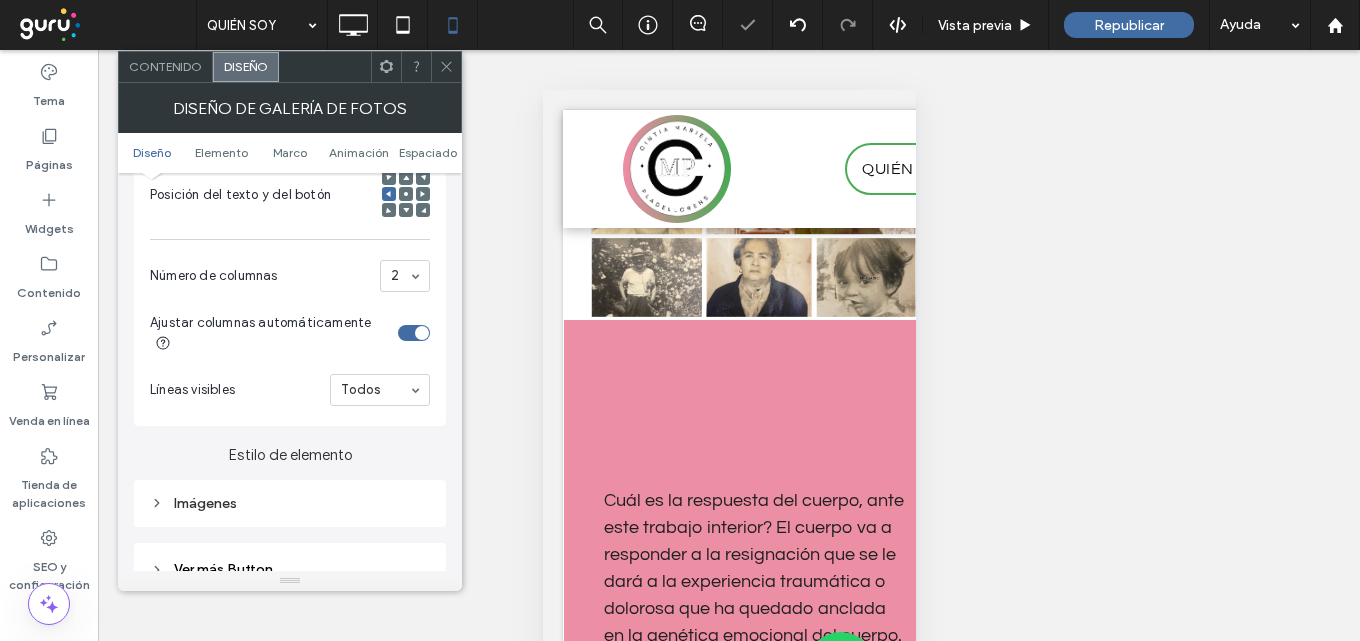 click at bounding box center (422, 333) 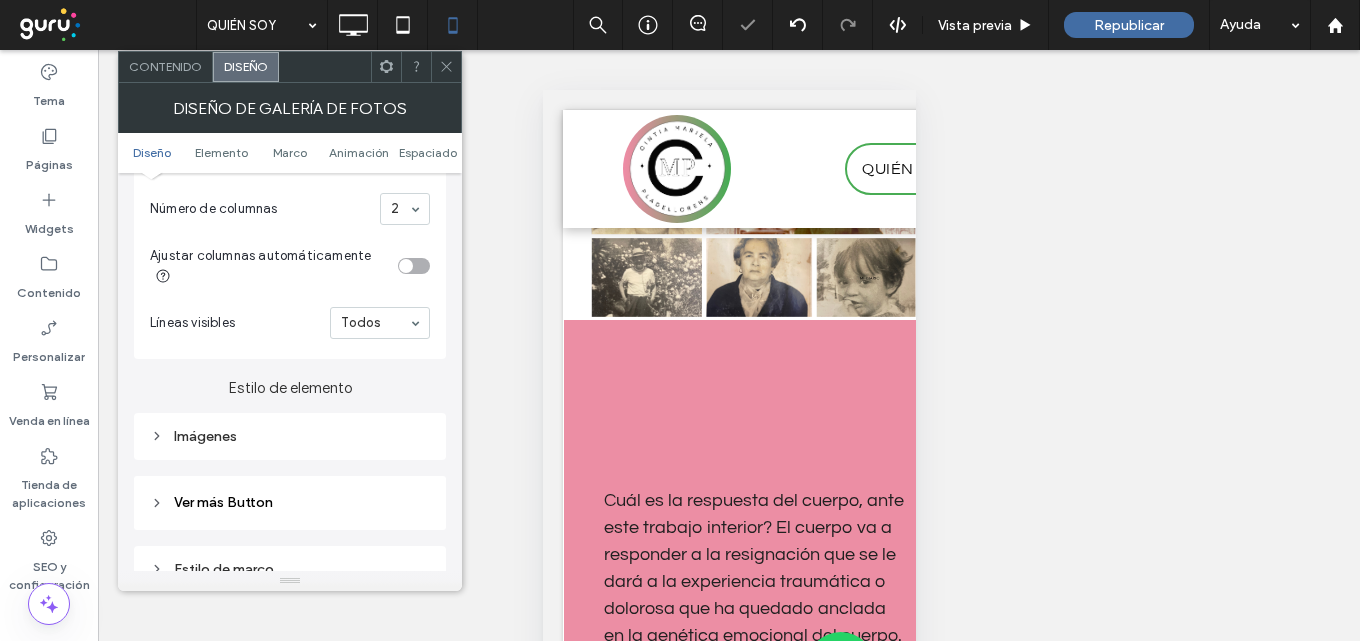 scroll, scrollTop: 600, scrollLeft: 0, axis: vertical 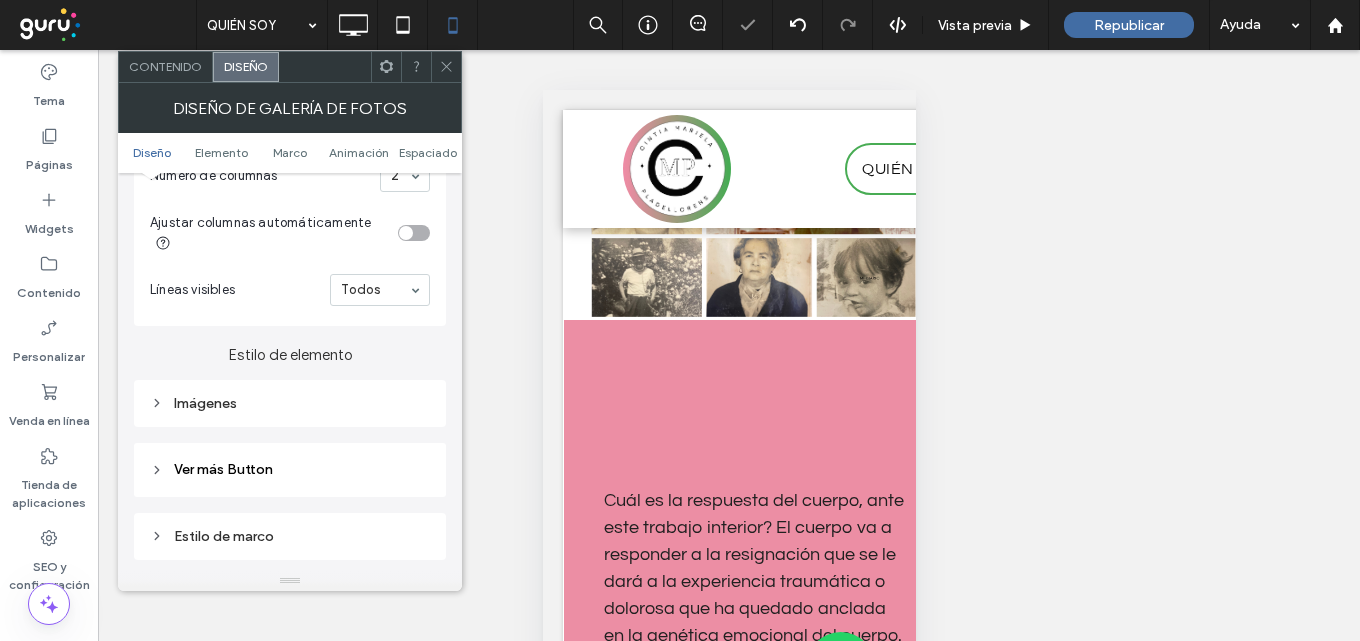 click on "Imágenes" at bounding box center (290, 403) 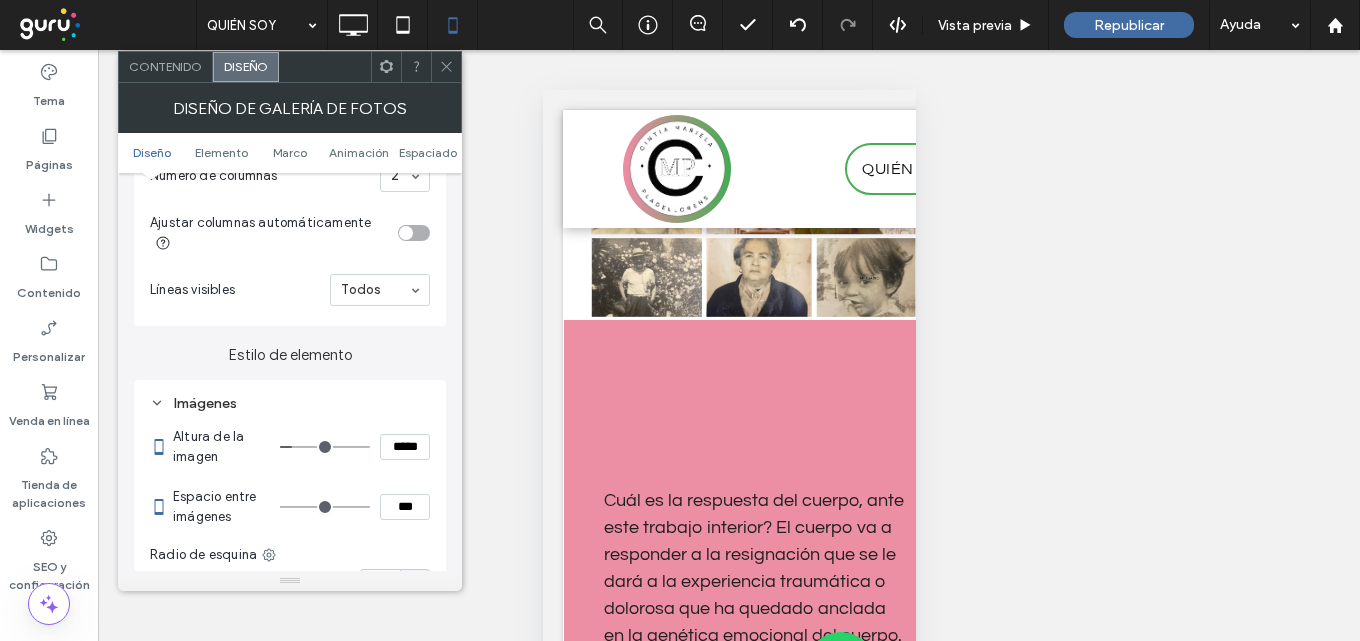 type on "**" 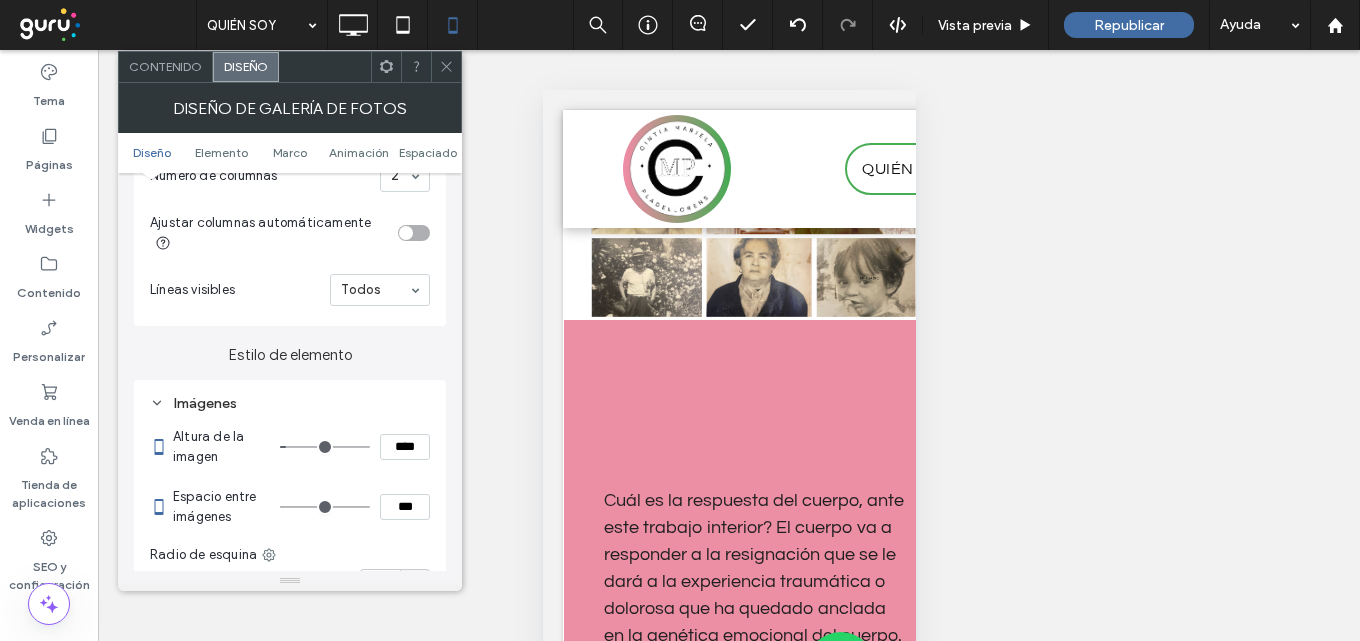 type on "**" 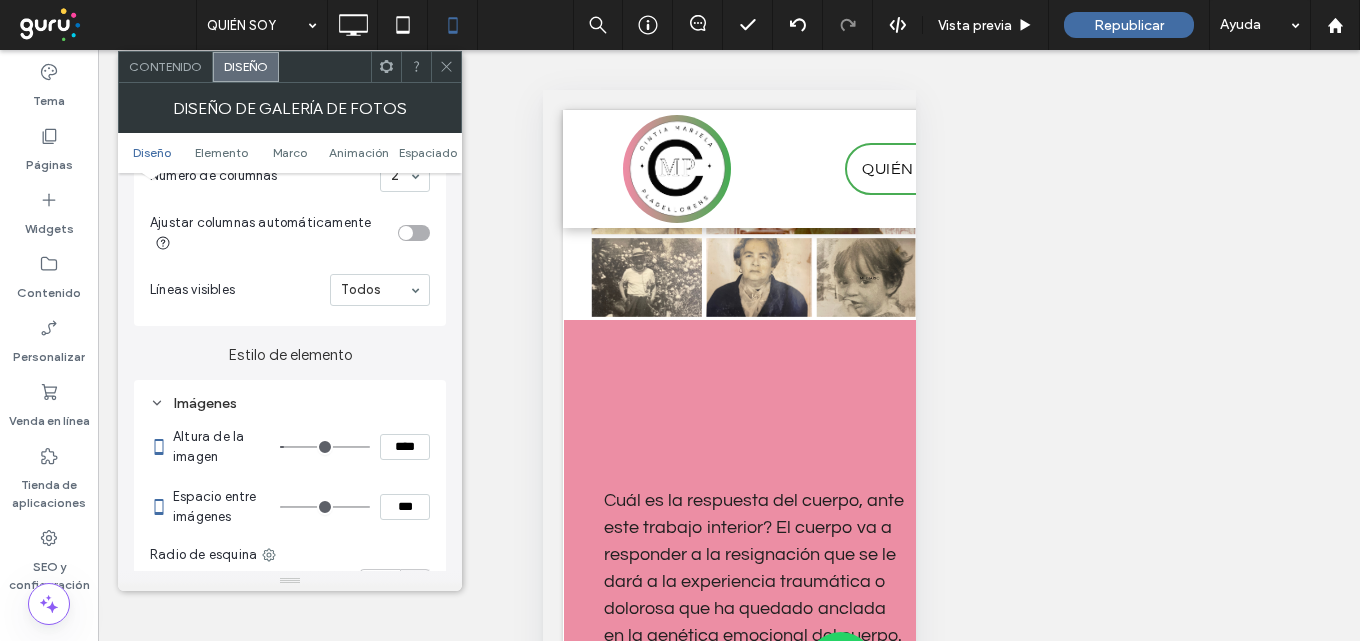 type on "**" 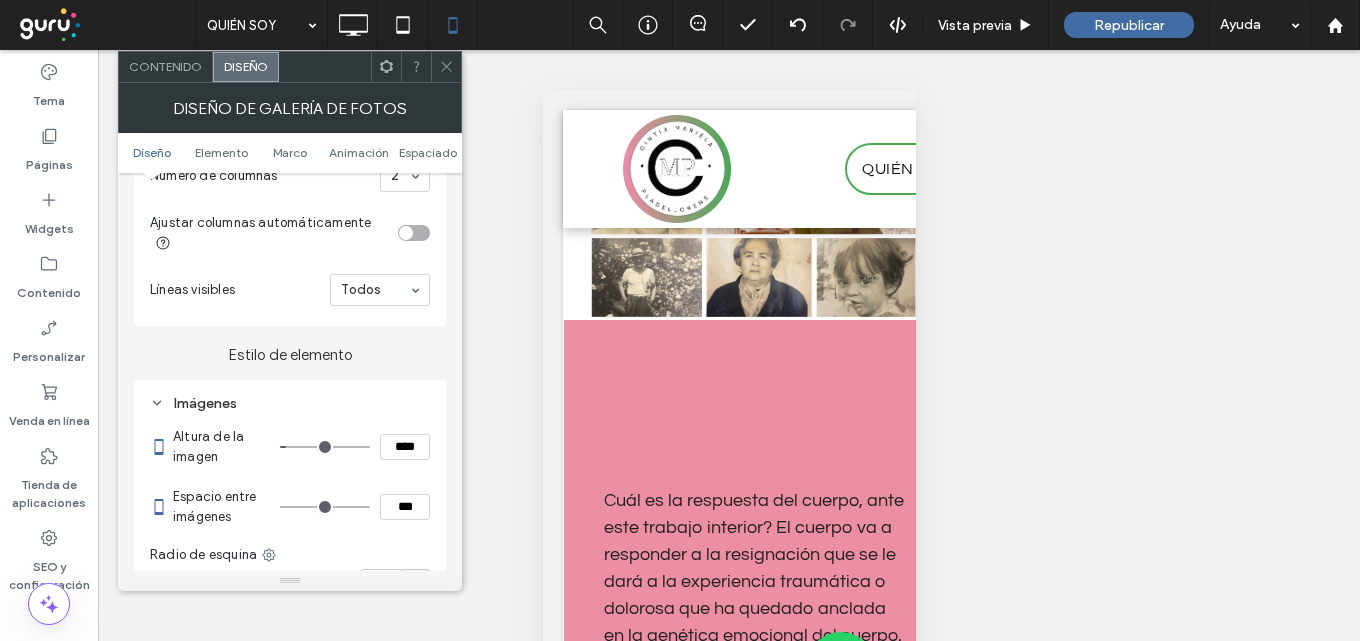 type on "***" 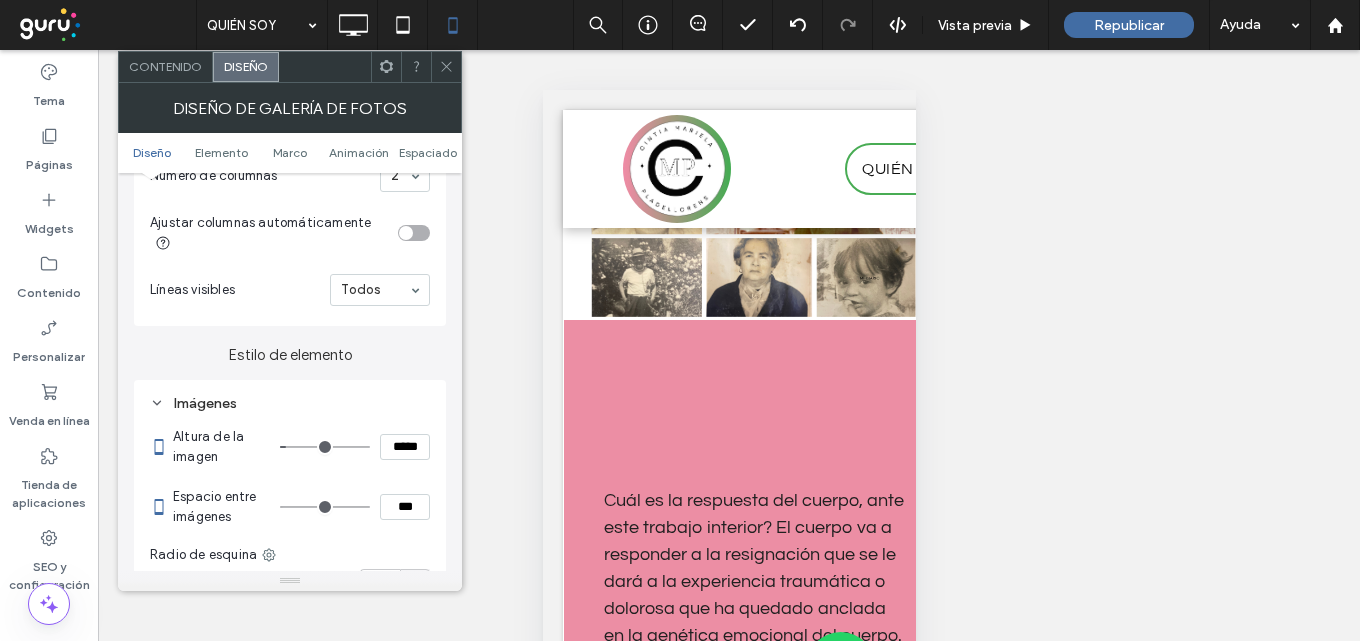 type on "***" 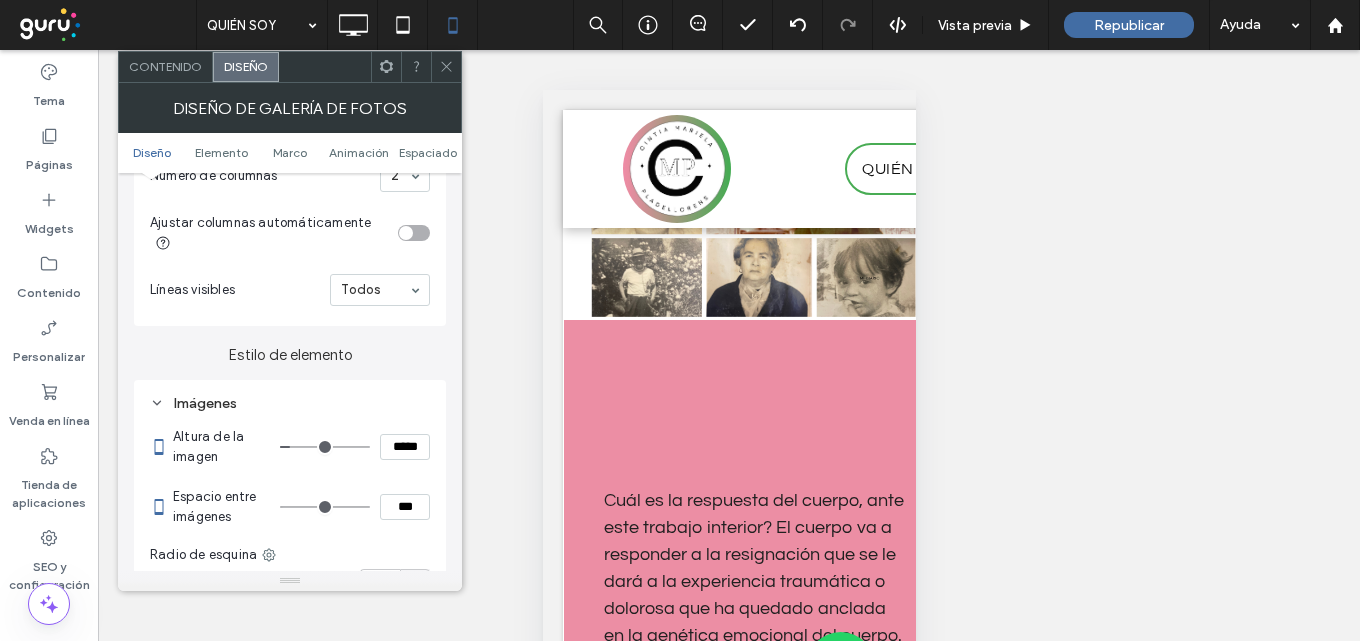 type on "***" 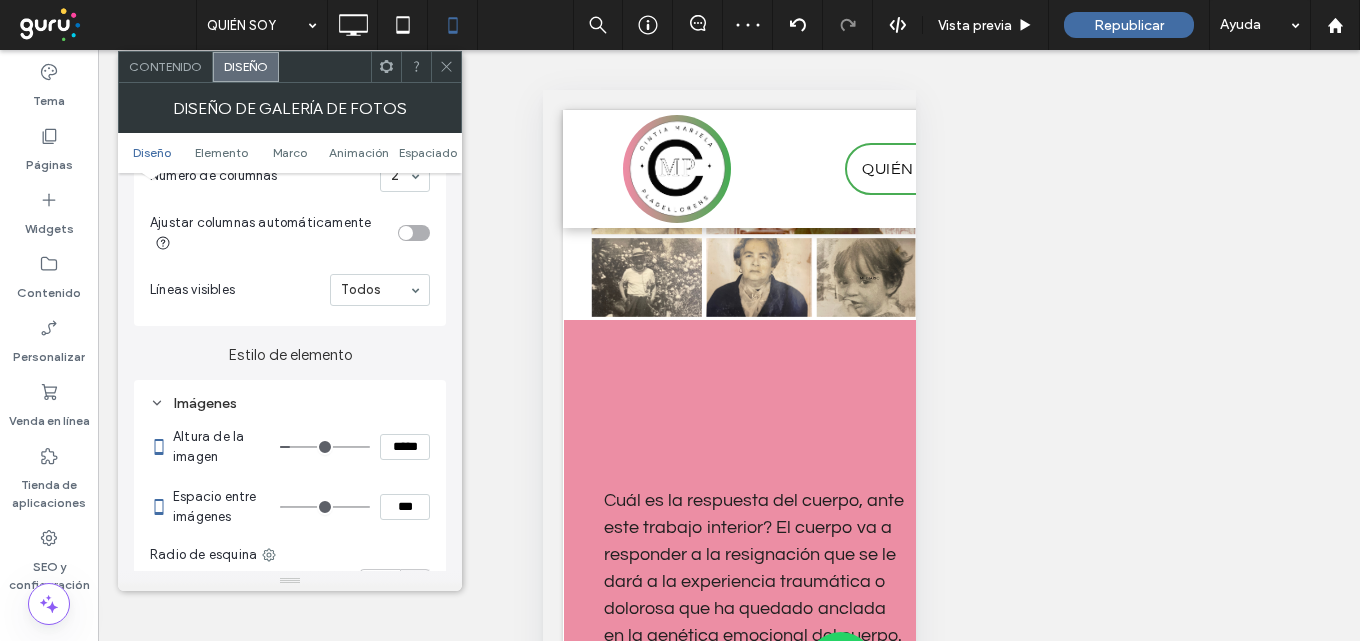 click 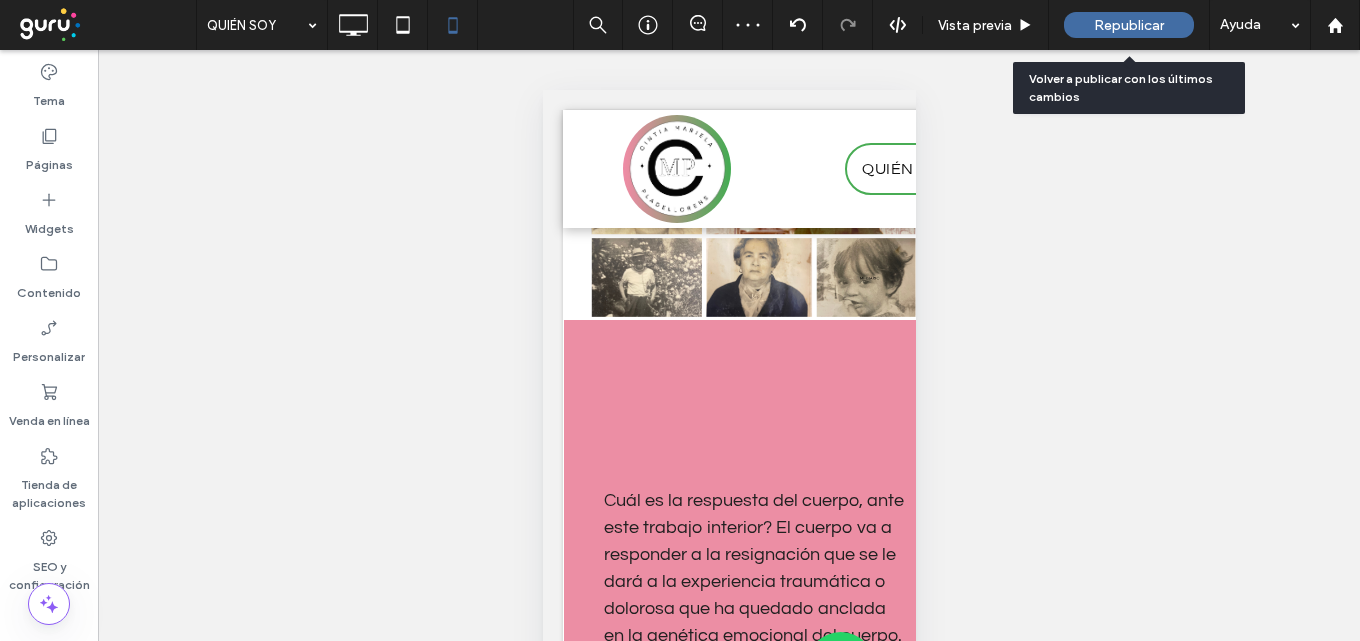 click on "Republicar" at bounding box center [1129, 25] 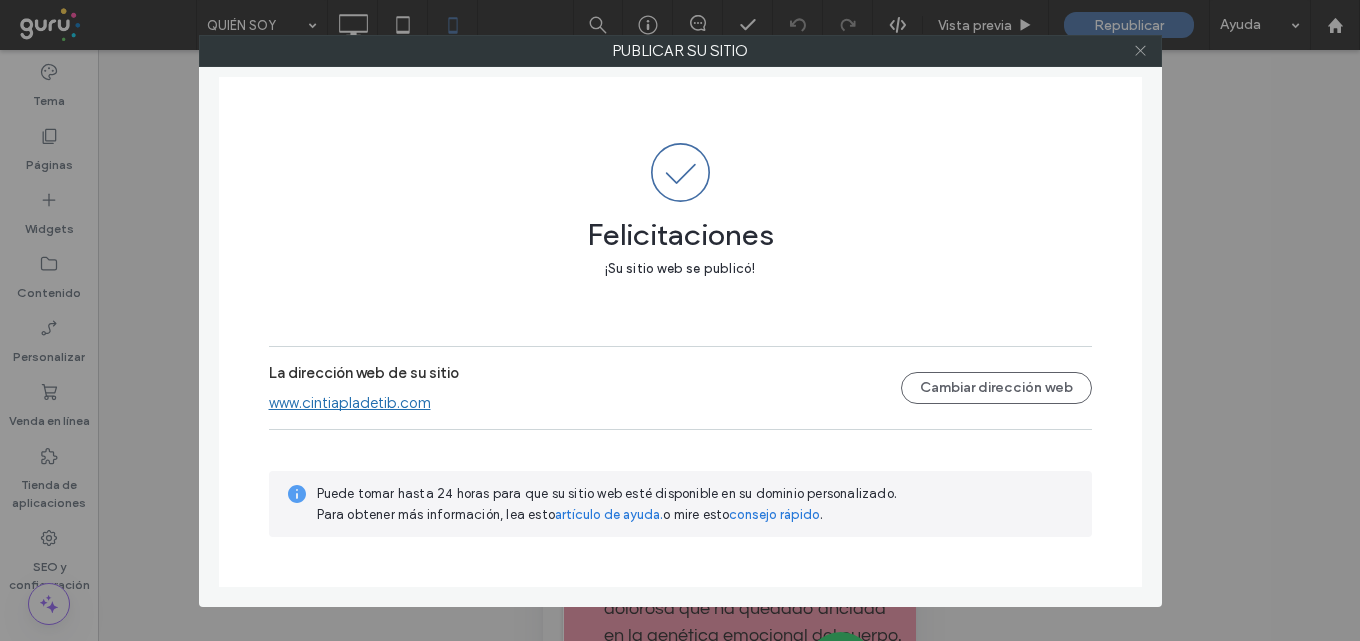 click 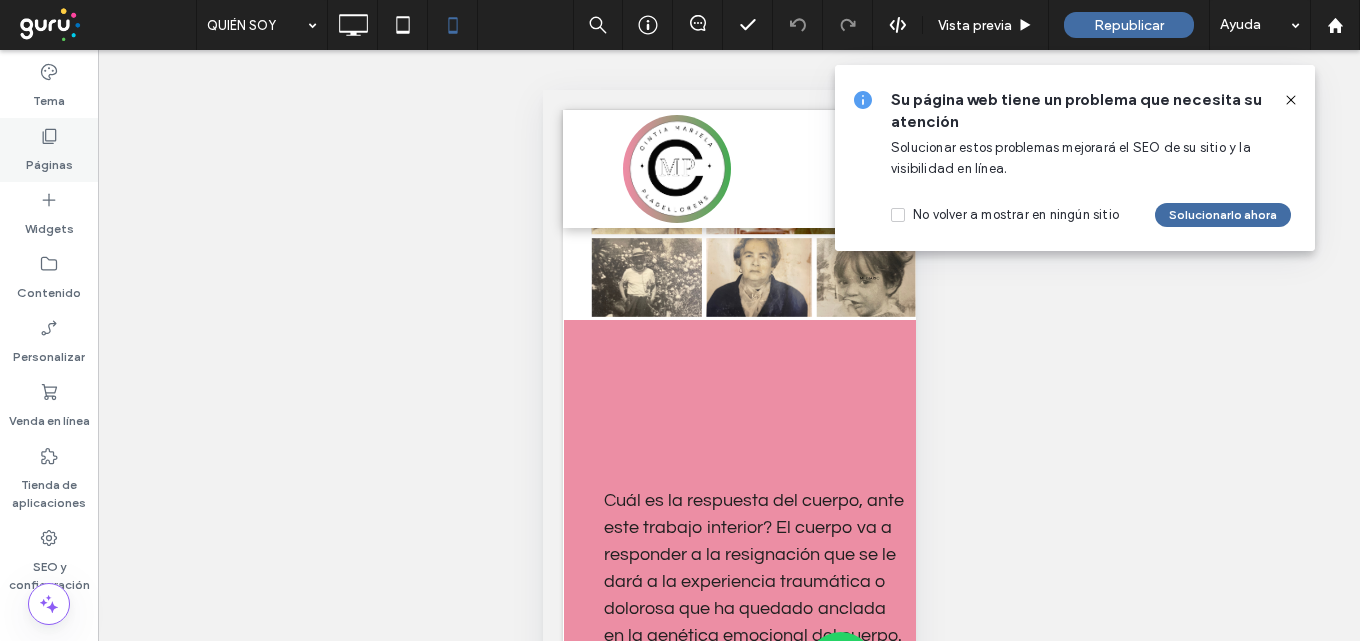 click 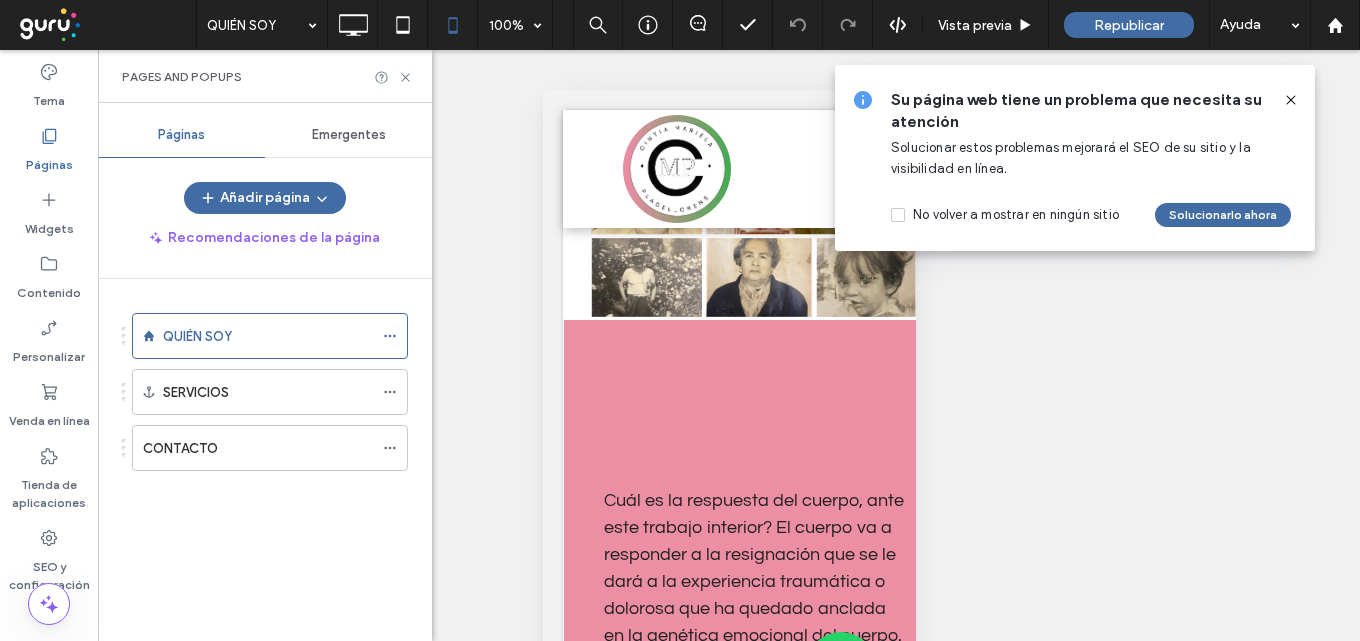 click on "Emergentes" at bounding box center [349, 135] 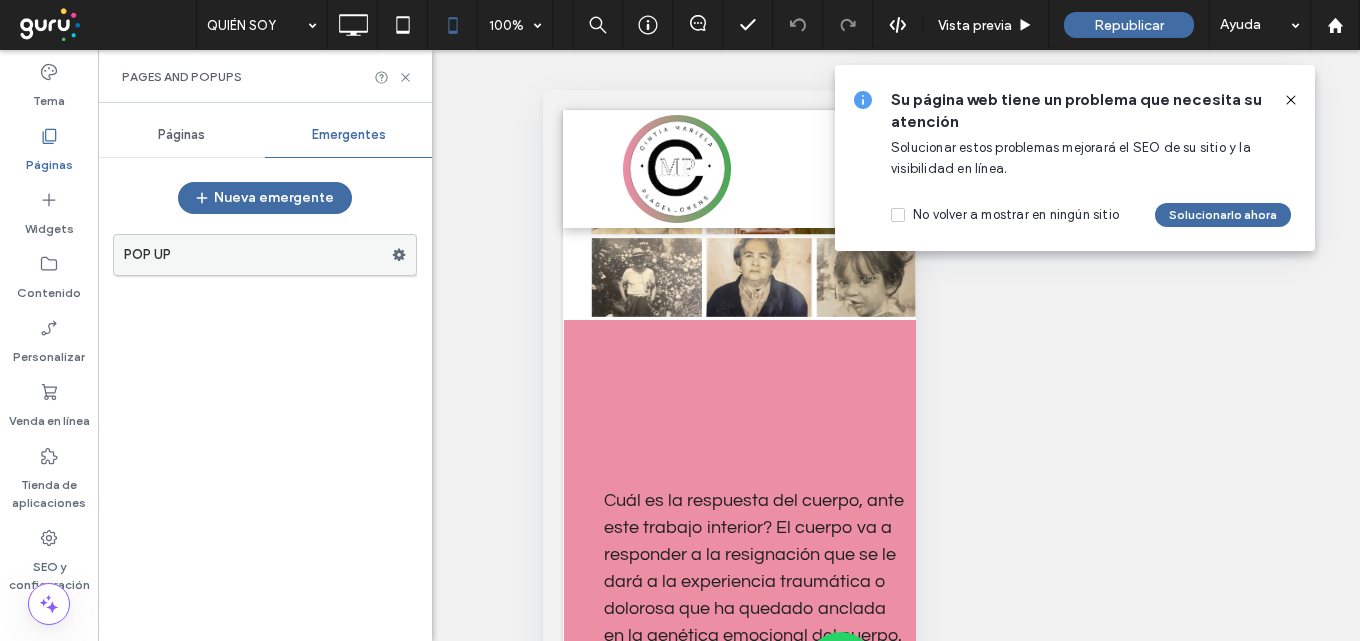 click on "POP UP" at bounding box center [265, 255] 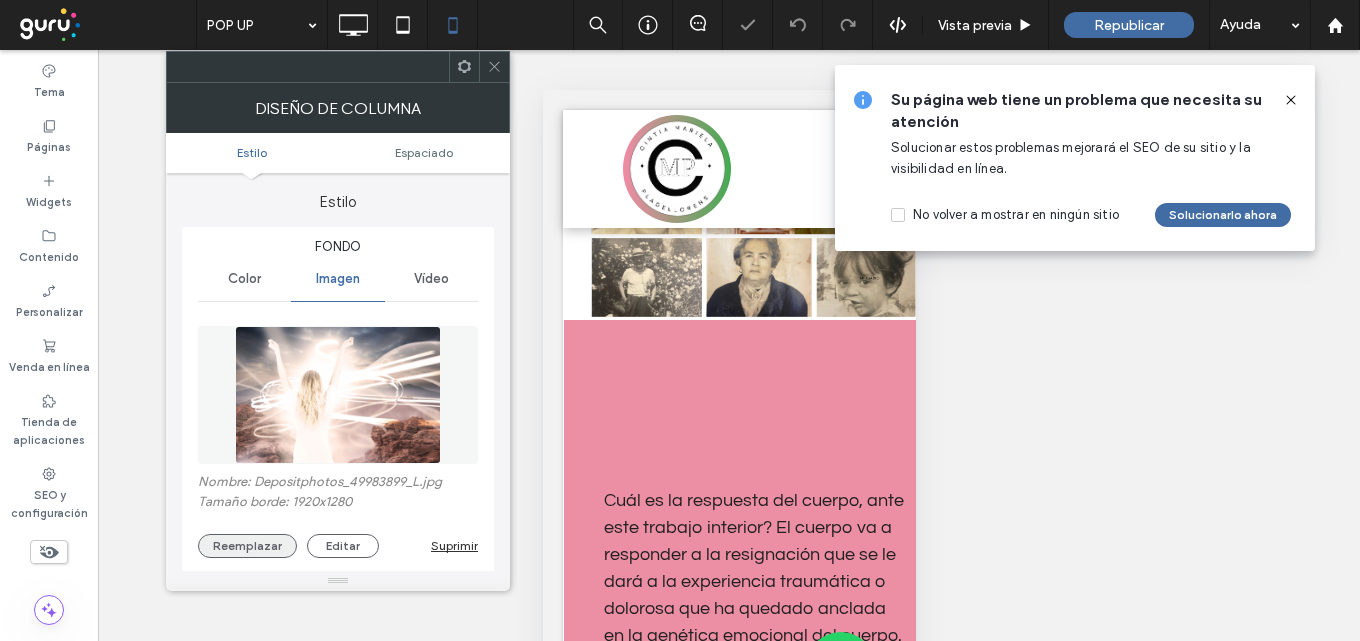 click on "Reemplazar" at bounding box center (247, 546) 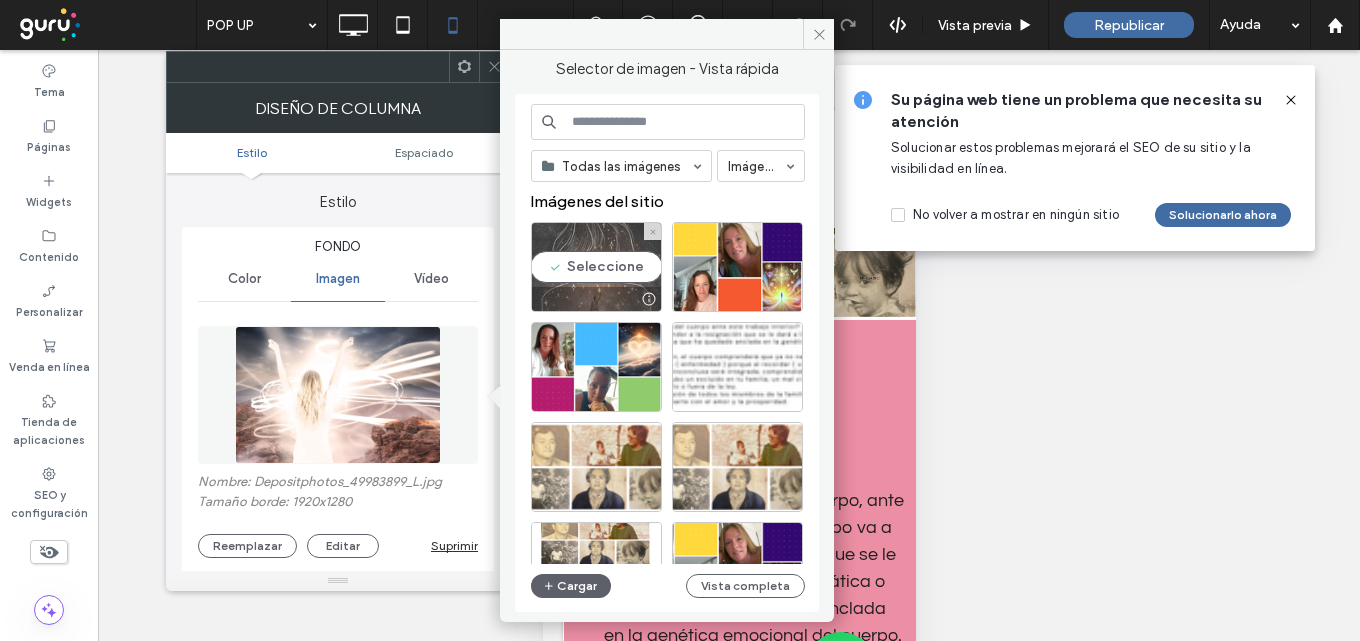 click on "Seleccione" at bounding box center [596, 267] 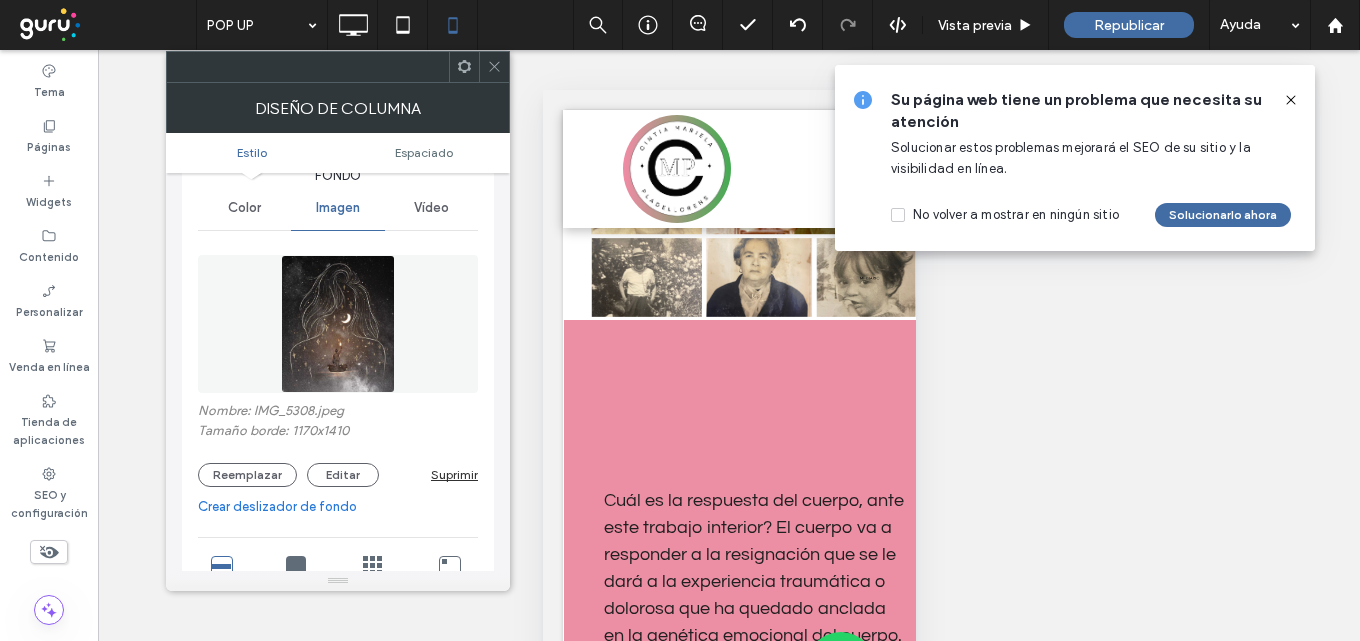 scroll, scrollTop: 100, scrollLeft: 0, axis: vertical 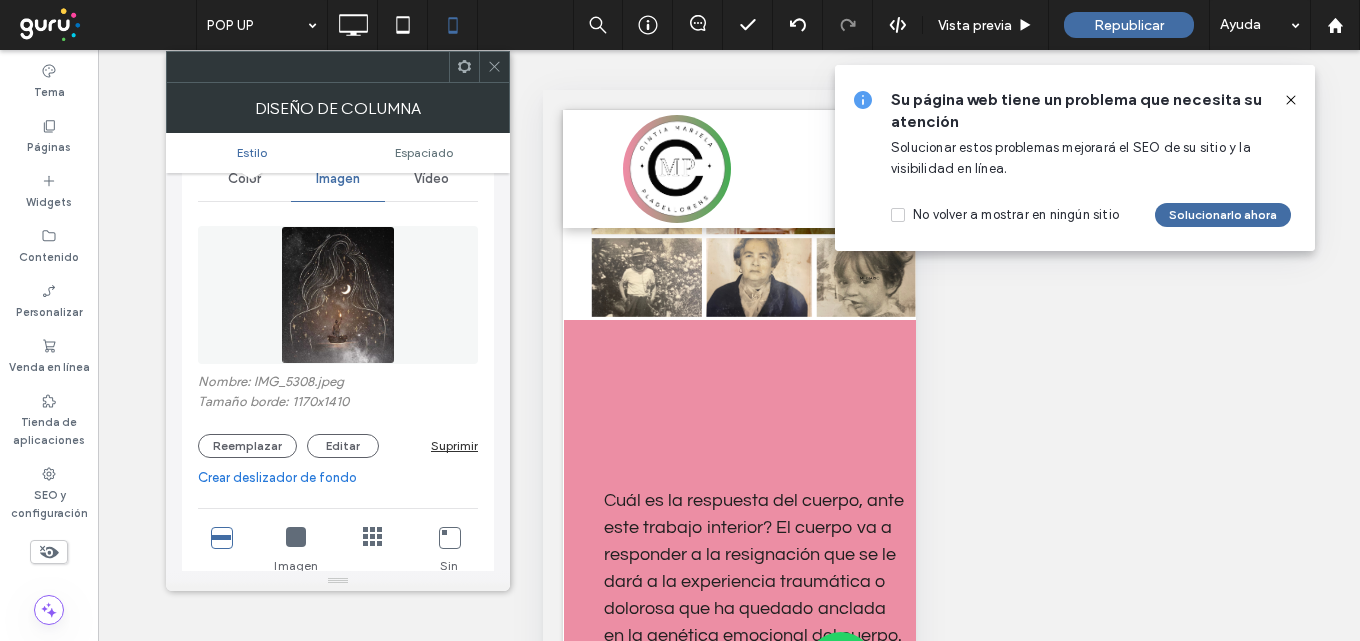 click at bounding box center (296, 537) 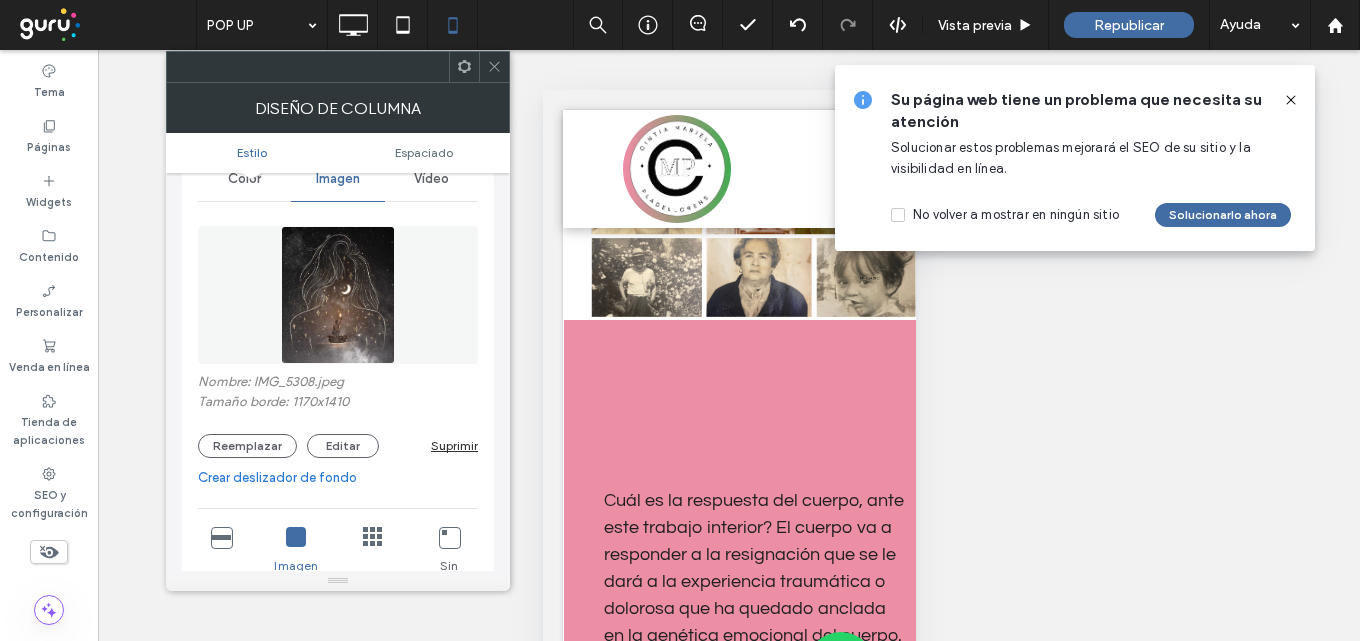 click at bounding box center (373, 537) 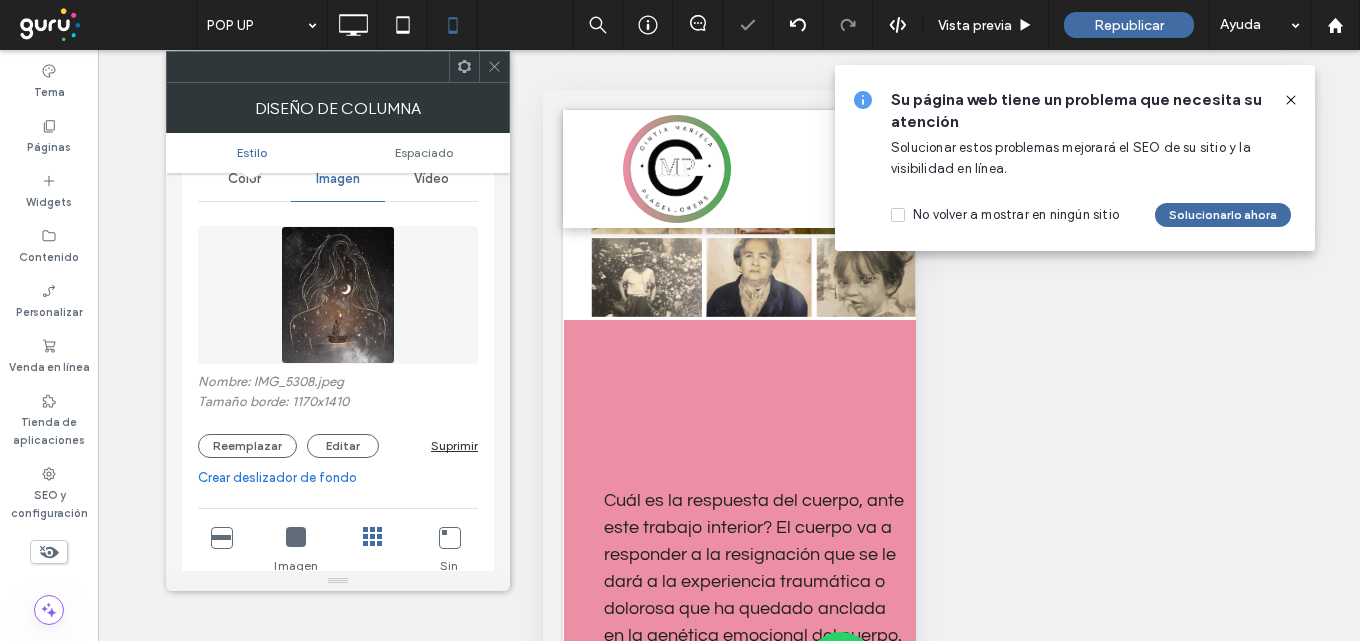 click at bounding box center [449, 537] 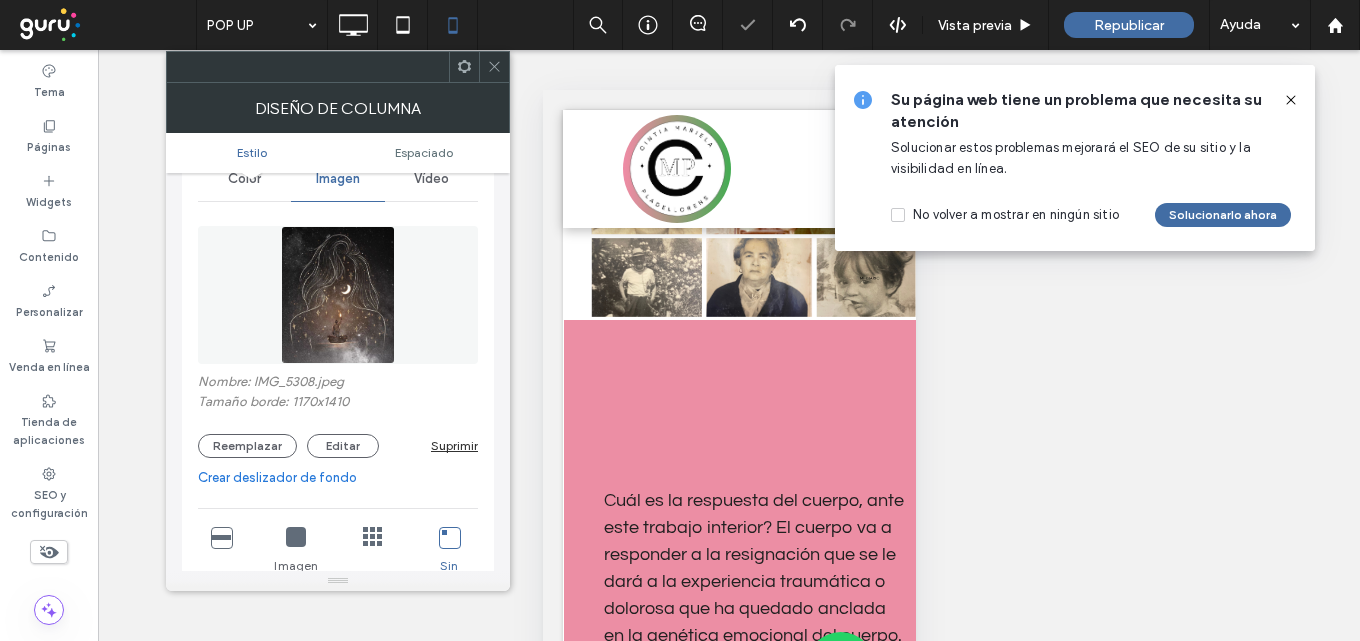click at bounding box center (296, 537) 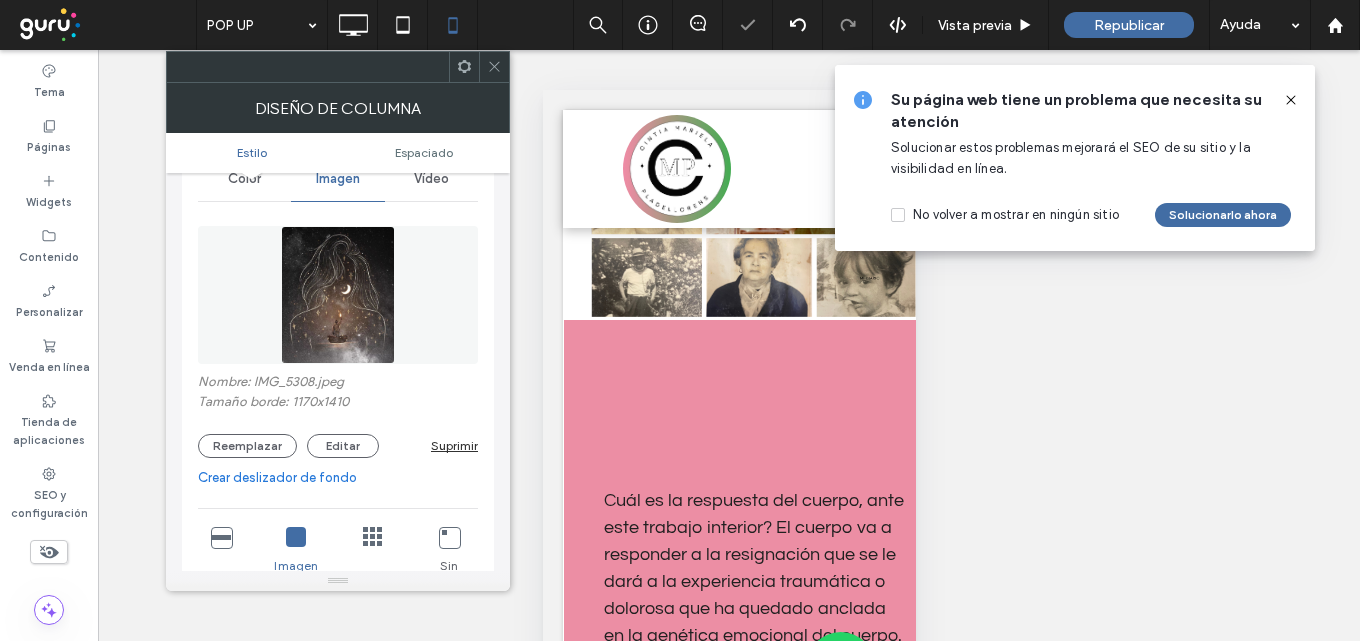 click at bounding box center [221, 537] 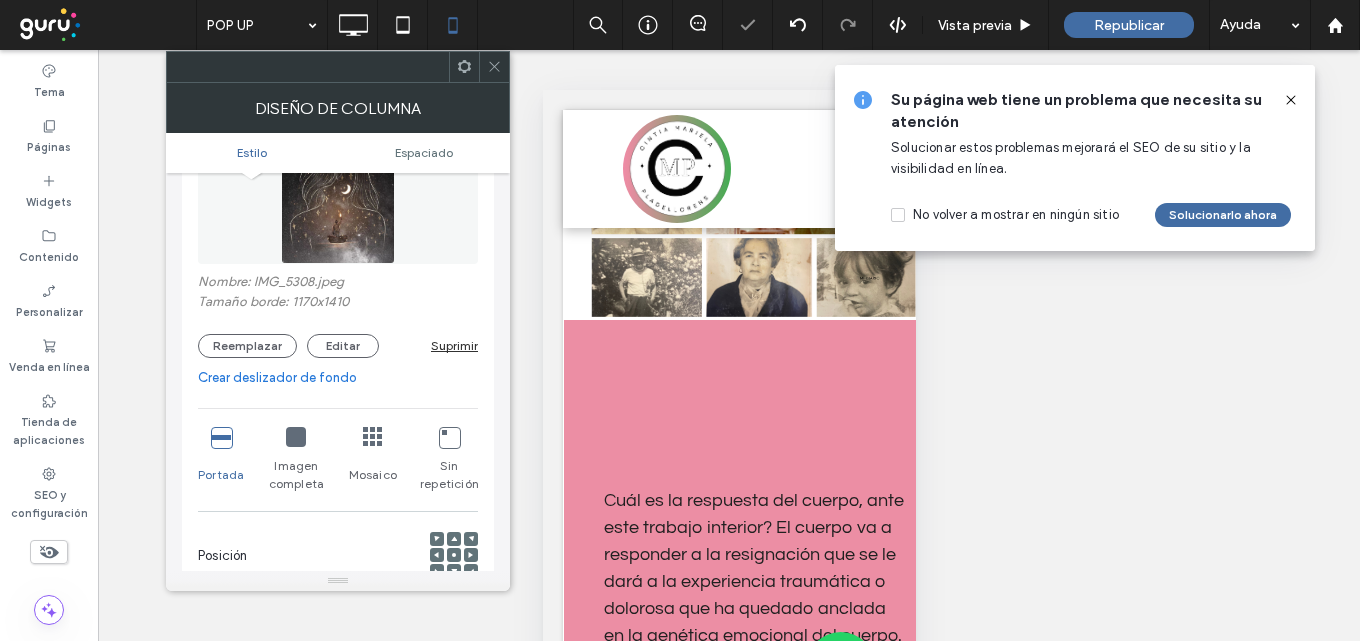 scroll, scrollTop: 300, scrollLeft: 0, axis: vertical 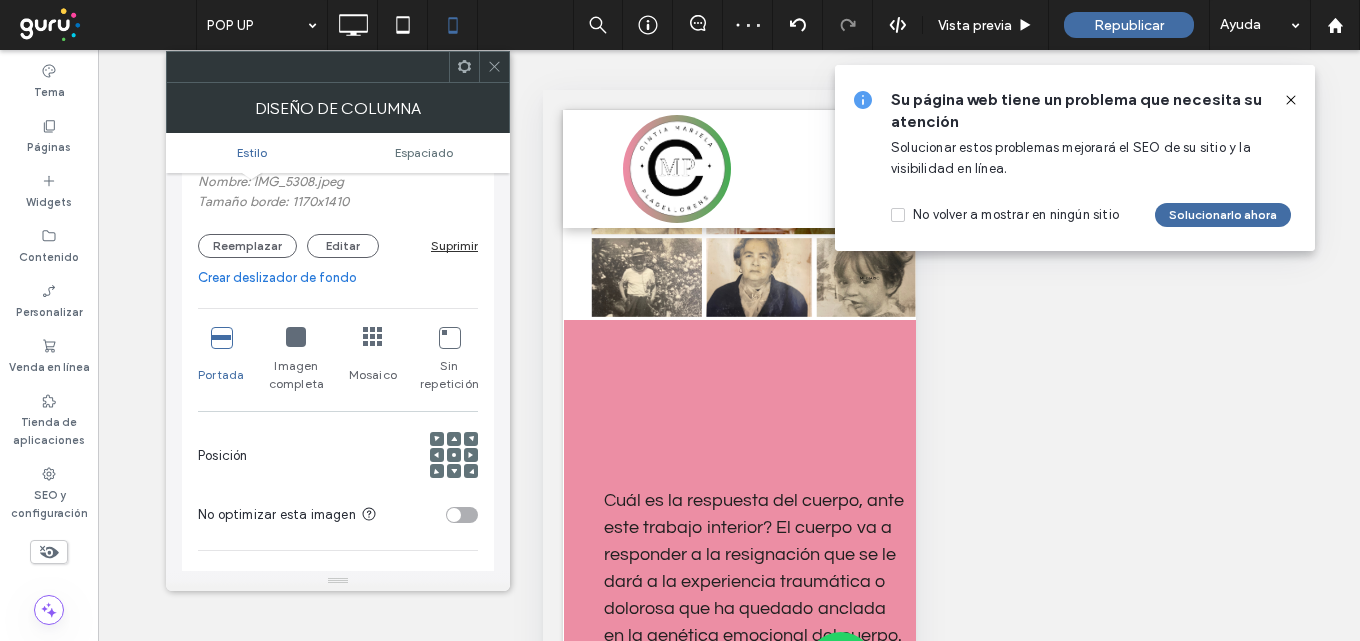 click 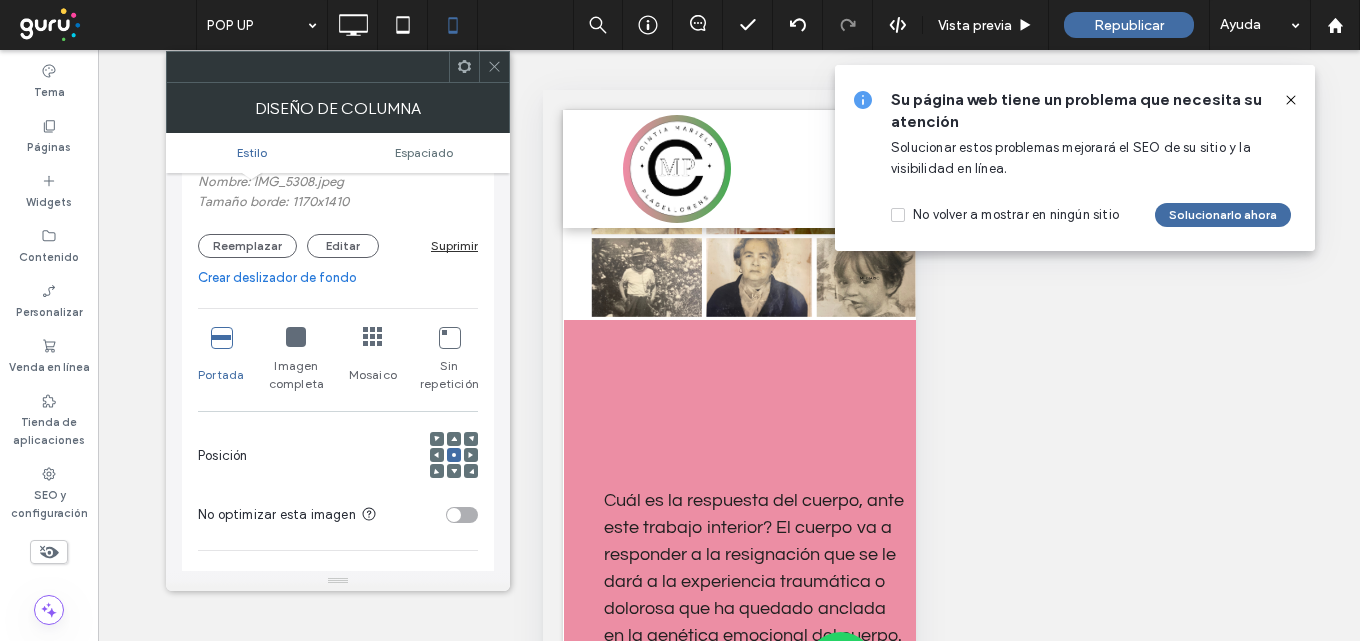 click 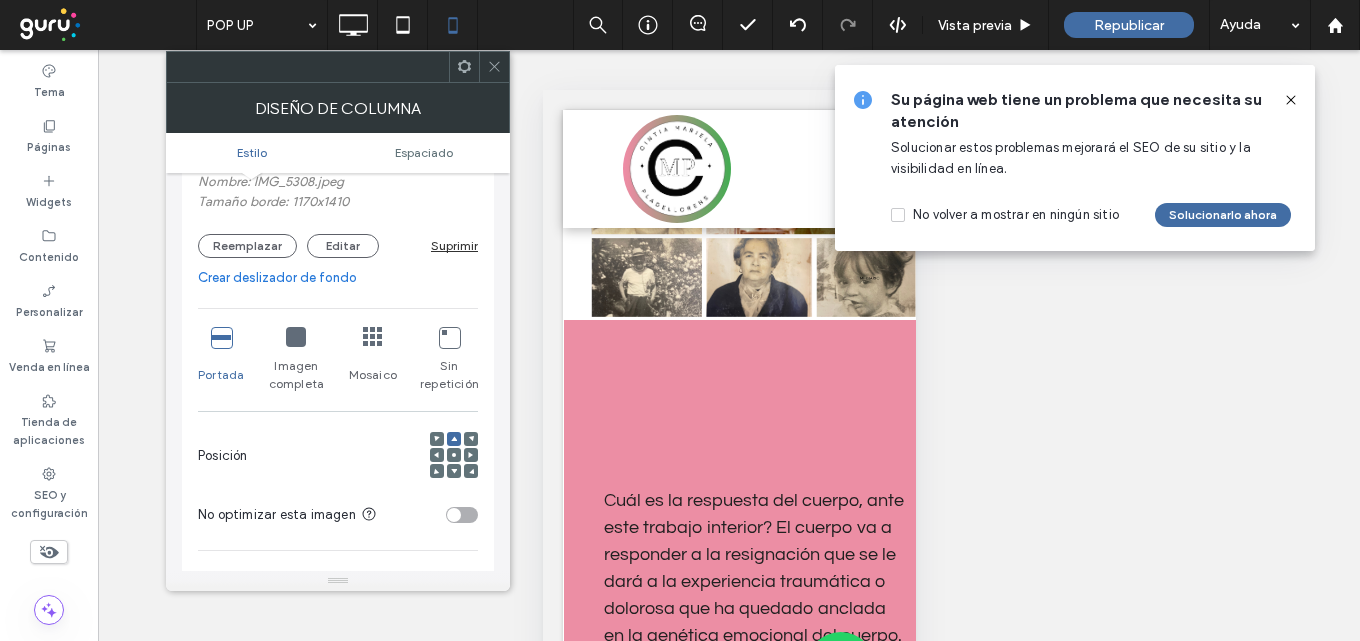 click at bounding box center [454, 515] 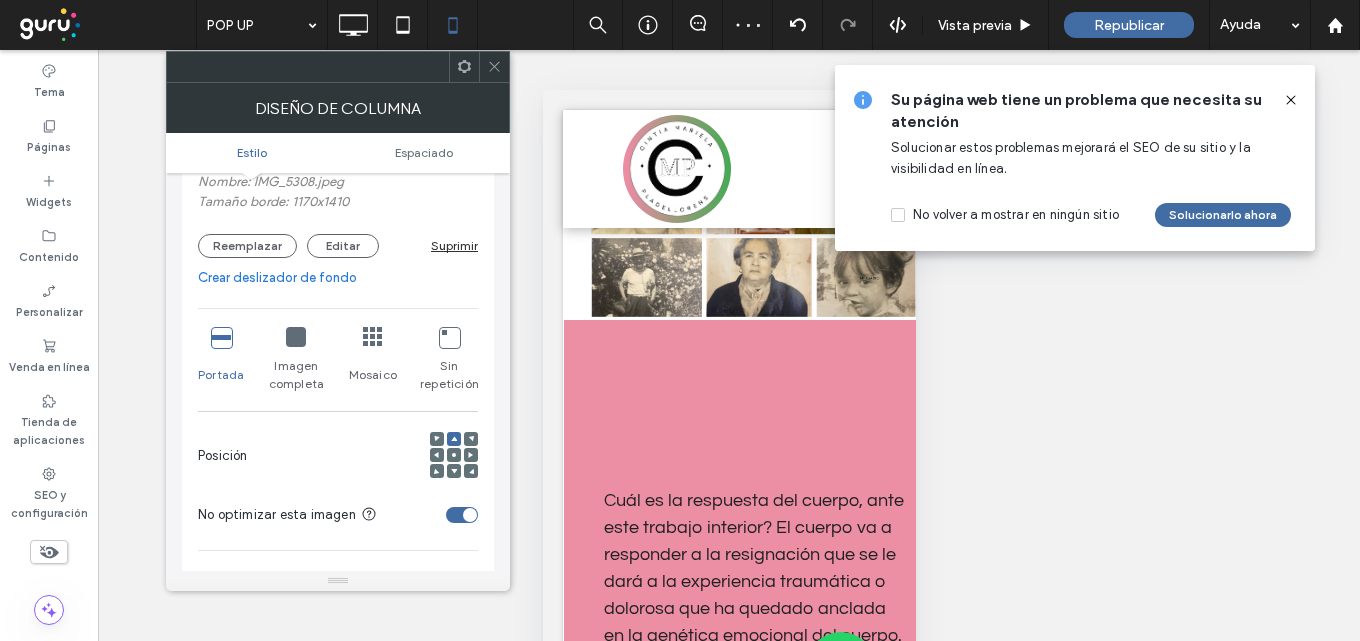 click at bounding box center [470, 515] 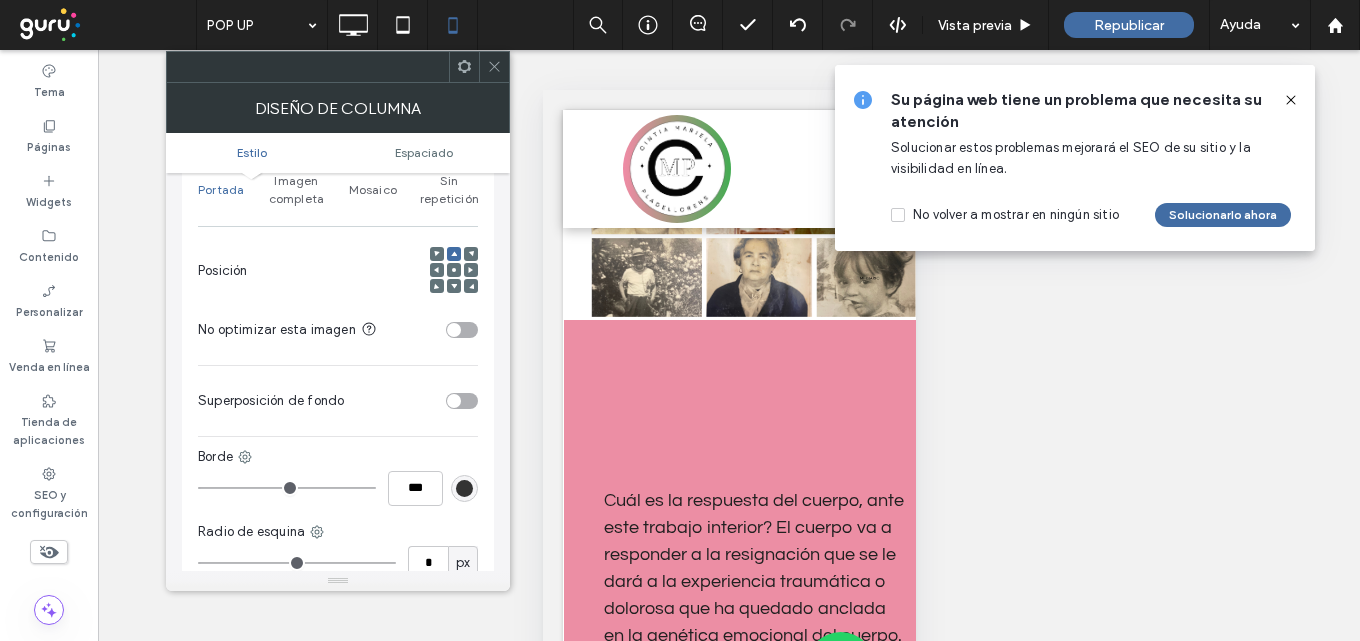 scroll, scrollTop: 500, scrollLeft: 0, axis: vertical 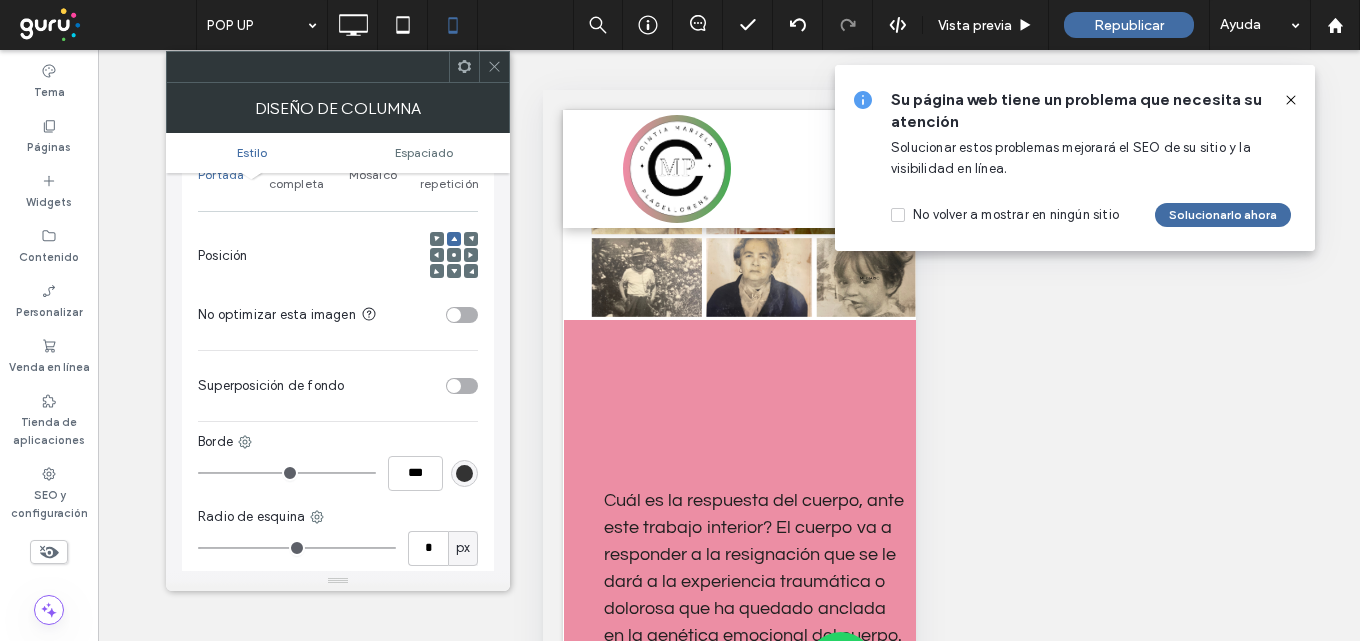 click 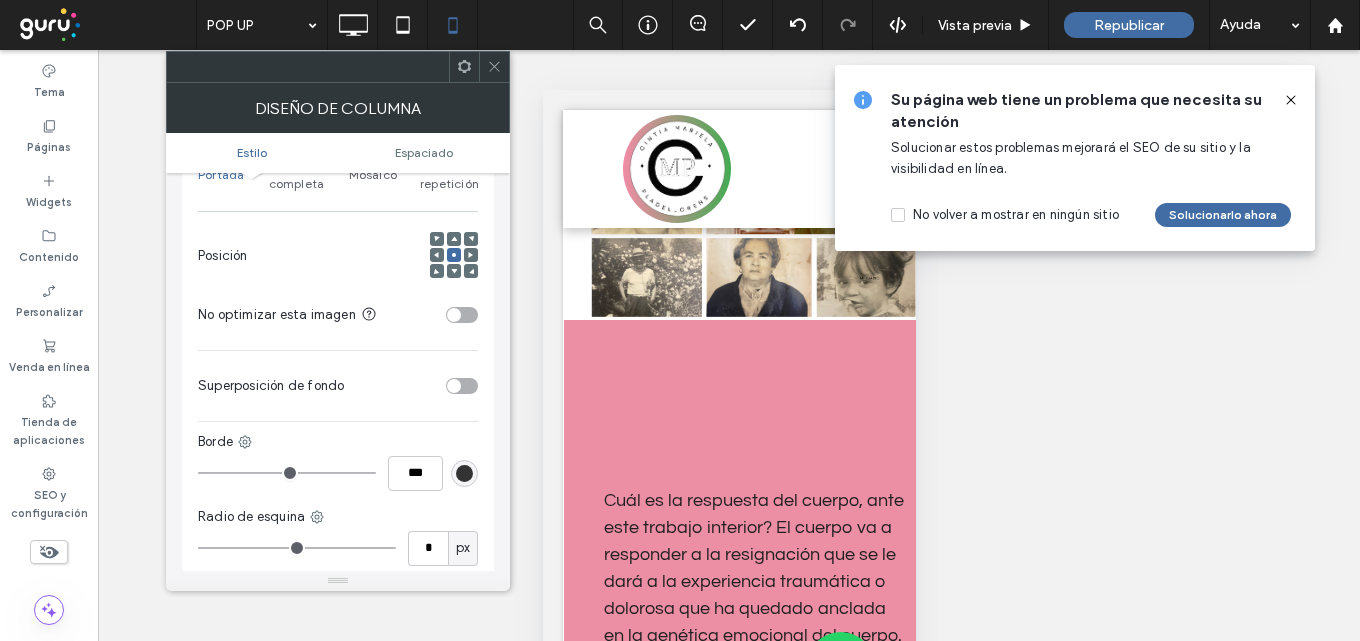 click 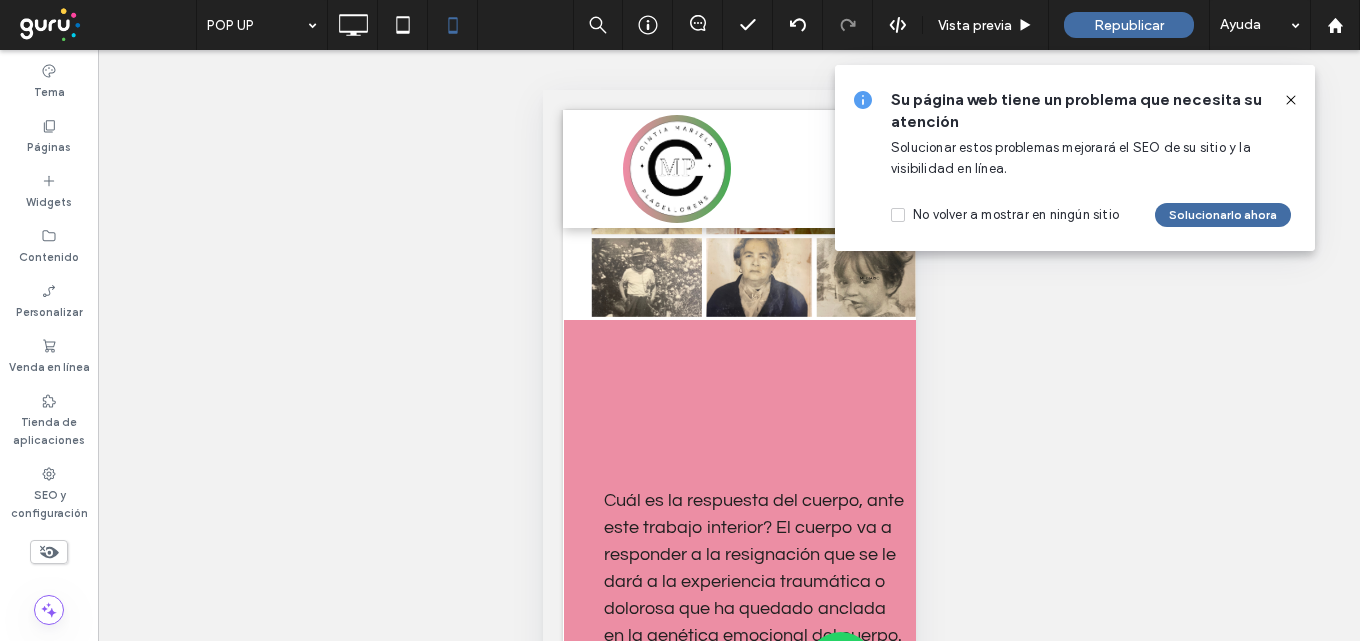 click 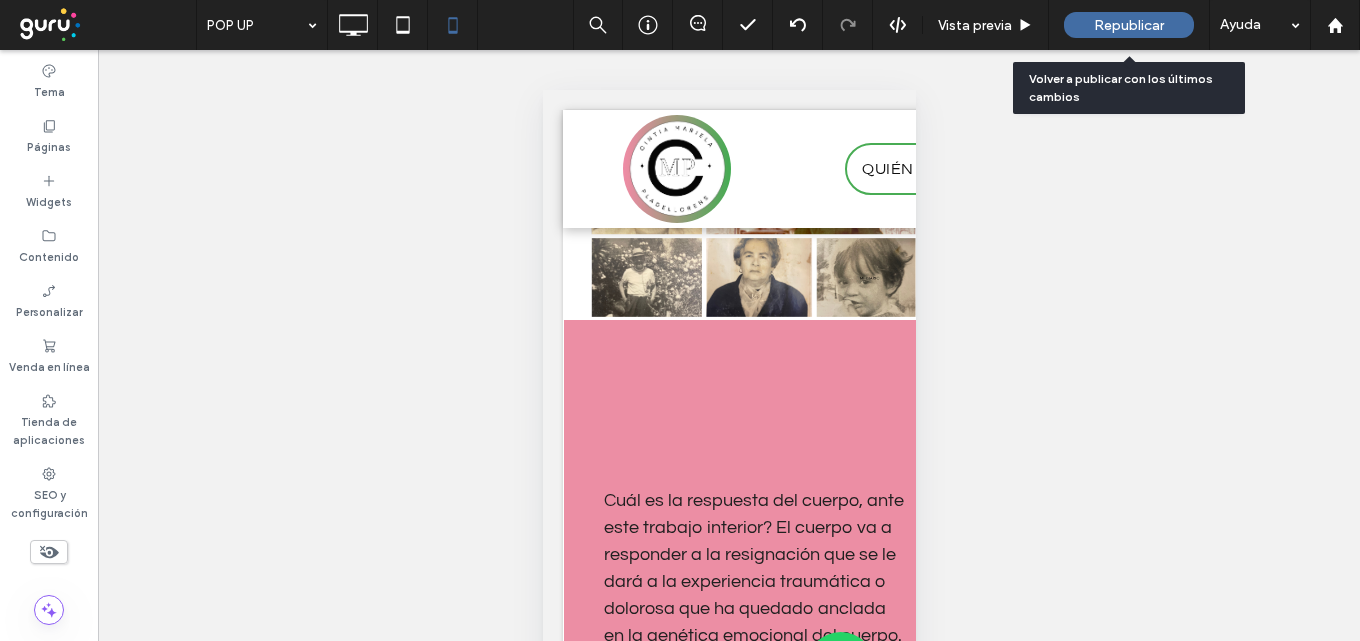 click on "Republicar" at bounding box center (1129, 25) 